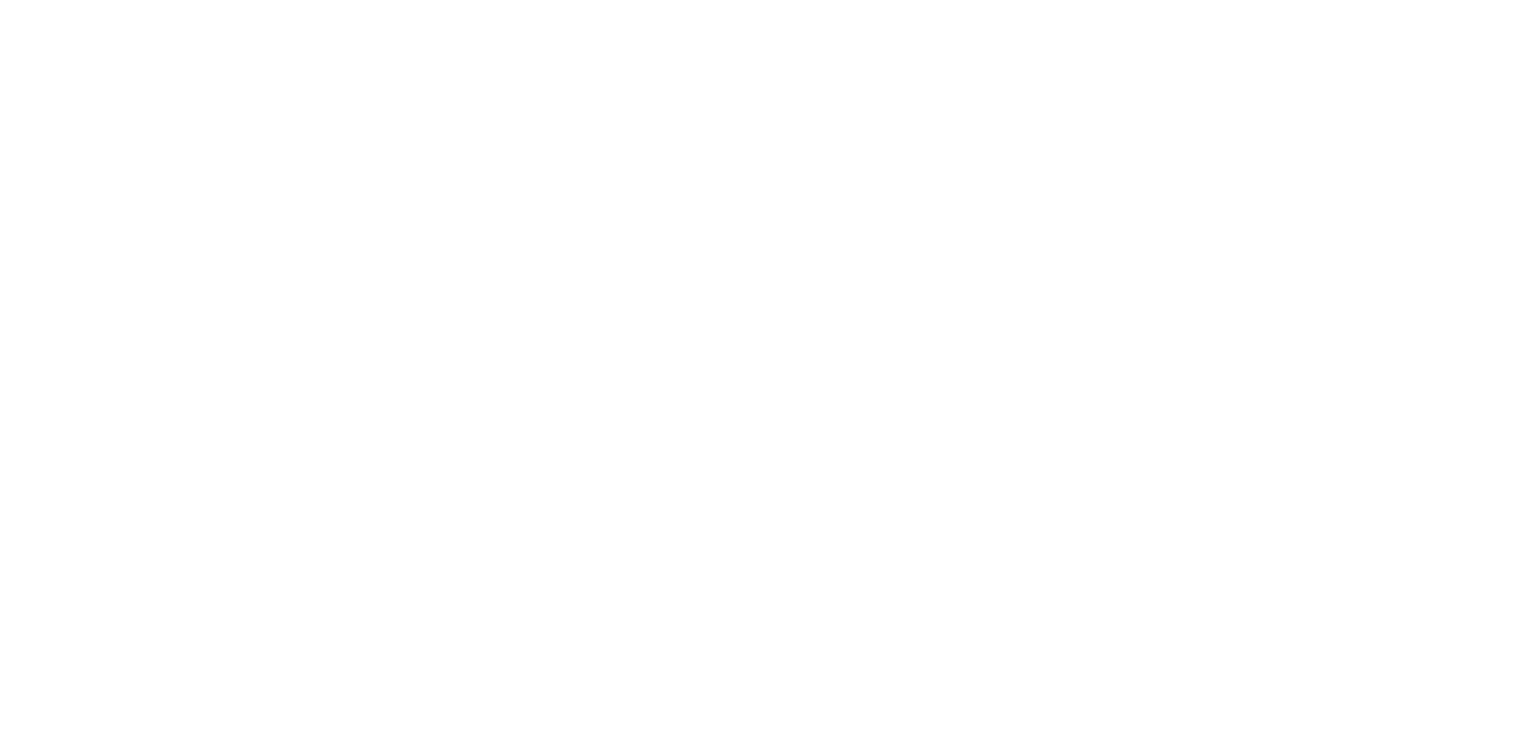 scroll, scrollTop: 0, scrollLeft: 0, axis: both 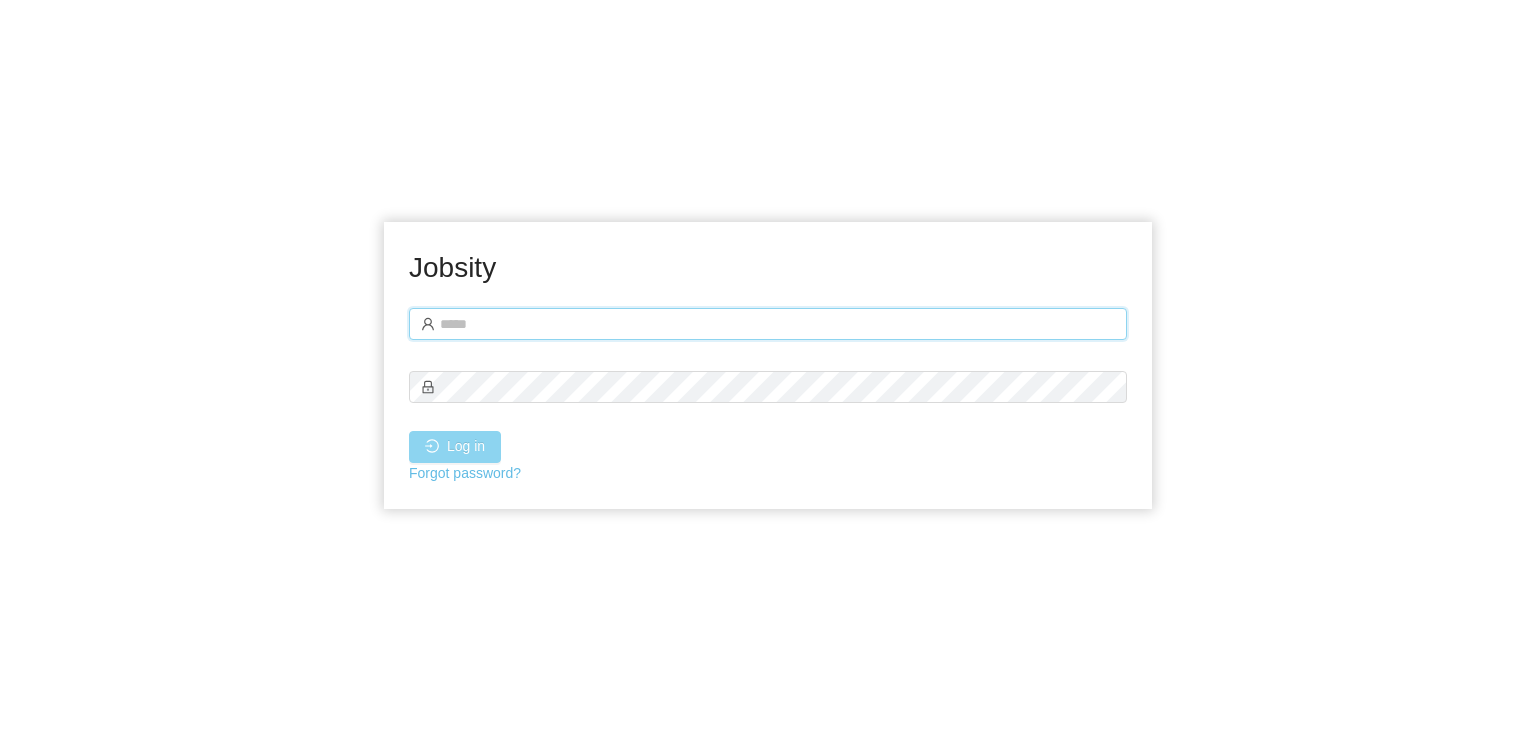 type on "**********" 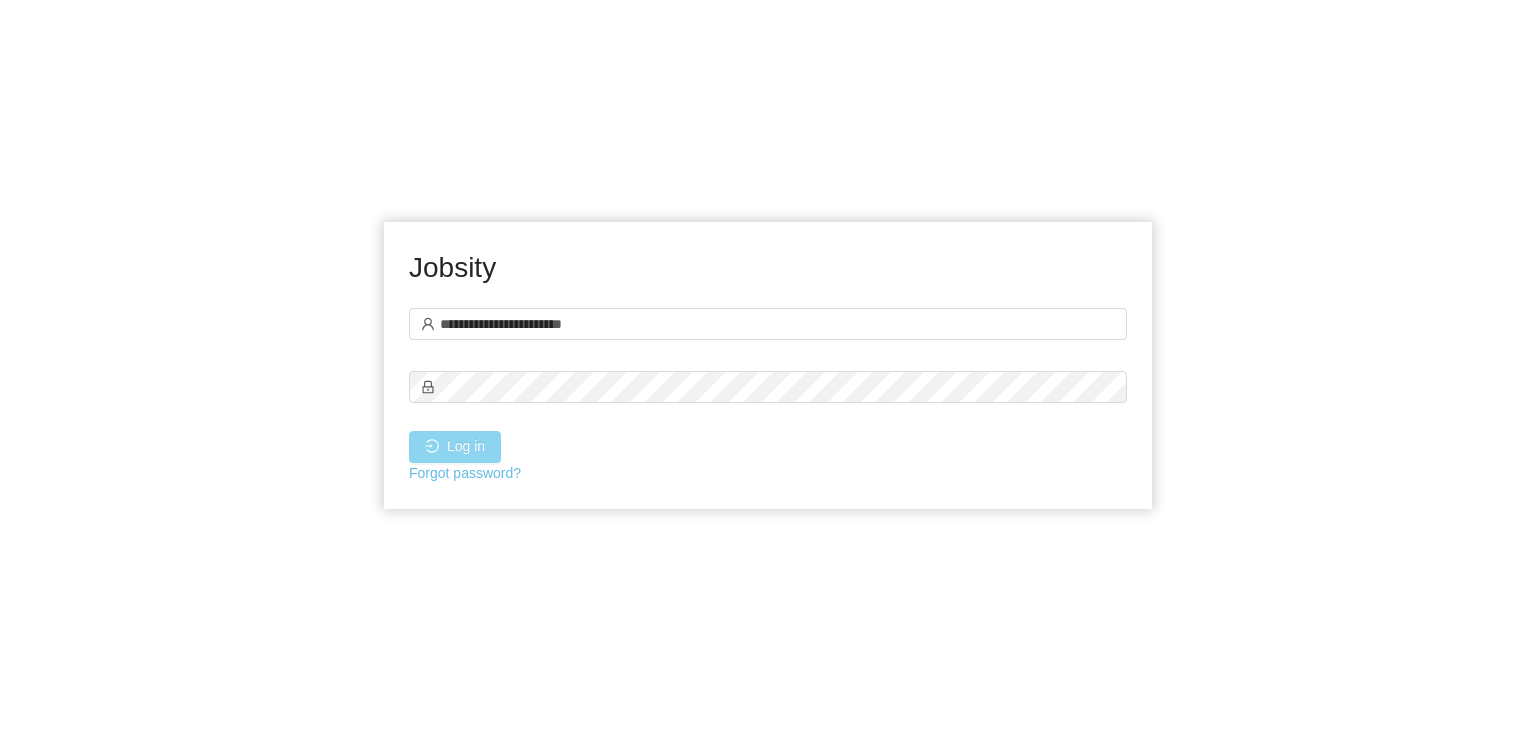 click on "Log in" at bounding box center (455, 447) 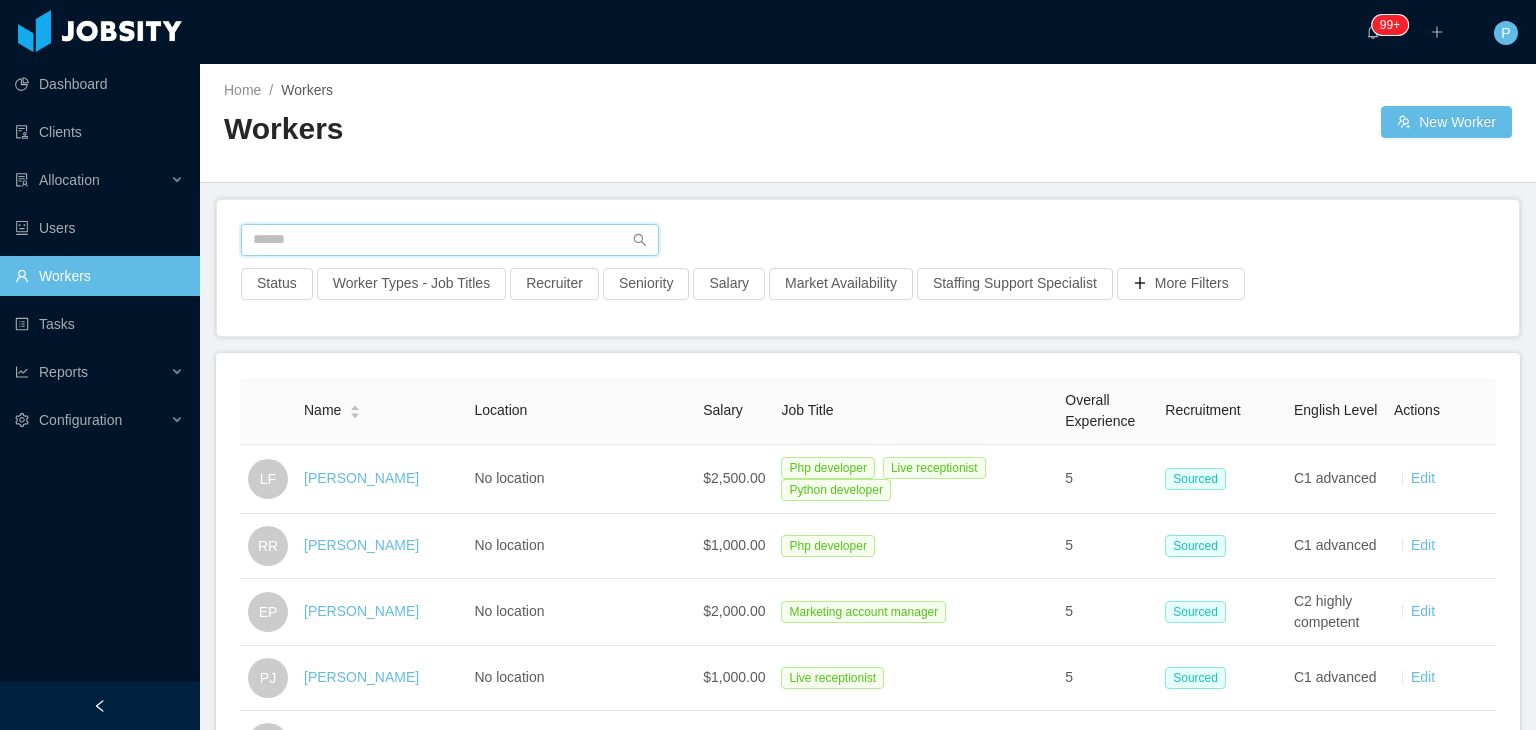 click at bounding box center (450, 240) 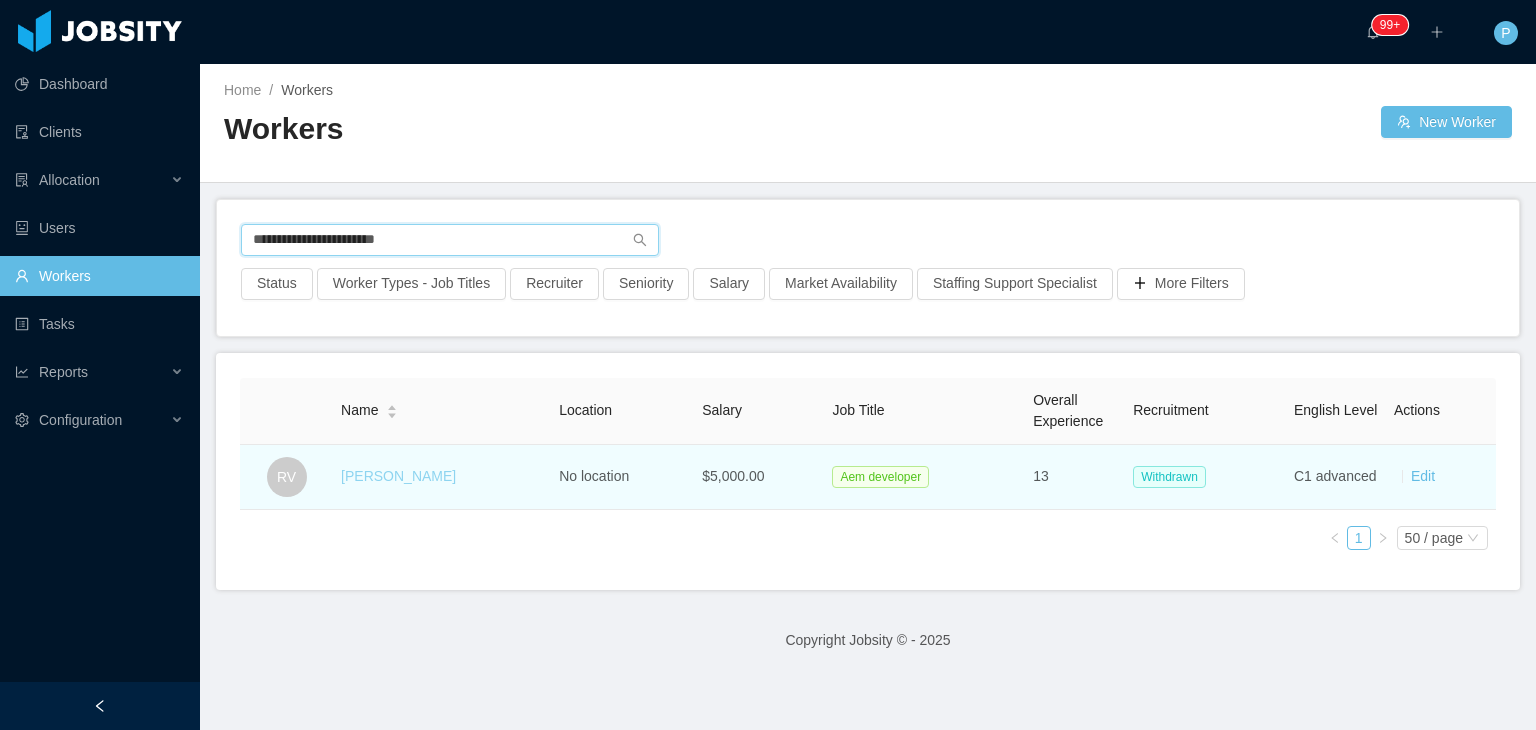 type on "**********" 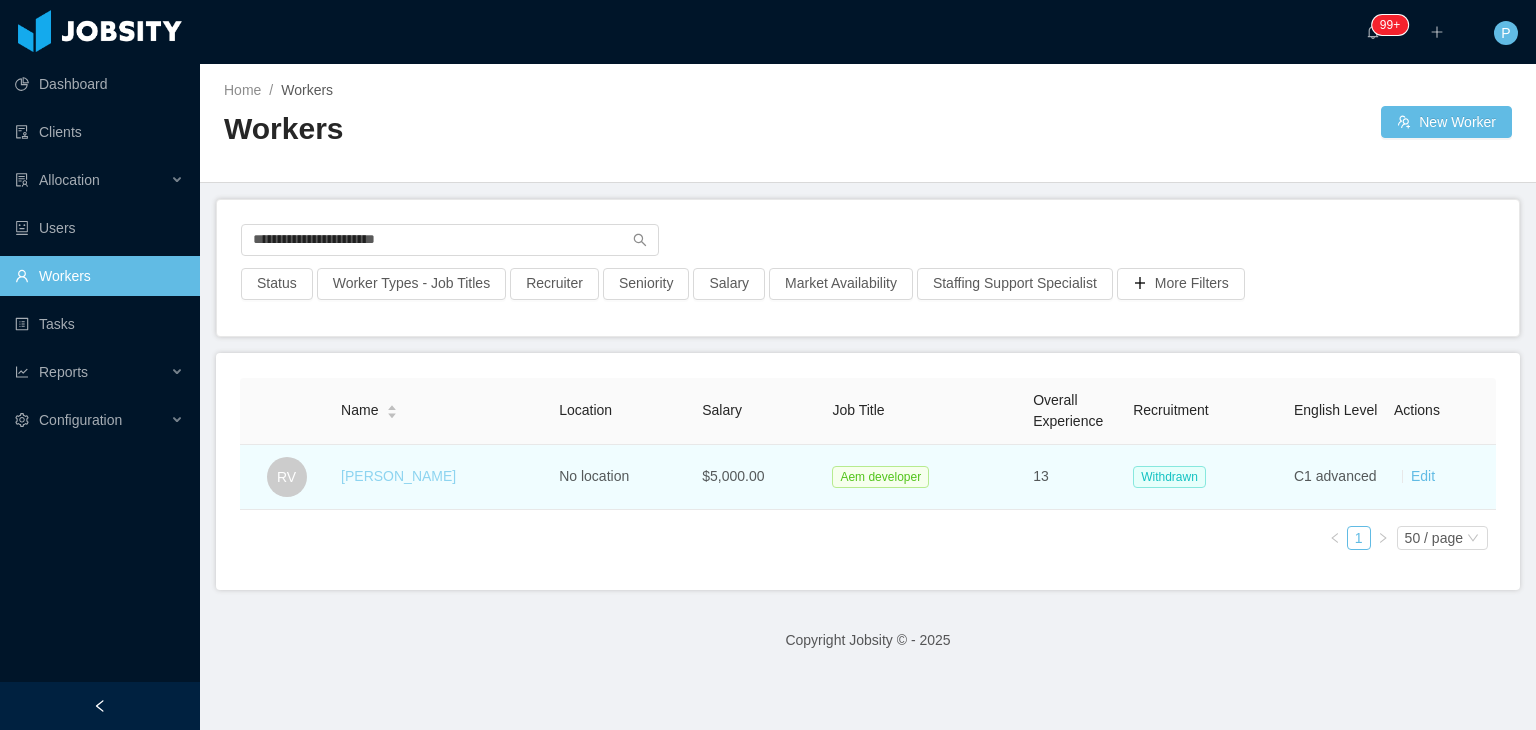 click on "Ricky Vargas" at bounding box center [398, 476] 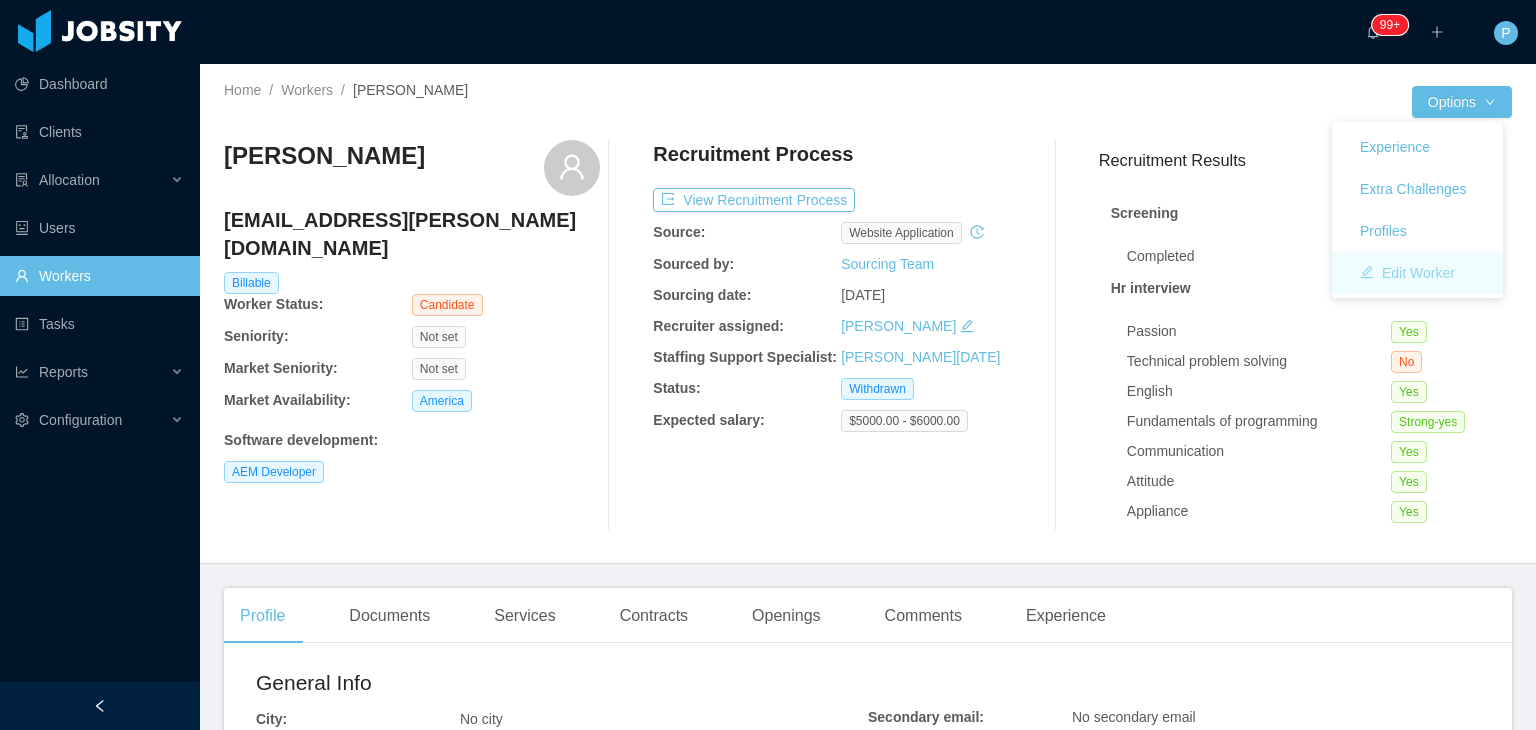 click on "Edit Worker" at bounding box center (1407, 273) 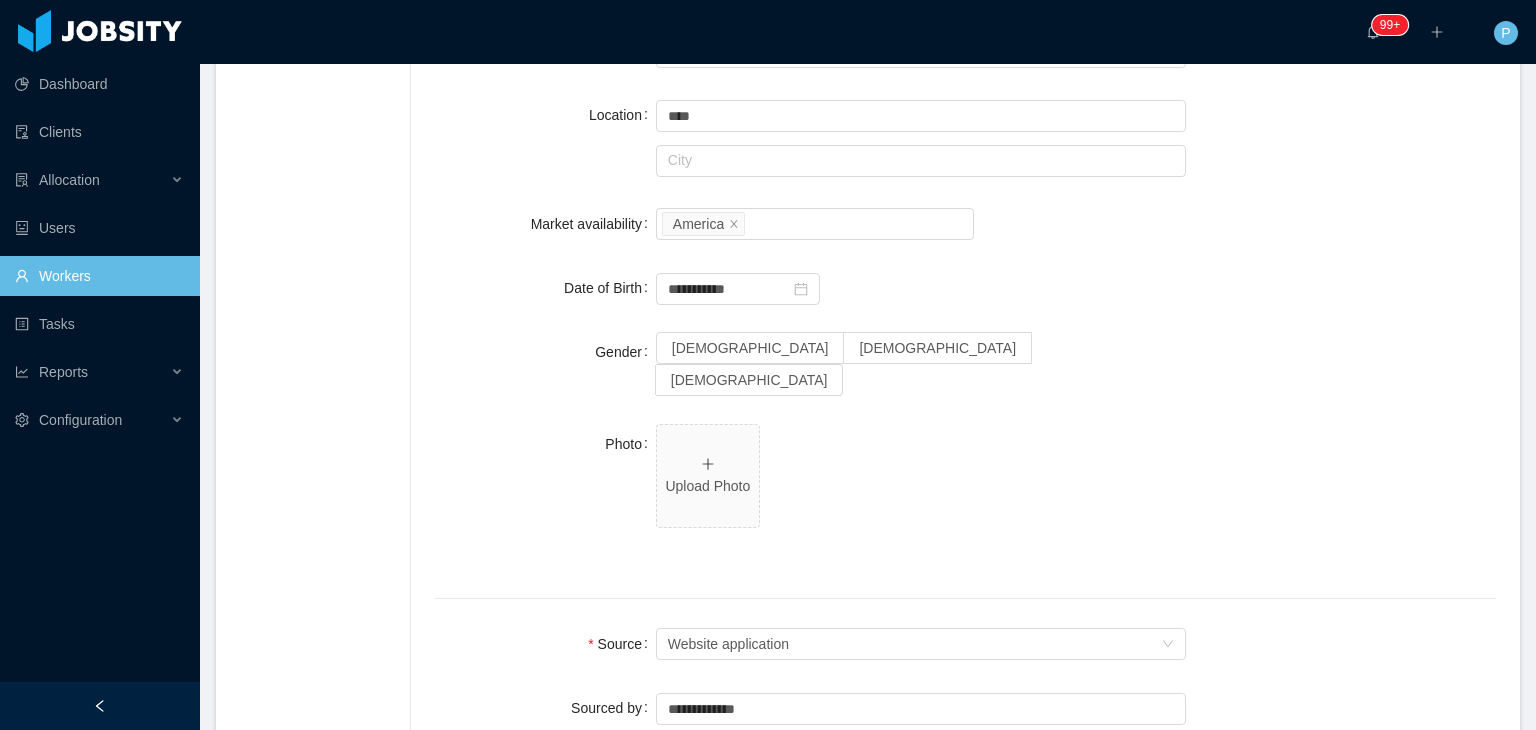 scroll, scrollTop: 922, scrollLeft: 0, axis: vertical 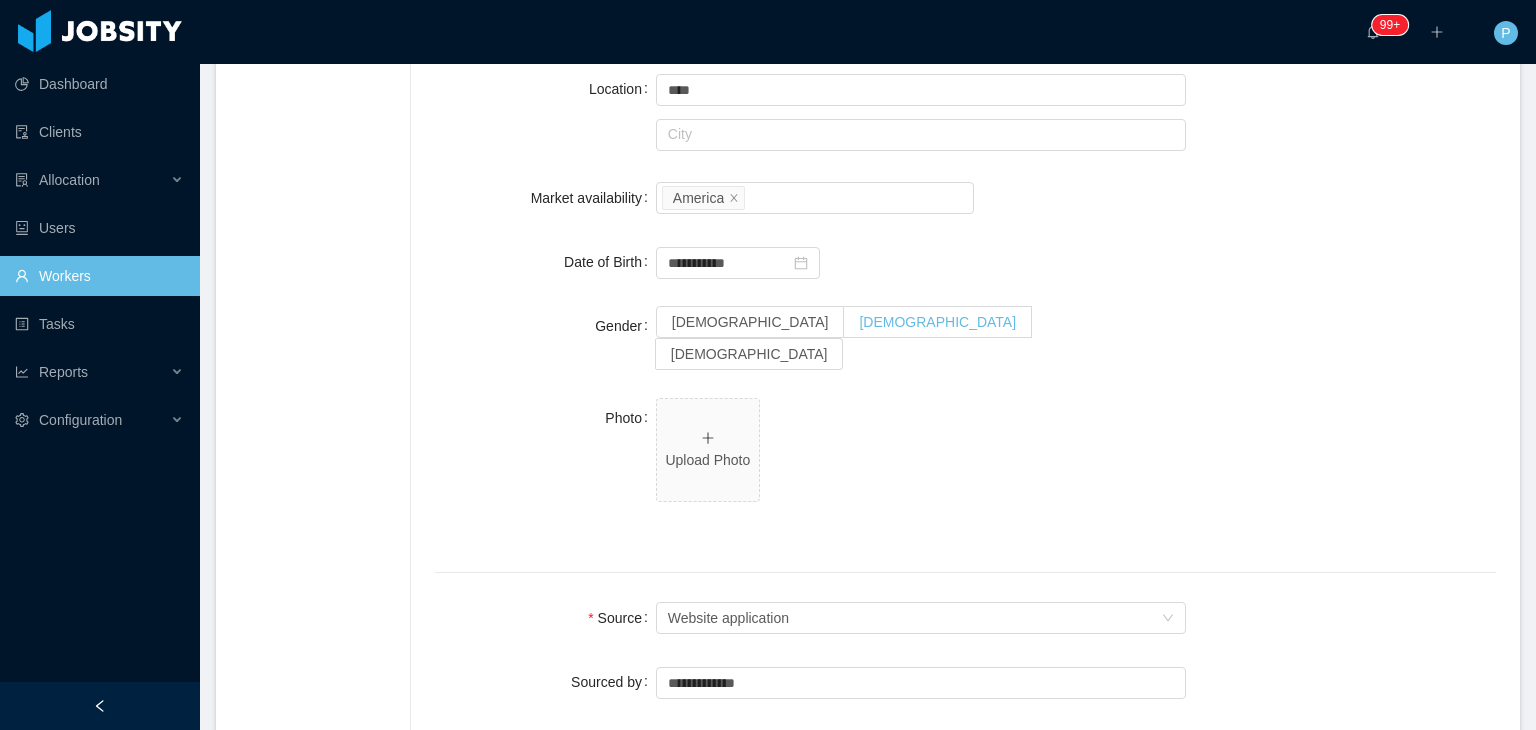 click on "[DEMOGRAPHIC_DATA]" at bounding box center (937, 322) 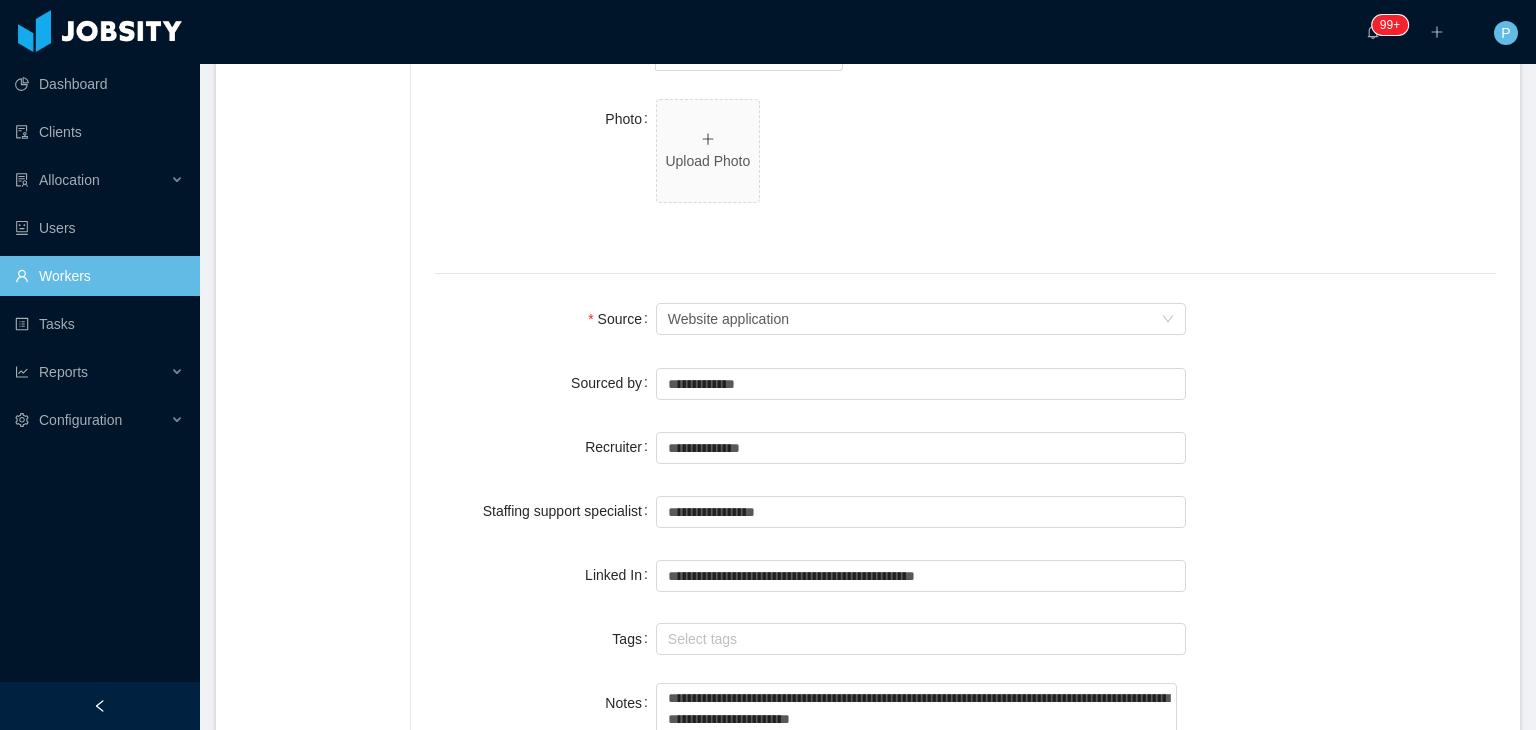 scroll, scrollTop: 1227, scrollLeft: 0, axis: vertical 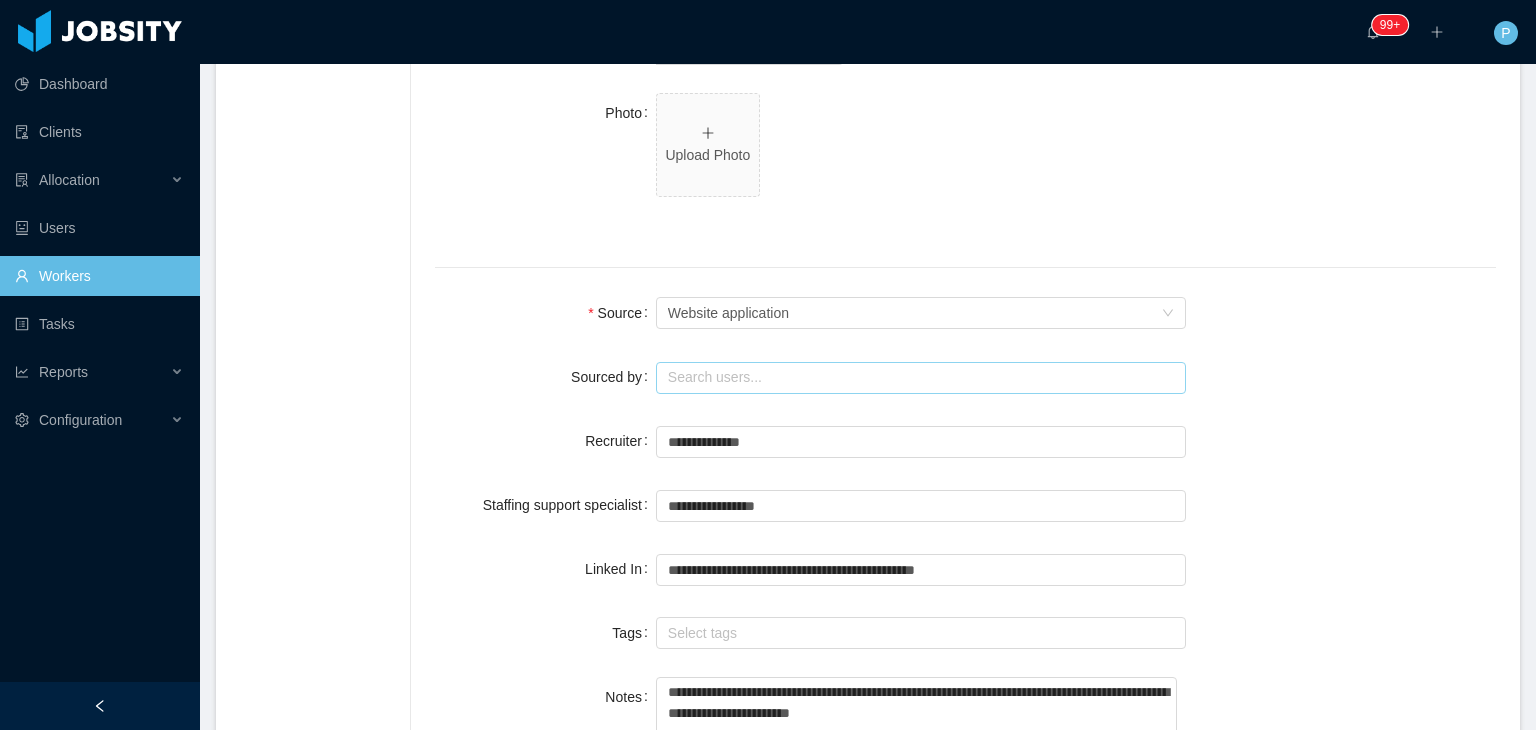 click at bounding box center (921, 378) 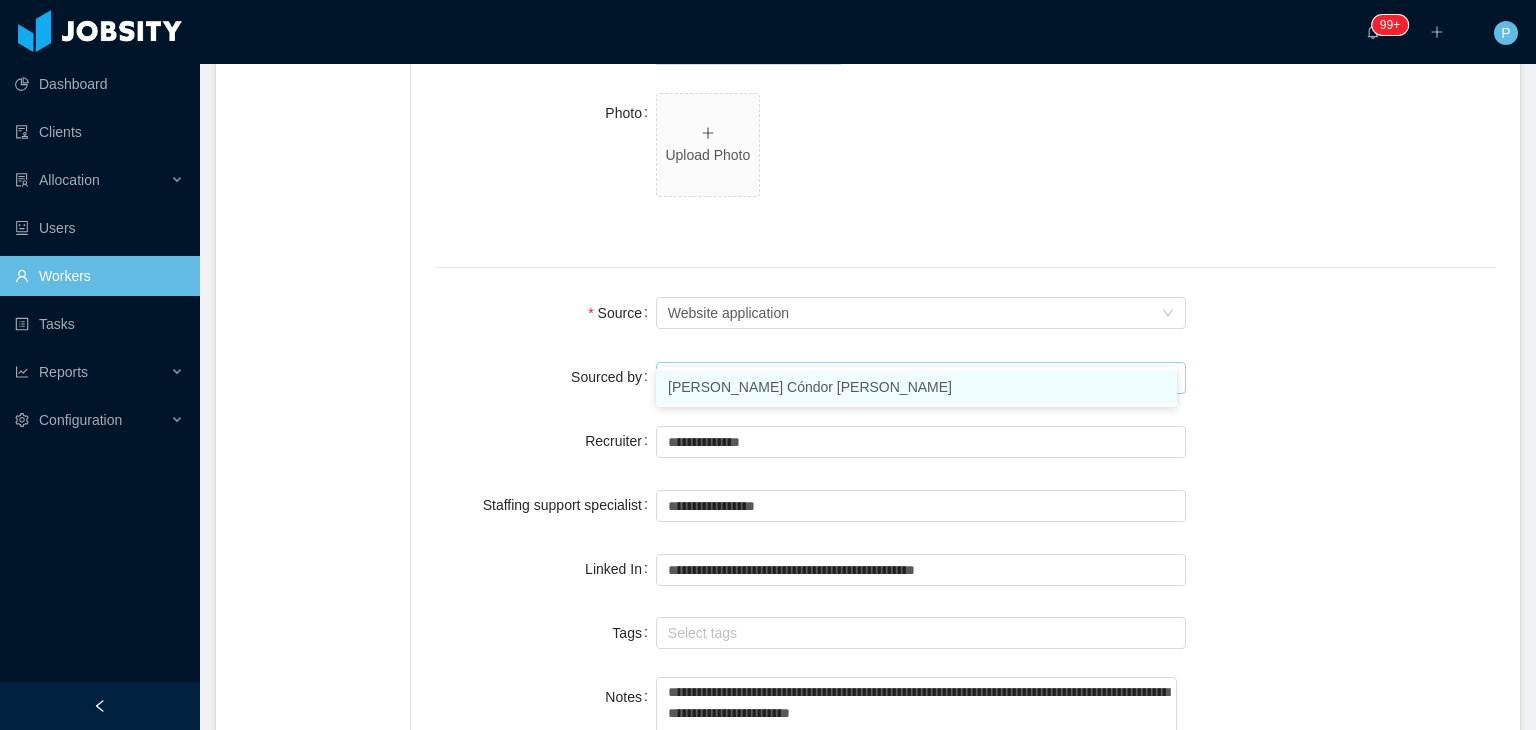 click on "[PERSON_NAME] Cóndor [PERSON_NAME]" at bounding box center (916, 387) 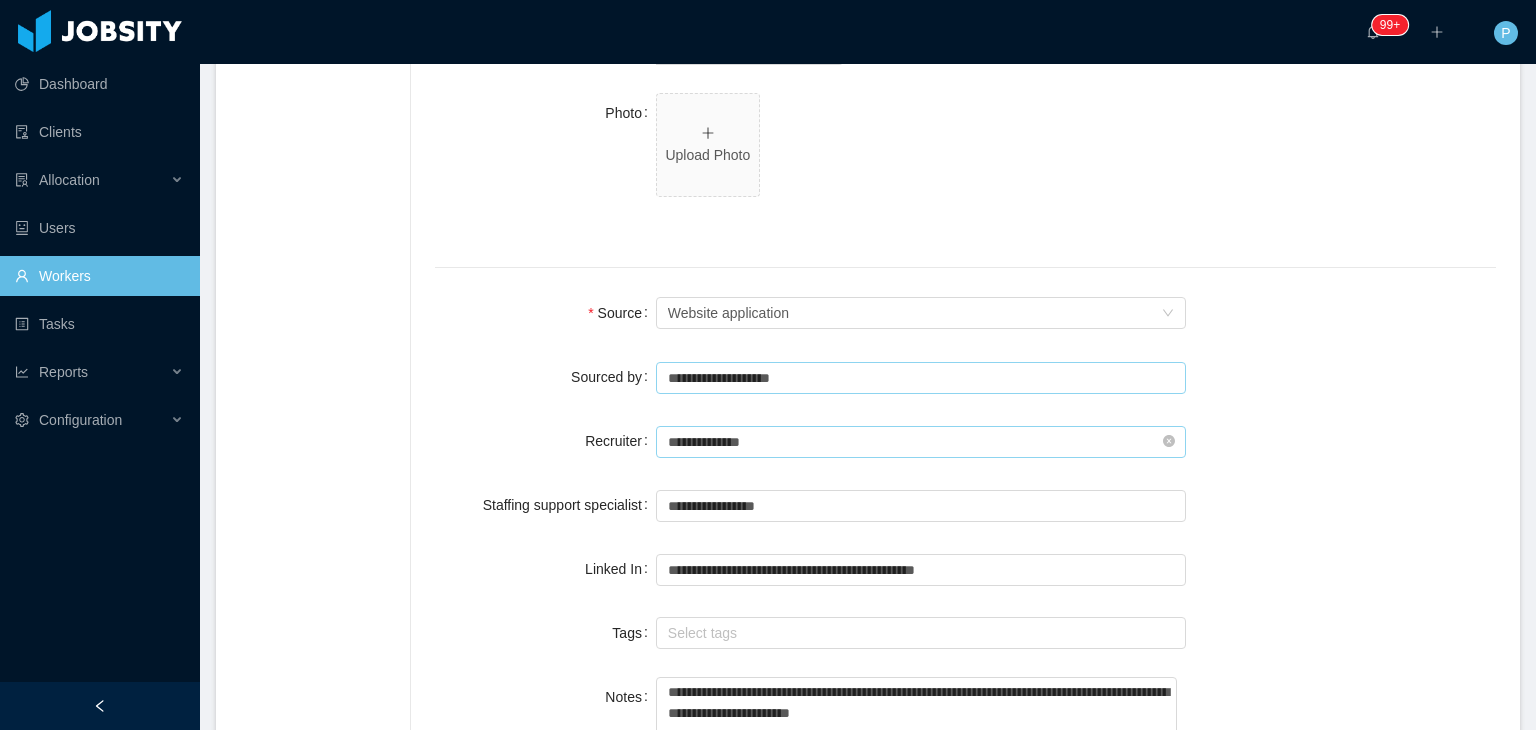 type on "**********" 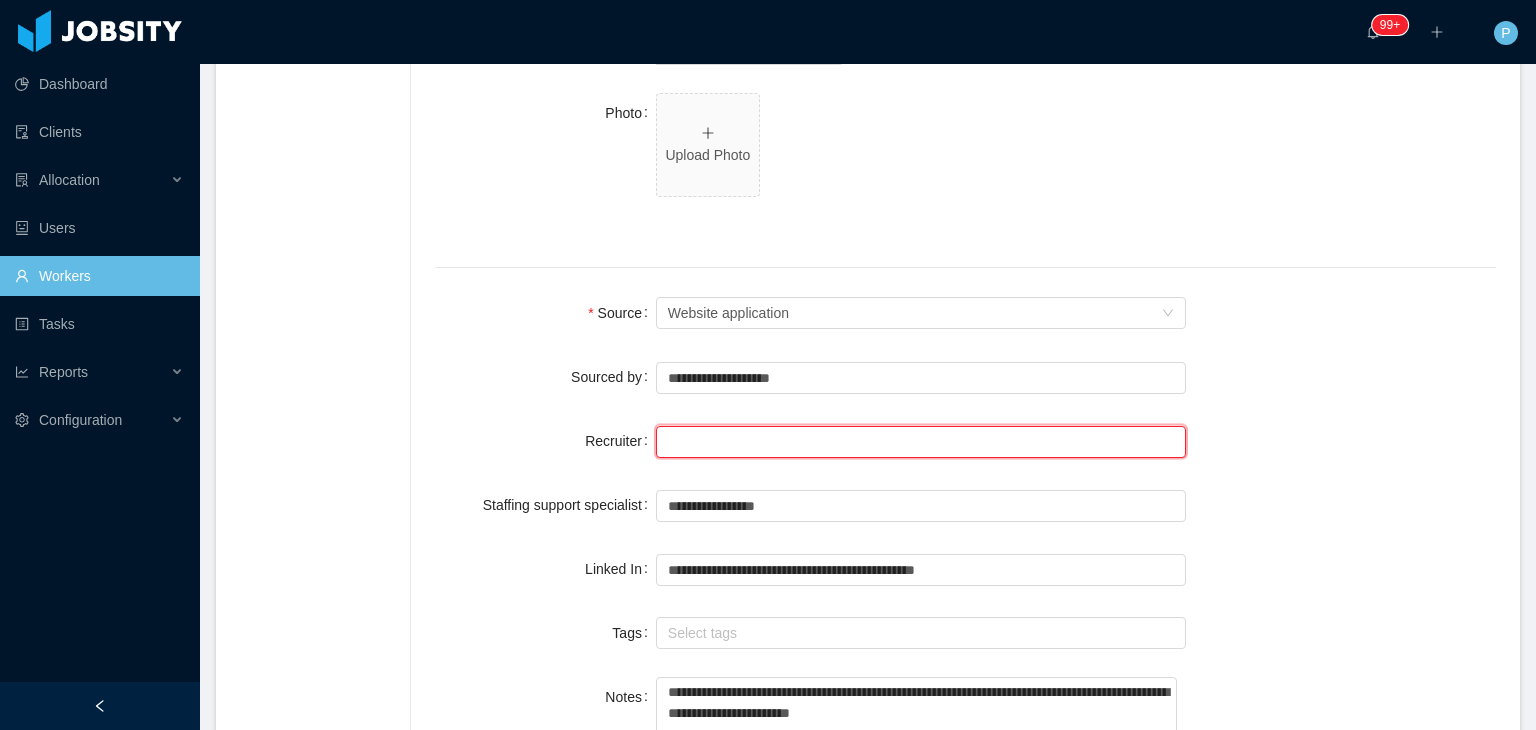 click at bounding box center [921, 442] 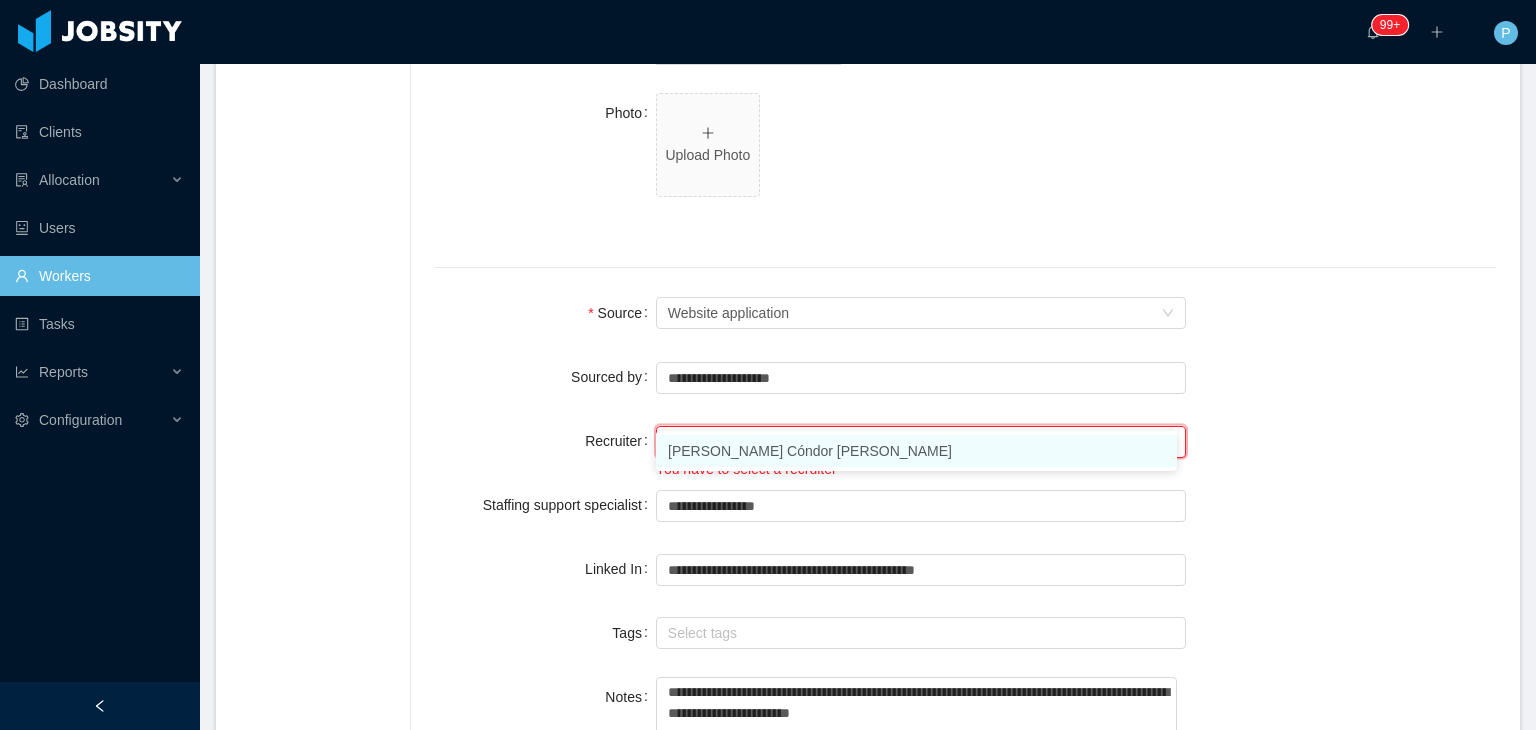 click on "[PERSON_NAME] Cóndor [PERSON_NAME]" at bounding box center (916, 451) 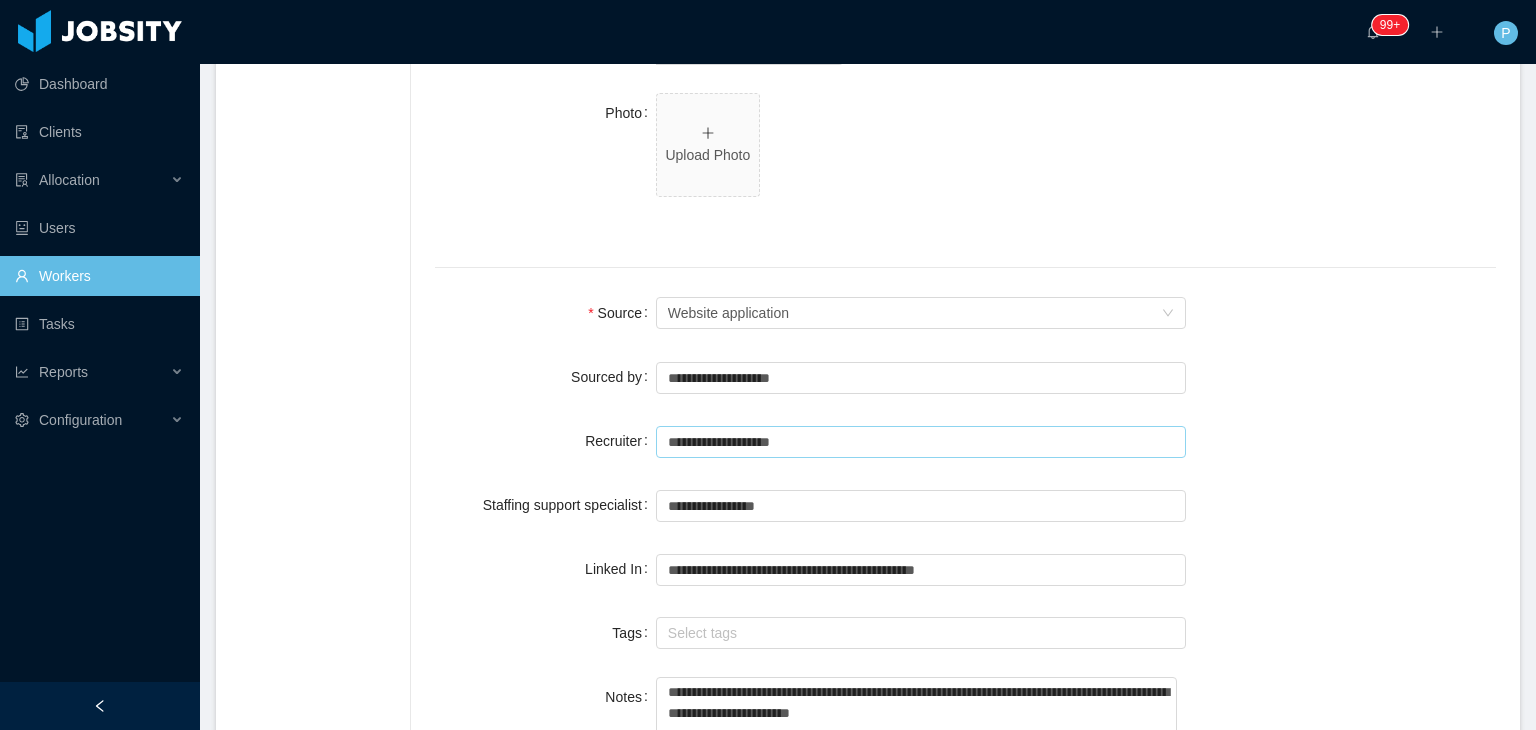 type on "**********" 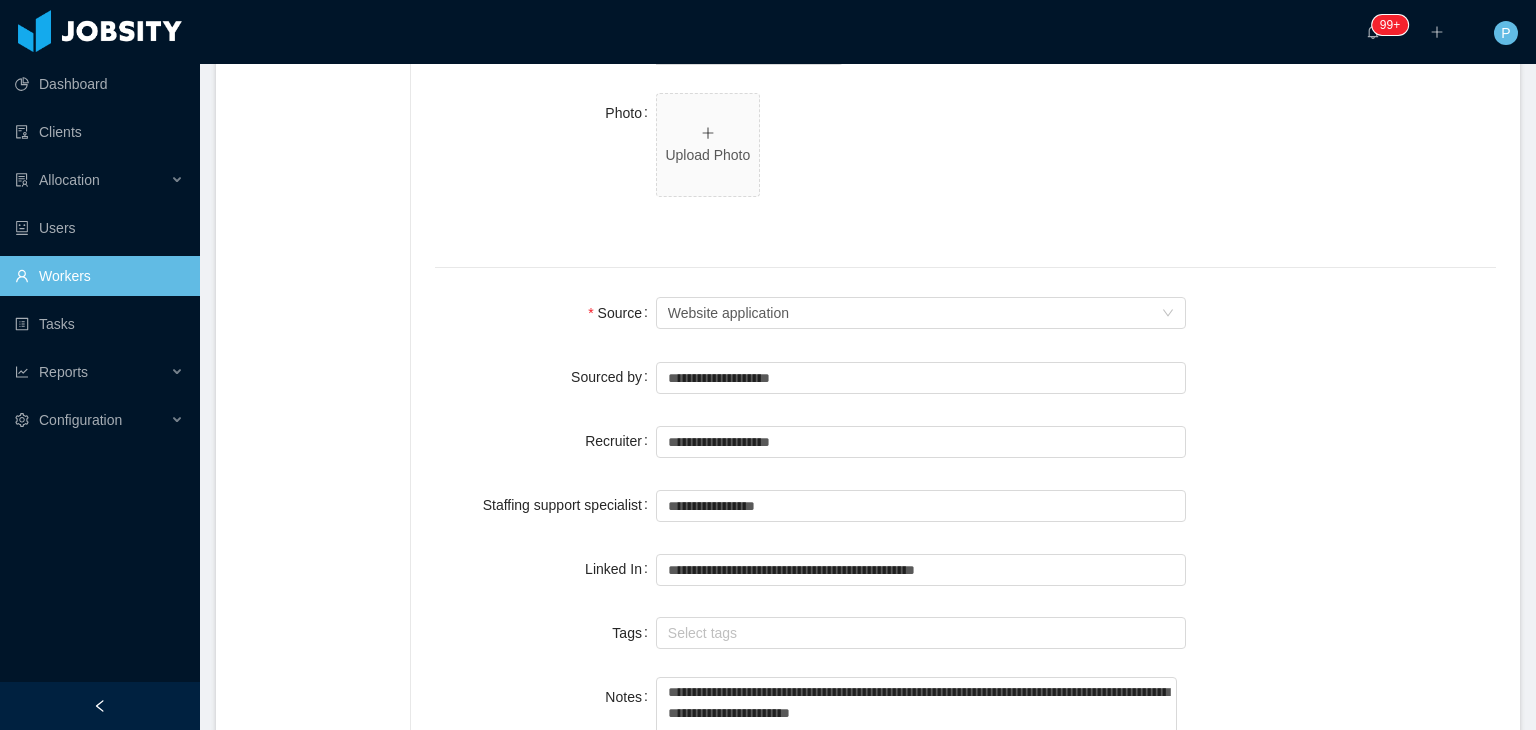 click on "**********" at bounding box center (965, 441) 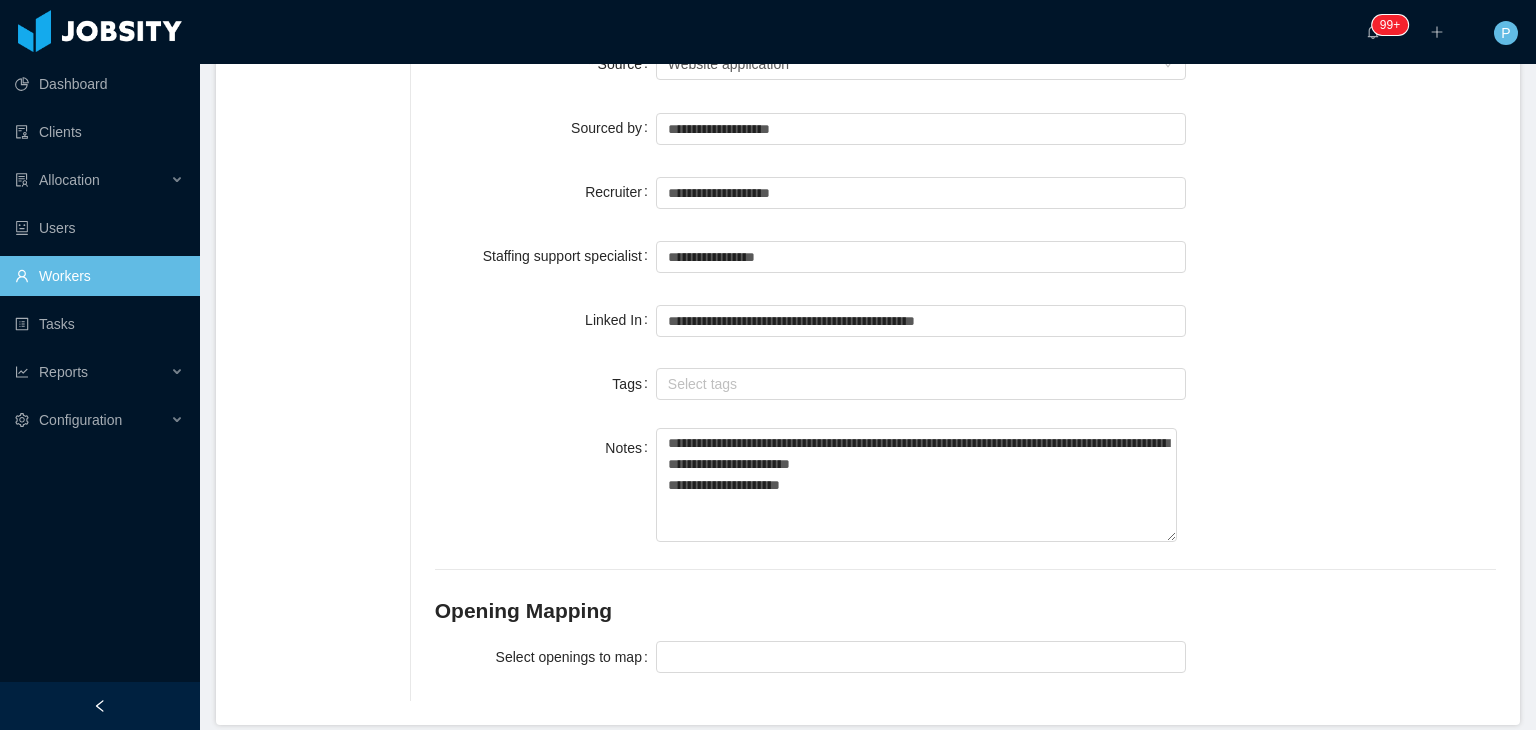 scroll, scrollTop: 1528, scrollLeft: 0, axis: vertical 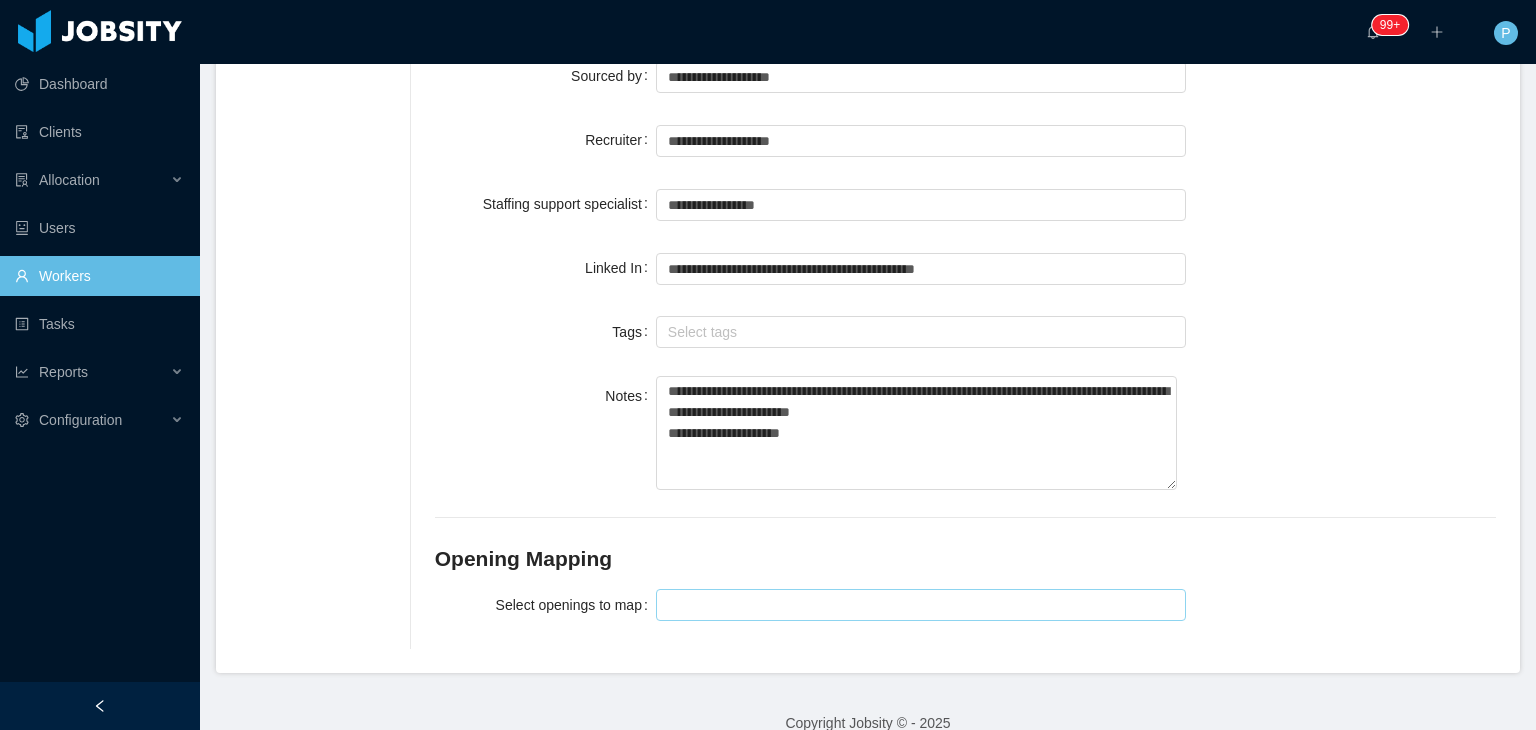 click at bounding box center [918, 605] 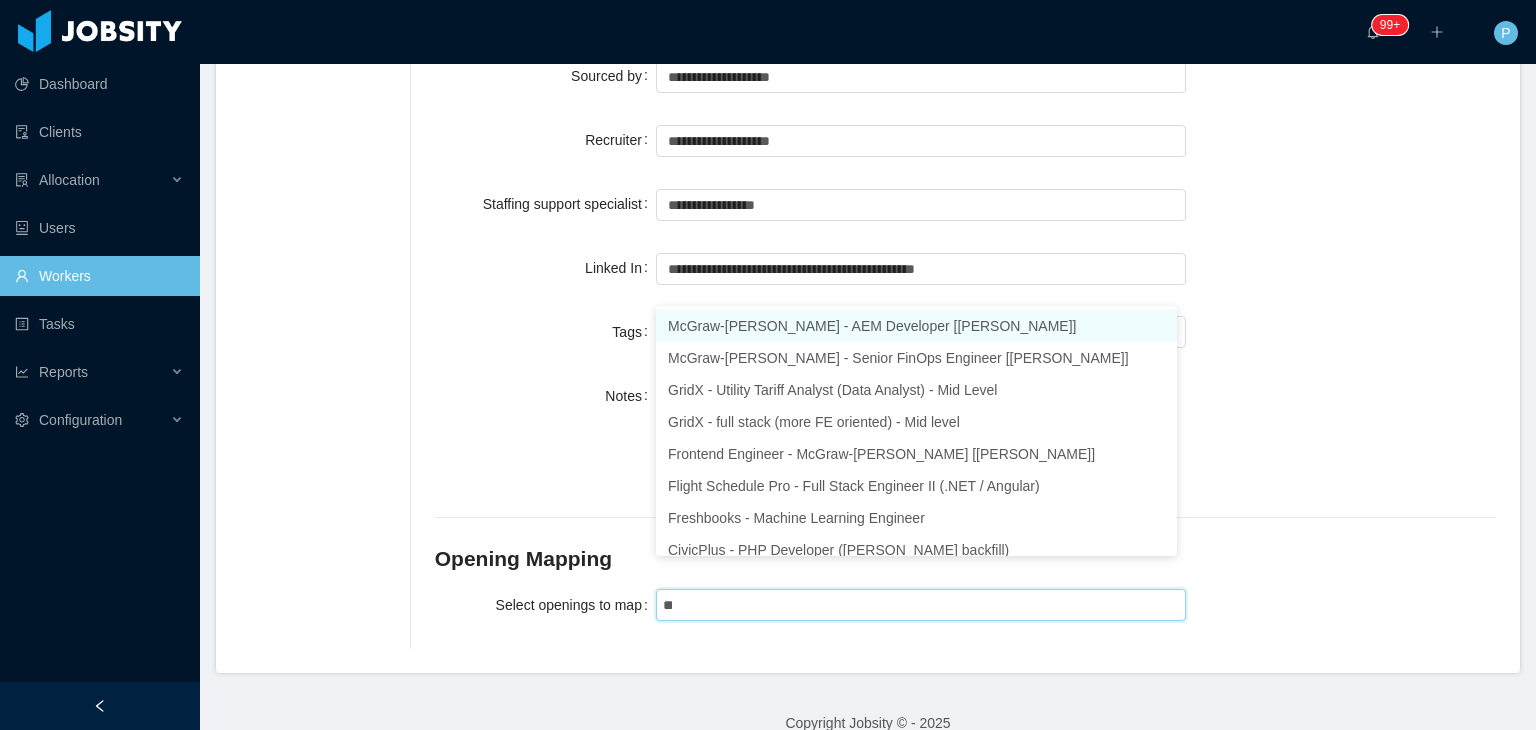 type on "***" 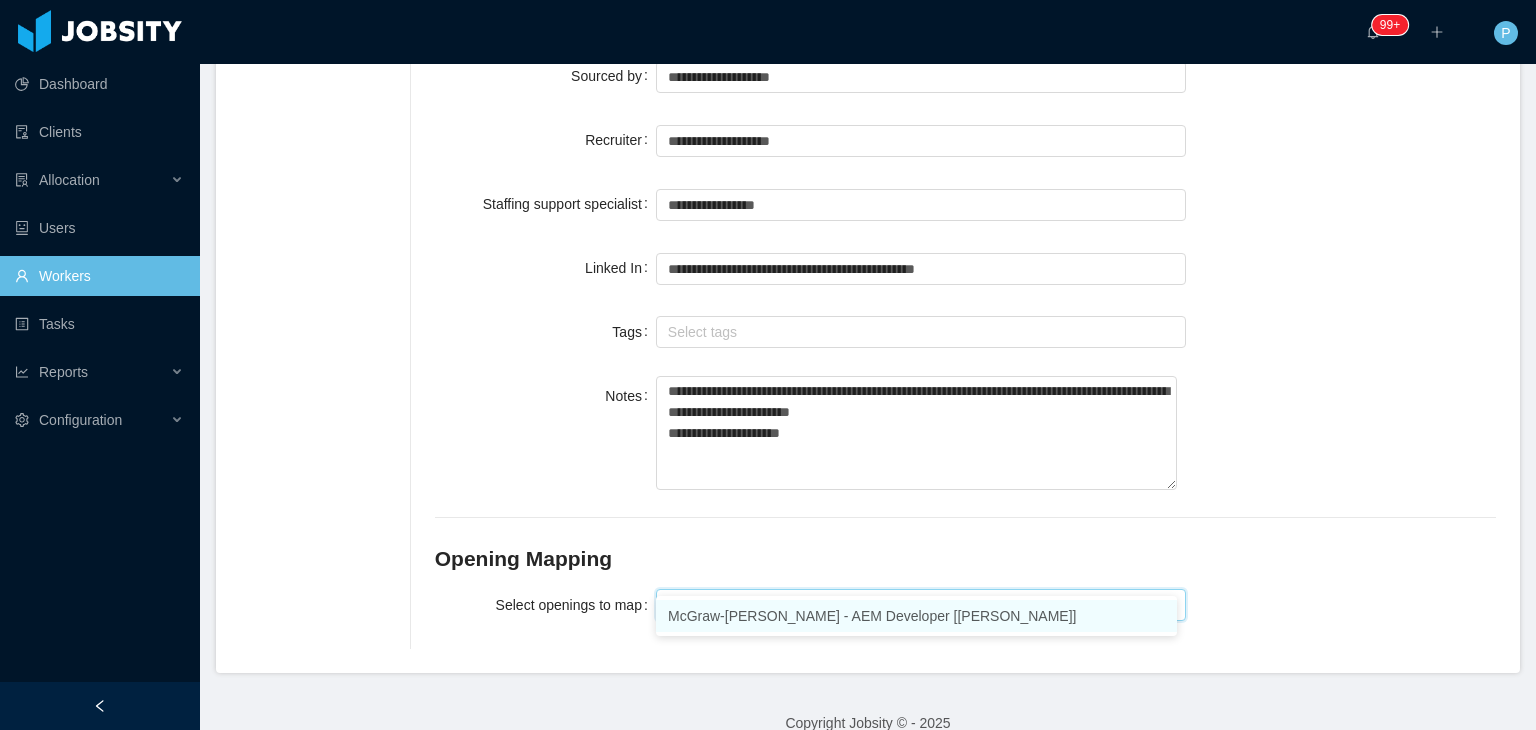 type 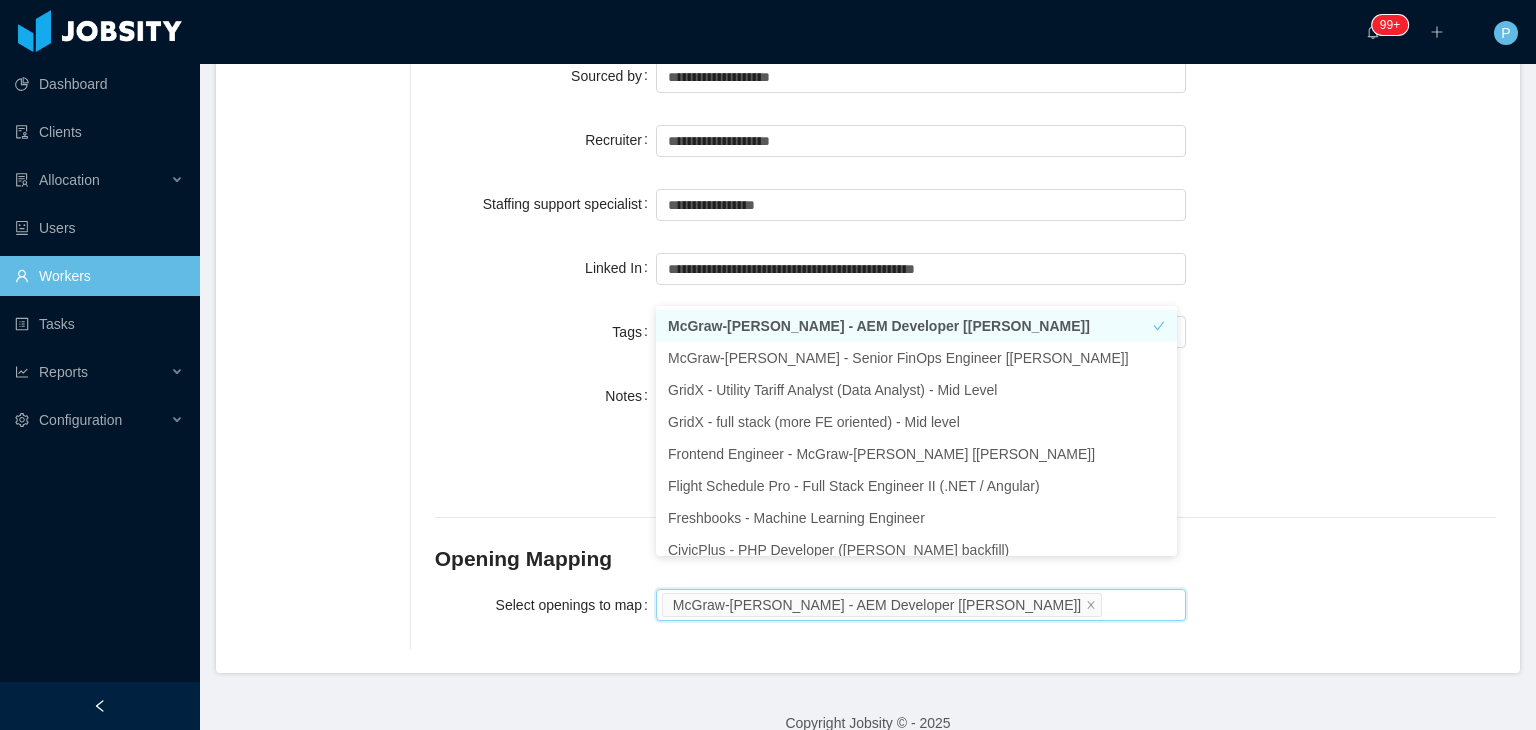 scroll, scrollTop: 10, scrollLeft: 0, axis: vertical 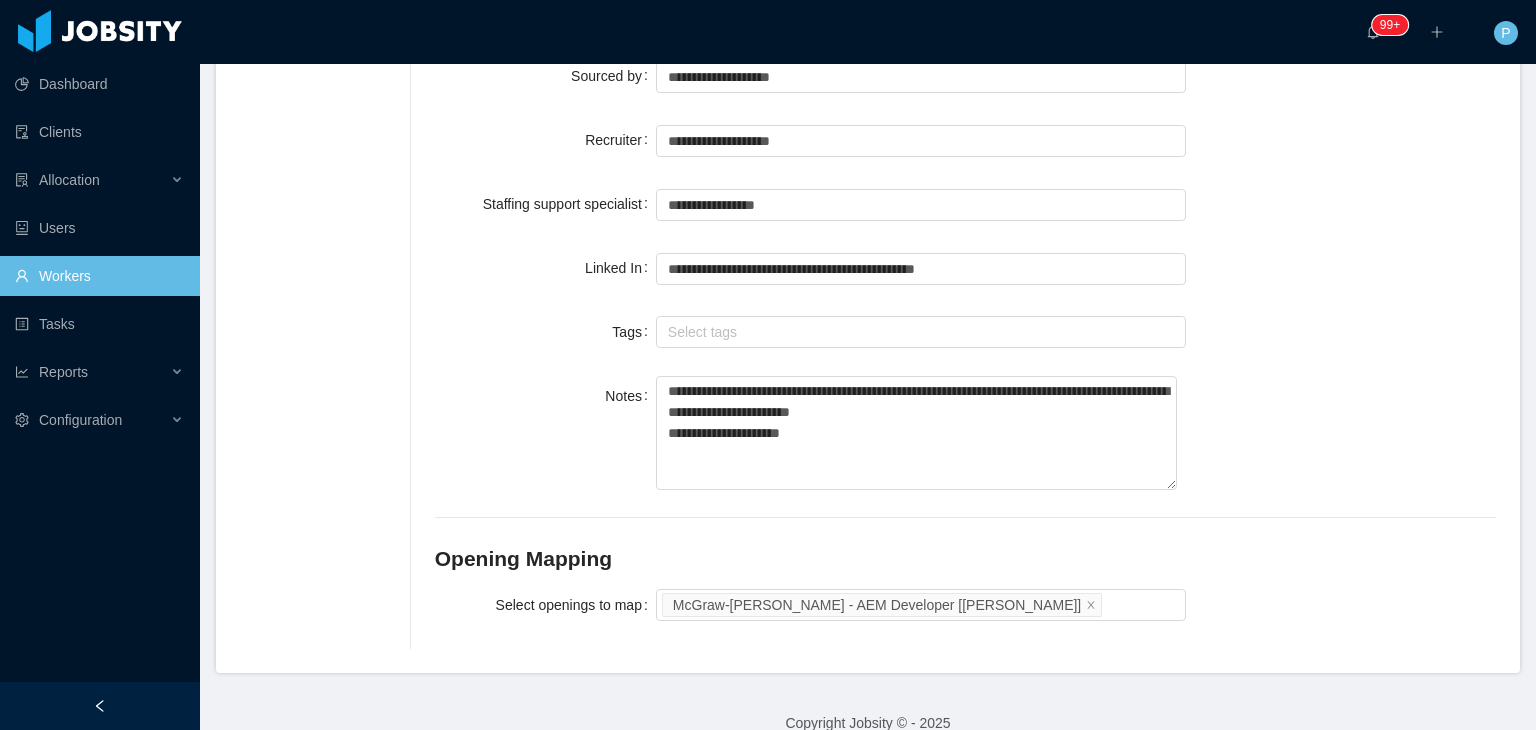click on "**********" at bounding box center [965, -340] 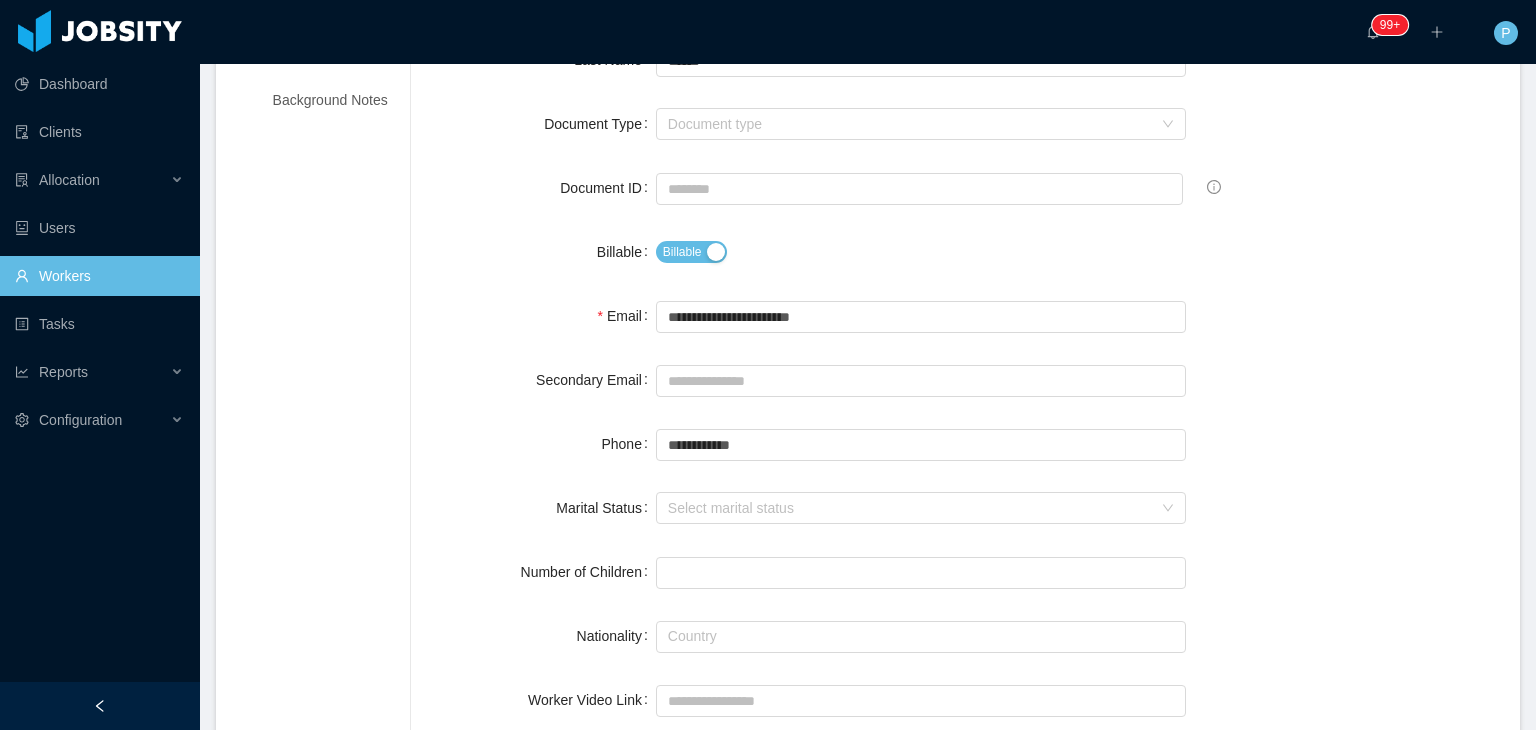 scroll, scrollTop: 0, scrollLeft: 0, axis: both 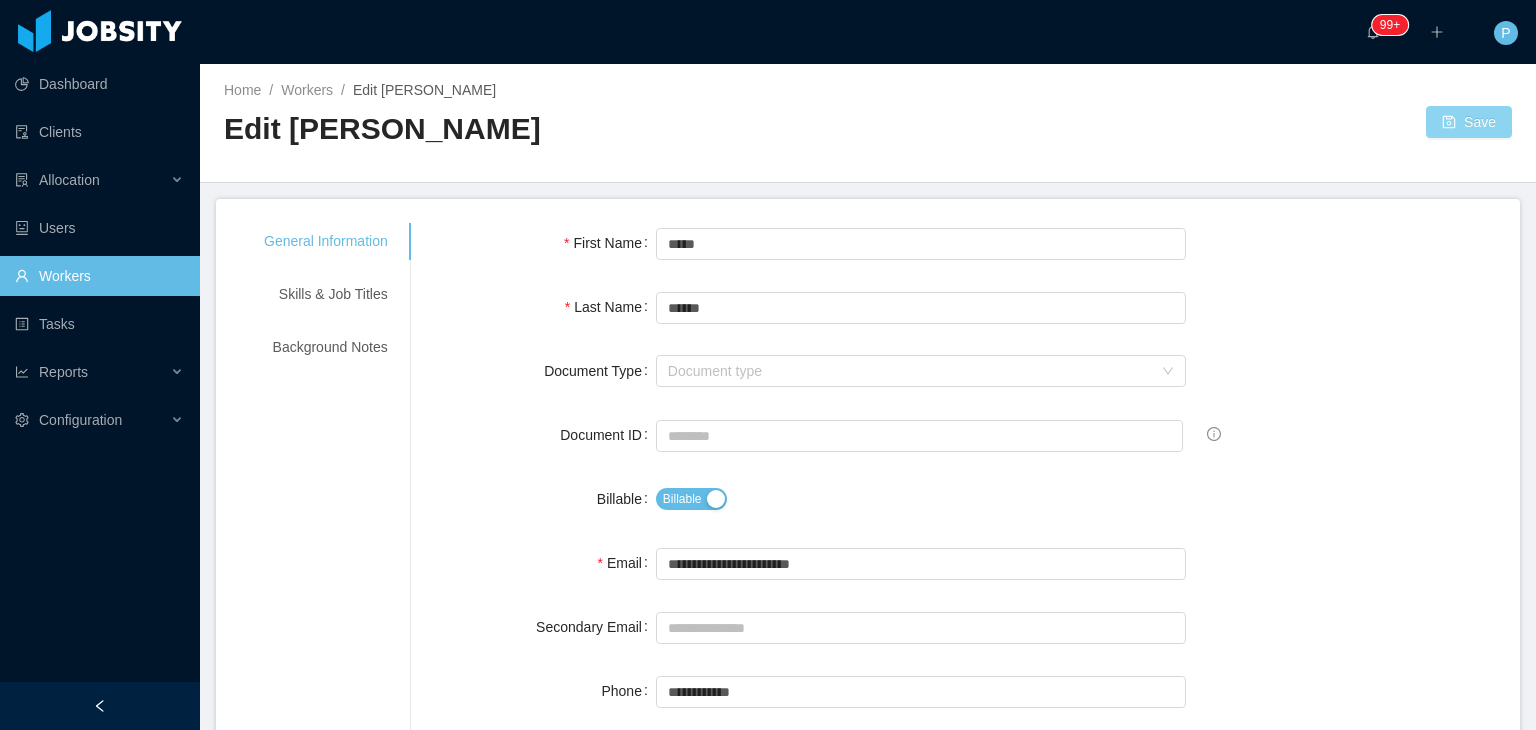 click on "Save" at bounding box center (1469, 122) 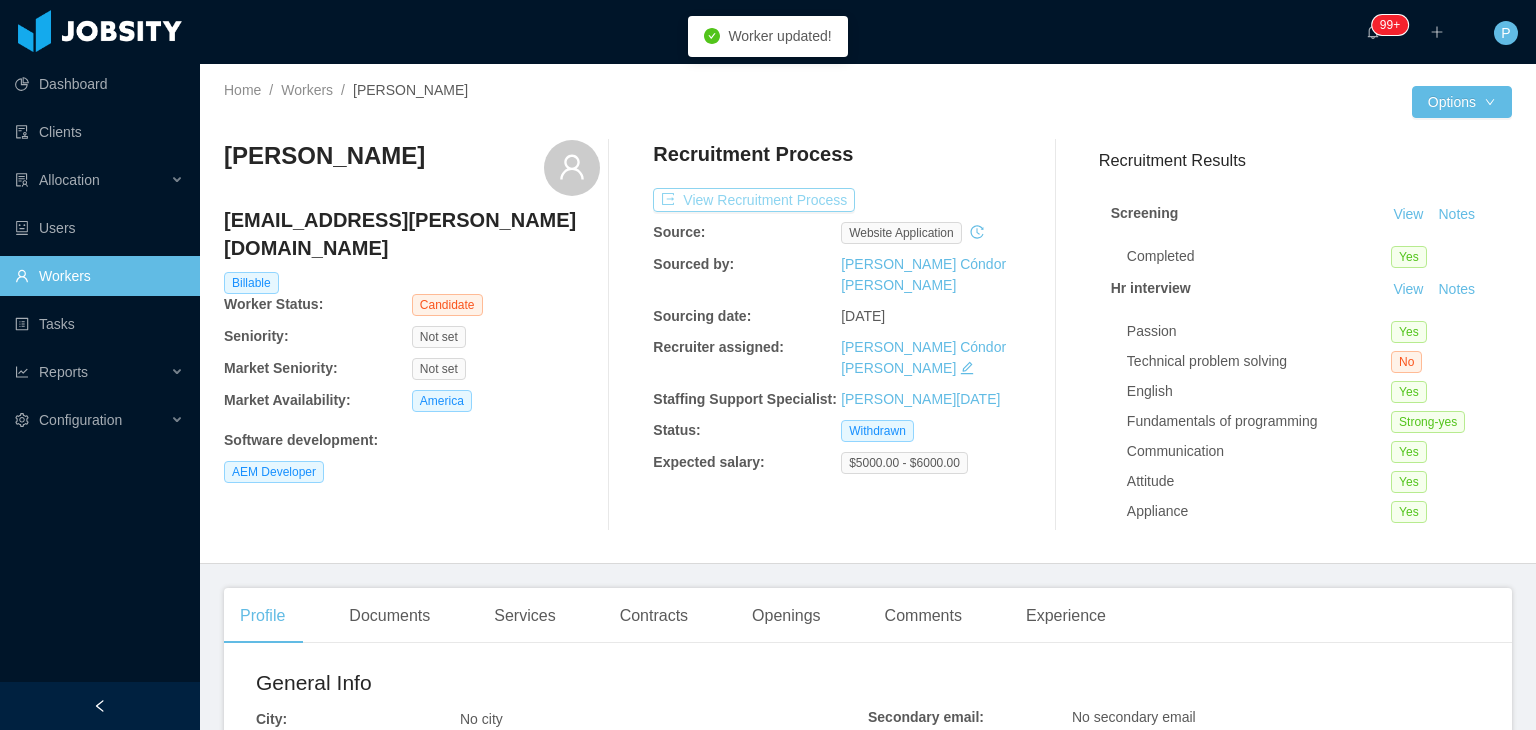 click on "View Recruitment Process" at bounding box center (754, 200) 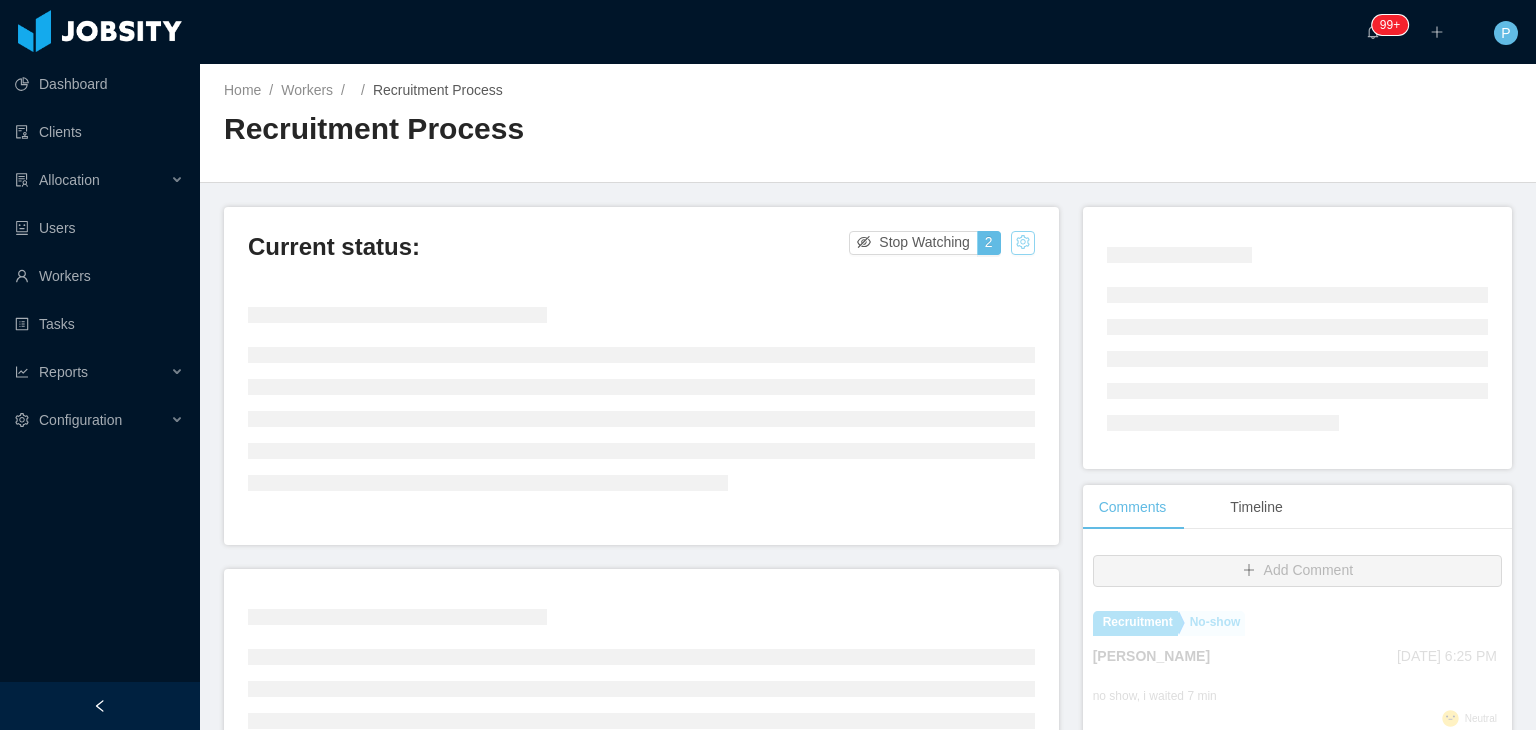 click at bounding box center [1023, 243] 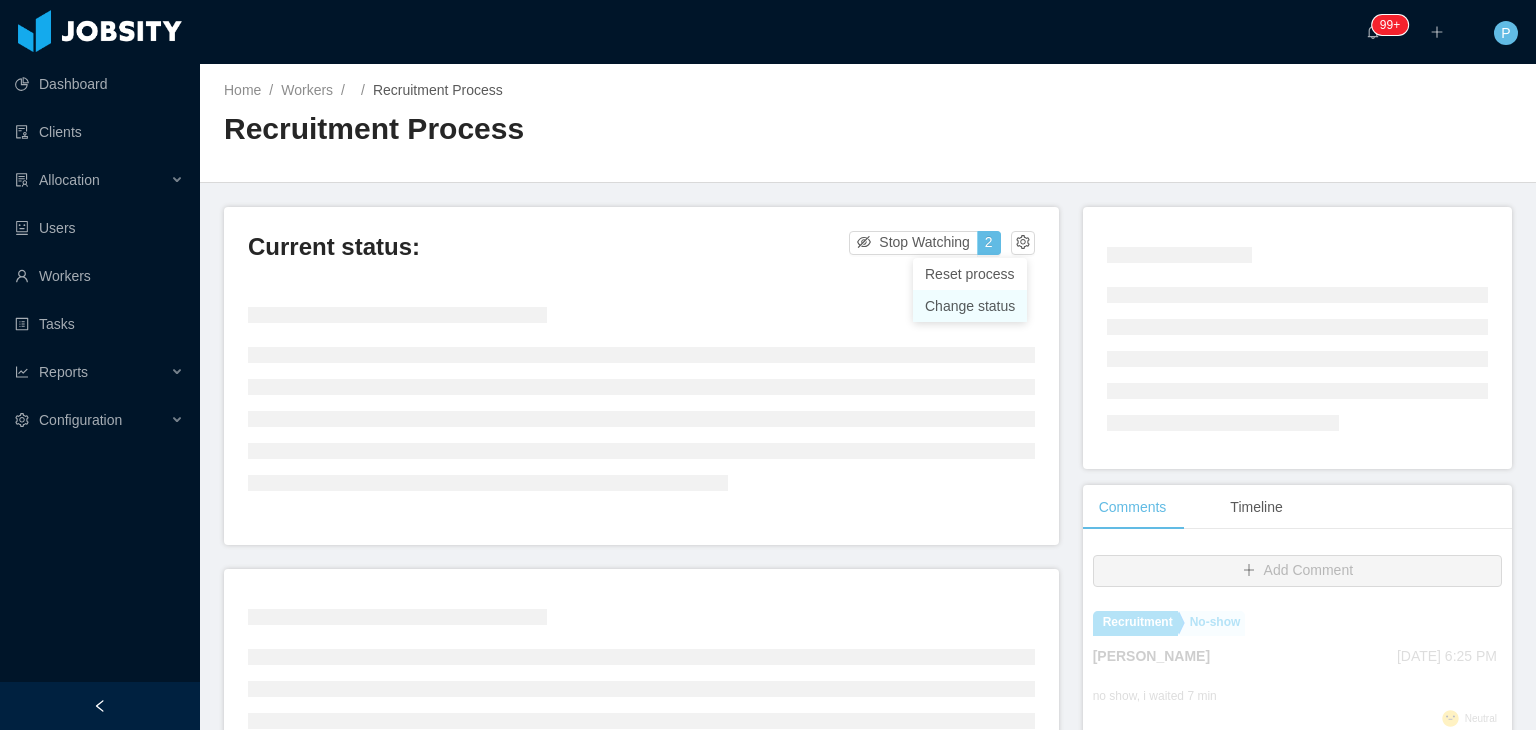 click on "Change status" at bounding box center (970, 306) 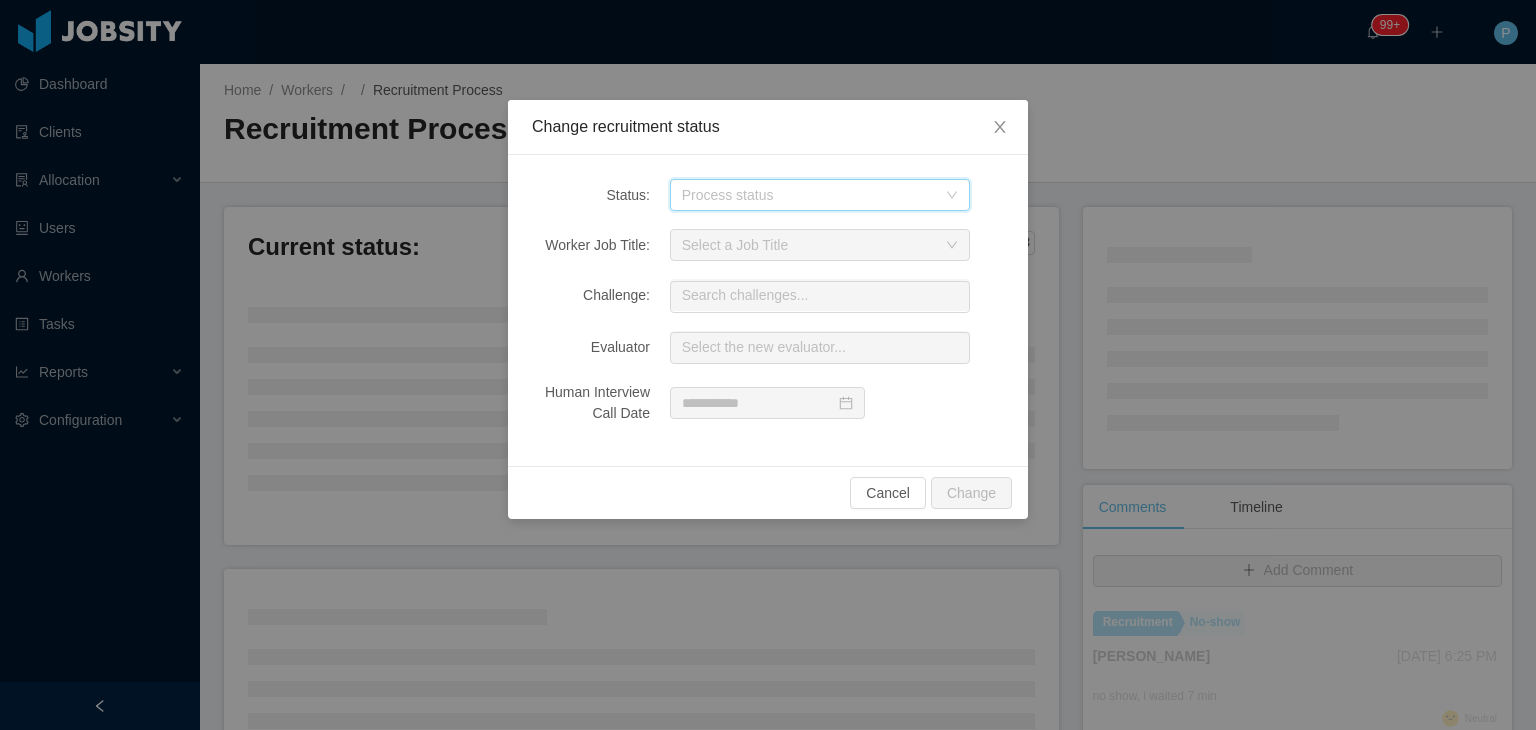 click 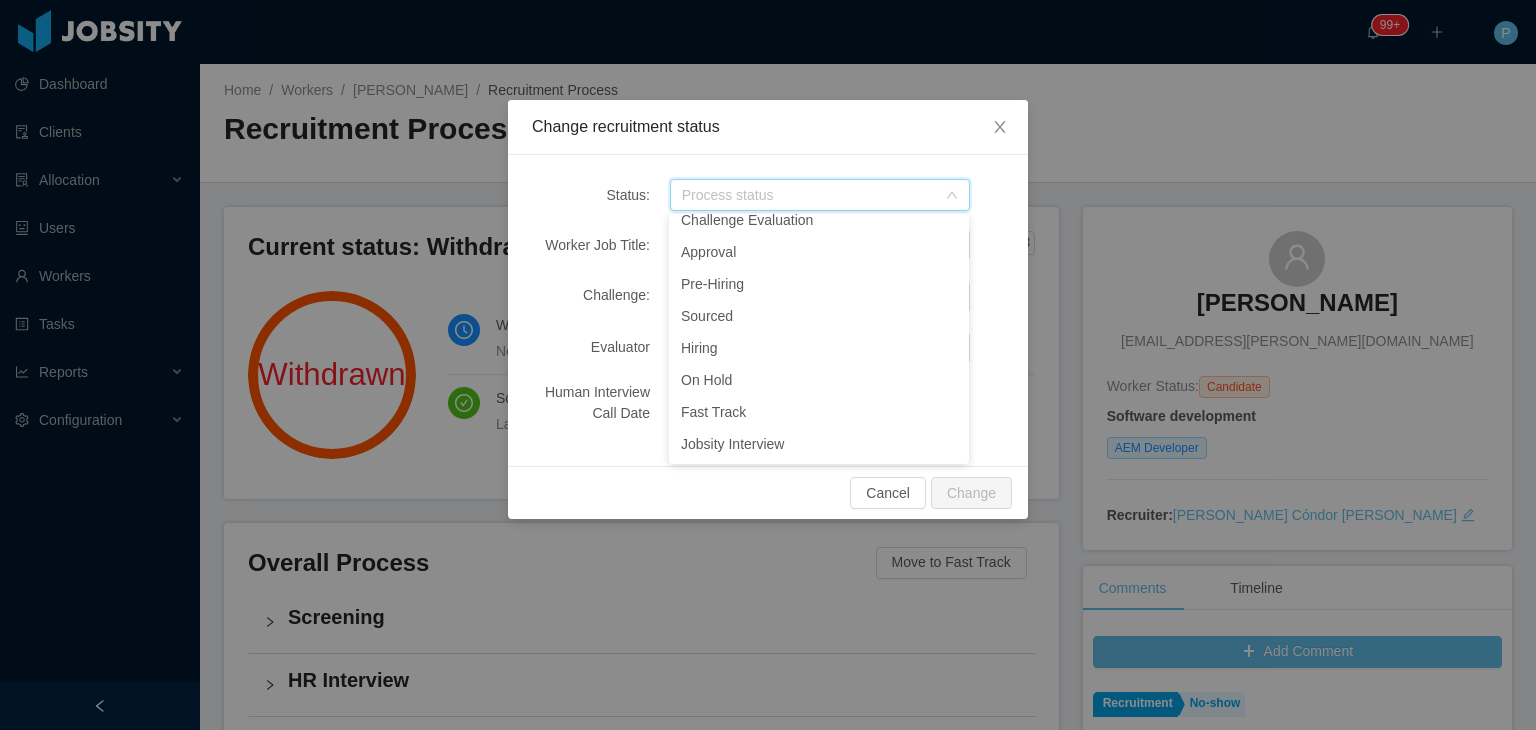 scroll, scrollTop: 218, scrollLeft: 0, axis: vertical 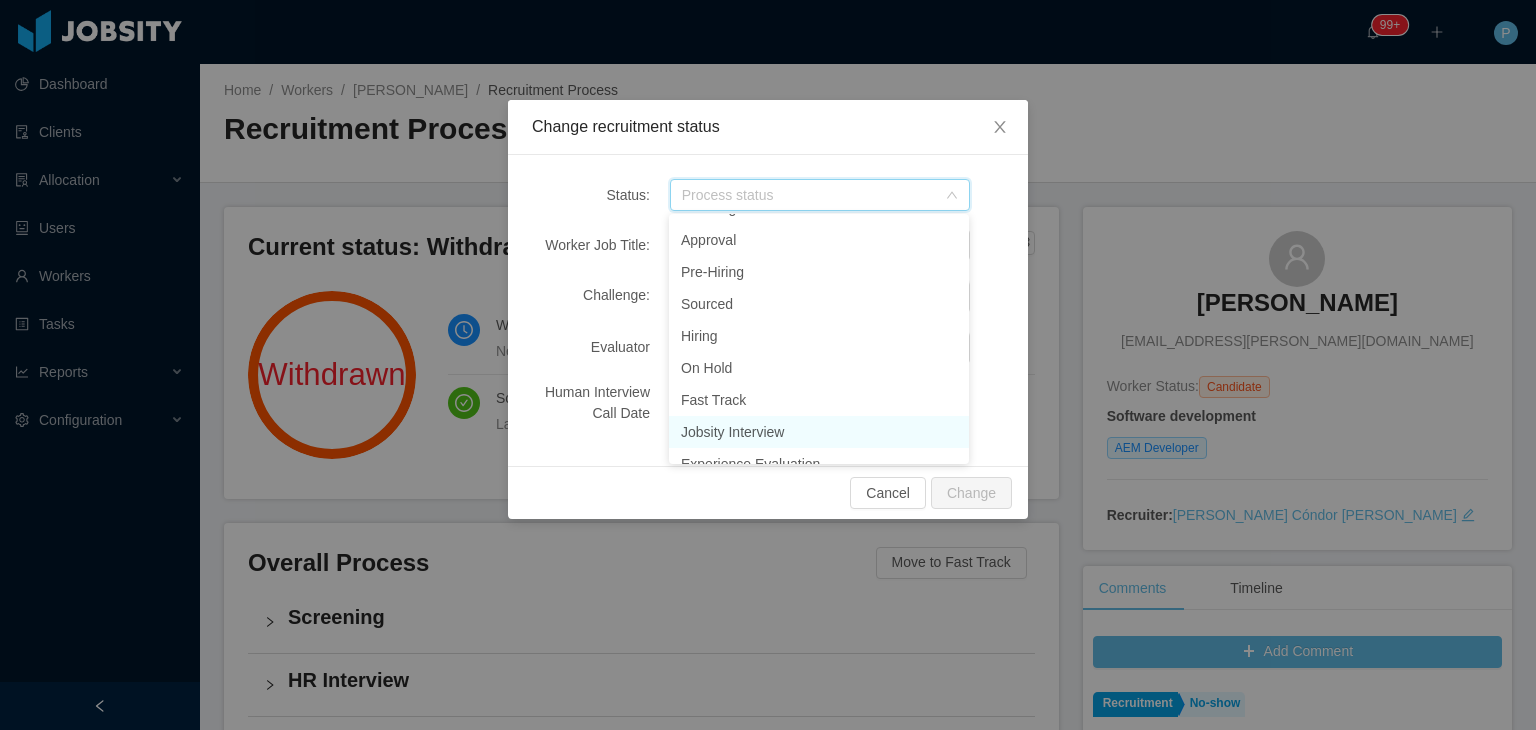 click on "Jobsity Interview" at bounding box center (819, 432) 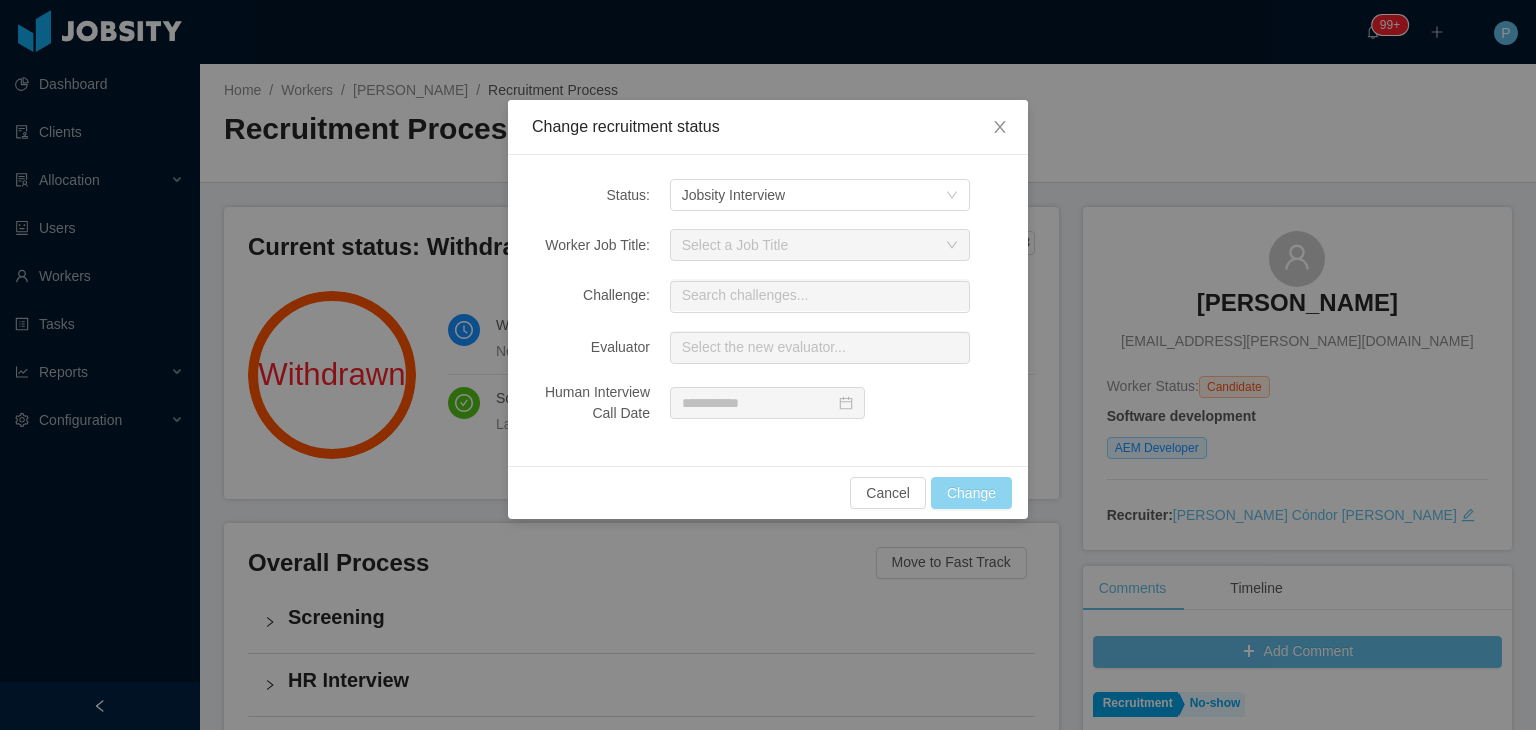 click on "Change" at bounding box center (971, 493) 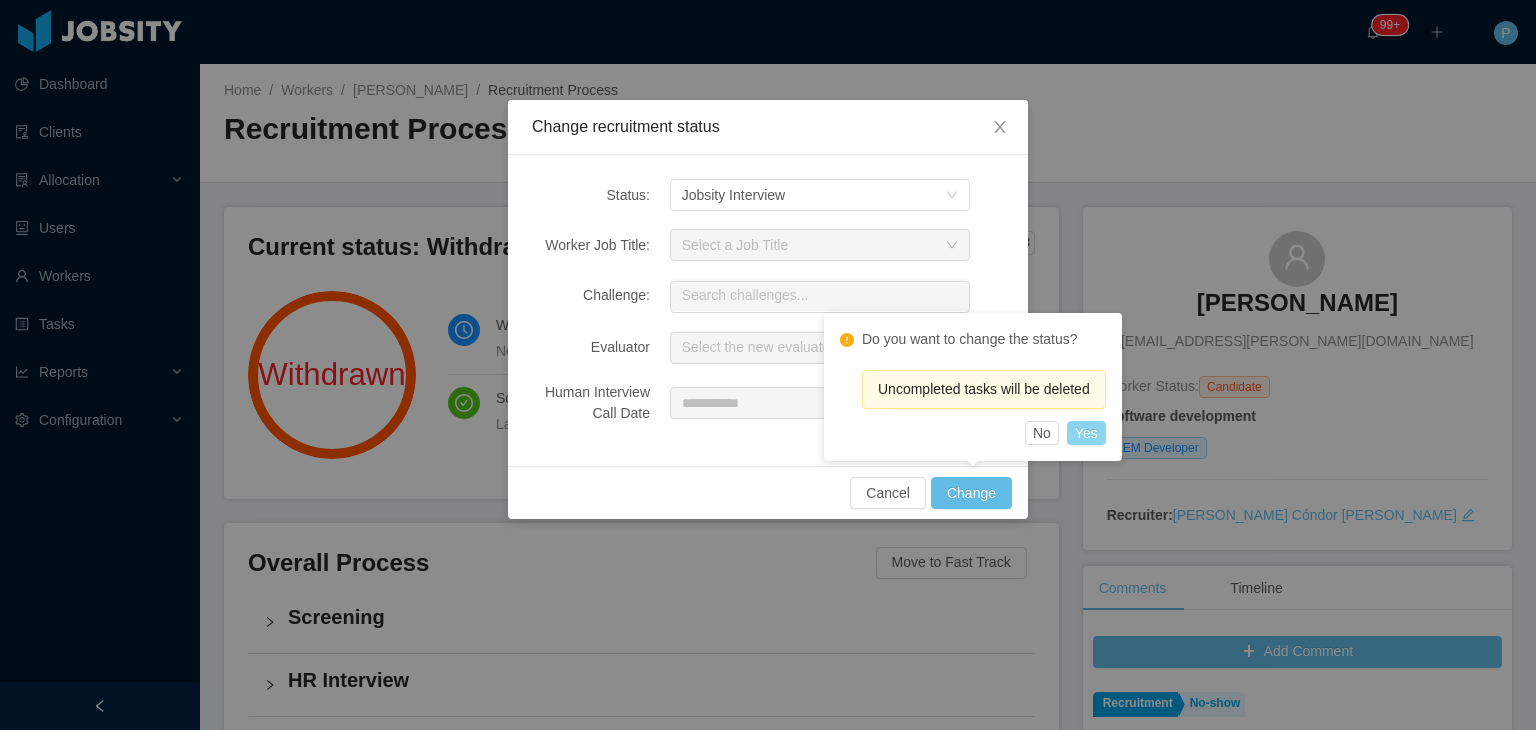 click on "Yes" at bounding box center [1086, 433] 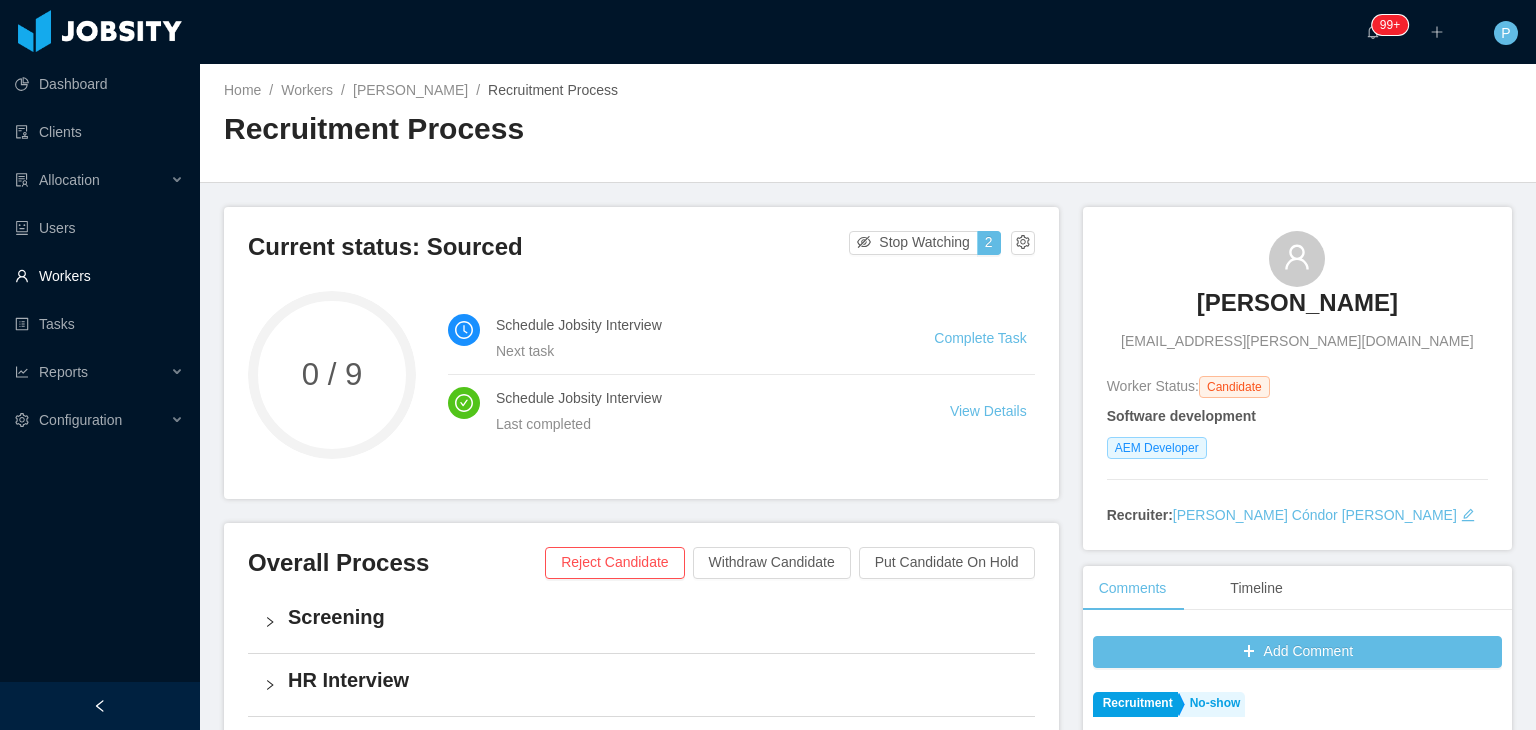 click on "Workers" at bounding box center (99, 276) 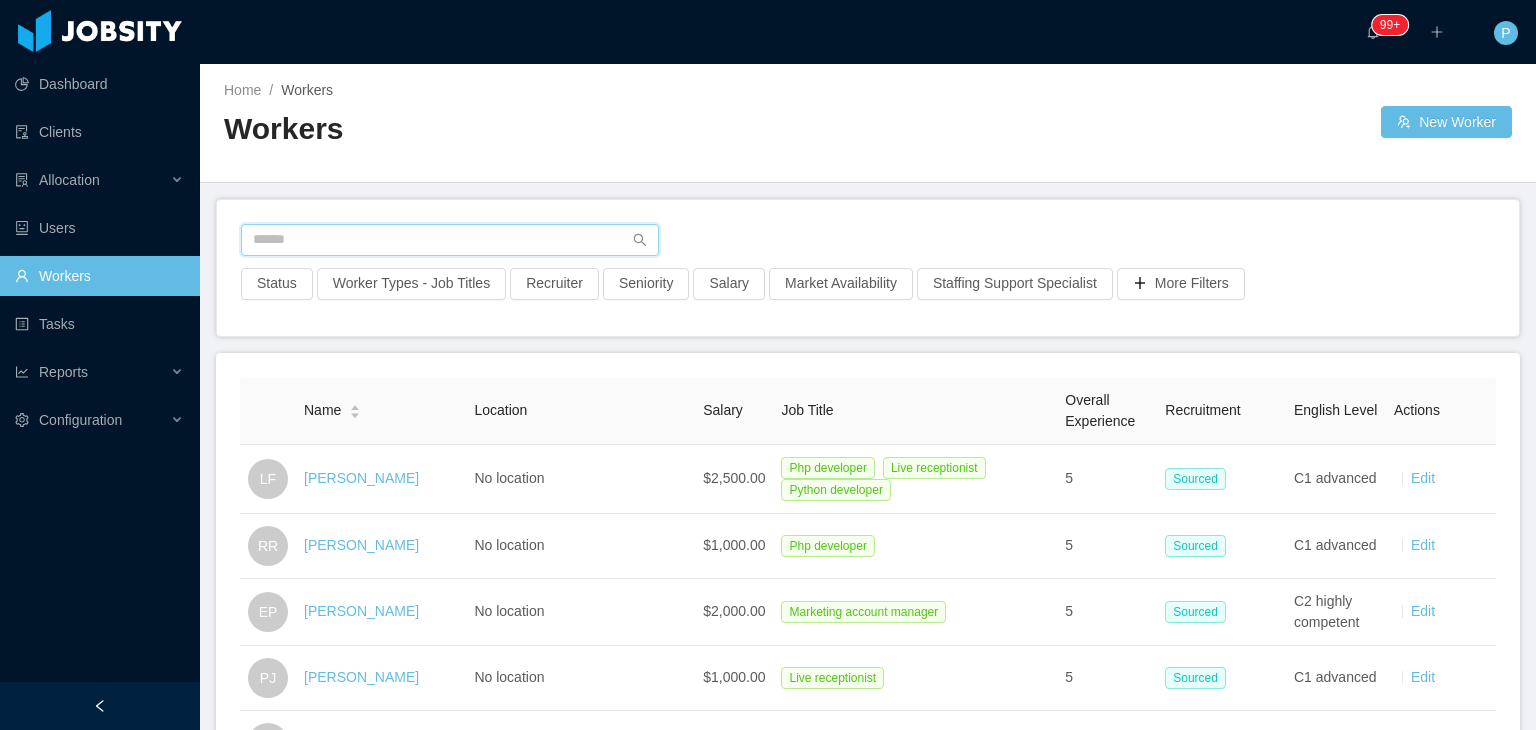 click at bounding box center [450, 240] 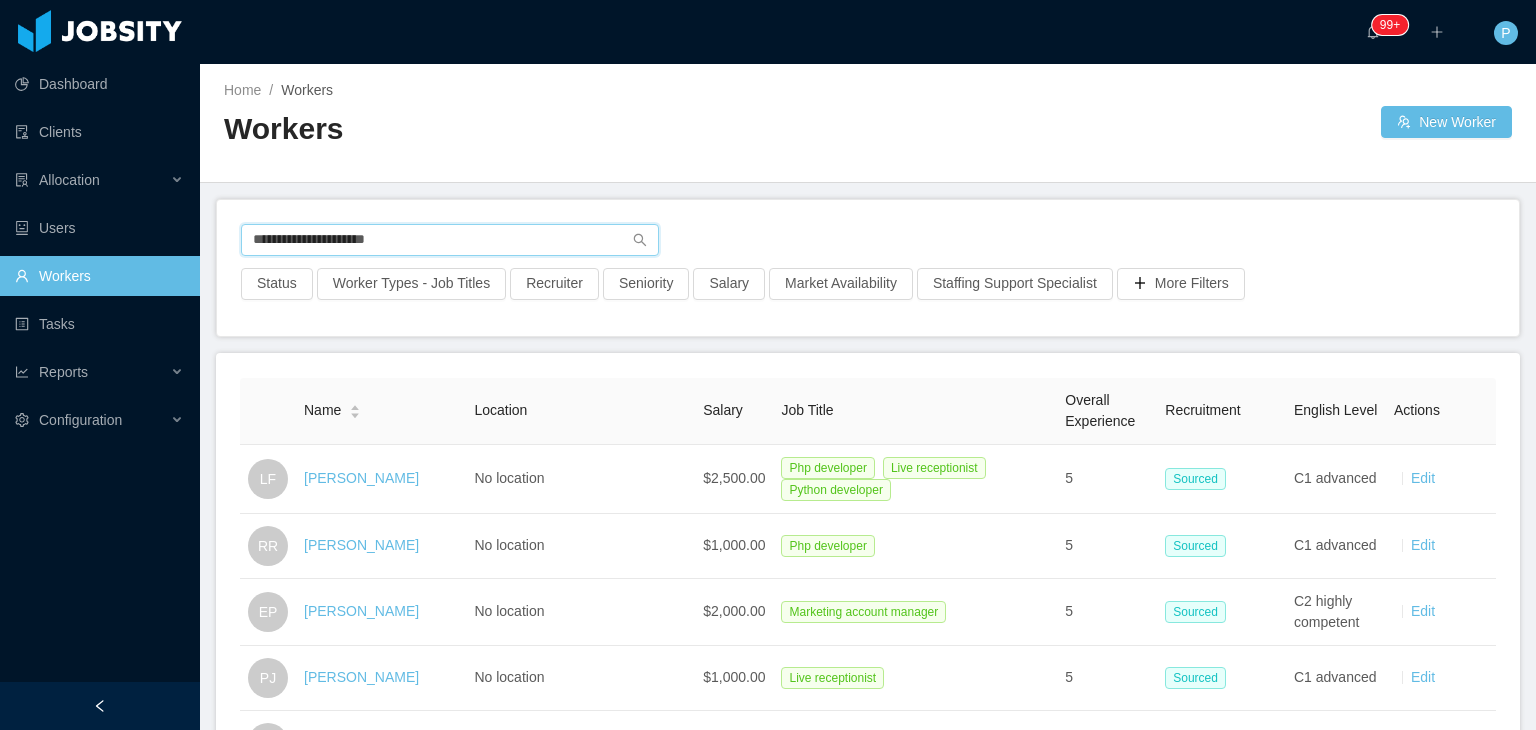 click on "**********" at bounding box center (450, 240) 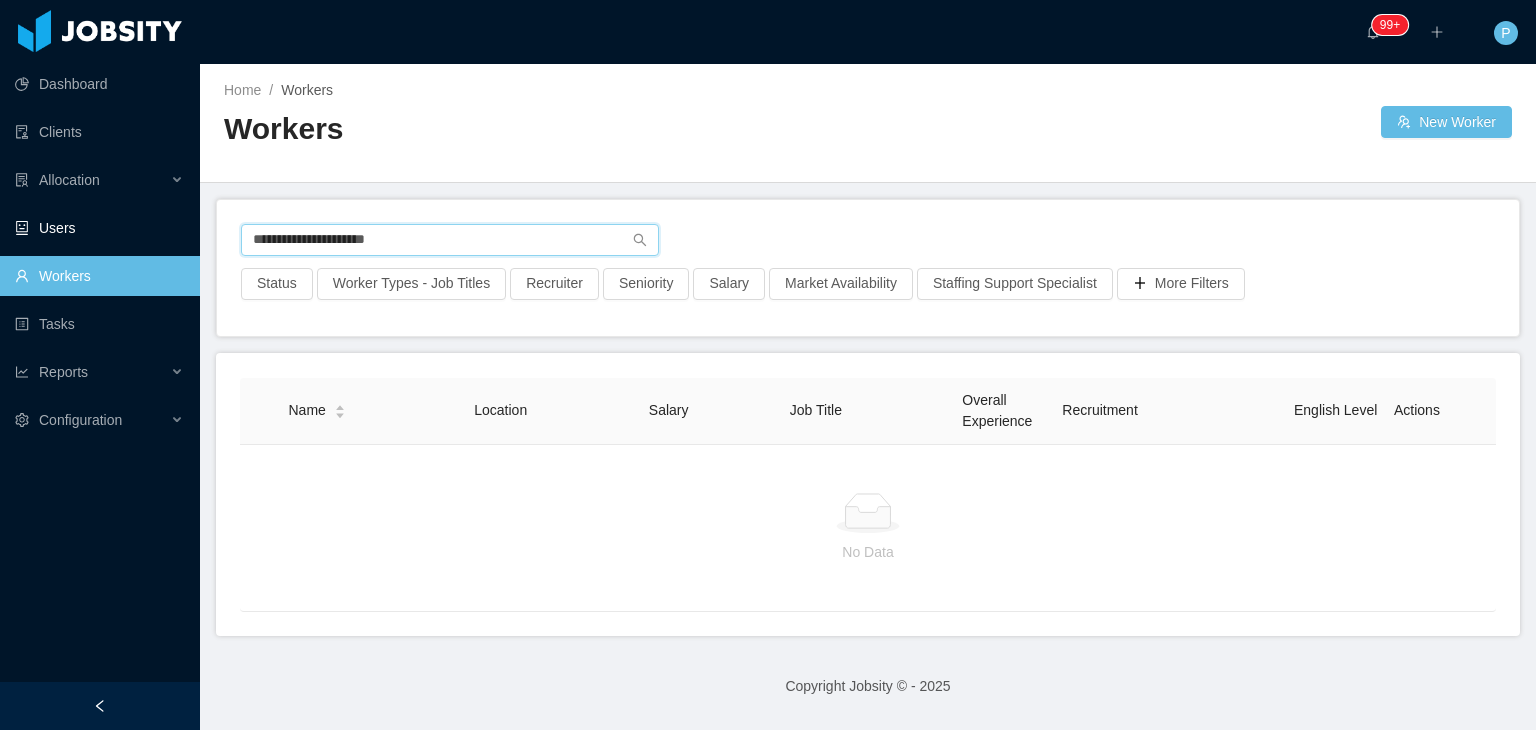 drag, startPoint x: 431, startPoint y: 235, endPoint x: 193, endPoint y: 234, distance: 238.0021 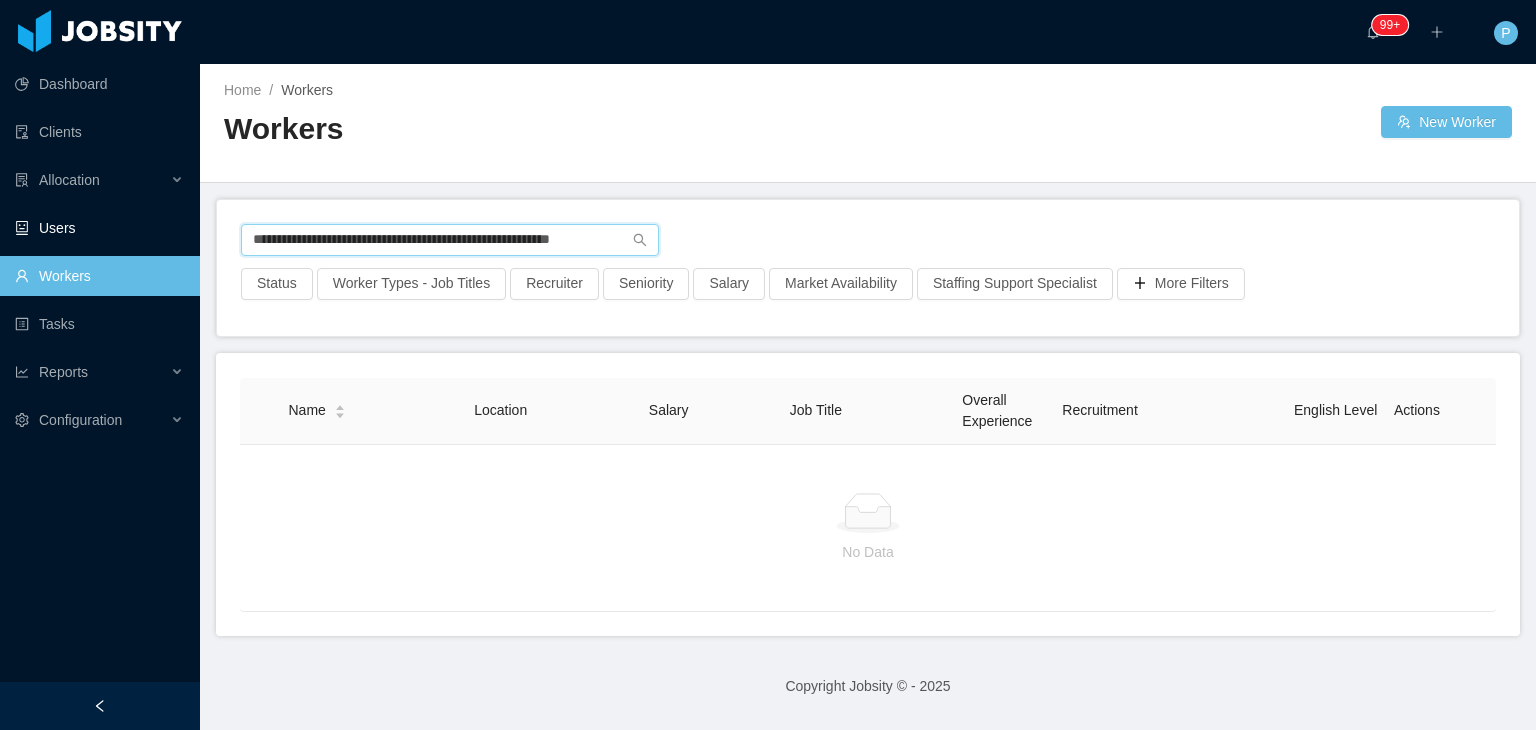 scroll, scrollTop: 0, scrollLeft: 8, axis: horizontal 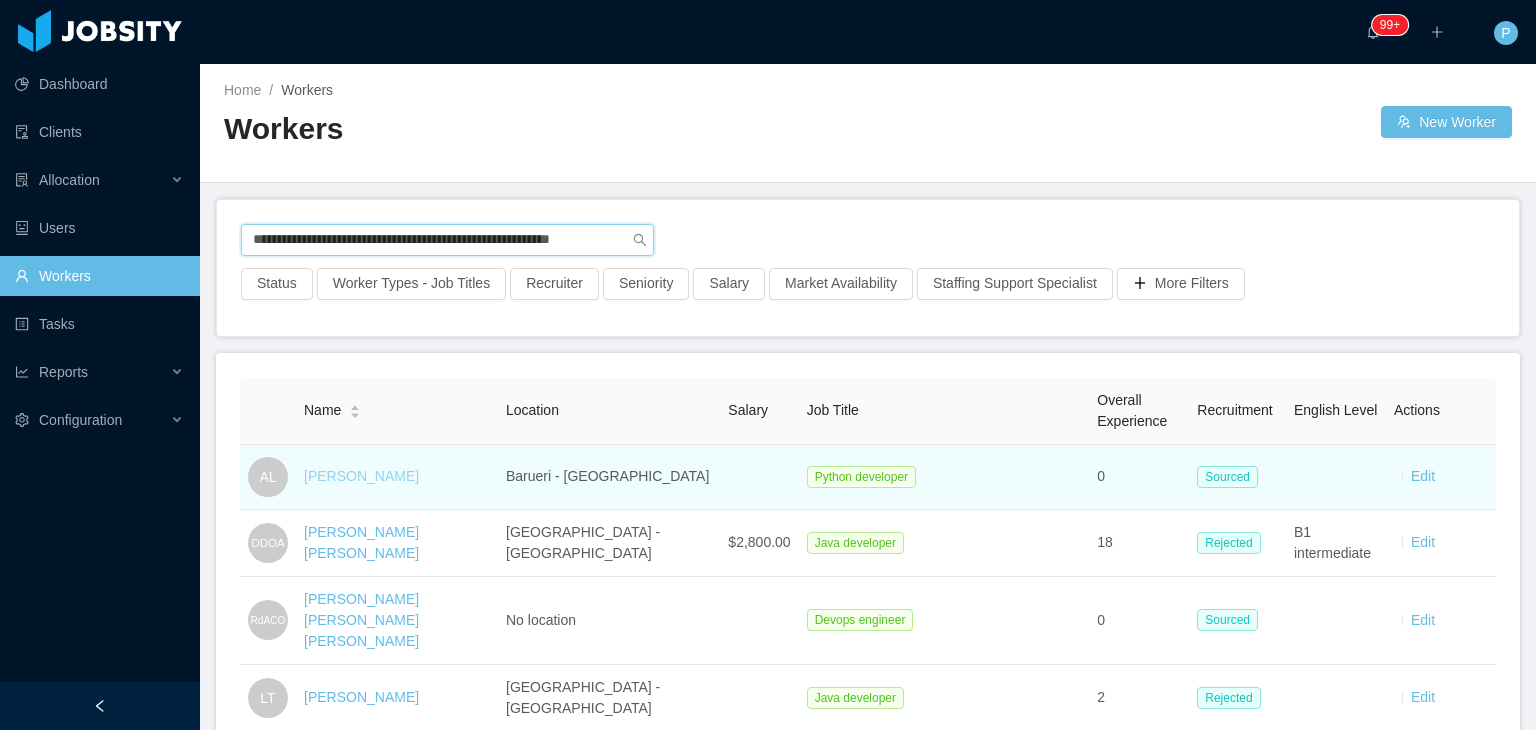 type on "**********" 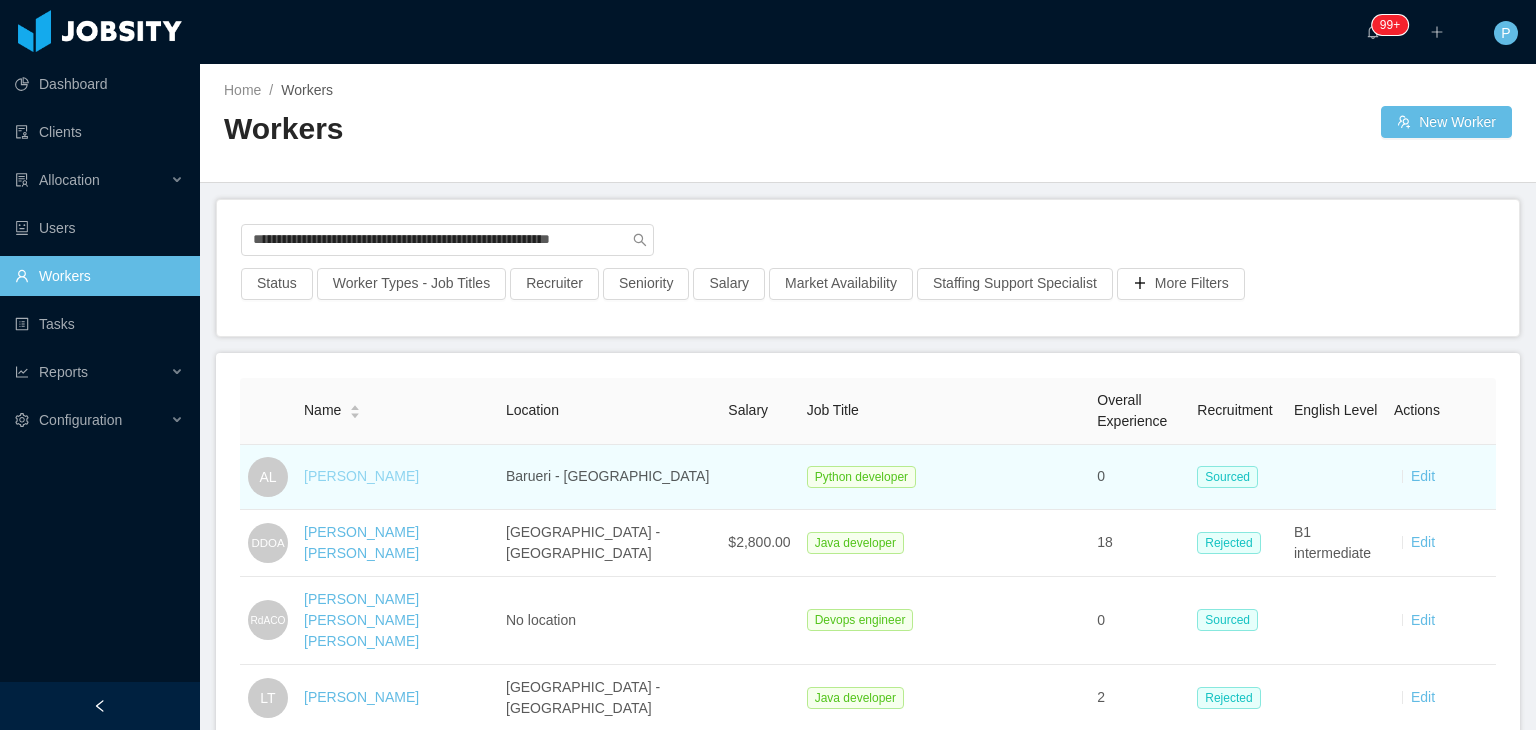 scroll, scrollTop: 0, scrollLeft: 0, axis: both 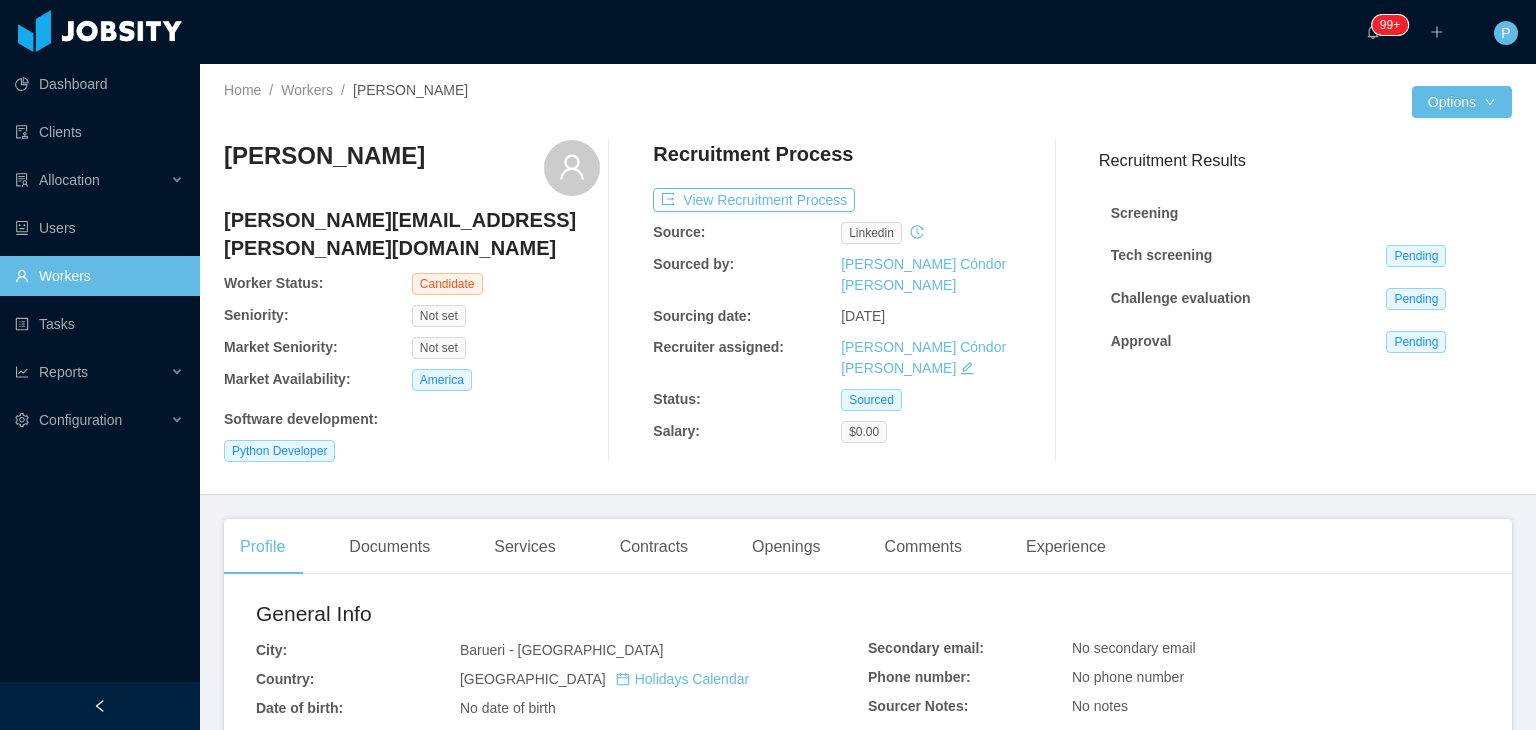 click on "Allan Laerte laerte.allan@yahoo.com.br Worker Status: Candidate Seniority:  Not set  Market Seniority:  Not set  Market Availability: America Software development : Python Developer" at bounding box center [412, 301] 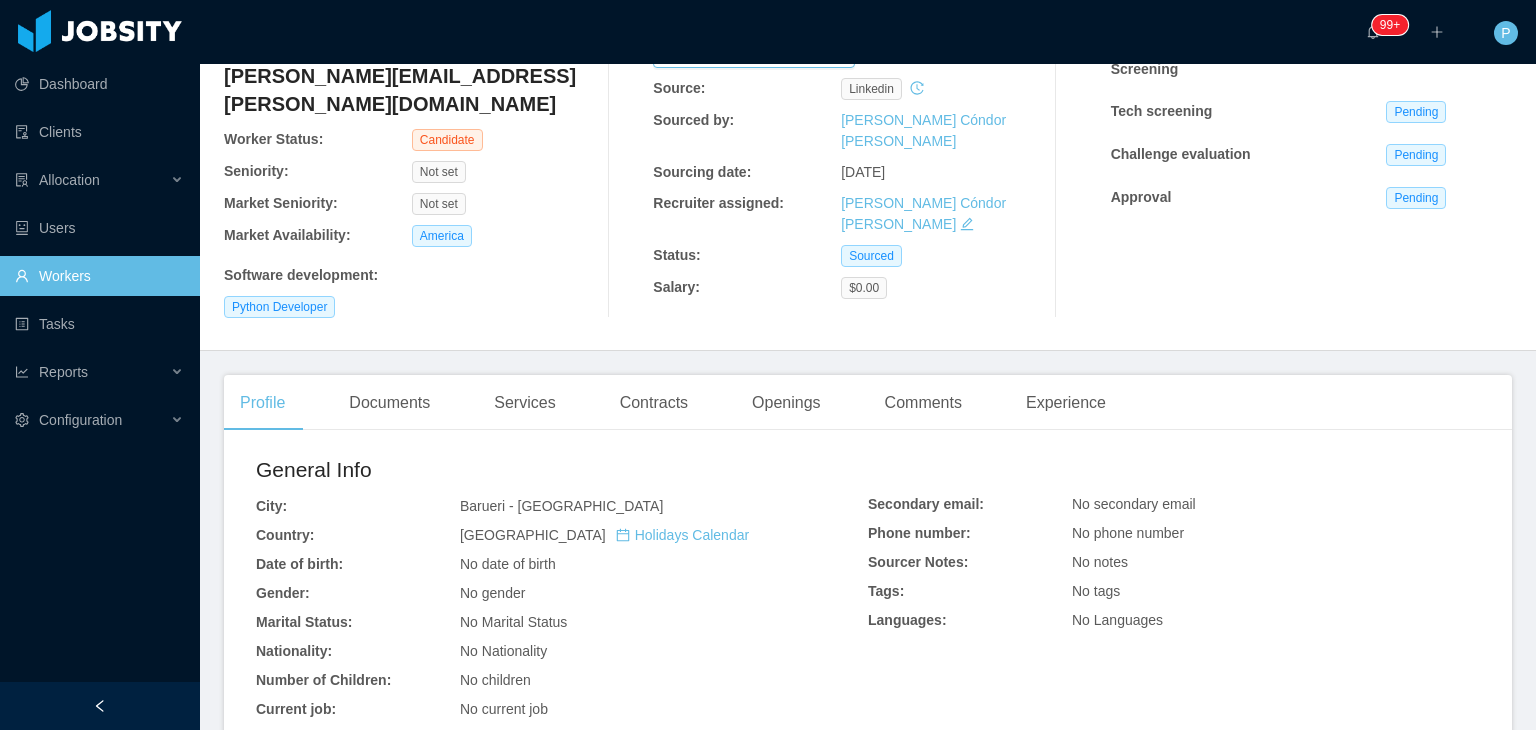 scroll, scrollTop: 0, scrollLeft: 0, axis: both 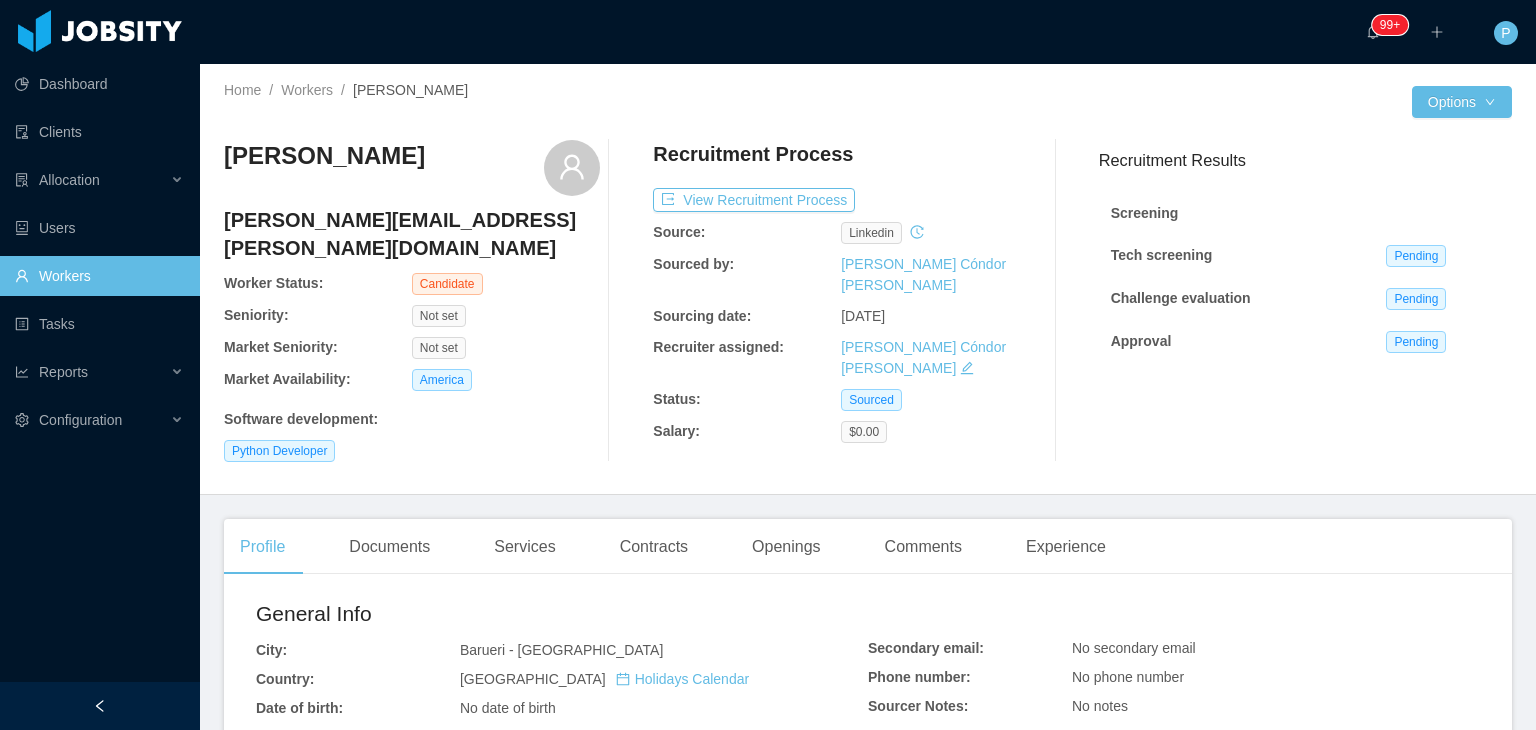 click 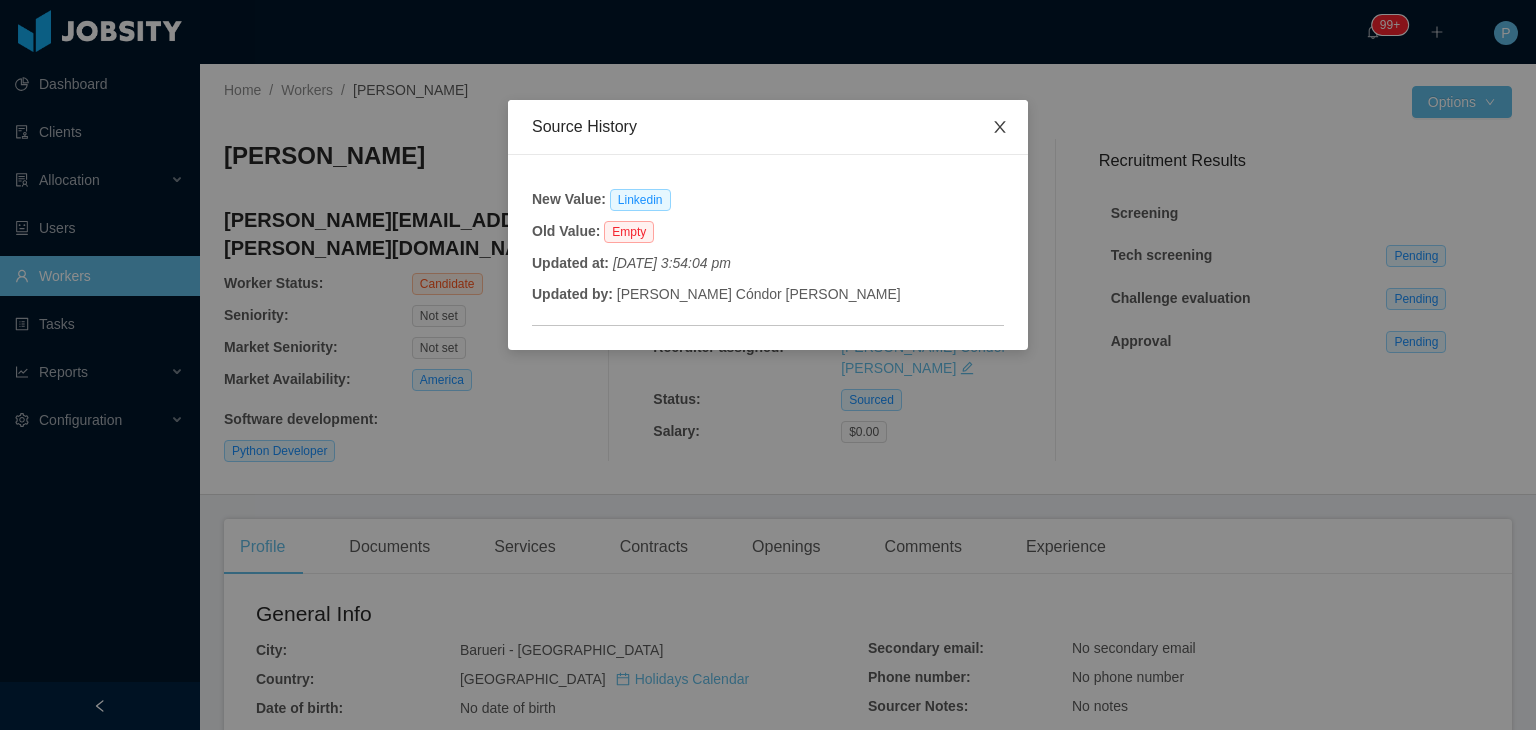 click 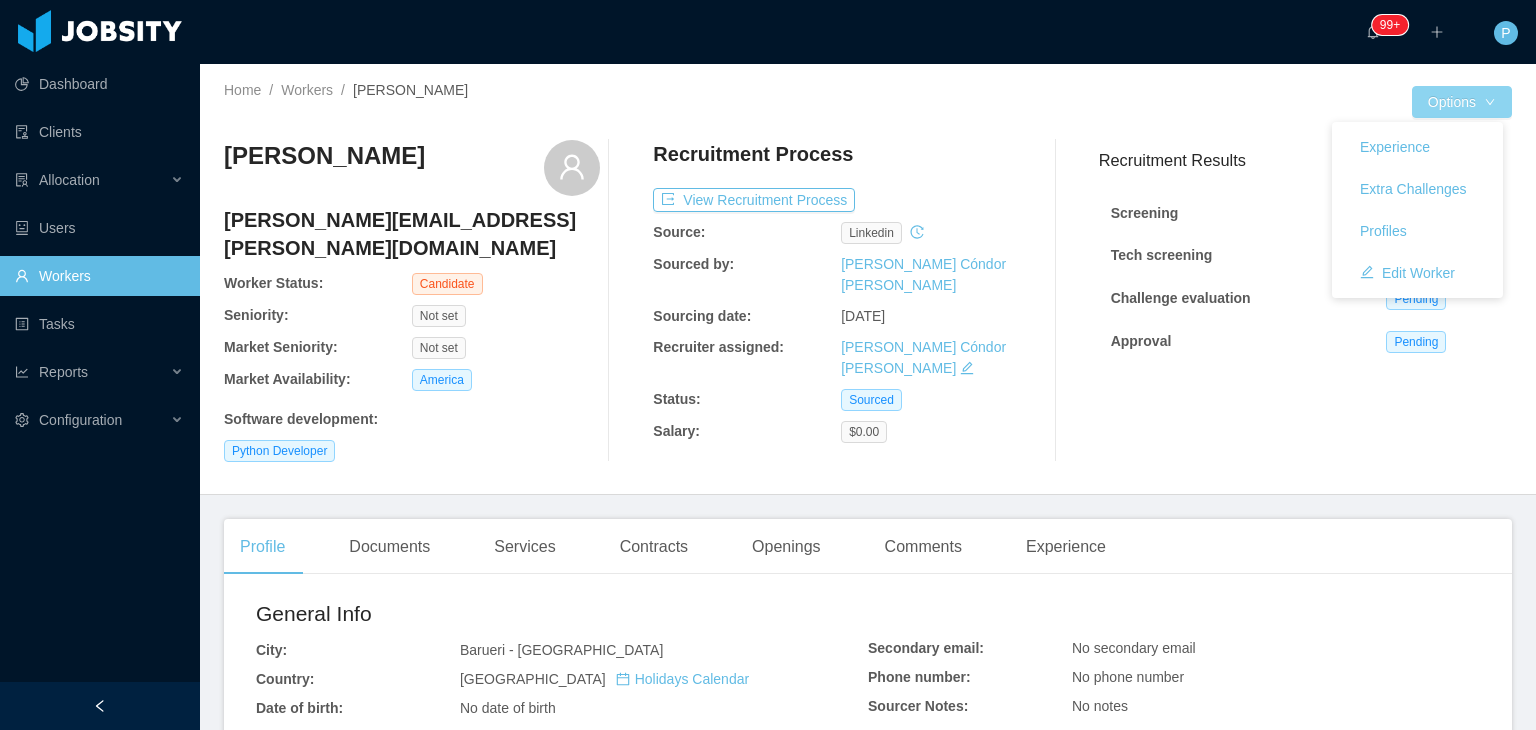 click on "Options" at bounding box center [1462, 102] 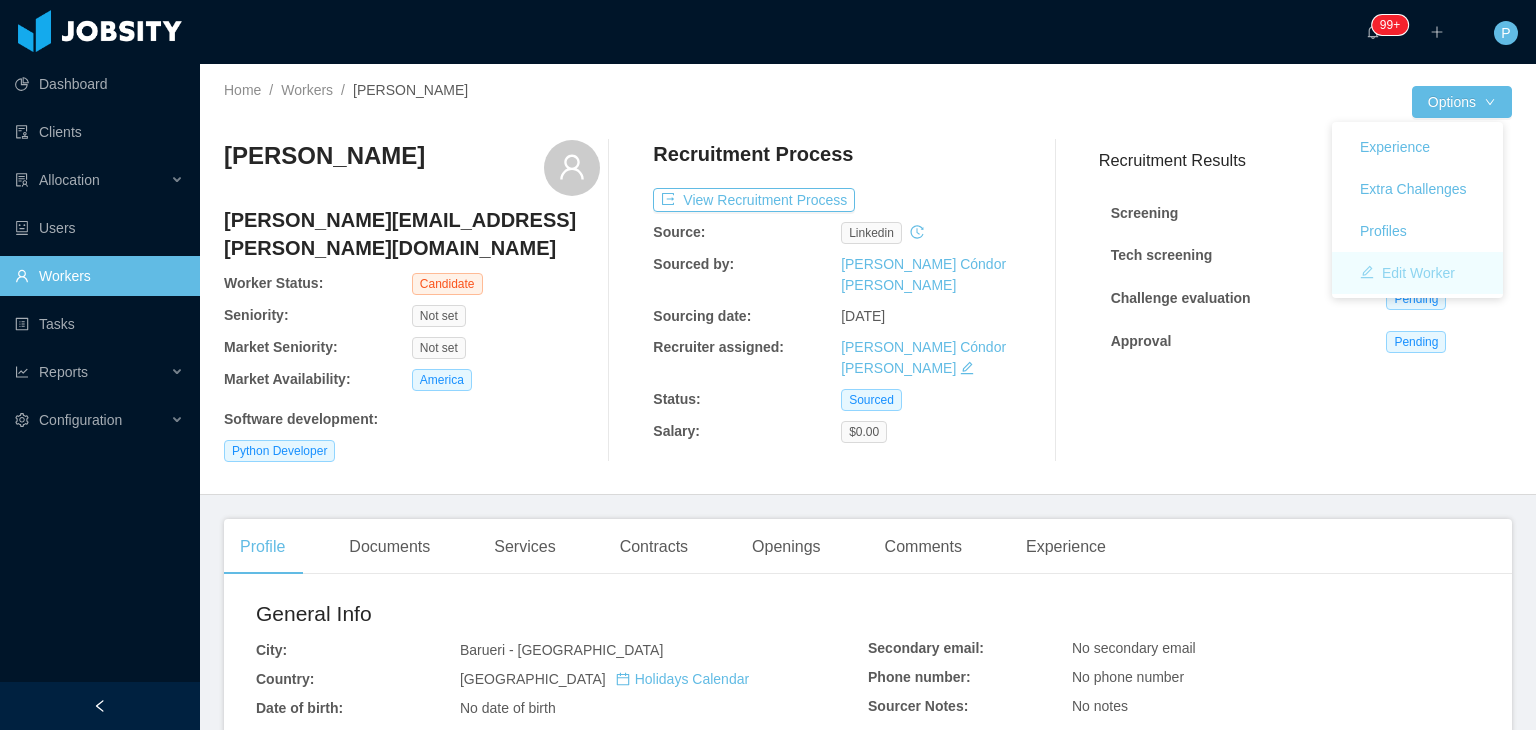 click on "Edit Worker" at bounding box center (1407, 273) 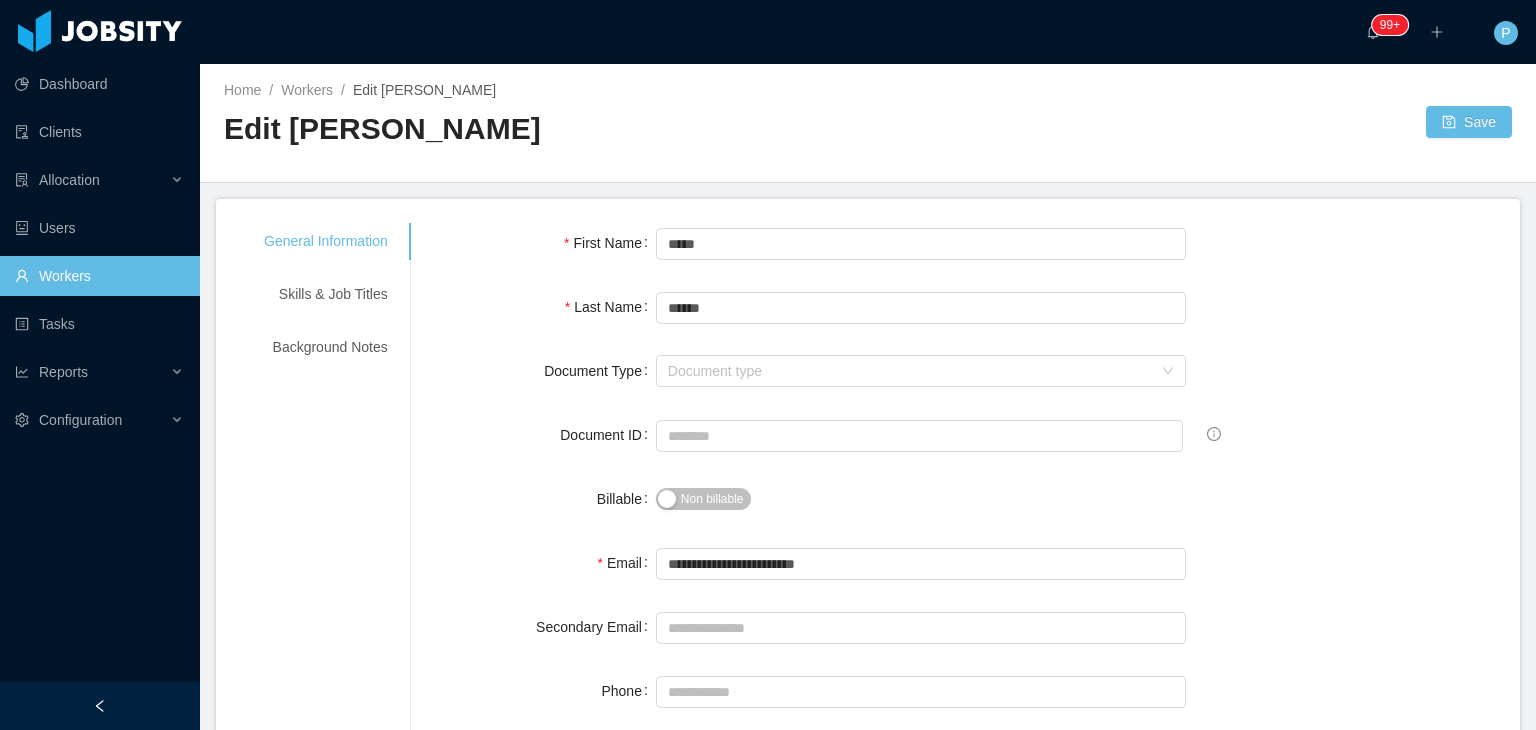 click on "Non billable" at bounding box center (712, 499) 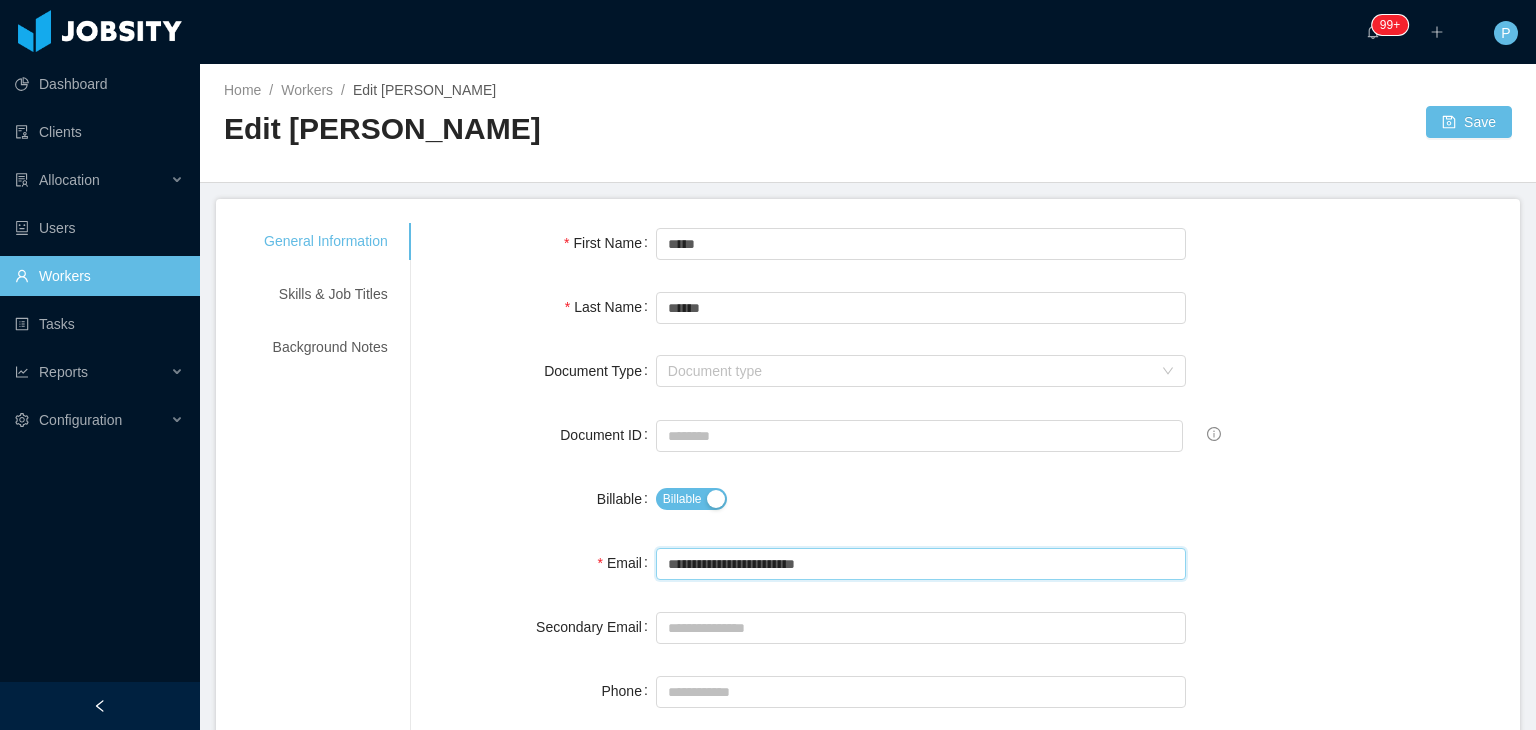 drag, startPoint x: 845, startPoint y: 561, endPoint x: 664, endPoint y: 571, distance: 181.27603 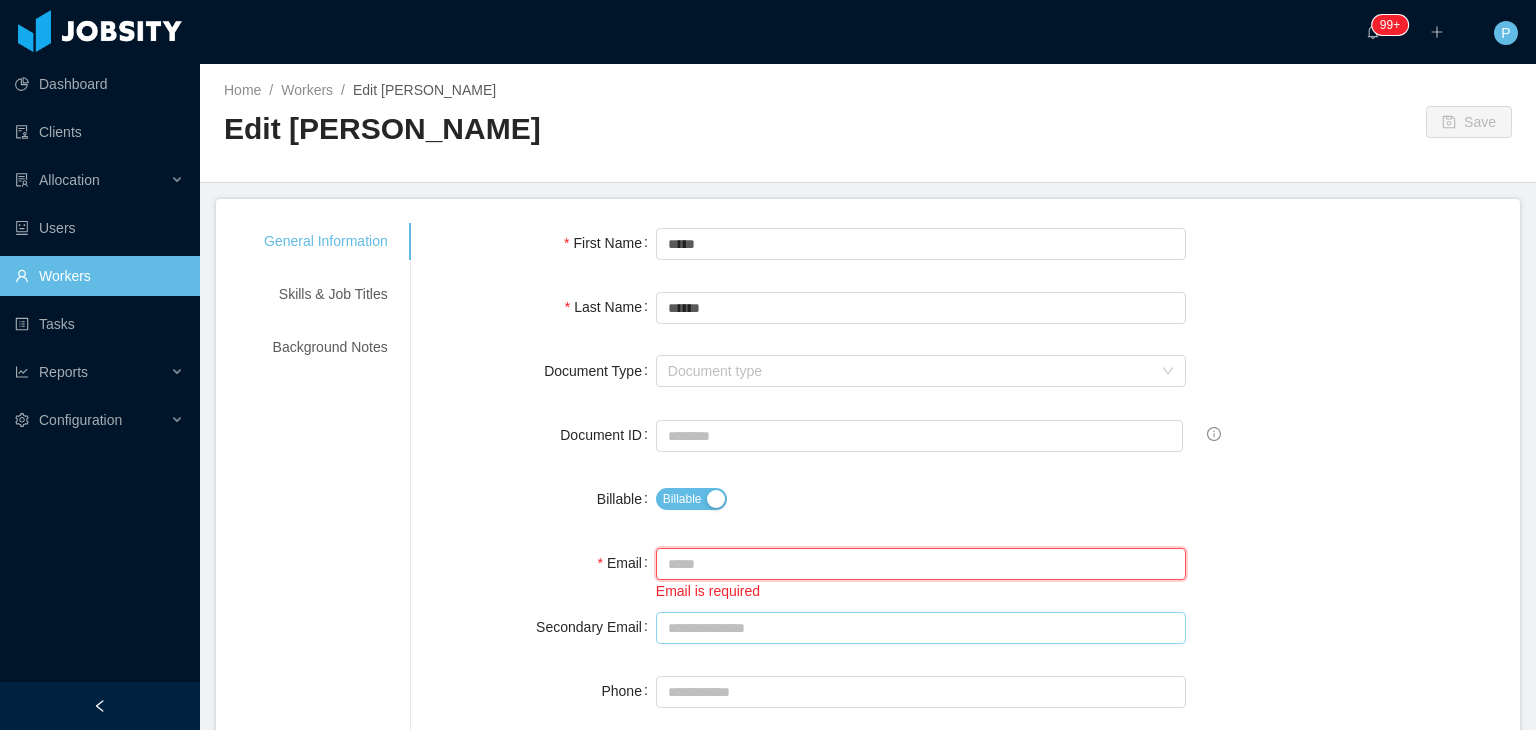 type 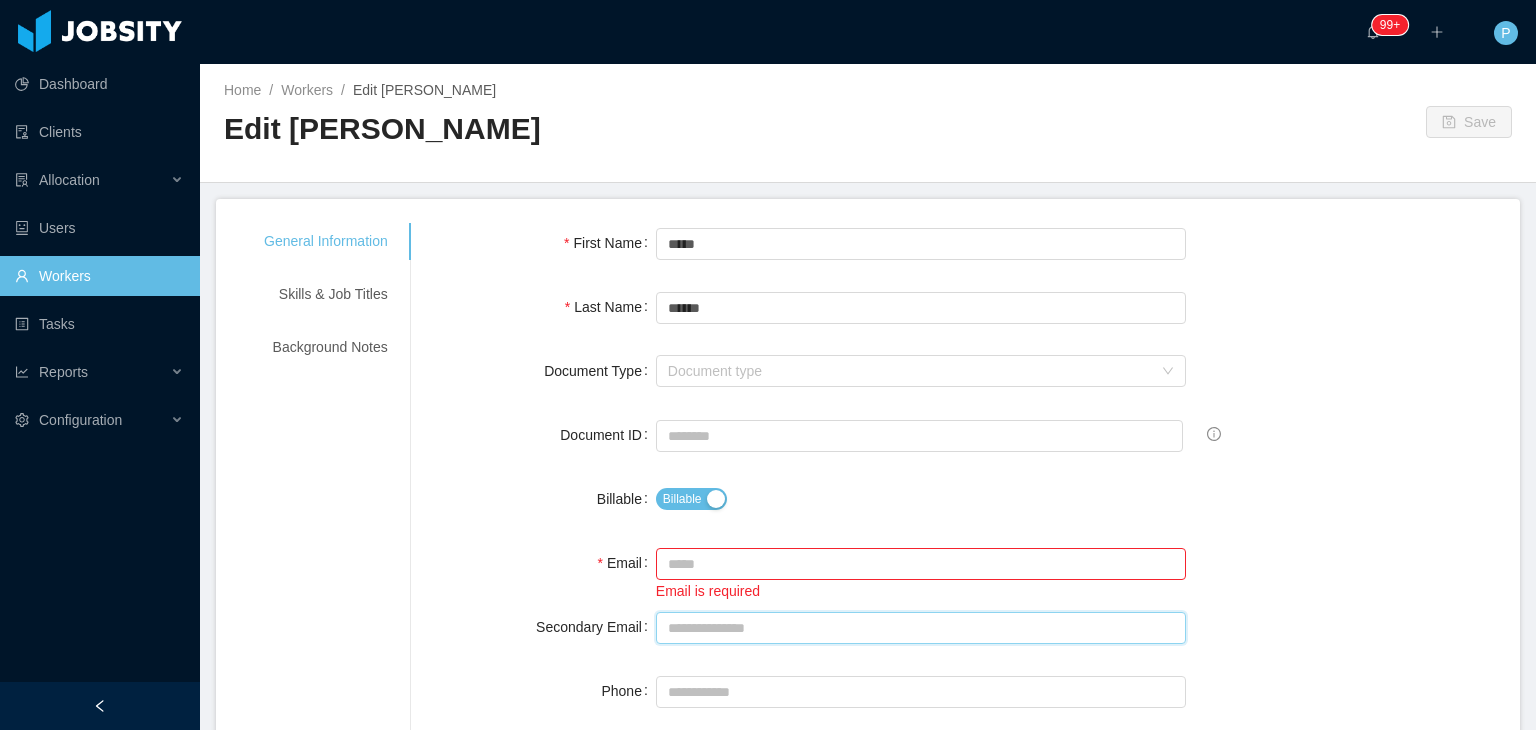 click on "Secondary Email" at bounding box center (921, 628) 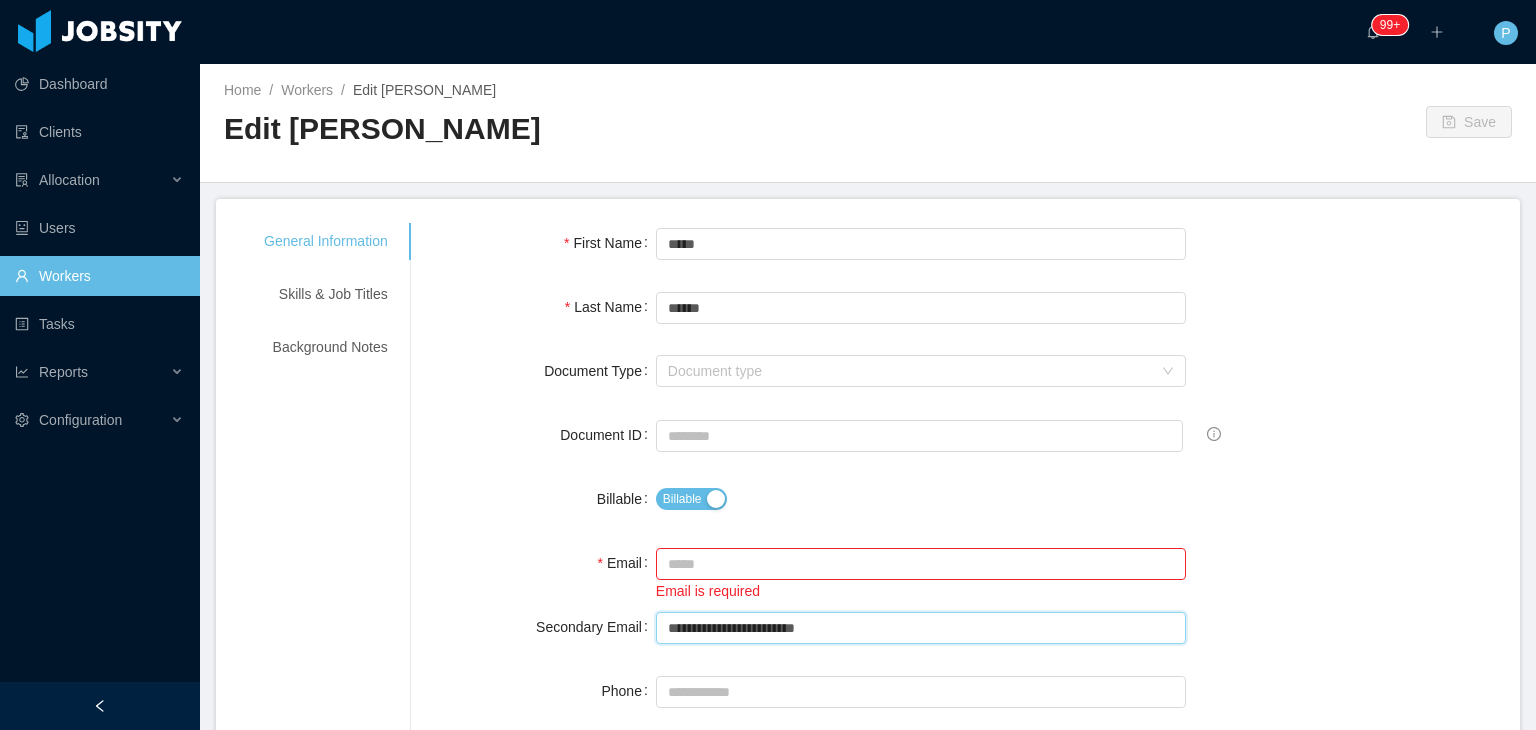 type on "**********" 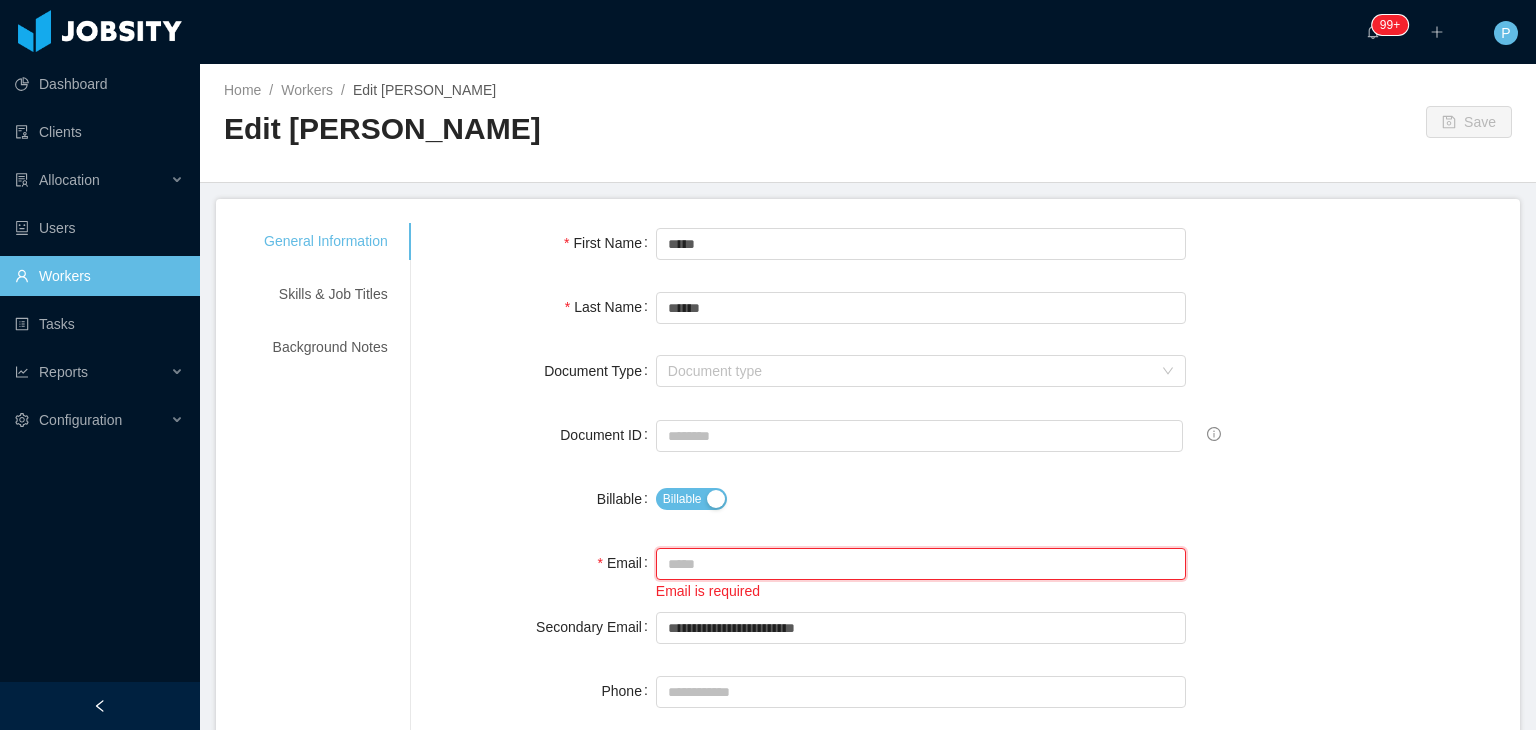 click on "Email" at bounding box center [921, 564] 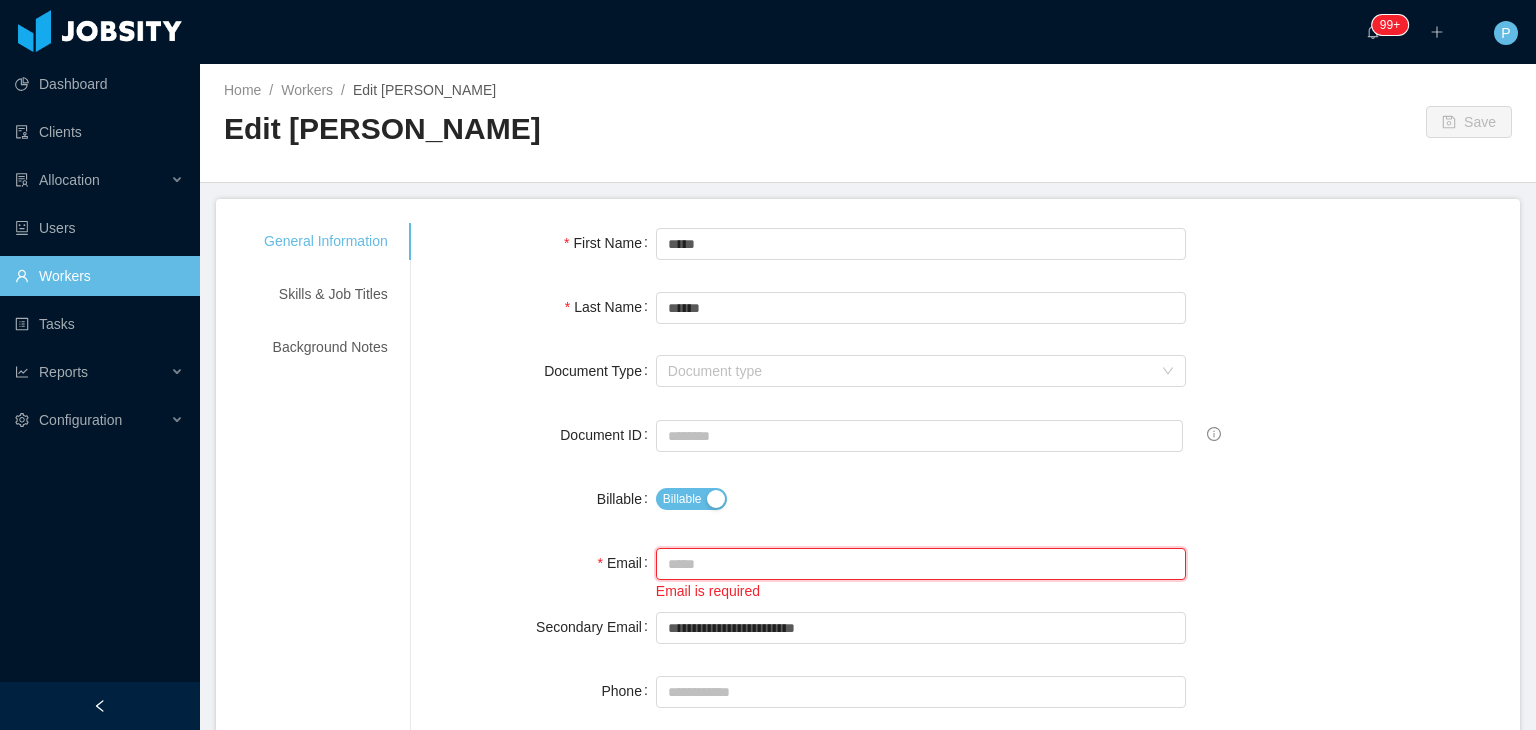 paste on "**********" 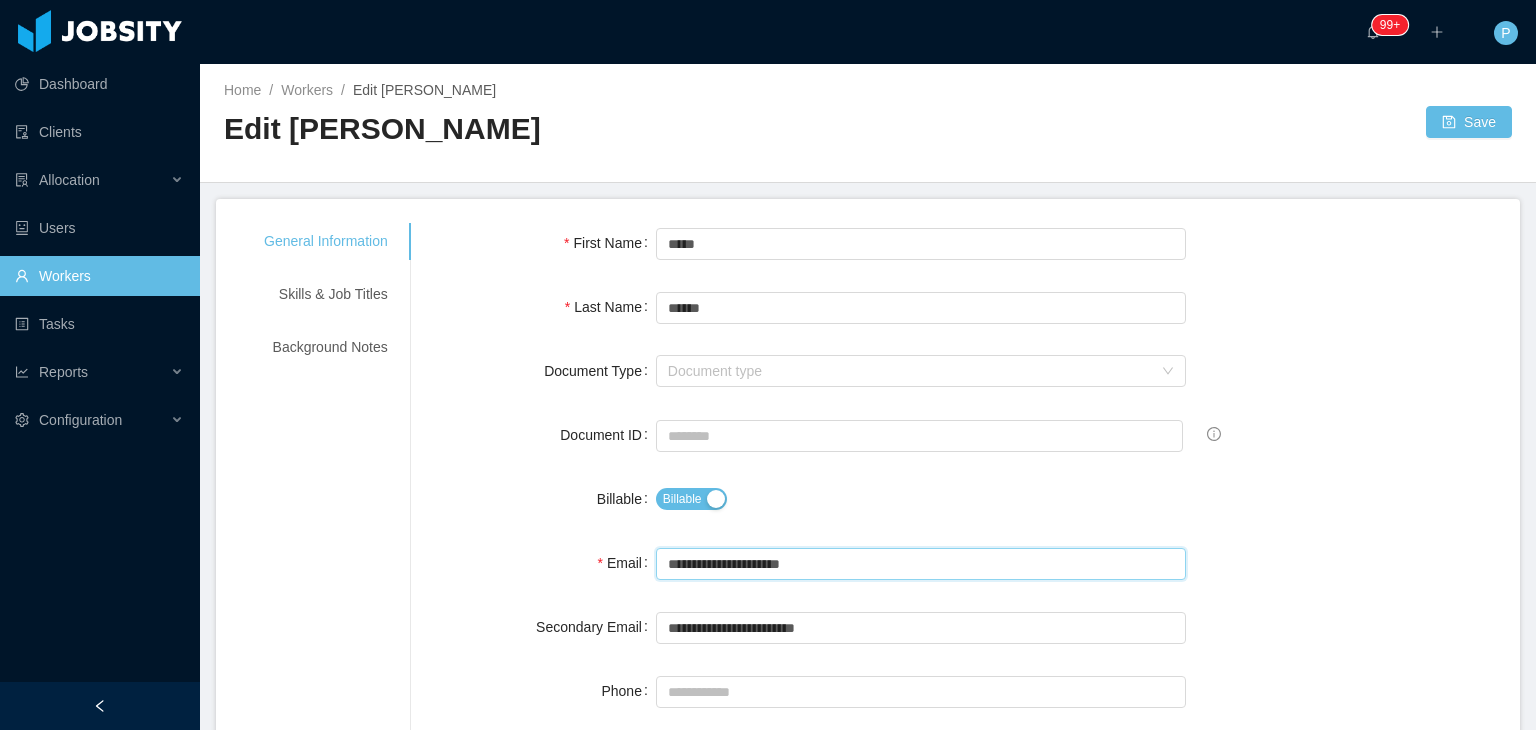 type on "**********" 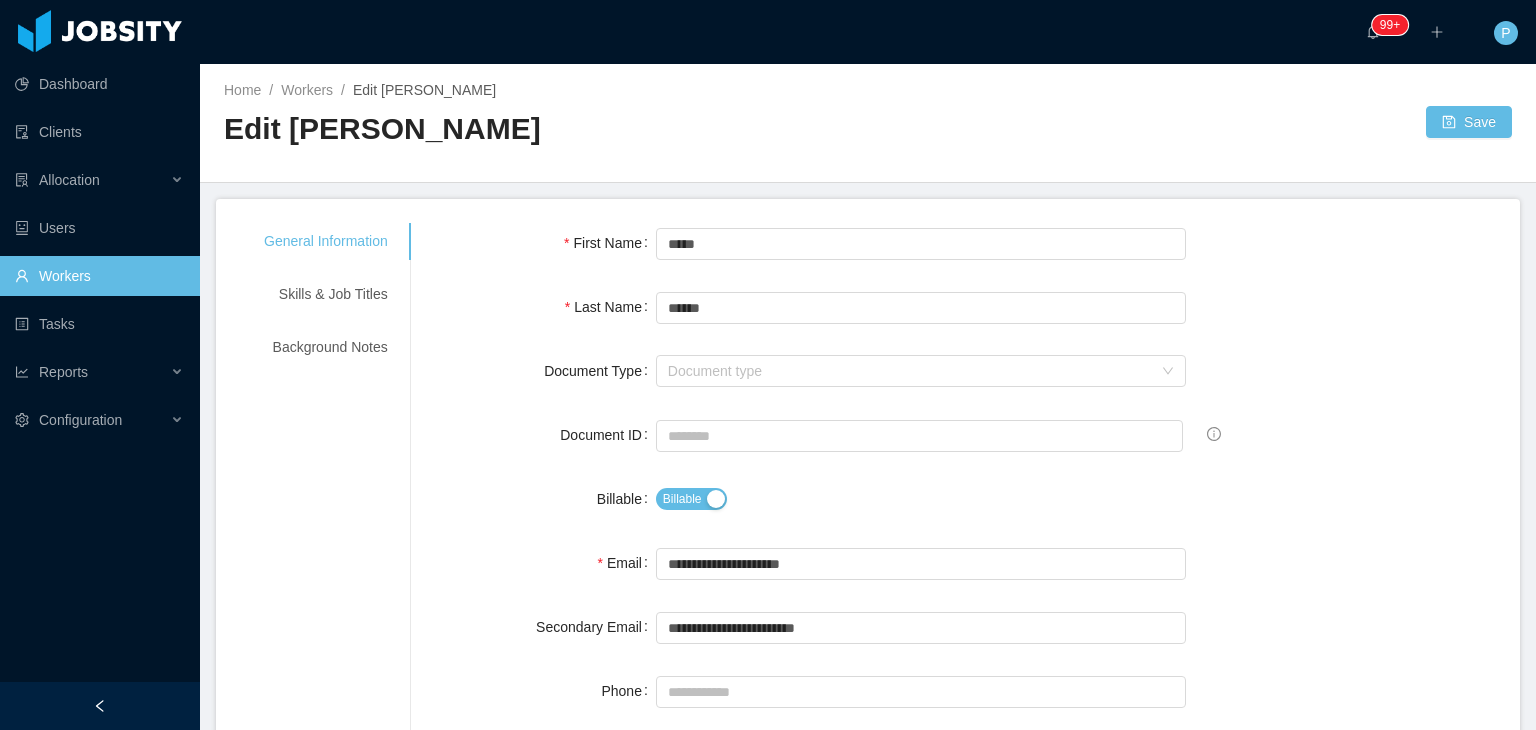 click on "**********" at bounding box center [965, 1188] 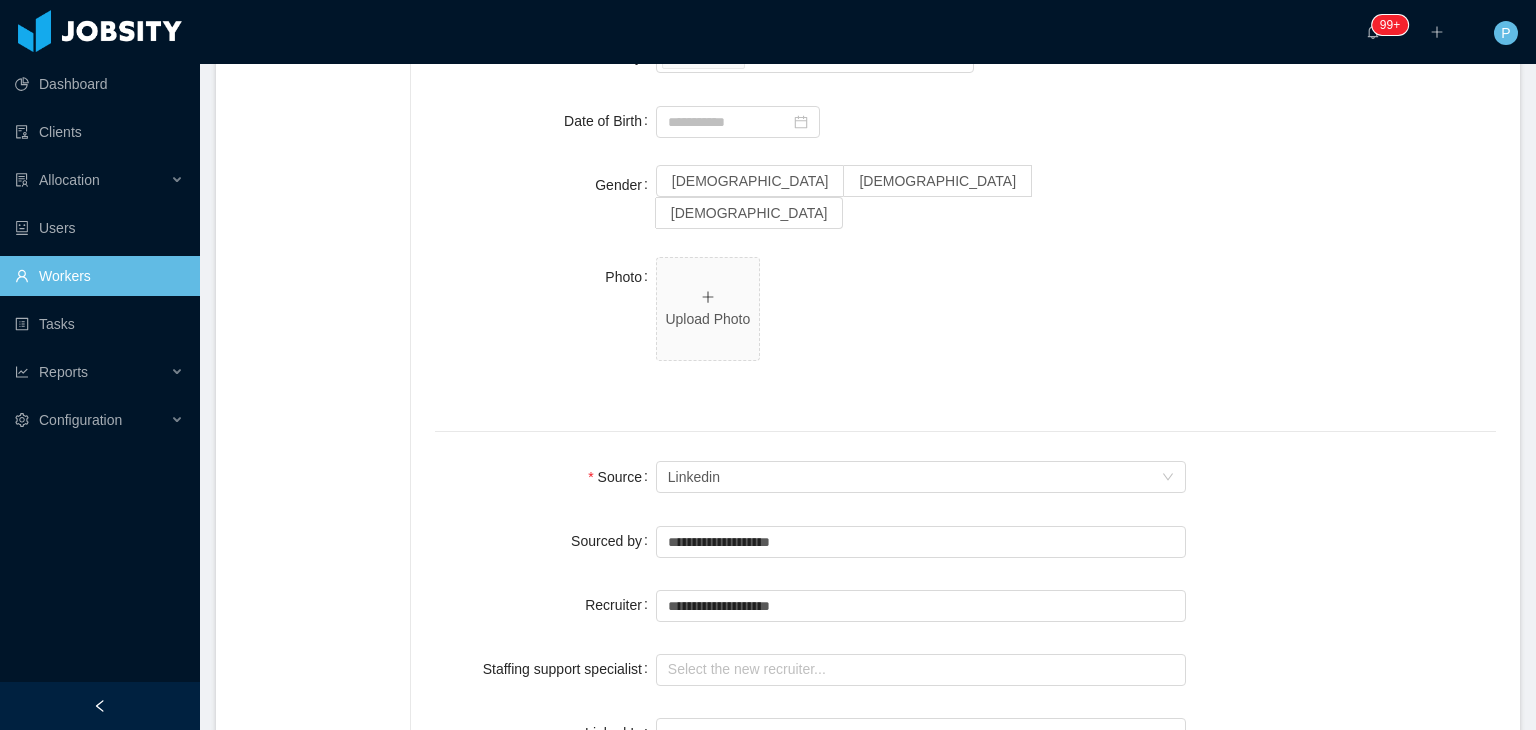 scroll, scrollTop: 1160, scrollLeft: 0, axis: vertical 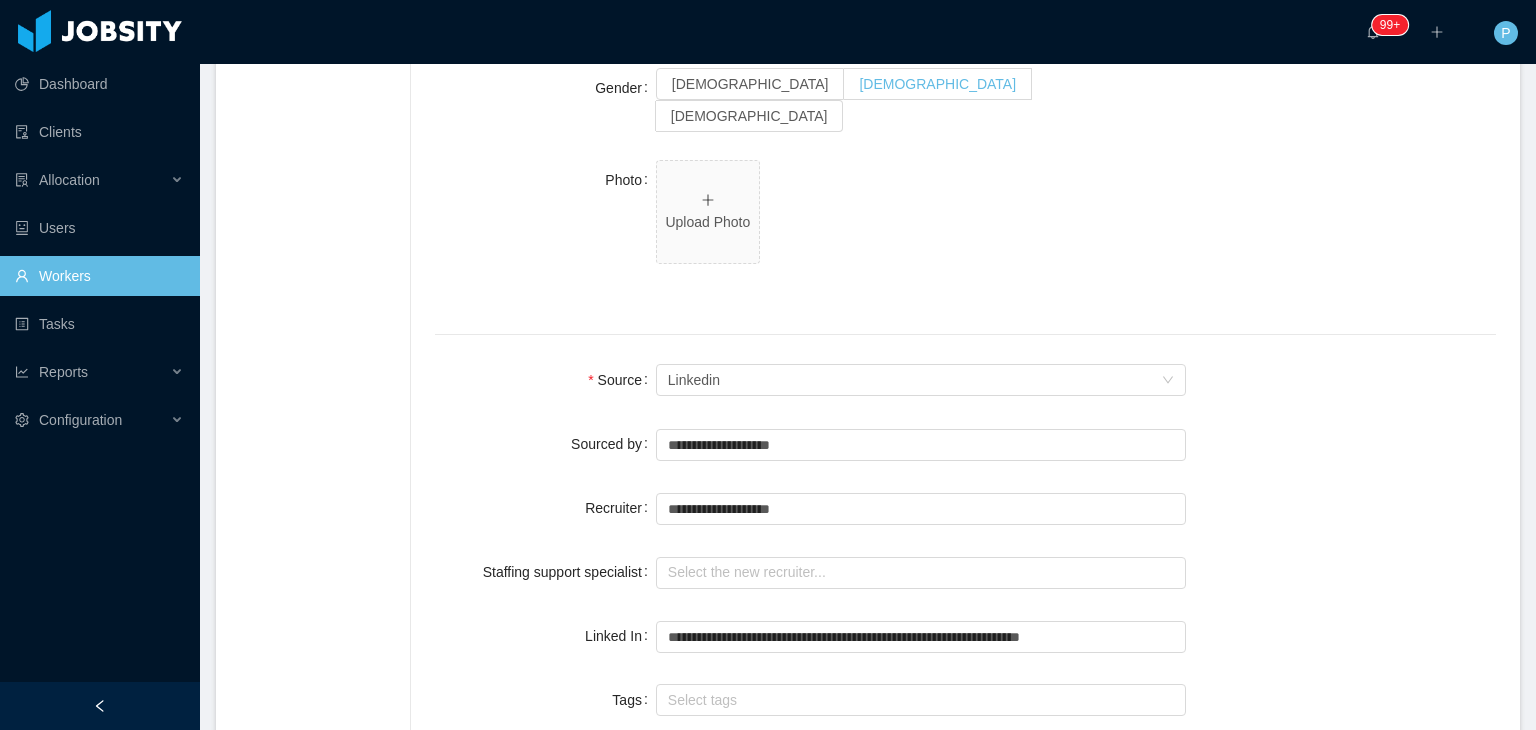click on "[DEMOGRAPHIC_DATA]" at bounding box center (938, 84) 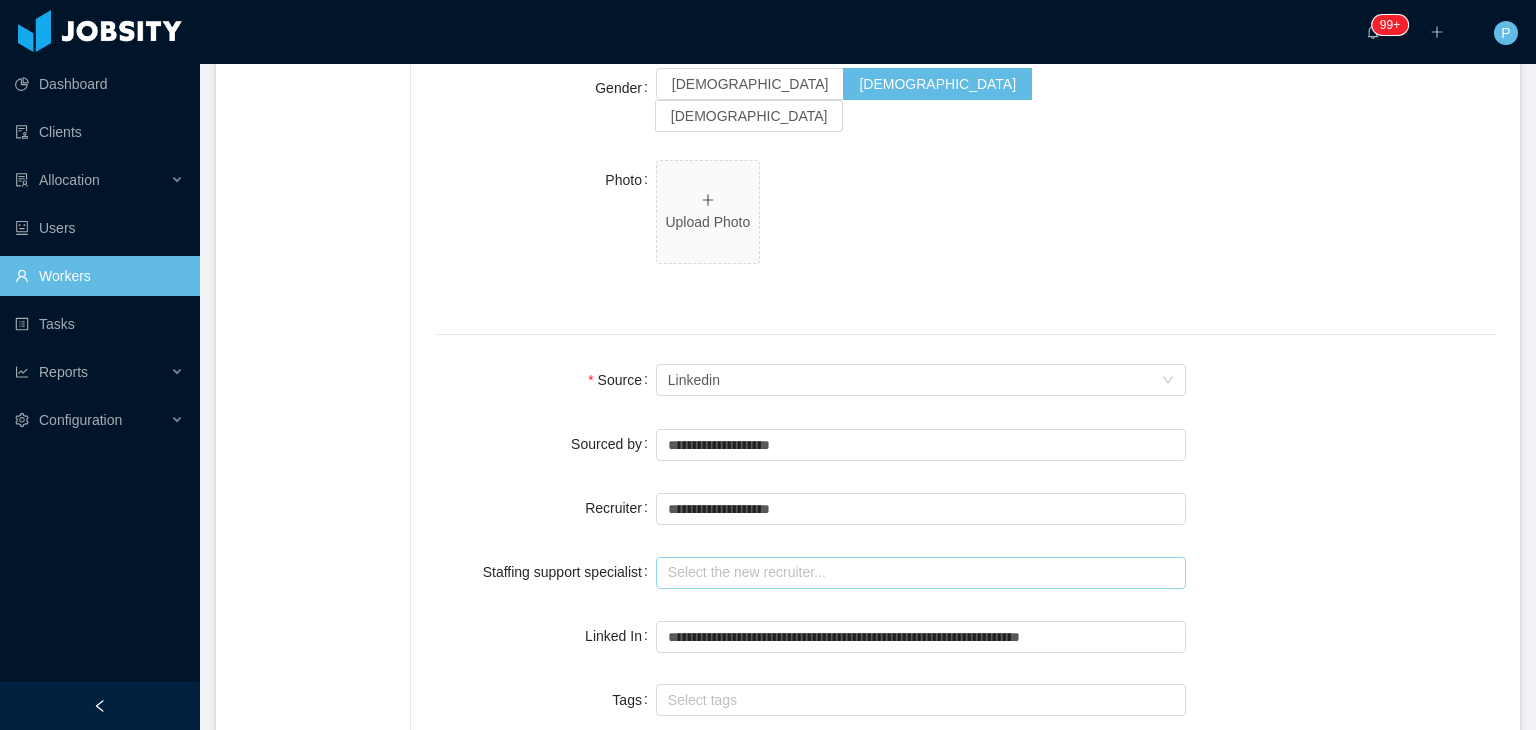 click at bounding box center (921, 573) 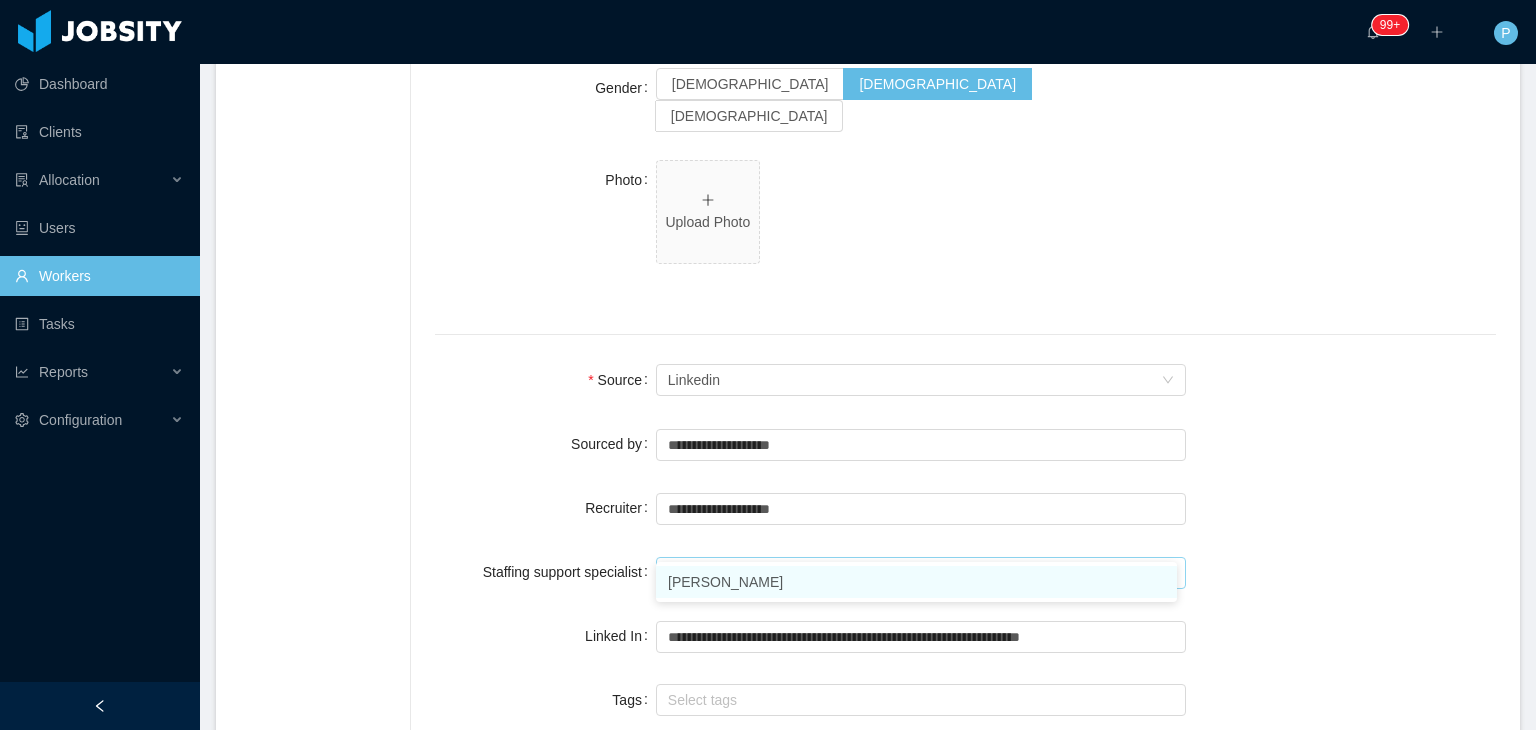 click on "Omar Nieves" at bounding box center (916, 582) 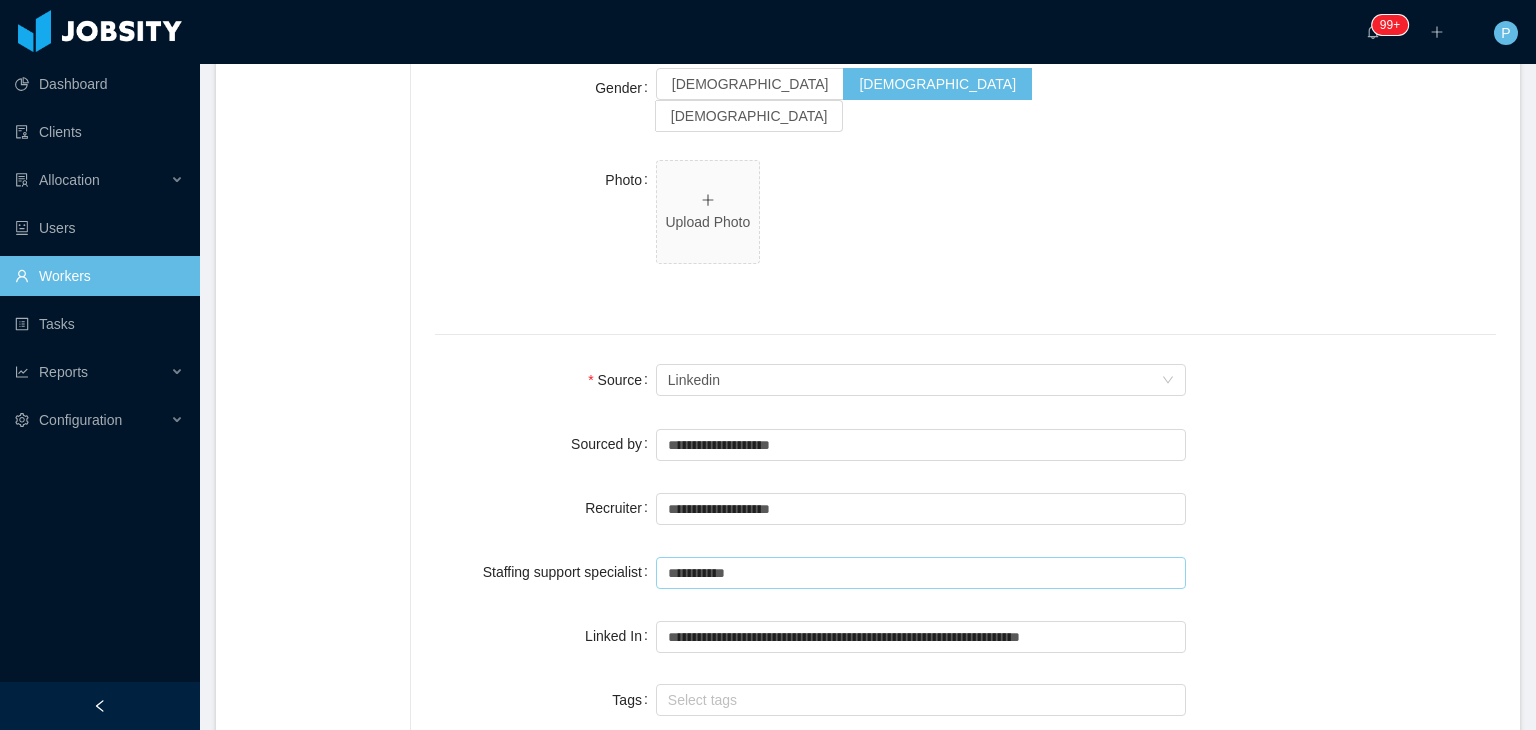type on "**********" 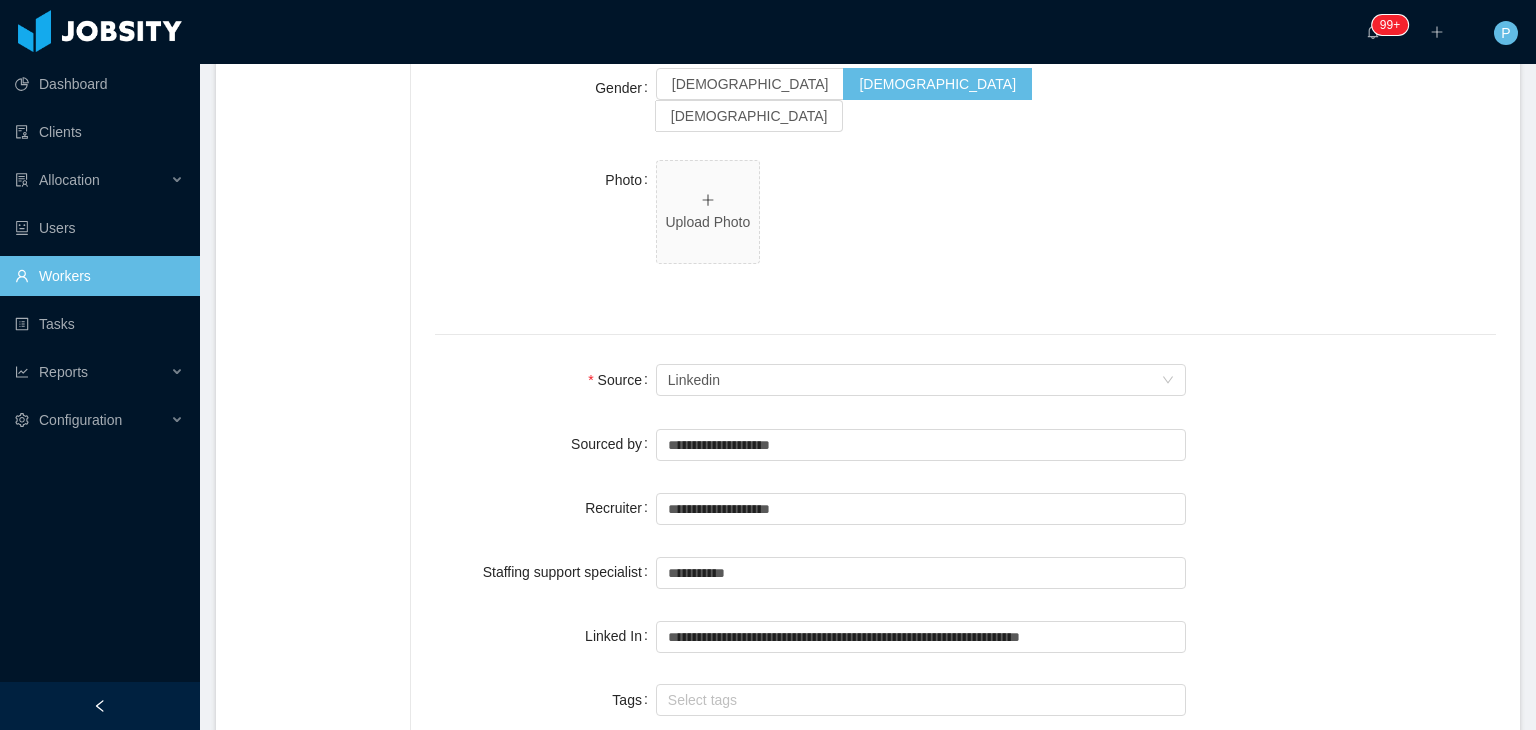 click on "**********" at bounding box center (965, 508) 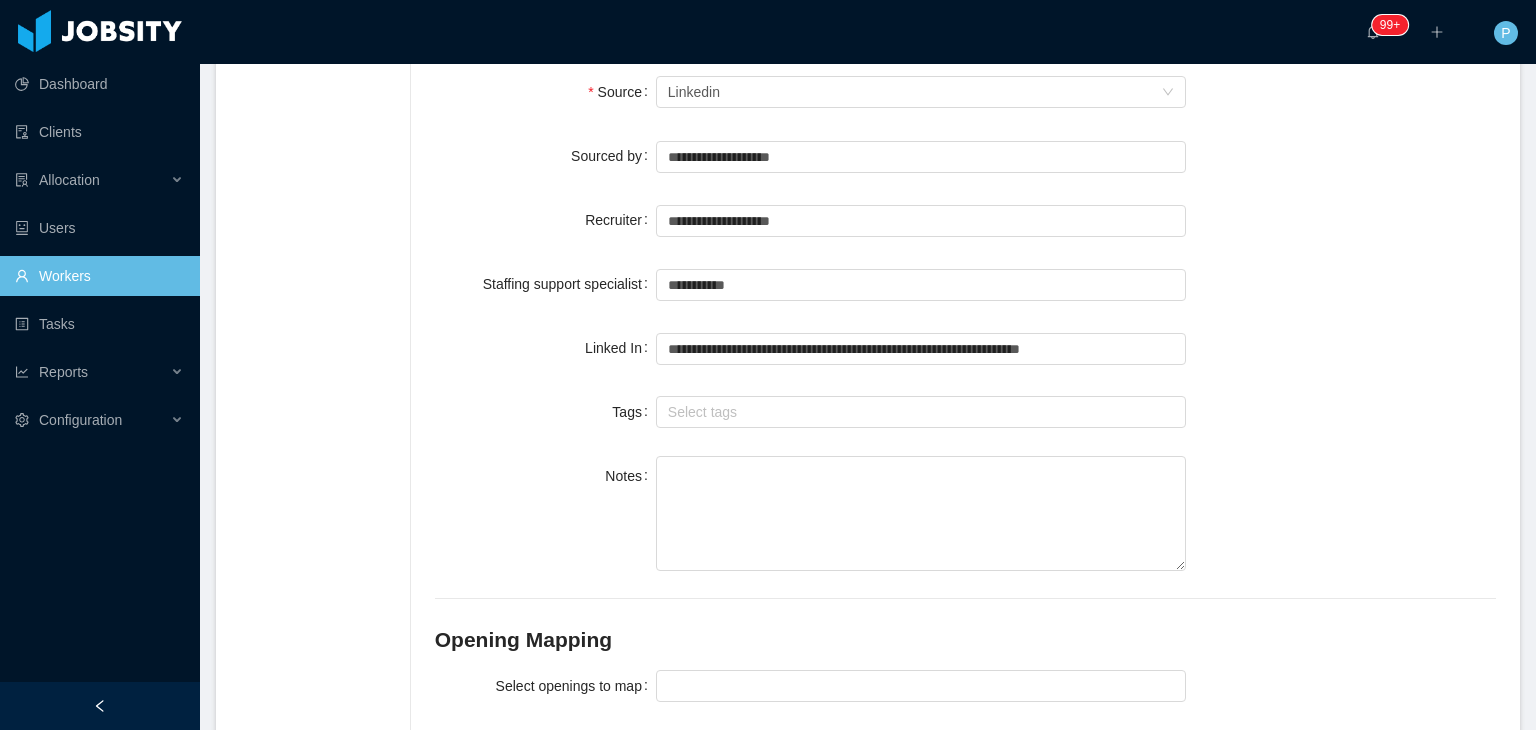 scroll, scrollTop: 1528, scrollLeft: 0, axis: vertical 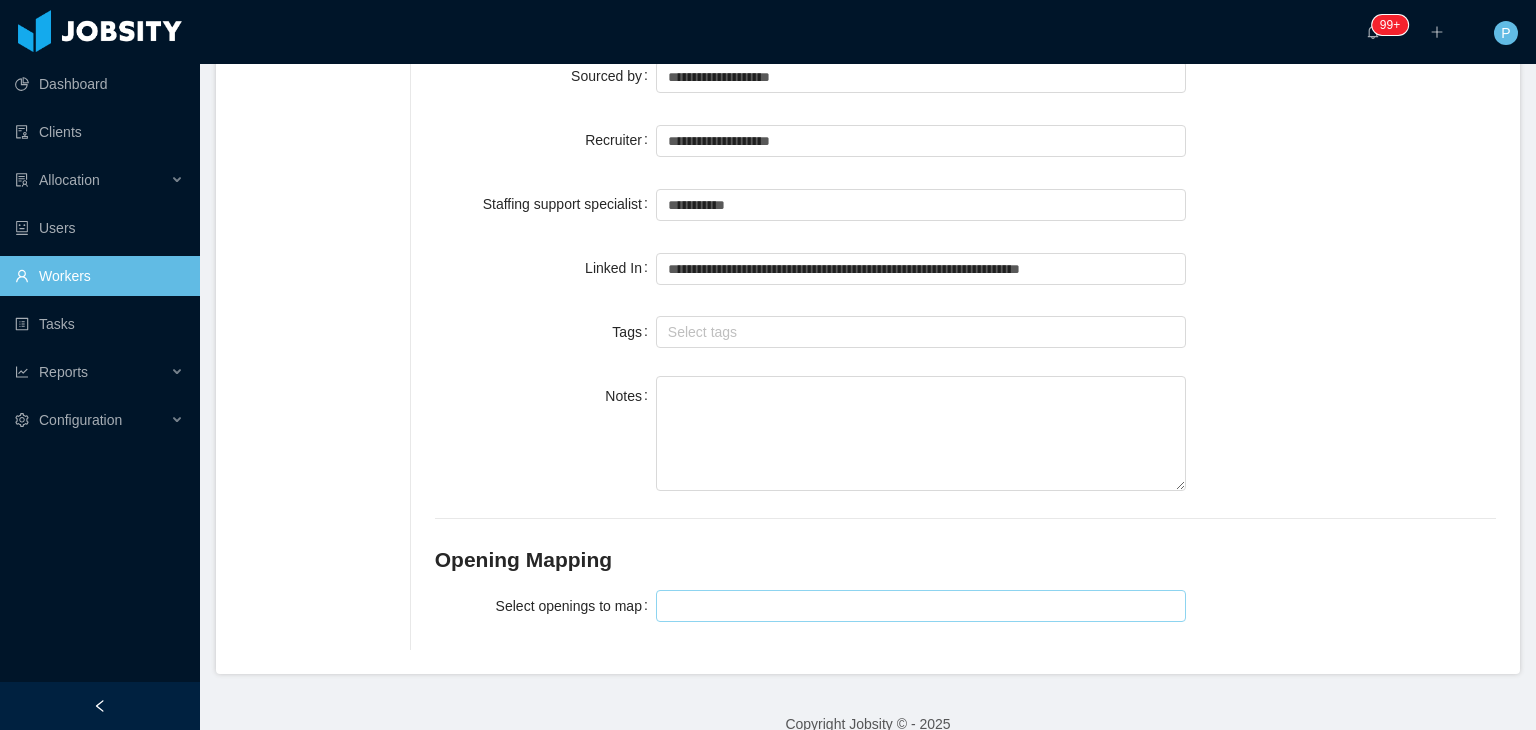 click at bounding box center [918, 606] 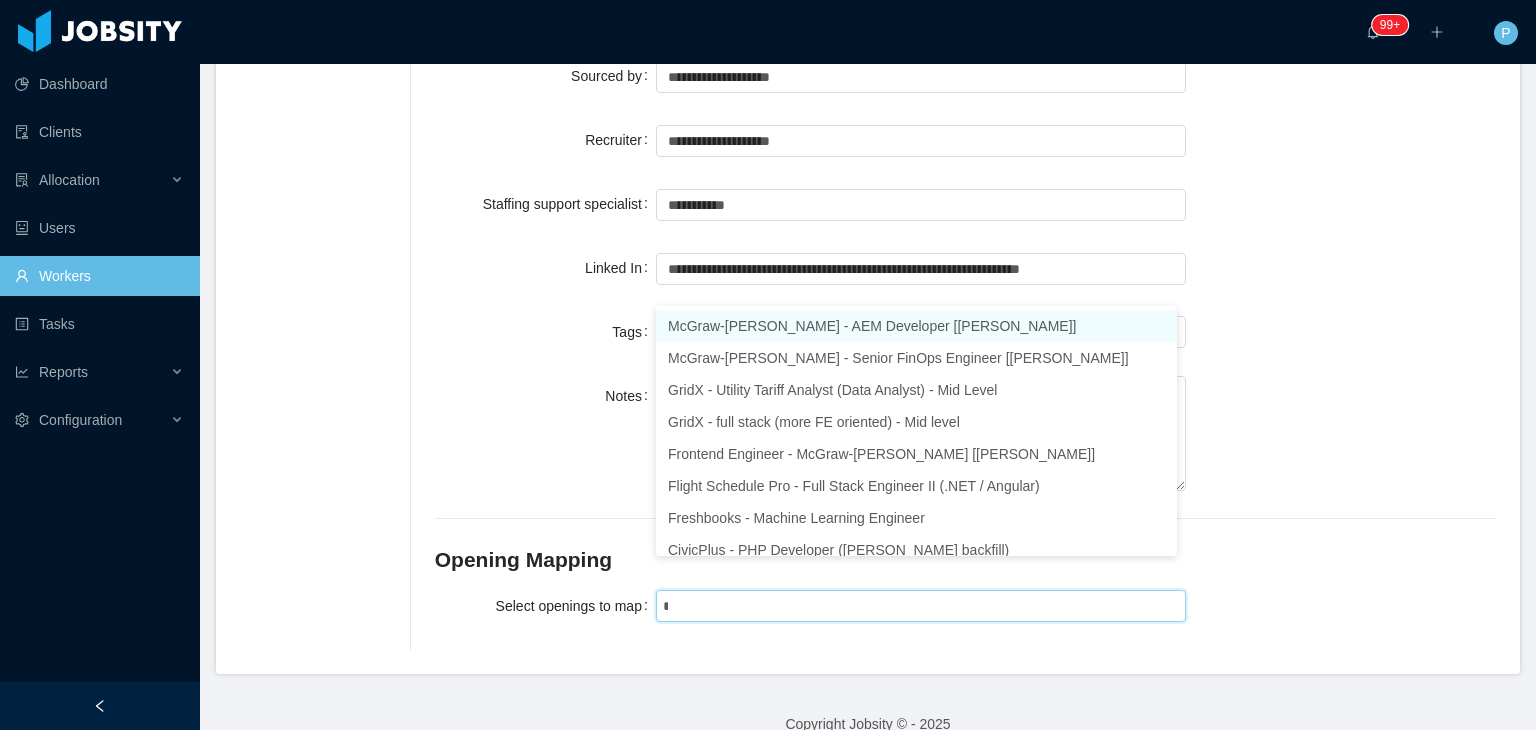 type on "**" 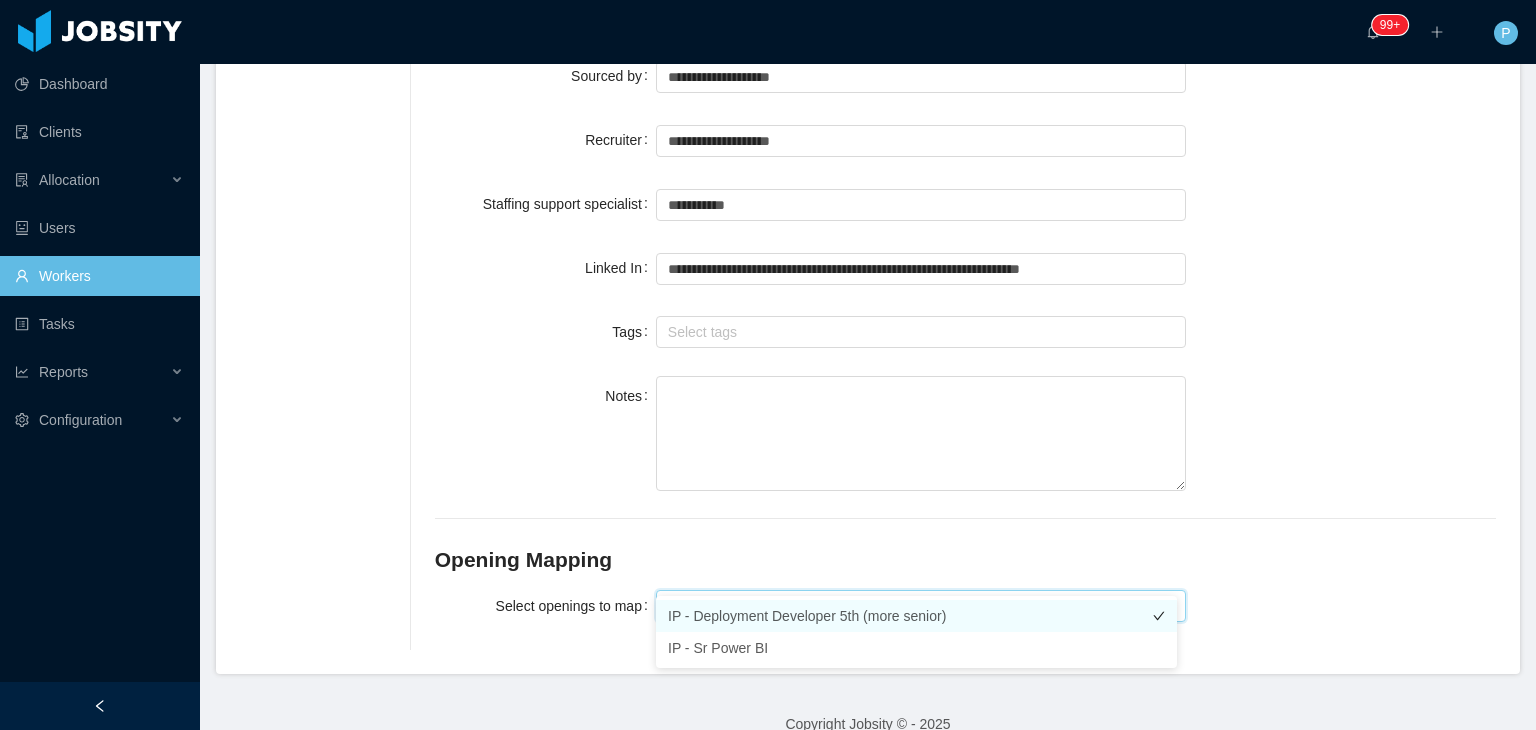 click on "IP - Deployment Developer 5th (more senior)" at bounding box center (916, 616) 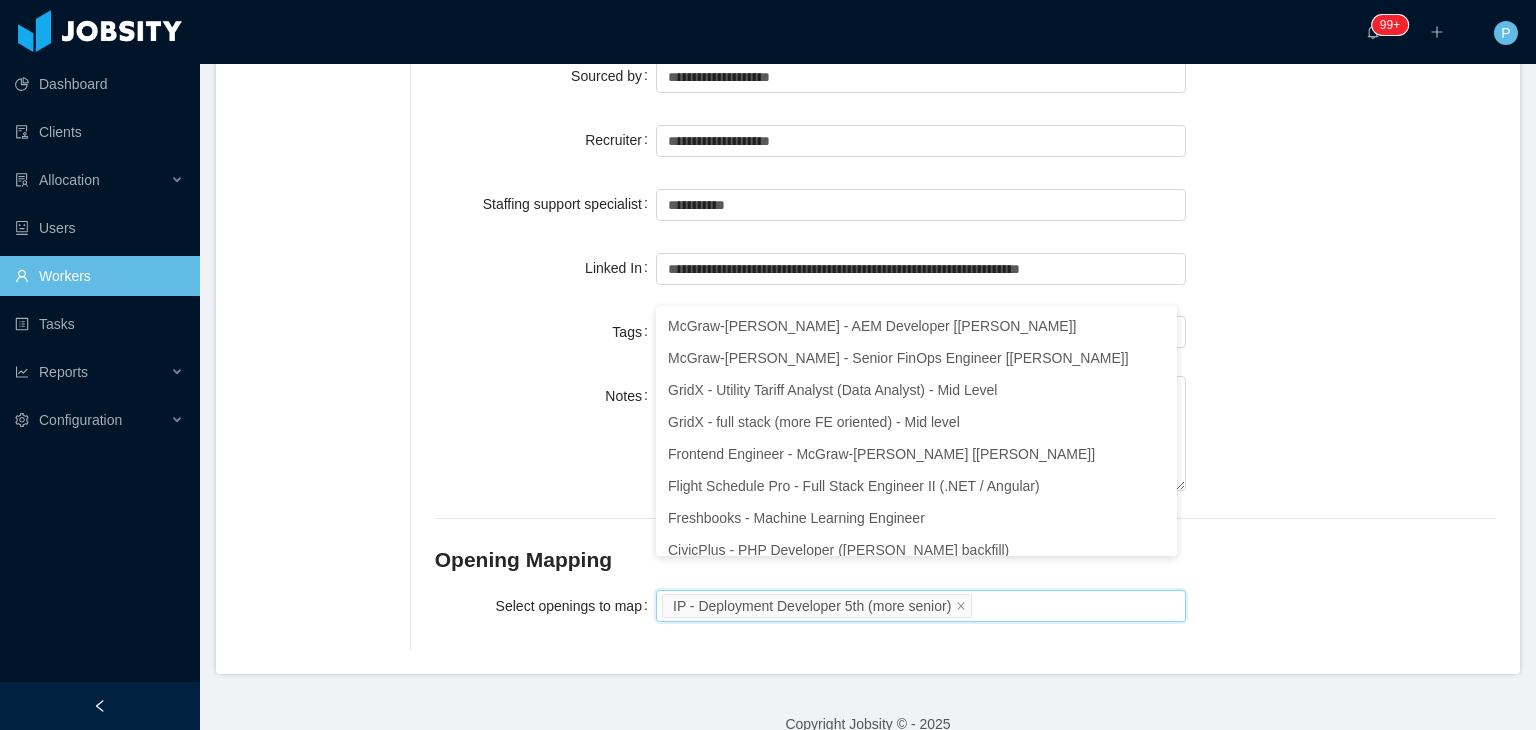 scroll, scrollTop: 10, scrollLeft: 0, axis: vertical 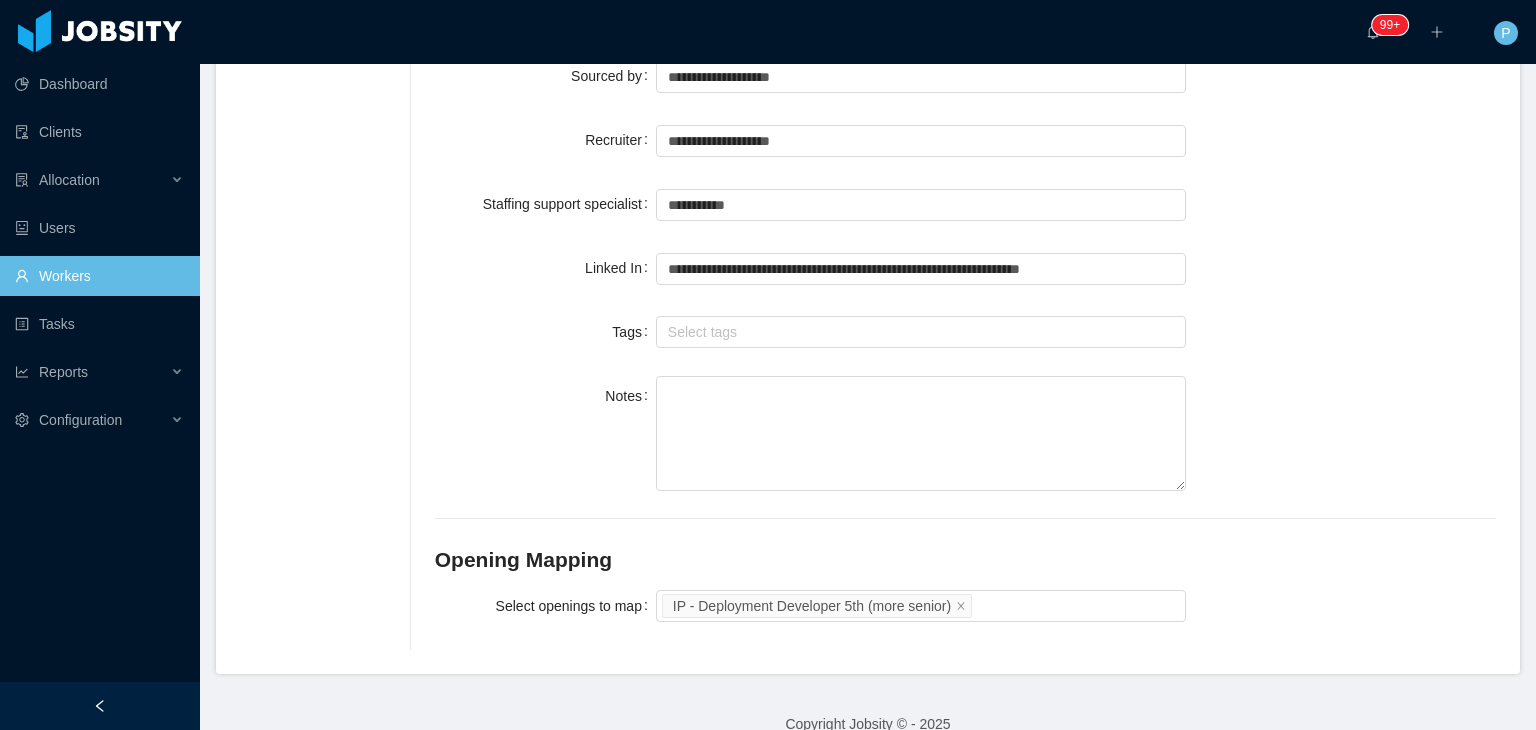 click on "Notes" at bounding box center [965, 435] 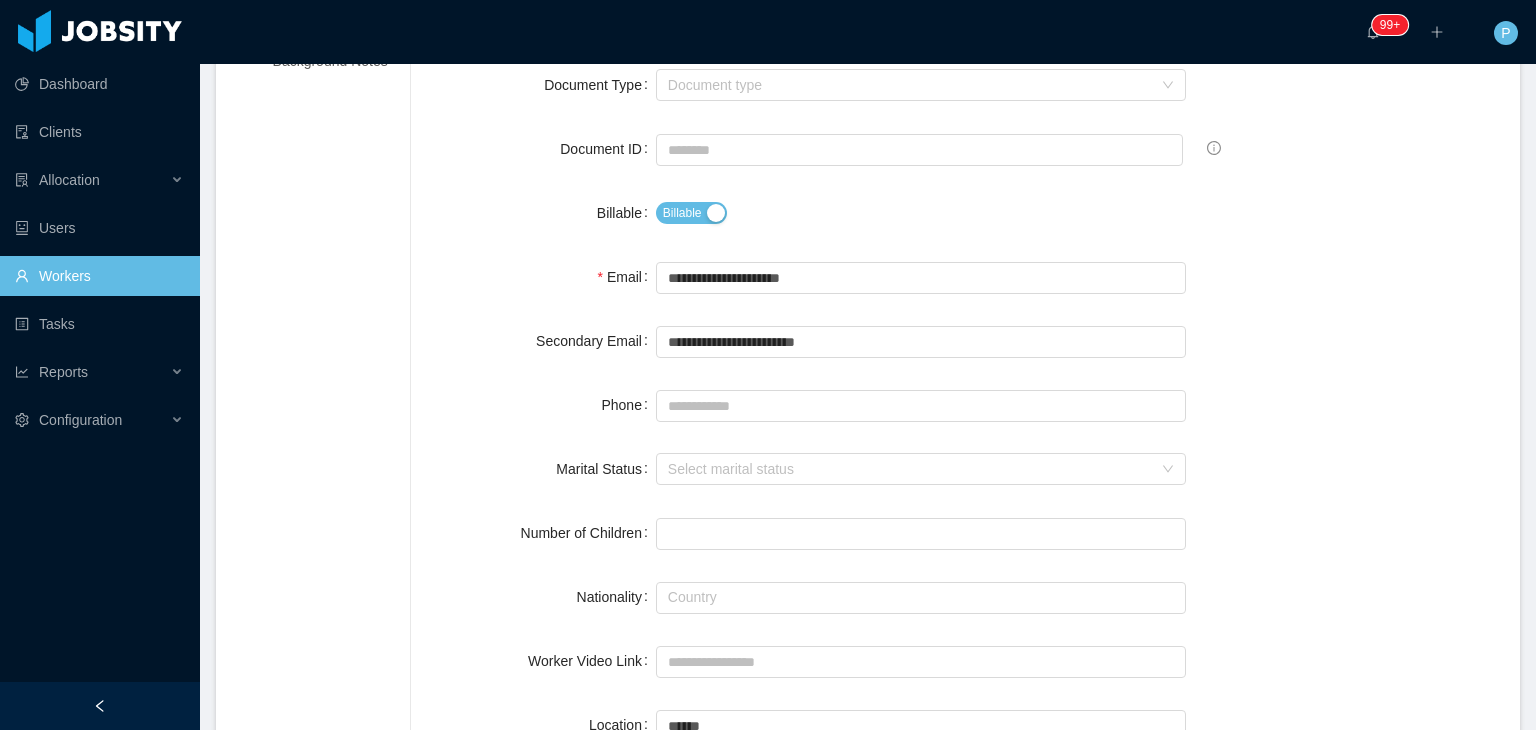 scroll, scrollTop: 0, scrollLeft: 0, axis: both 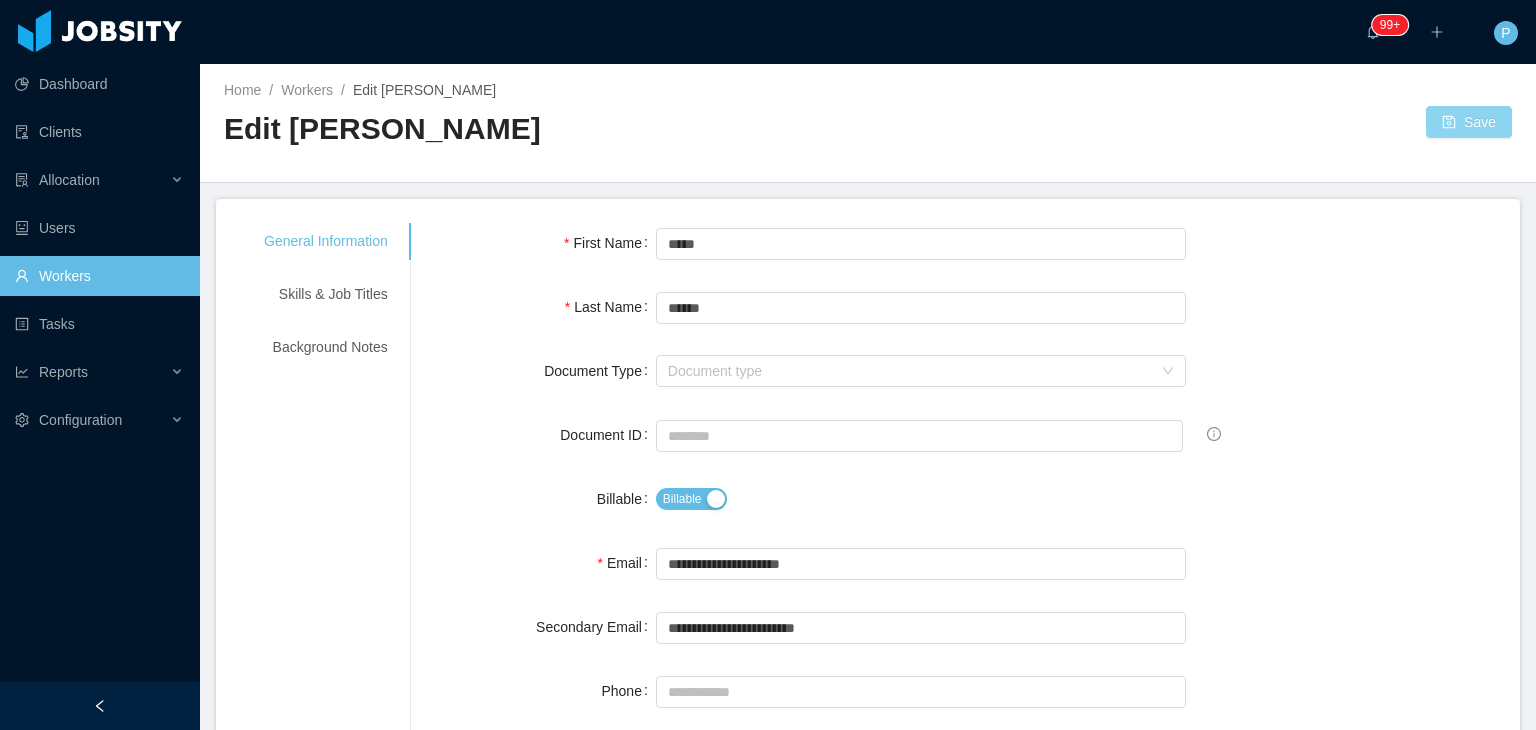 drag, startPoint x: 1444, startPoint y: 102, endPoint x: 1441, endPoint y: 125, distance: 23.194826 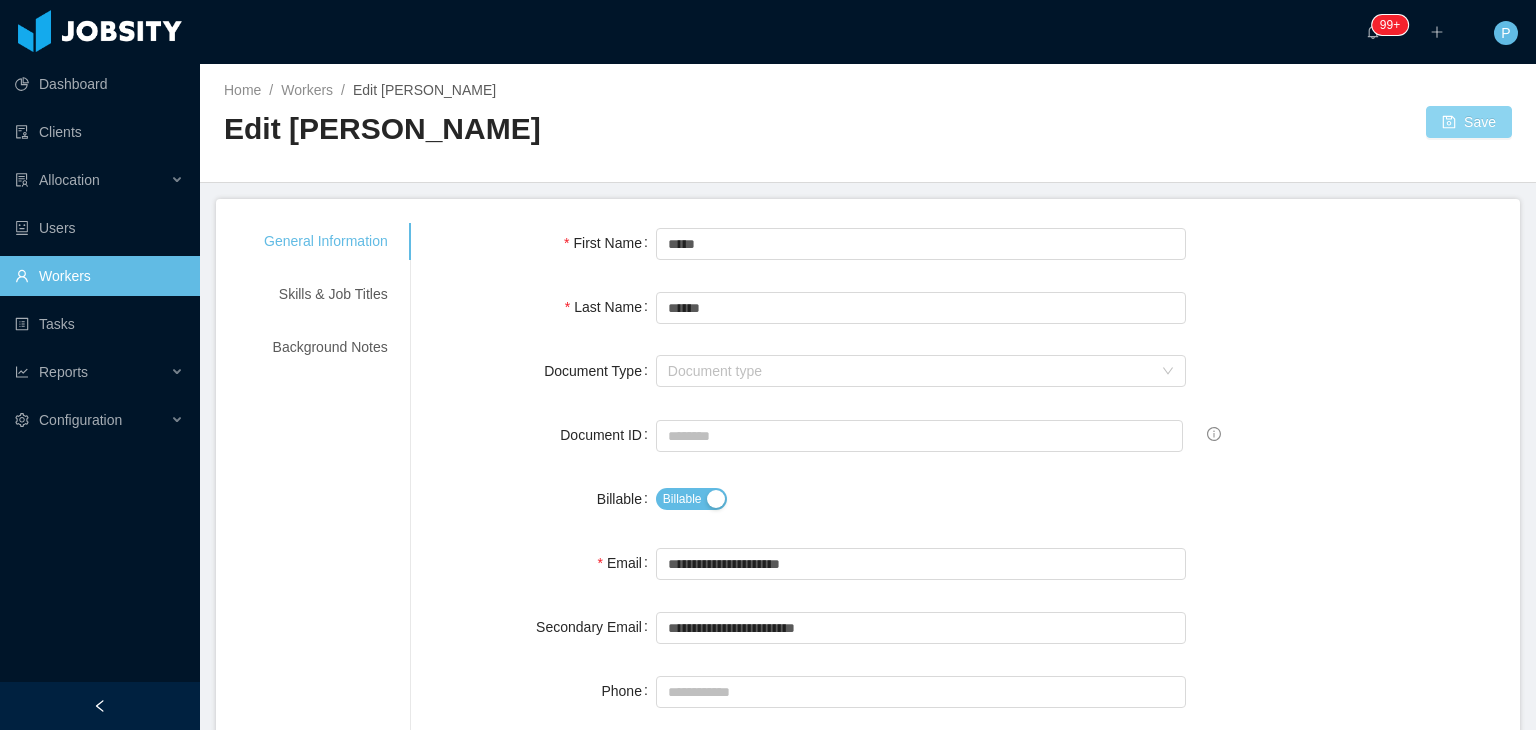 click on "Save" at bounding box center (1469, 122) 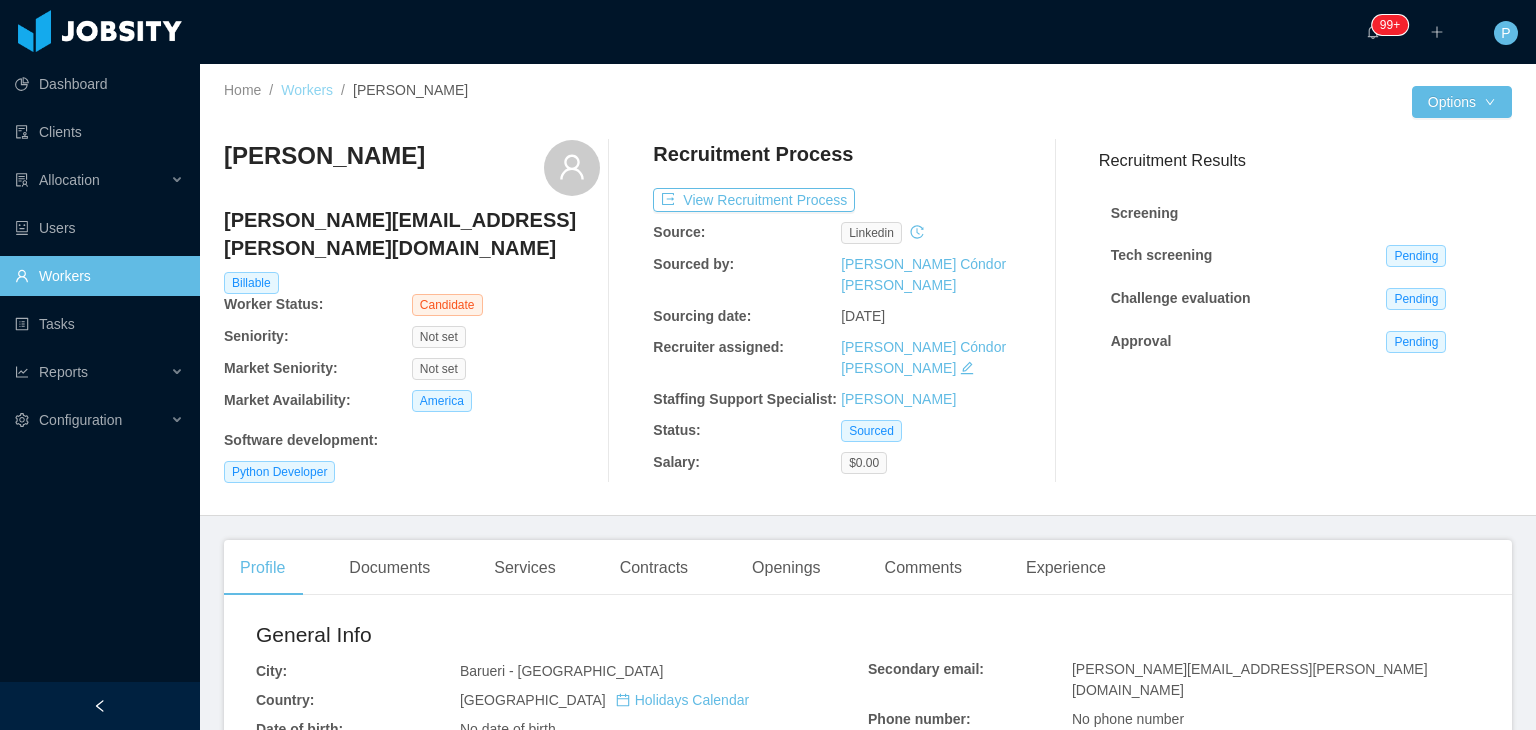 click on "Workers" at bounding box center (307, 90) 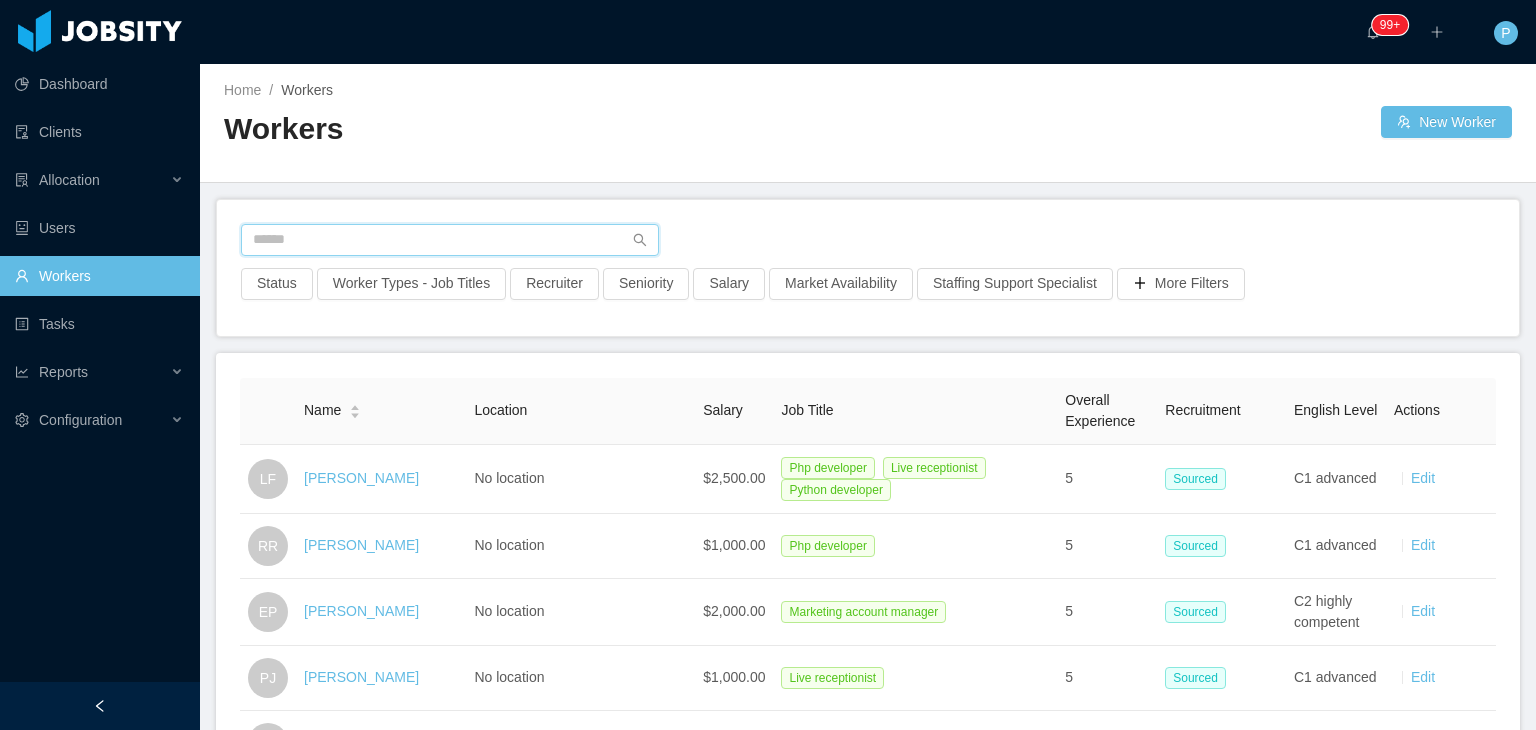 click at bounding box center [450, 240] 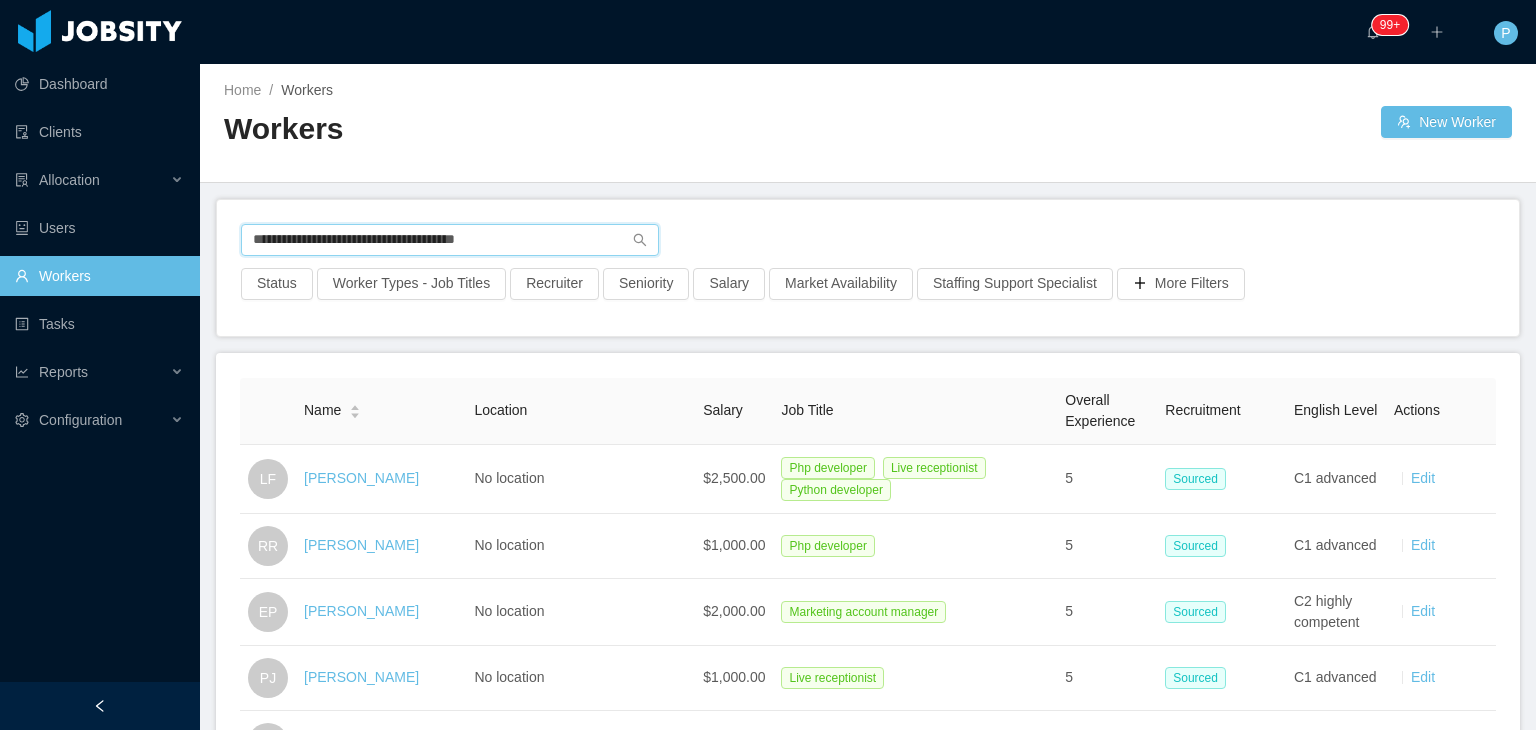 click on "**********" at bounding box center (450, 240) 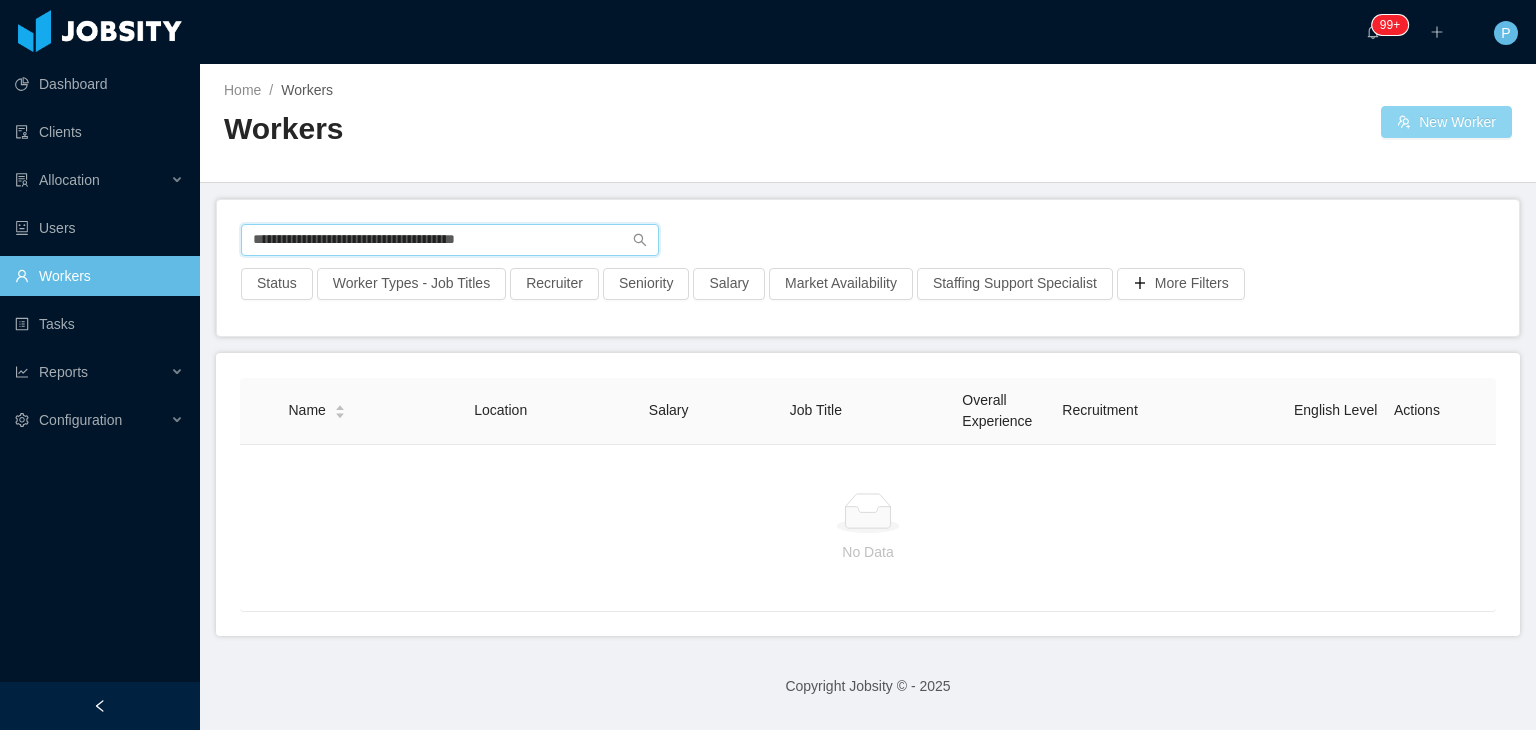 type on "**********" 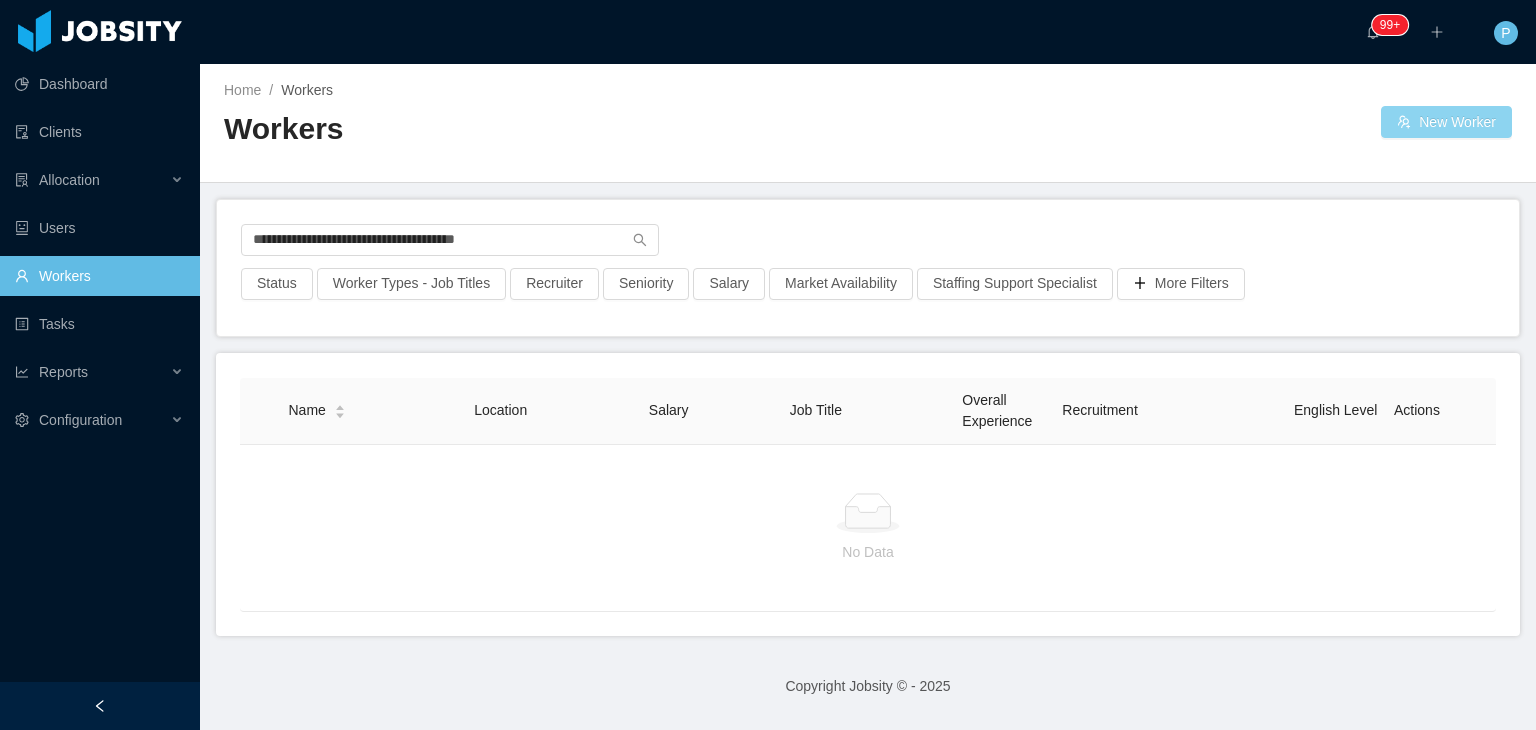 click on "New Worker" at bounding box center (1446, 122) 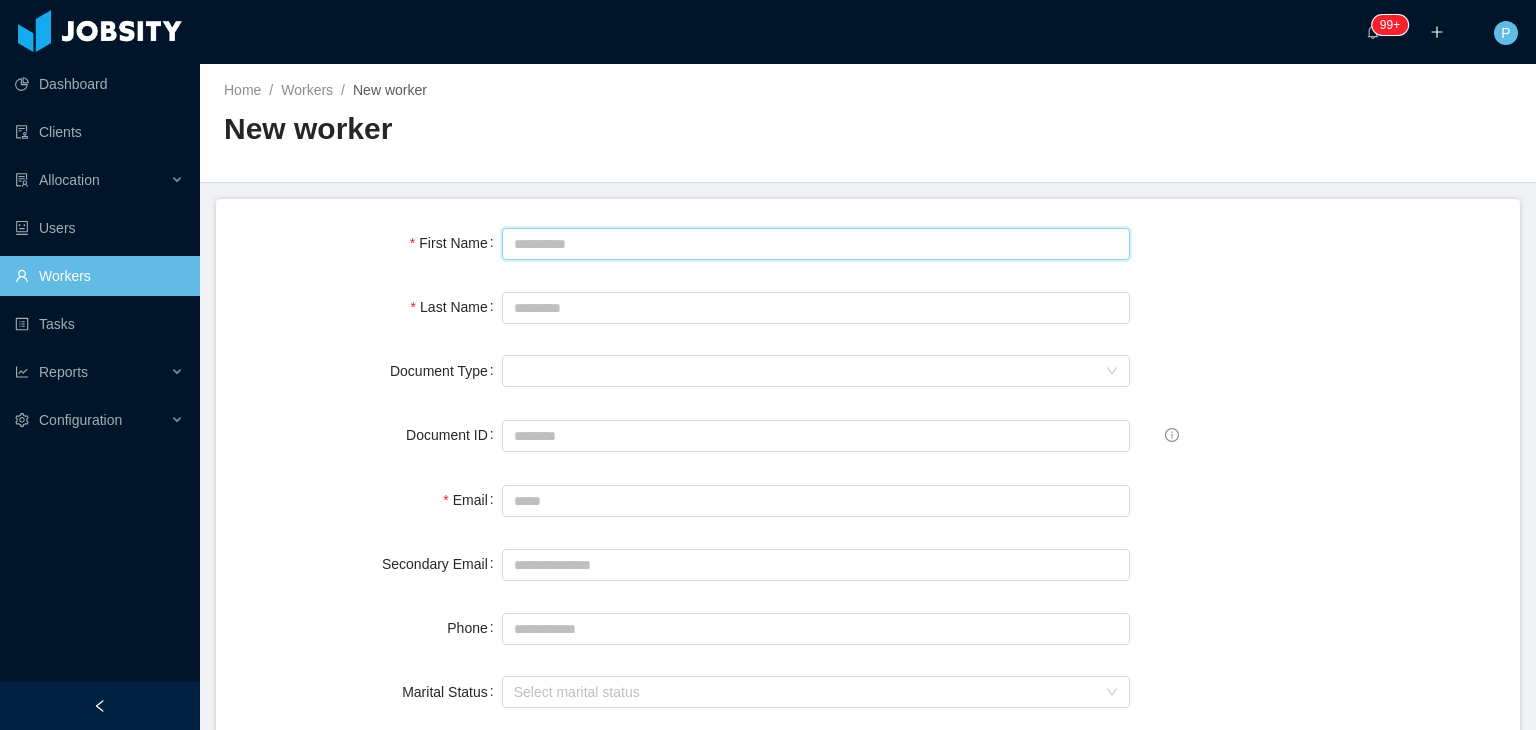 click on "First Name" at bounding box center [816, 244] 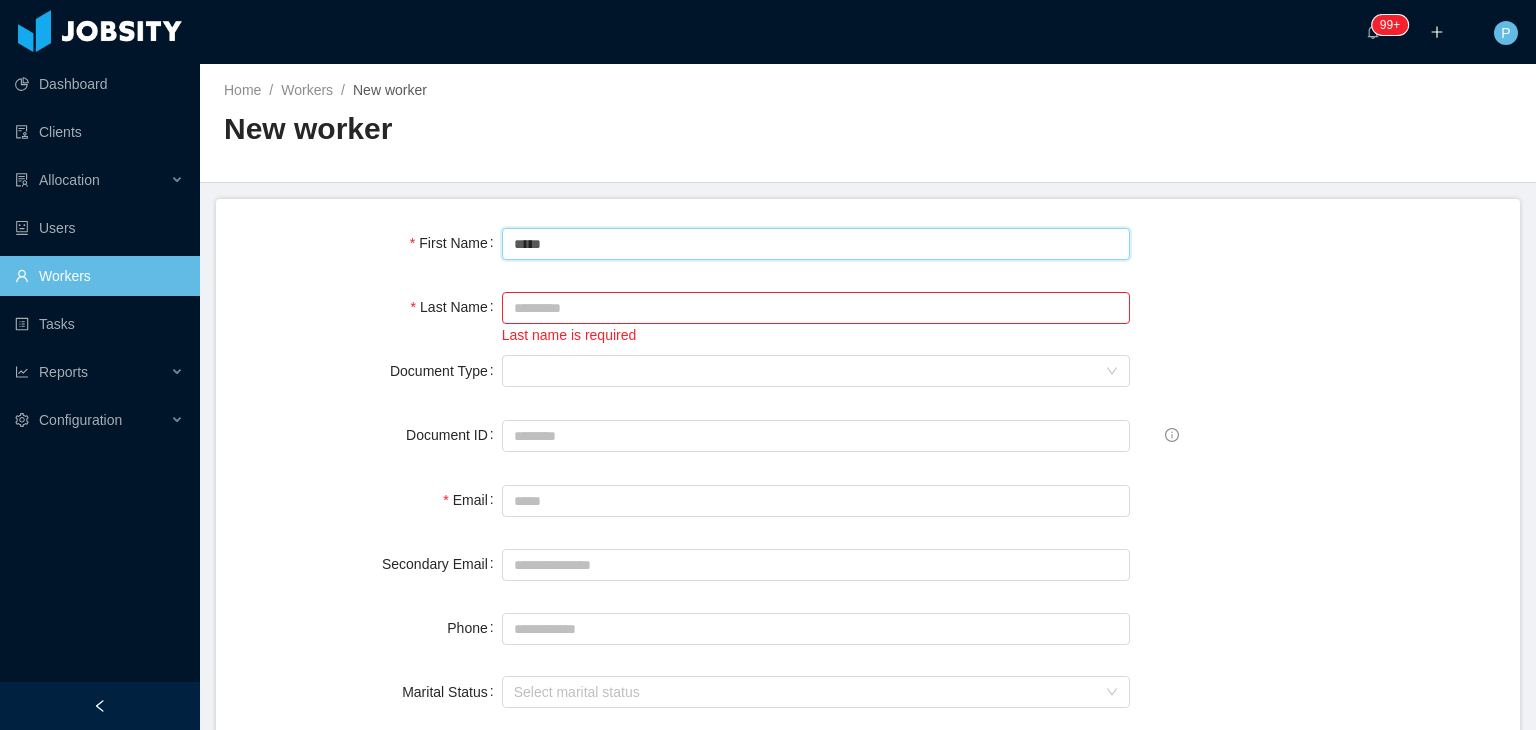click on "*****" at bounding box center (816, 244) 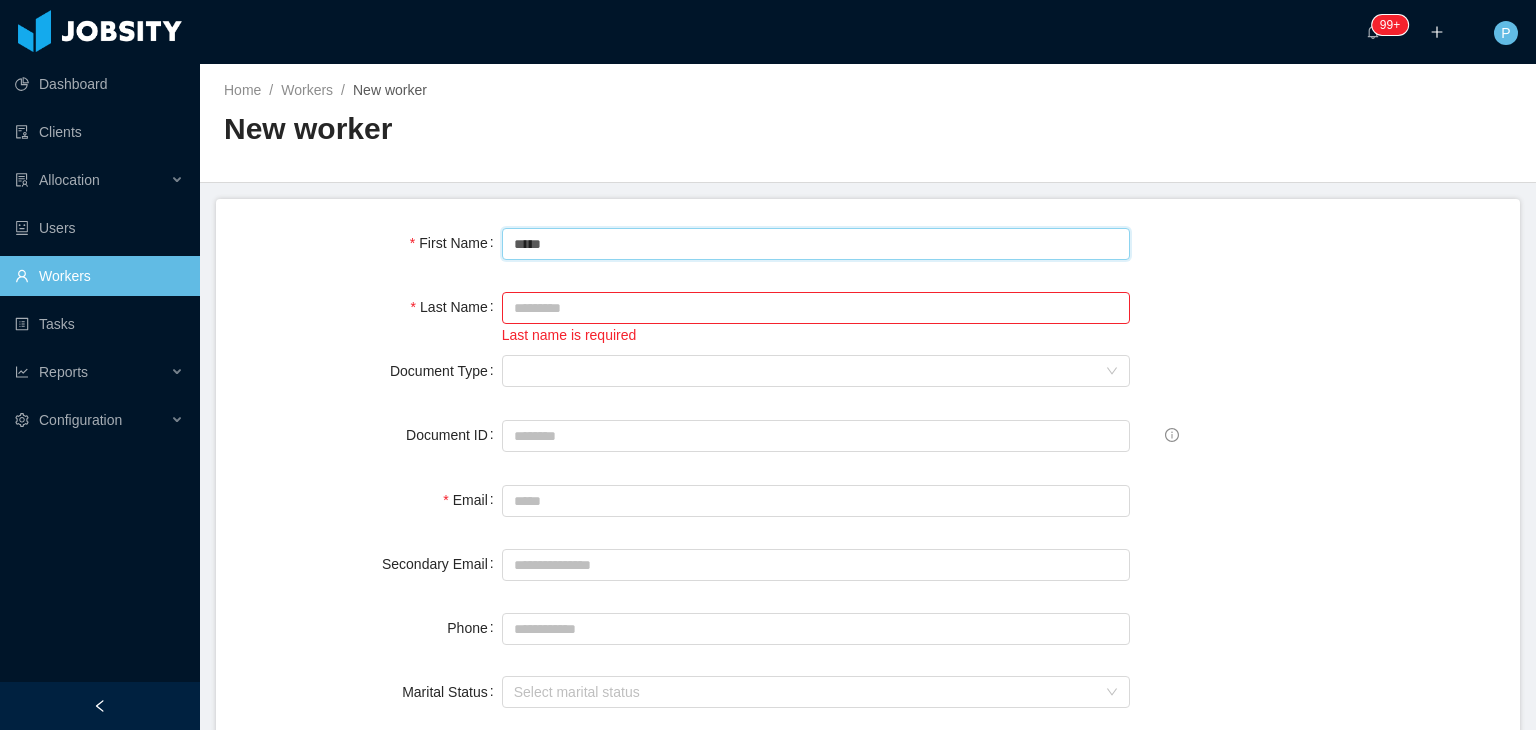 type on "*****" 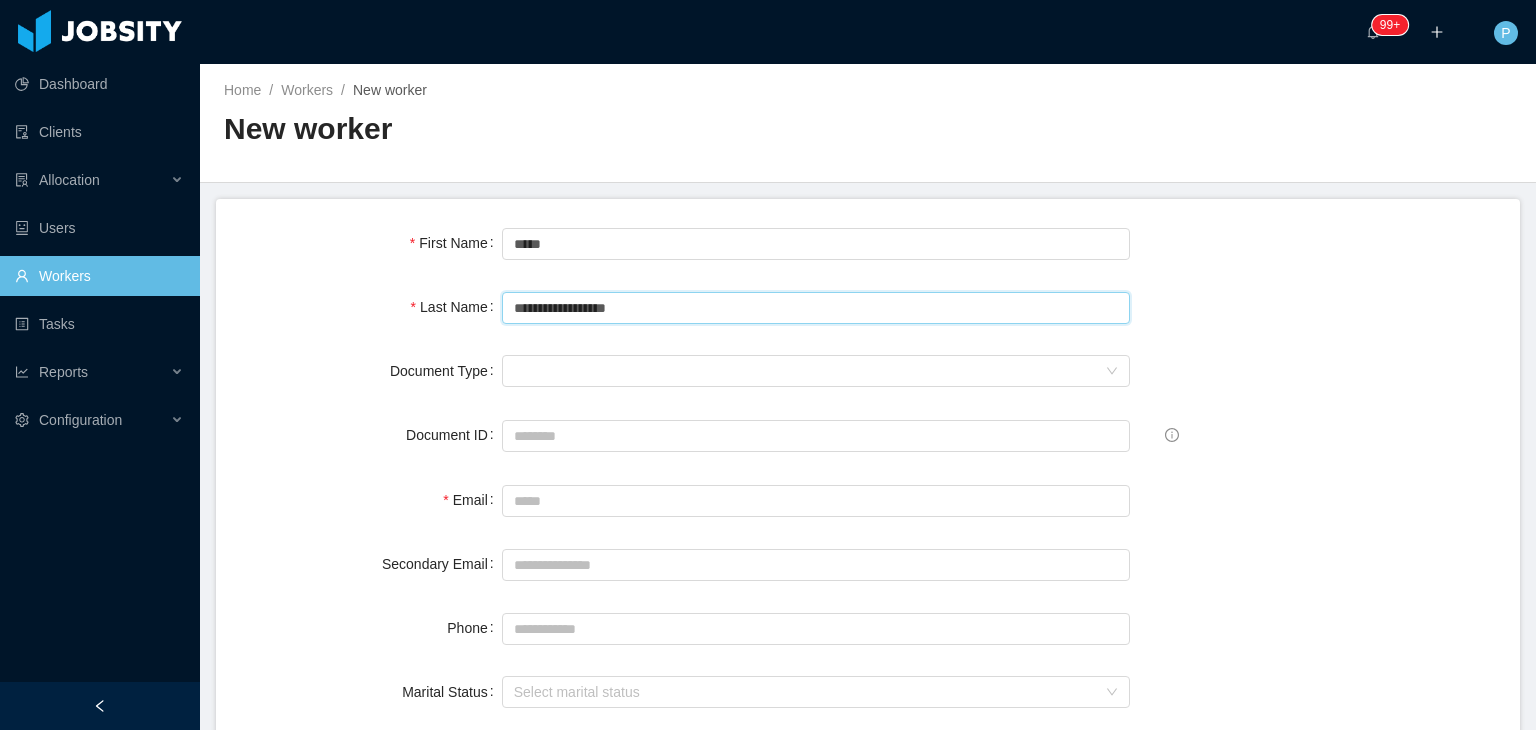 click on "**********" at bounding box center (816, 308) 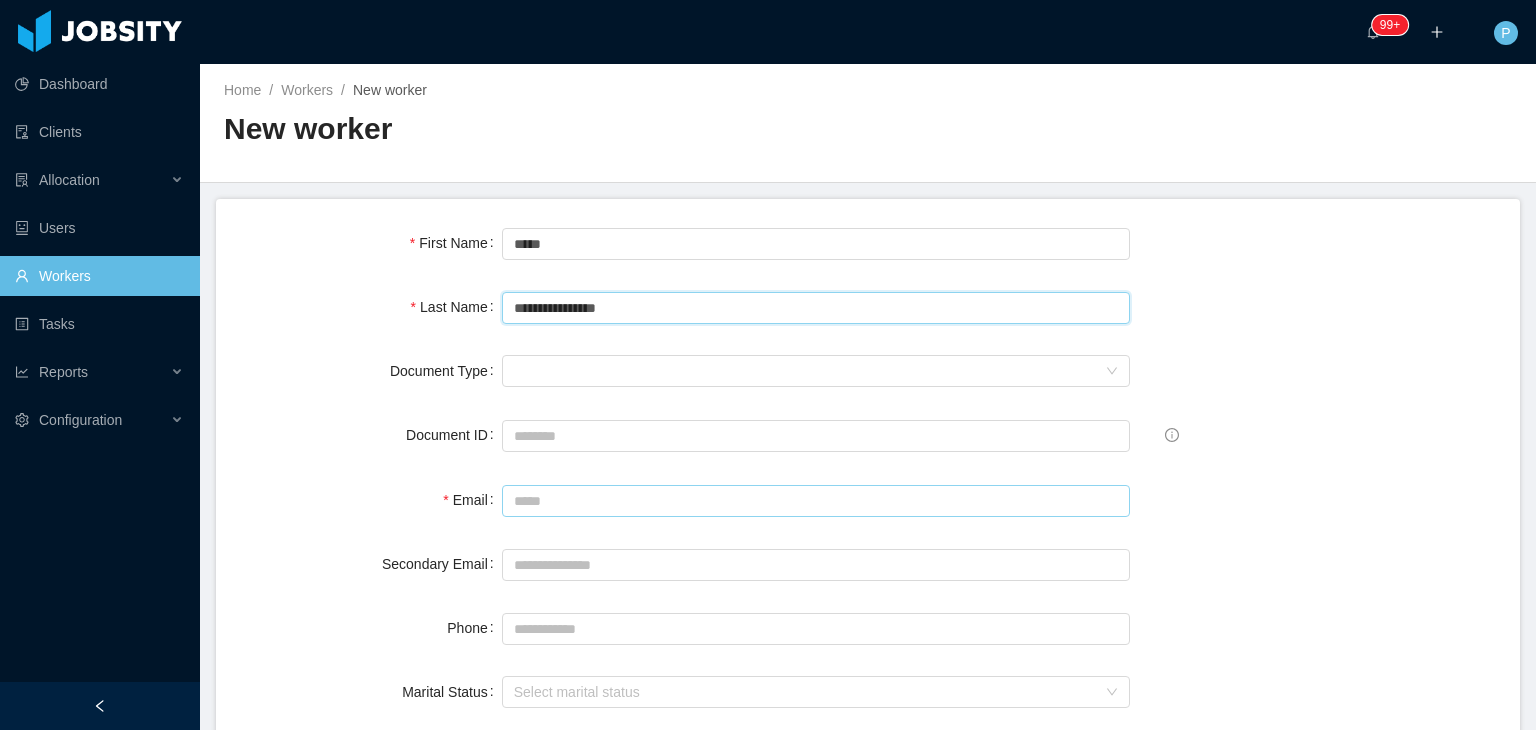 type on "**********" 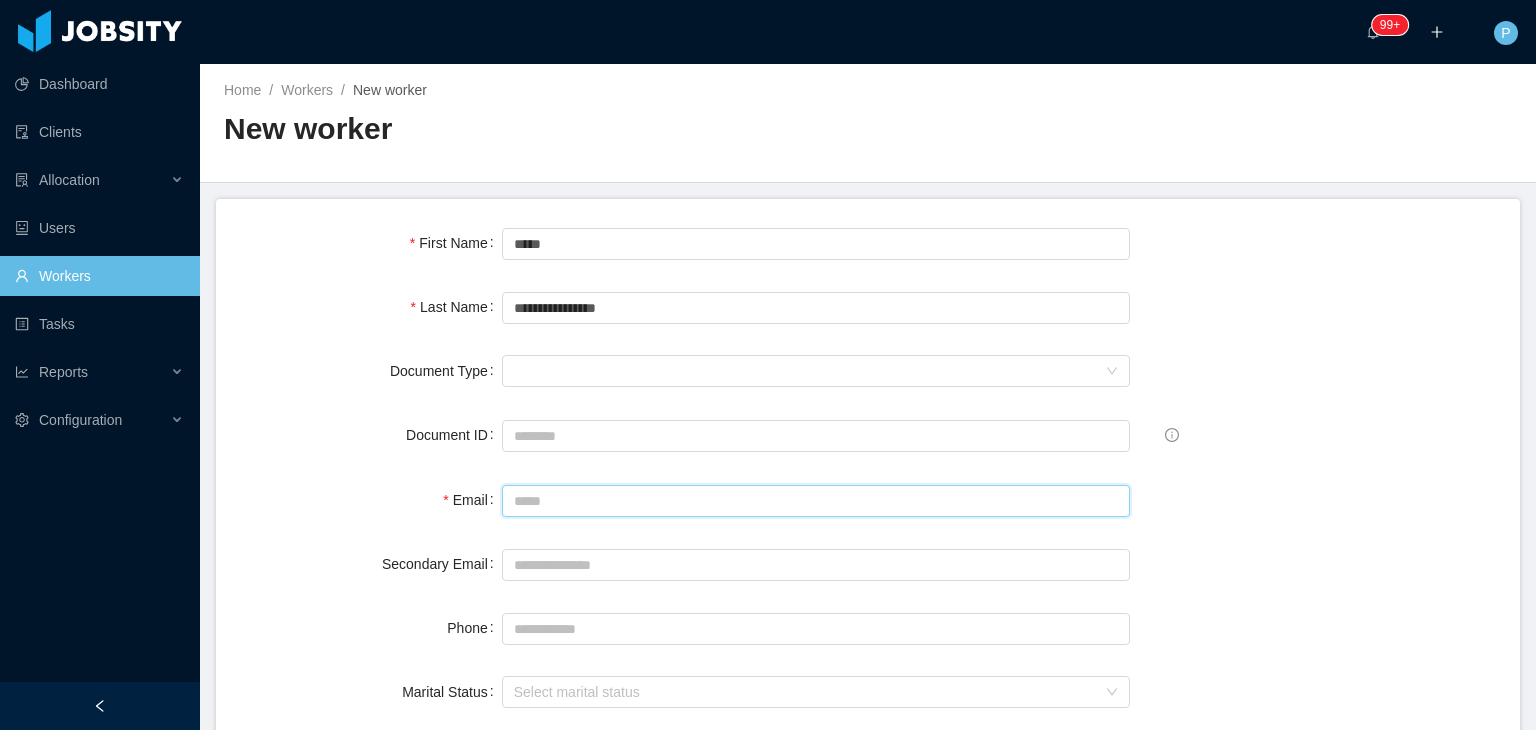 click on "Email" at bounding box center [816, 501] 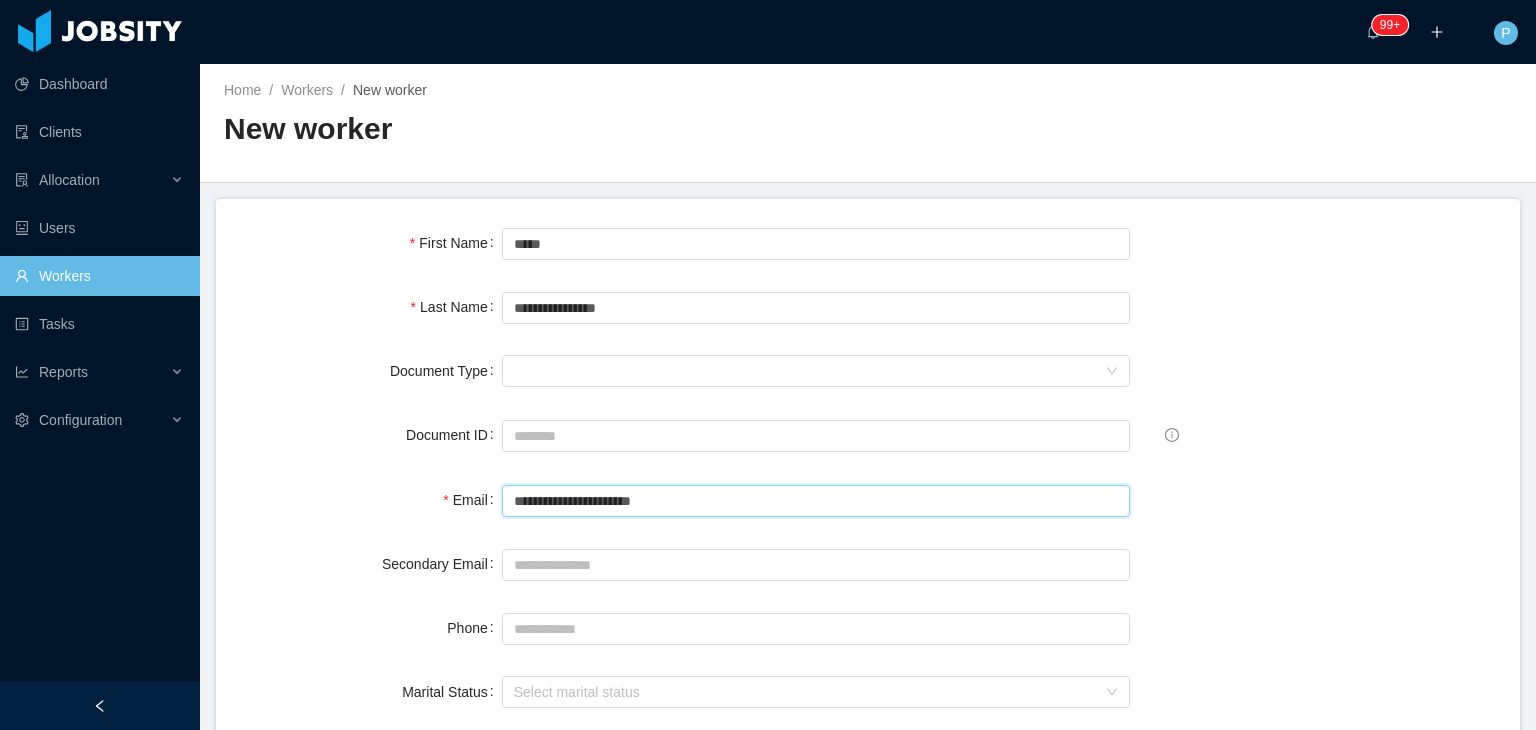 type on "**********" 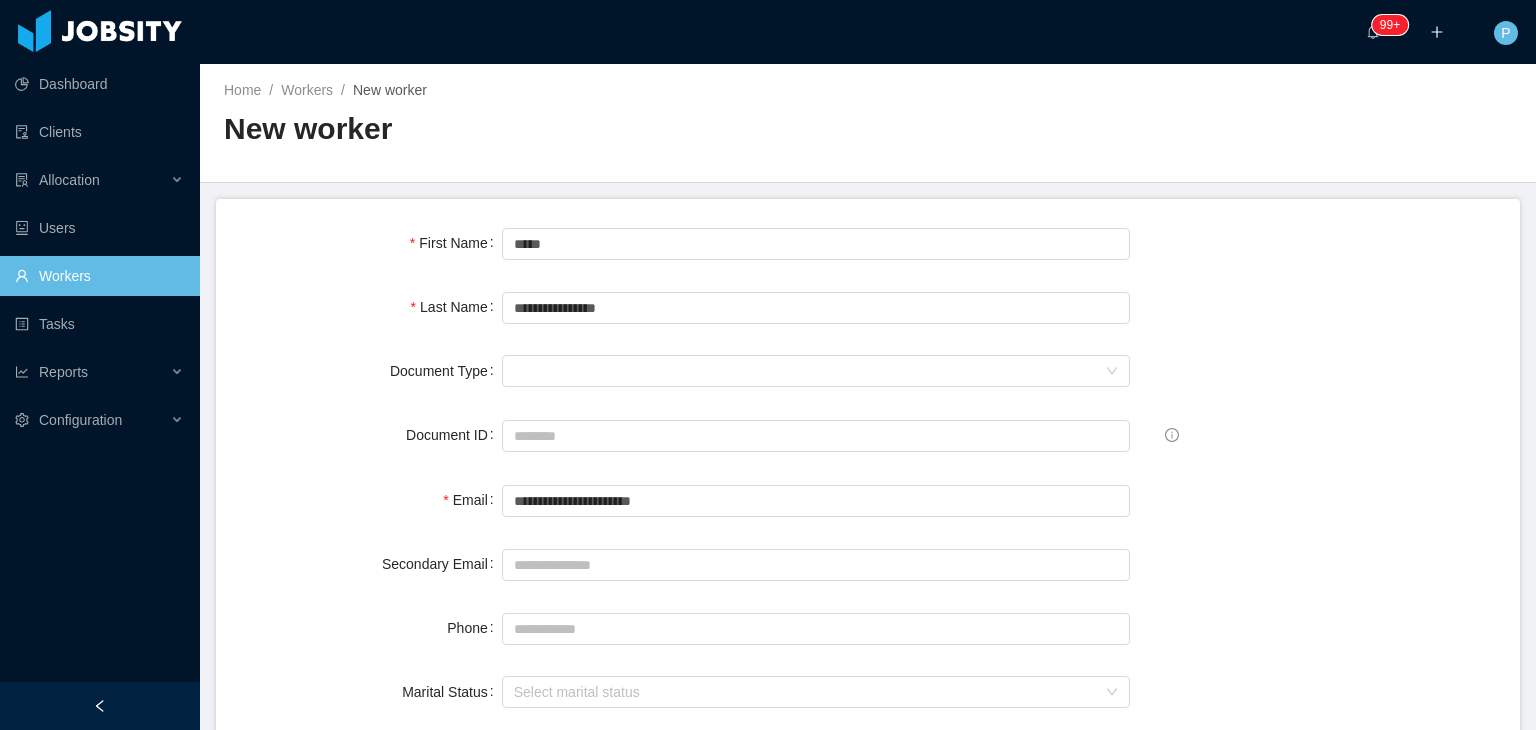 click on "Phone" at bounding box center [371, 628] 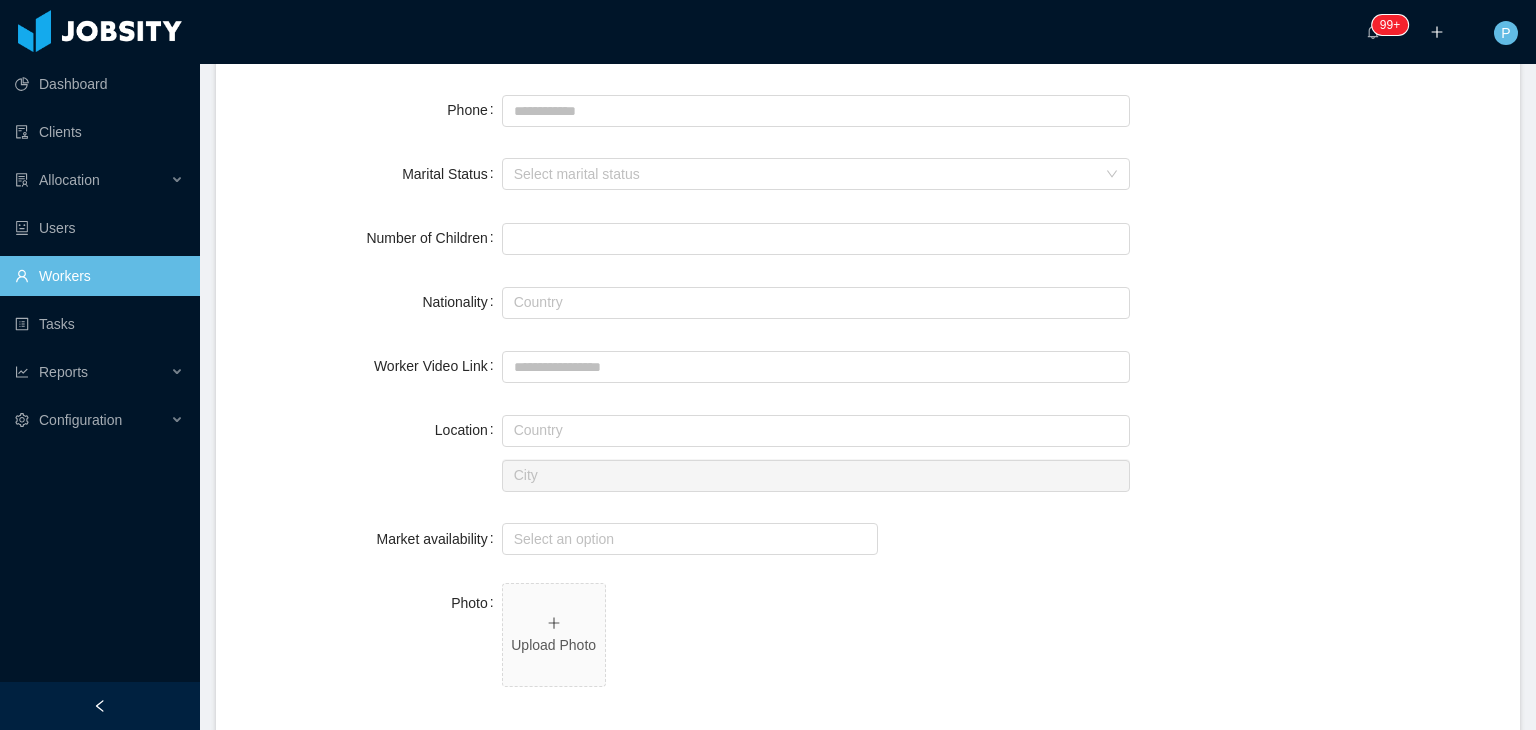 scroll, scrollTop: 520, scrollLeft: 0, axis: vertical 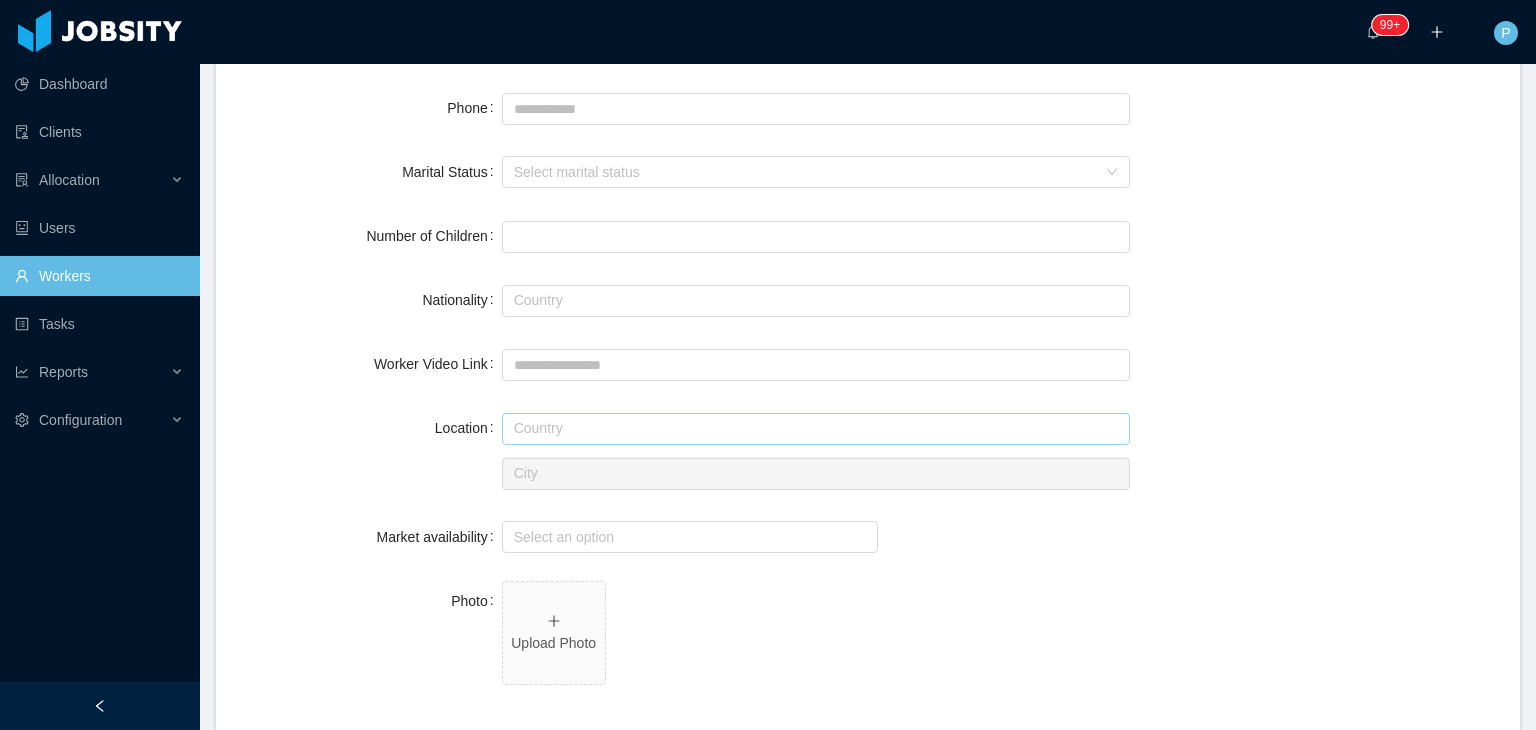 click at bounding box center [816, 429] 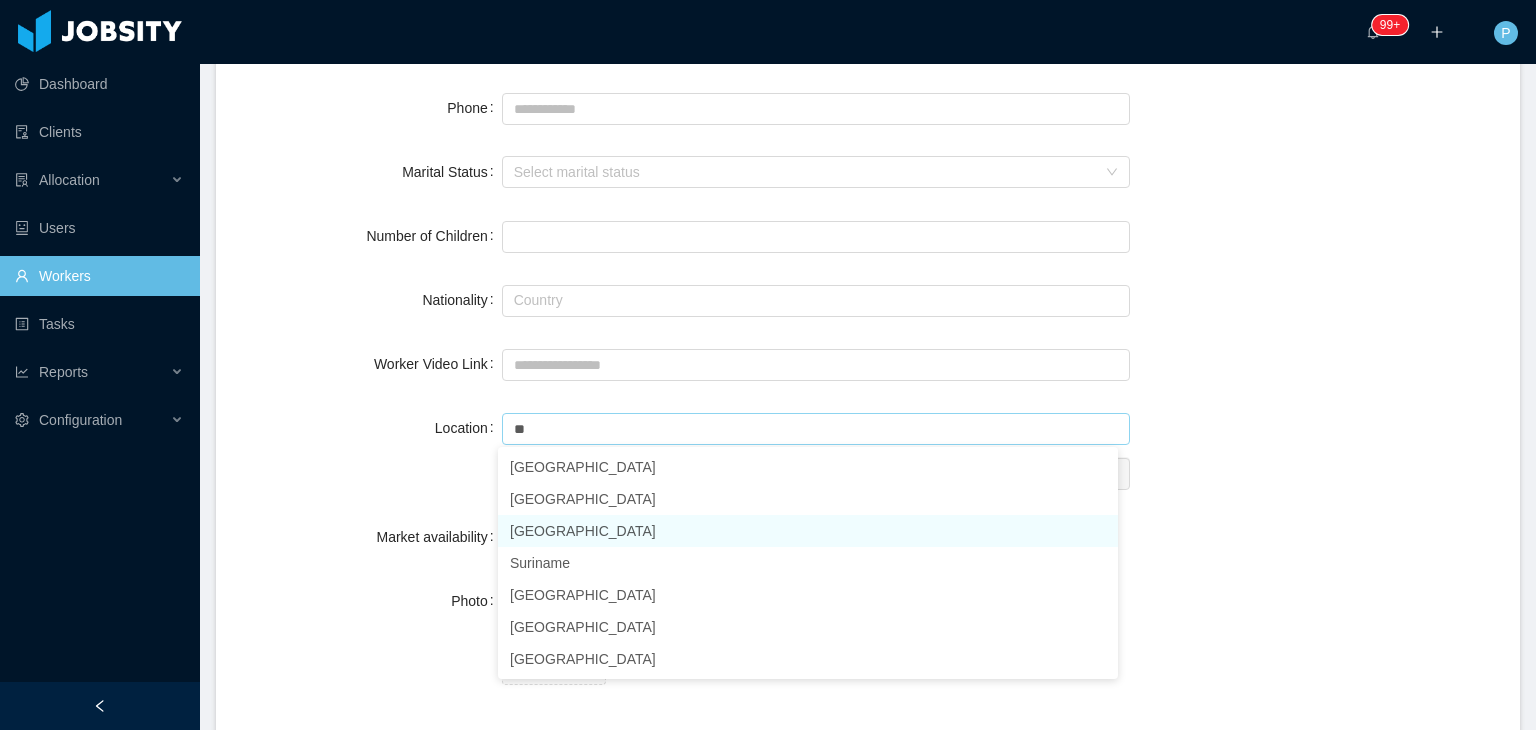 click on "Mexico" at bounding box center [808, 531] 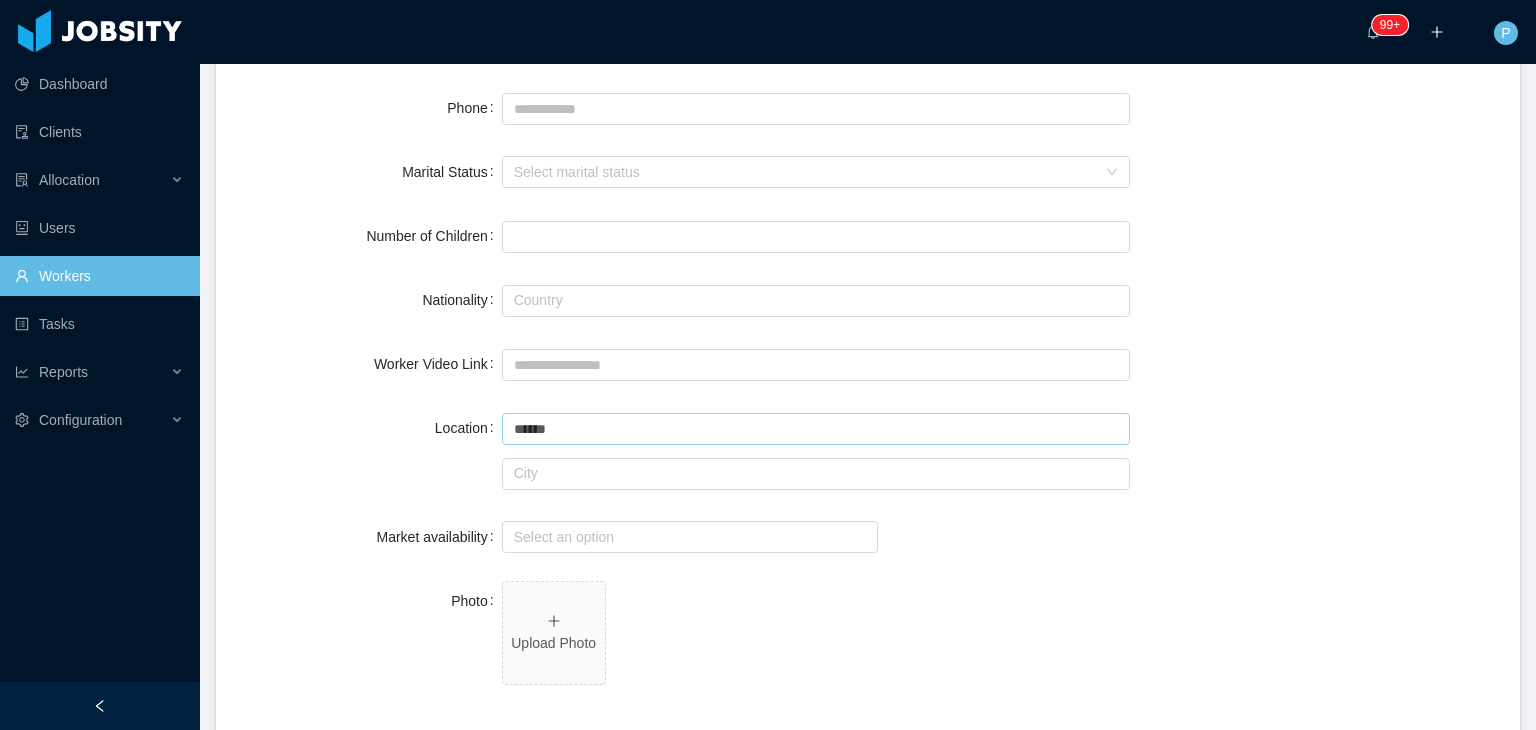 type on "******" 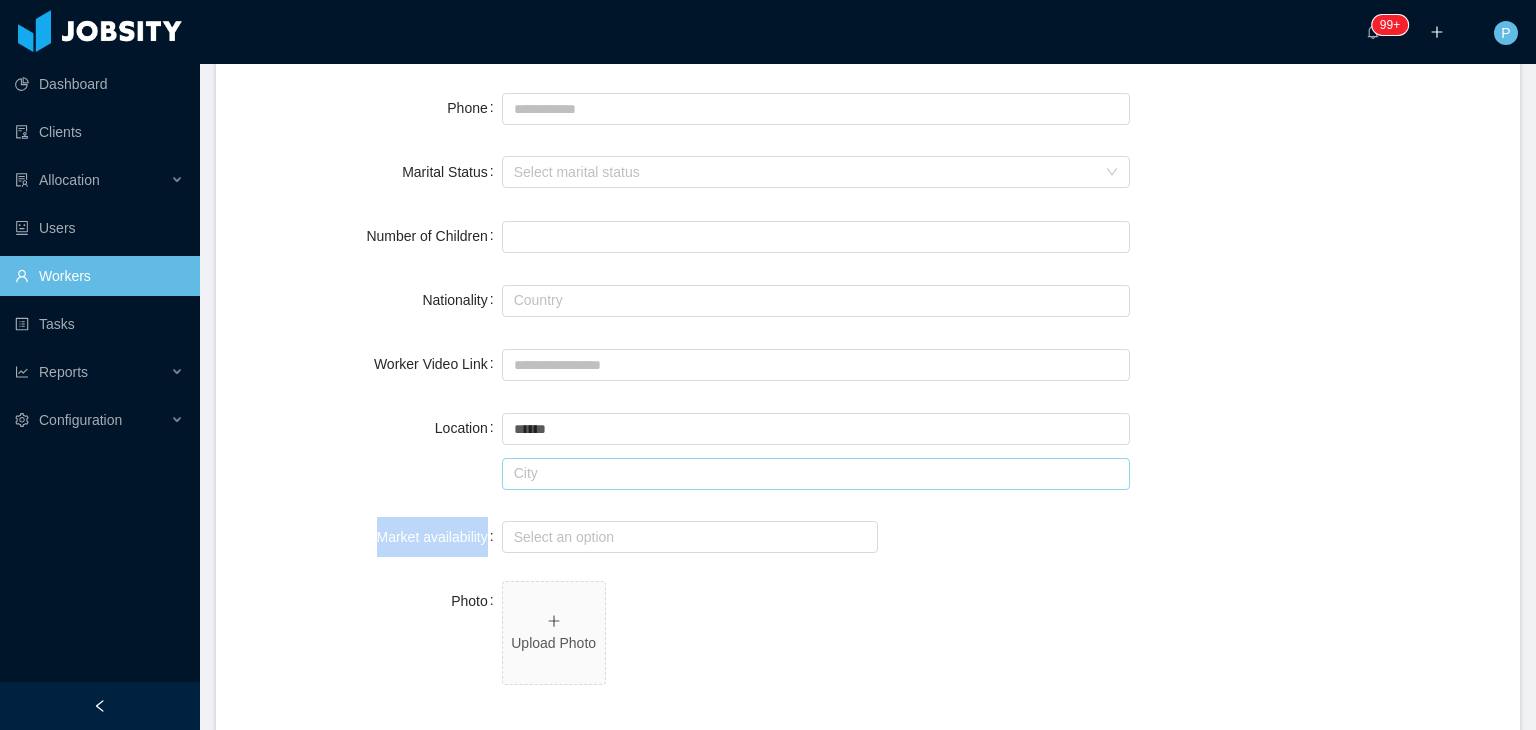 drag, startPoint x: 560, startPoint y: 493, endPoint x: 568, endPoint y: 473, distance: 21.540659 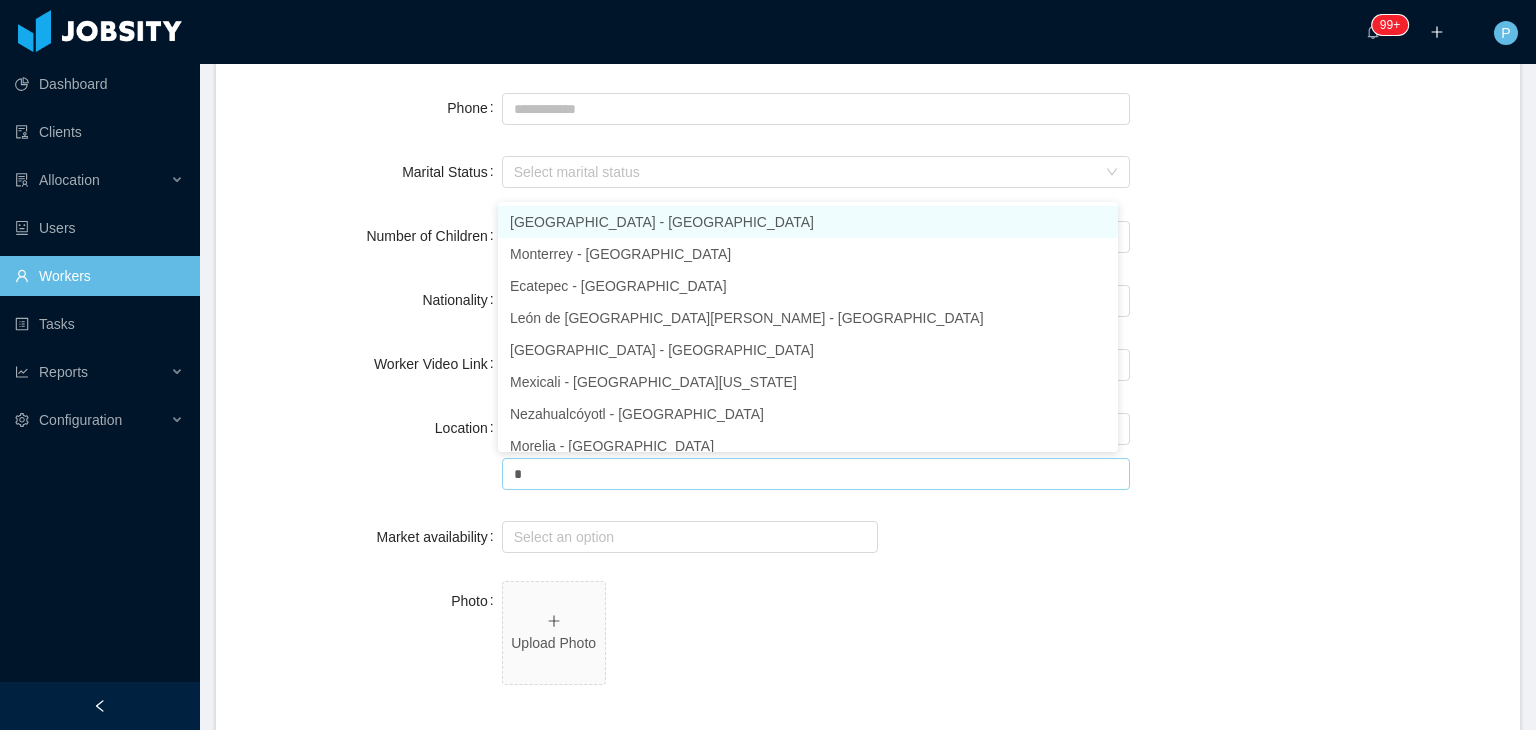 scroll, scrollTop: 10, scrollLeft: 0, axis: vertical 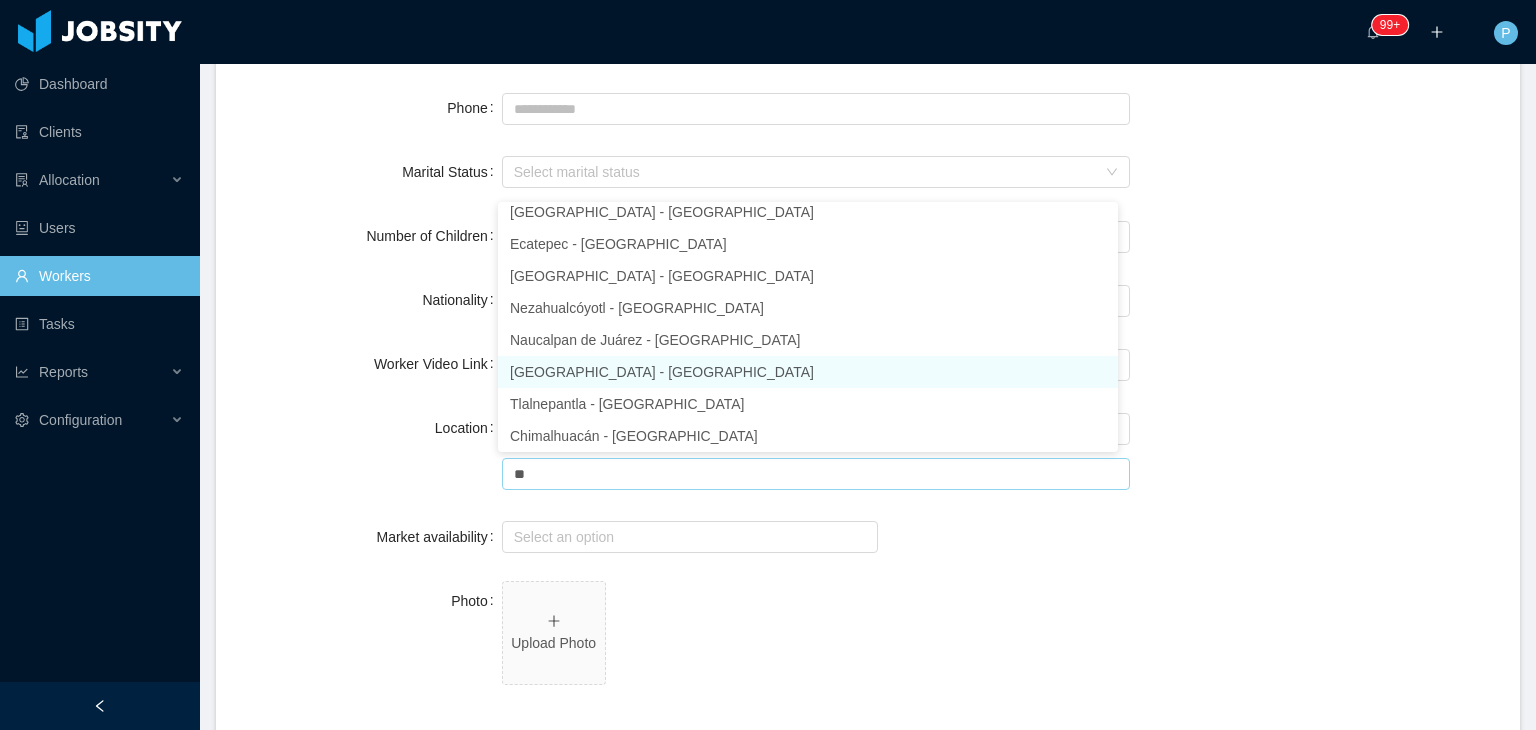 click on "Mérida - Yucatán" at bounding box center [808, 372] 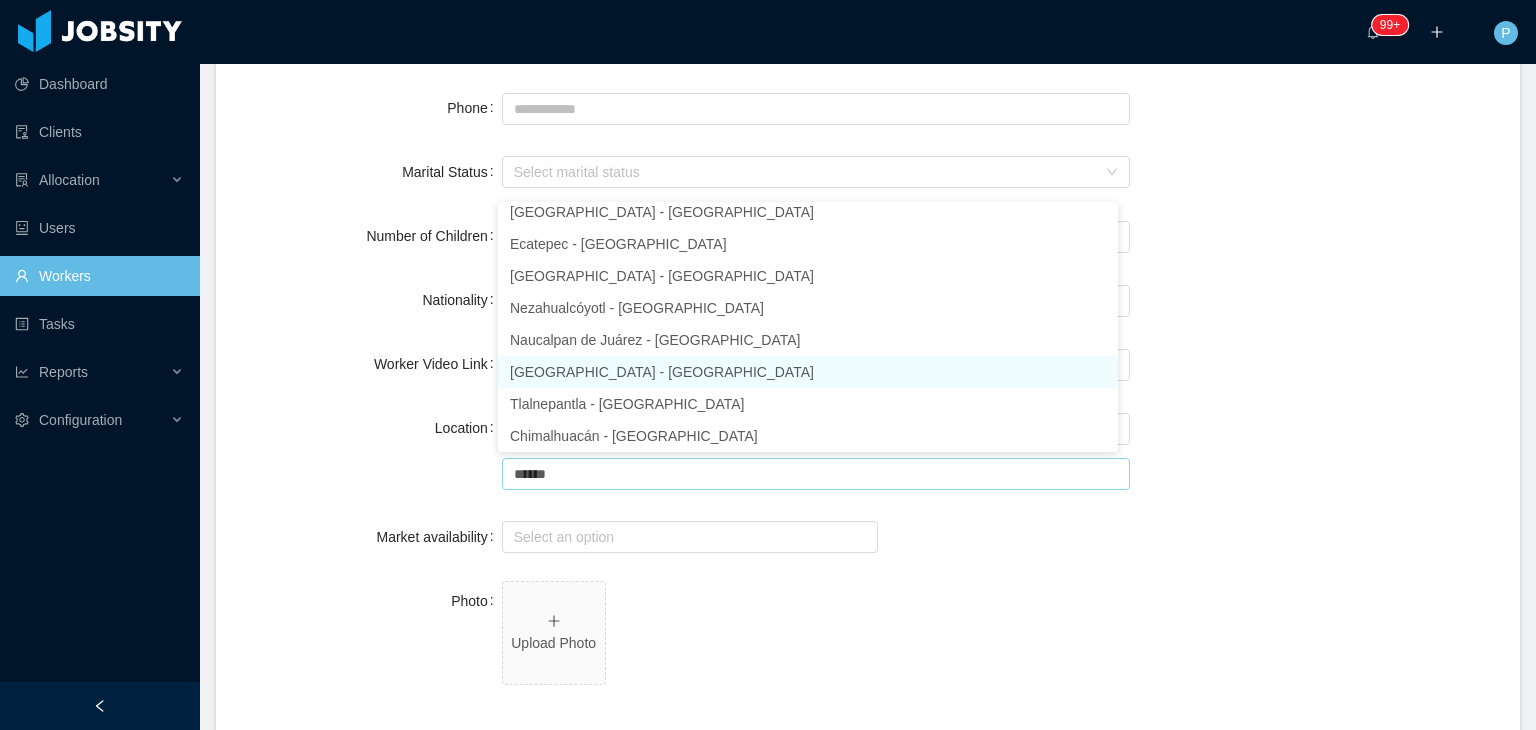 scroll, scrollTop: 4, scrollLeft: 0, axis: vertical 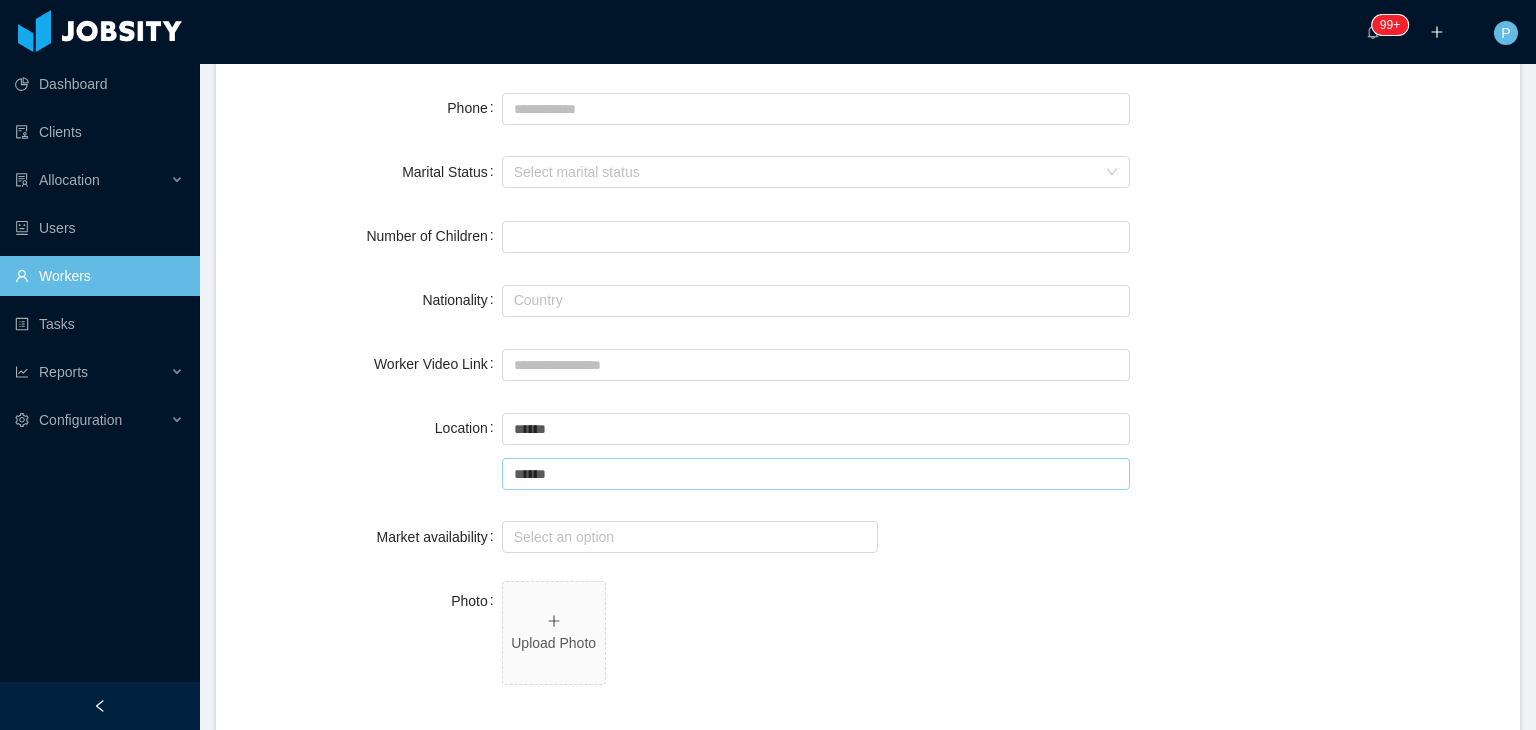 type on "******" 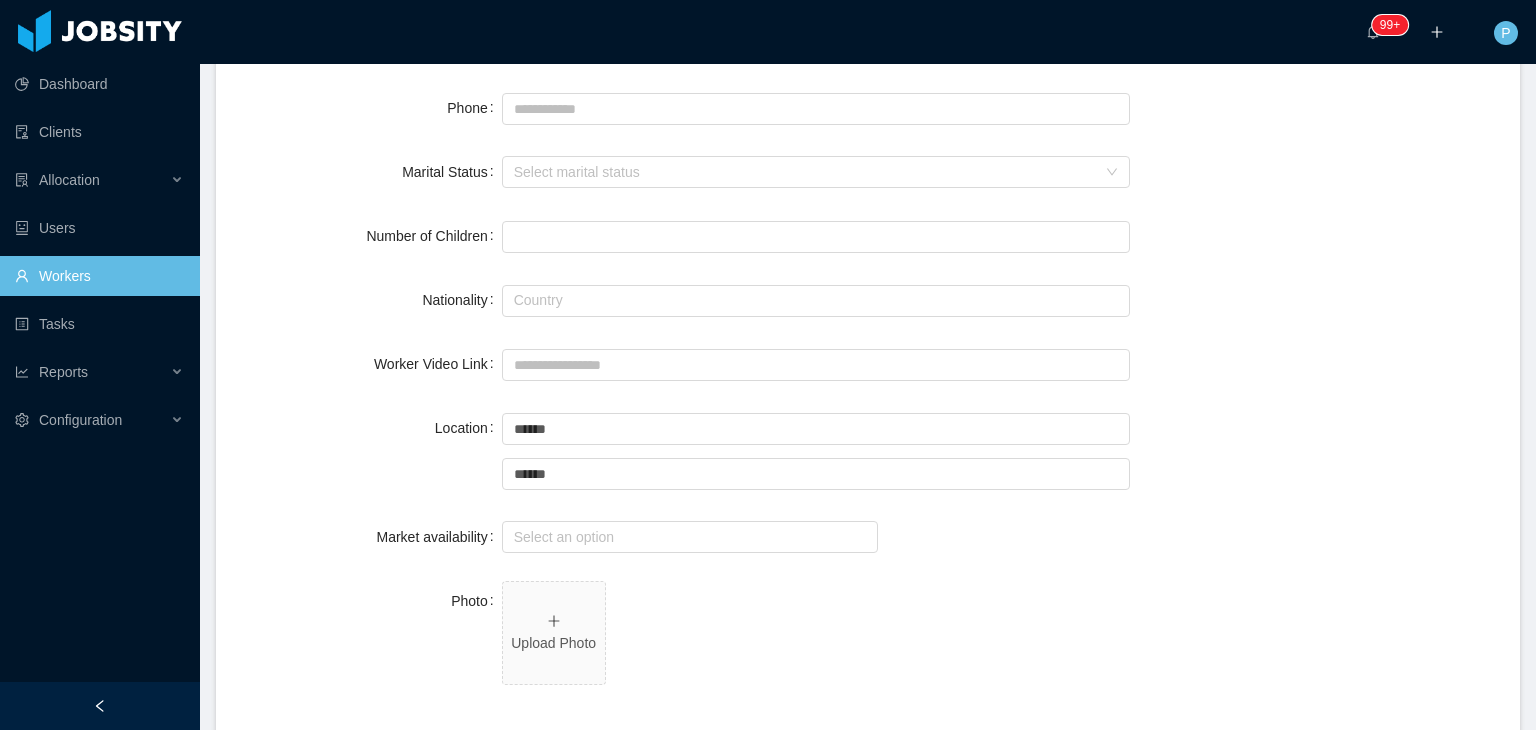 click on "Worker Video Link" at bounding box center [868, 364] 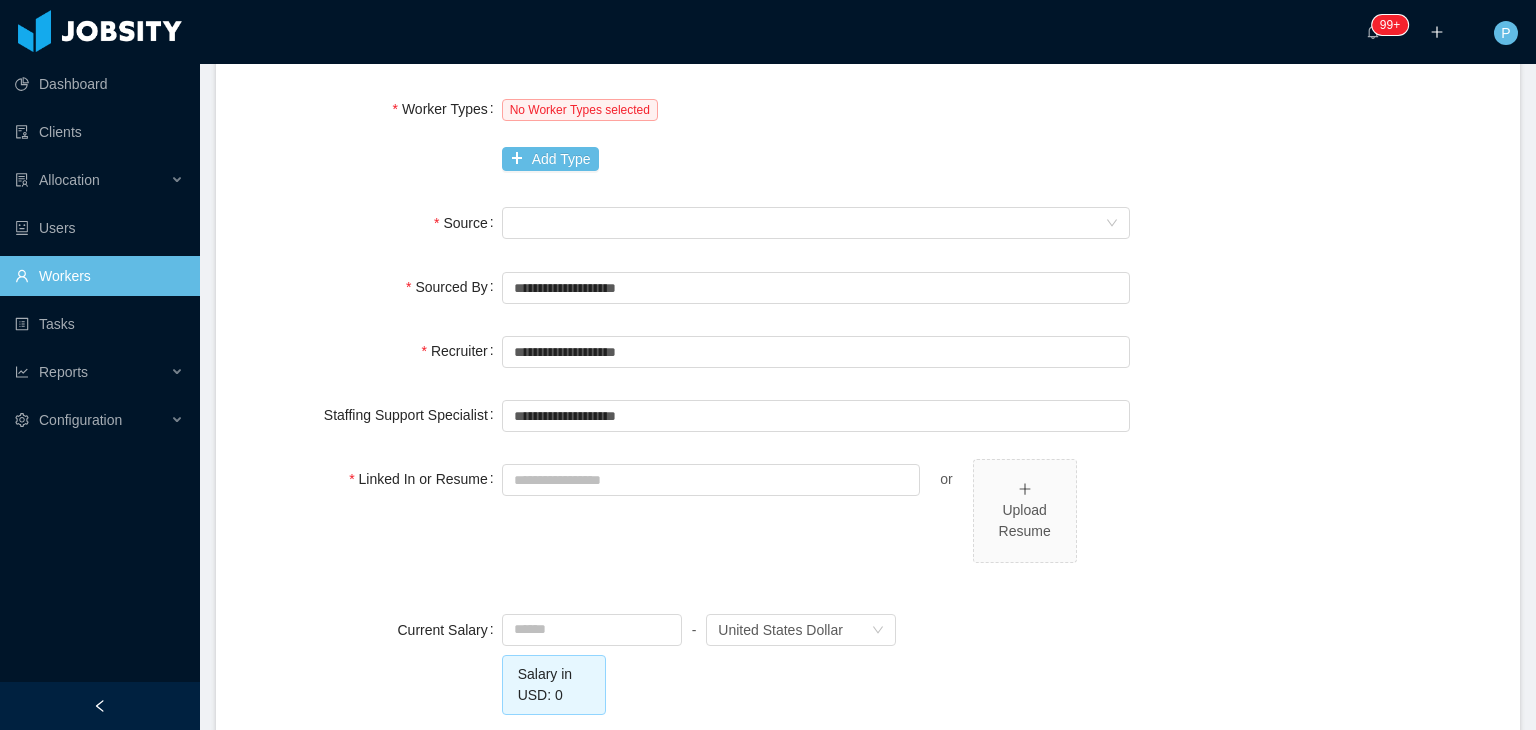 scroll, scrollTop: 1219, scrollLeft: 0, axis: vertical 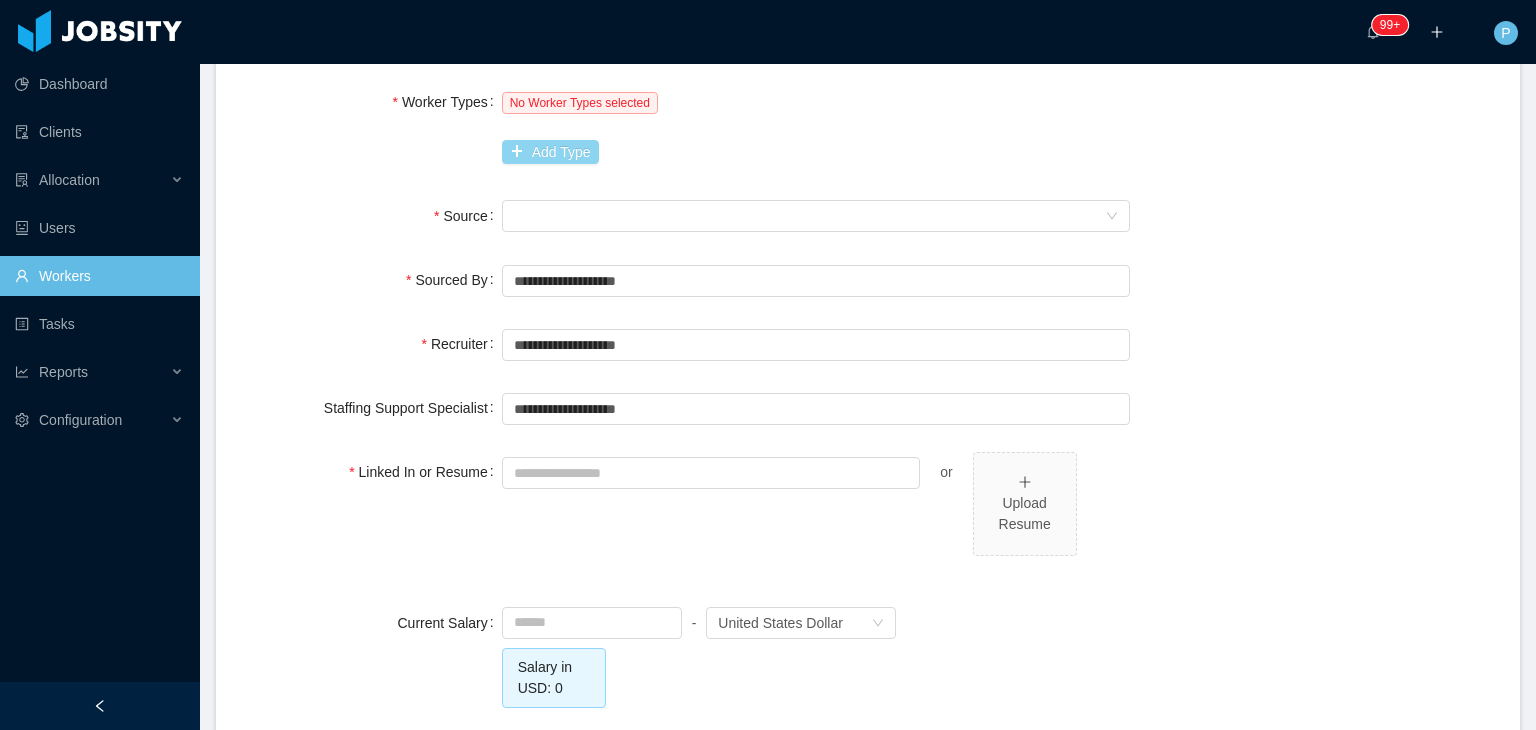 click on "Add Type" at bounding box center (550, 152) 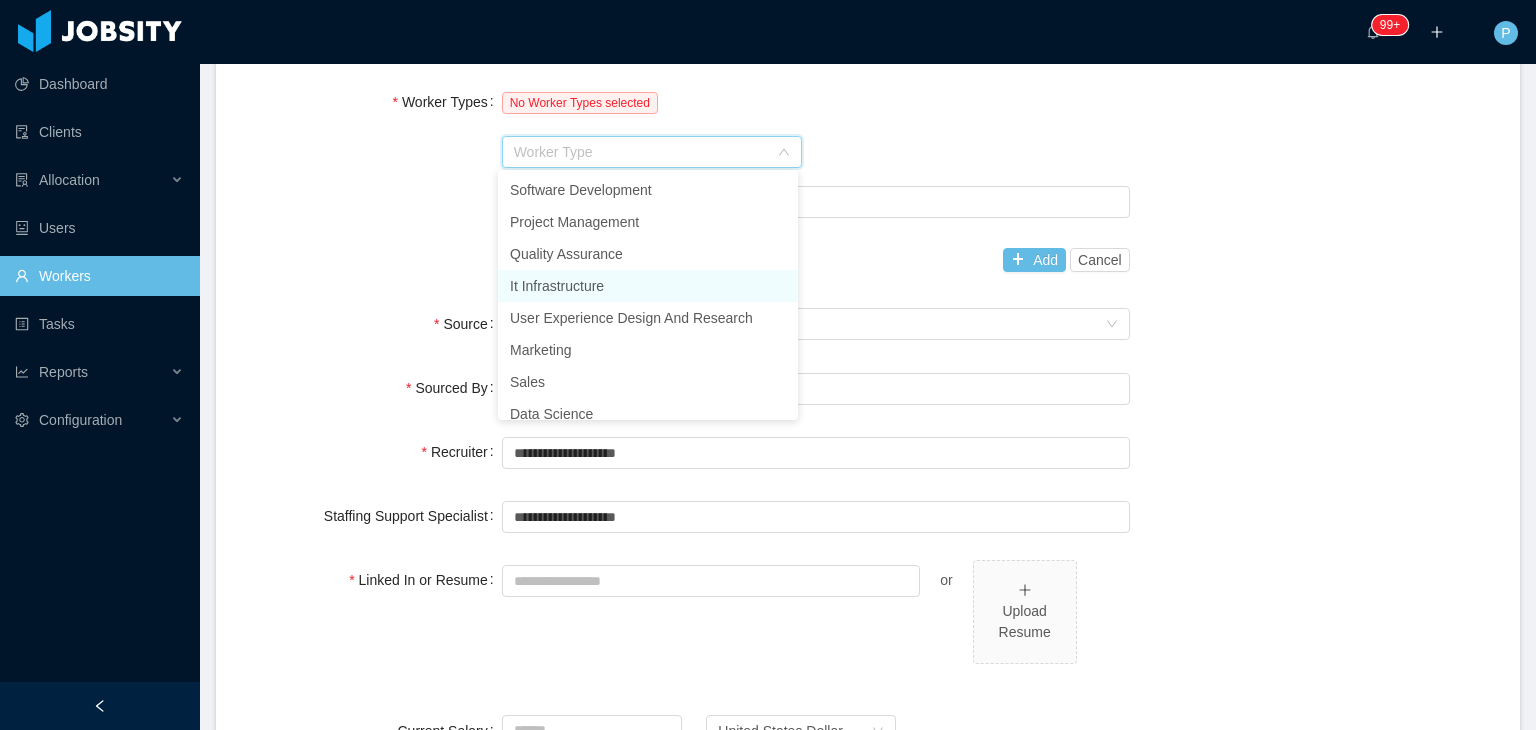type on "*" 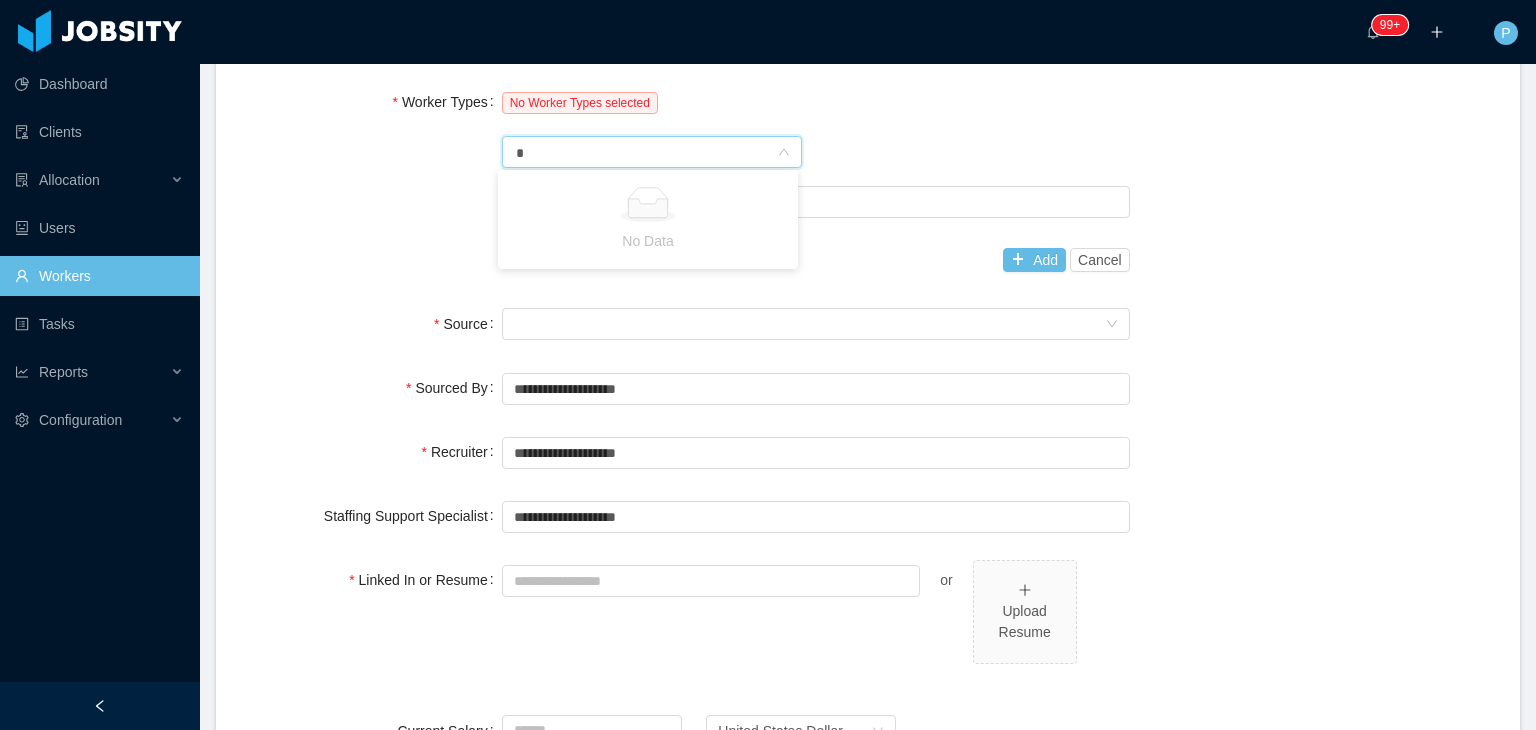 type 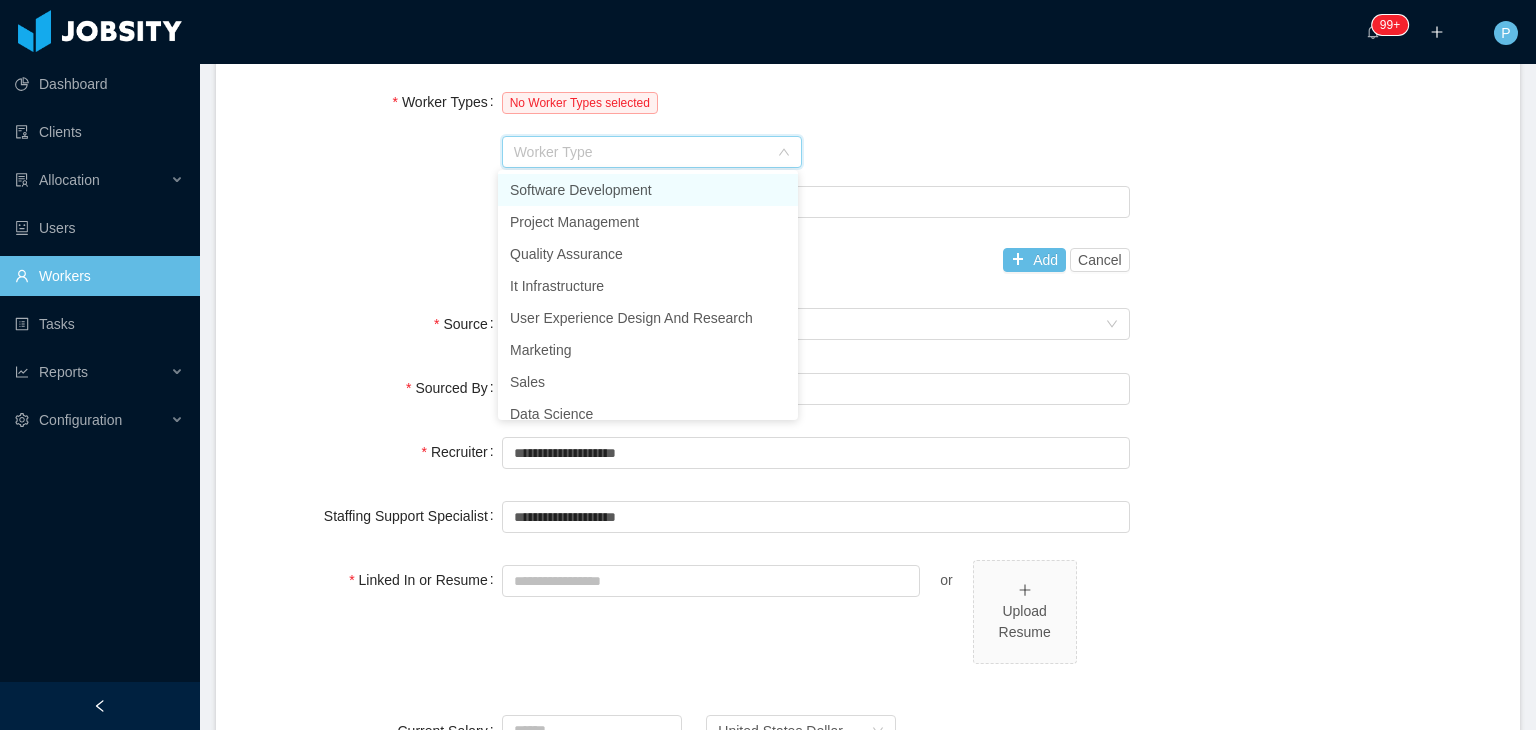 click on "Software Development" at bounding box center (648, 190) 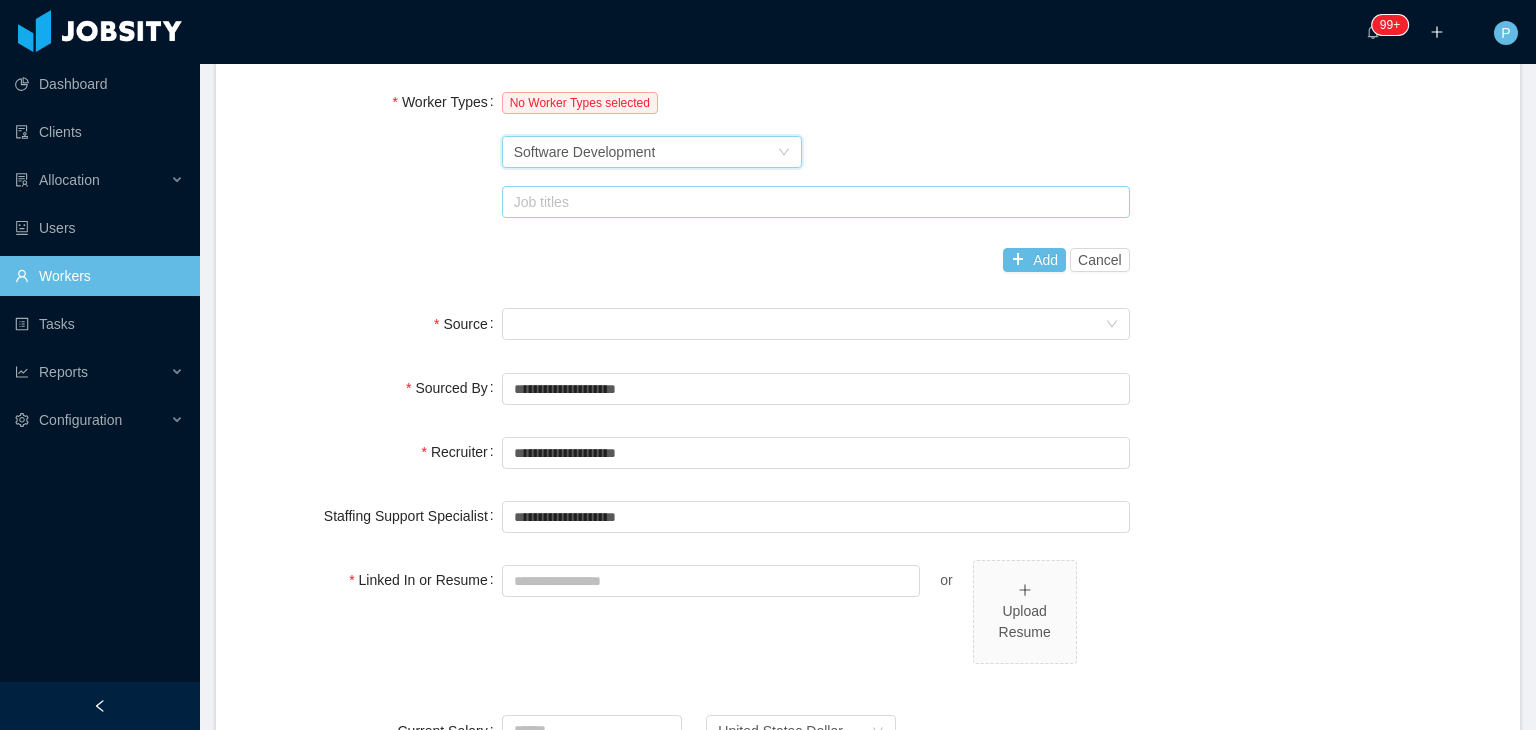 click on "Job titles" at bounding box center (811, 202) 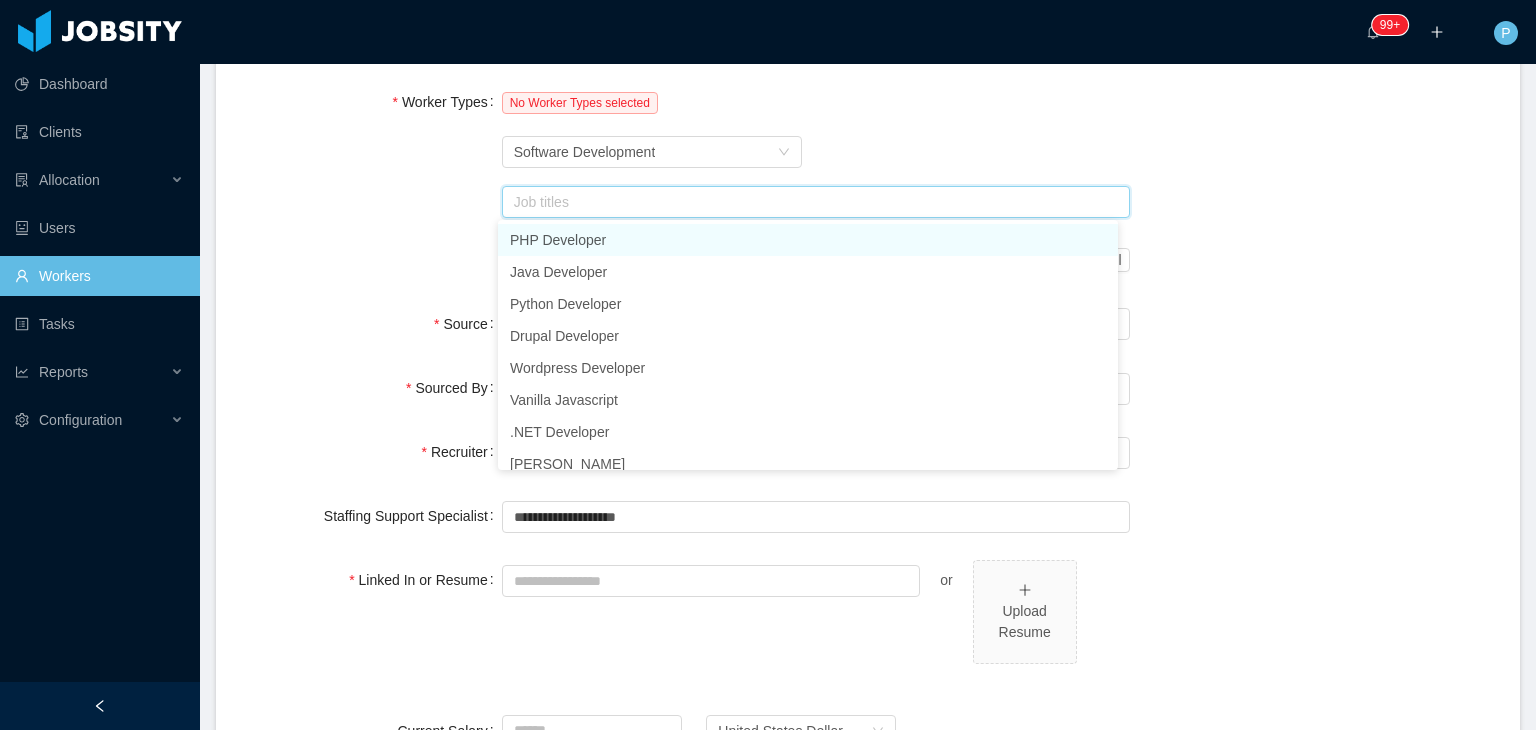type on "*" 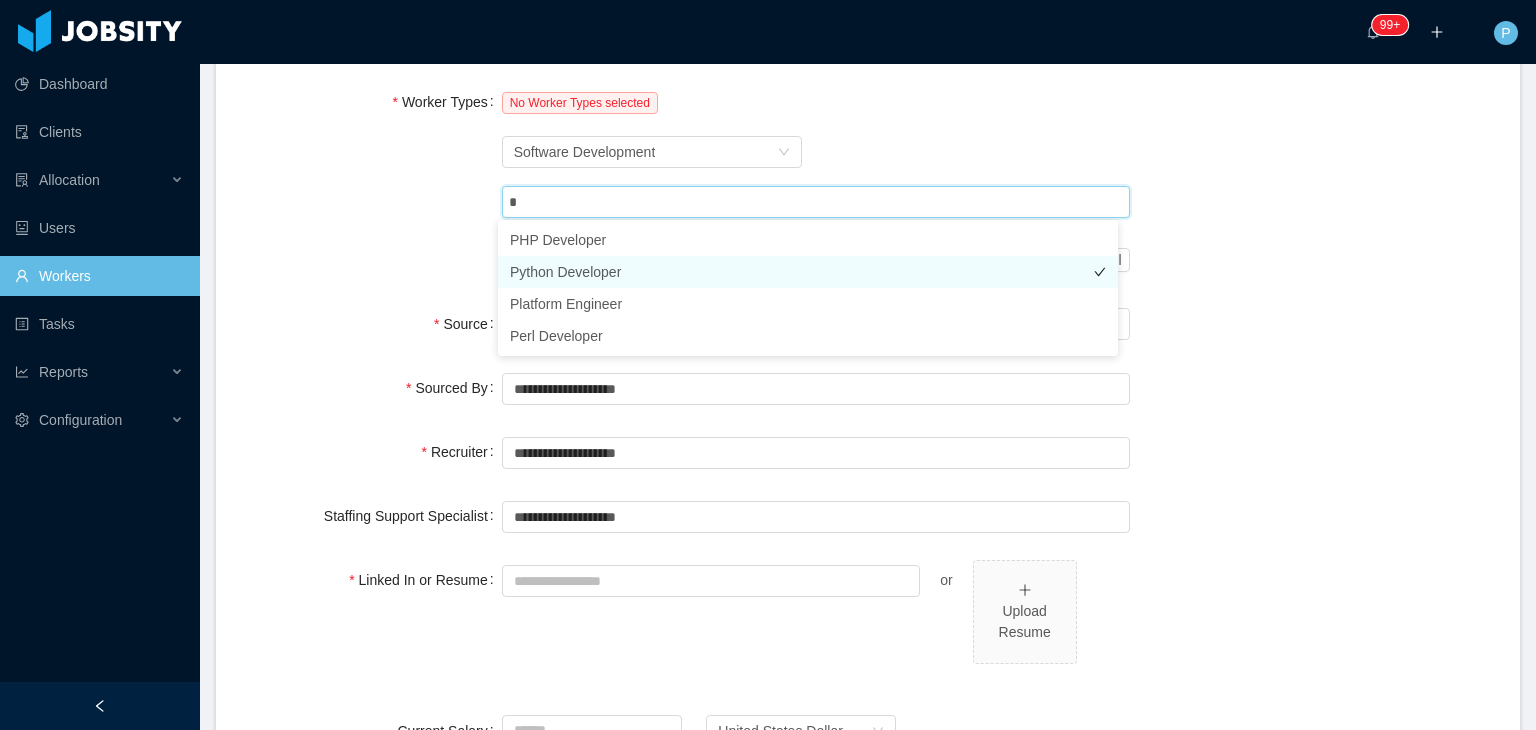 click on "Python Developer" at bounding box center (808, 272) 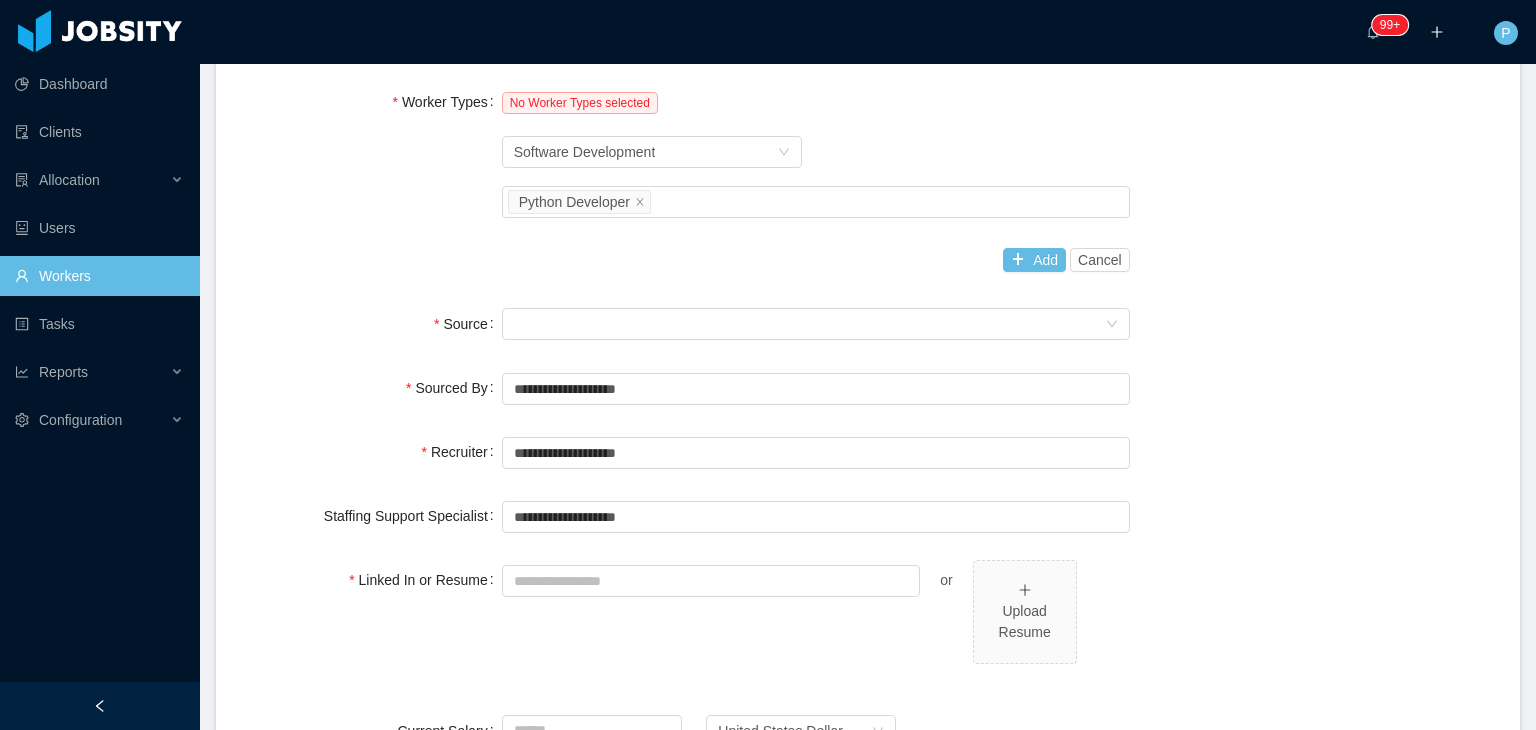 click on "Worker Types No Worker Types selected Worker Type Software Development   Job titles Python Developer   Add   Cancel" at bounding box center (868, 181) 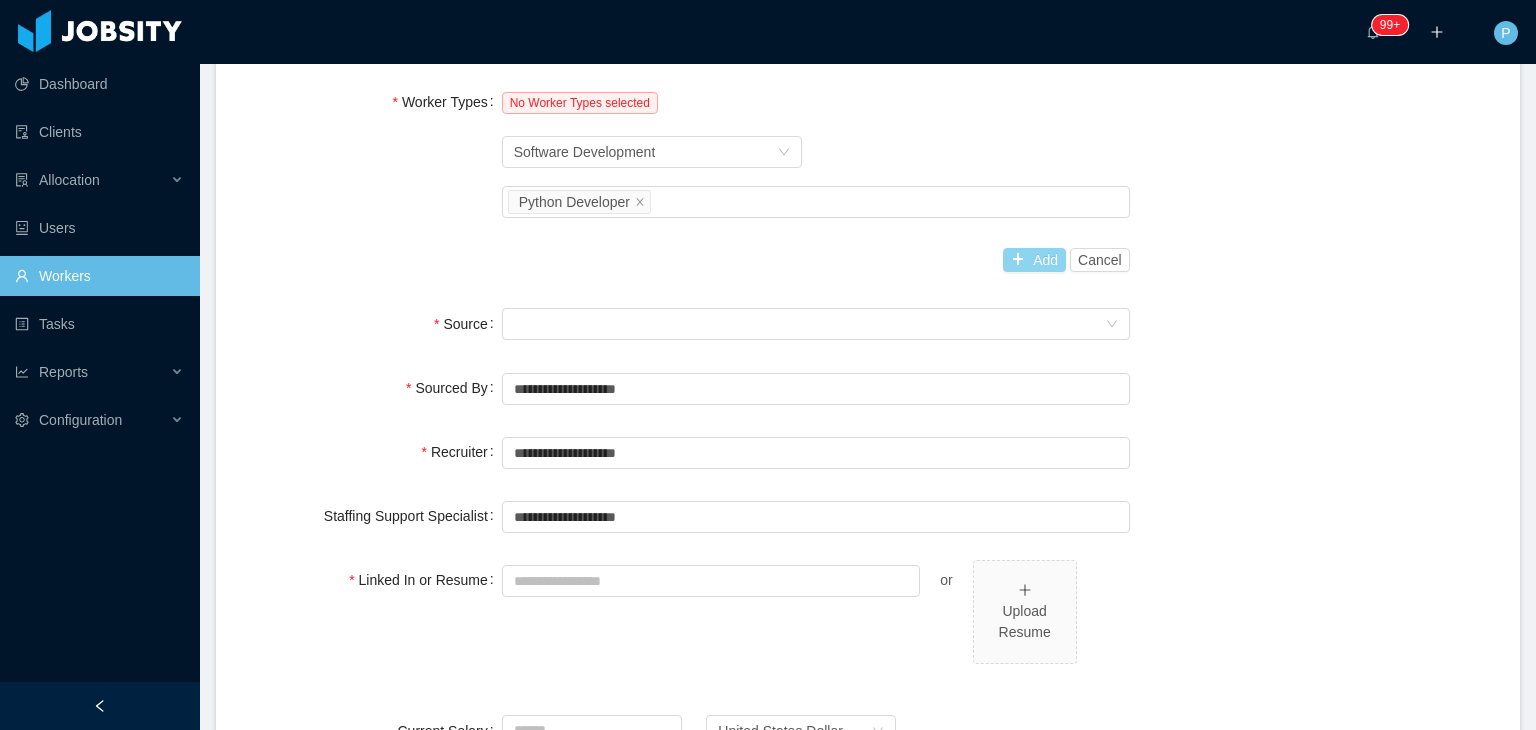 click on "Add" at bounding box center (1034, 260) 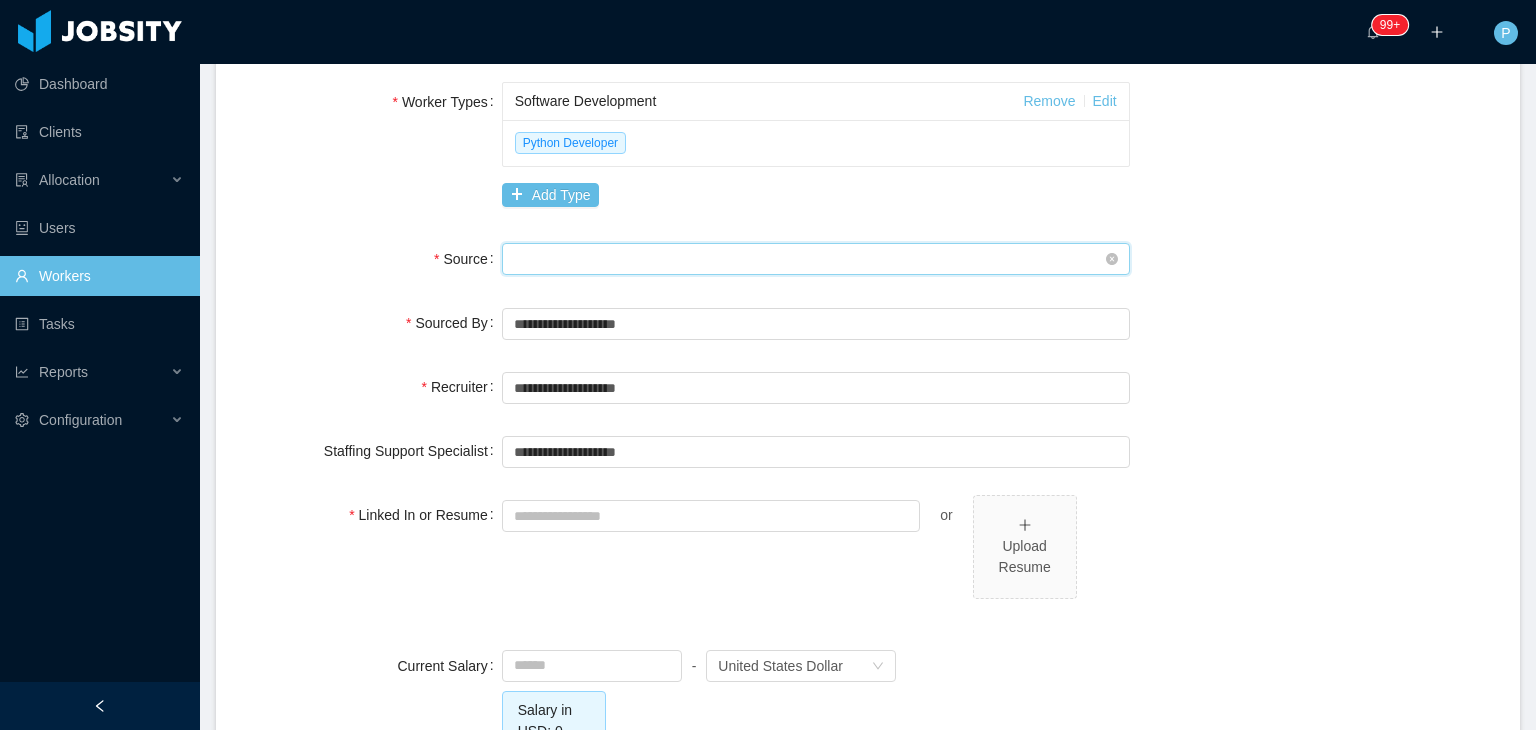 click on "Seniority" at bounding box center (809, 259) 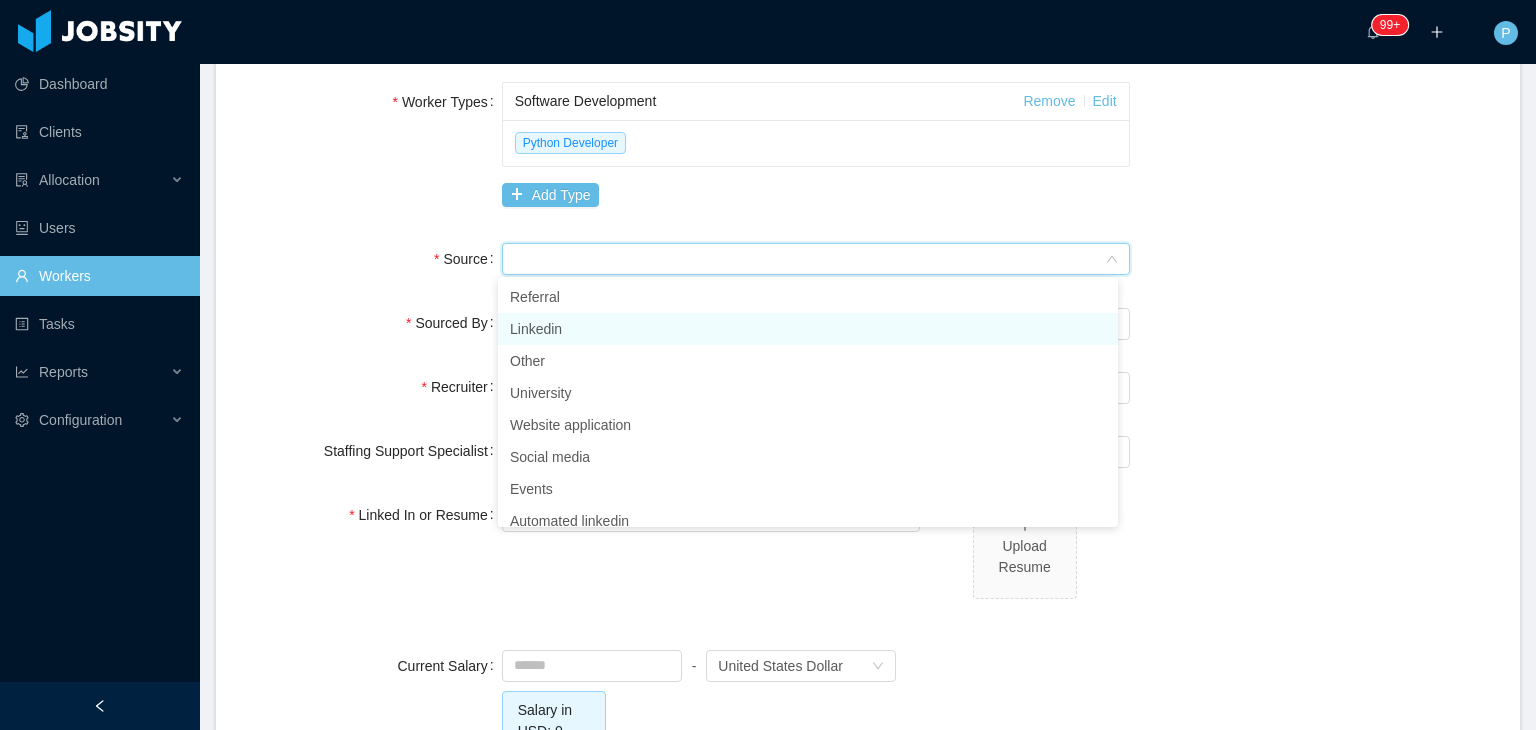 click on "Linkedin" at bounding box center (808, 329) 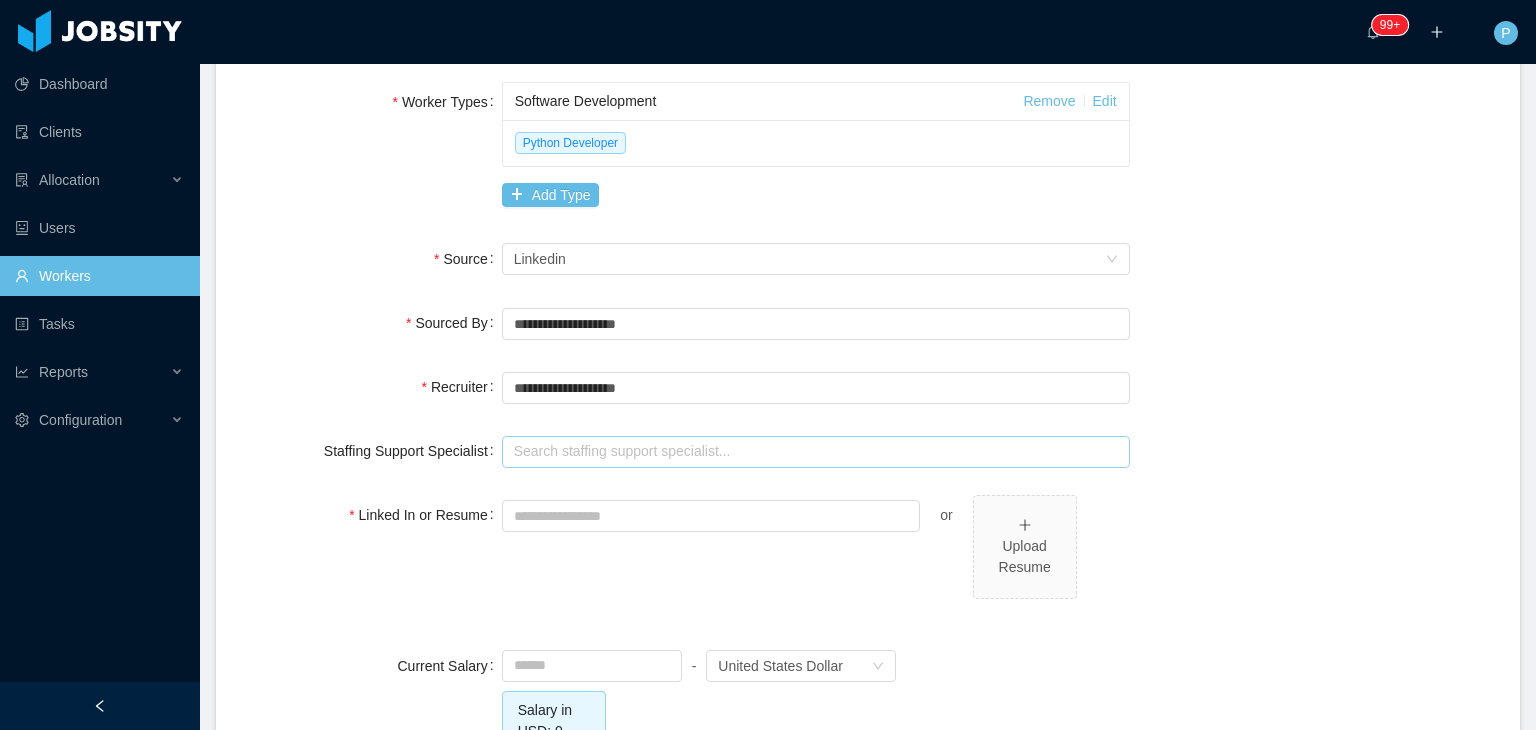 click at bounding box center [816, 452] 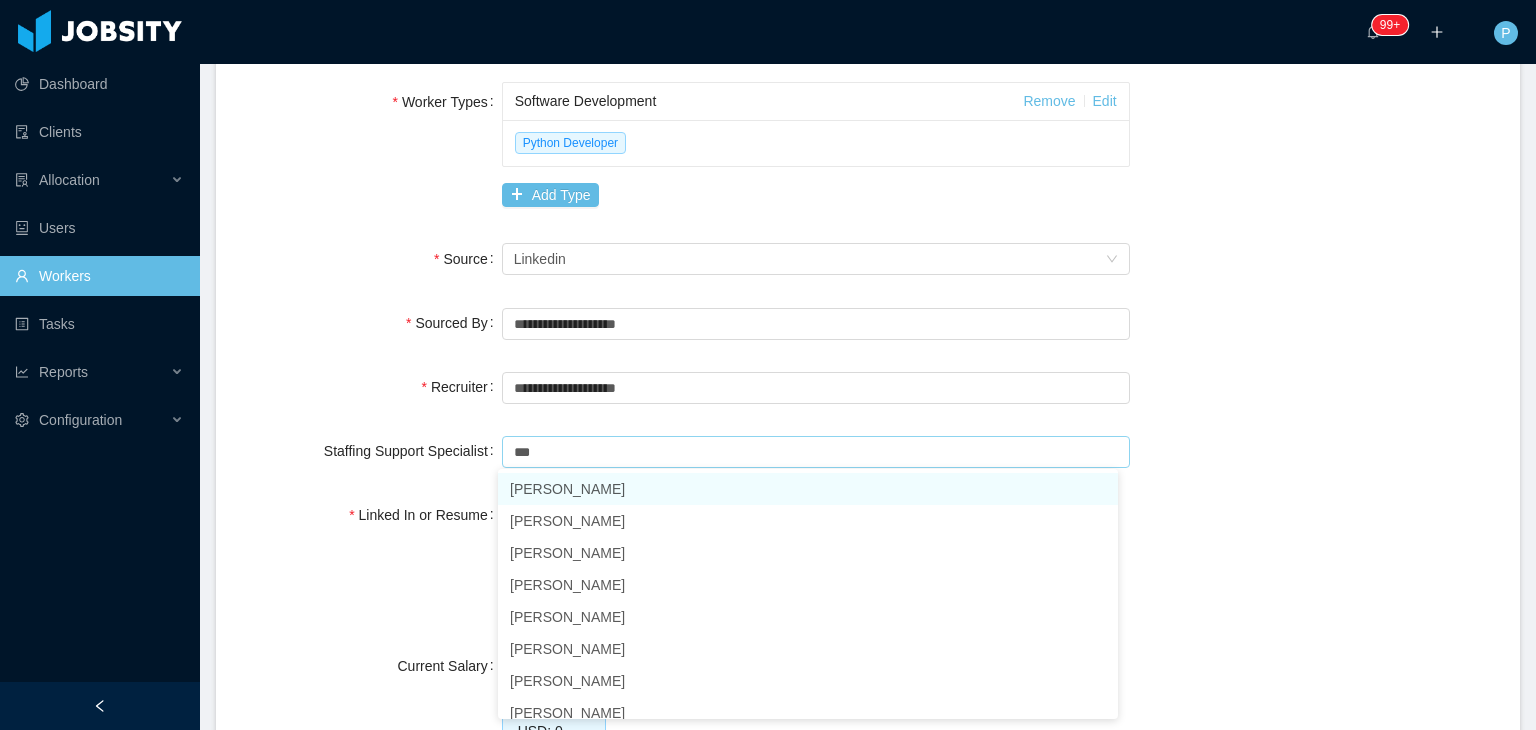 click on "Andres Garzon" at bounding box center [808, 489] 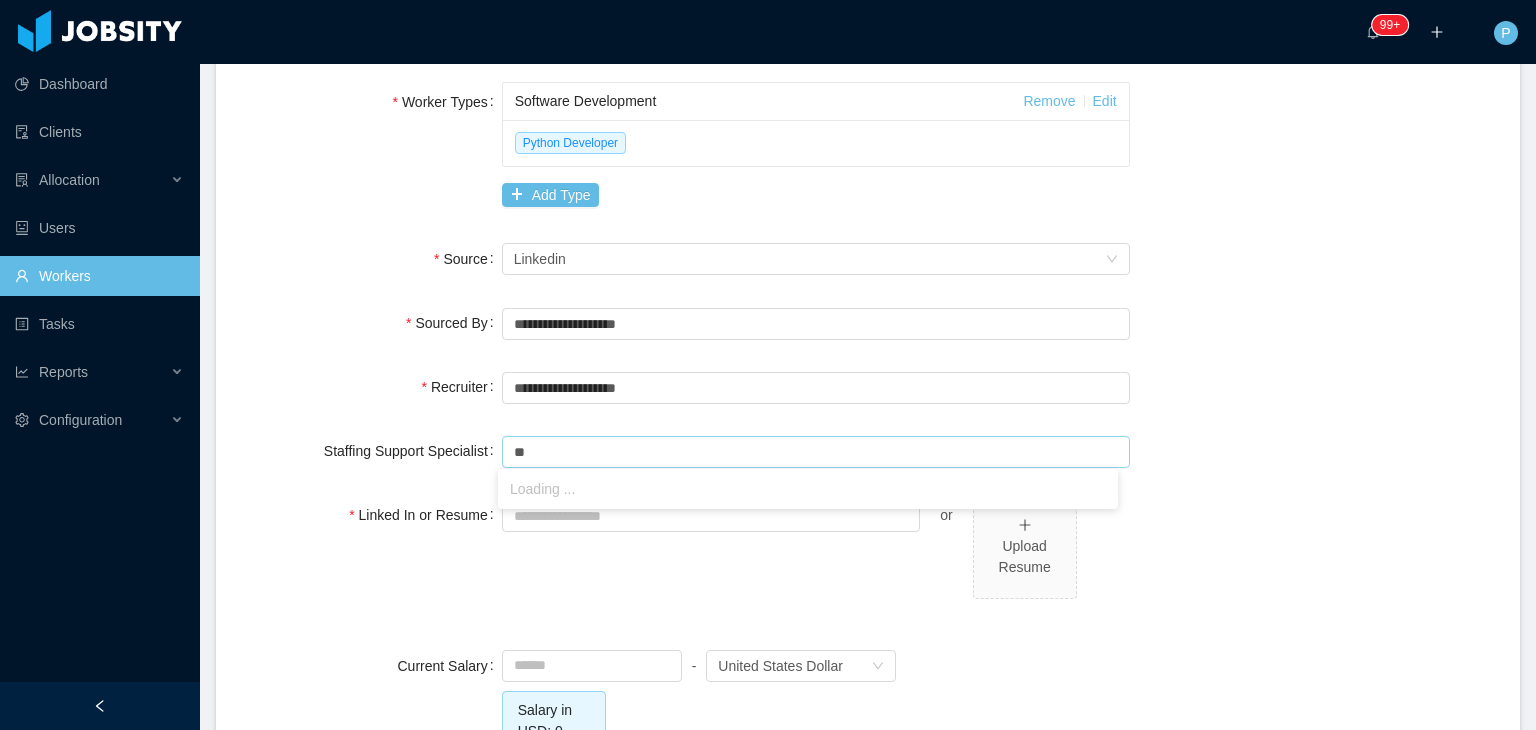 type on "*" 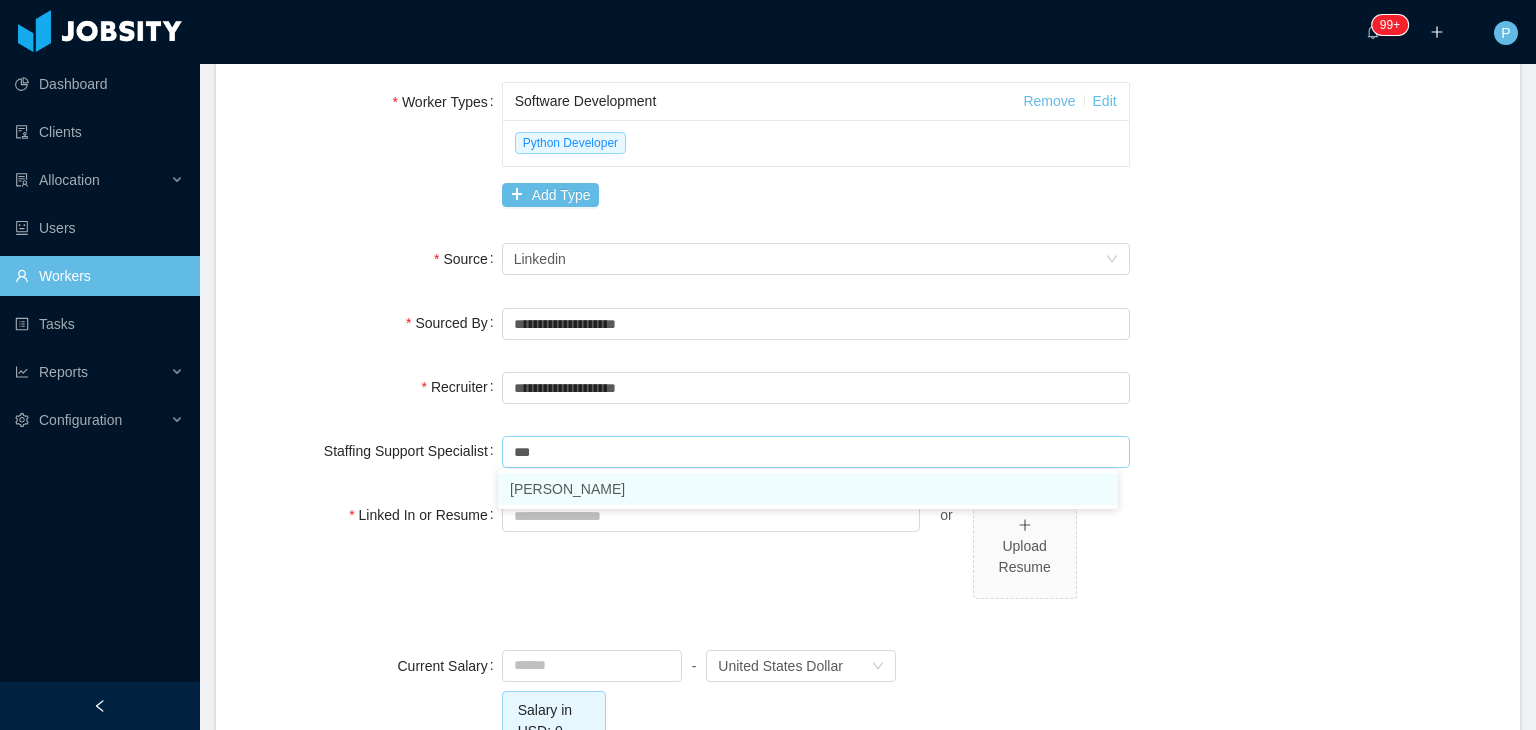 click on "Omar Nieves" at bounding box center [808, 489] 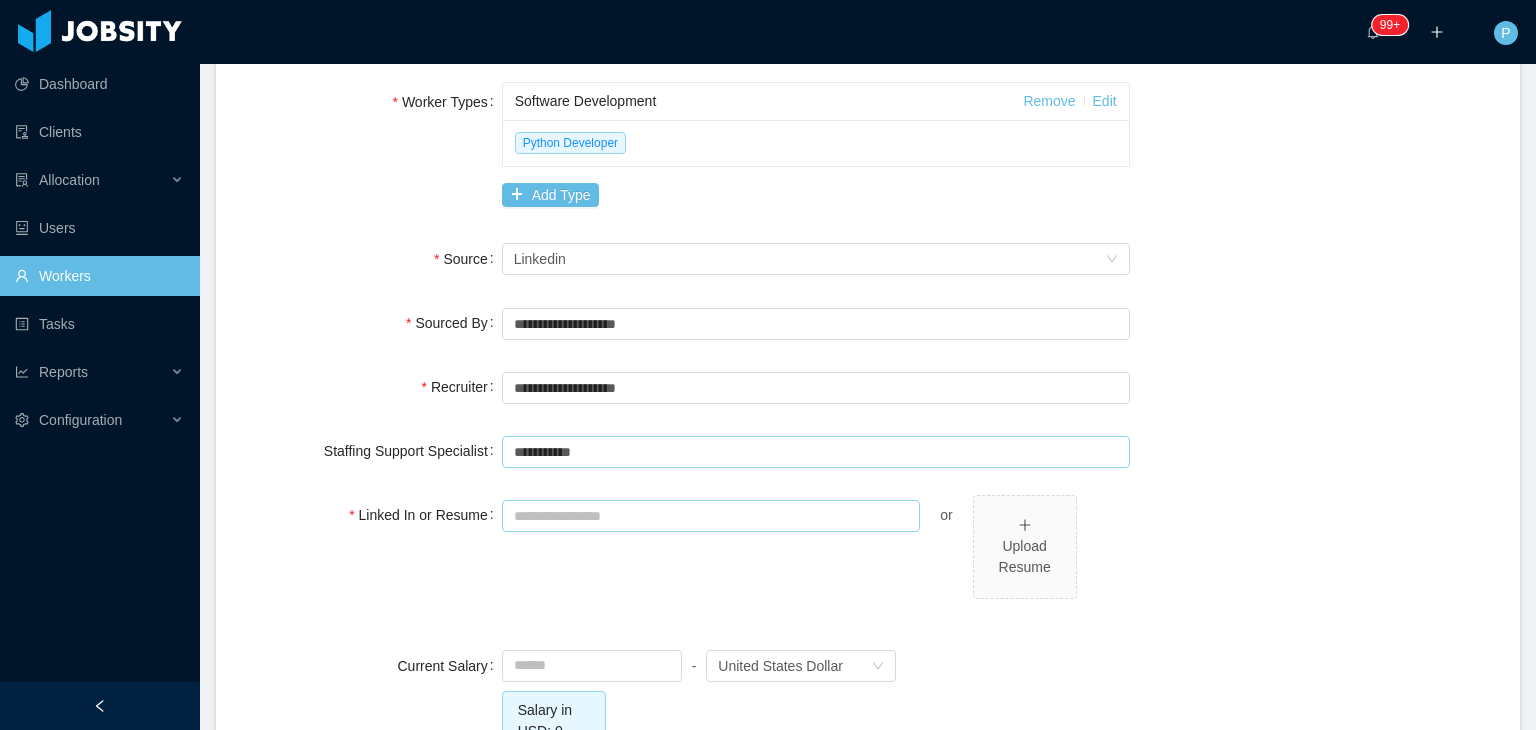 type on "**********" 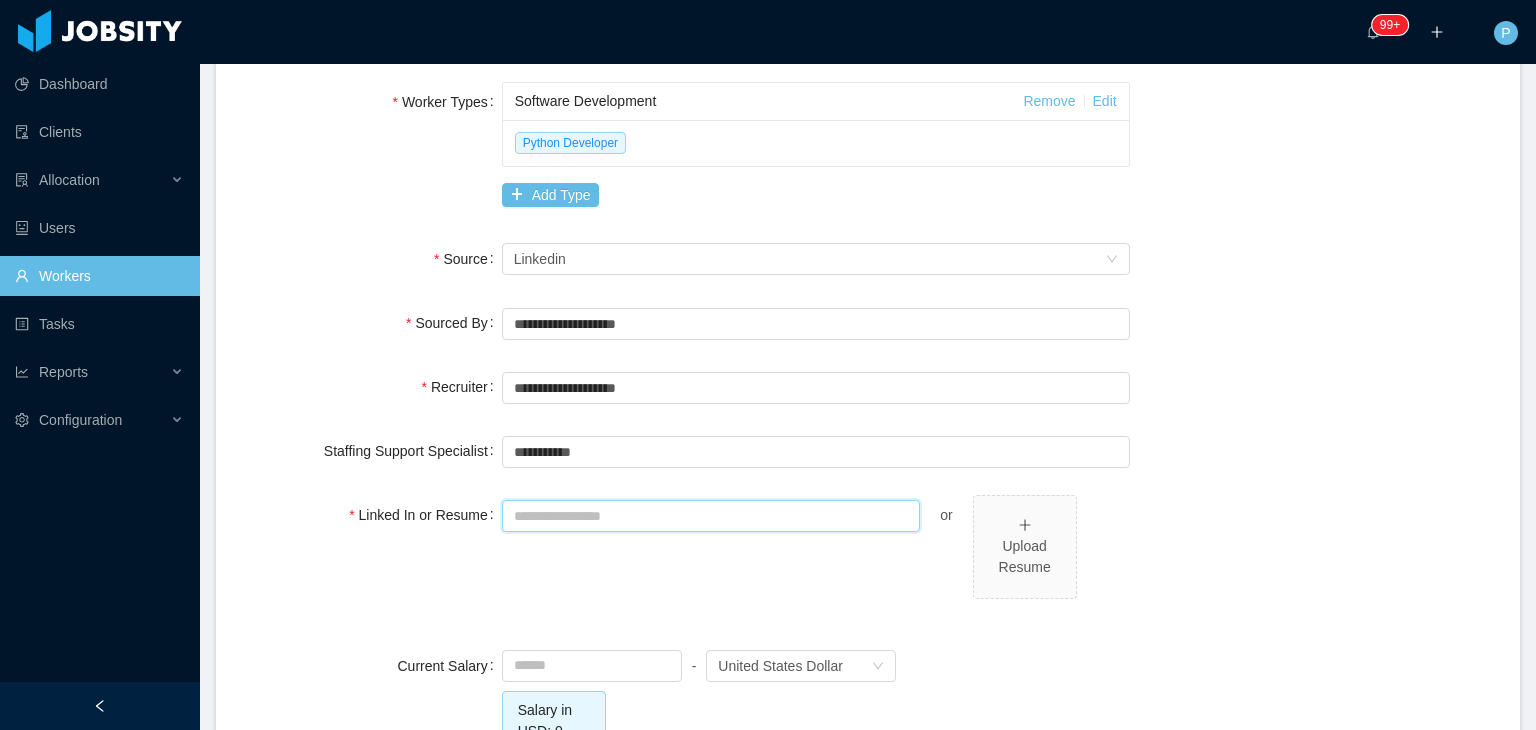 click on "Linked In or Resume" at bounding box center (711, 516) 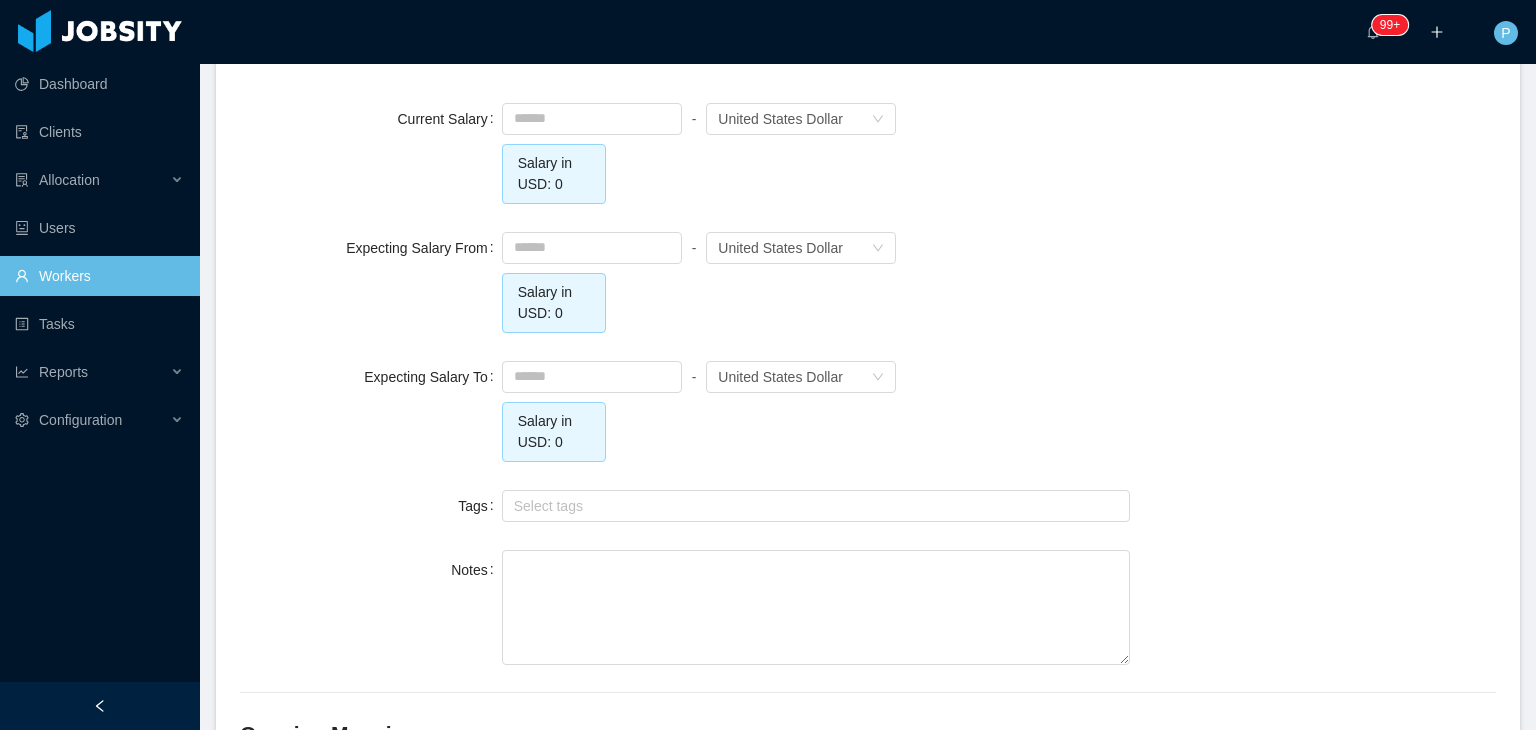 scroll, scrollTop: 2029, scrollLeft: 0, axis: vertical 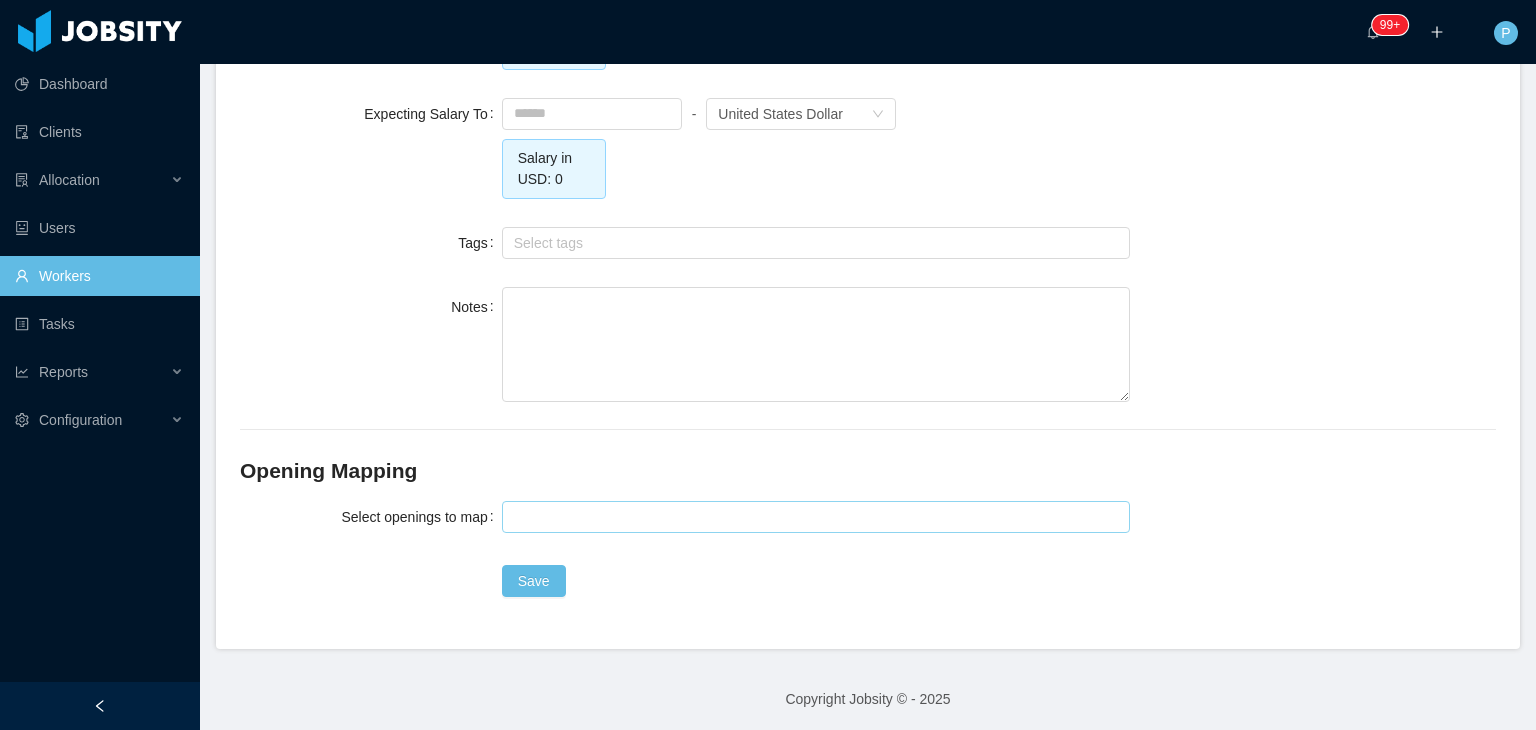 type on "**********" 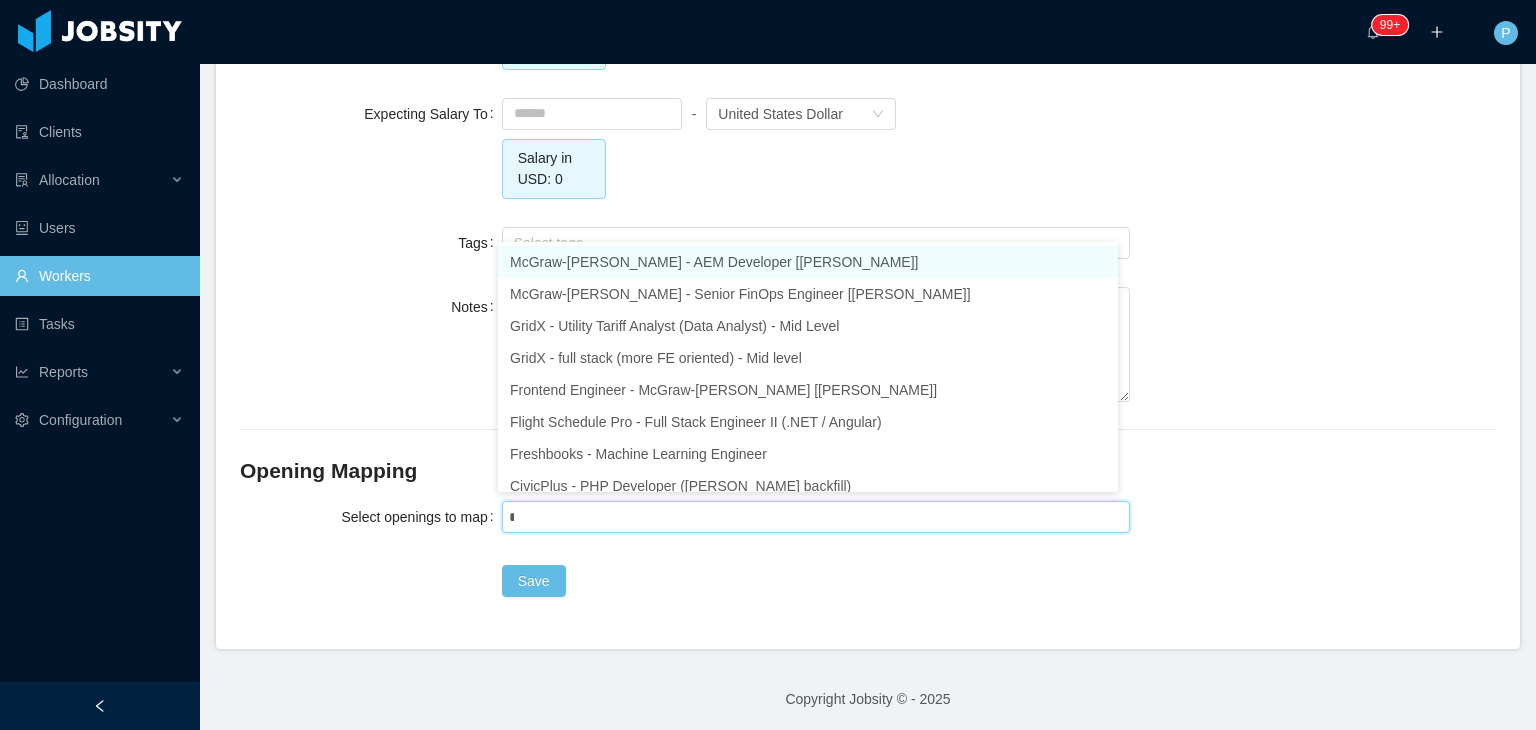 type on "**" 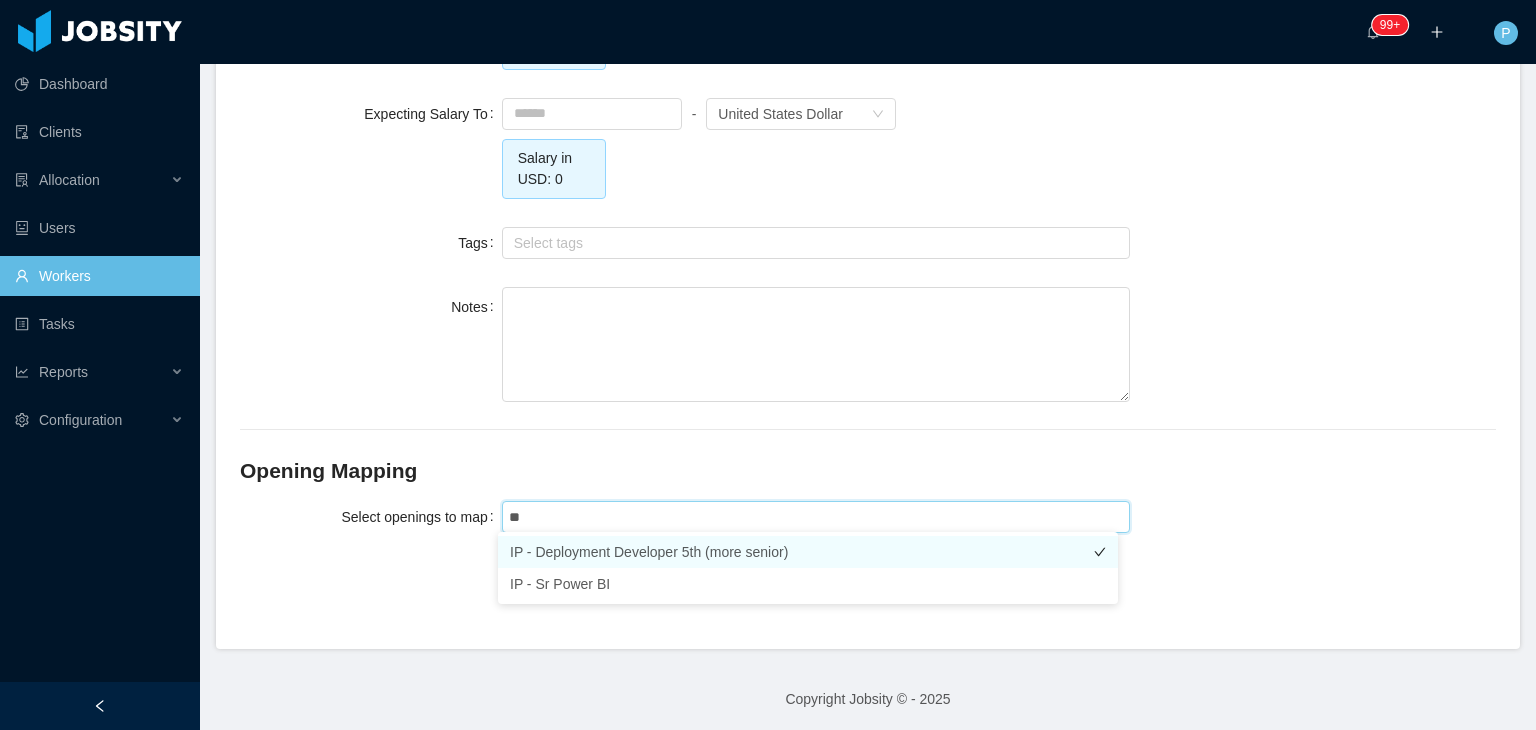 click on "IP - Deployment Developer 5th (more senior)" at bounding box center (808, 552) 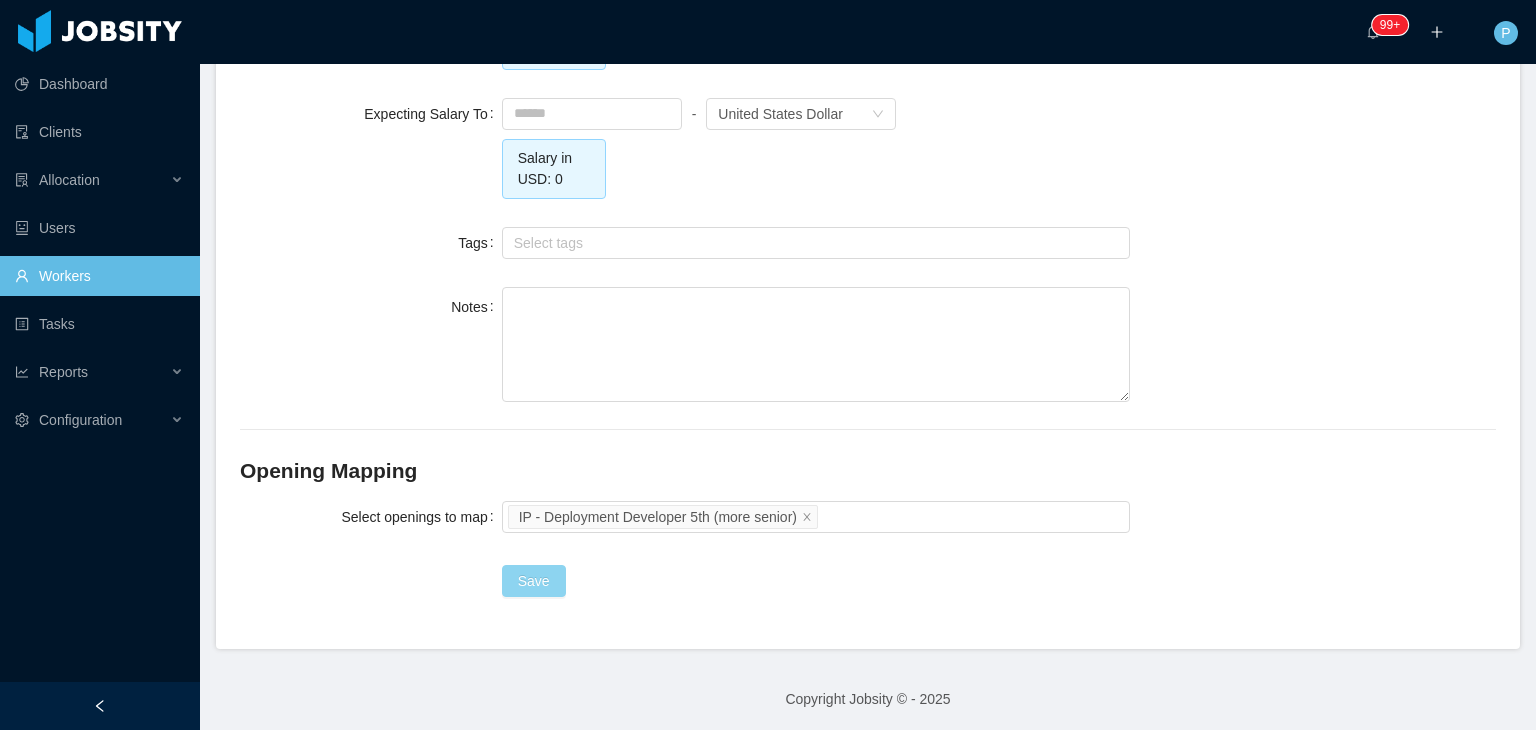 click on "Save" at bounding box center [534, 581] 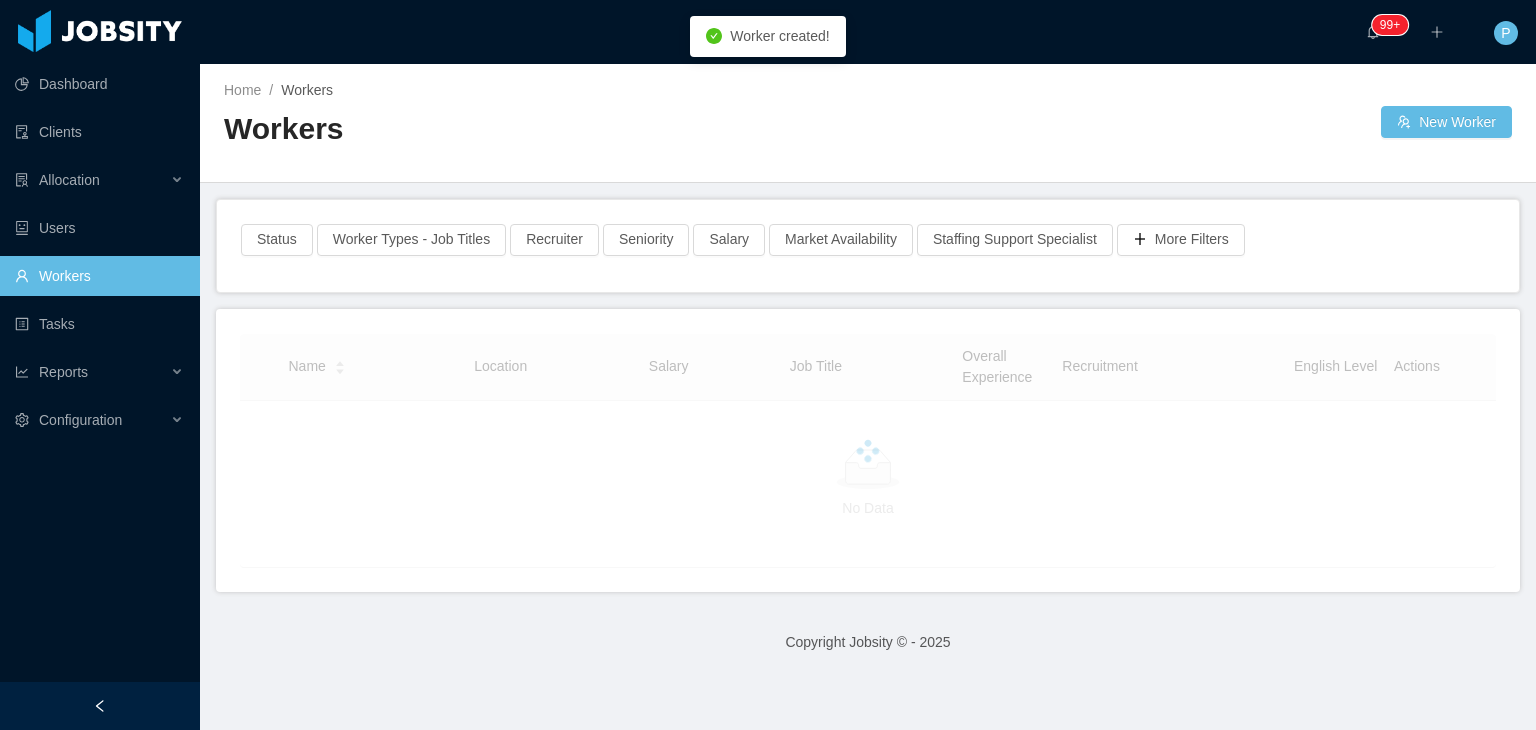 scroll, scrollTop: 0, scrollLeft: 0, axis: both 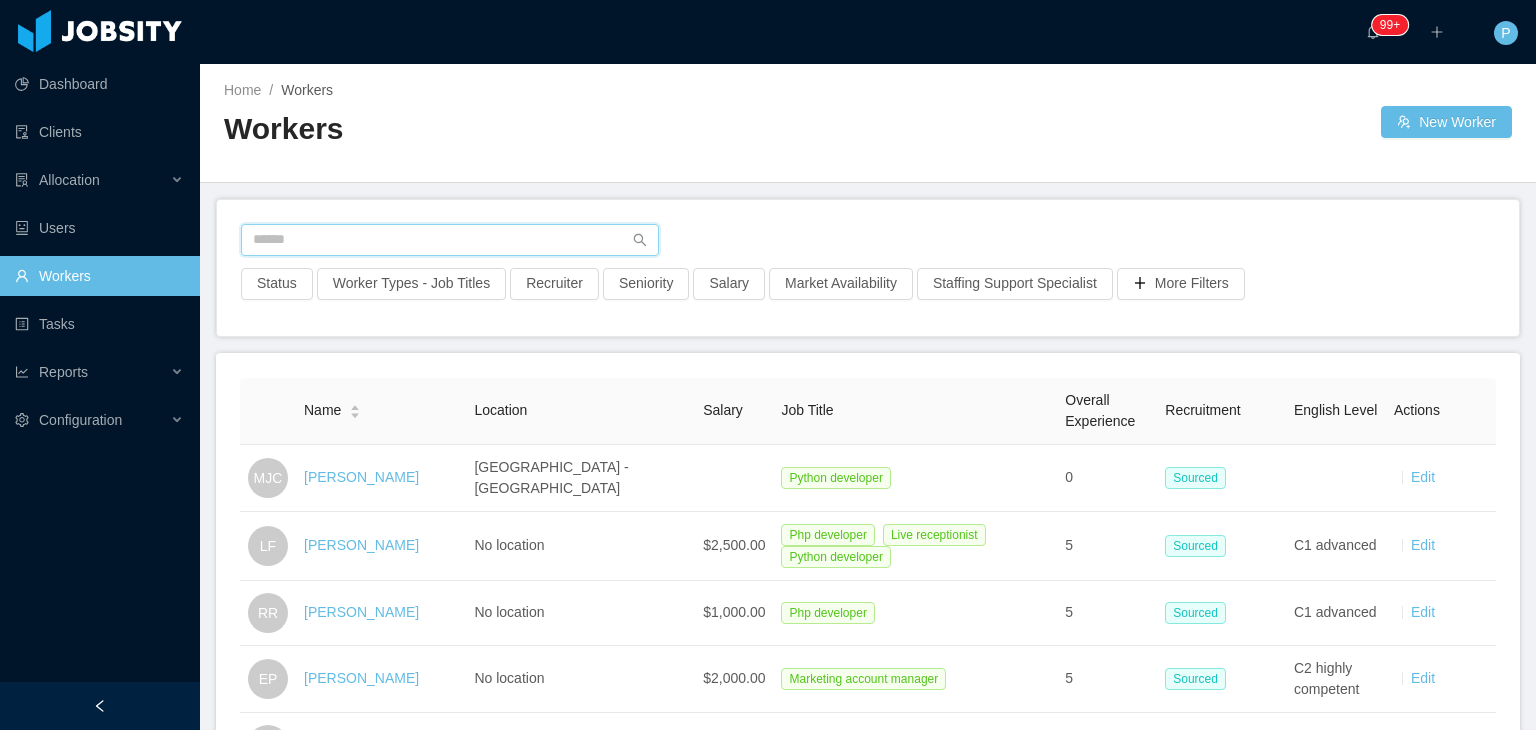 click at bounding box center [450, 240] 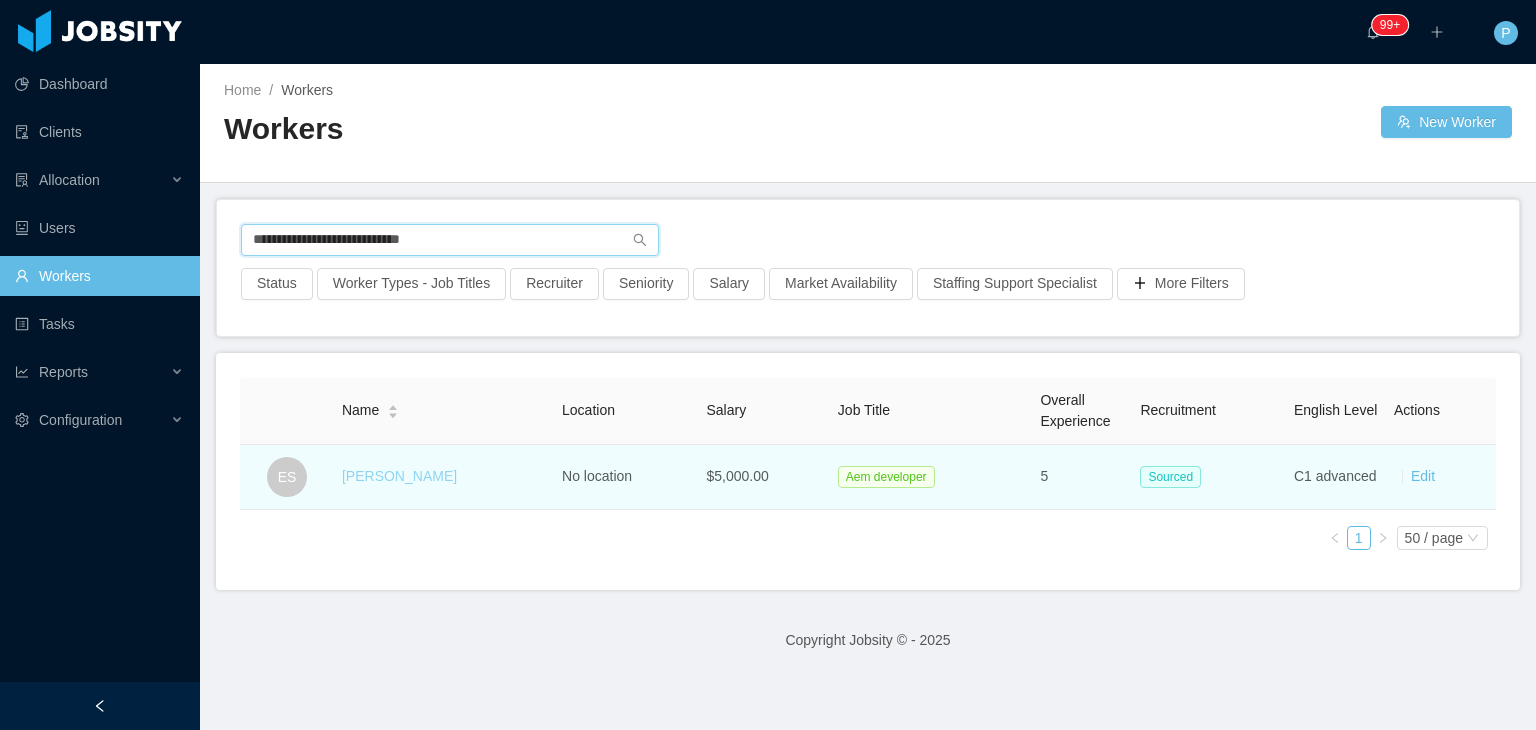 type on "**********" 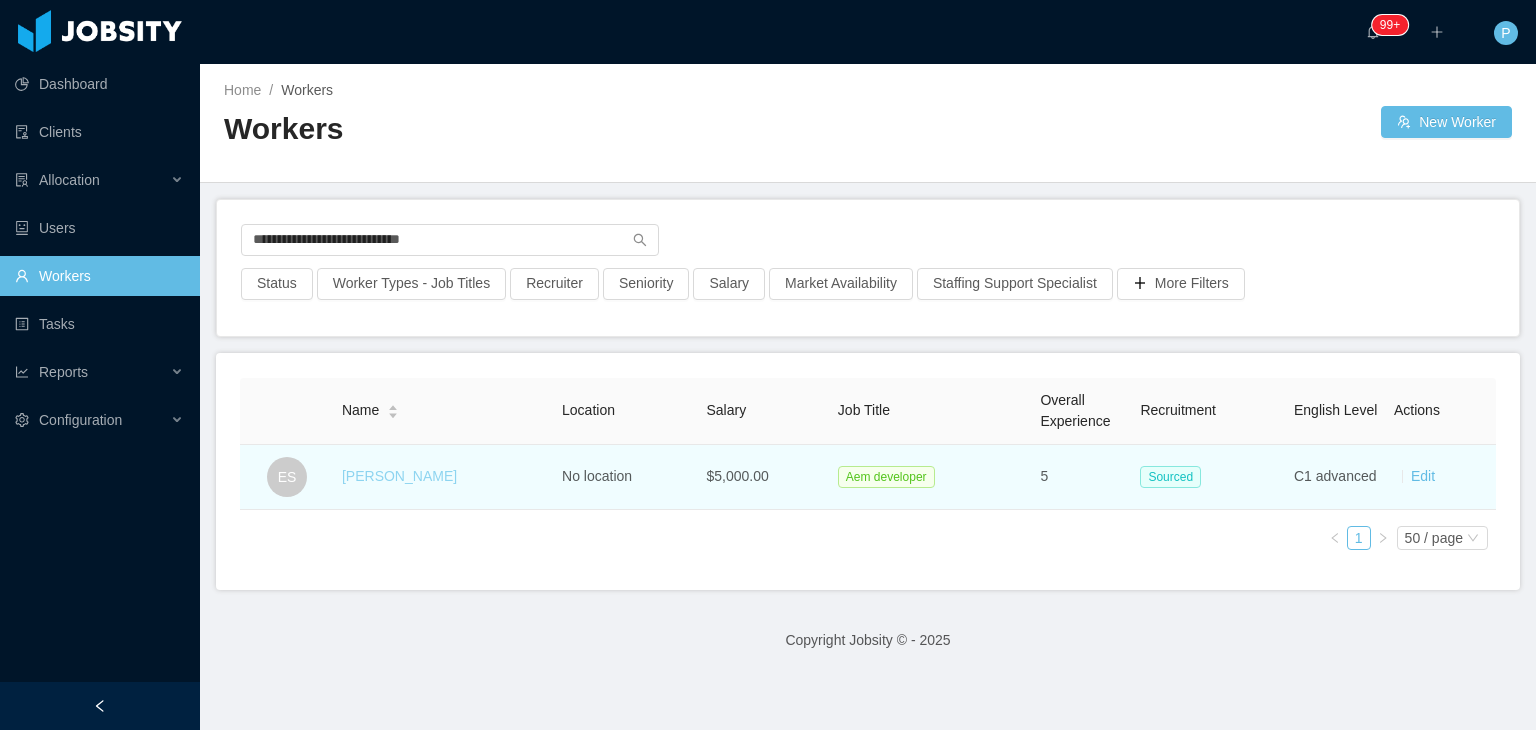 click on "Everton Silva" at bounding box center (399, 476) 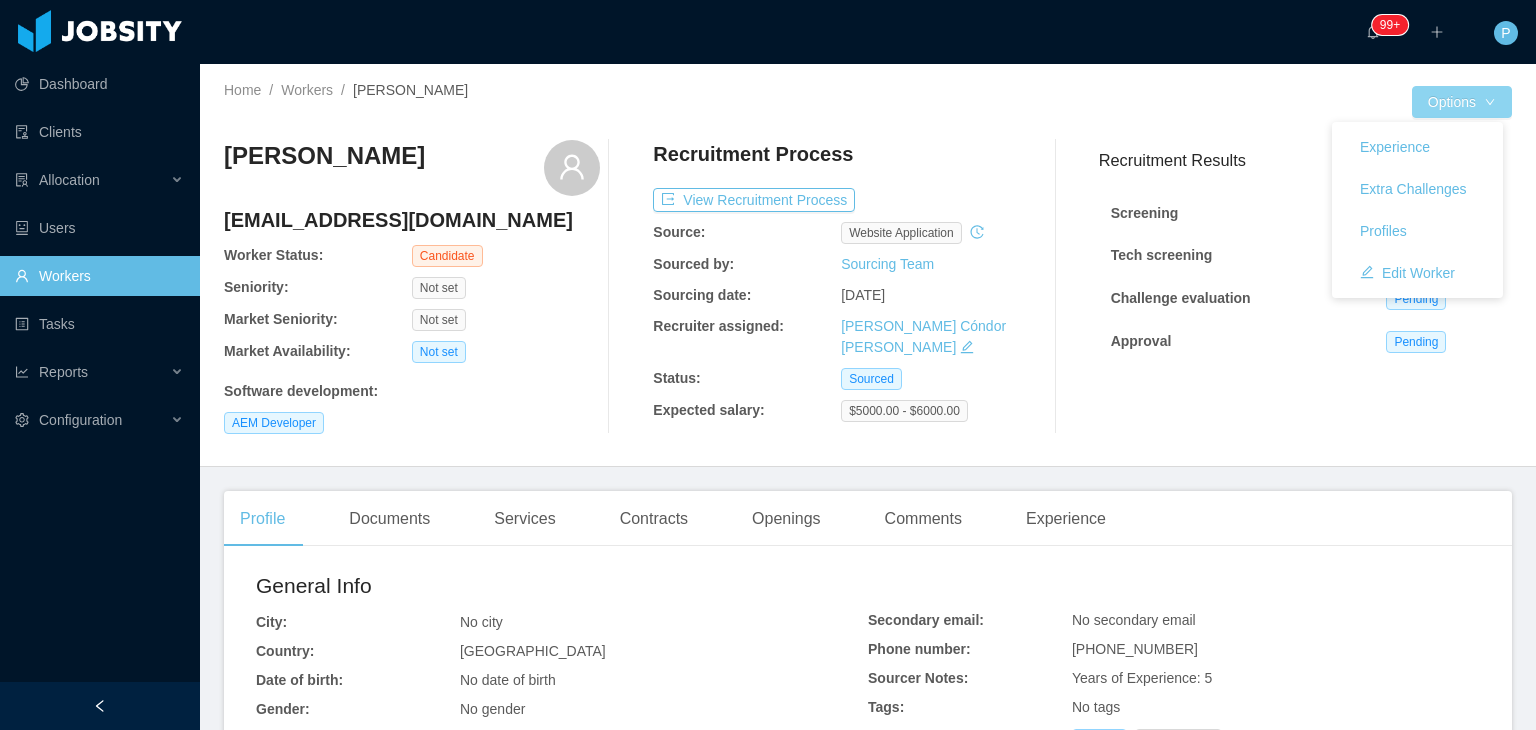 click on "Options" at bounding box center (1462, 102) 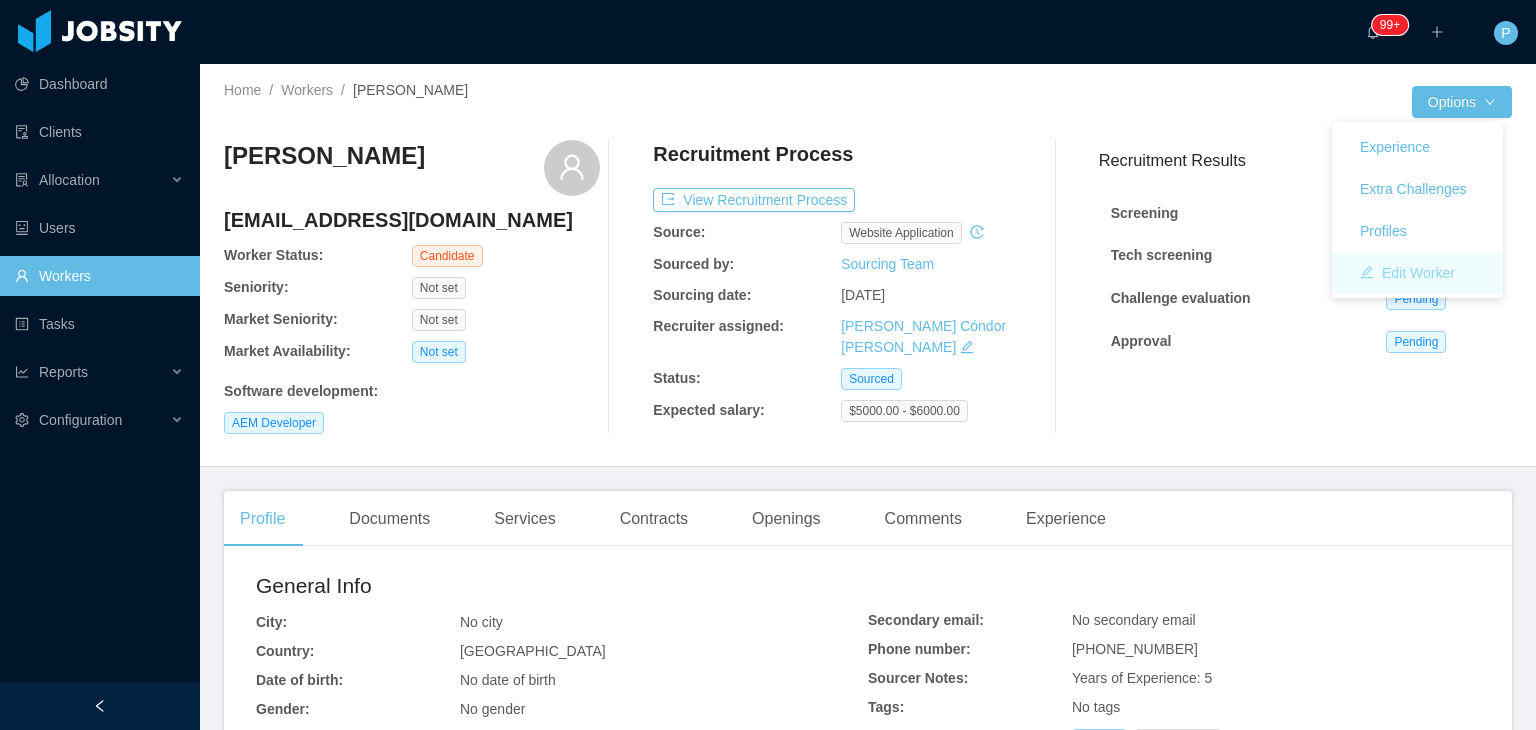 click on "Edit Worker" at bounding box center [1407, 273] 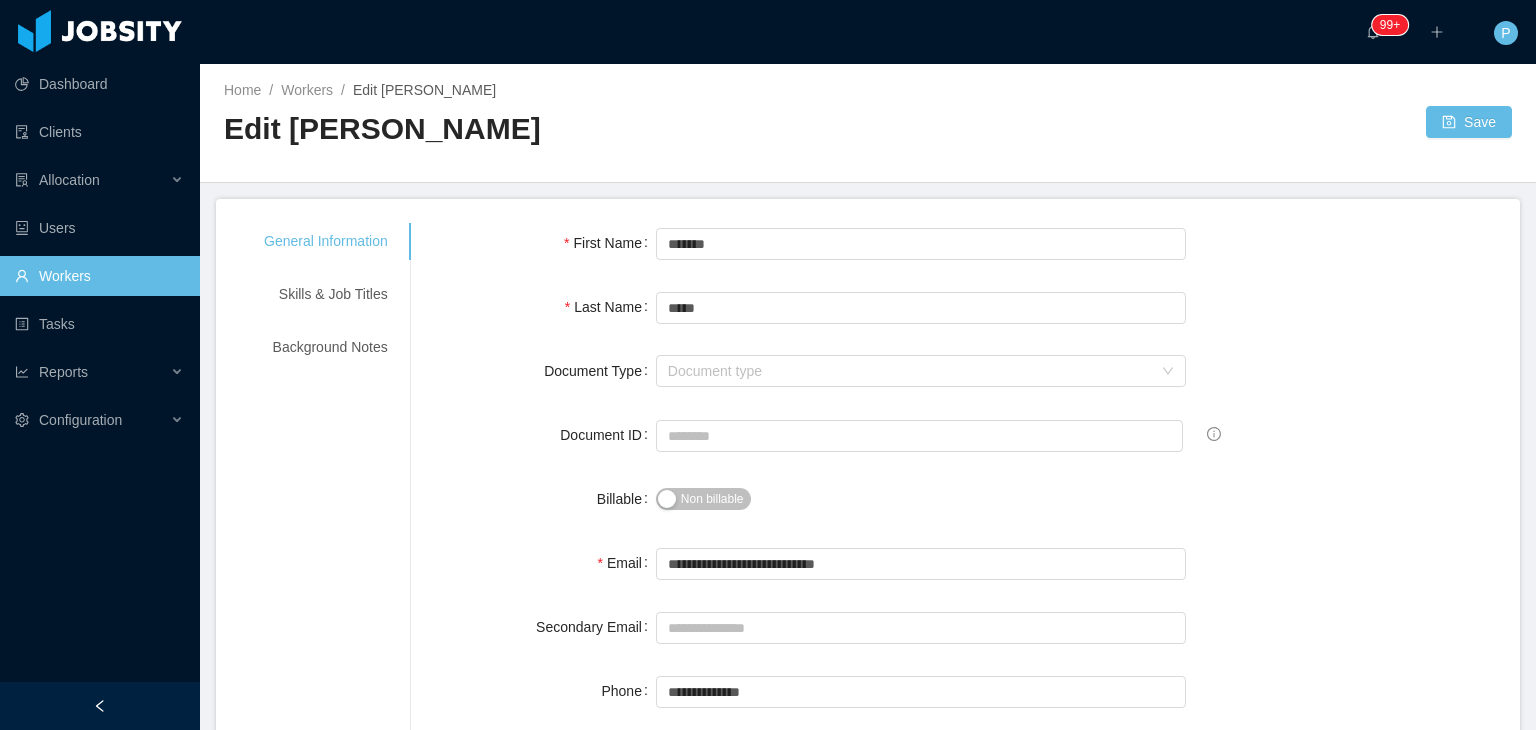 click on "Billable" at bounding box center (545, 499) 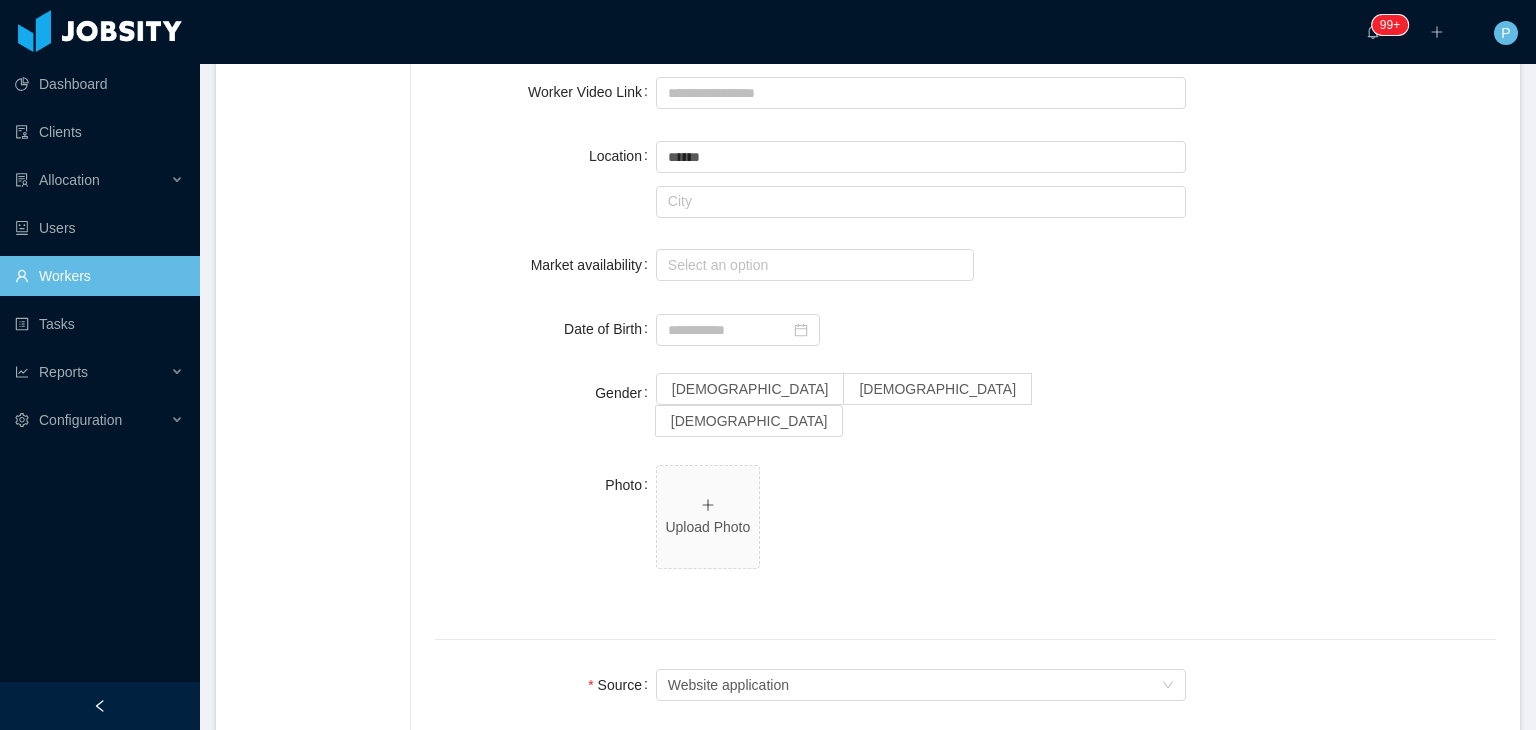 scroll, scrollTop: 880, scrollLeft: 0, axis: vertical 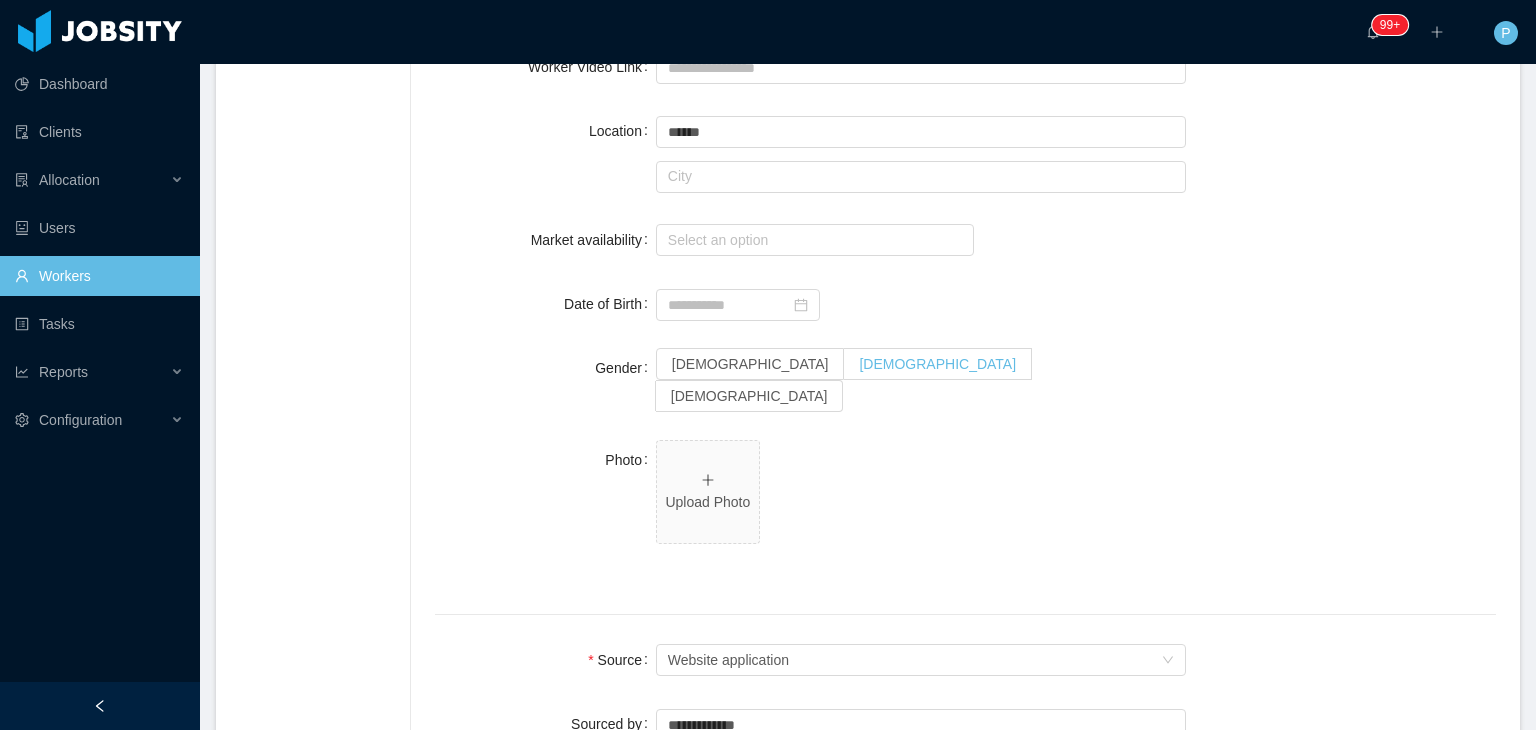 click on "[DEMOGRAPHIC_DATA]" at bounding box center (937, 364) 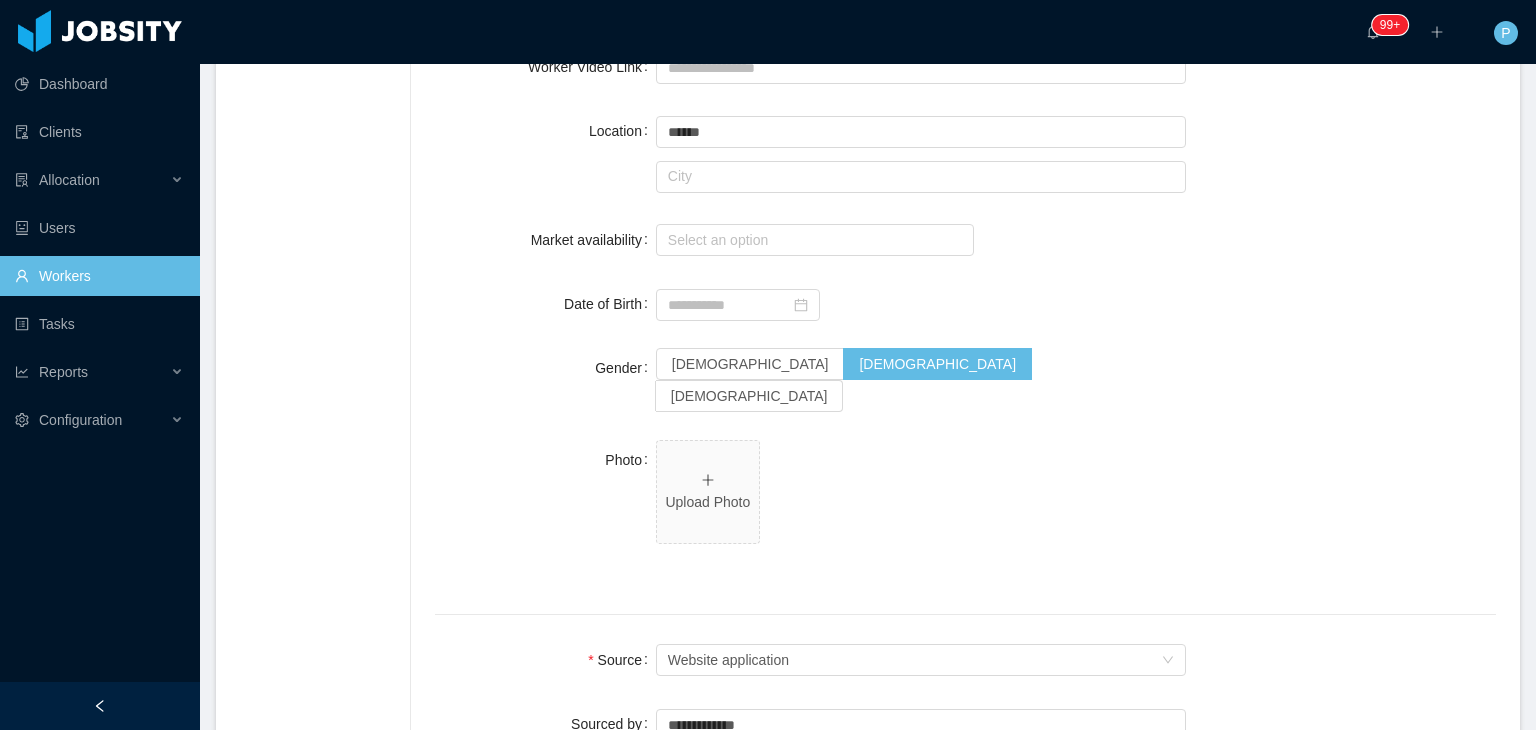 click on "Photo Upload Photo" at bounding box center (965, 503) 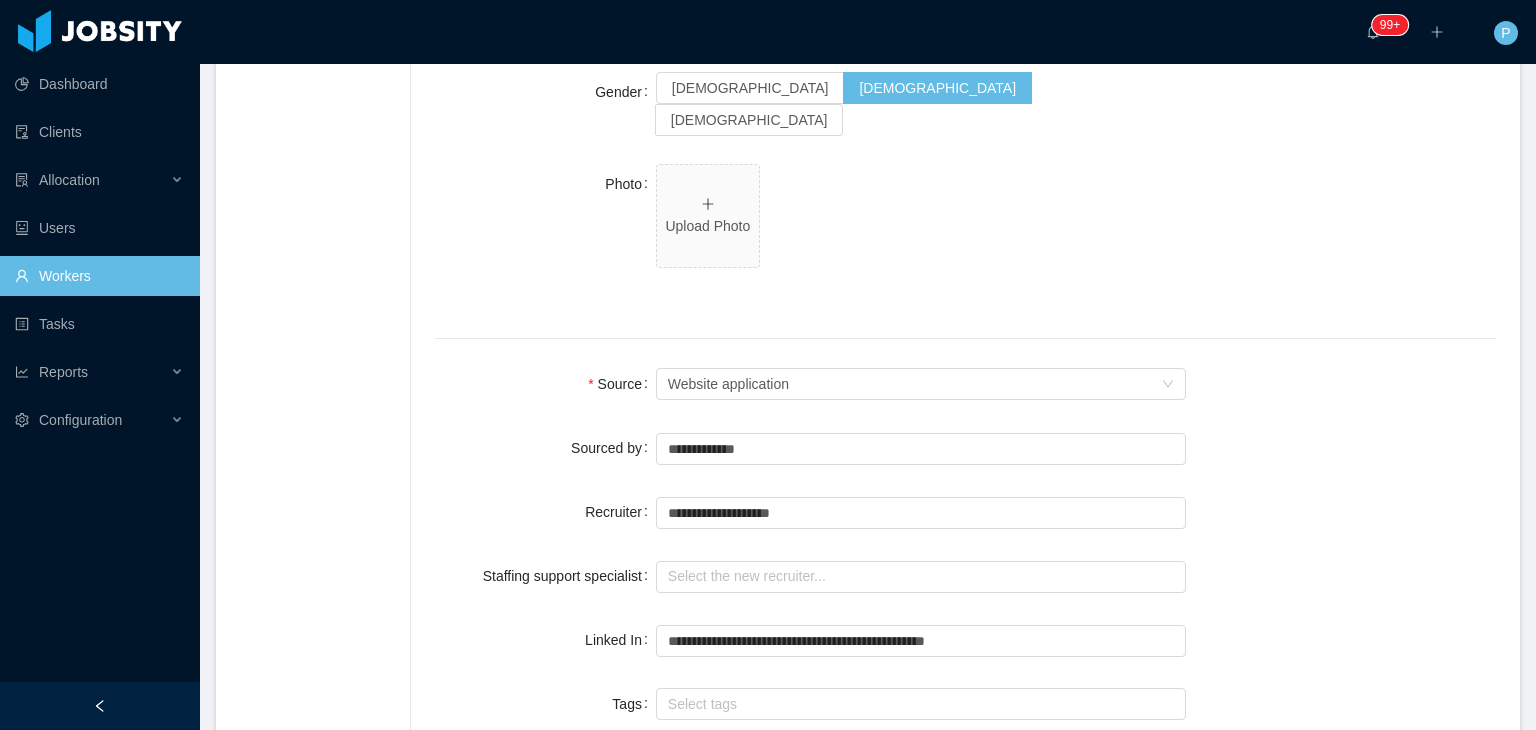 scroll, scrollTop: 1160, scrollLeft: 0, axis: vertical 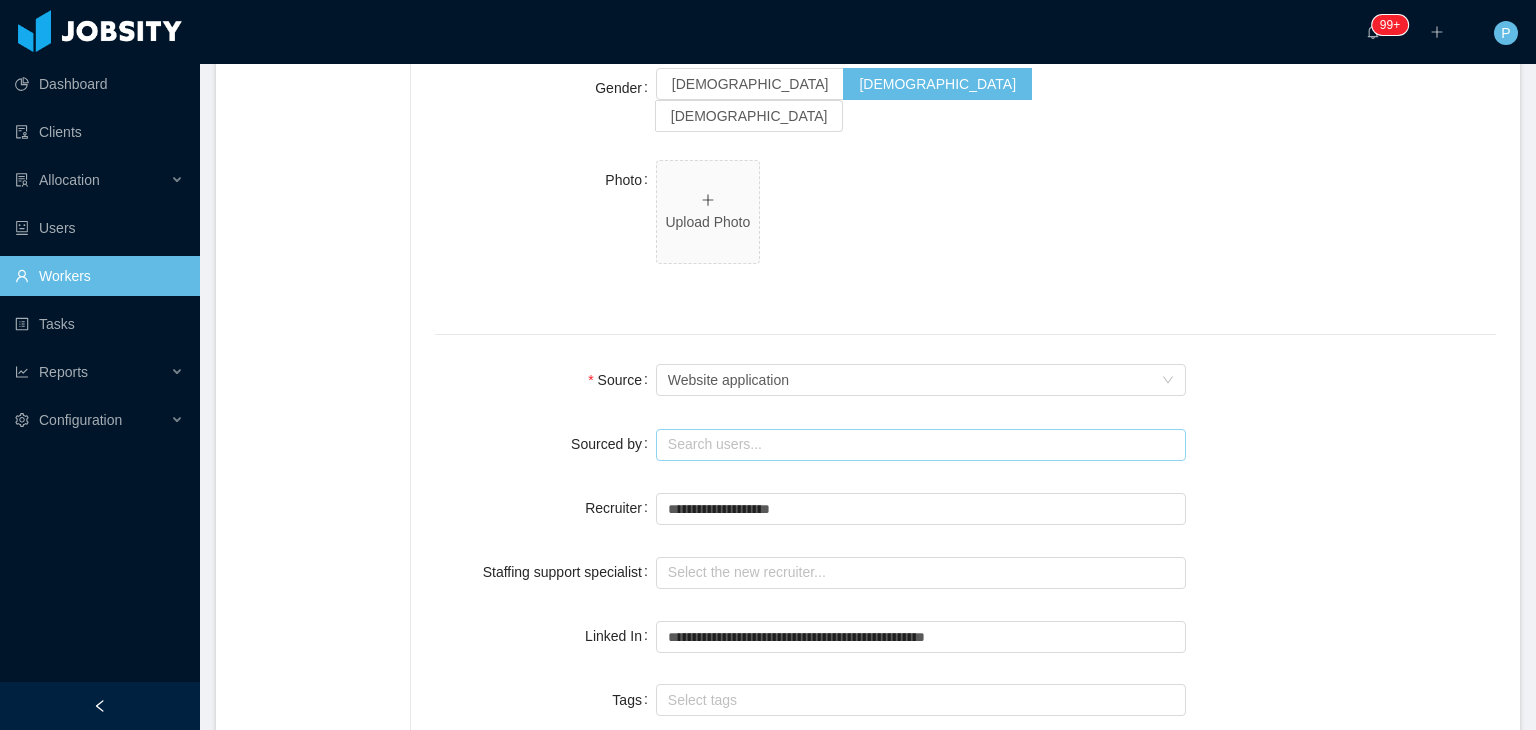click at bounding box center (921, 445) 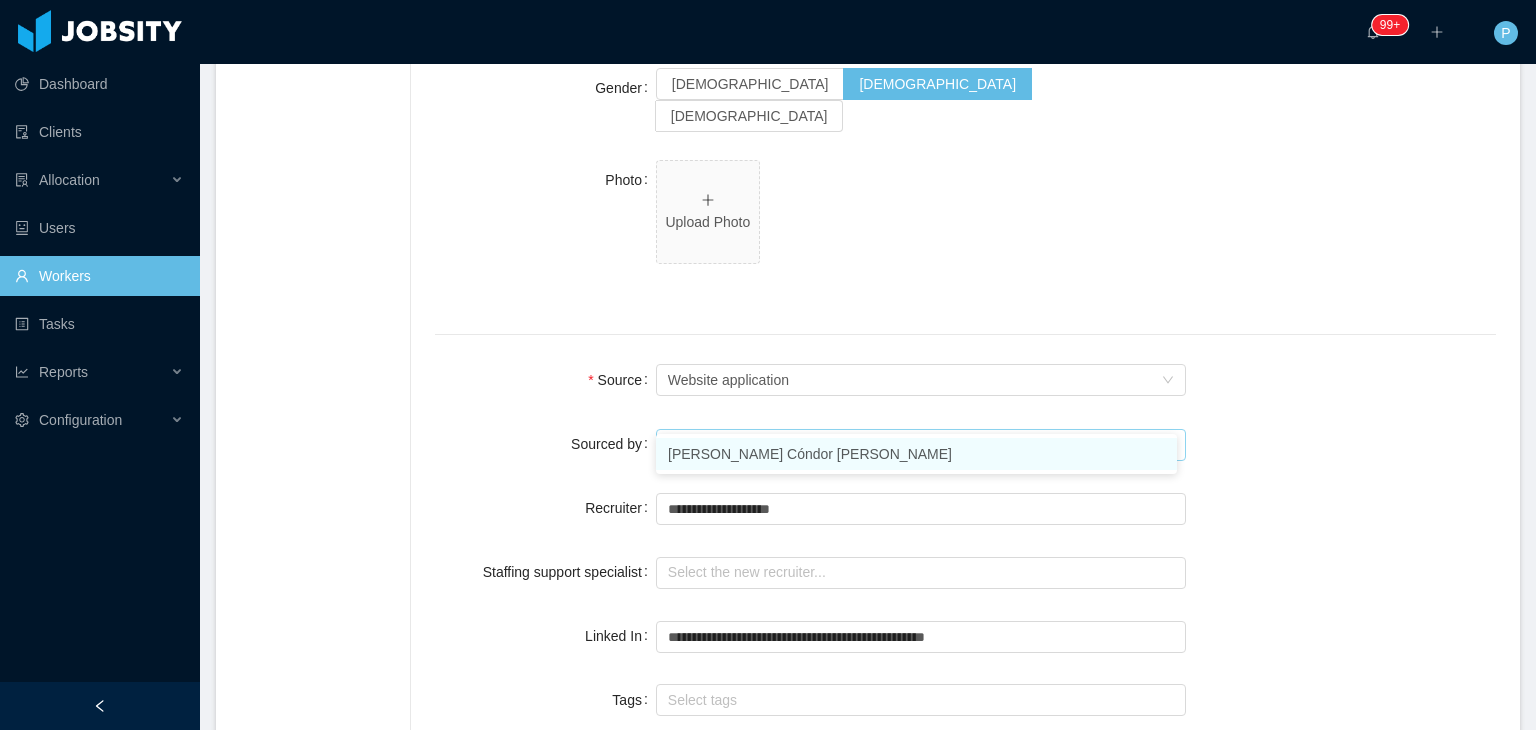 click on "[PERSON_NAME] Cóndor [PERSON_NAME]" at bounding box center [916, 454] 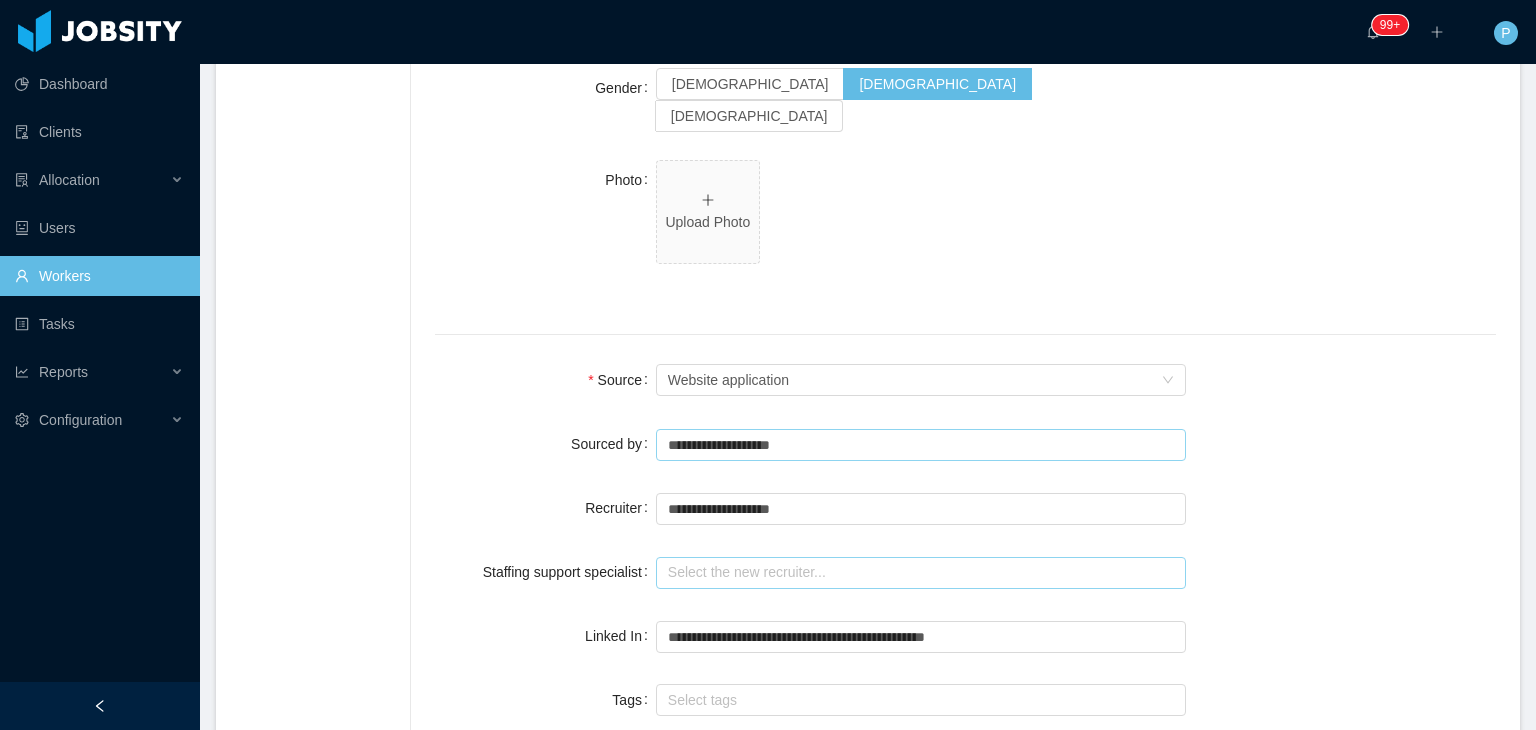 type on "**********" 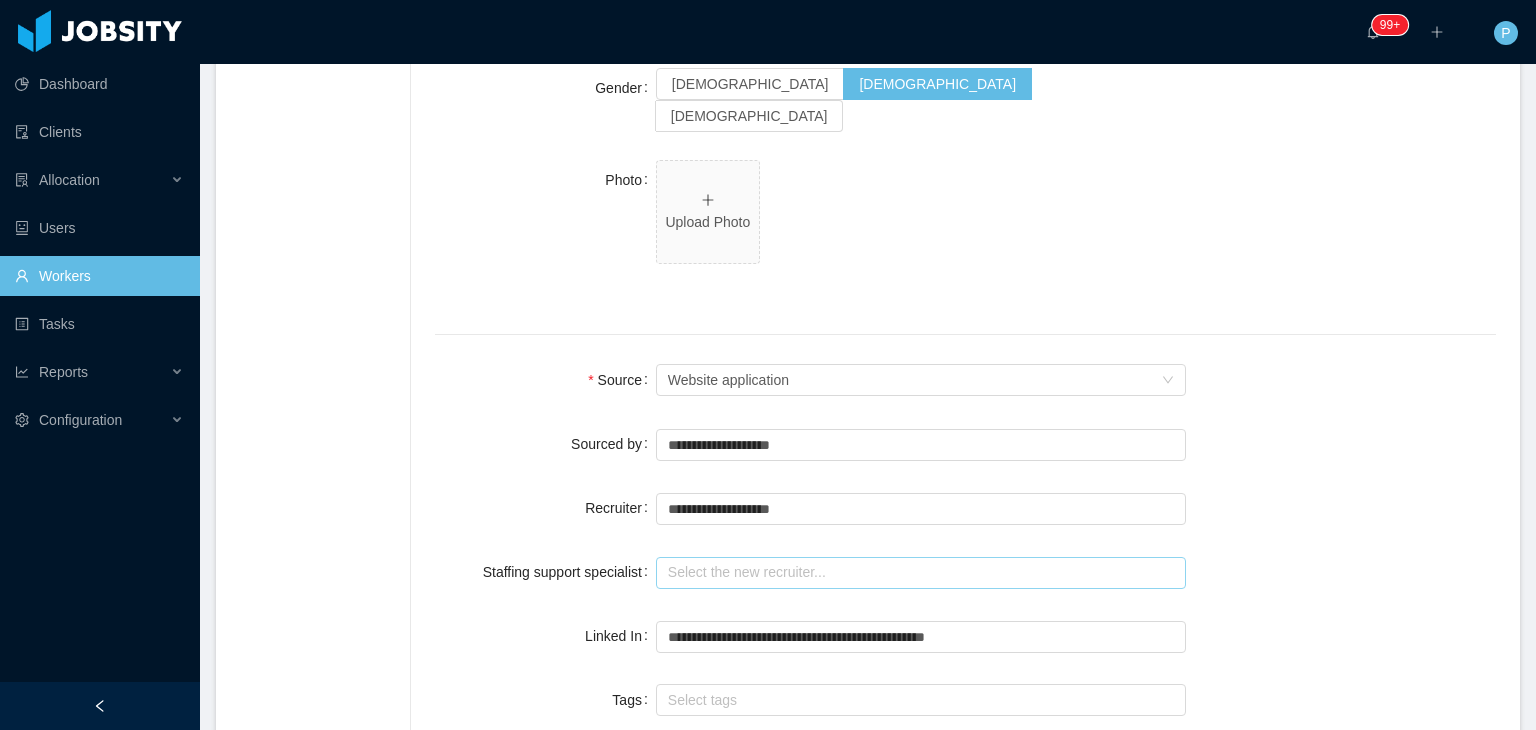 click at bounding box center [921, 573] 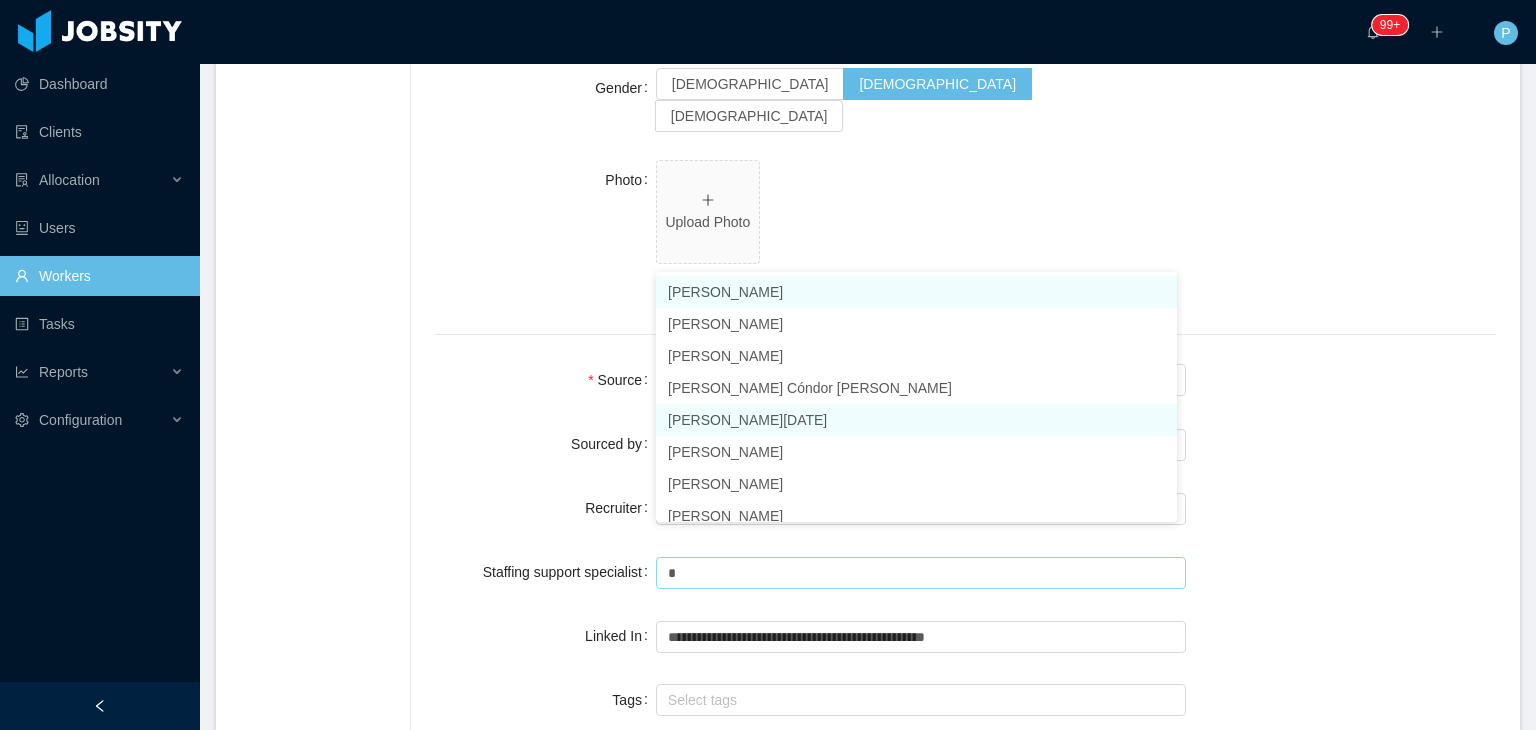 scroll, scrollTop: 10, scrollLeft: 0, axis: vertical 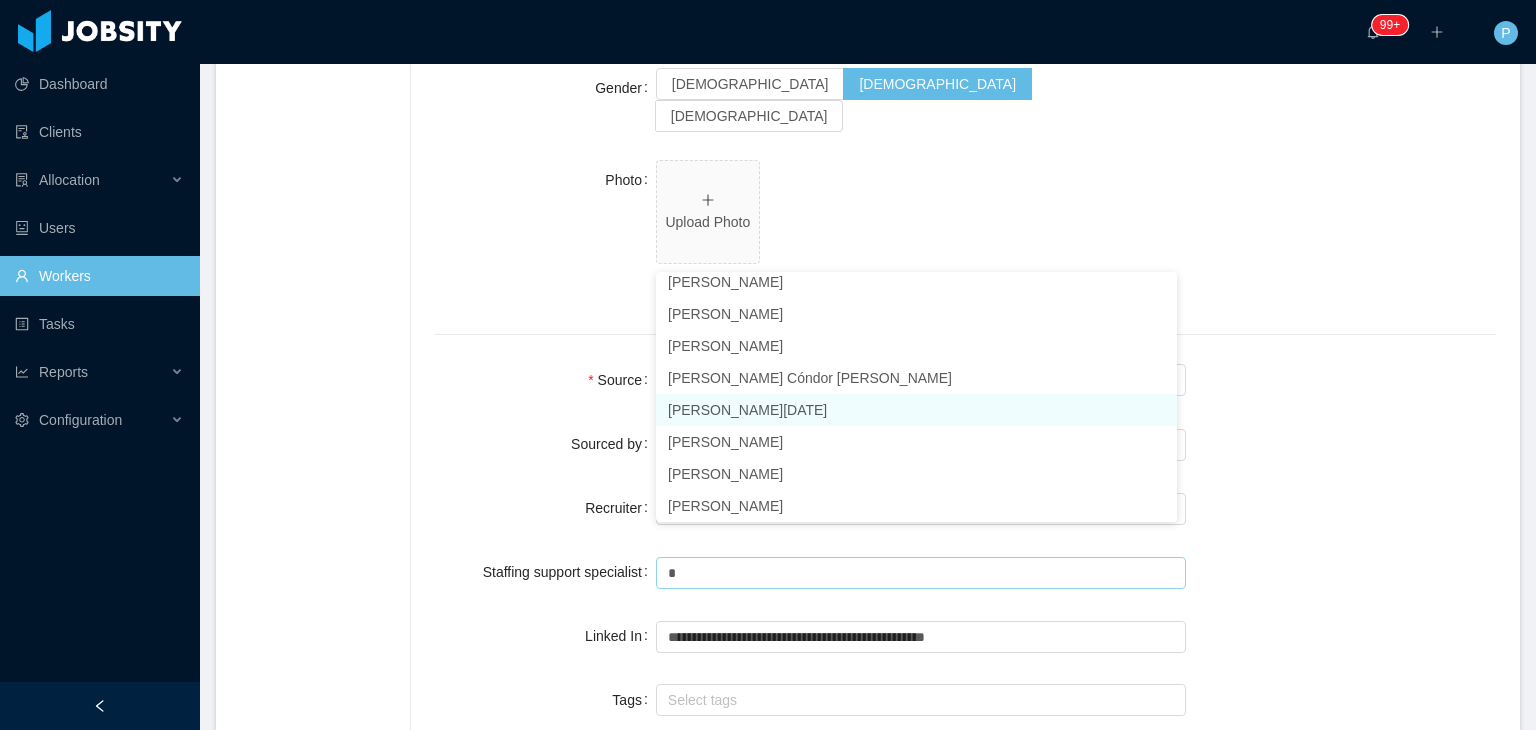 click on "[PERSON_NAME][DATE]" at bounding box center [916, 410] 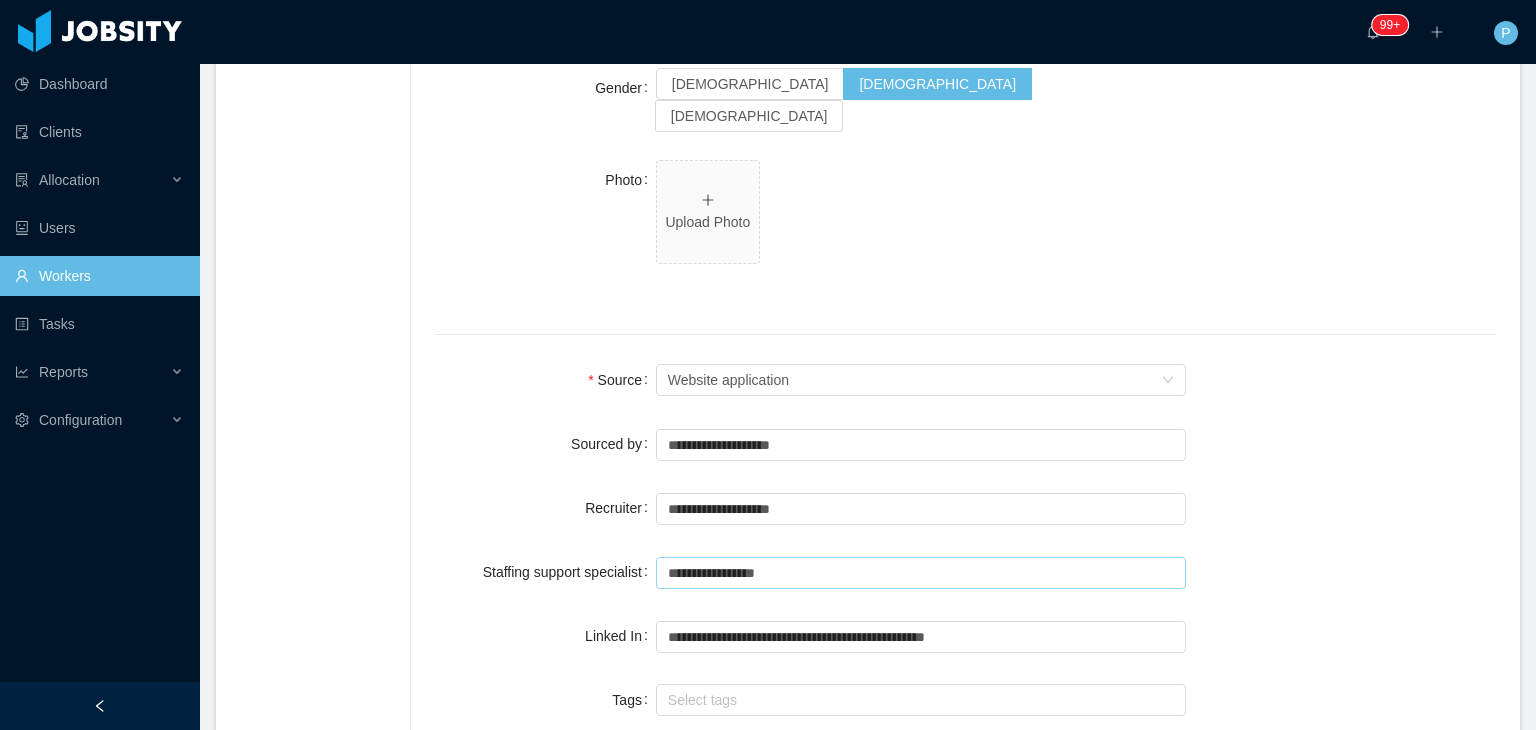 scroll, scrollTop: 4, scrollLeft: 0, axis: vertical 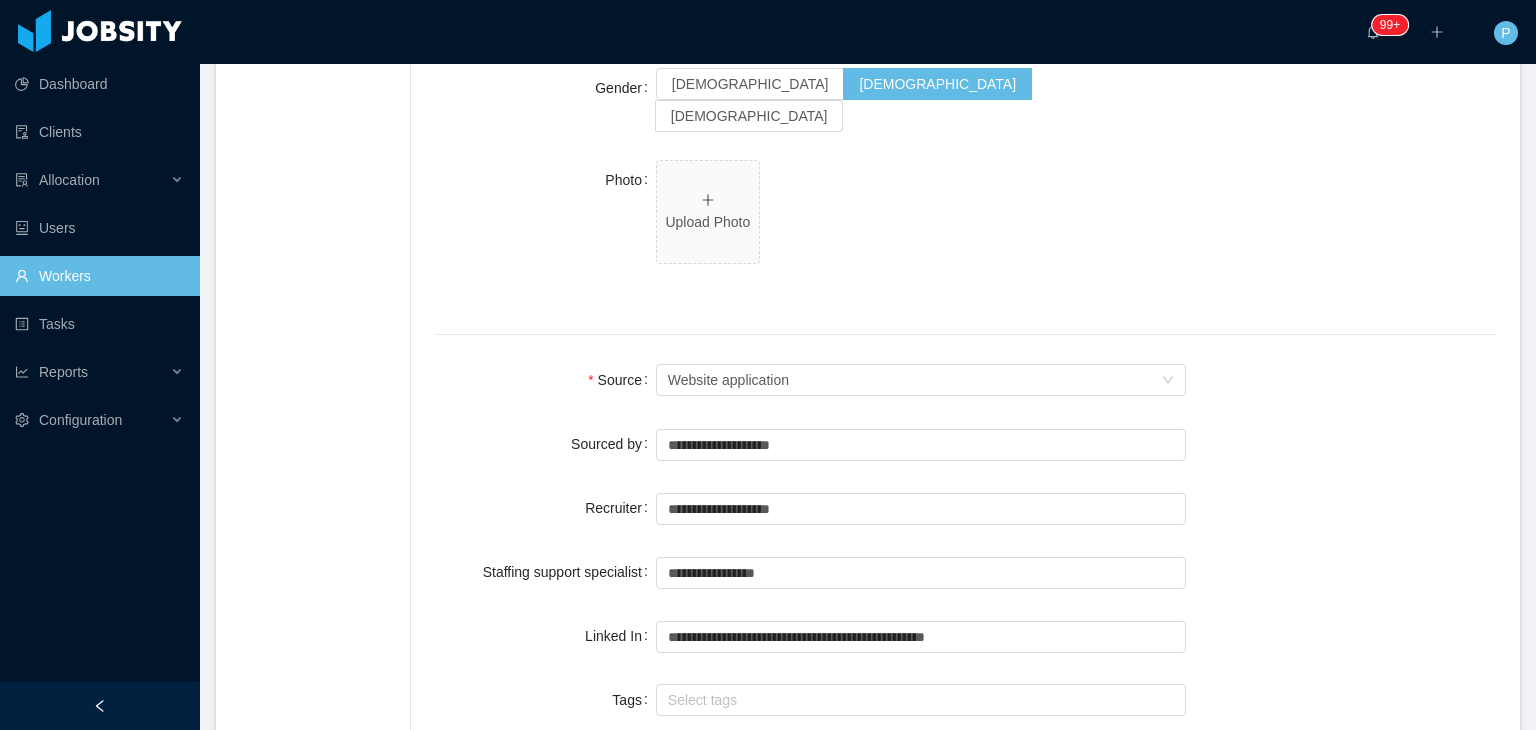 click on "Tags" at bounding box center [545, 700] 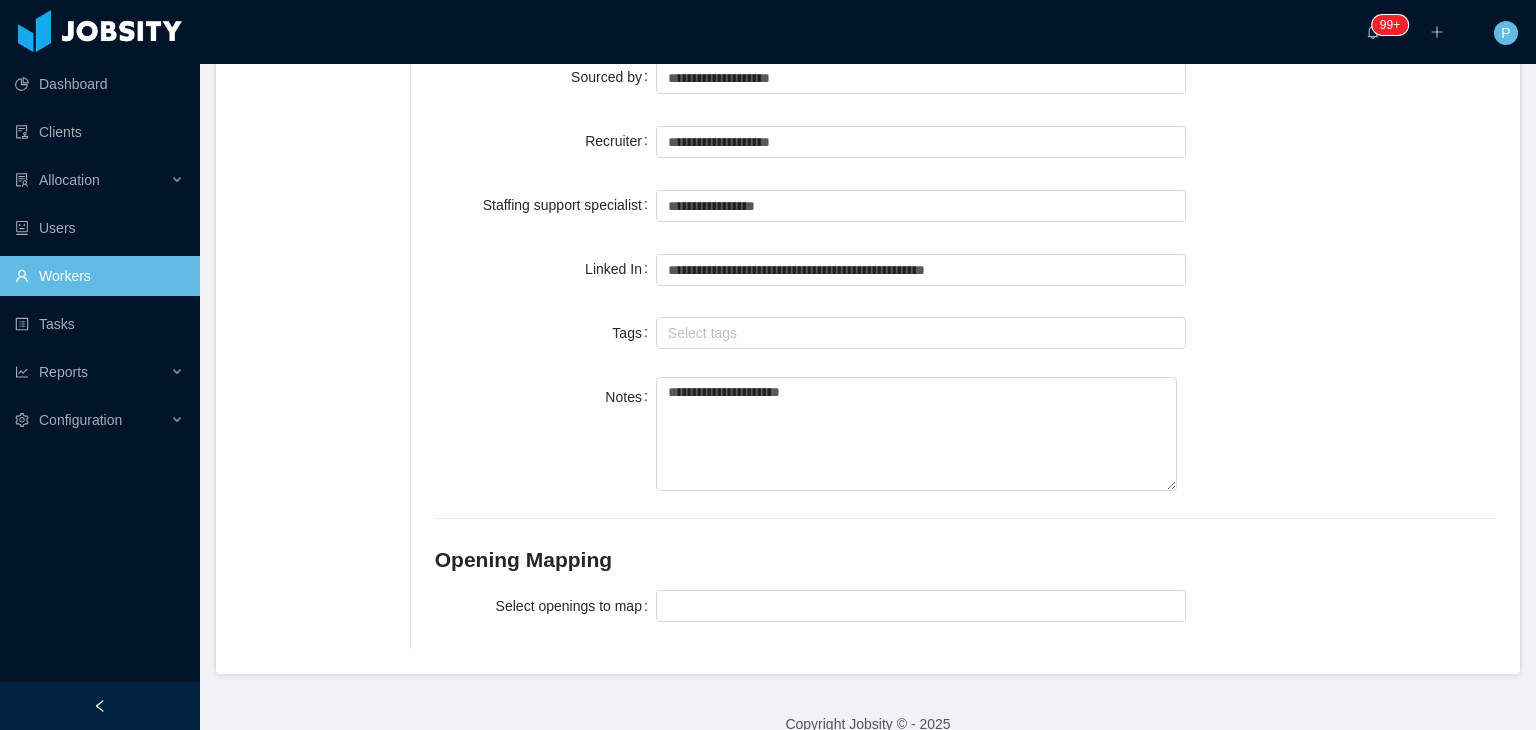 scroll, scrollTop: 1528, scrollLeft: 0, axis: vertical 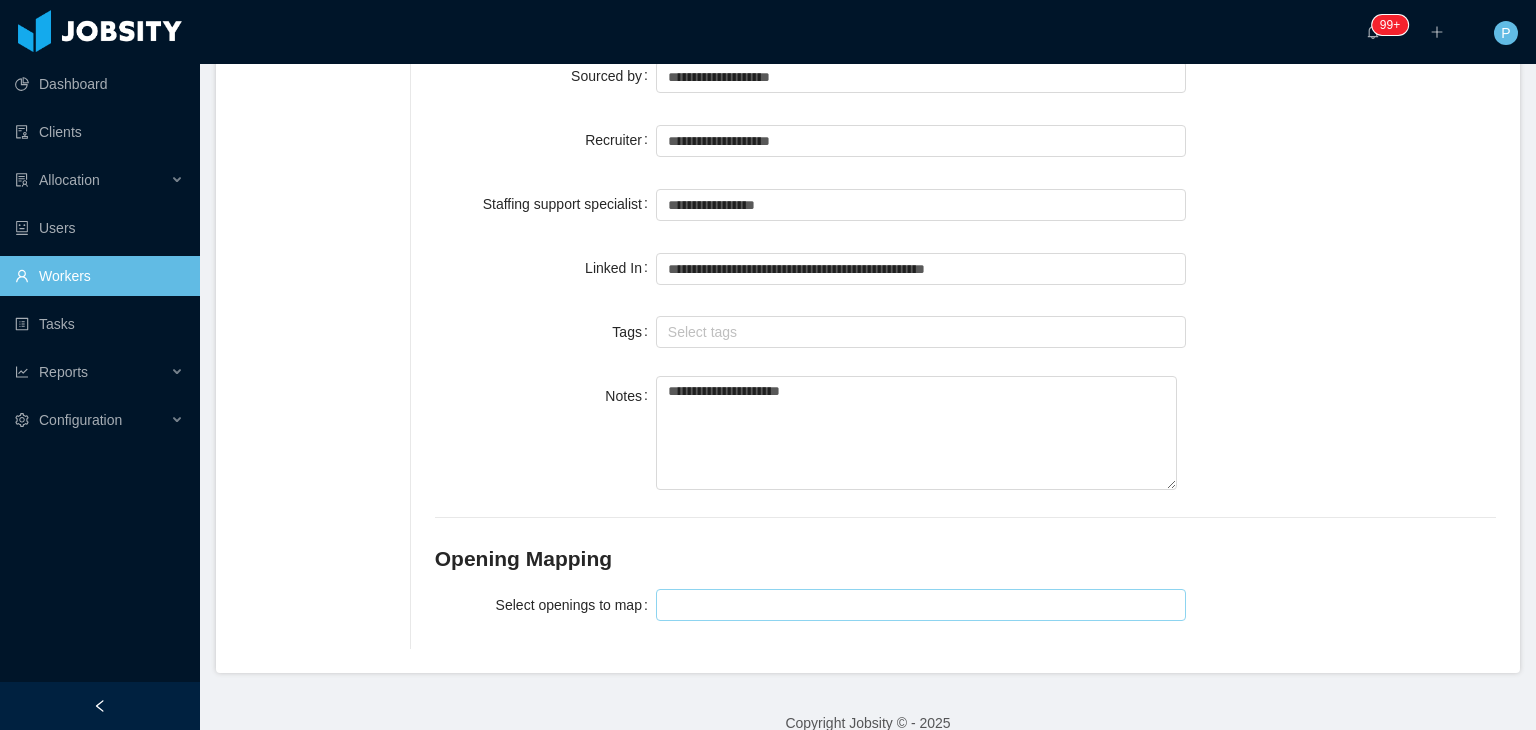 click at bounding box center [918, 605] 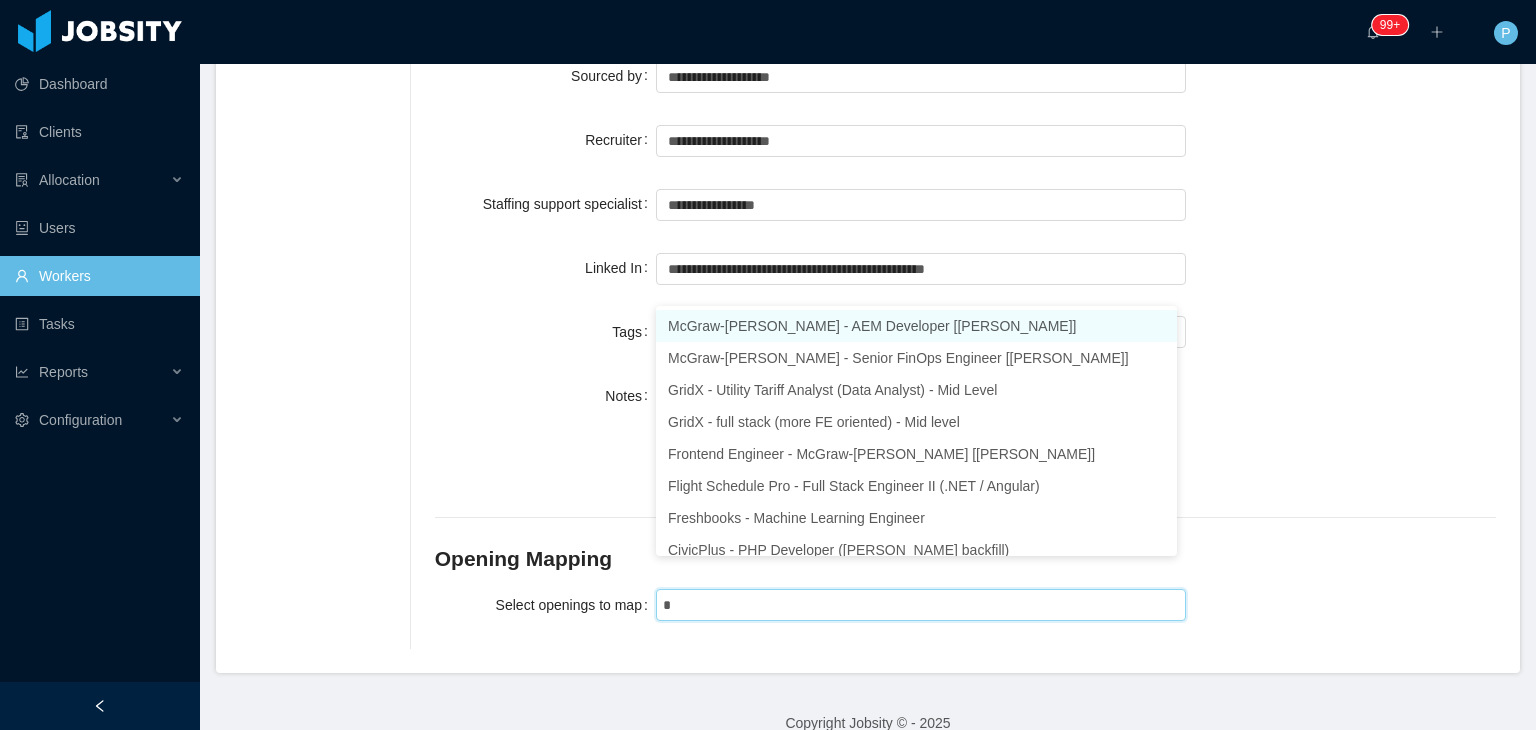 type on "**" 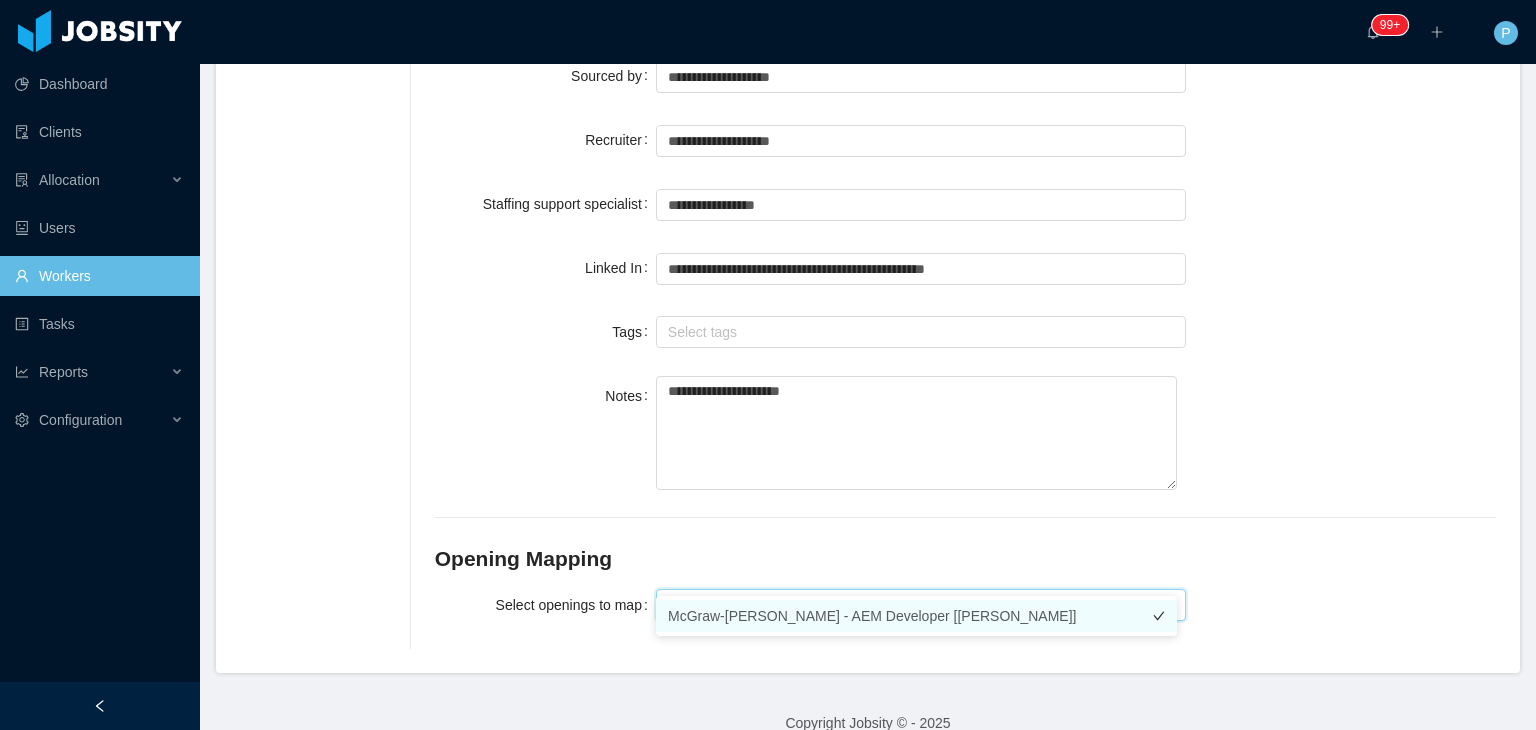 click on "McGraw-Hill - AEM Developer [Vijay Yadav]" at bounding box center (916, 616) 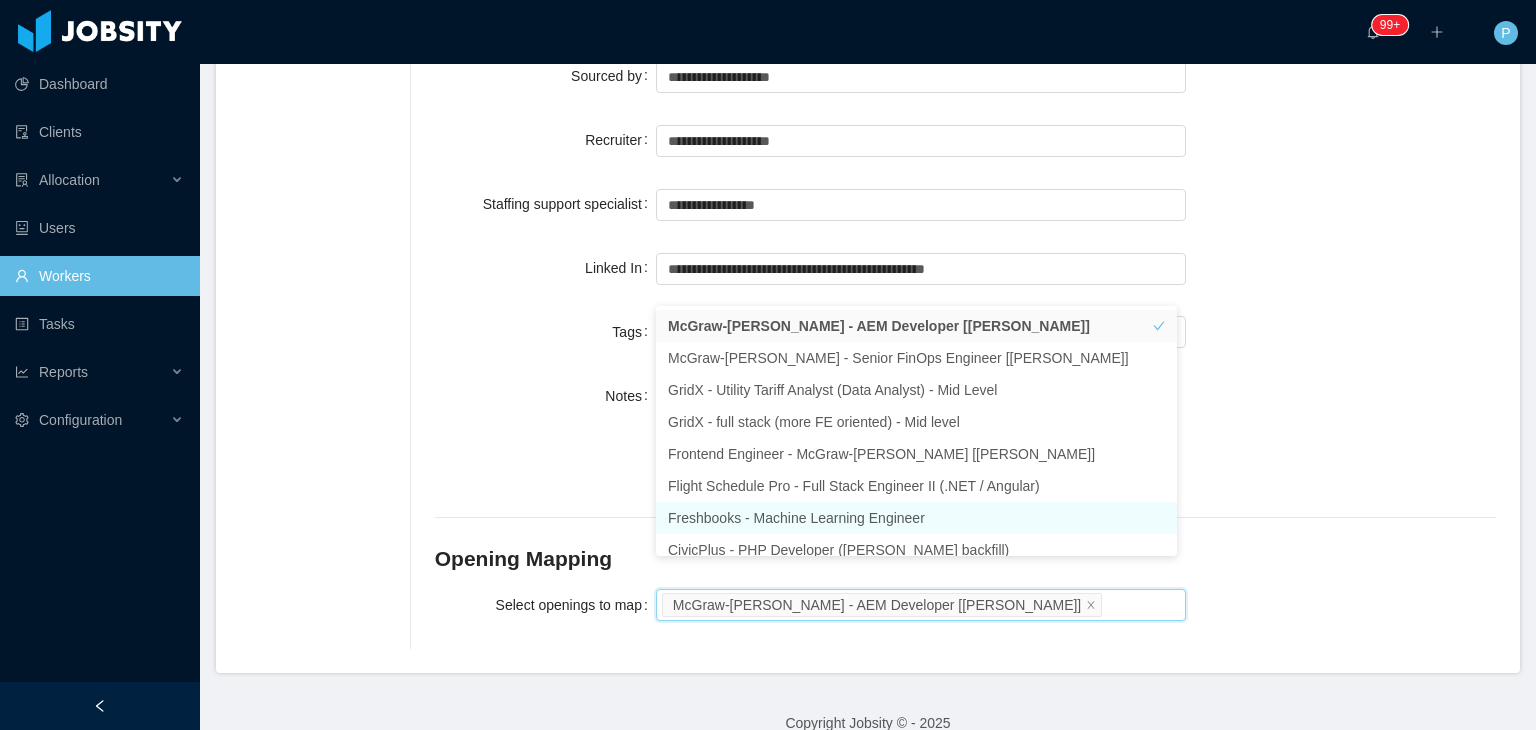 scroll, scrollTop: 10, scrollLeft: 0, axis: vertical 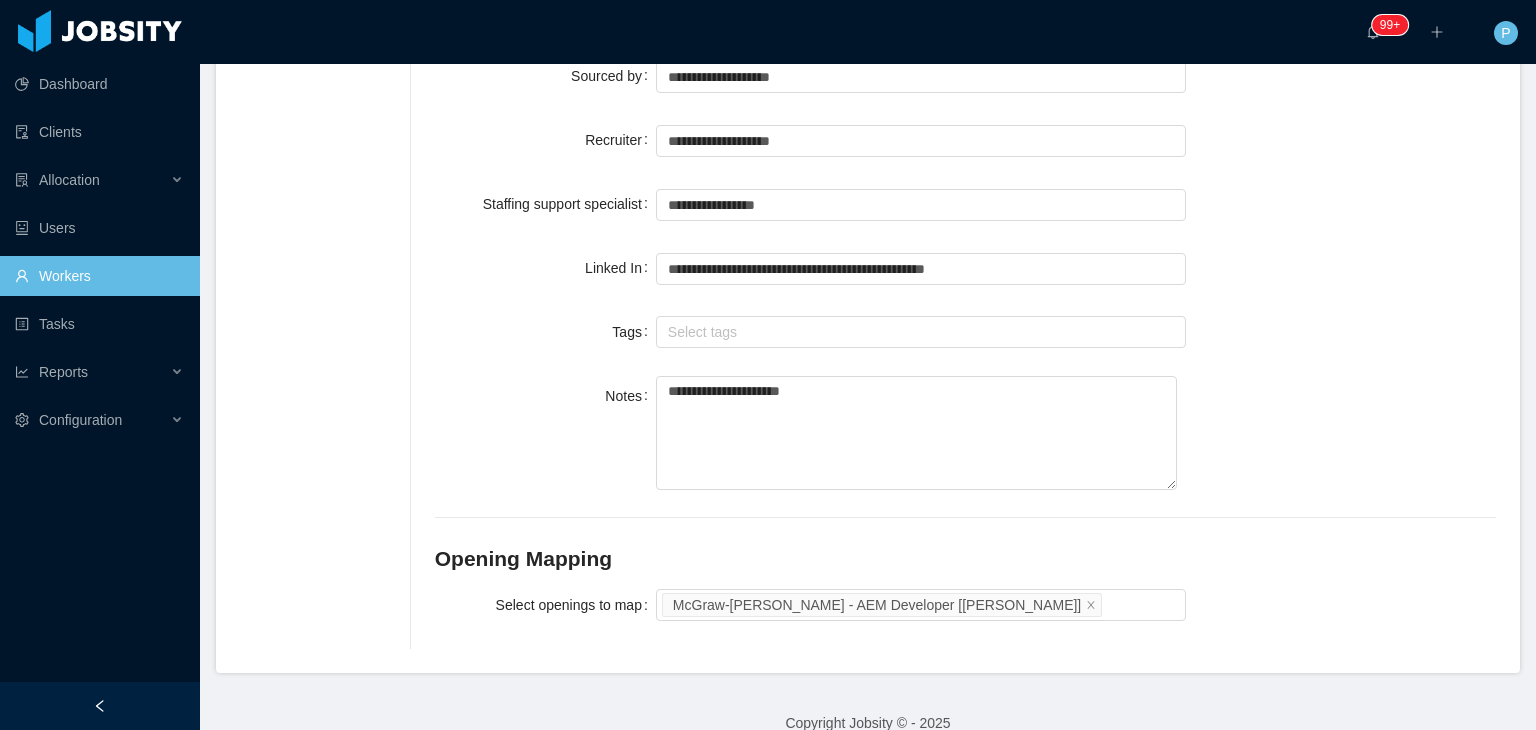 click on "**********" at bounding box center [868, -396] 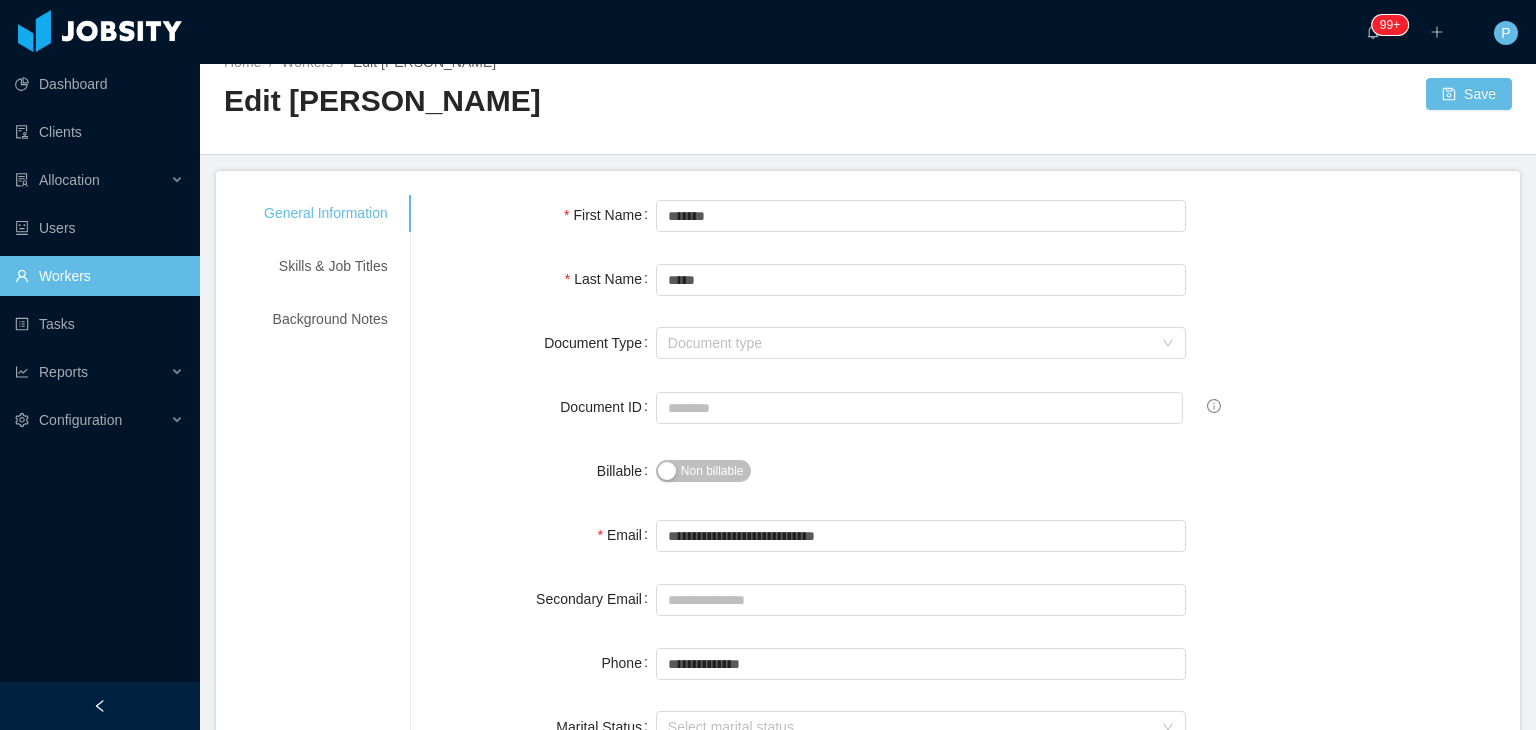 scroll, scrollTop: 0, scrollLeft: 0, axis: both 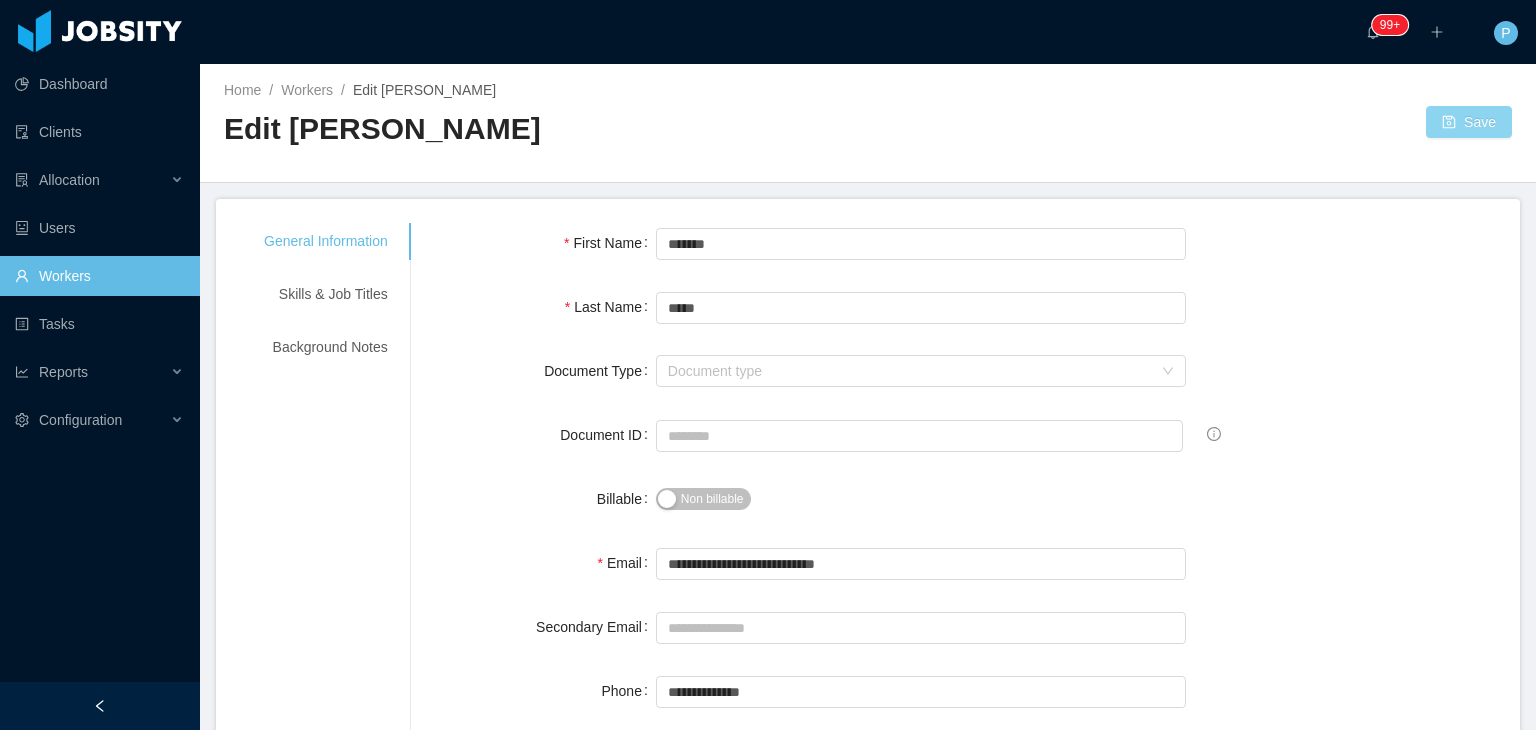 click on "Save" at bounding box center (1469, 122) 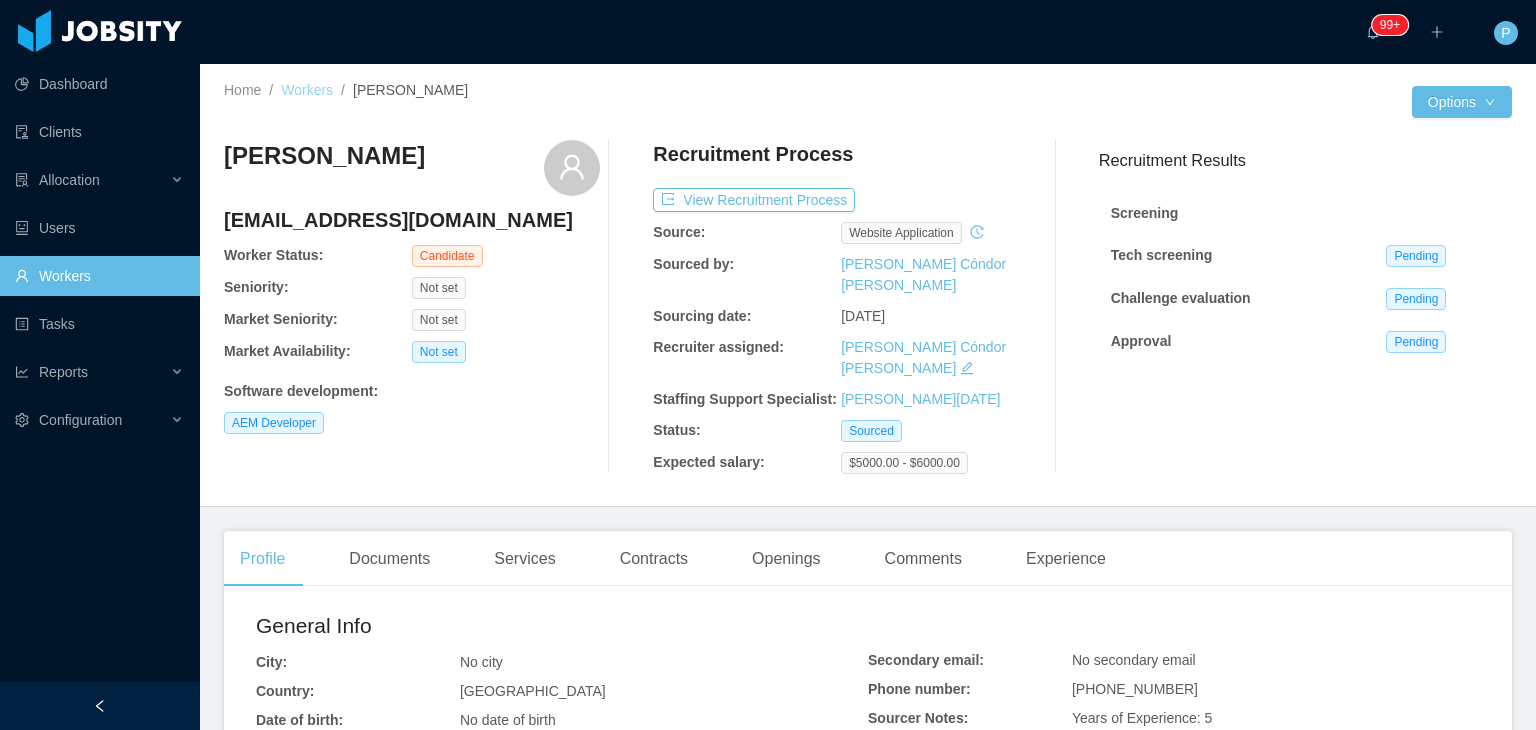 click on "Workers" at bounding box center (307, 90) 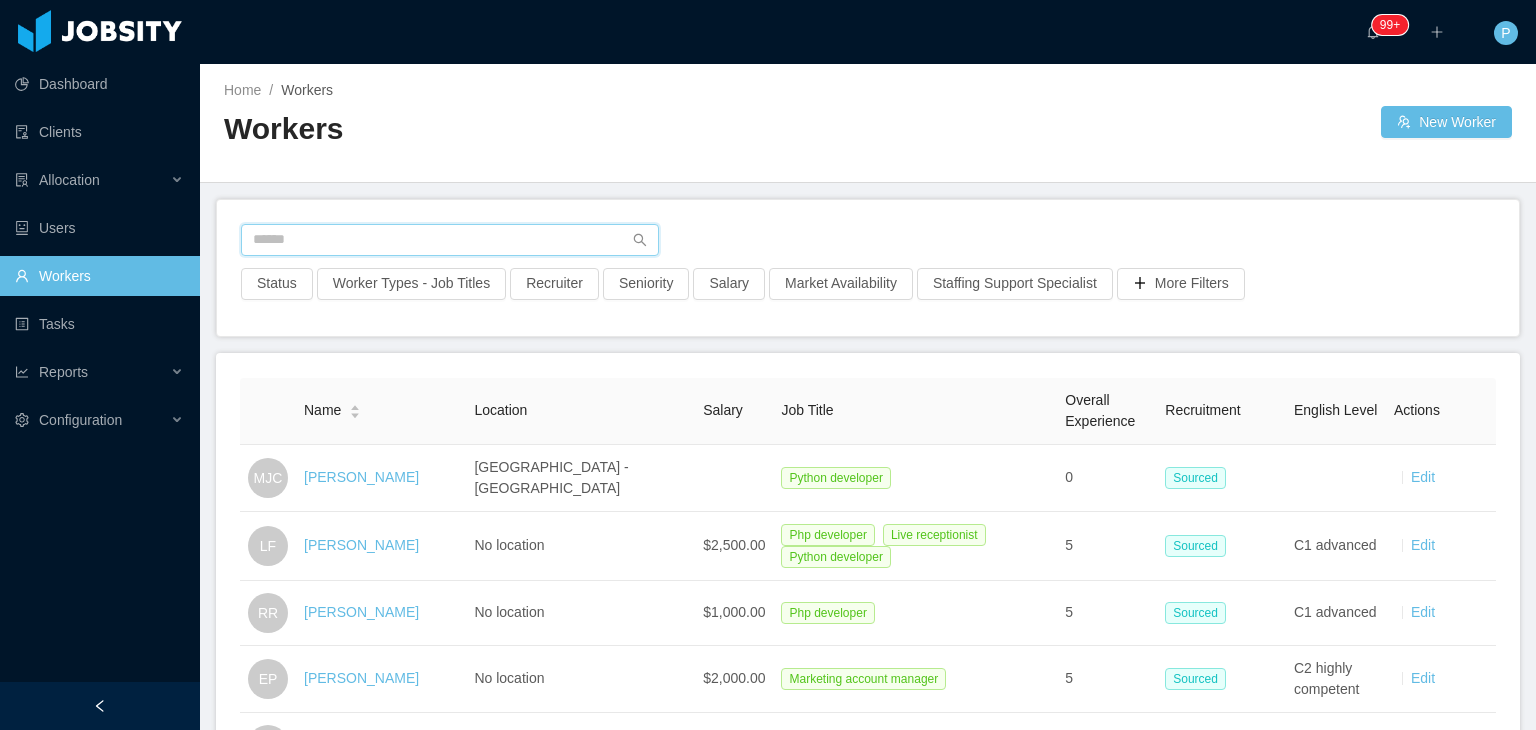 click at bounding box center [450, 240] 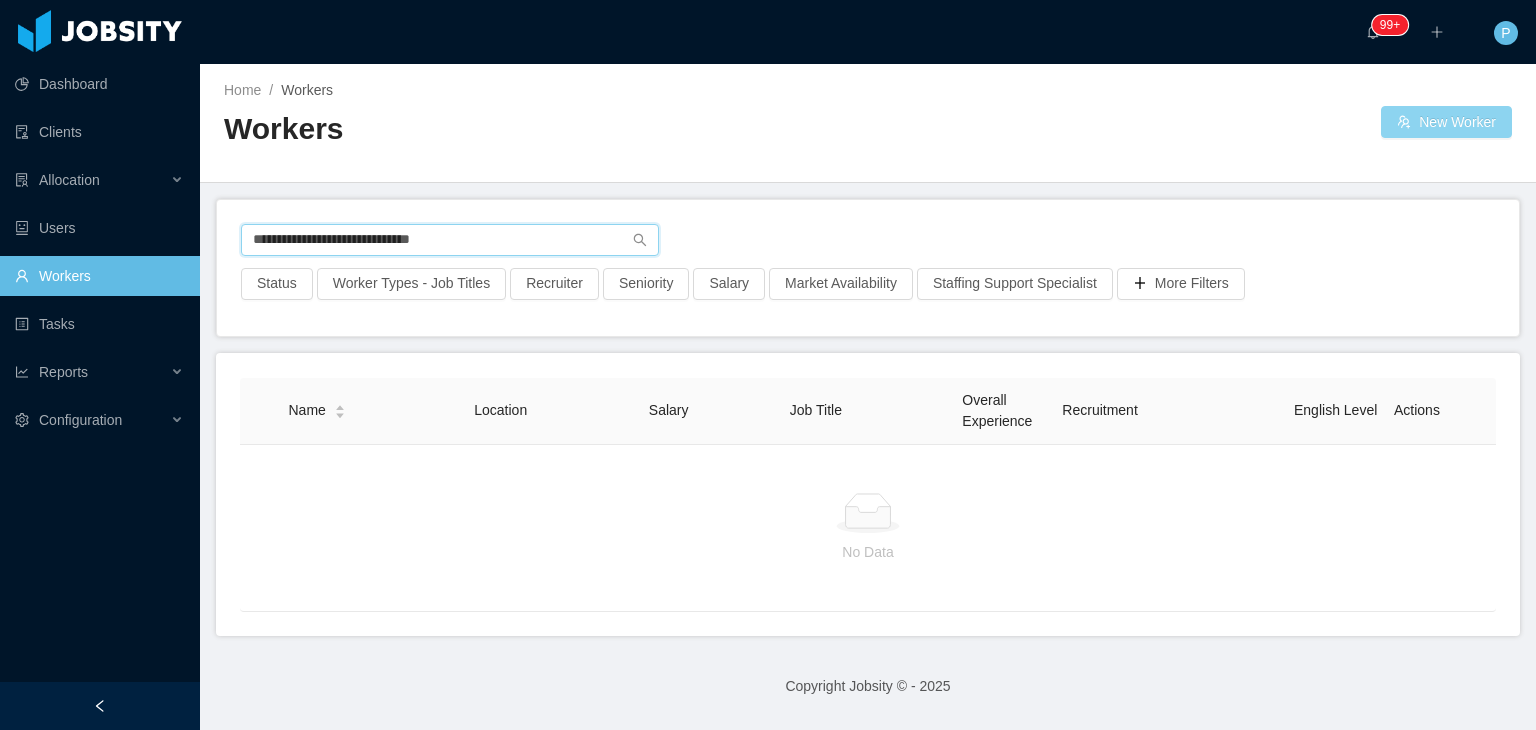 type on "**********" 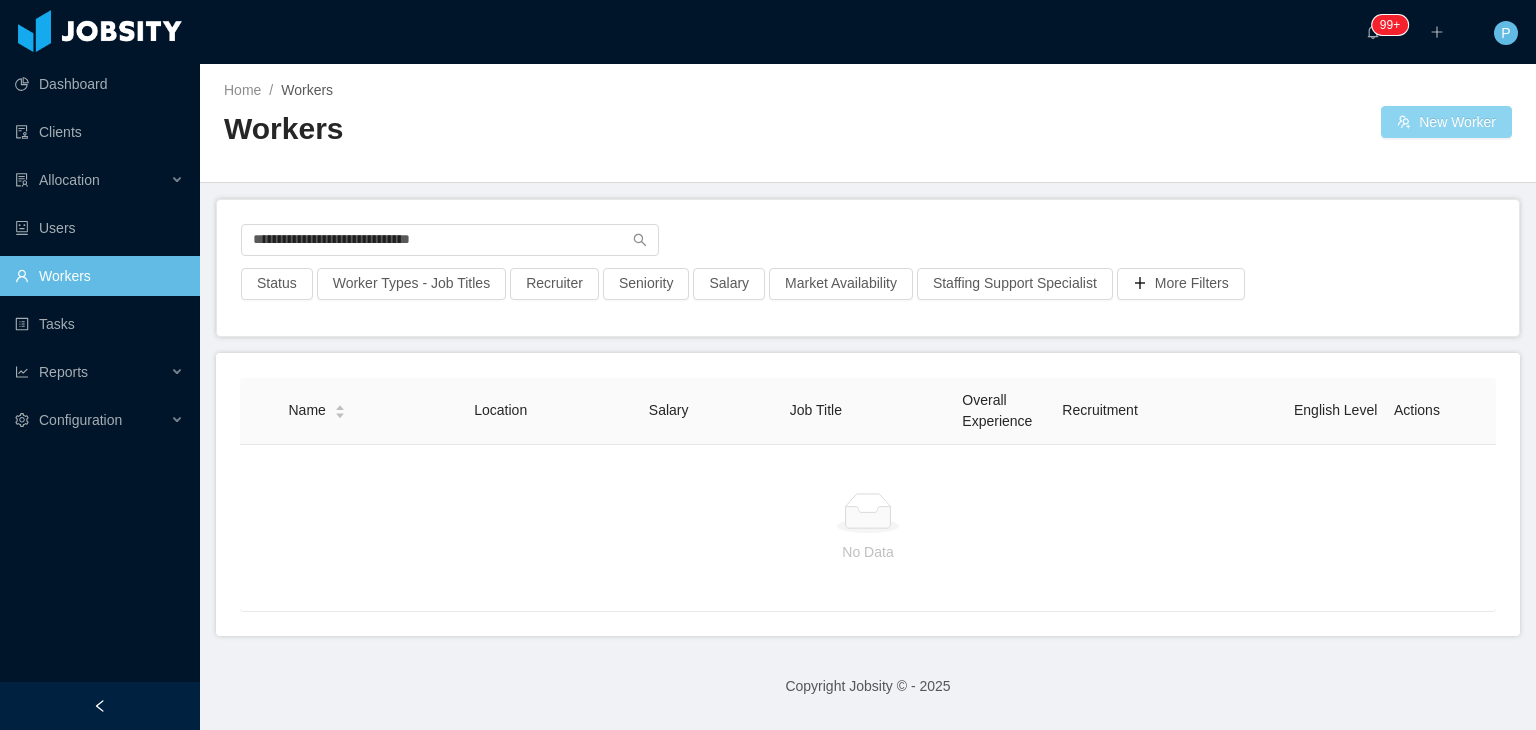 click on "New Worker" at bounding box center (1446, 122) 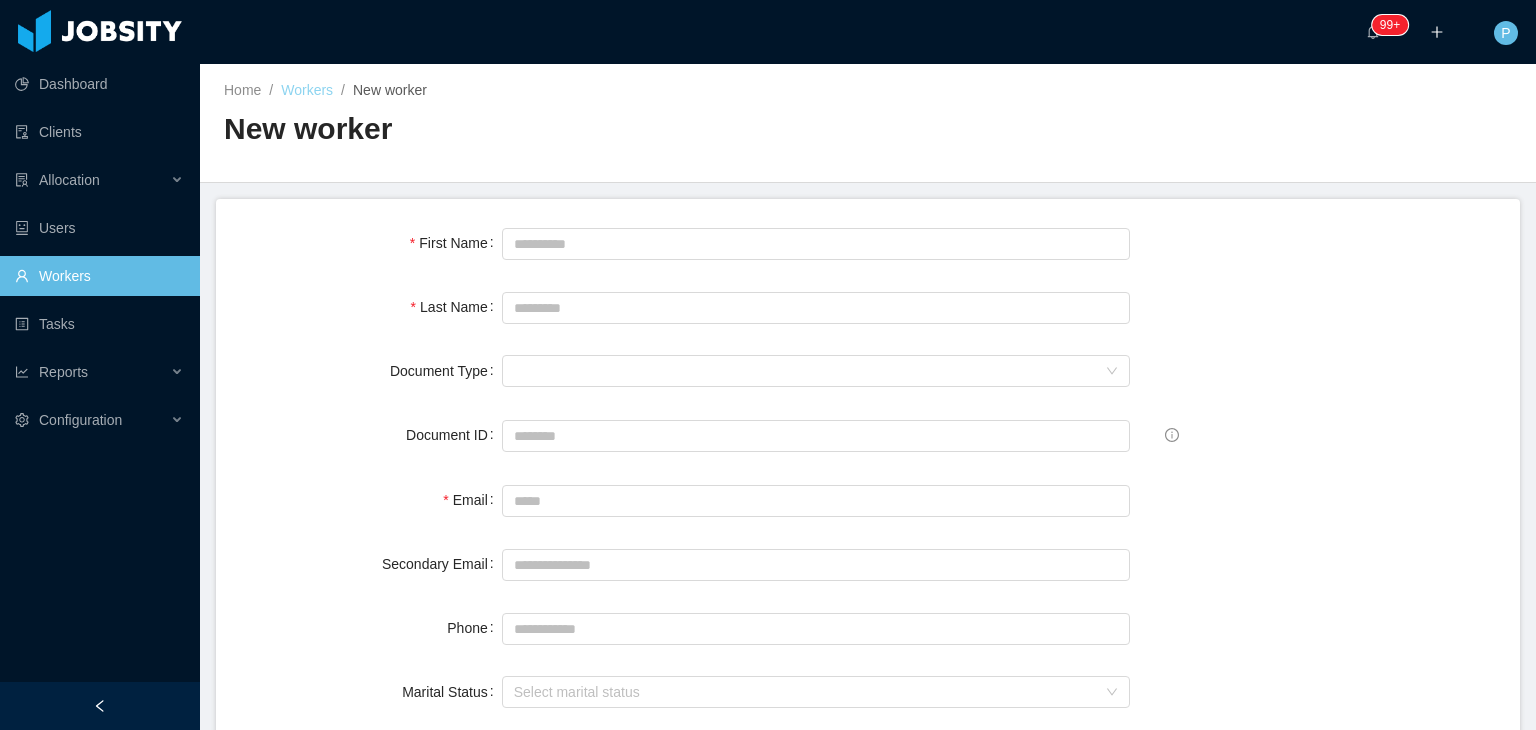 click on "Workers" at bounding box center [307, 90] 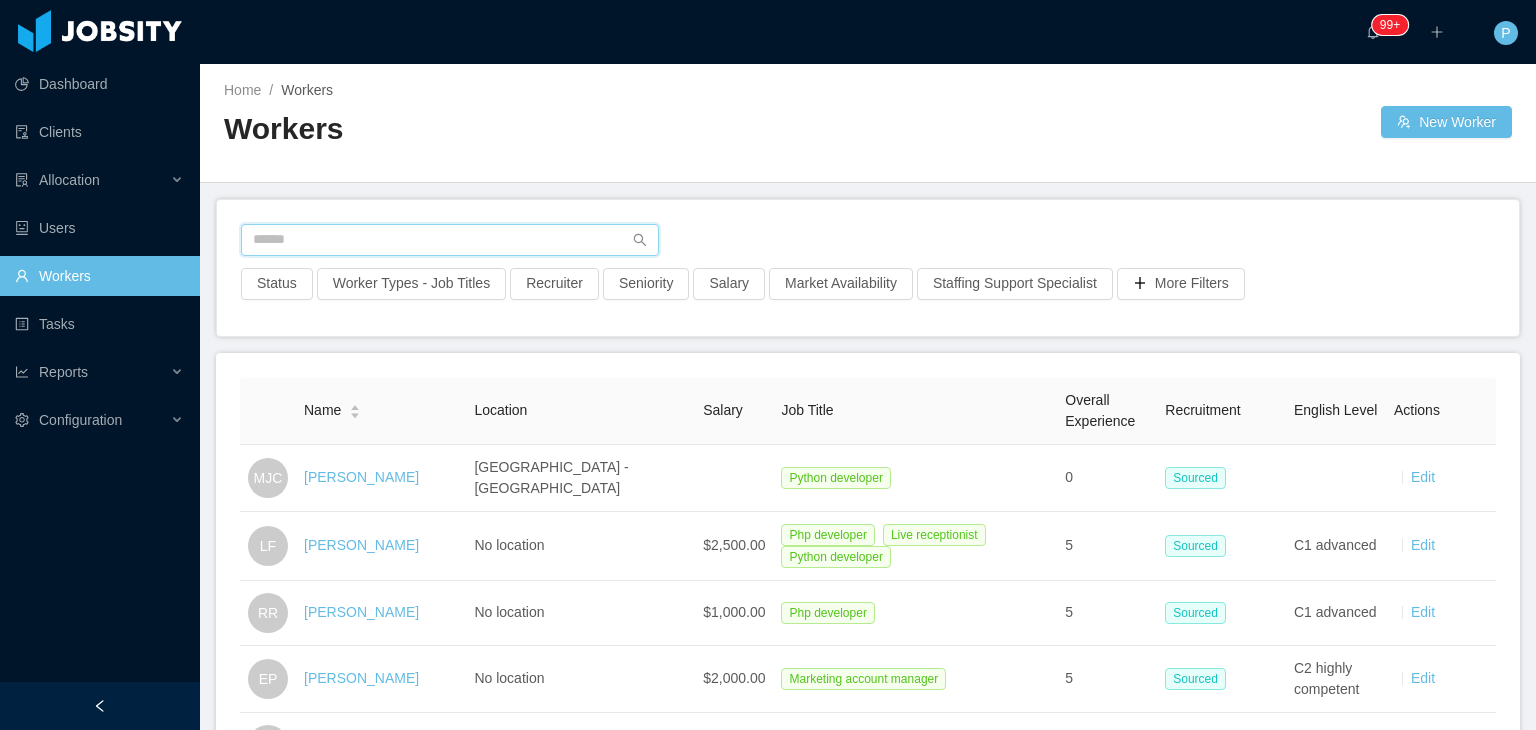 click at bounding box center (450, 240) 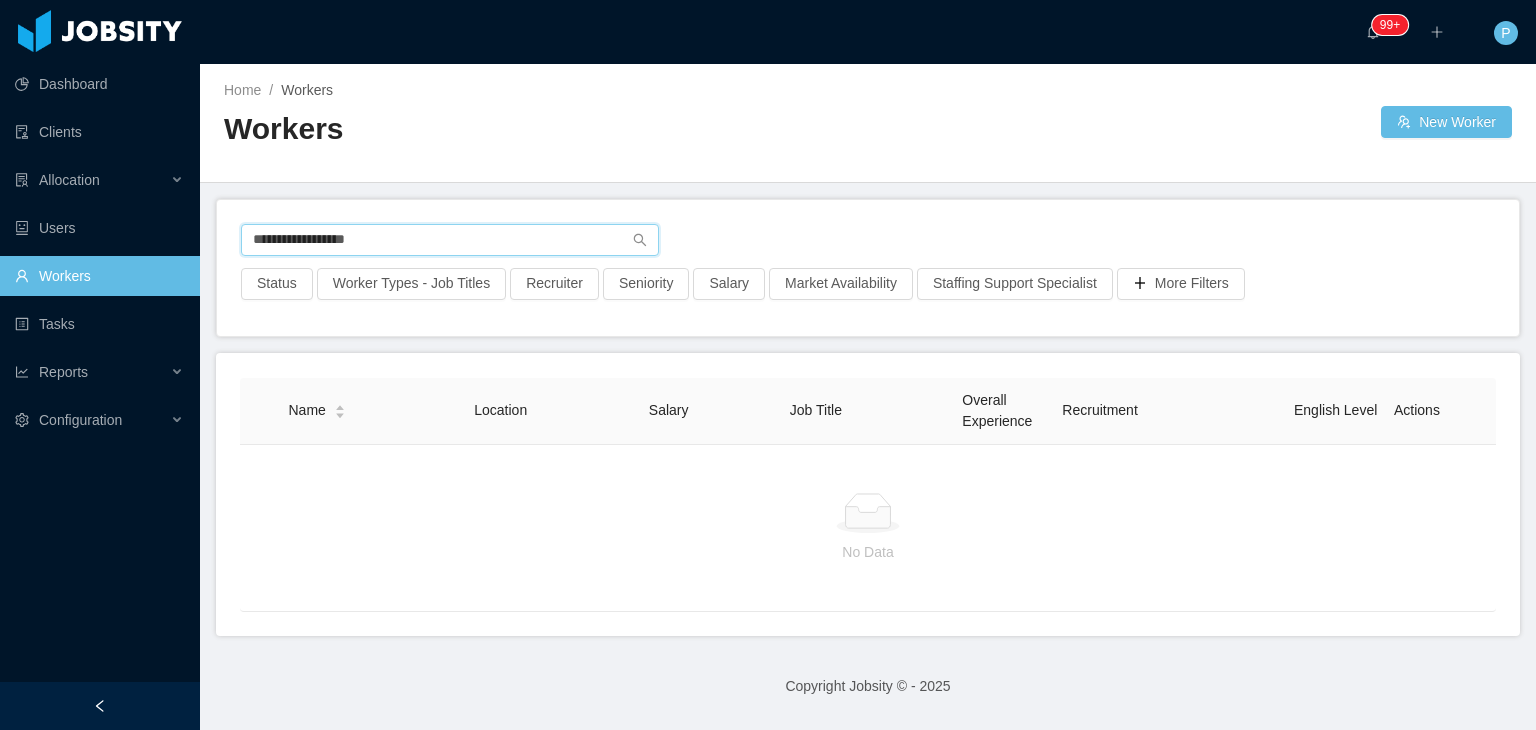 click on "**********" at bounding box center [450, 240] 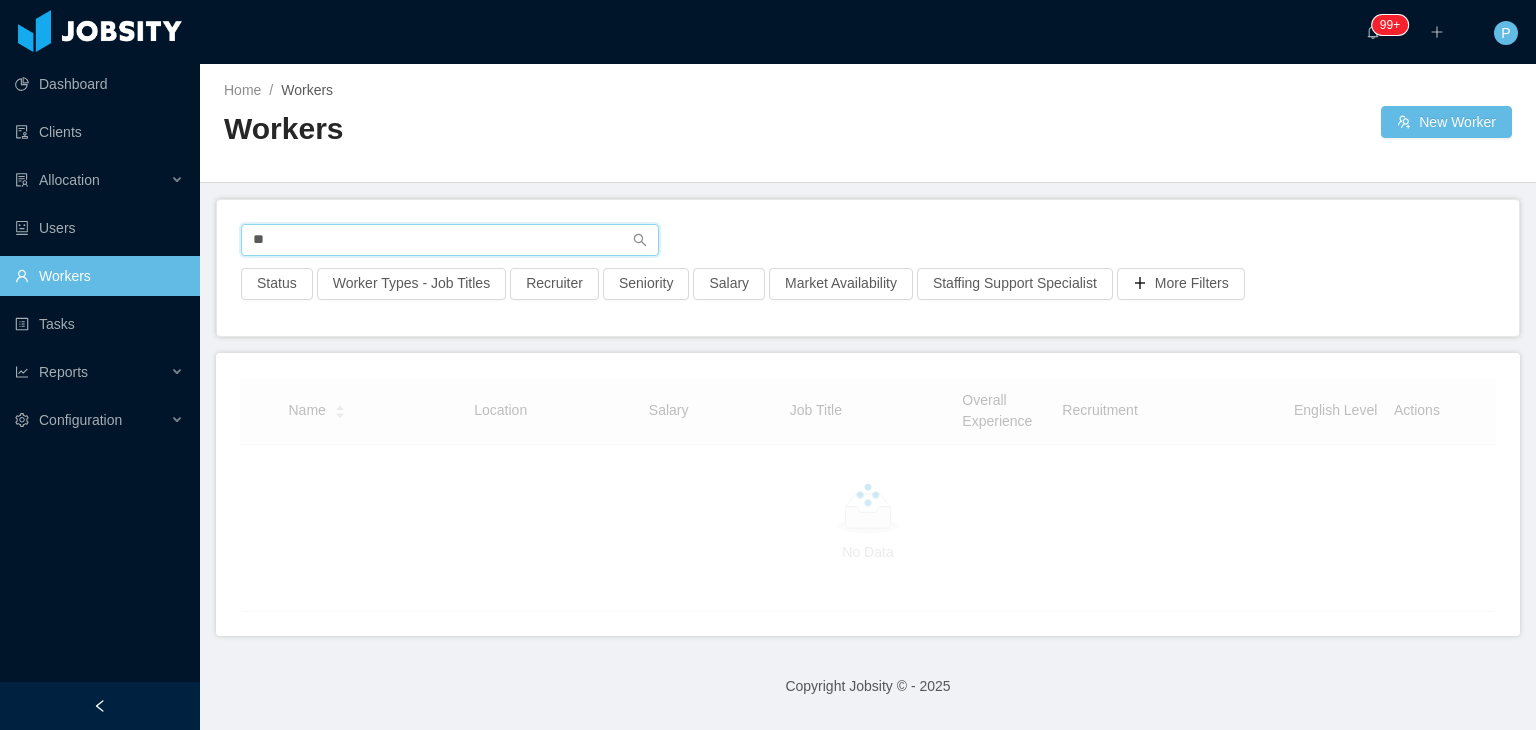 type on "*" 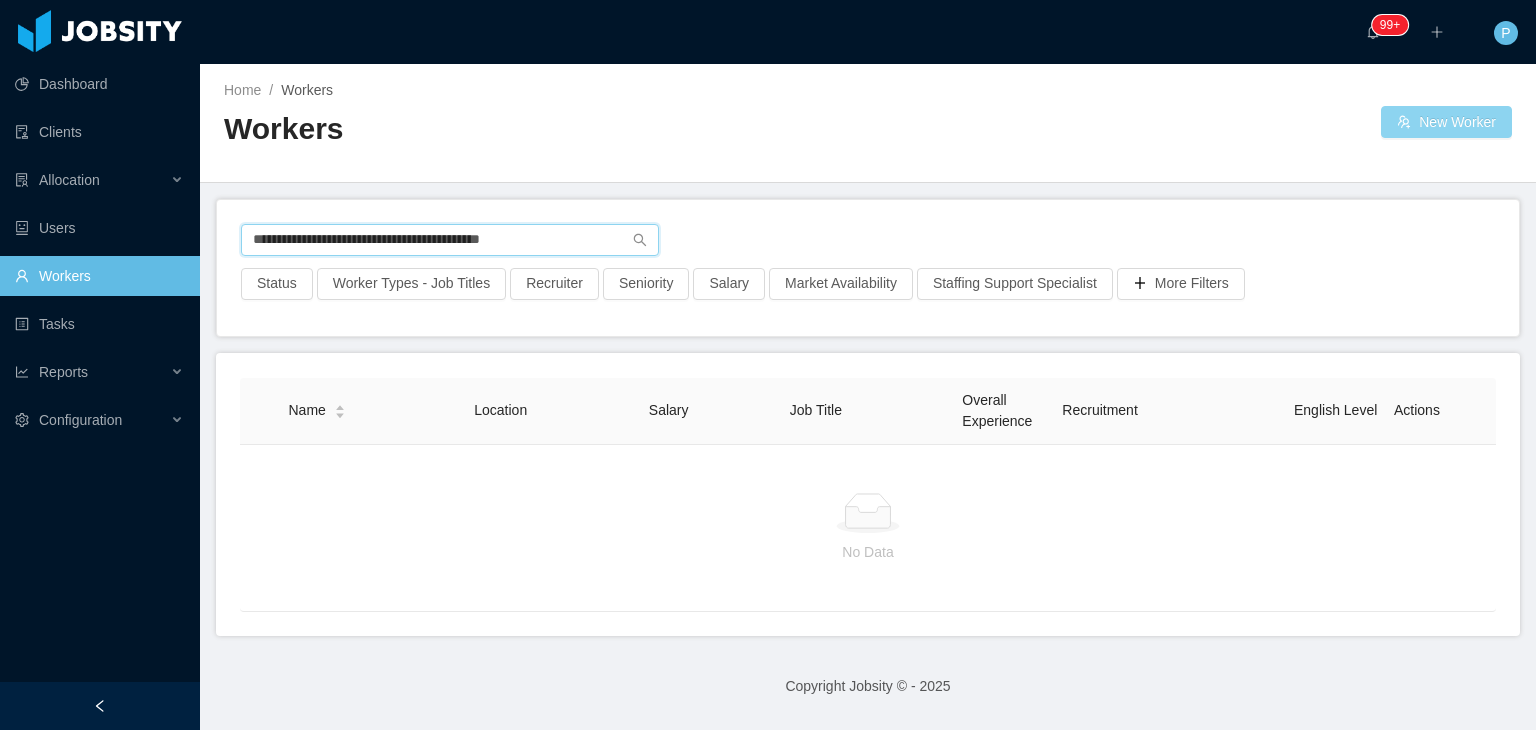 type on "**********" 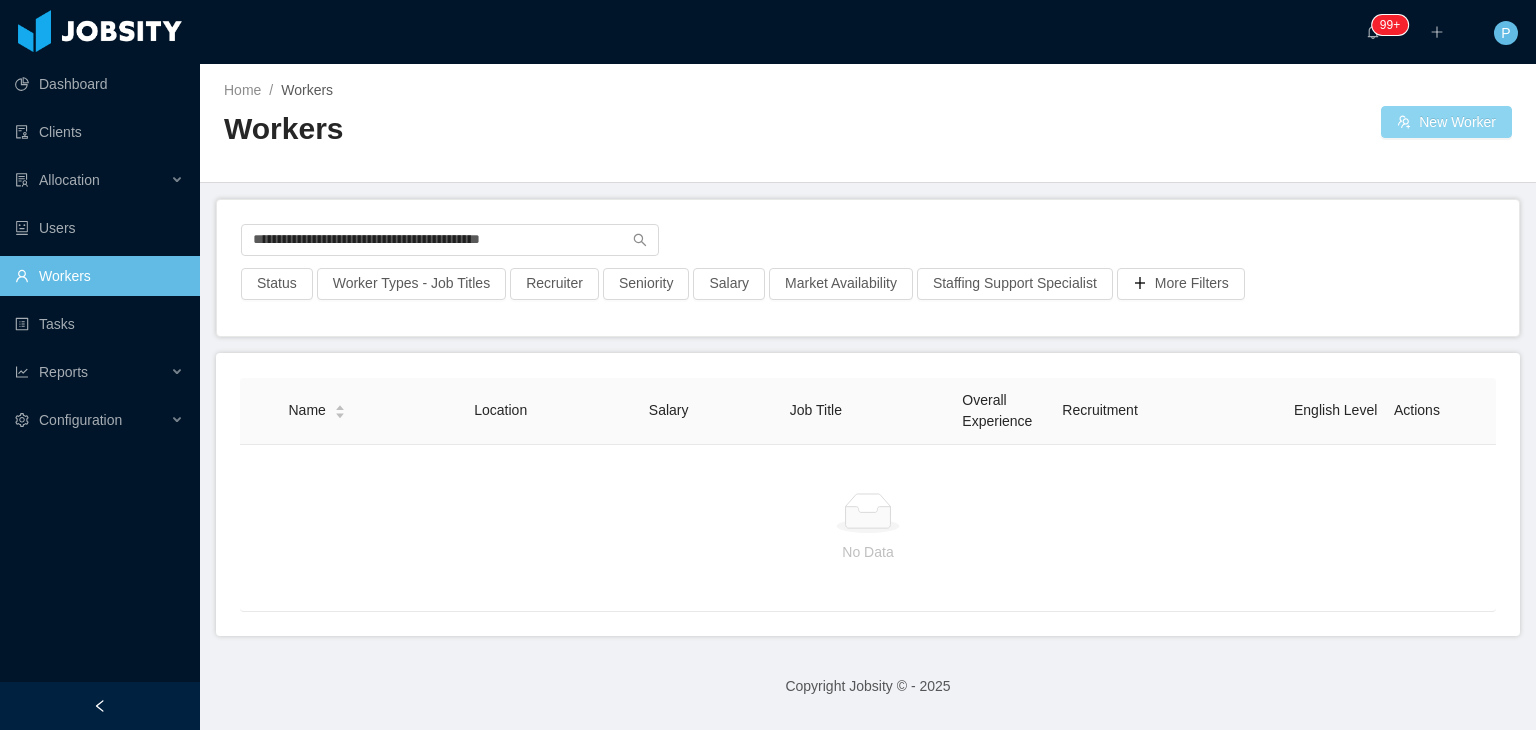 click on "New Worker" at bounding box center (1446, 122) 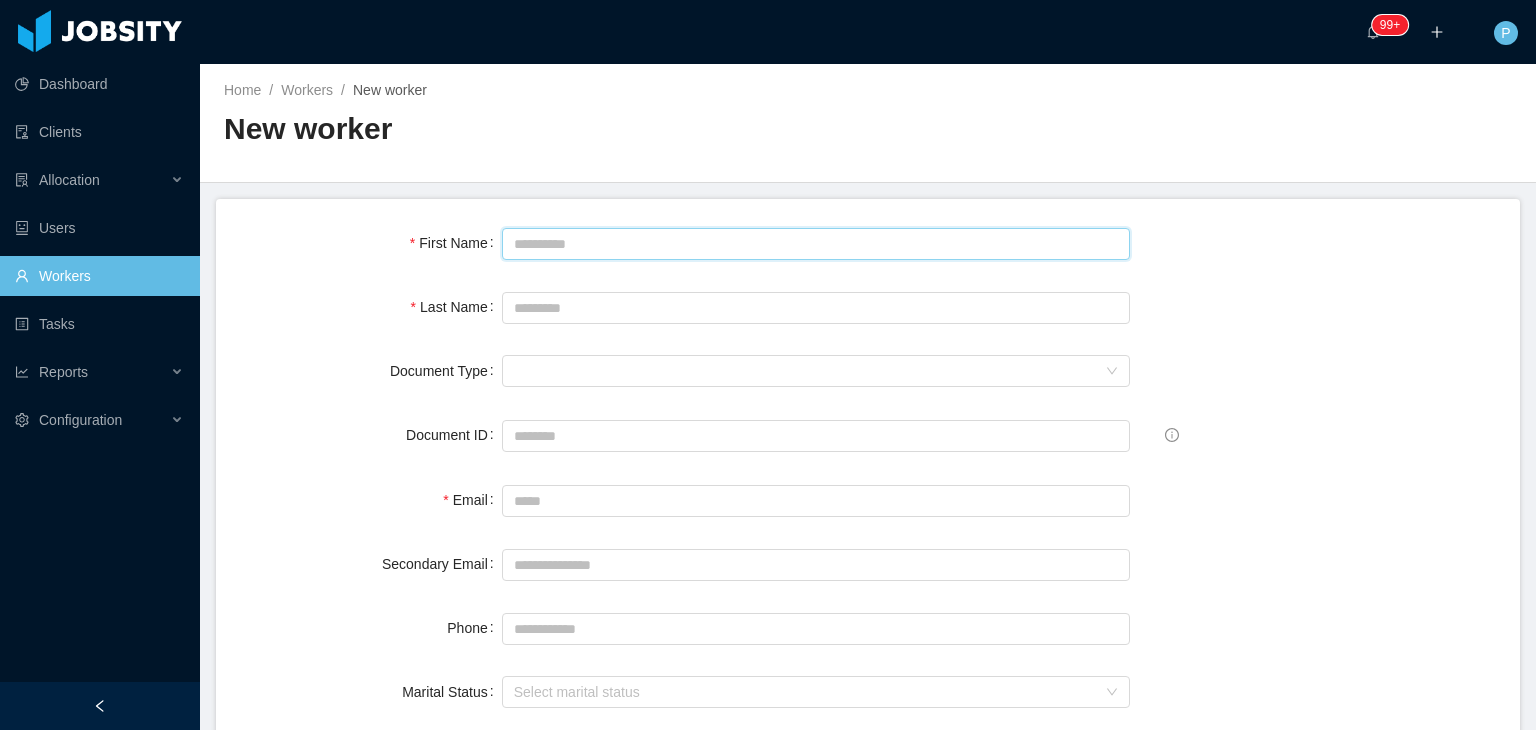 click on "First Name" at bounding box center [816, 244] 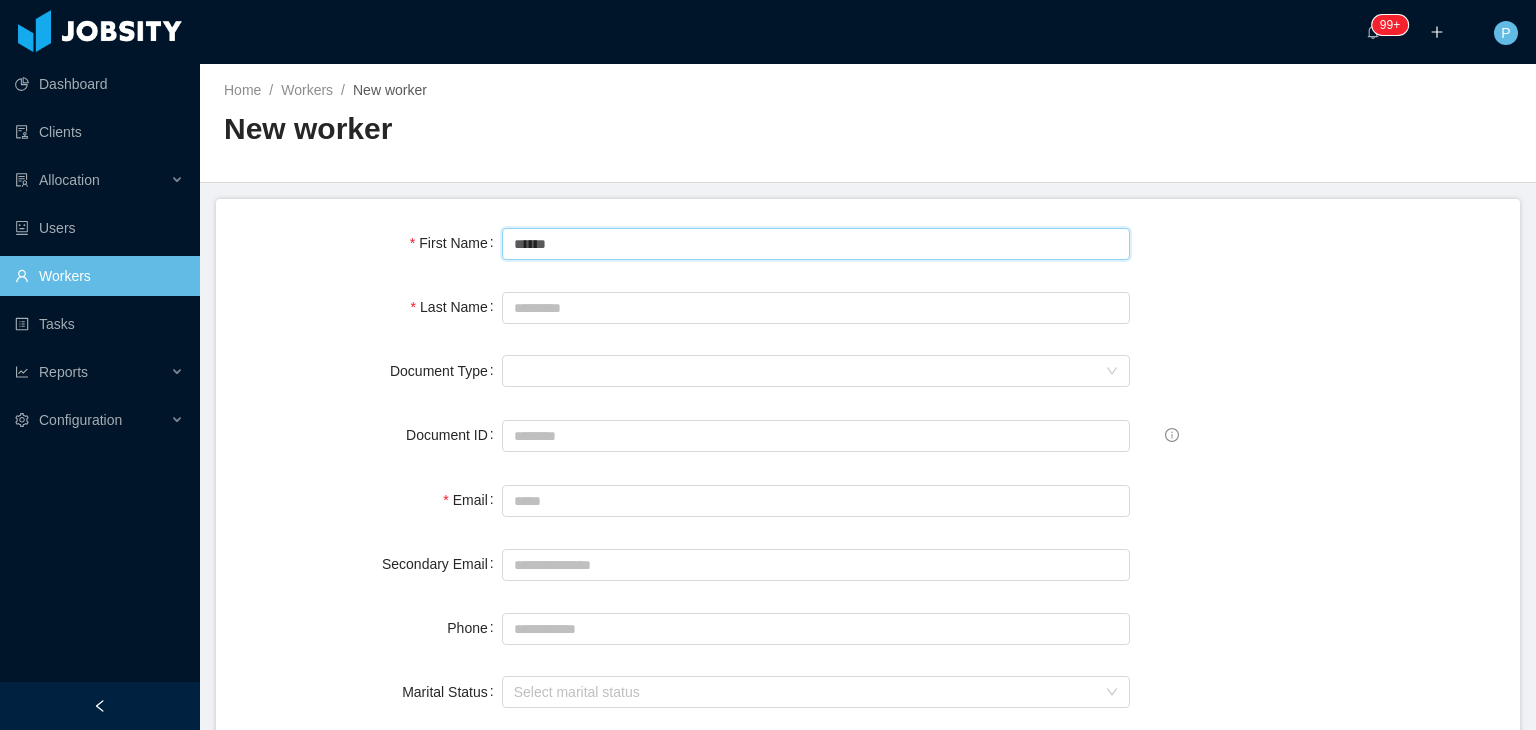 type on "******" 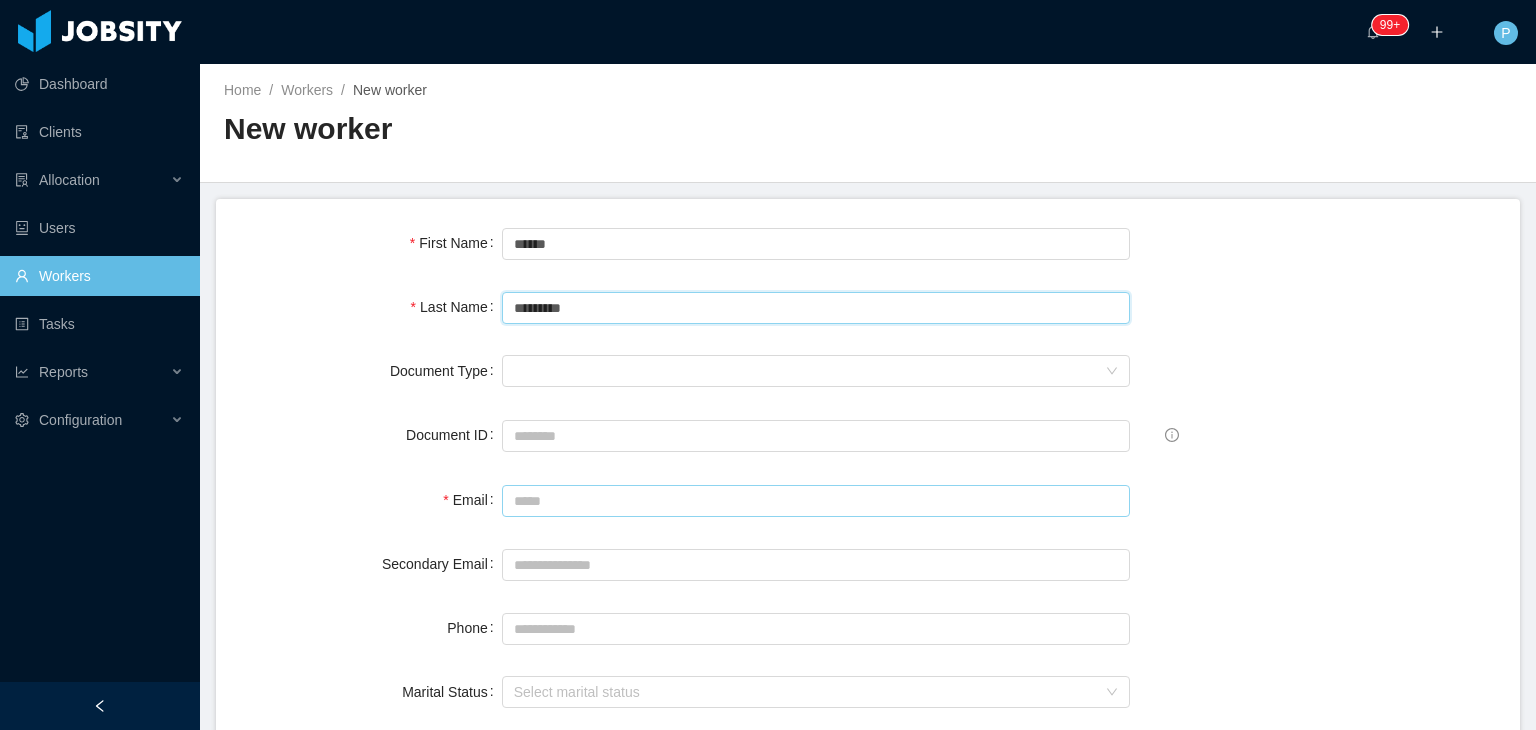 type on "*********" 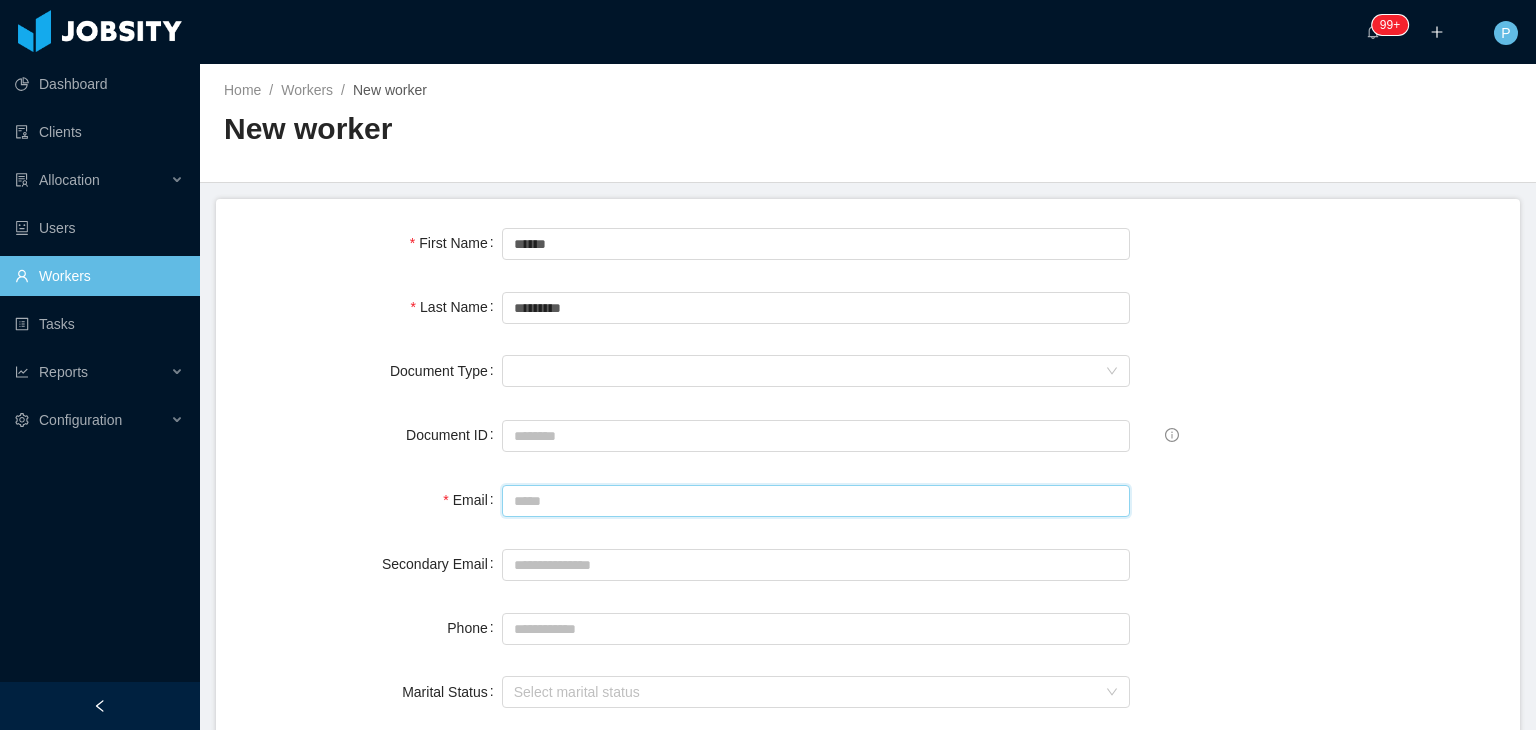 click on "Email" at bounding box center (816, 501) 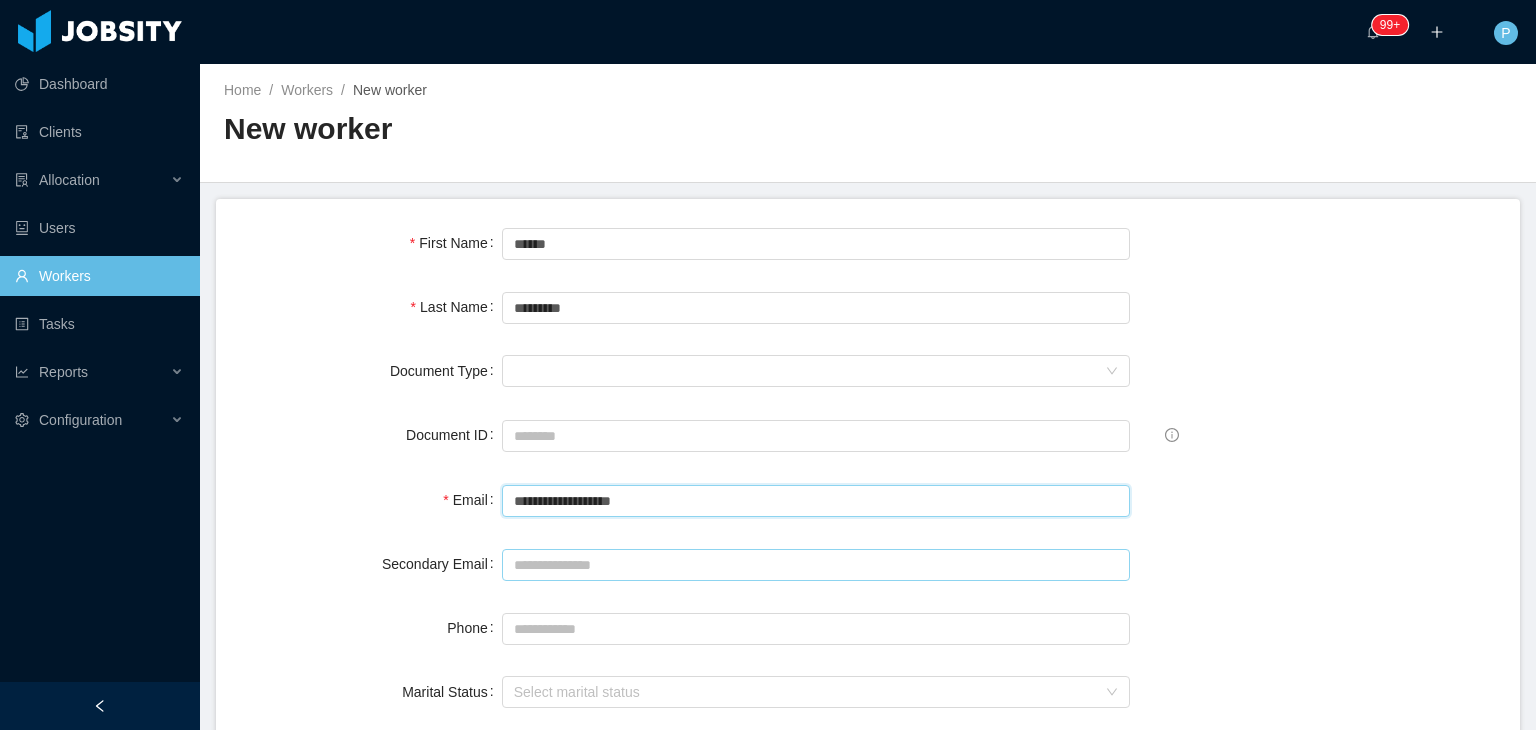 type on "**********" 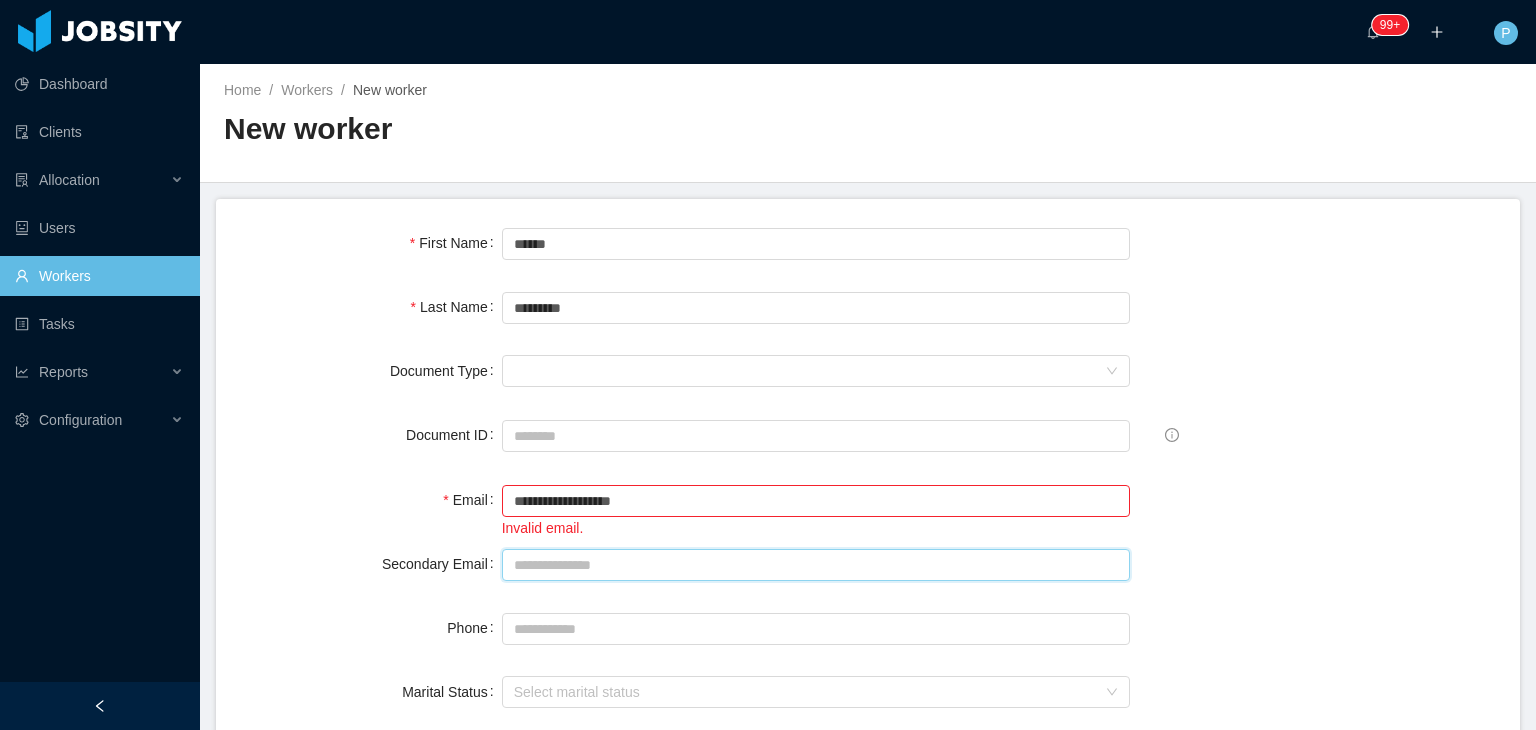 click on "Secondary Email" at bounding box center [816, 565] 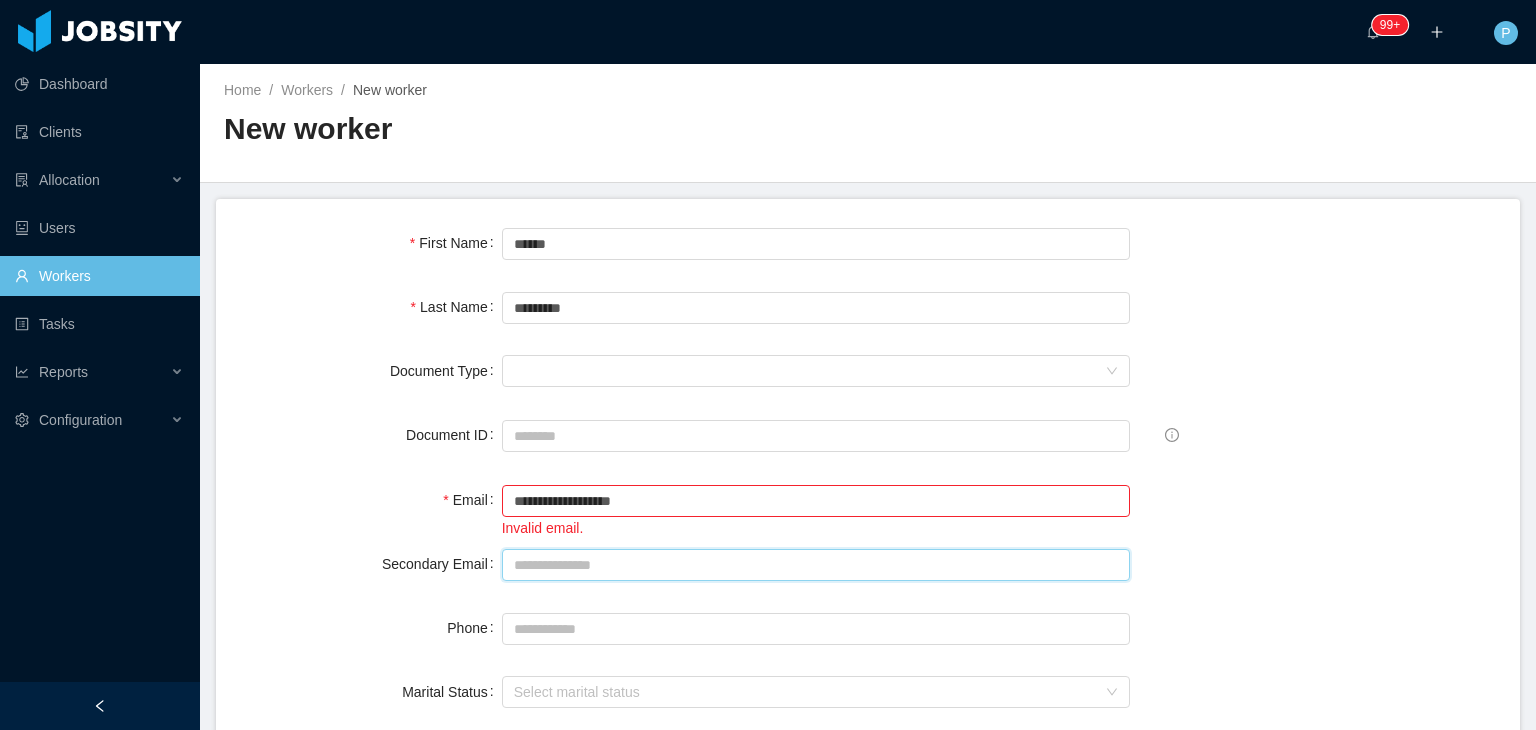 paste on "**********" 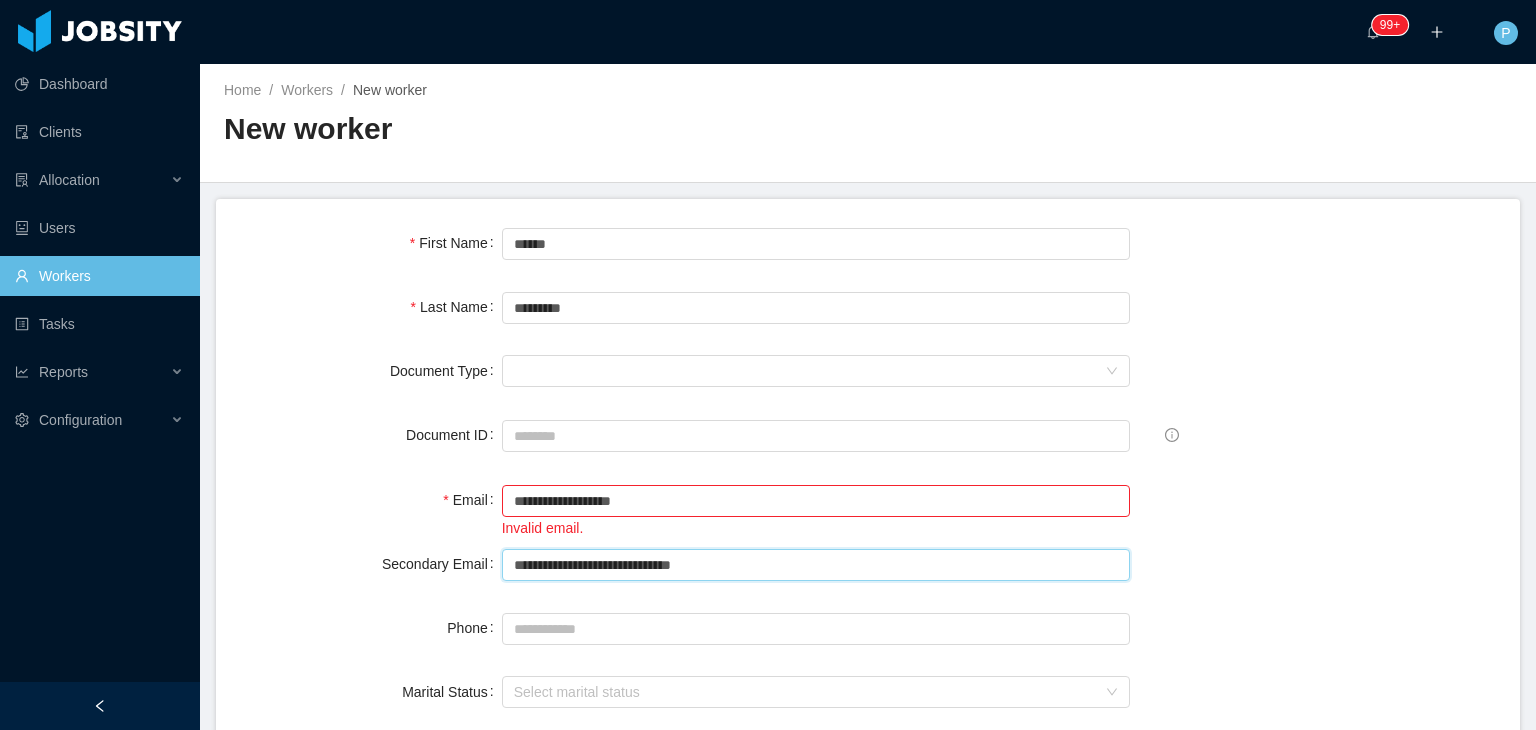 type on "**********" 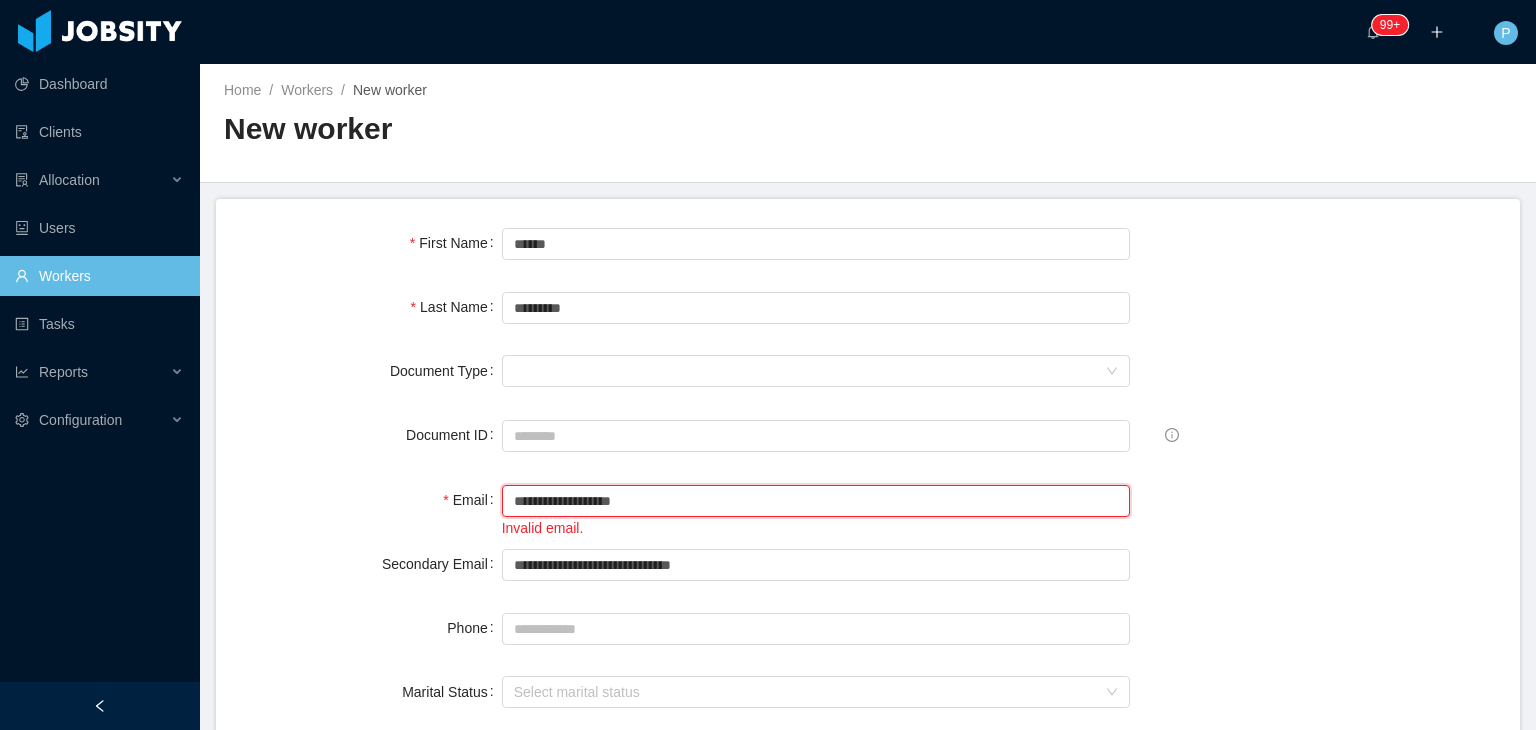 click on "**********" at bounding box center [816, 501] 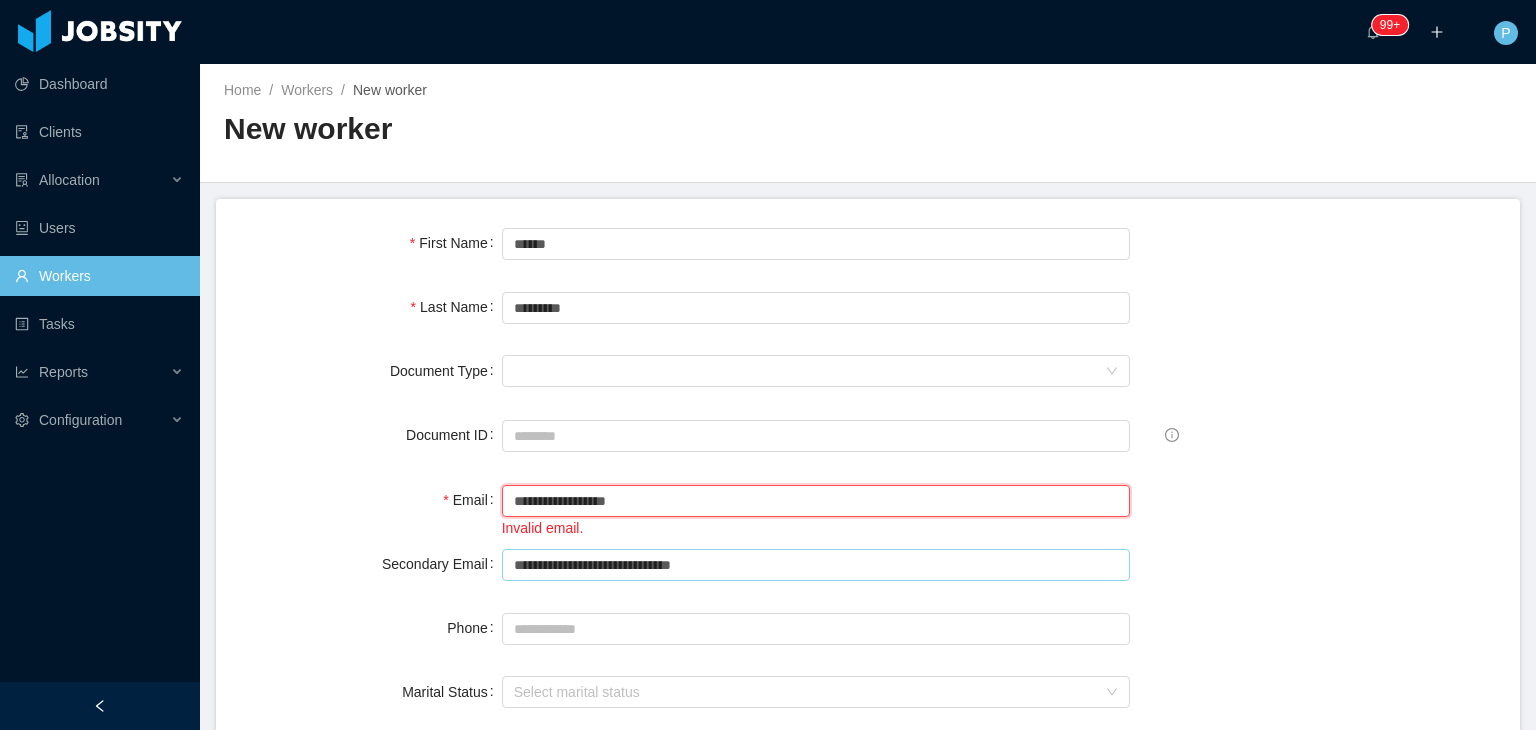type on "**********" 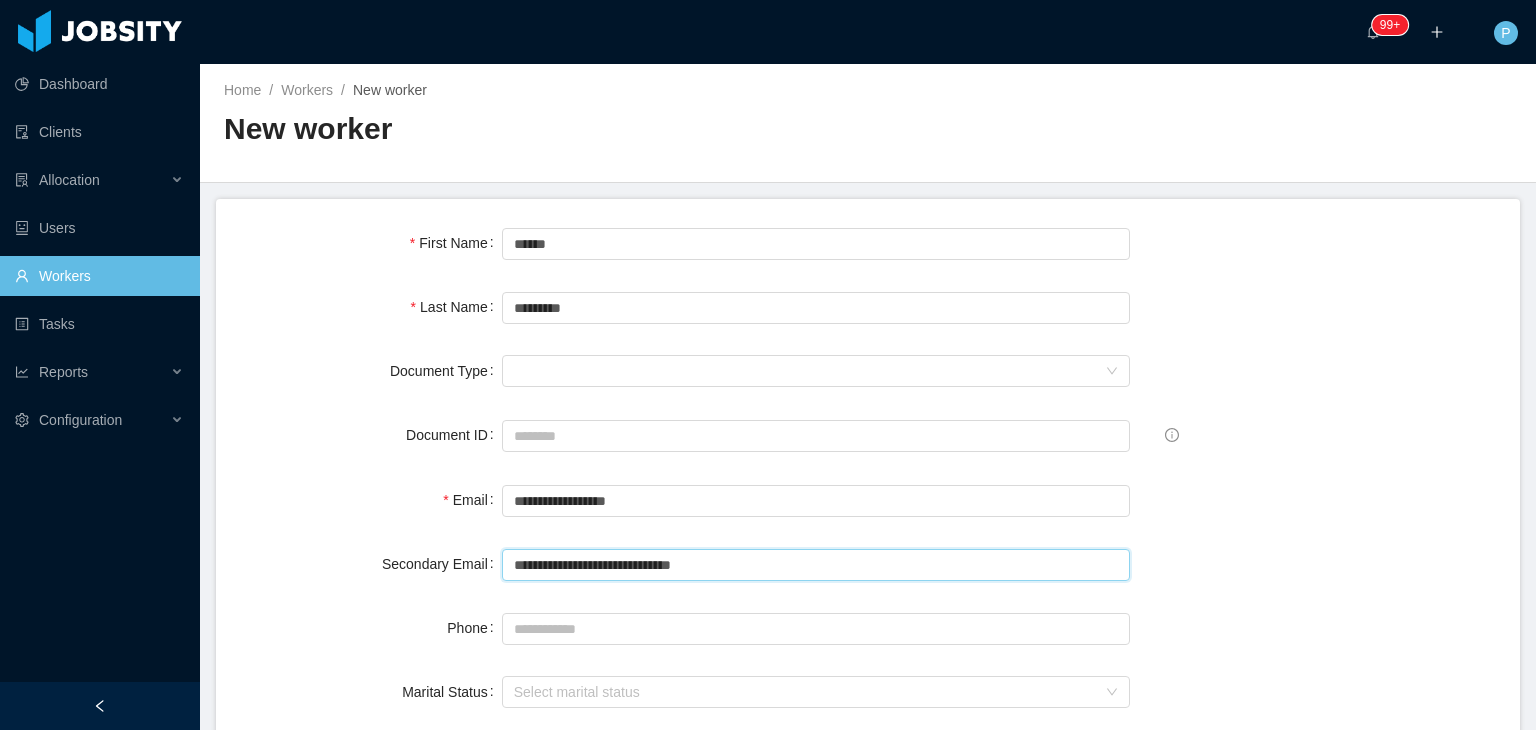 click on "**********" at bounding box center [816, 565] 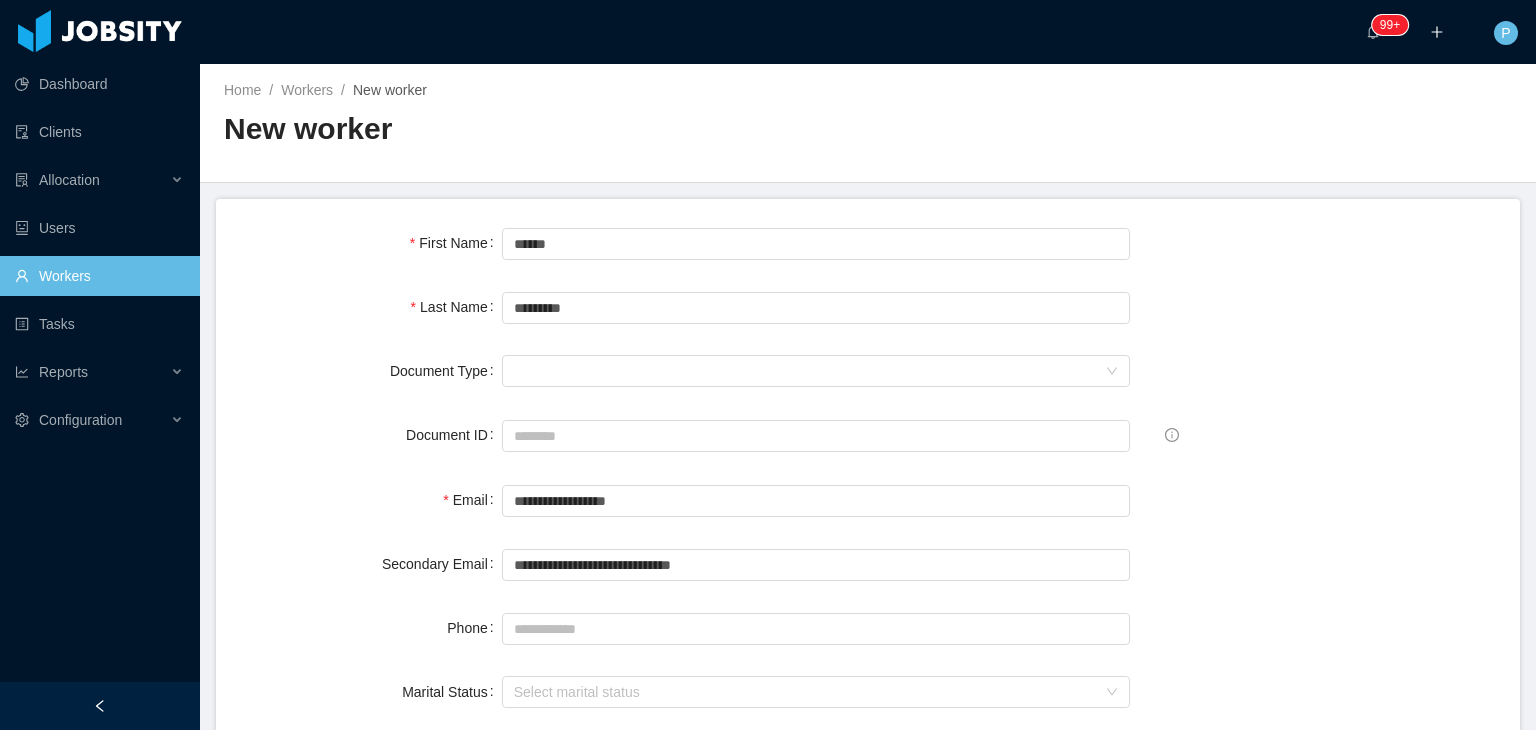 click on "Phone" at bounding box center (371, 628) 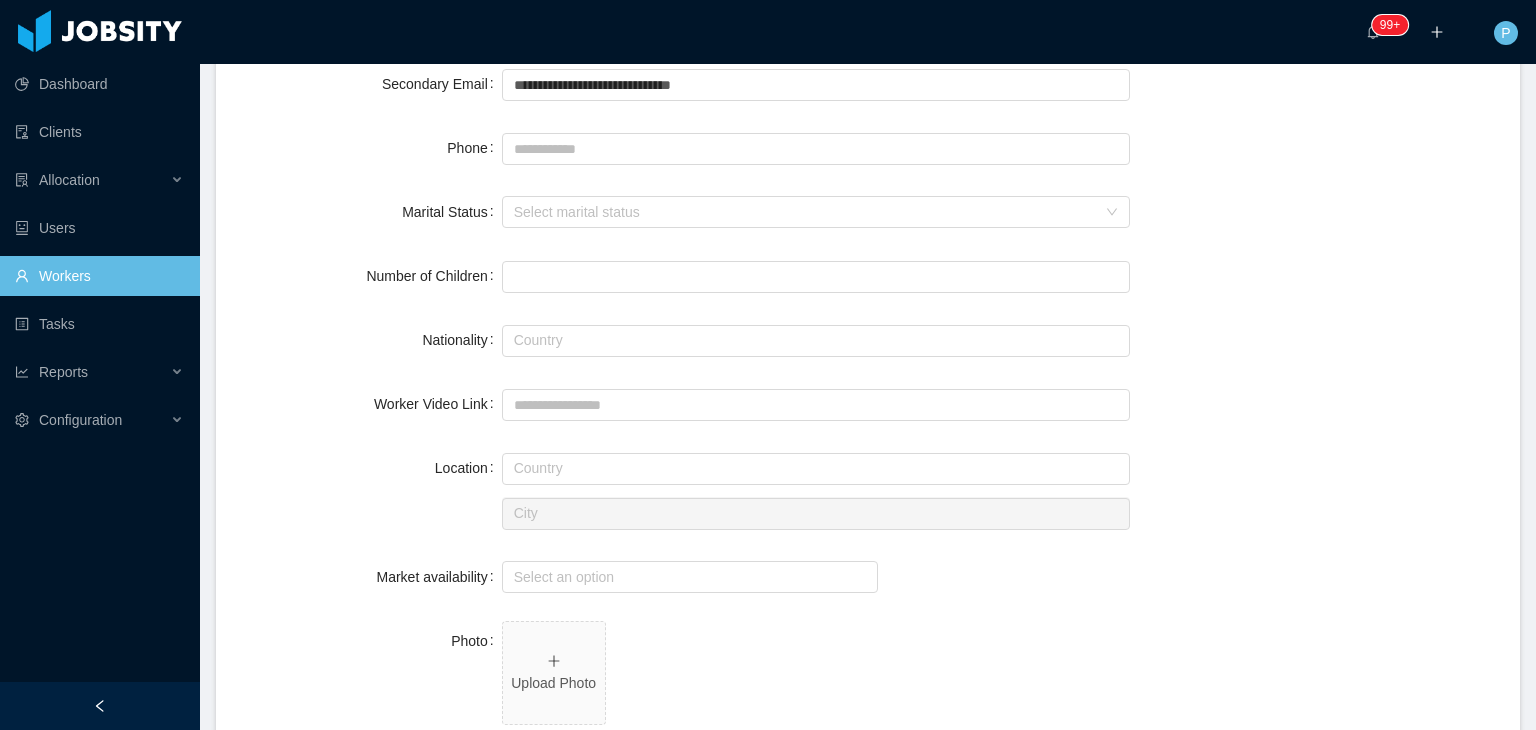 scroll, scrollTop: 520, scrollLeft: 0, axis: vertical 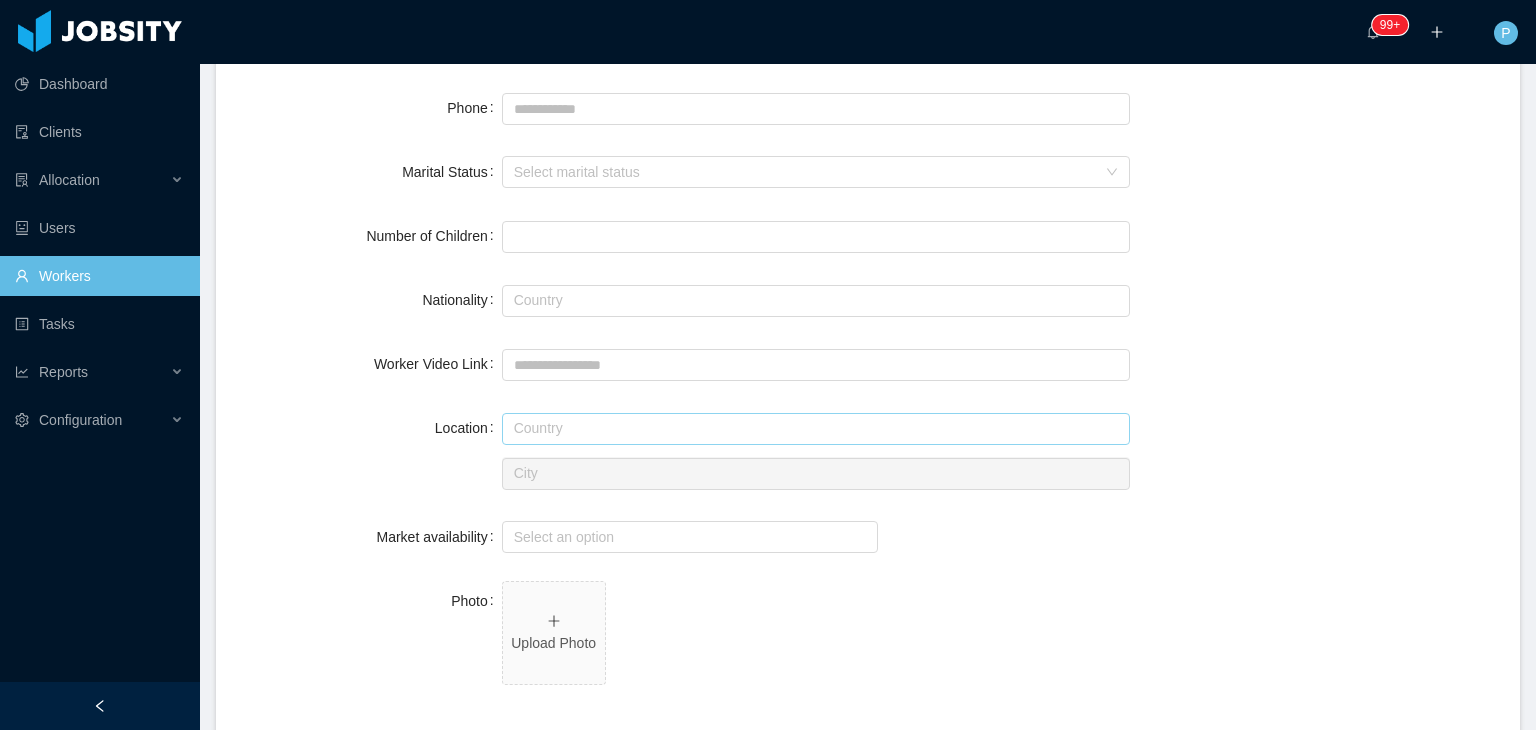 click at bounding box center (816, 429) 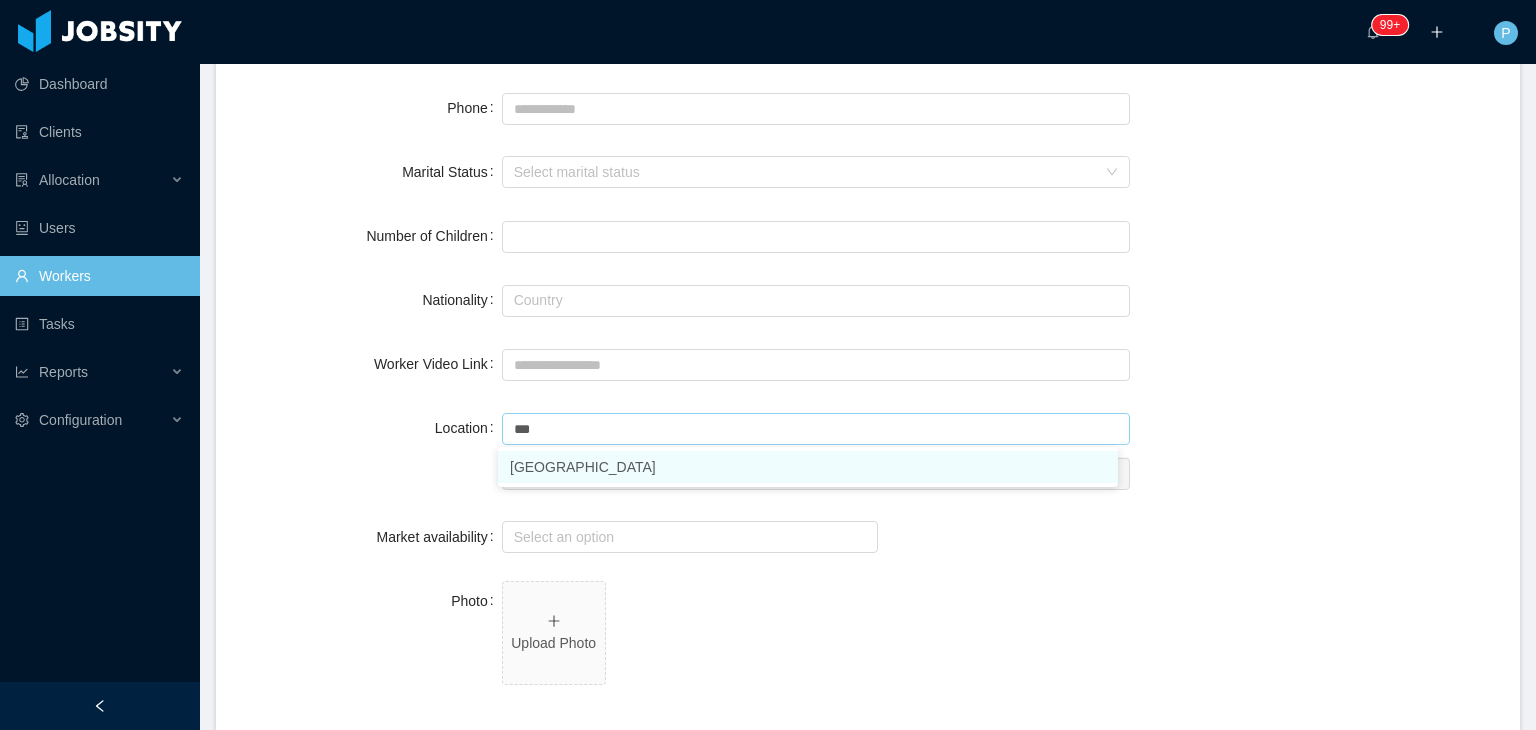 click on "Colombia" at bounding box center [808, 467] 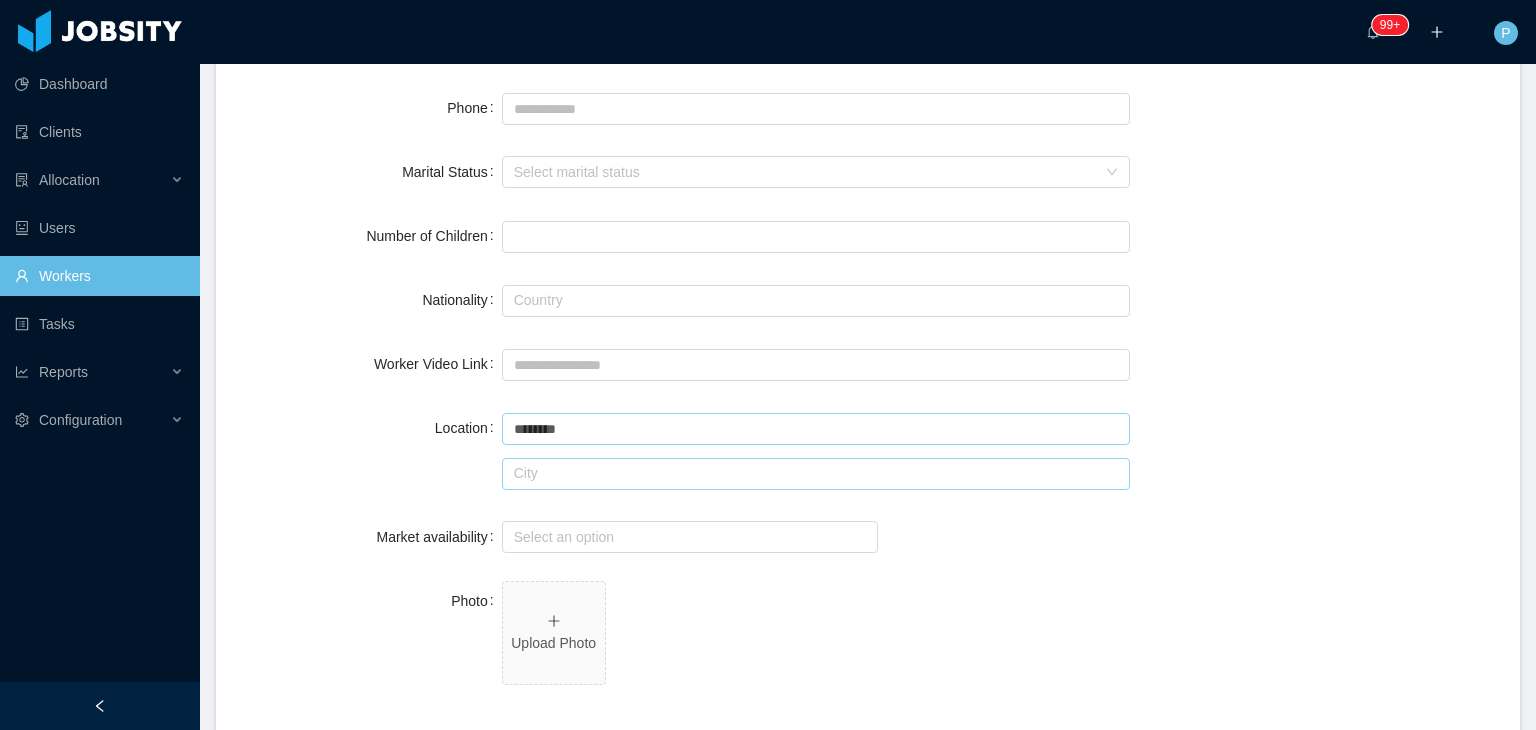 type on "********" 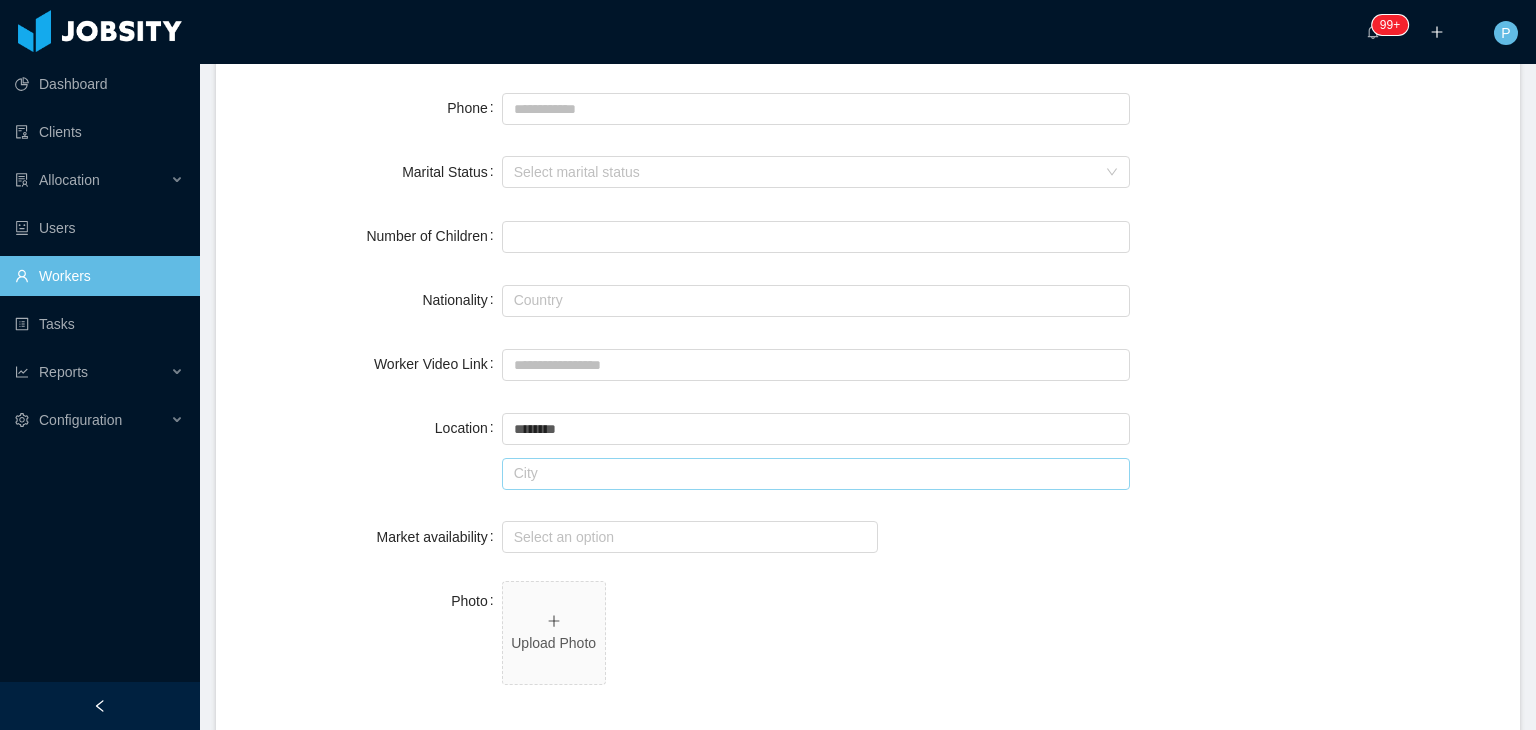 click at bounding box center (816, 474) 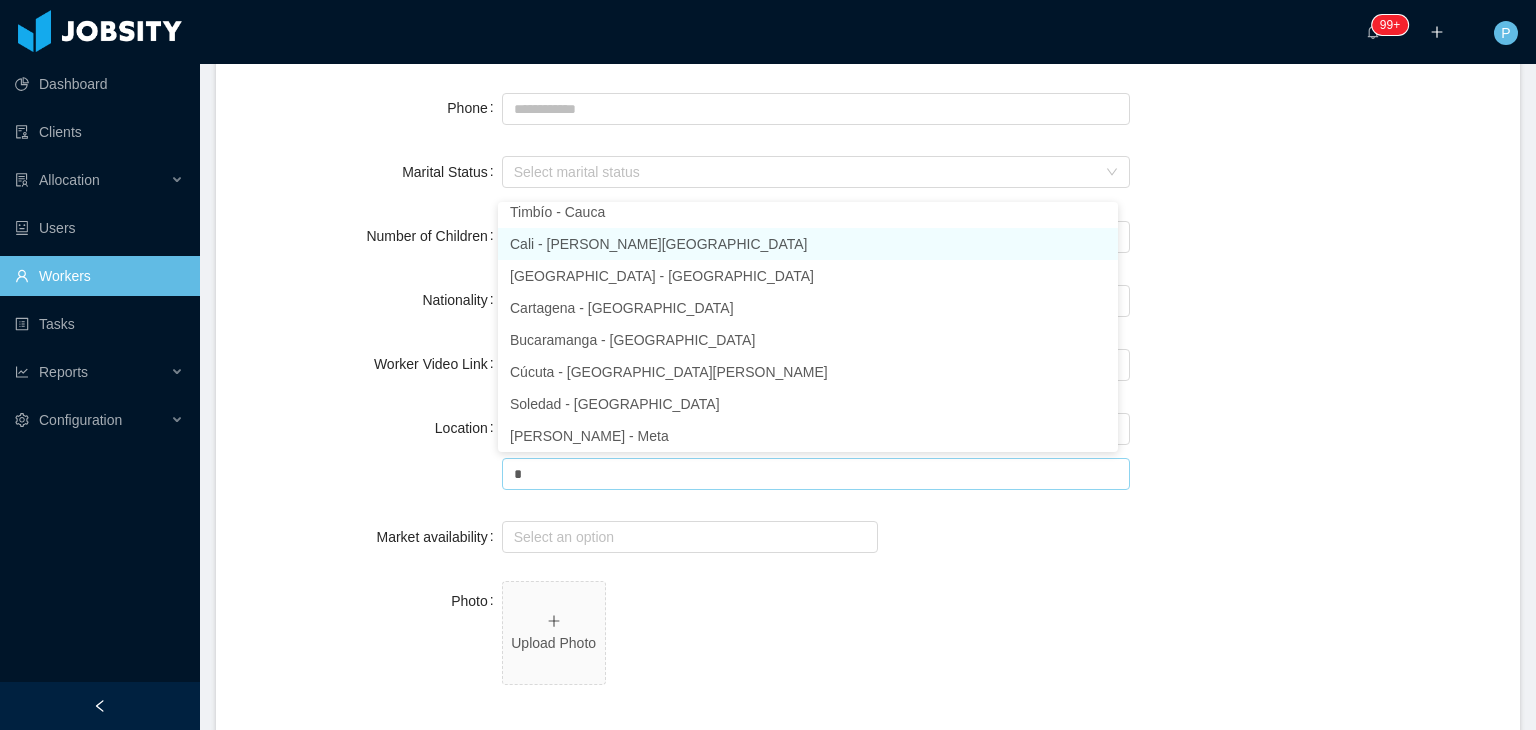 click on "Cali - Valle del Cauca" at bounding box center (808, 244) 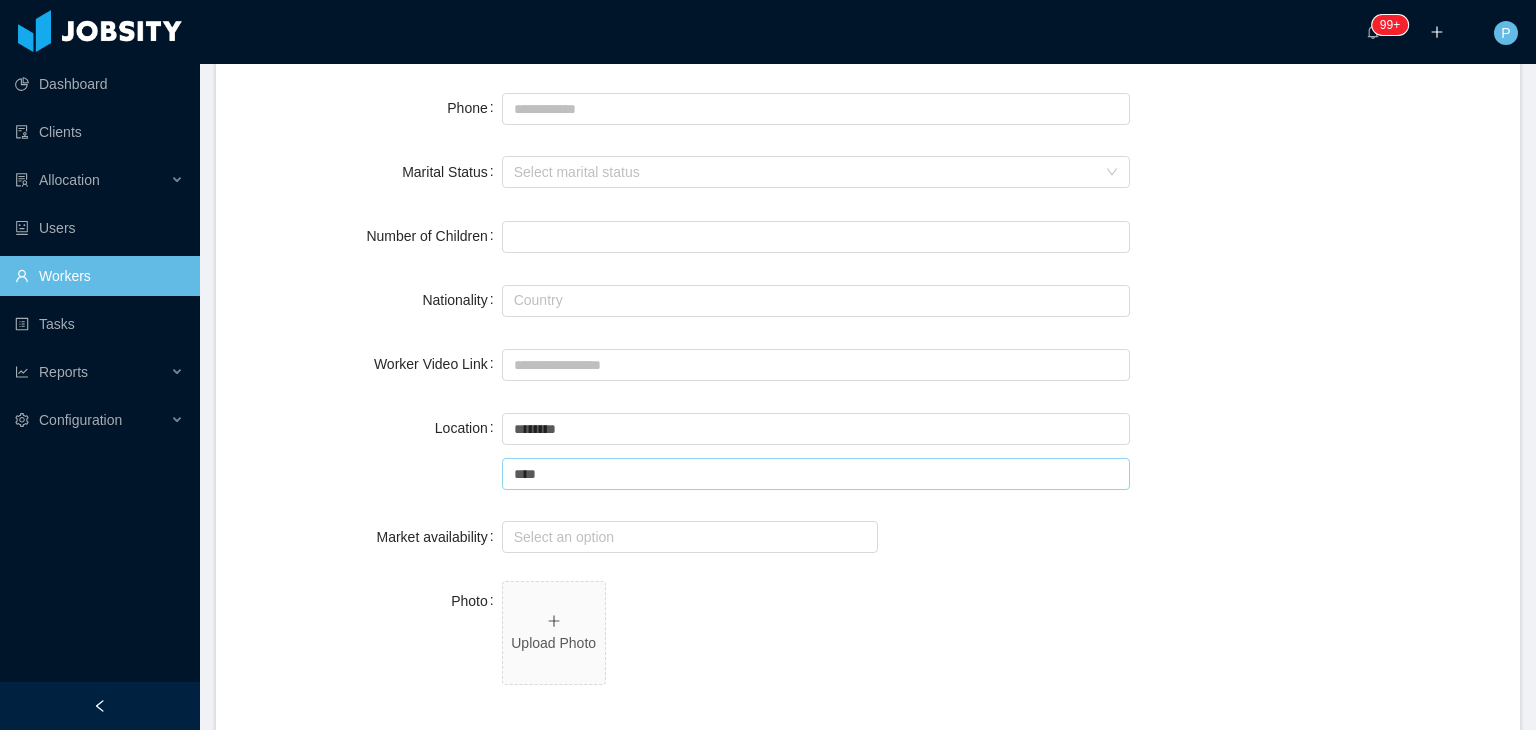 scroll, scrollTop: 4, scrollLeft: 0, axis: vertical 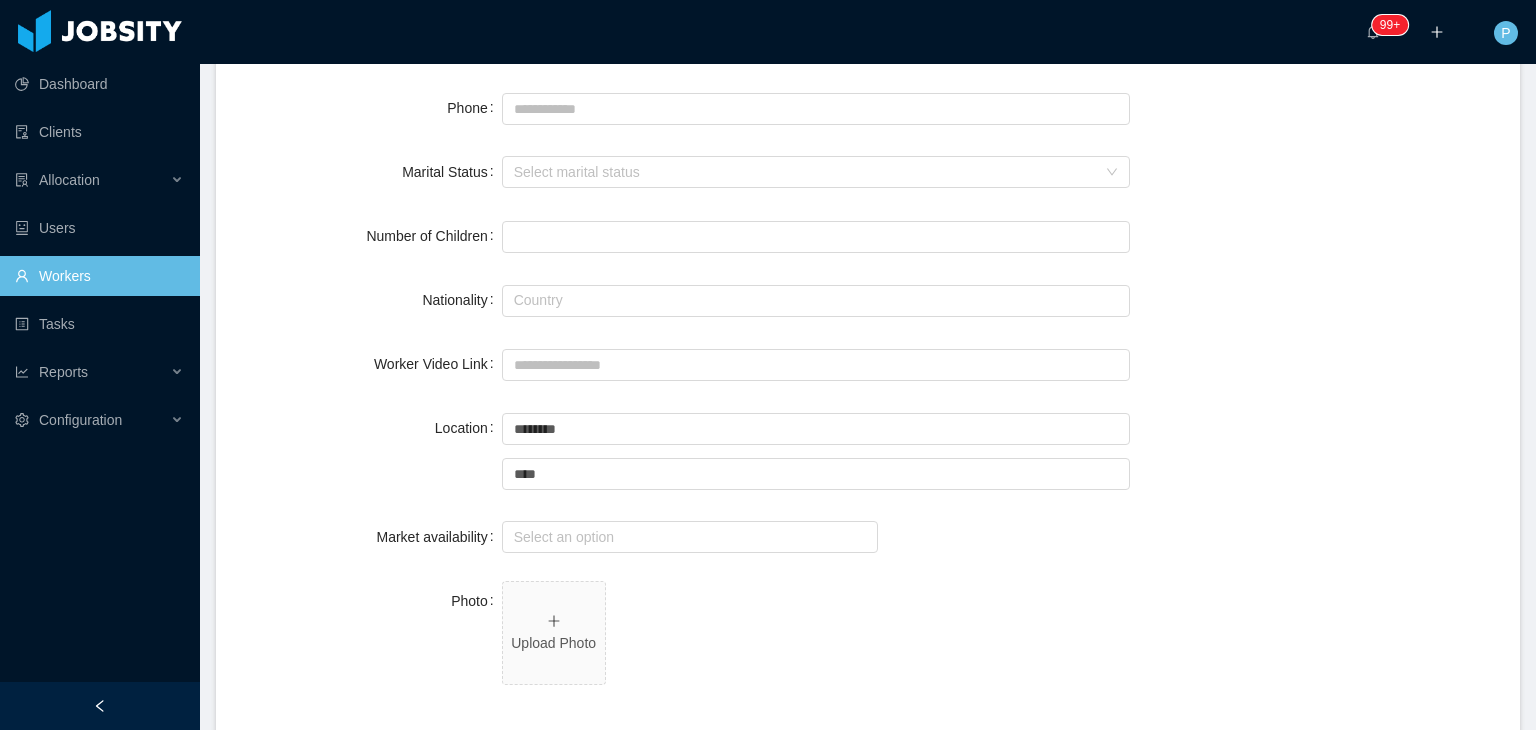 click on "Location Country ******** Colombia   City **** Cali" at bounding box center (868, 450) 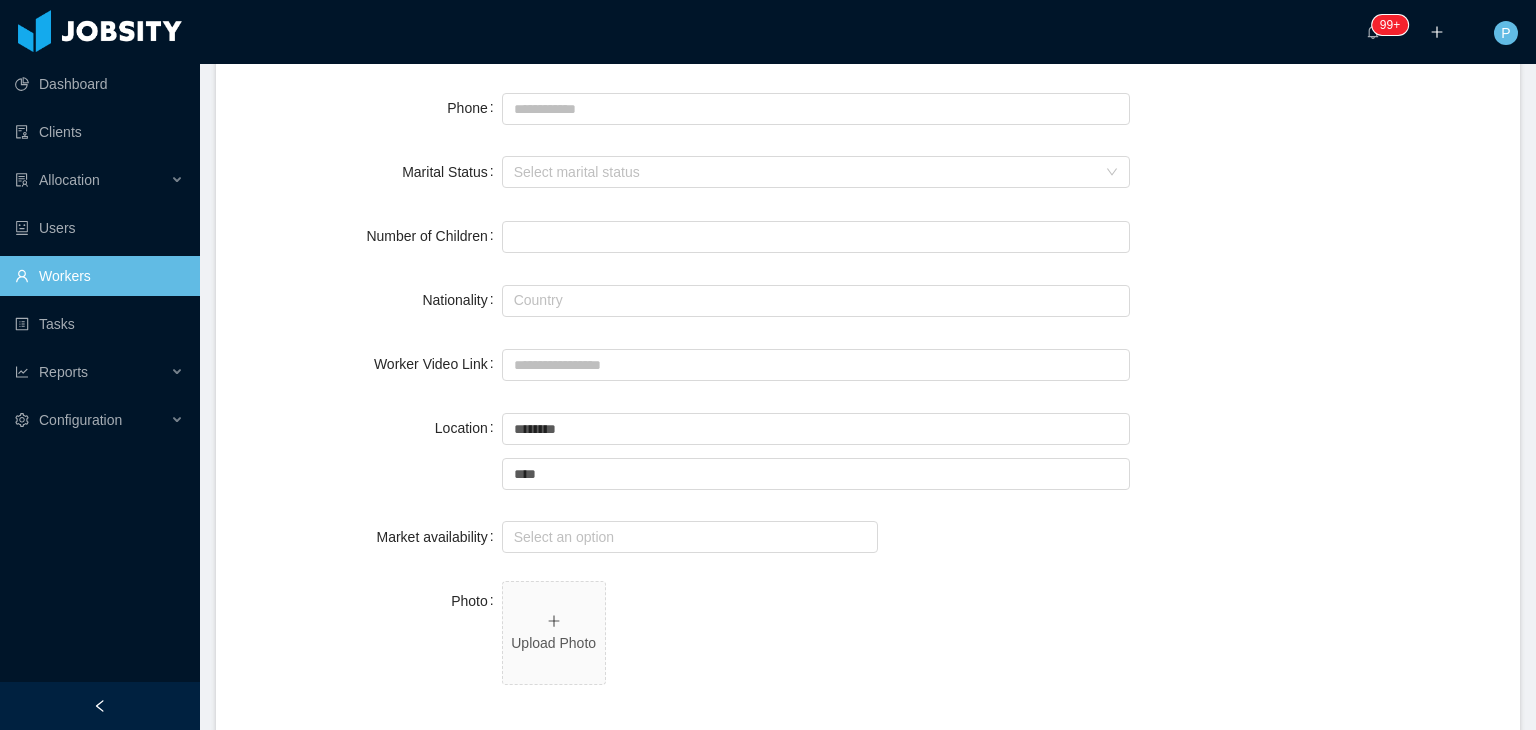 click on "Location Country ******** Colombia   City **** Cali" at bounding box center [868, 450] 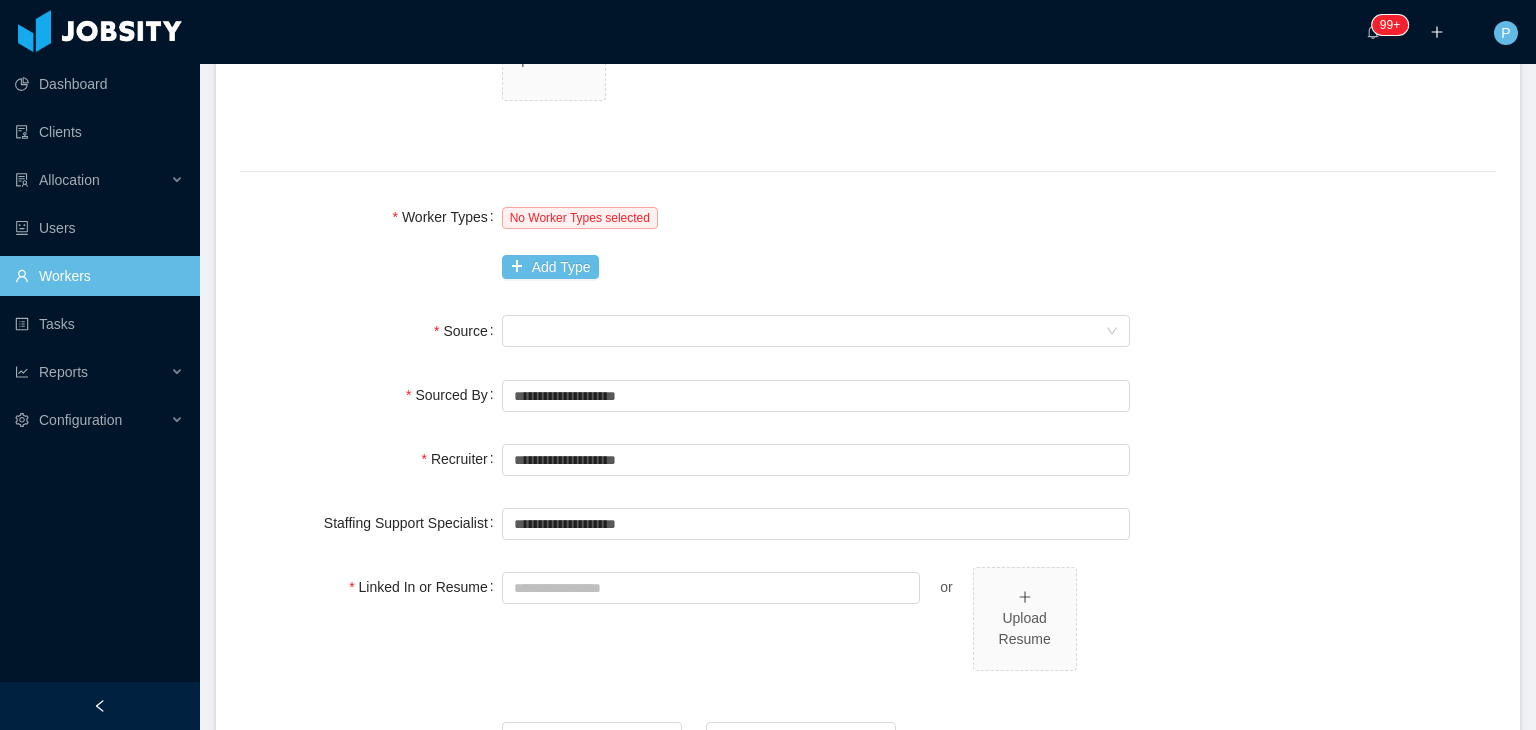 scroll, scrollTop: 1080, scrollLeft: 0, axis: vertical 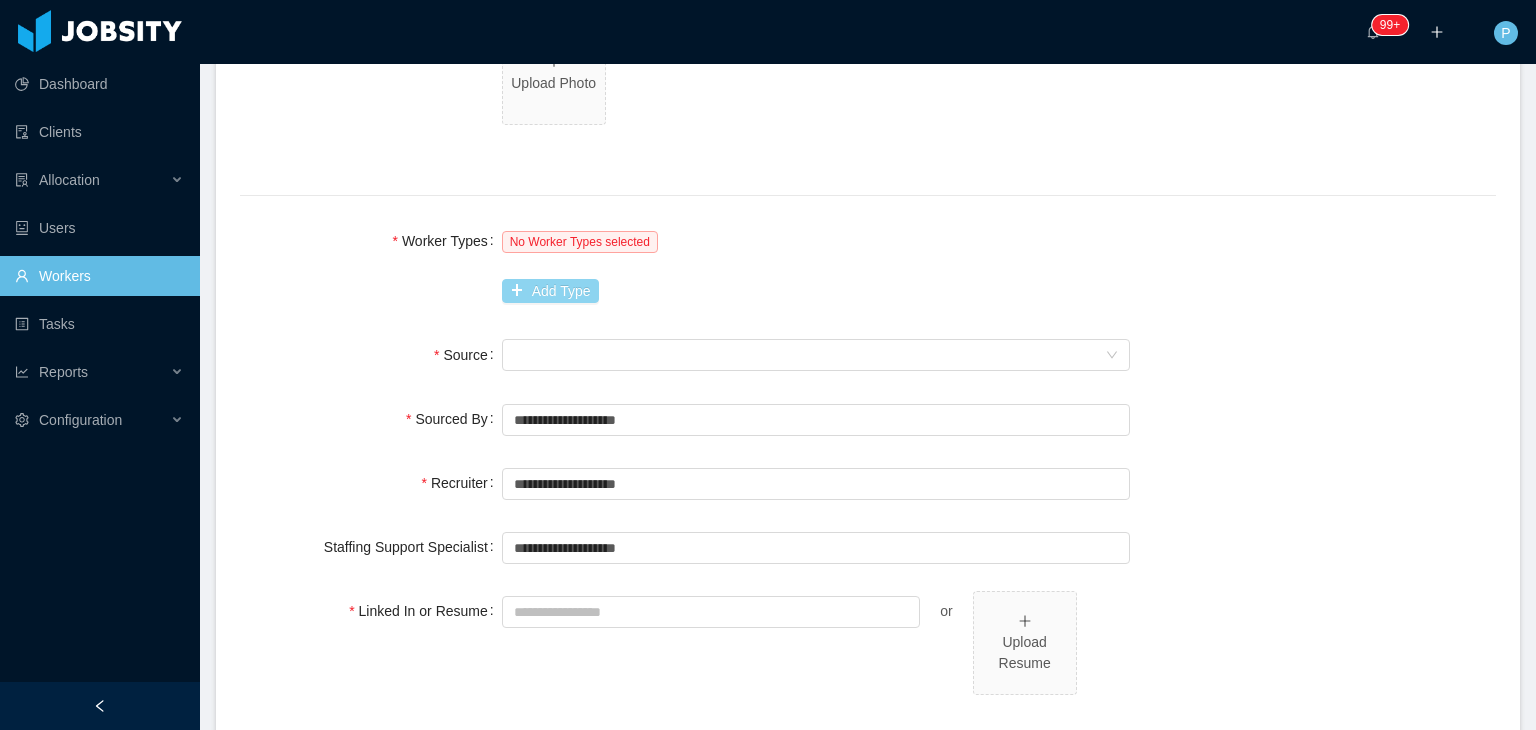 click on "Add Type" at bounding box center [550, 291] 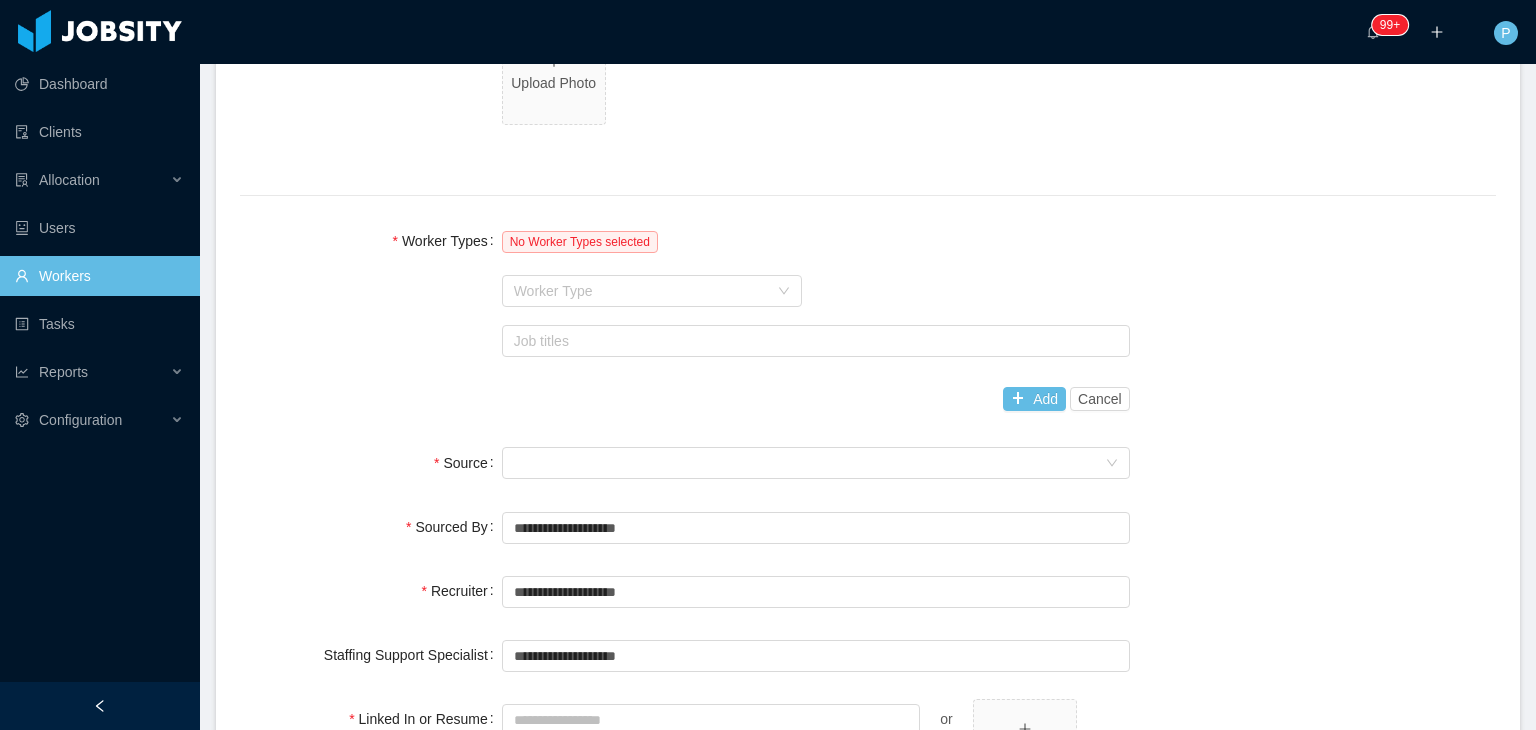 click on "Worker Type" at bounding box center [641, 291] 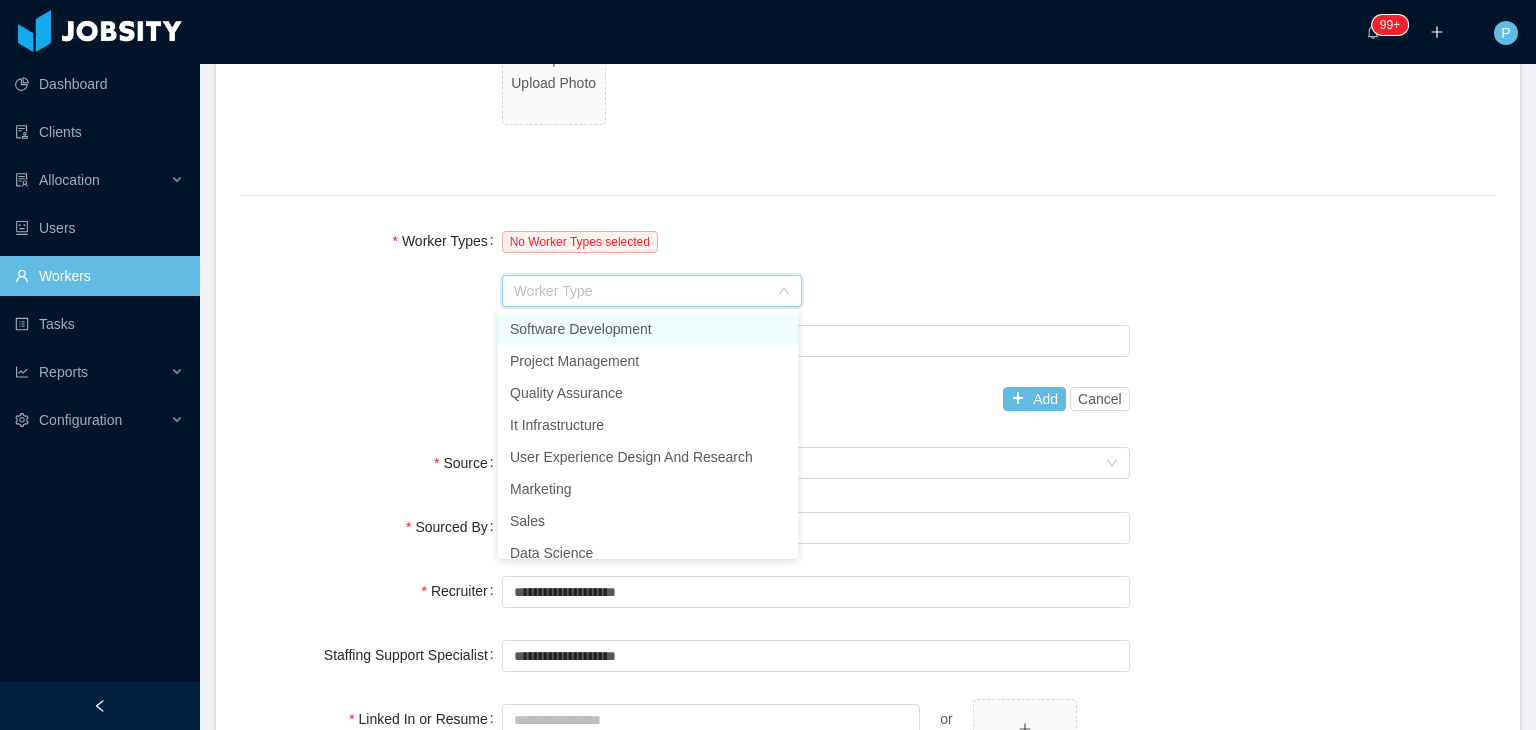 click on "Software Development" at bounding box center (648, 329) 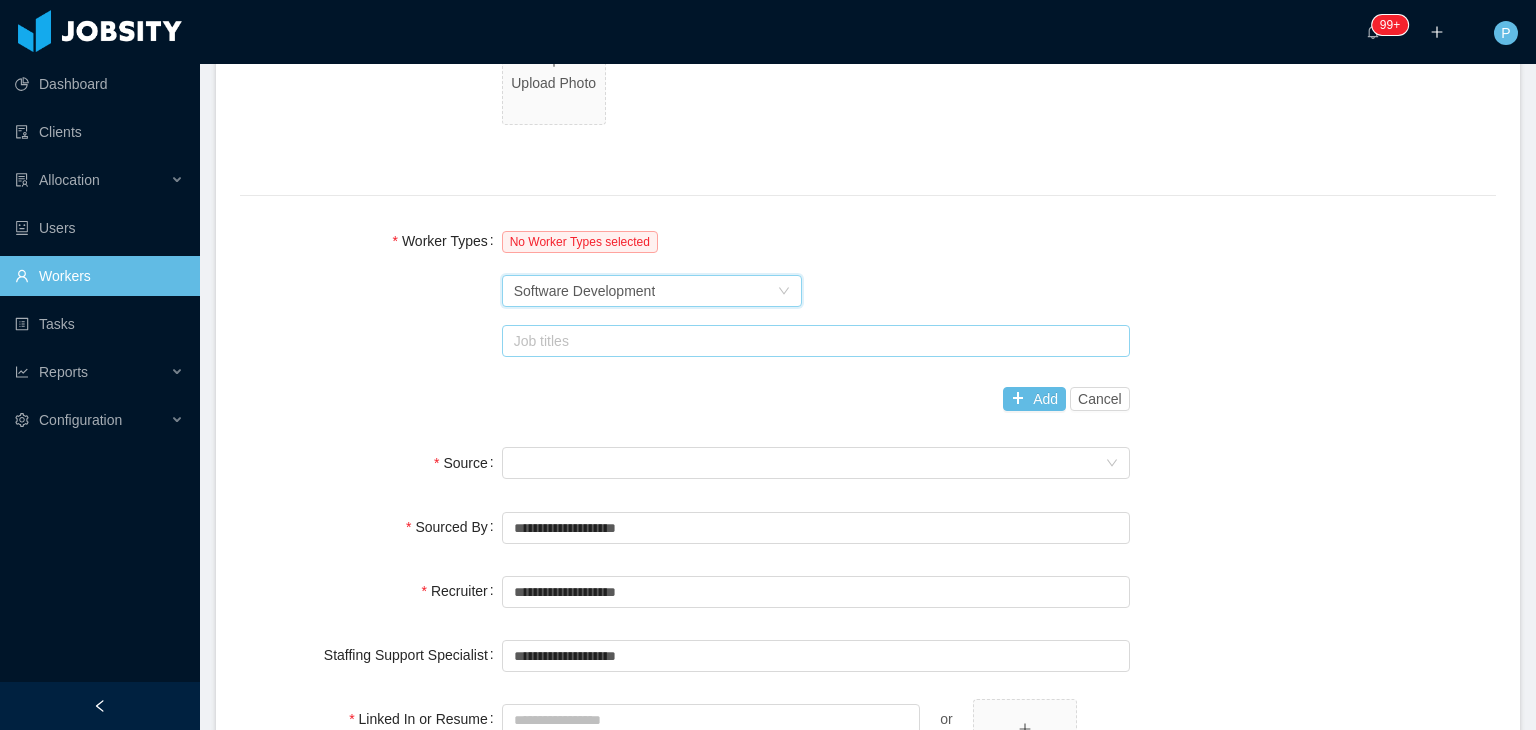 click on "Job titles" at bounding box center [811, 341] 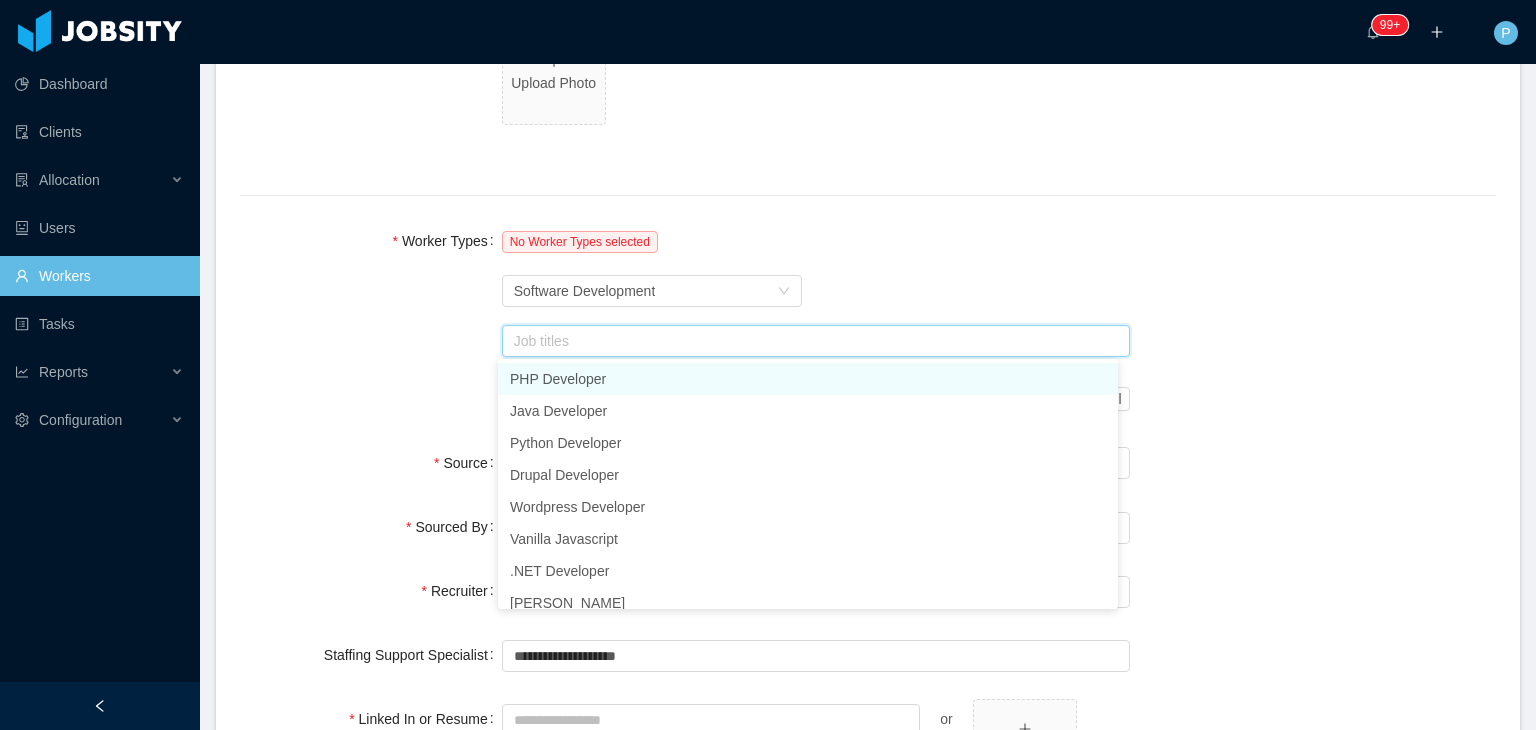 type on "*" 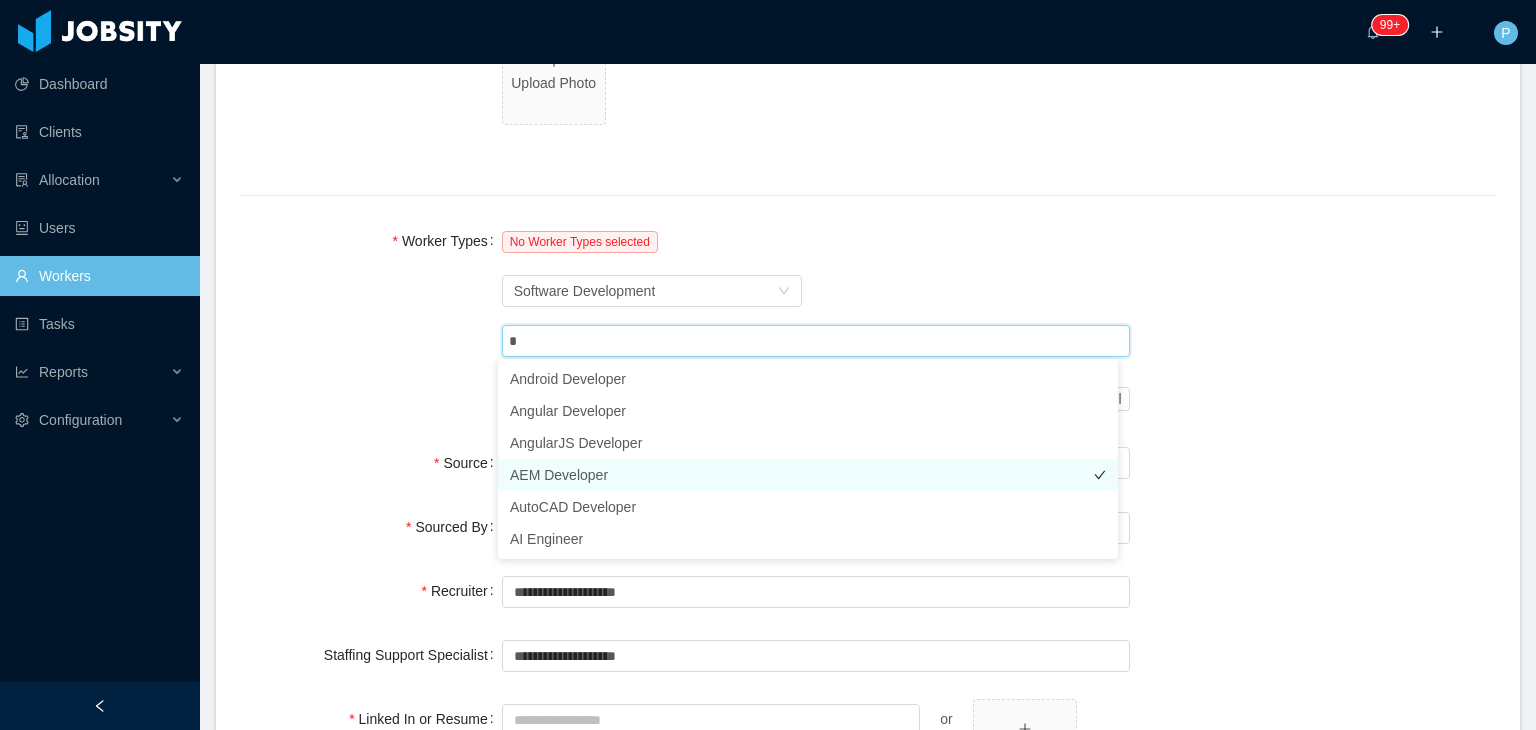 click on "AEM Developer" at bounding box center (808, 475) 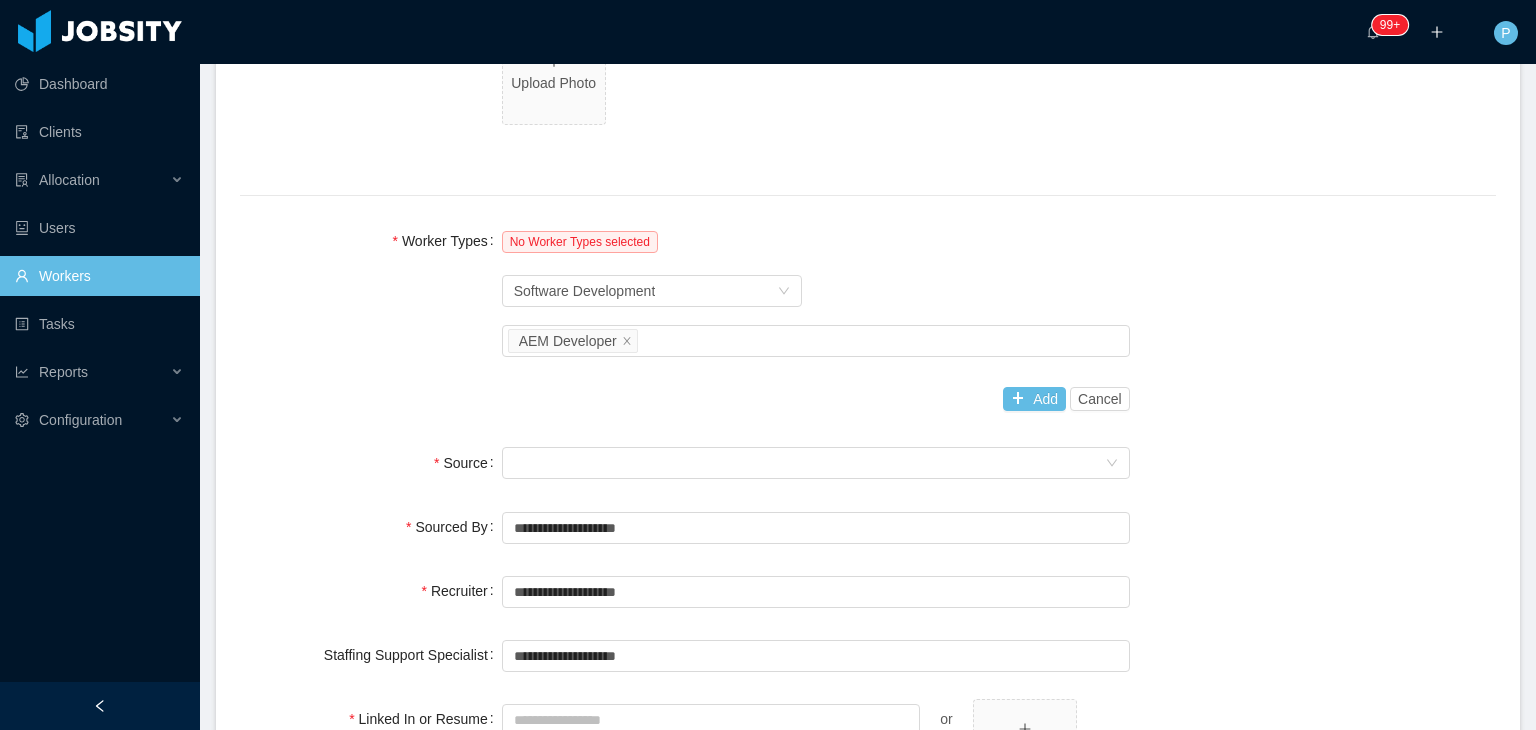 click on "Worker Types No Worker Types selected Worker Type Software Development   Job titles AEM Developer   Add   Cancel" at bounding box center (868, 320) 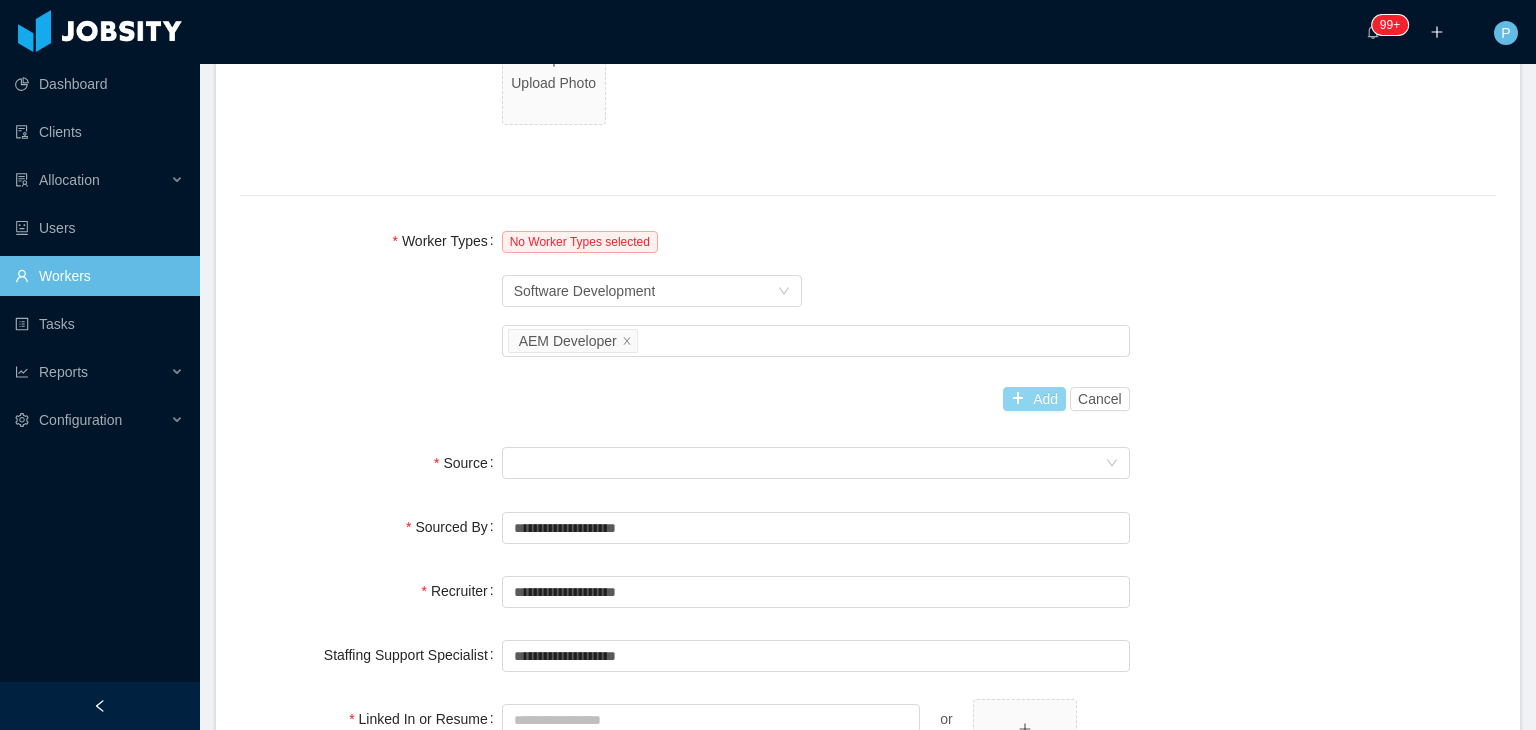 click on "Add" at bounding box center (1034, 399) 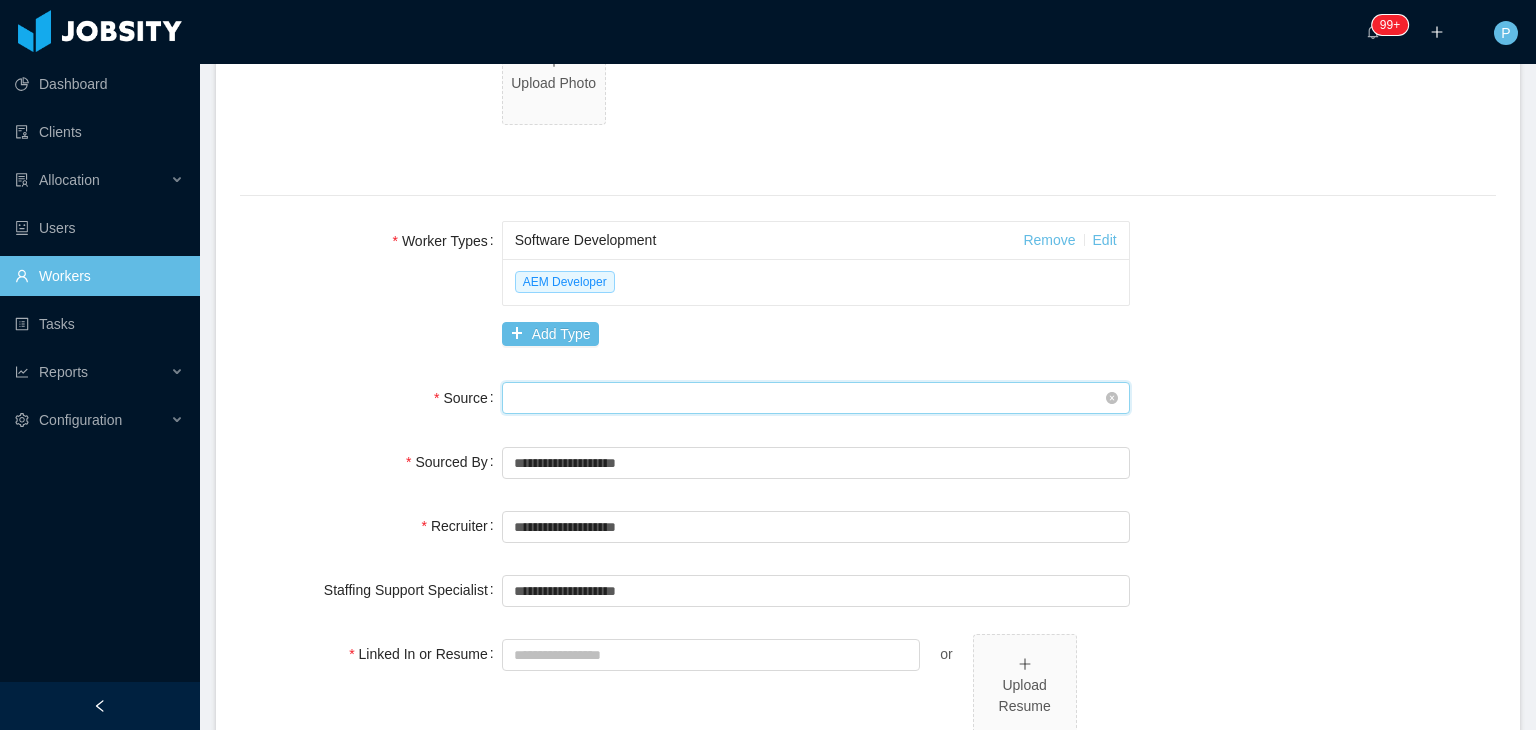 click on "Seniority" at bounding box center [809, 398] 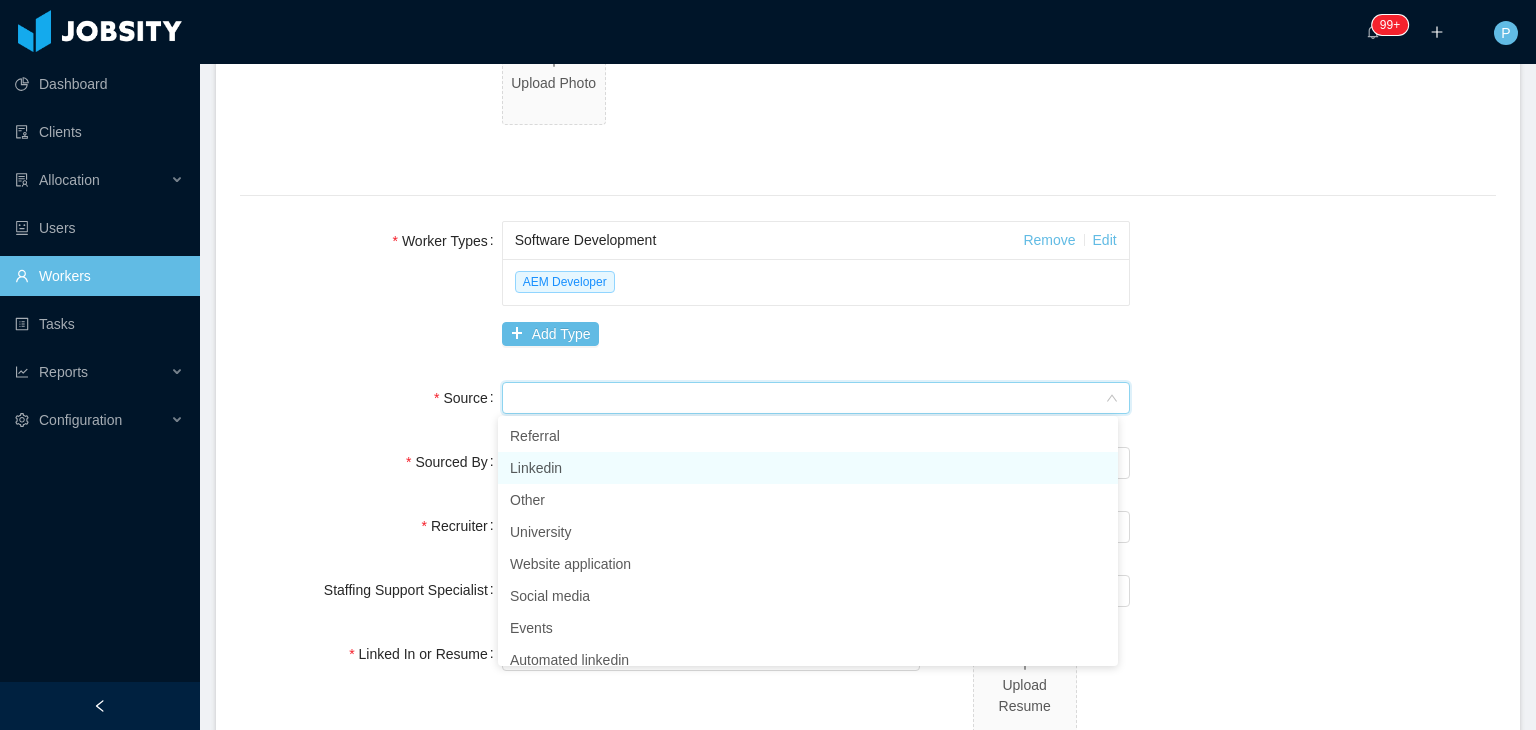 click on "Linkedin" at bounding box center [808, 468] 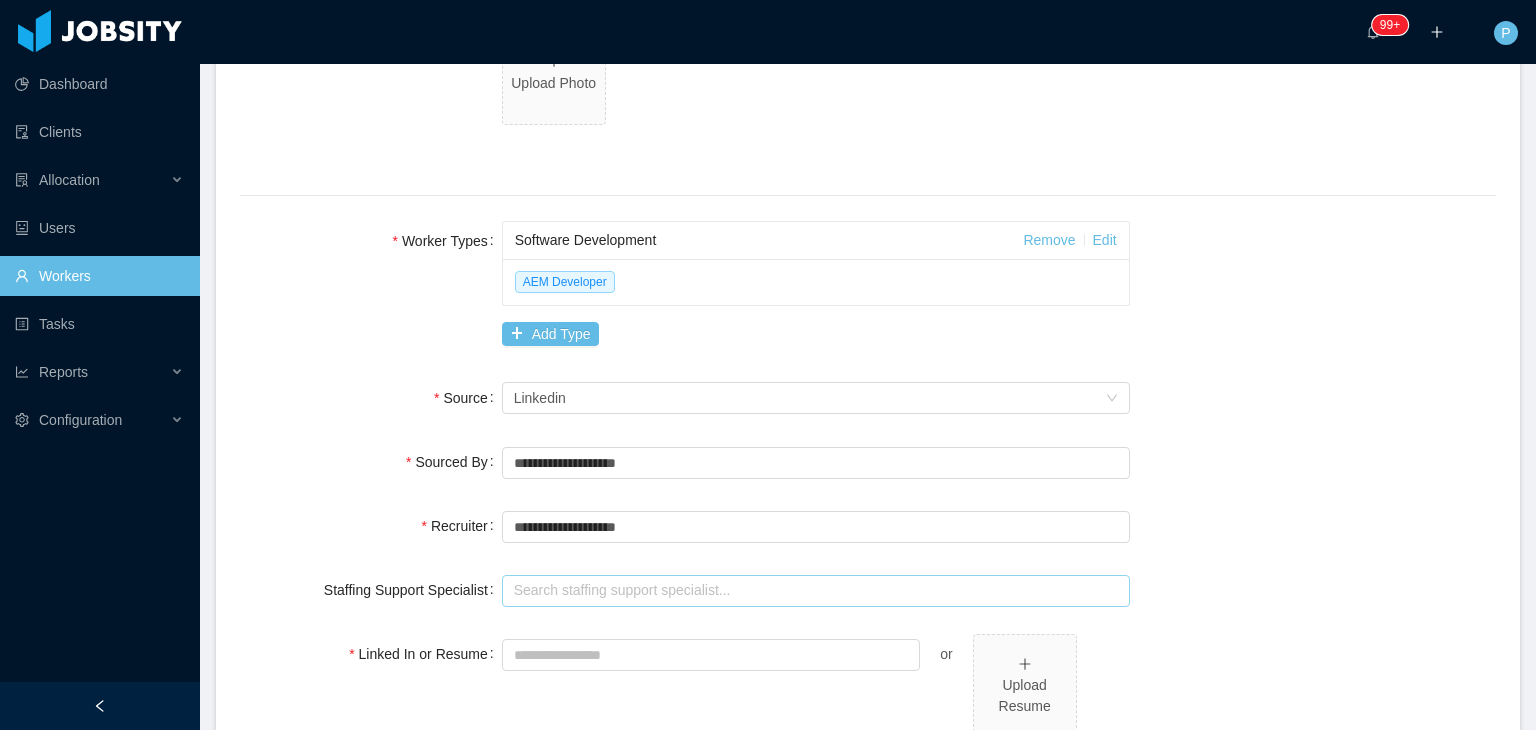 click at bounding box center [816, 591] 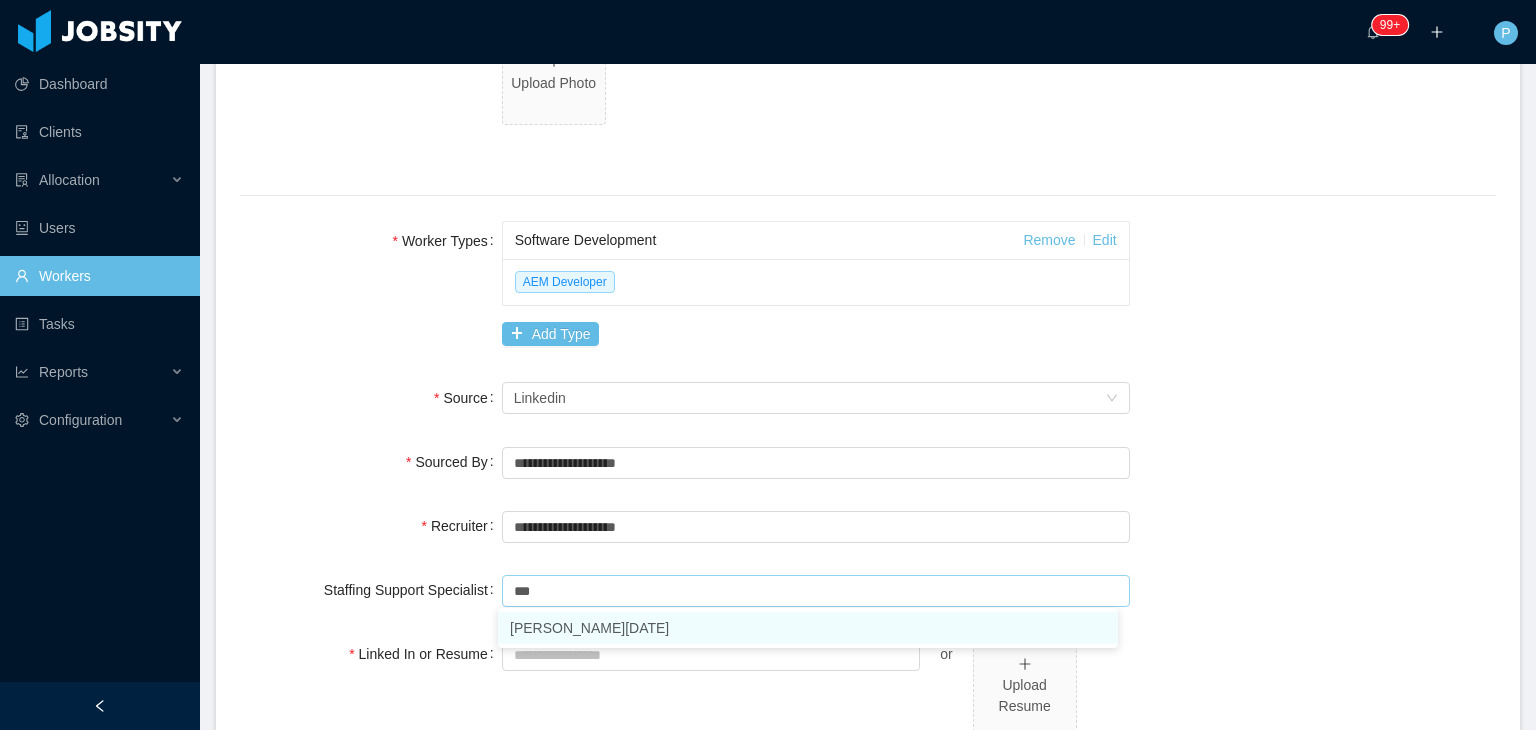 click on "[PERSON_NAME][DATE]" at bounding box center (808, 628) 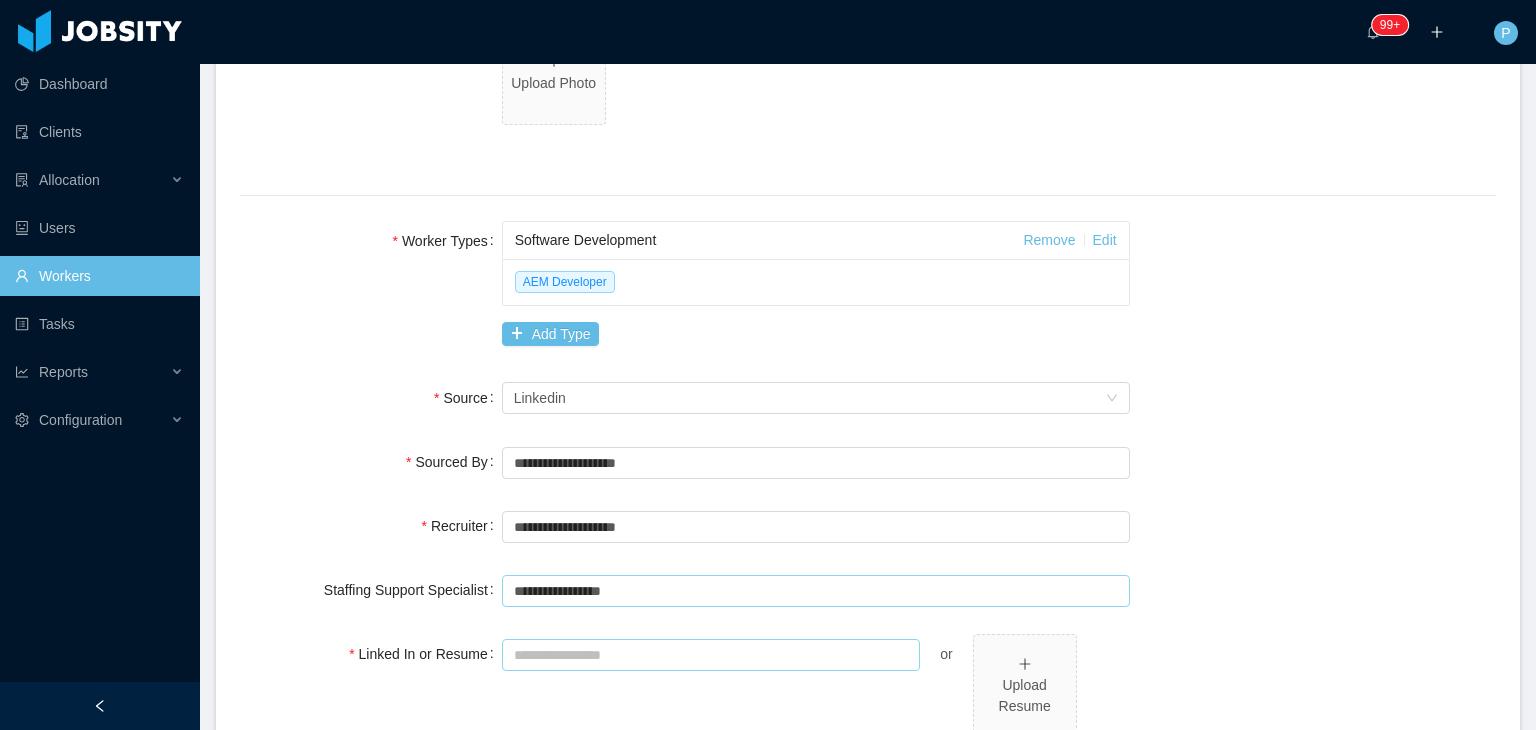 type on "**********" 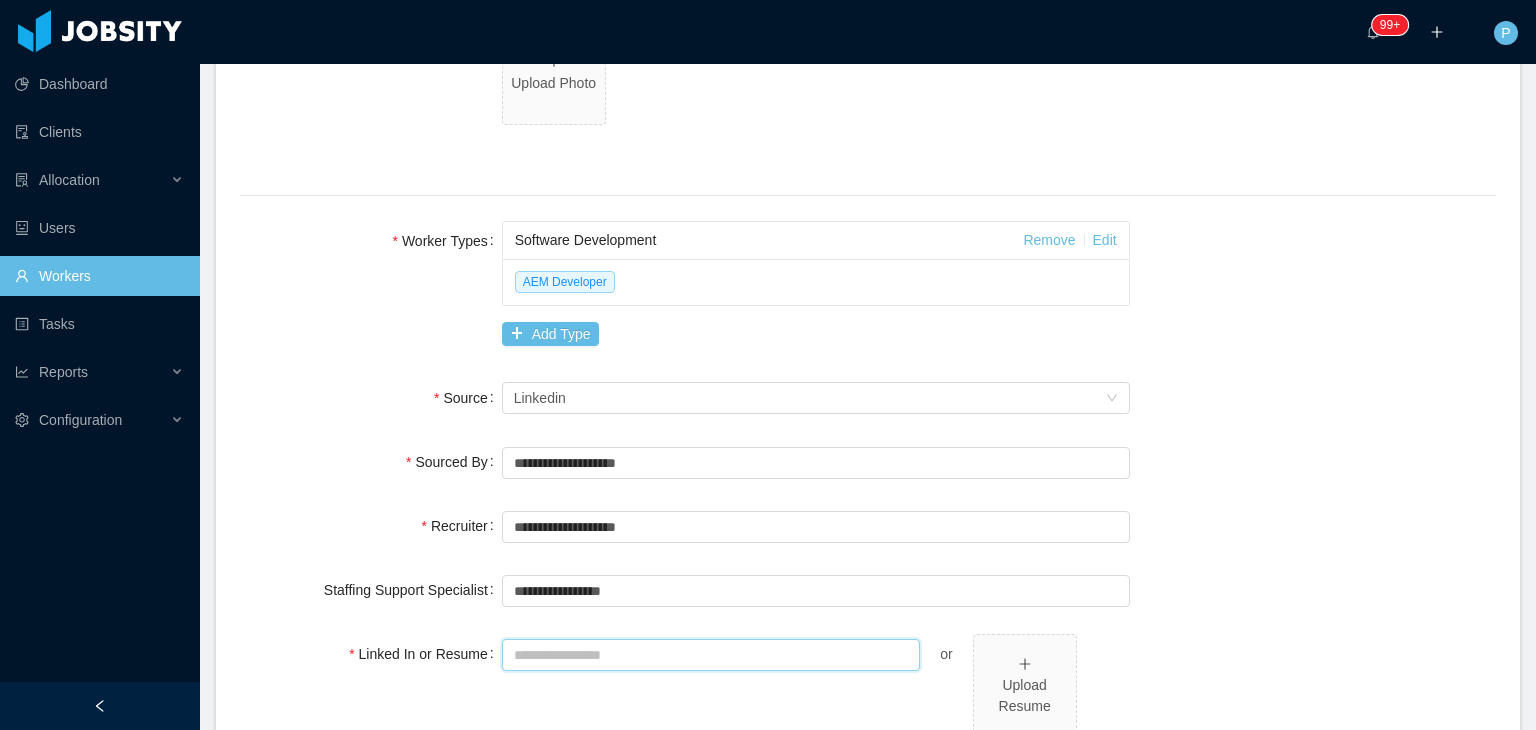 click on "Linked In or Resume" at bounding box center (711, 655) 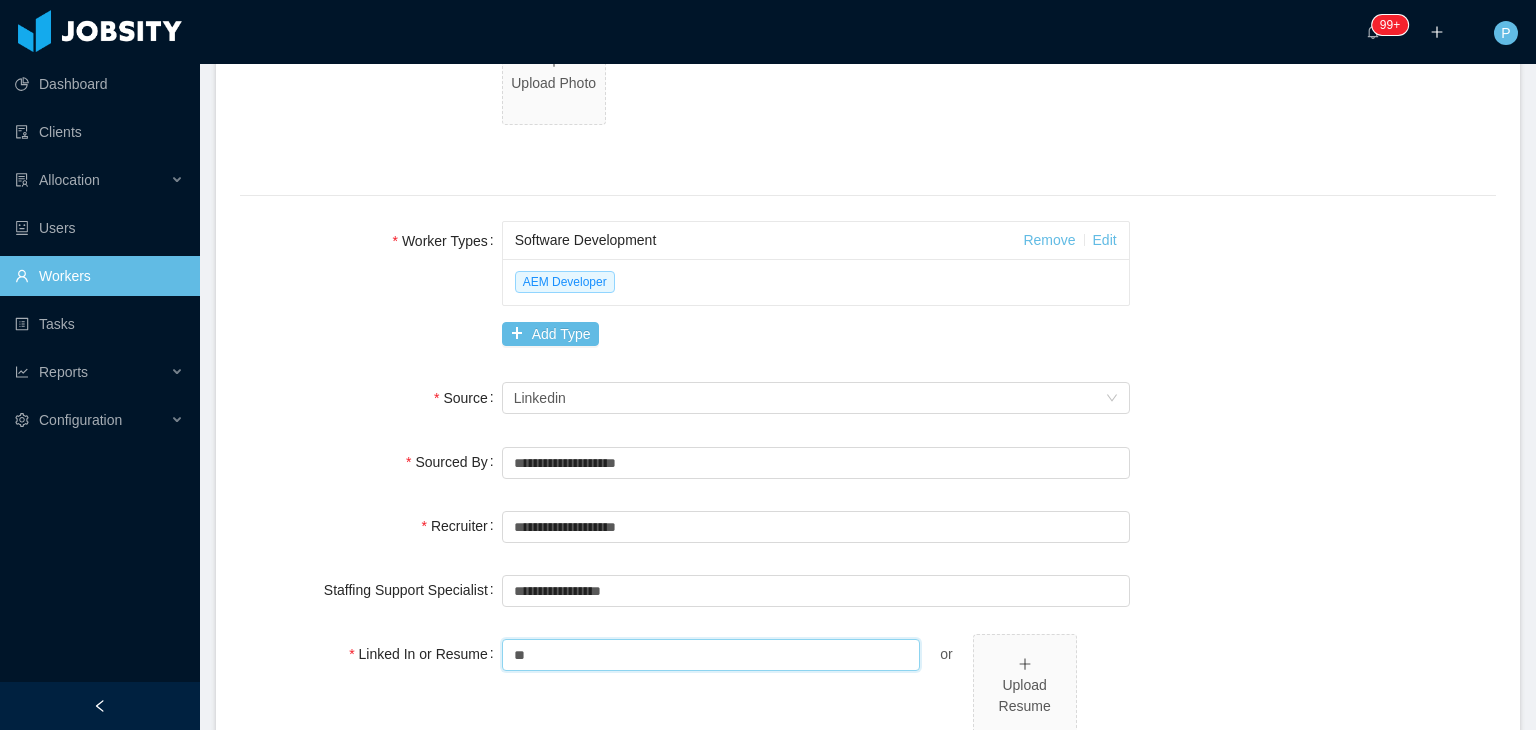 type on "*" 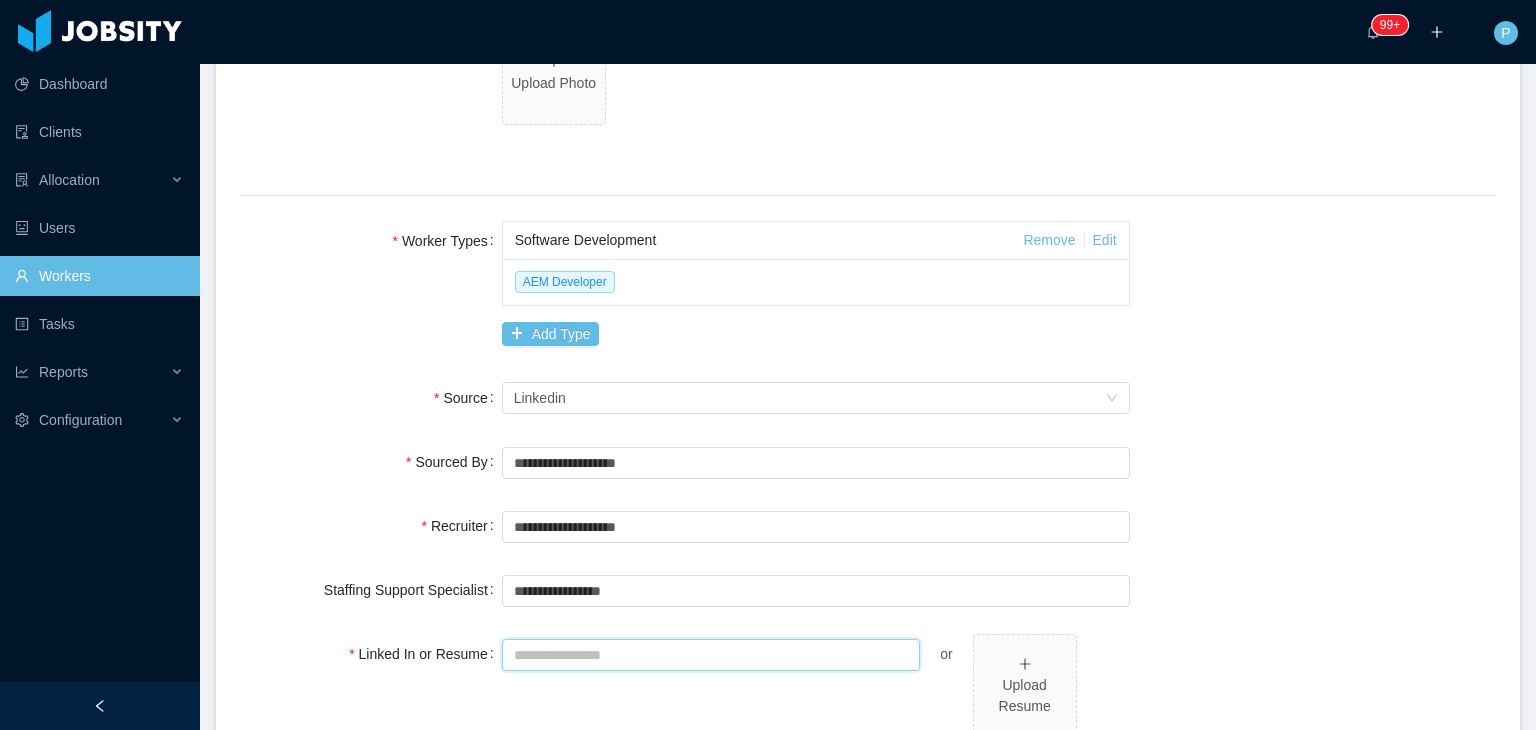 paste on "**********" 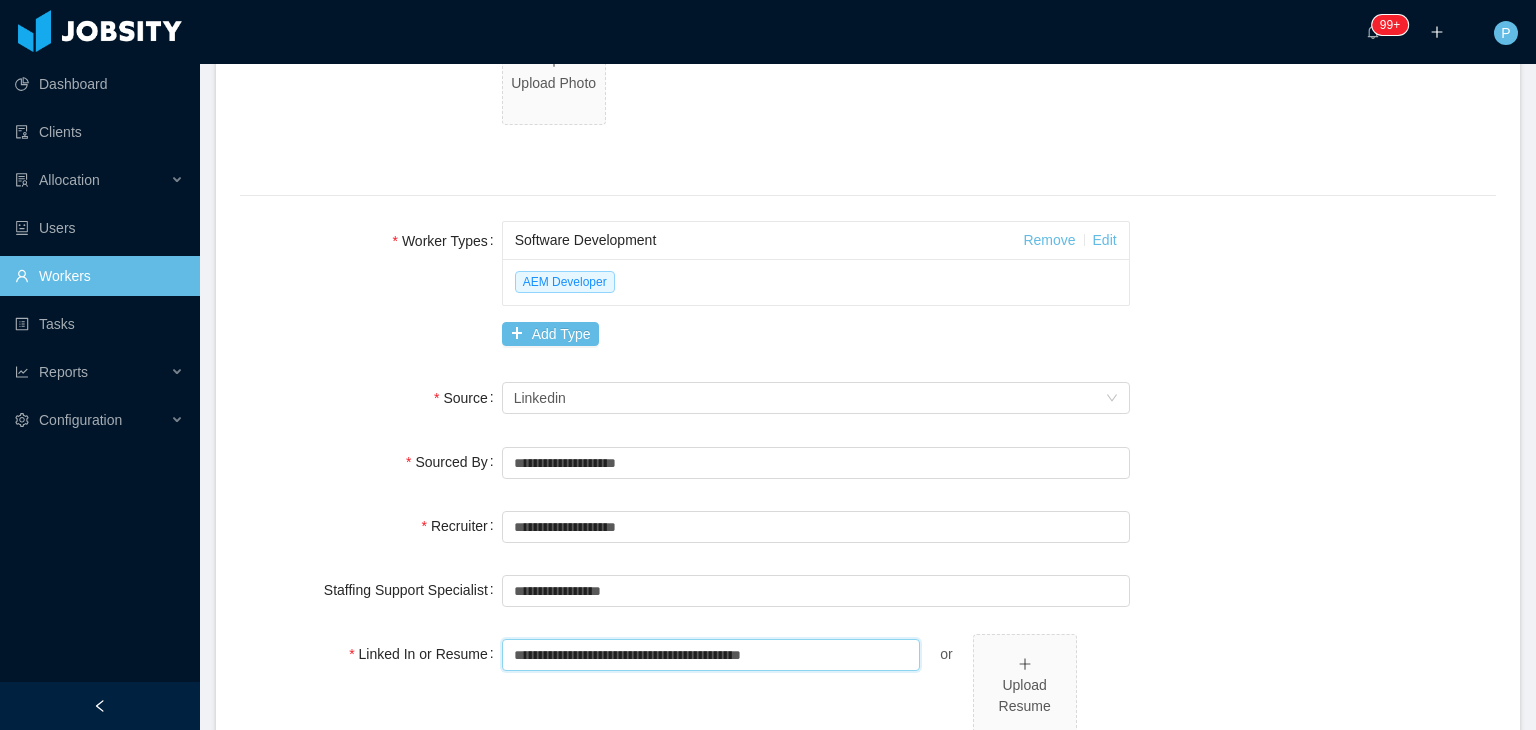 type on "**********" 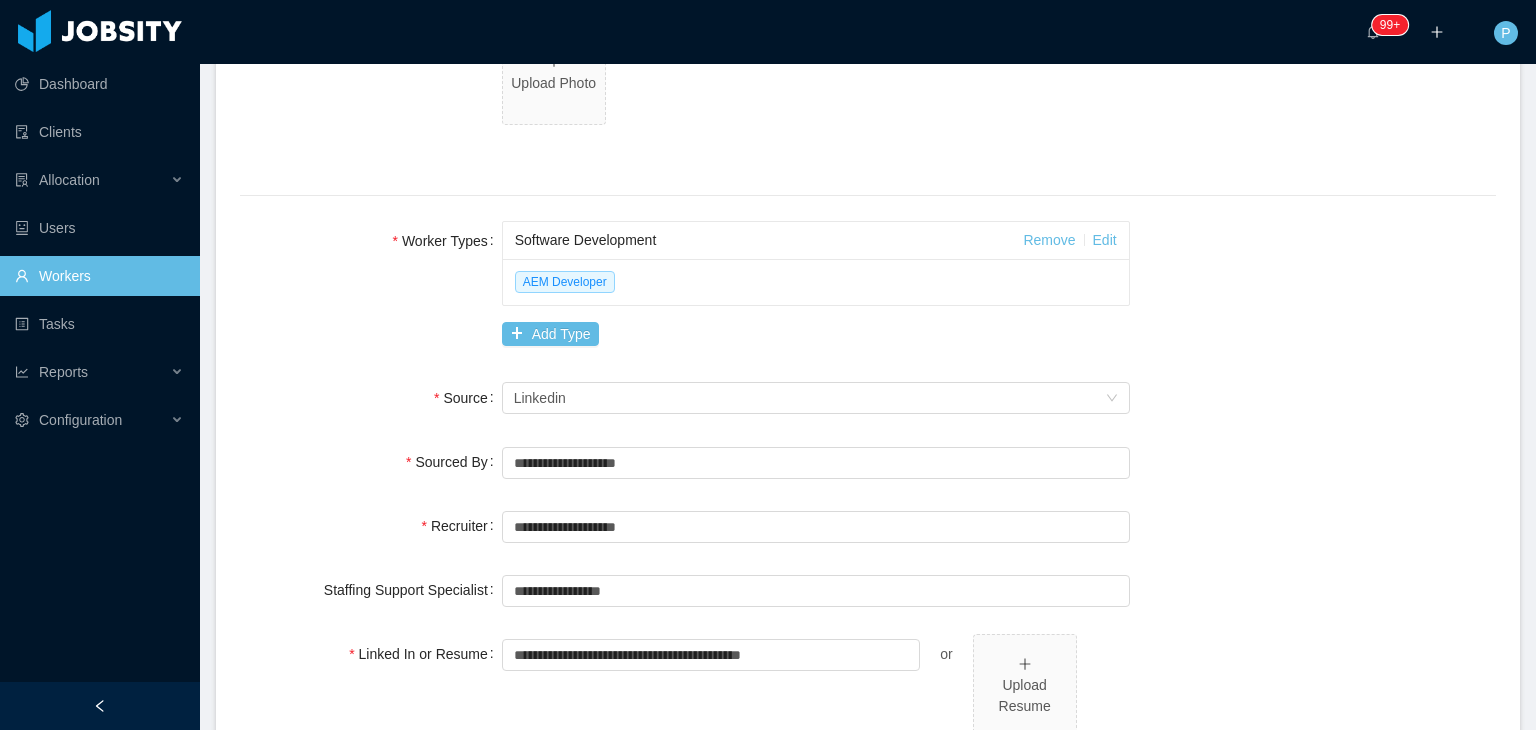click on "Recruiter" at bounding box center (371, 526) 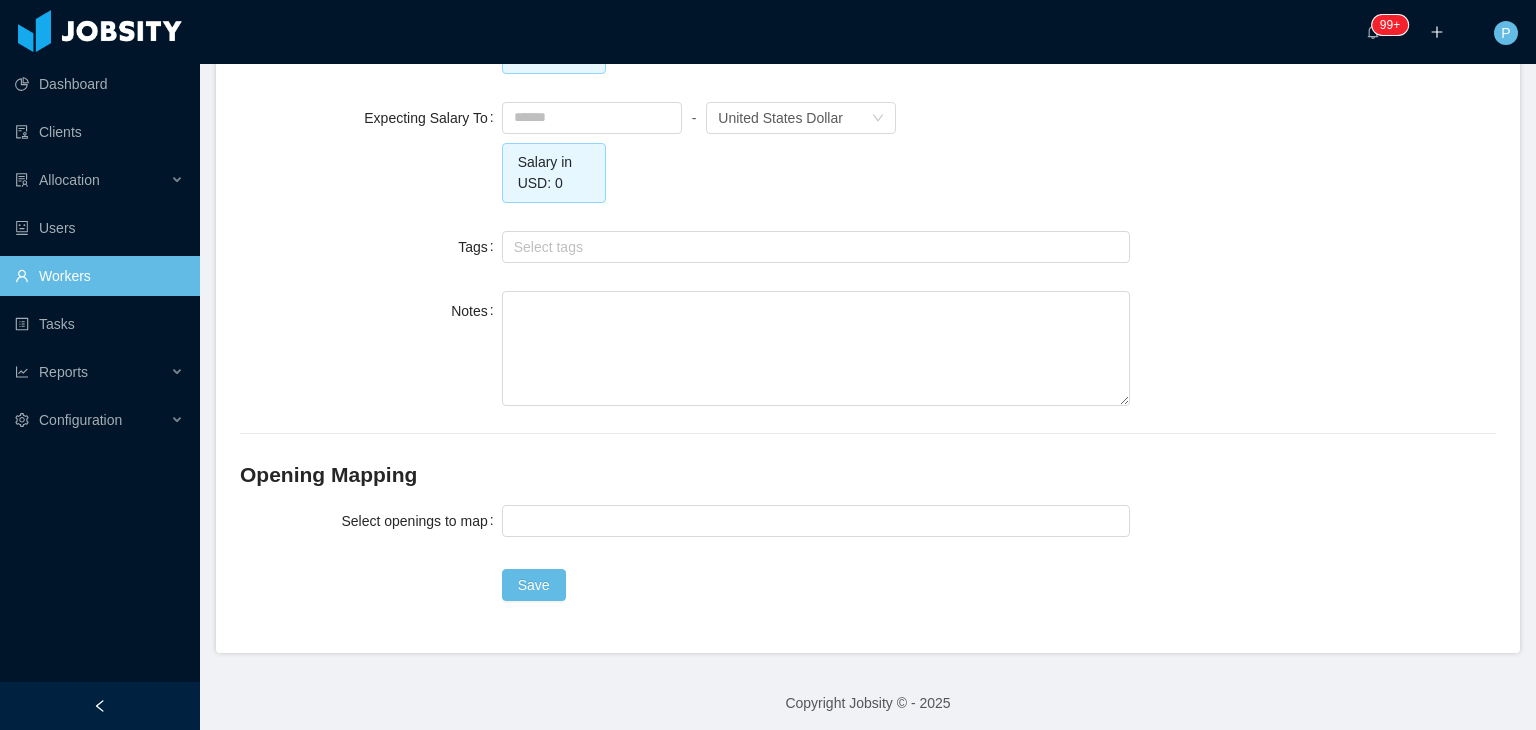 scroll, scrollTop: 2029, scrollLeft: 0, axis: vertical 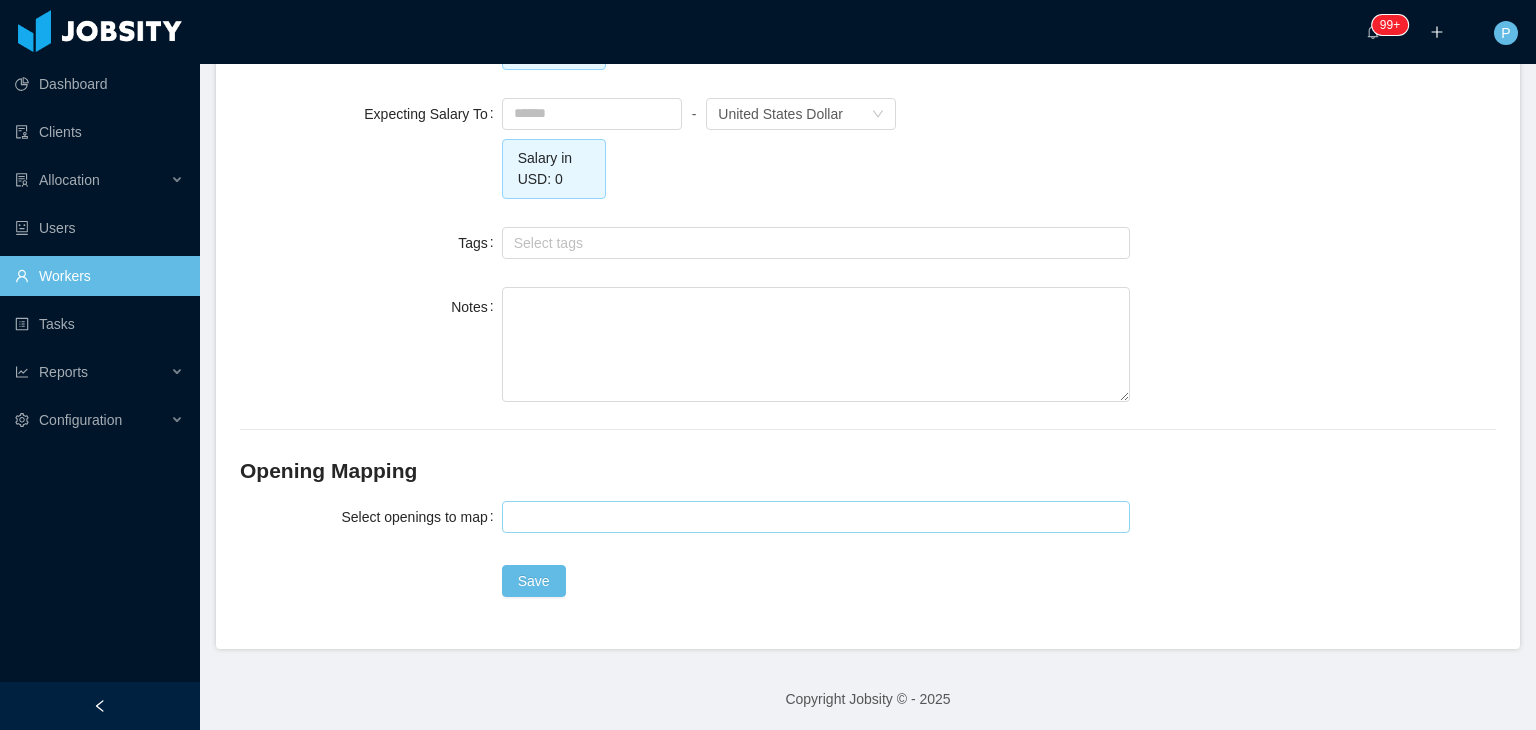 click at bounding box center (813, 517) 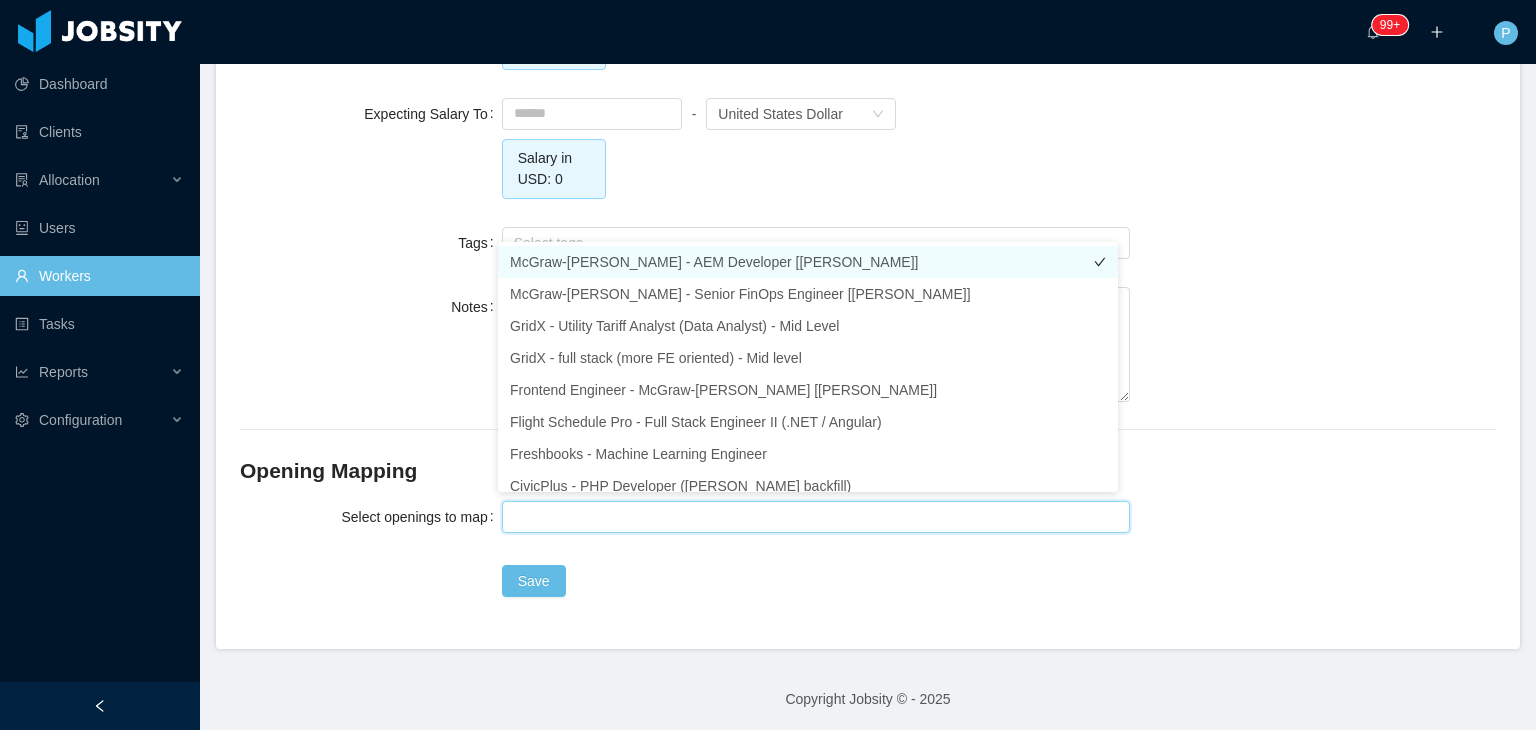 click on "McGraw-Hill - AEM Developer [Vijay Yadav]" at bounding box center (808, 262) 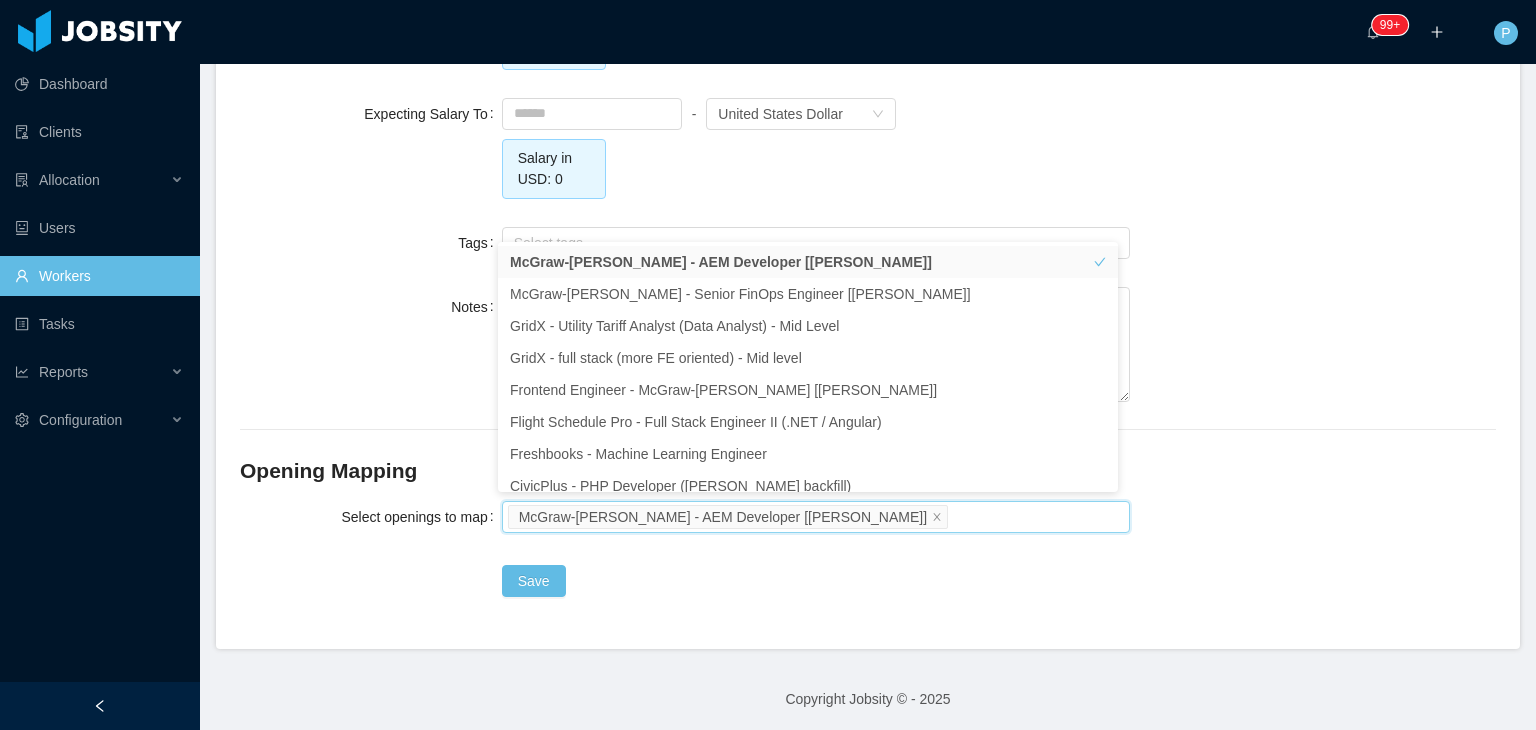 scroll, scrollTop: 10, scrollLeft: 0, axis: vertical 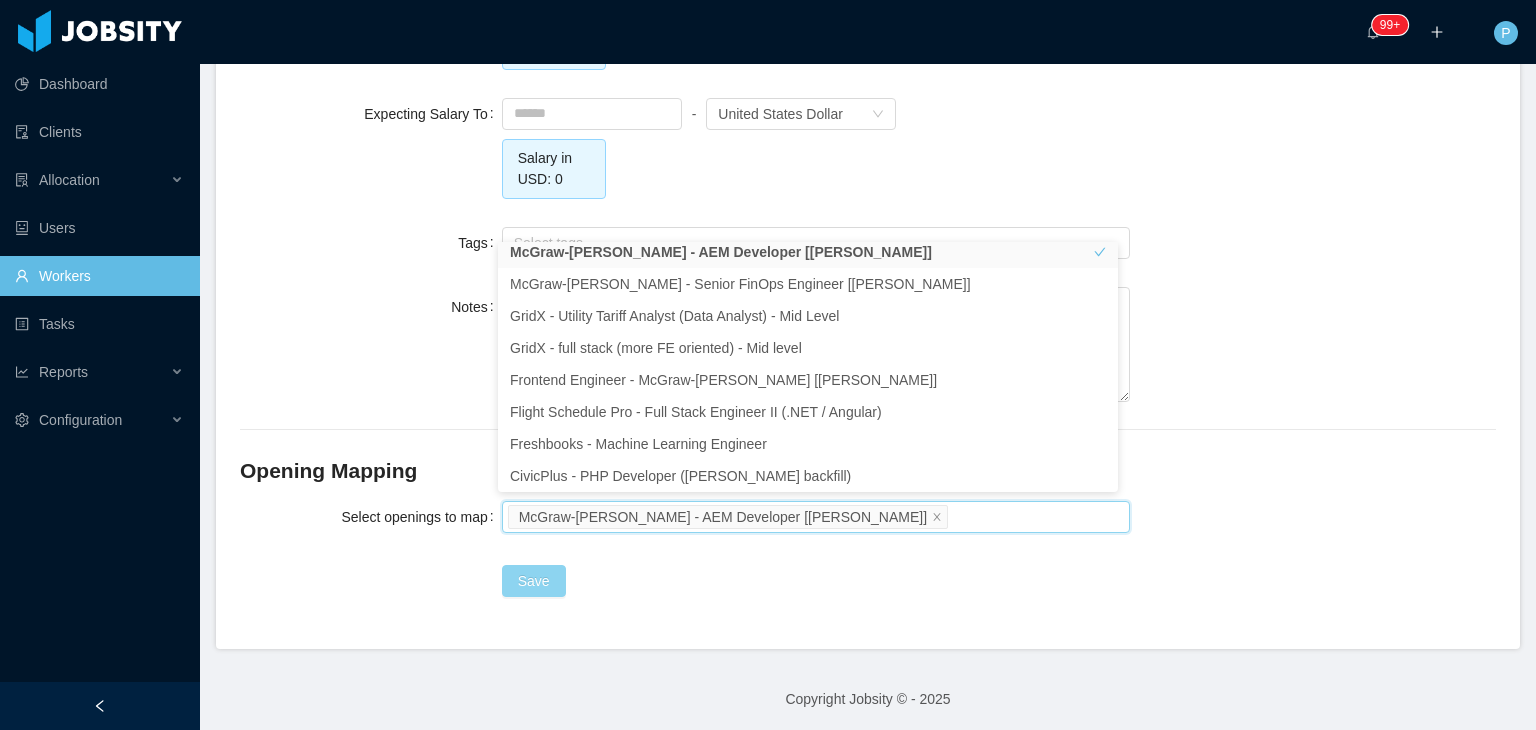 click on "Save" at bounding box center (534, 581) 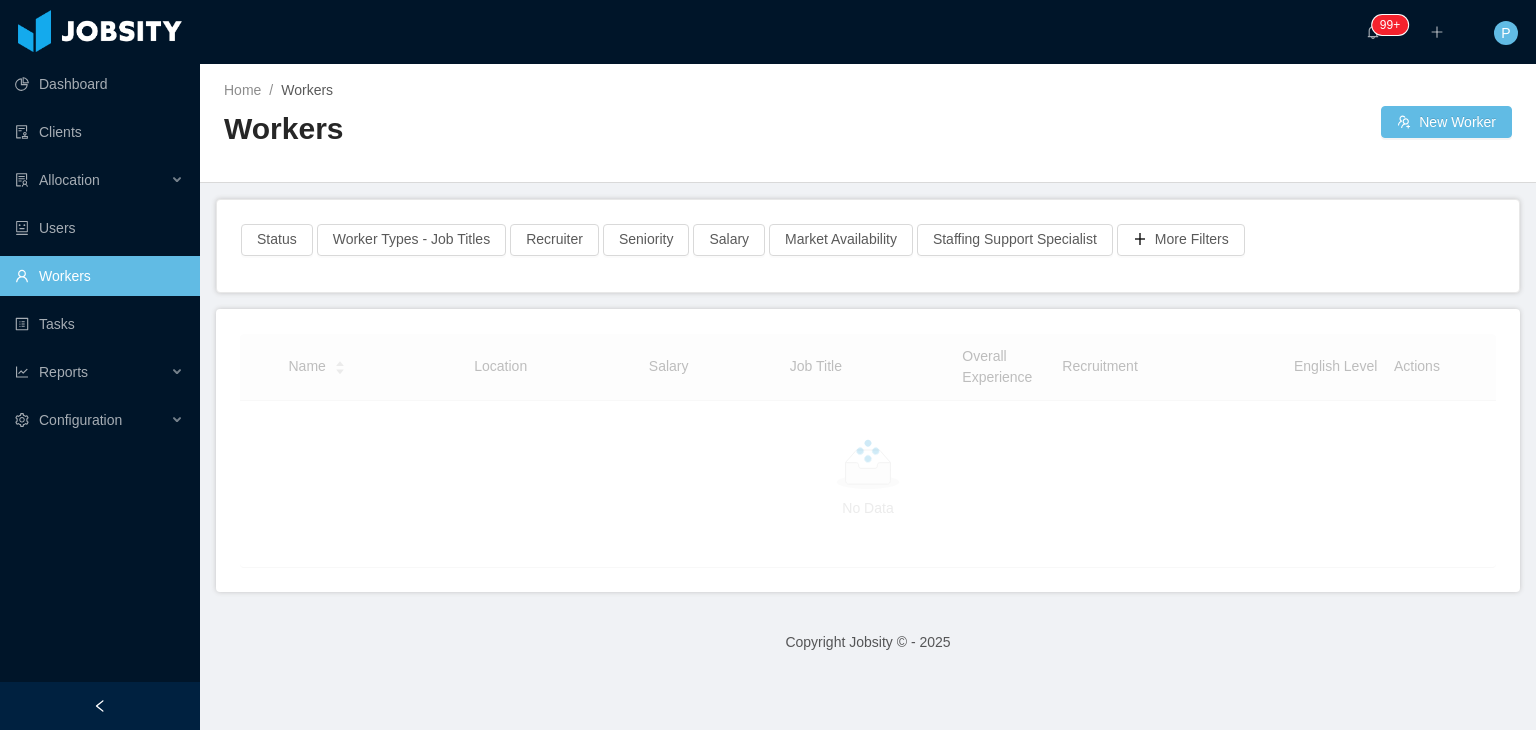 scroll, scrollTop: 0, scrollLeft: 0, axis: both 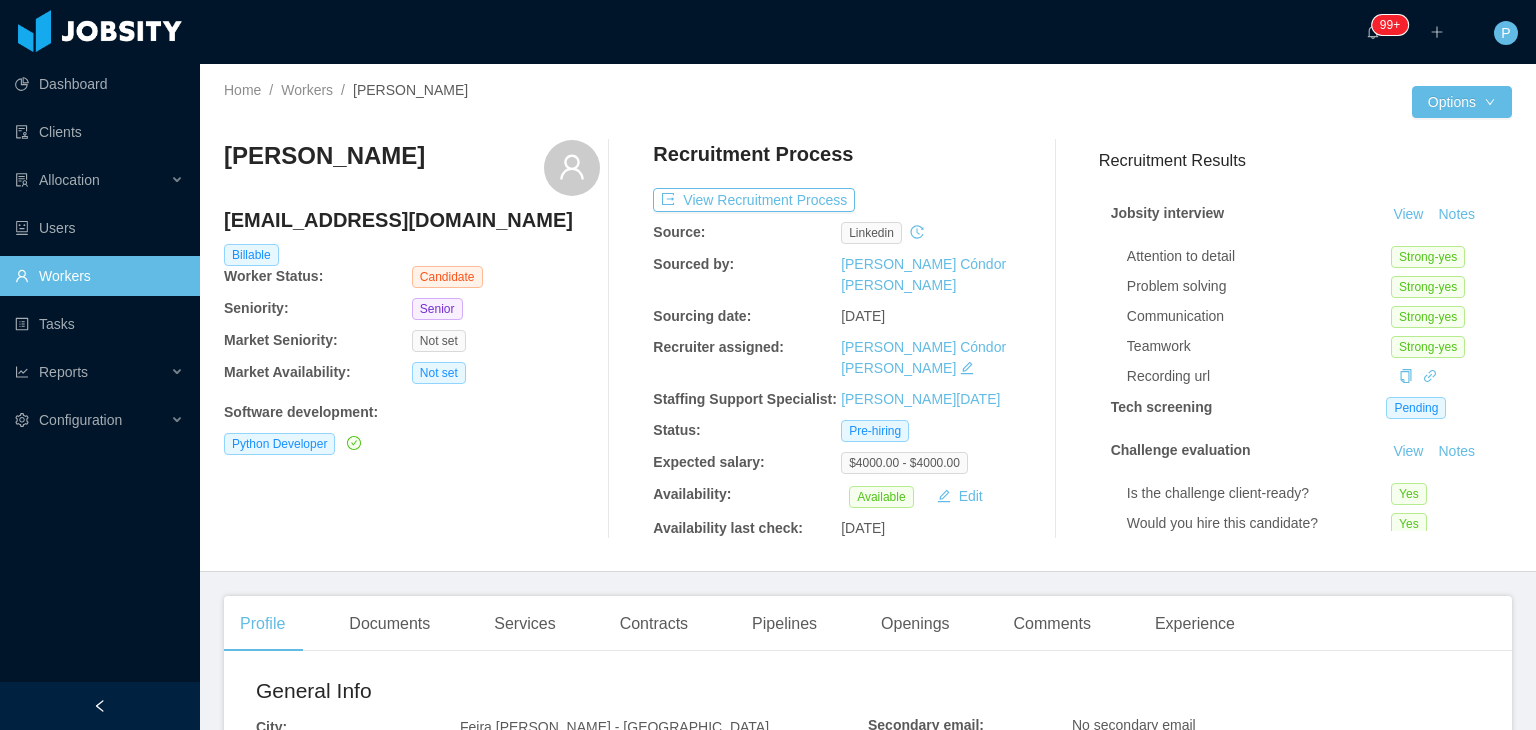click on "[PERSON_NAME] [PERSON_NAME][EMAIL_ADDRESS][DOMAIN_NAME]  Billable  Worker Status: Candidate Seniority:   Senior   Market Seniority:  Not set  Market Availability: Not set Software development : Python Developer" at bounding box center [412, 339] 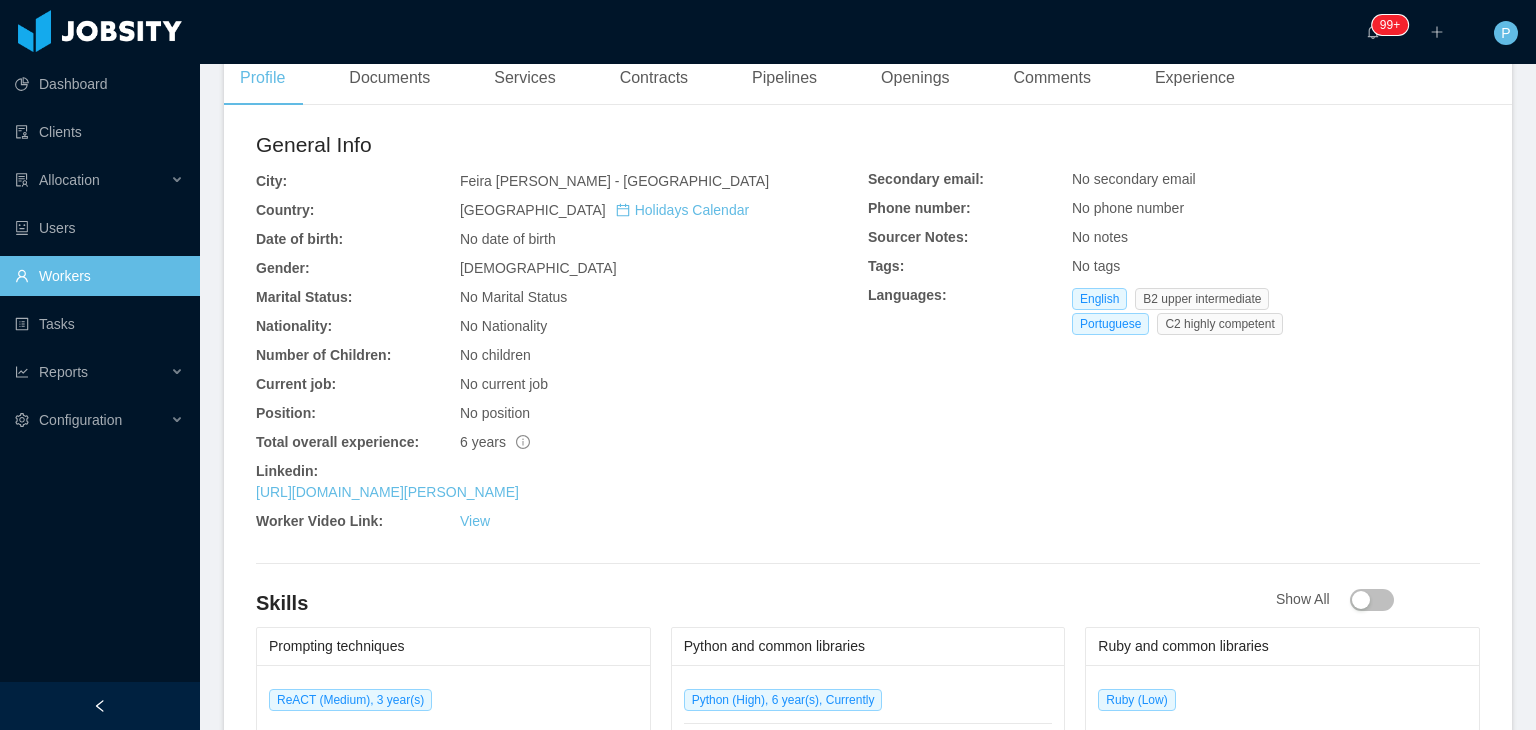 scroll, scrollTop: 600, scrollLeft: 0, axis: vertical 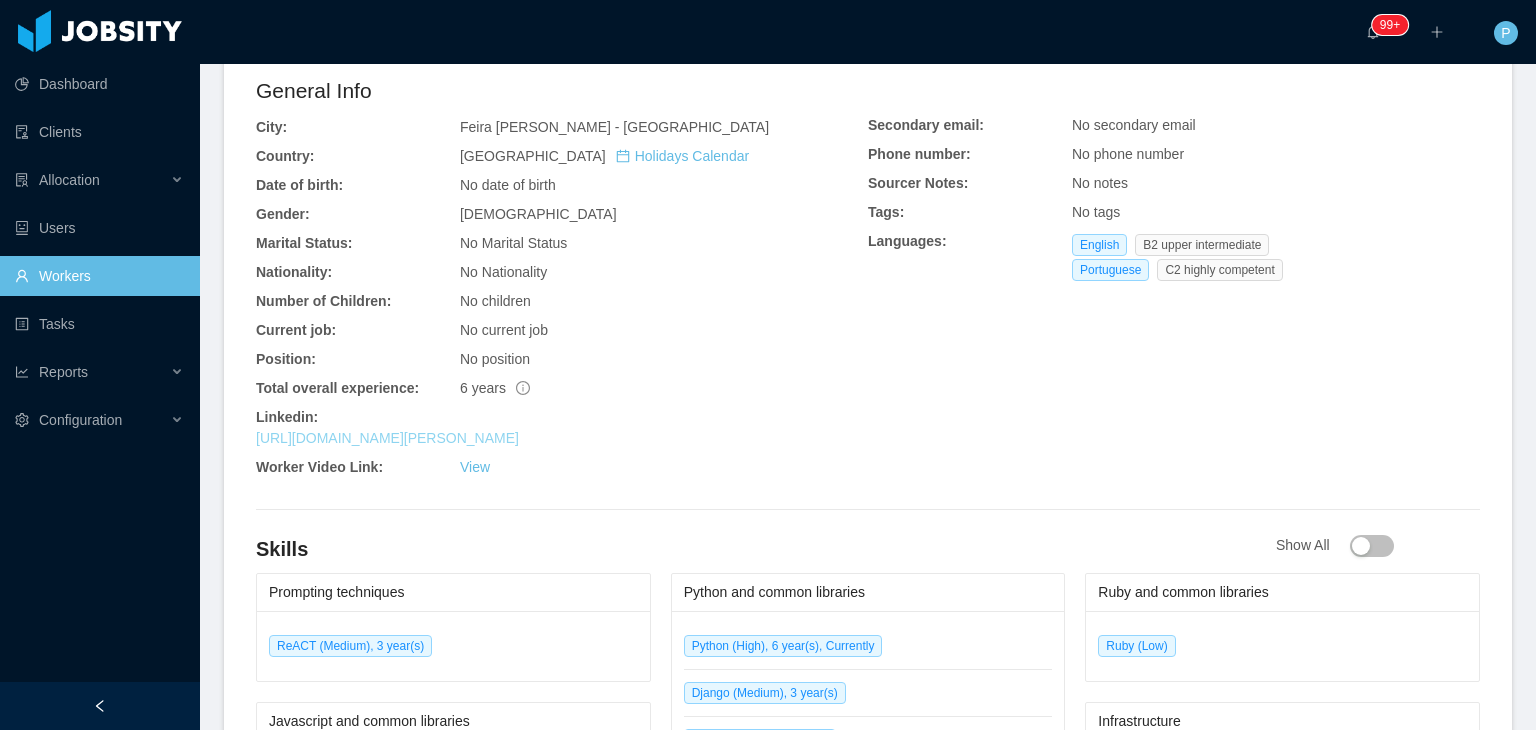 click on "https://www.linkedin.com/in/matheus-galvao-70135a113" at bounding box center (387, 438) 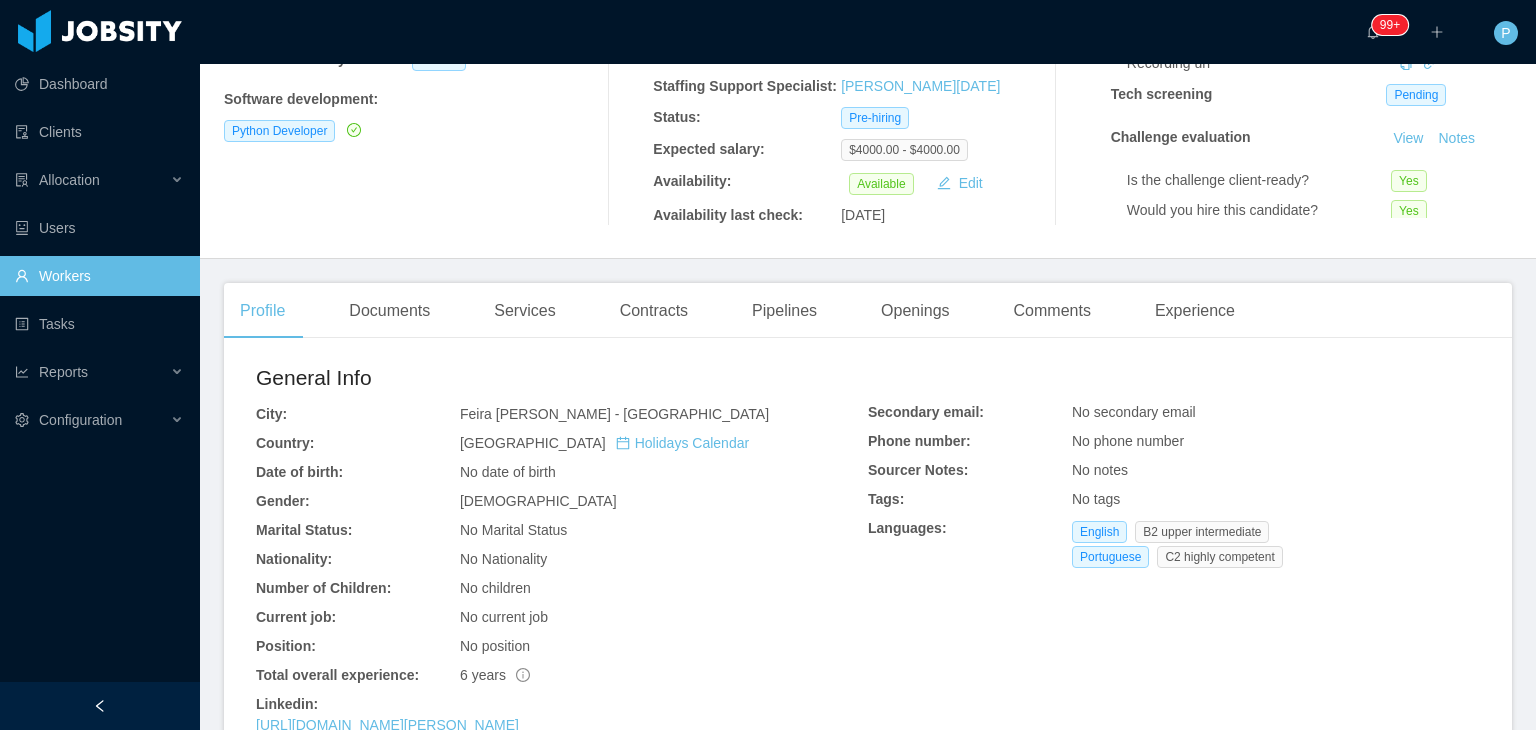 scroll, scrollTop: 152, scrollLeft: 0, axis: vertical 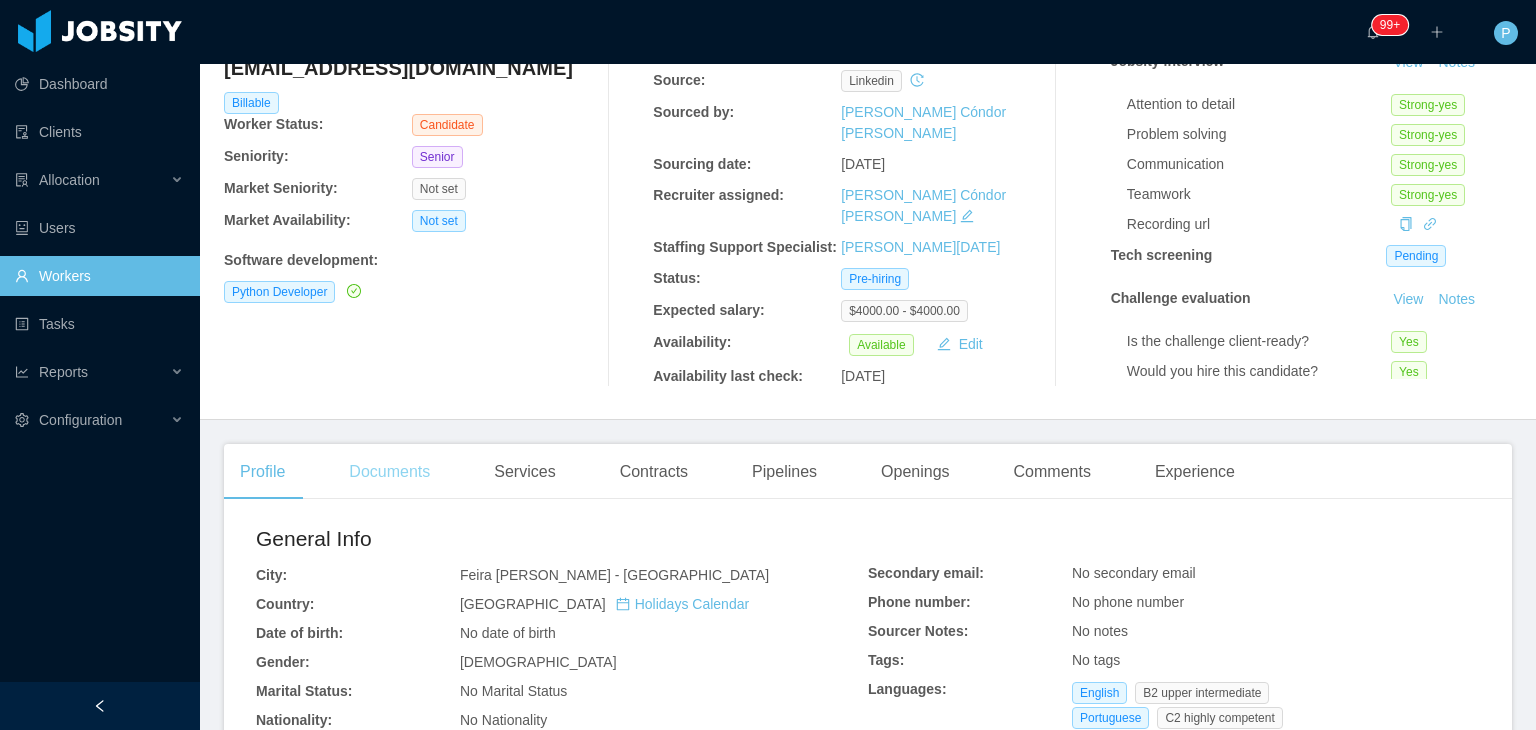 click on "Documents" at bounding box center [389, 472] 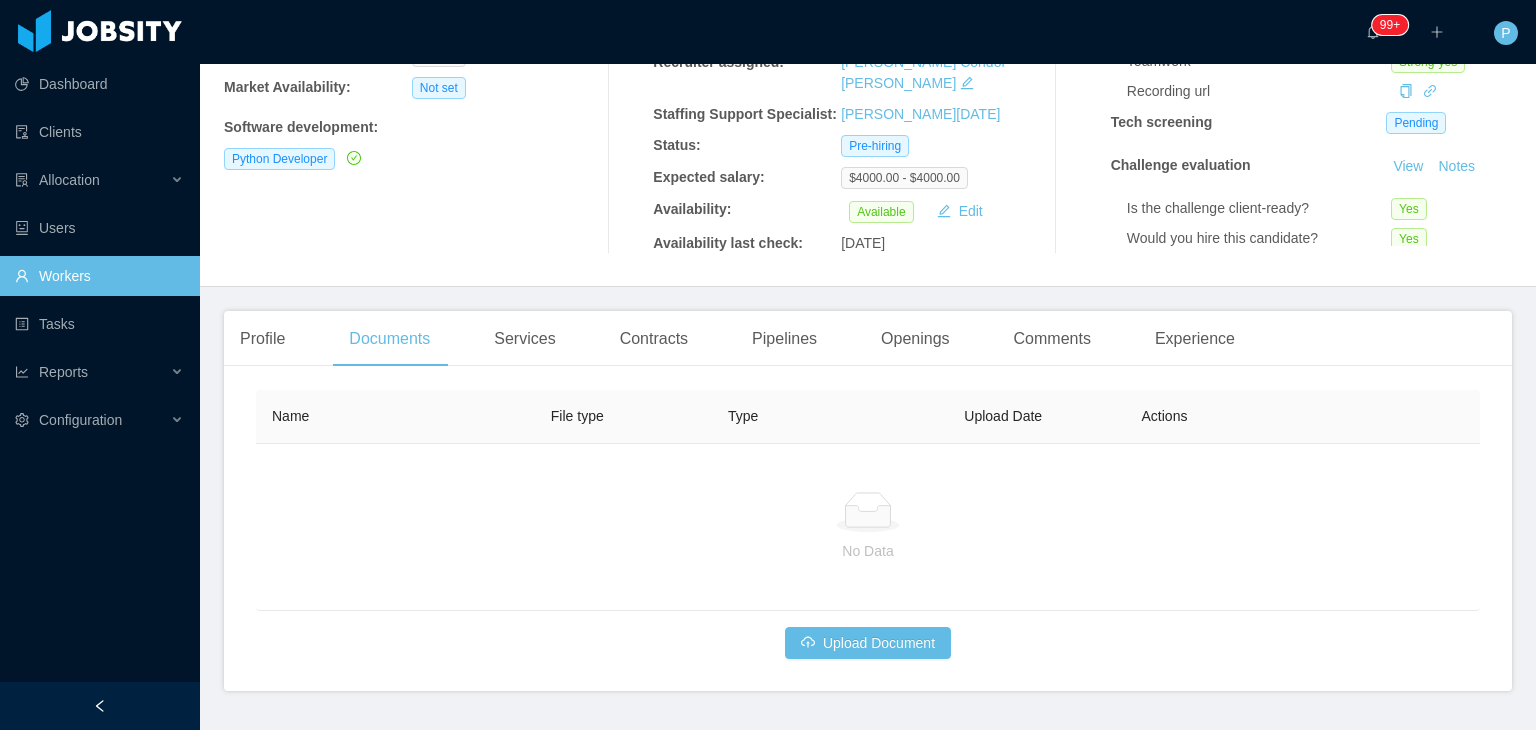 scroll, scrollTop: 330, scrollLeft: 0, axis: vertical 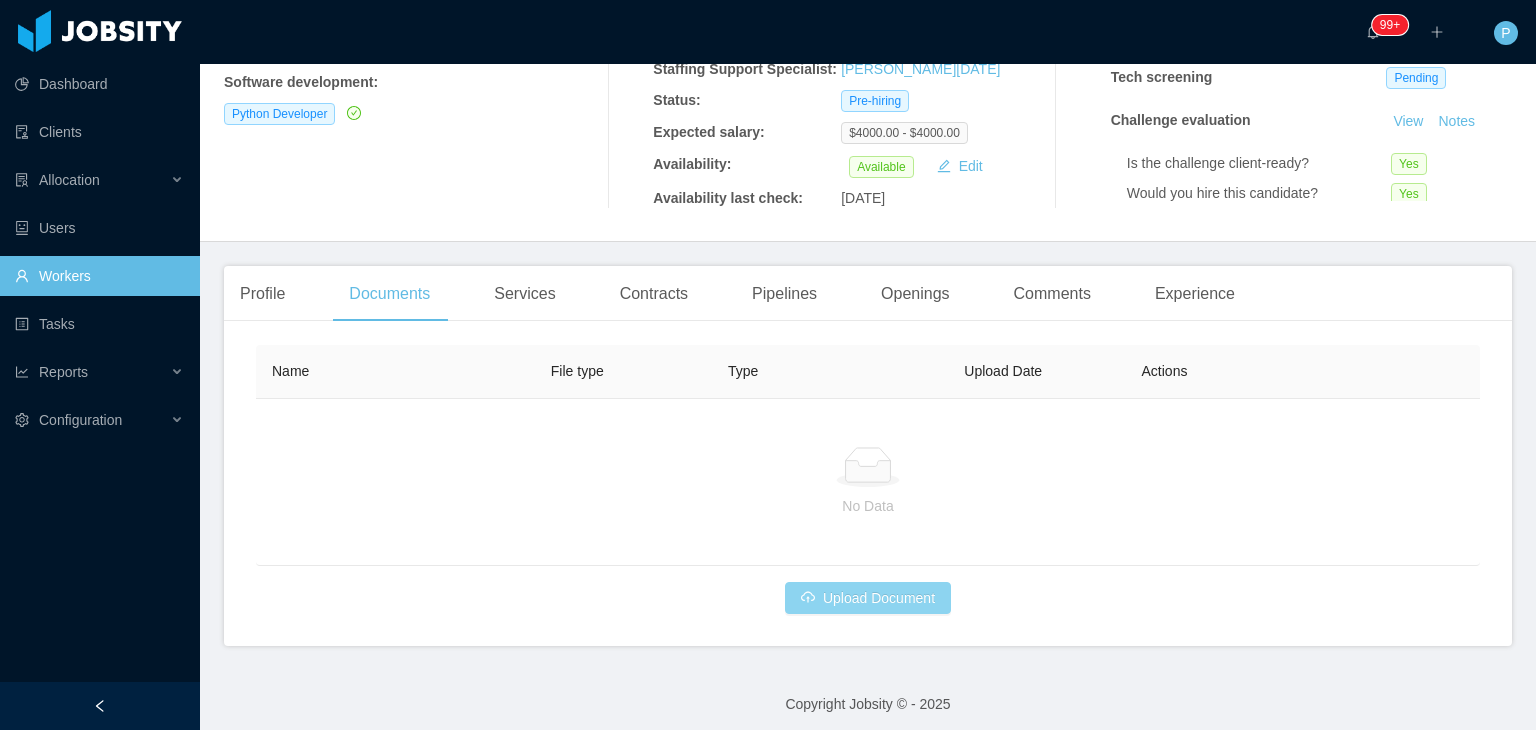 click on "Upload Document" at bounding box center [868, 598] 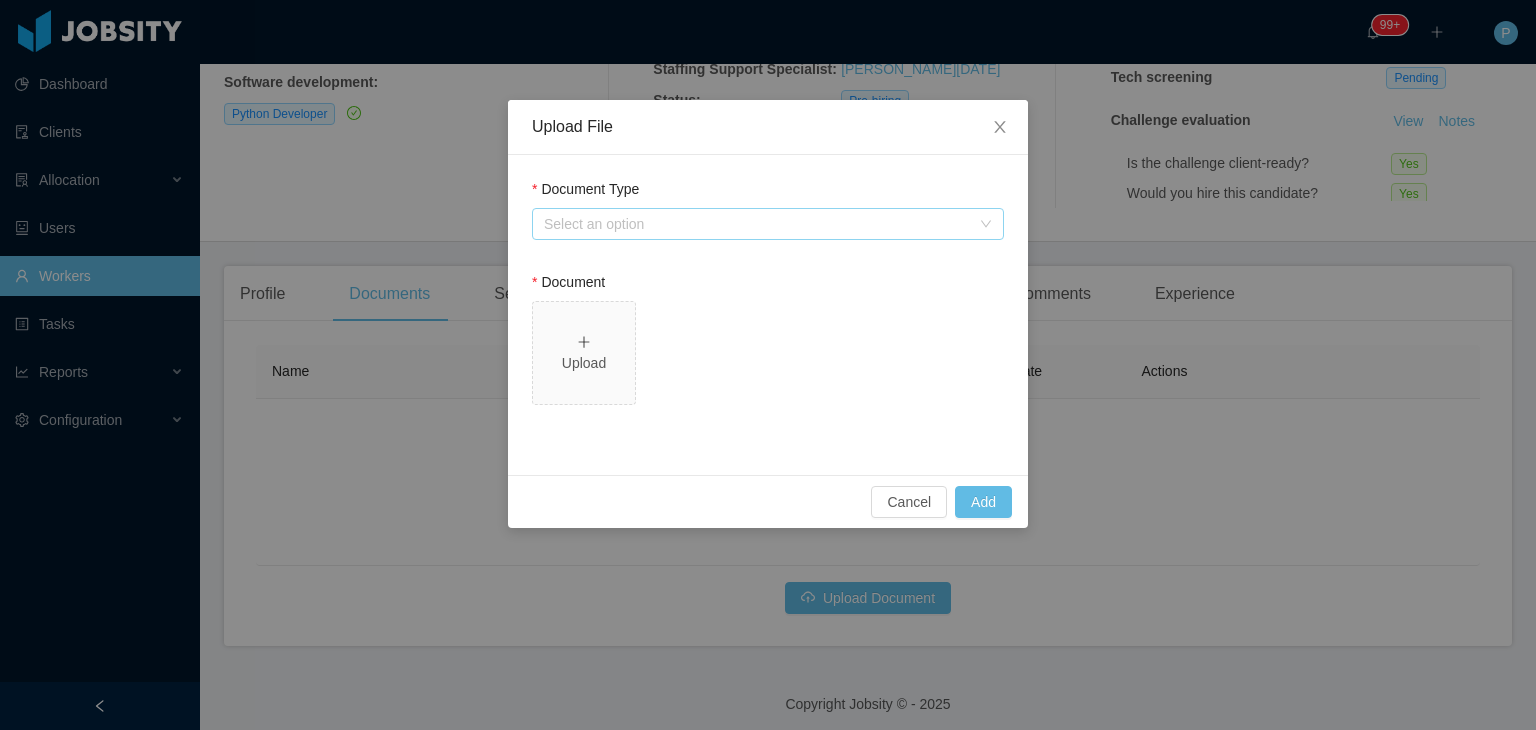 click on "Select an option" at bounding box center (757, 224) 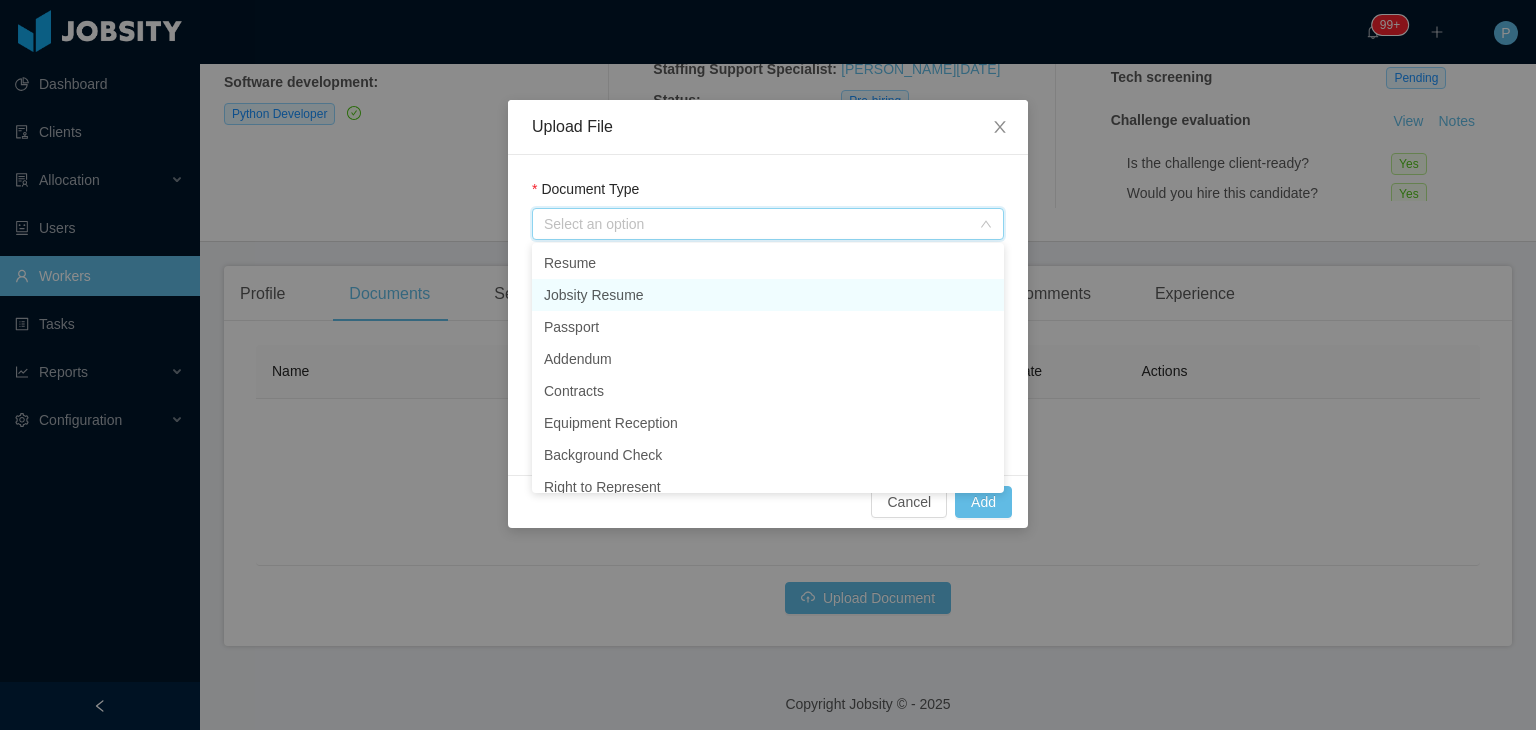 click on "Jobsity Resume" at bounding box center (768, 295) 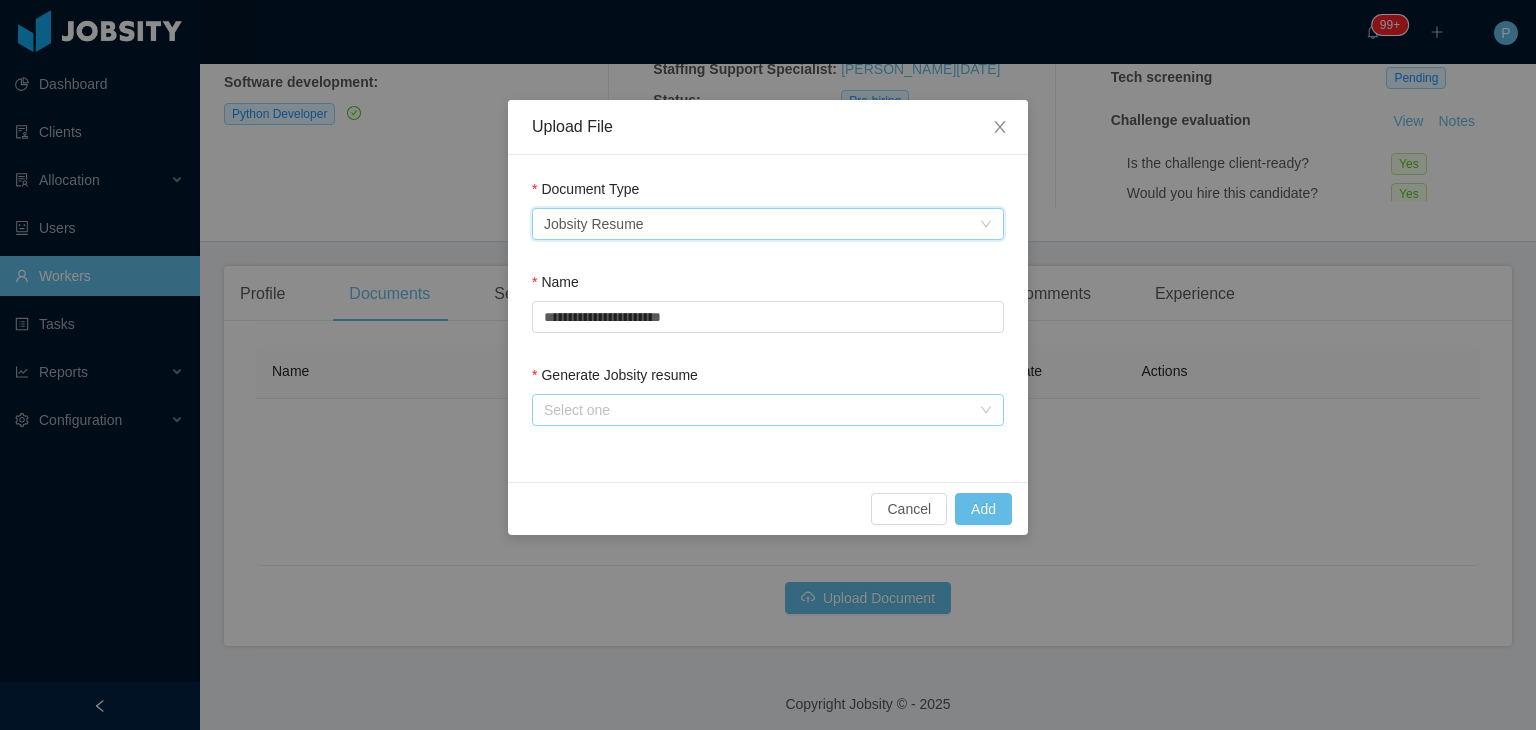 click on "Select one" at bounding box center (757, 410) 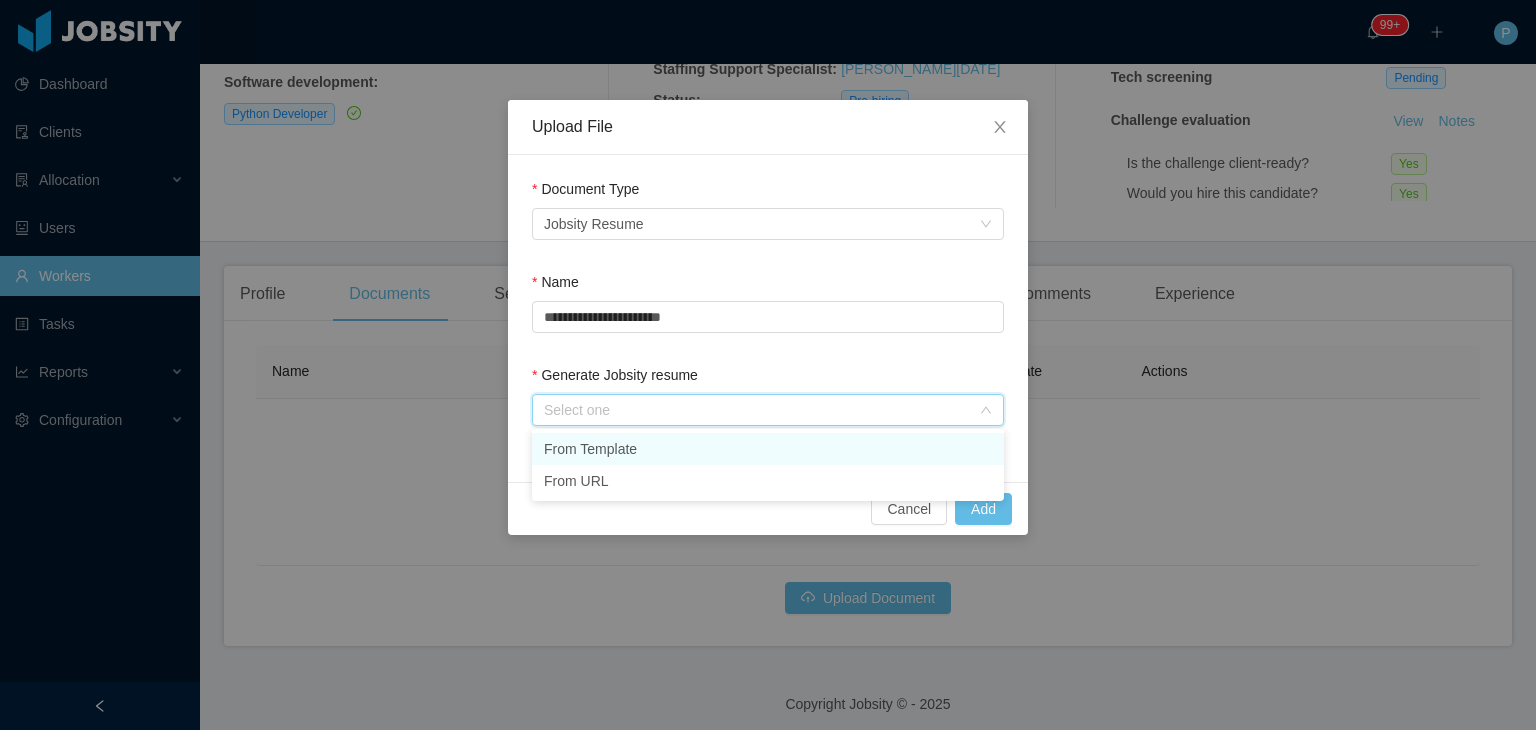 click on "From Template" at bounding box center (768, 449) 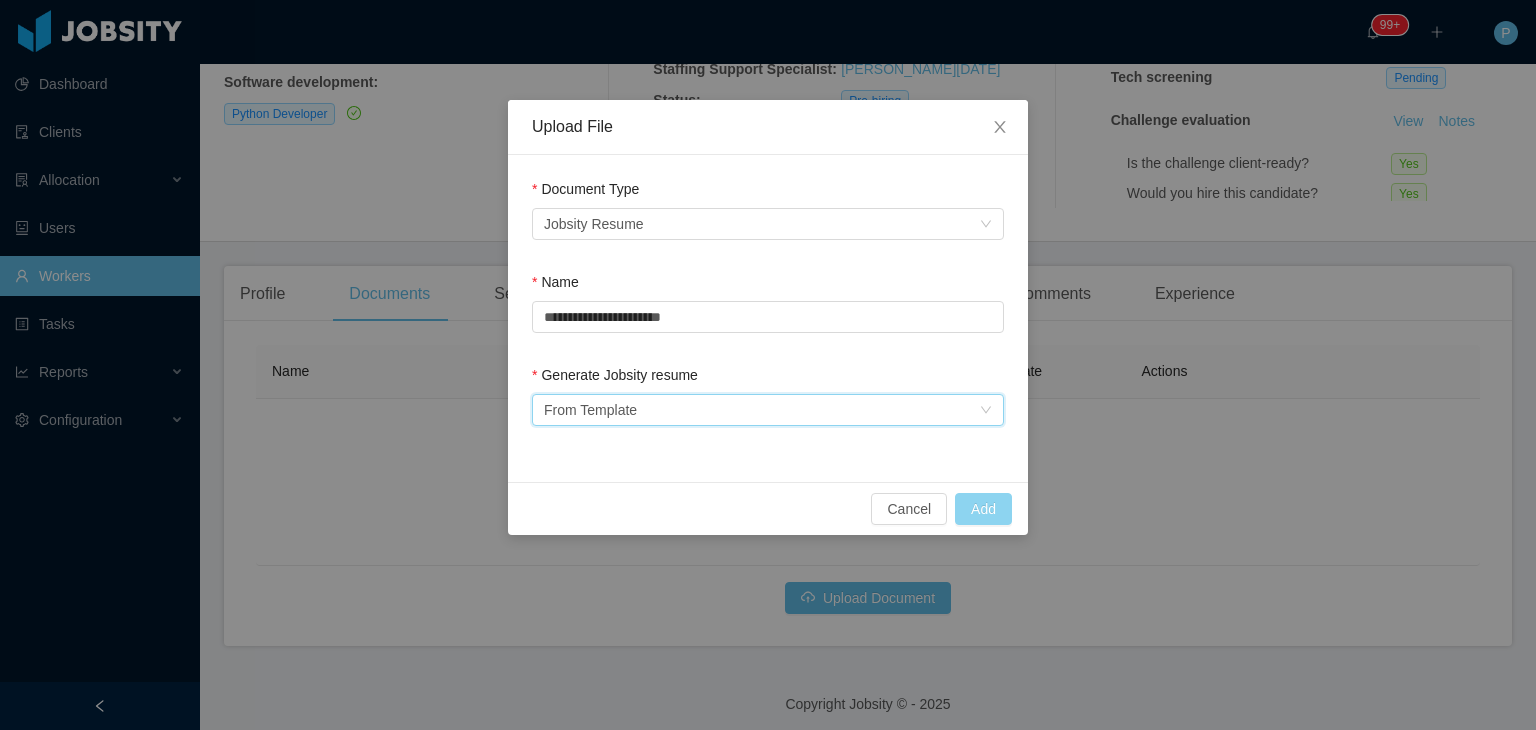 click on "Add" at bounding box center [983, 509] 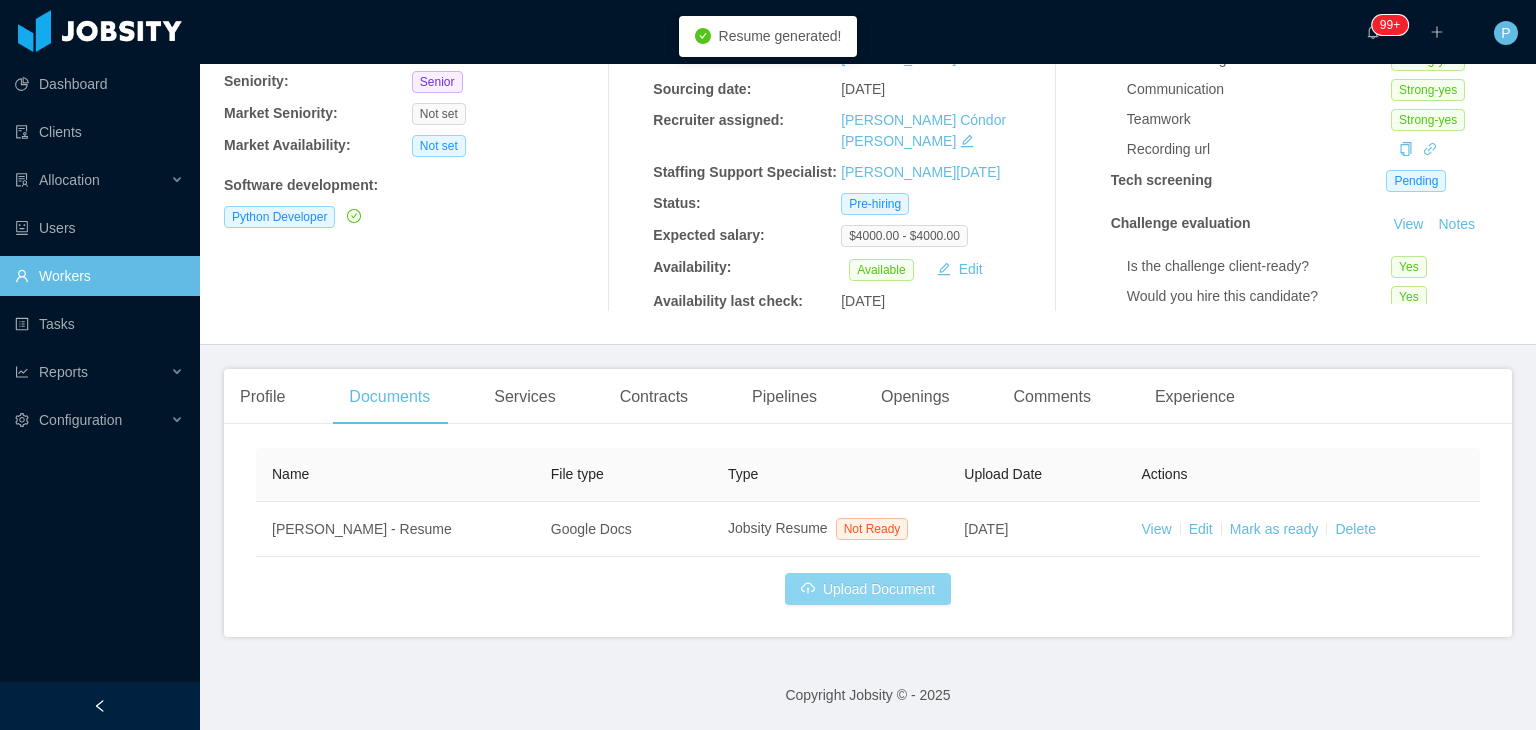 scroll, scrollTop: 218, scrollLeft: 0, axis: vertical 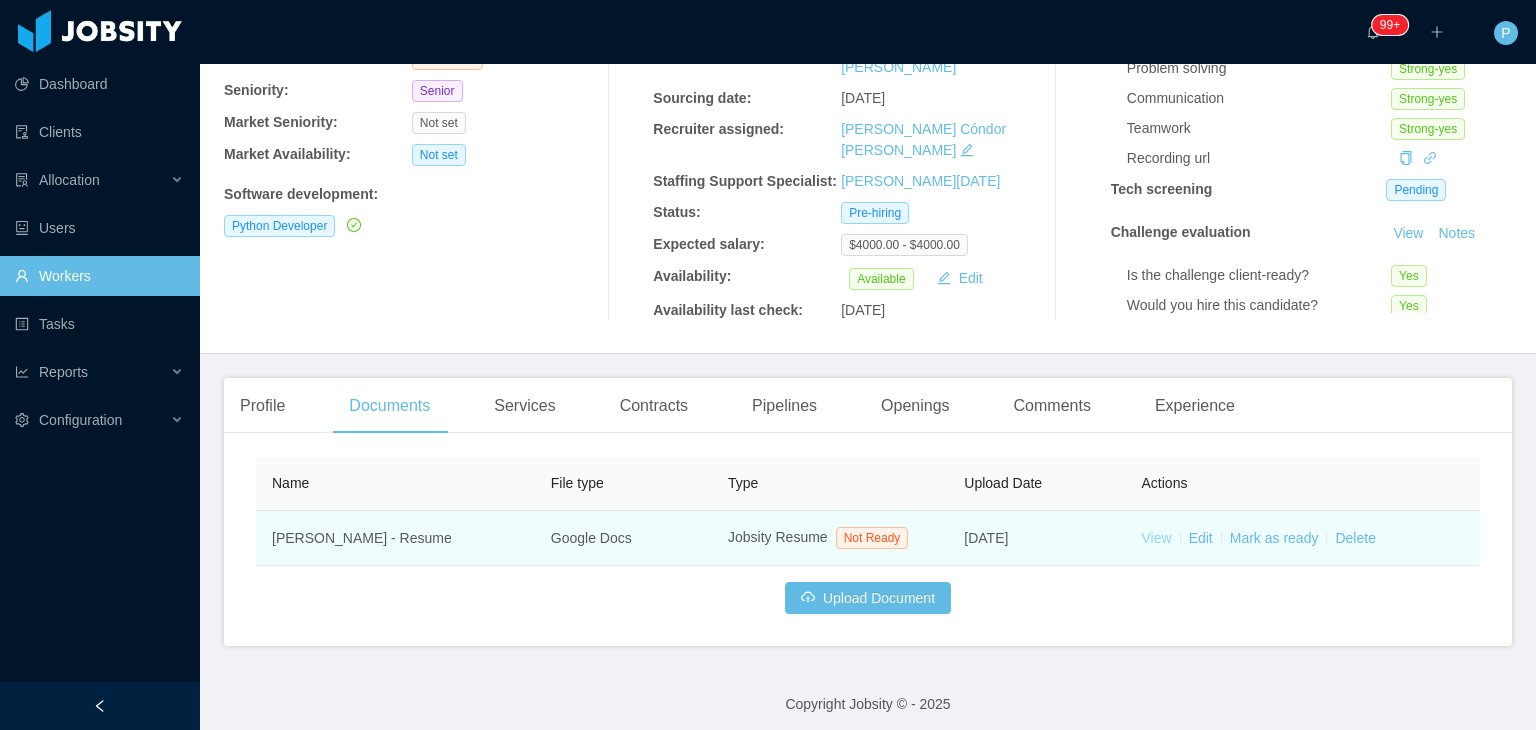 click on "View" at bounding box center [1157, 538] 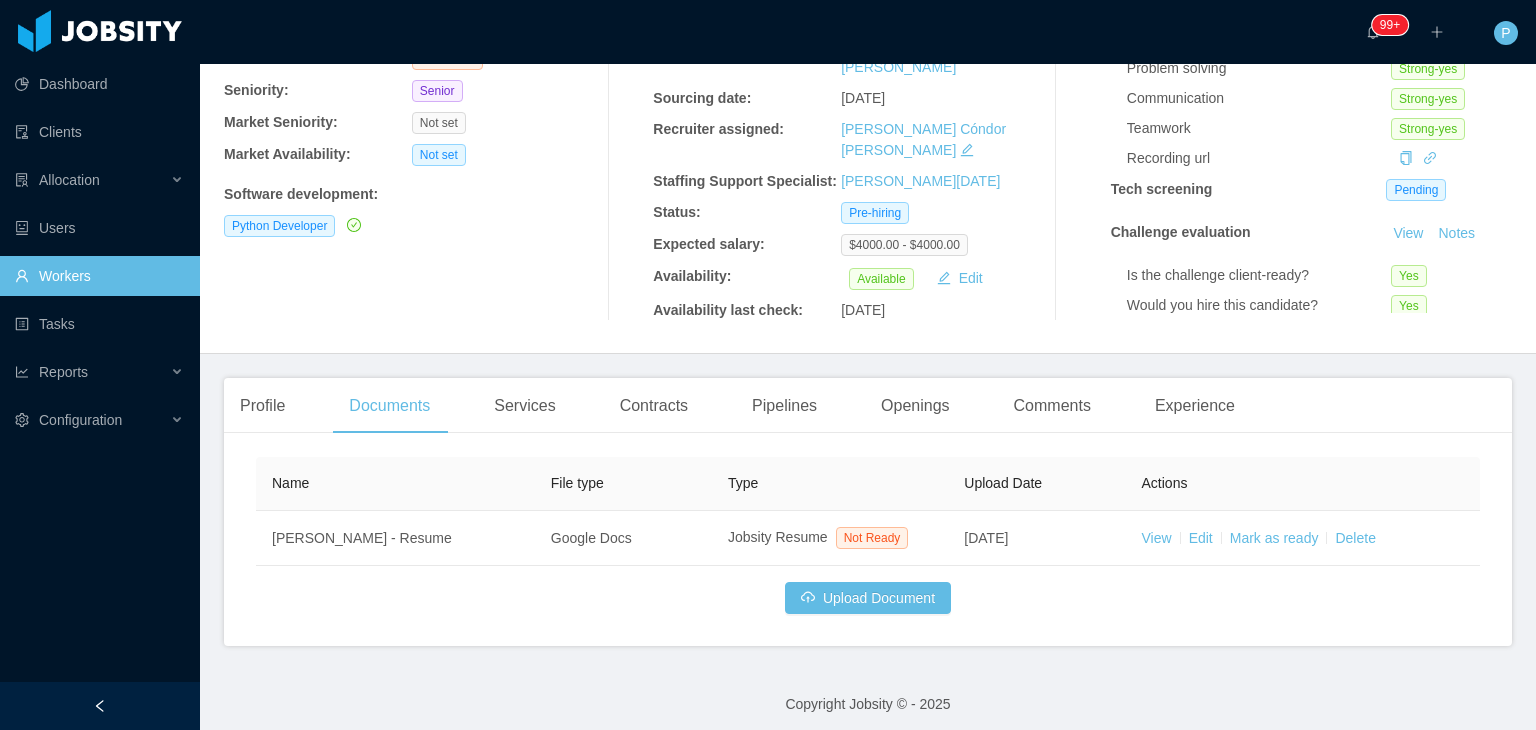 scroll, scrollTop: 0, scrollLeft: 0, axis: both 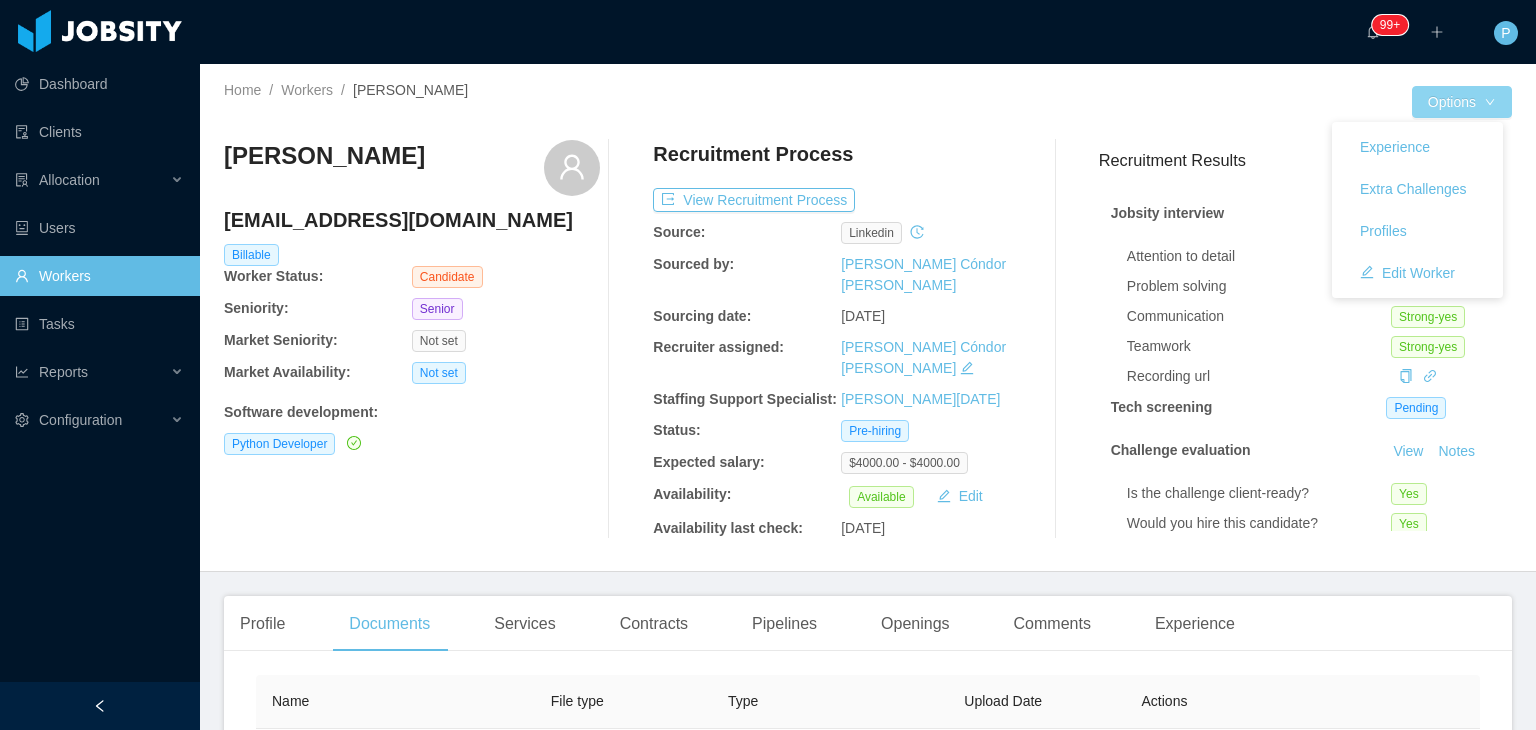 click on "Options" at bounding box center (1462, 102) 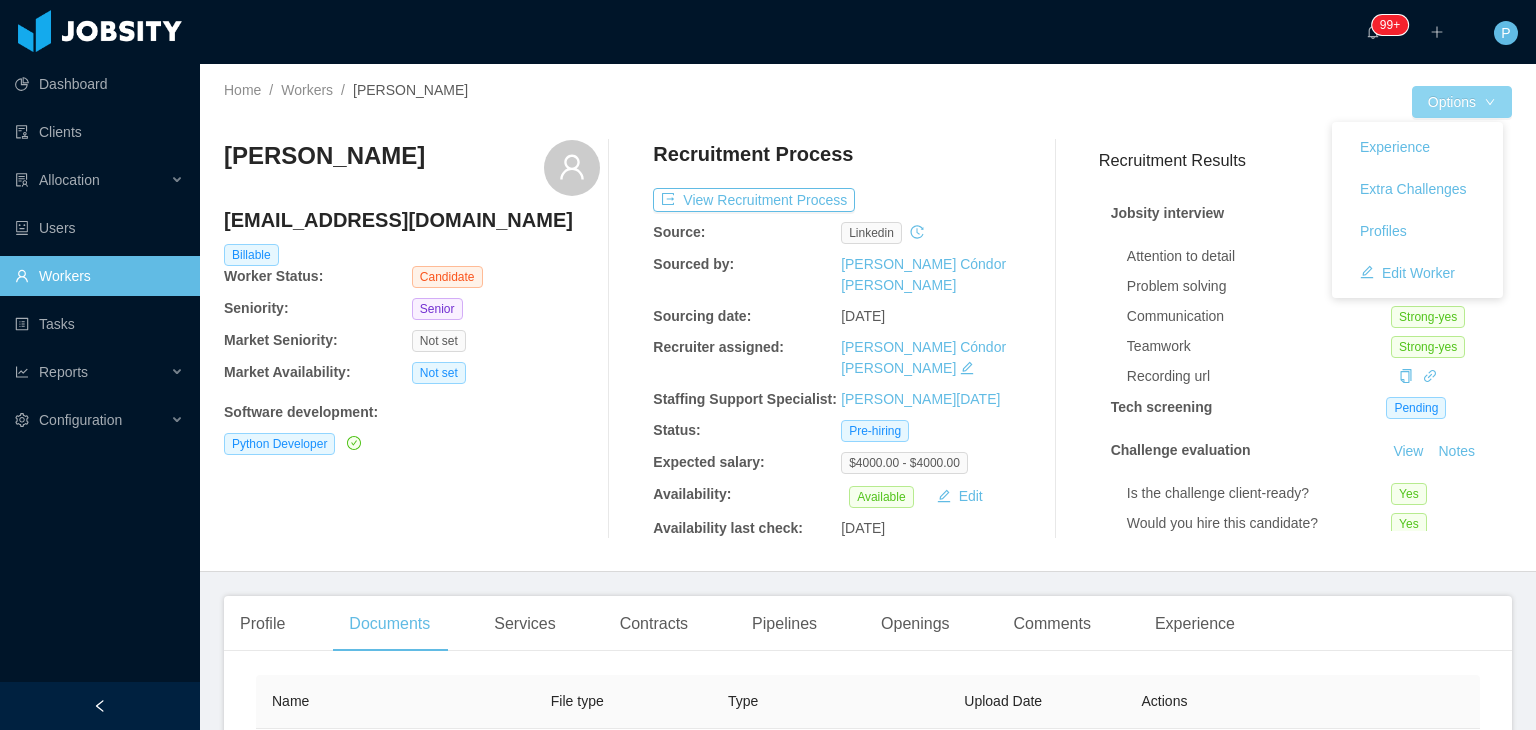 click on "Options" at bounding box center (1462, 102) 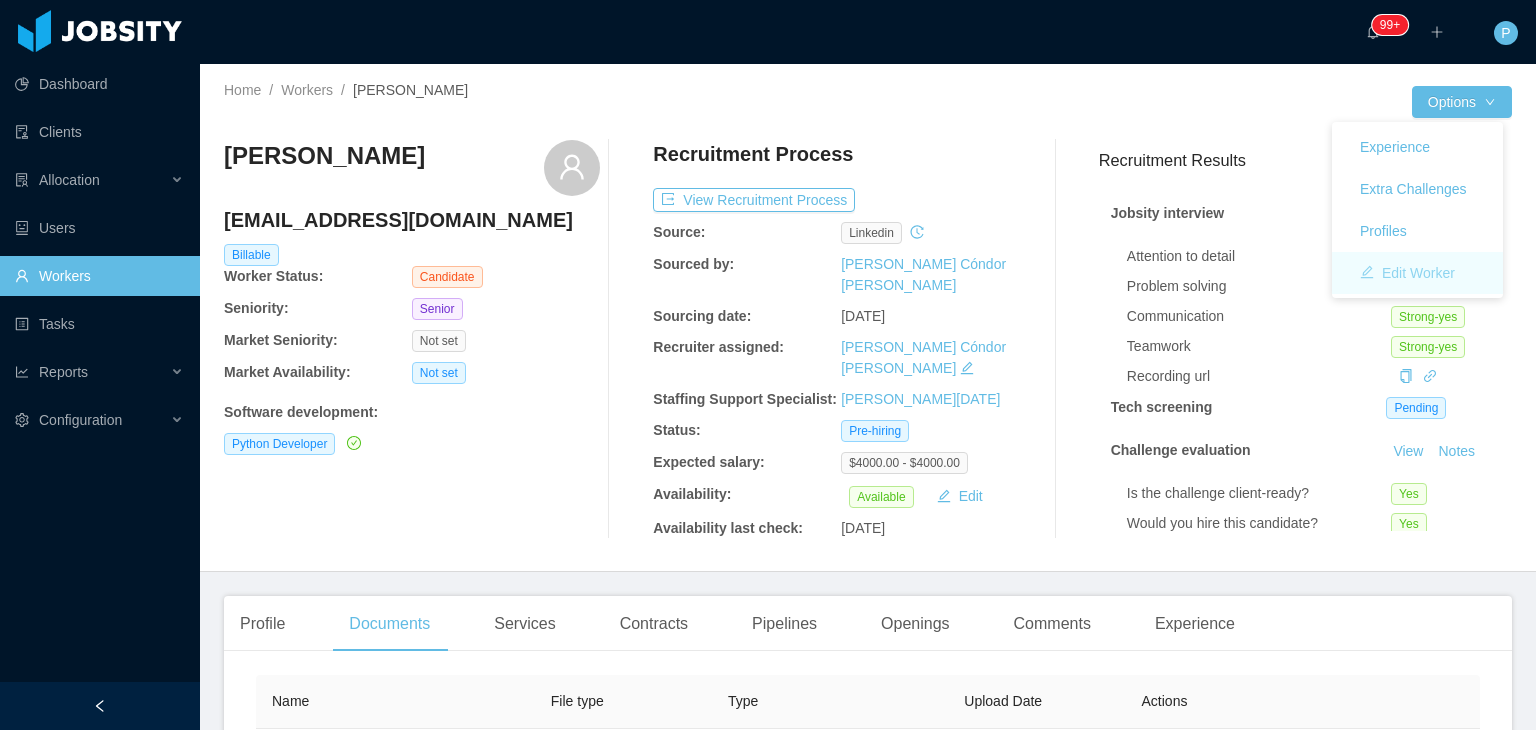 click on "Edit Worker" at bounding box center (1407, 273) 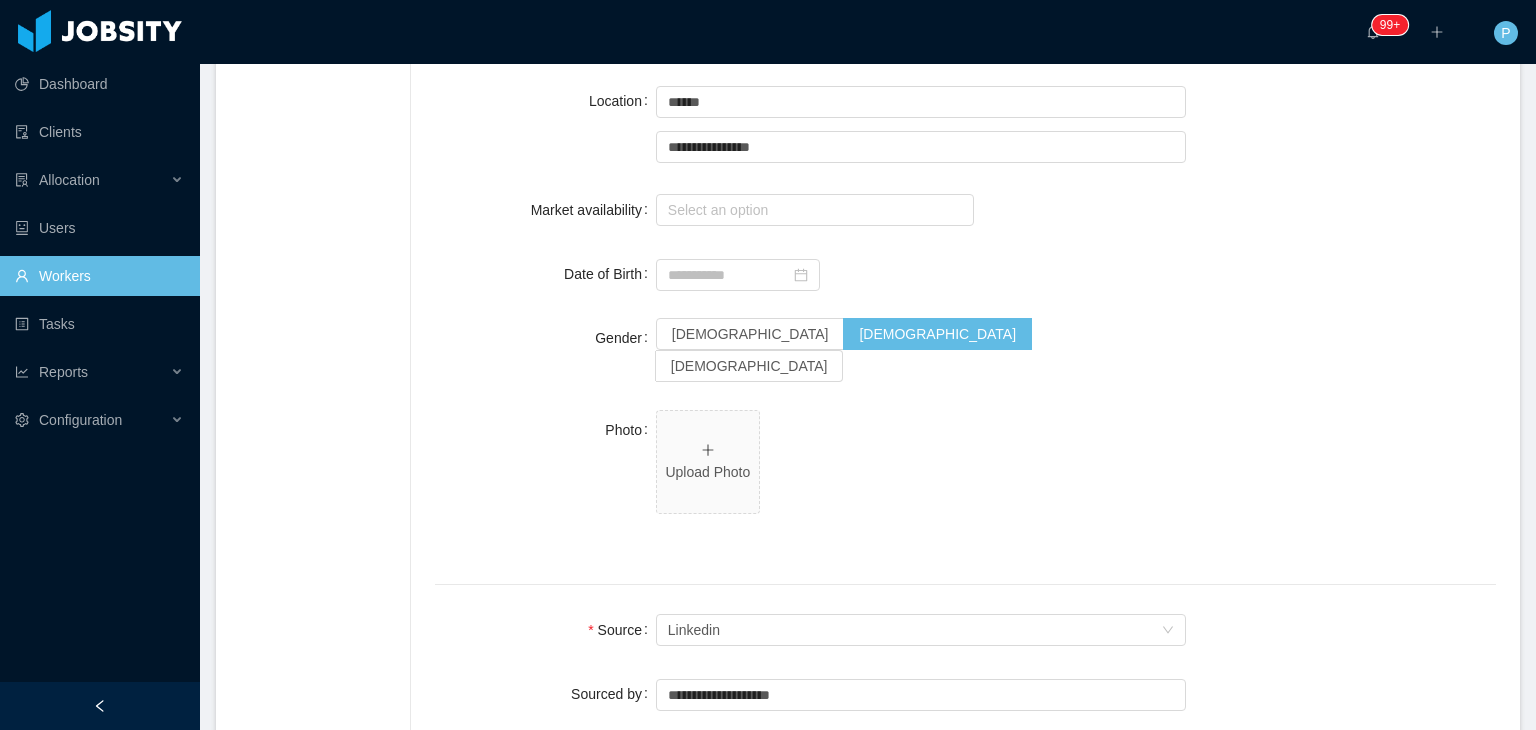 scroll, scrollTop: 944, scrollLeft: 0, axis: vertical 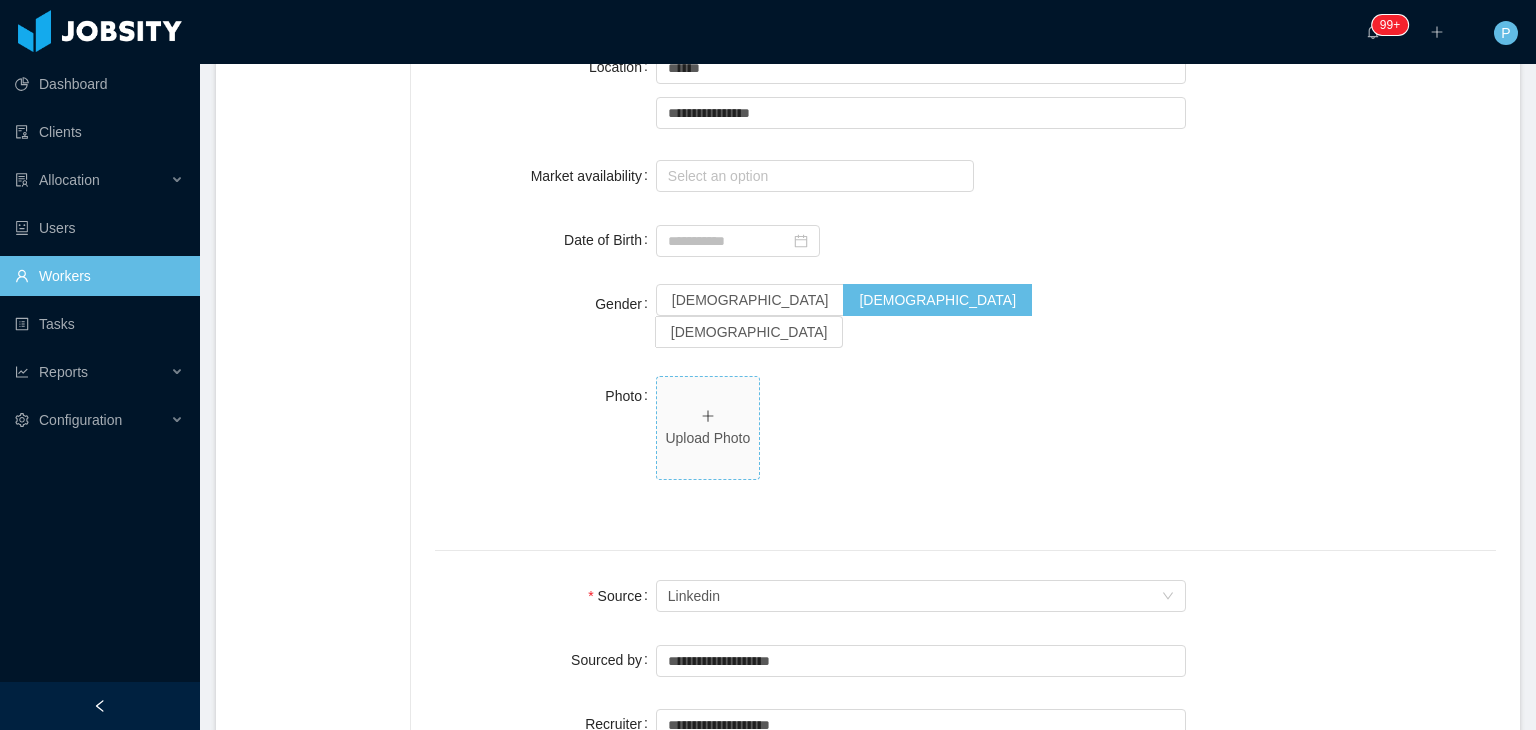click on "Upload Photo" at bounding box center (708, 438) 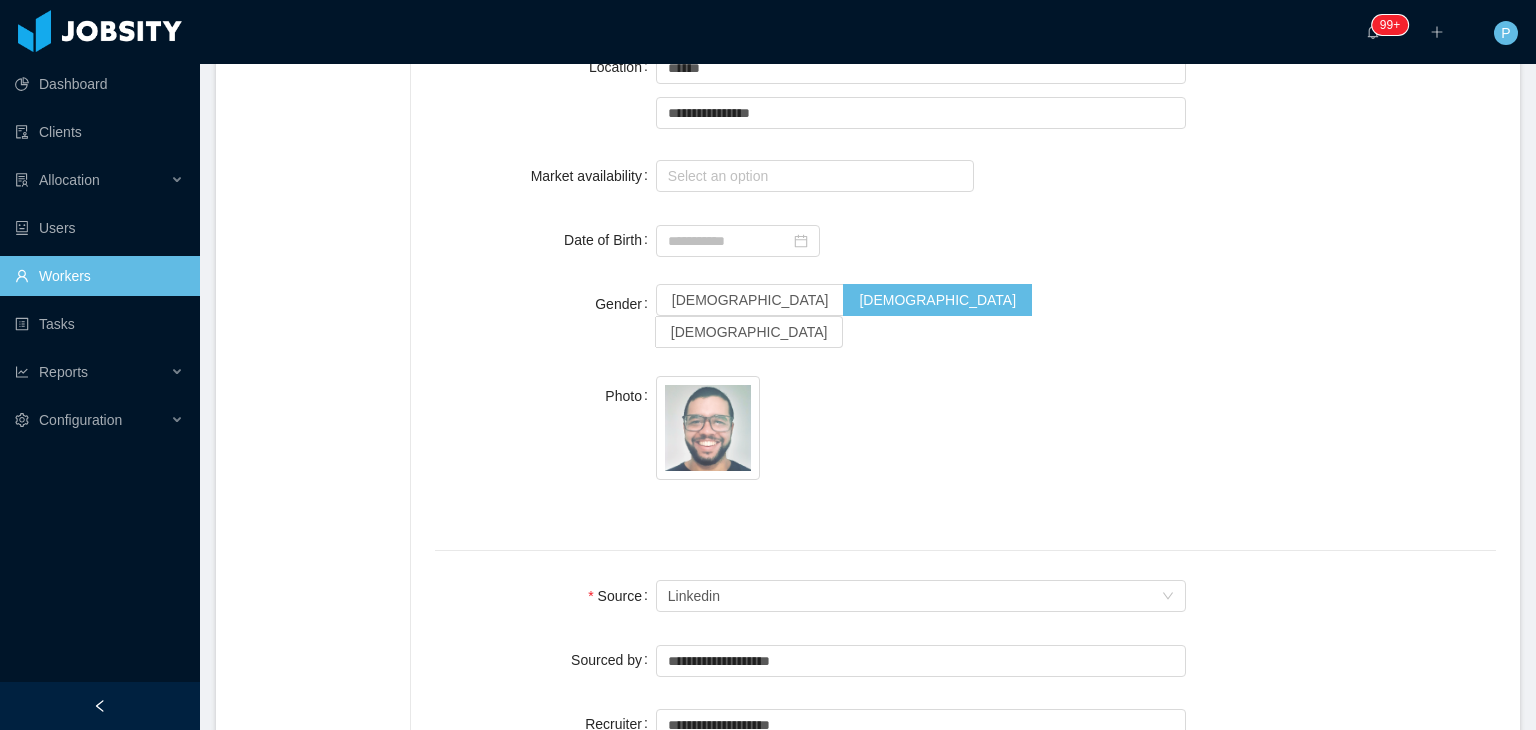 click on "Photo MGg.jpg" at bounding box center (965, 439) 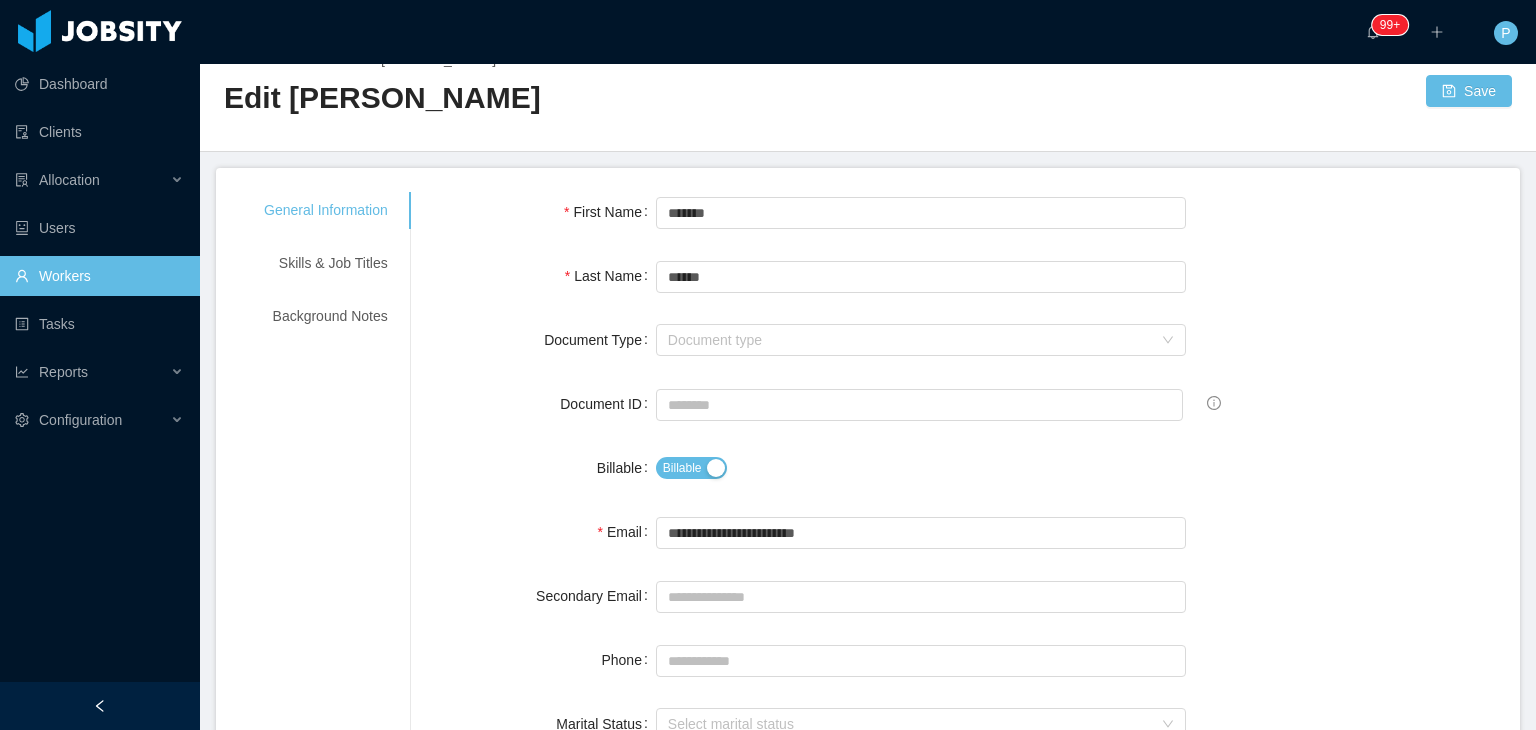 scroll, scrollTop: 0, scrollLeft: 0, axis: both 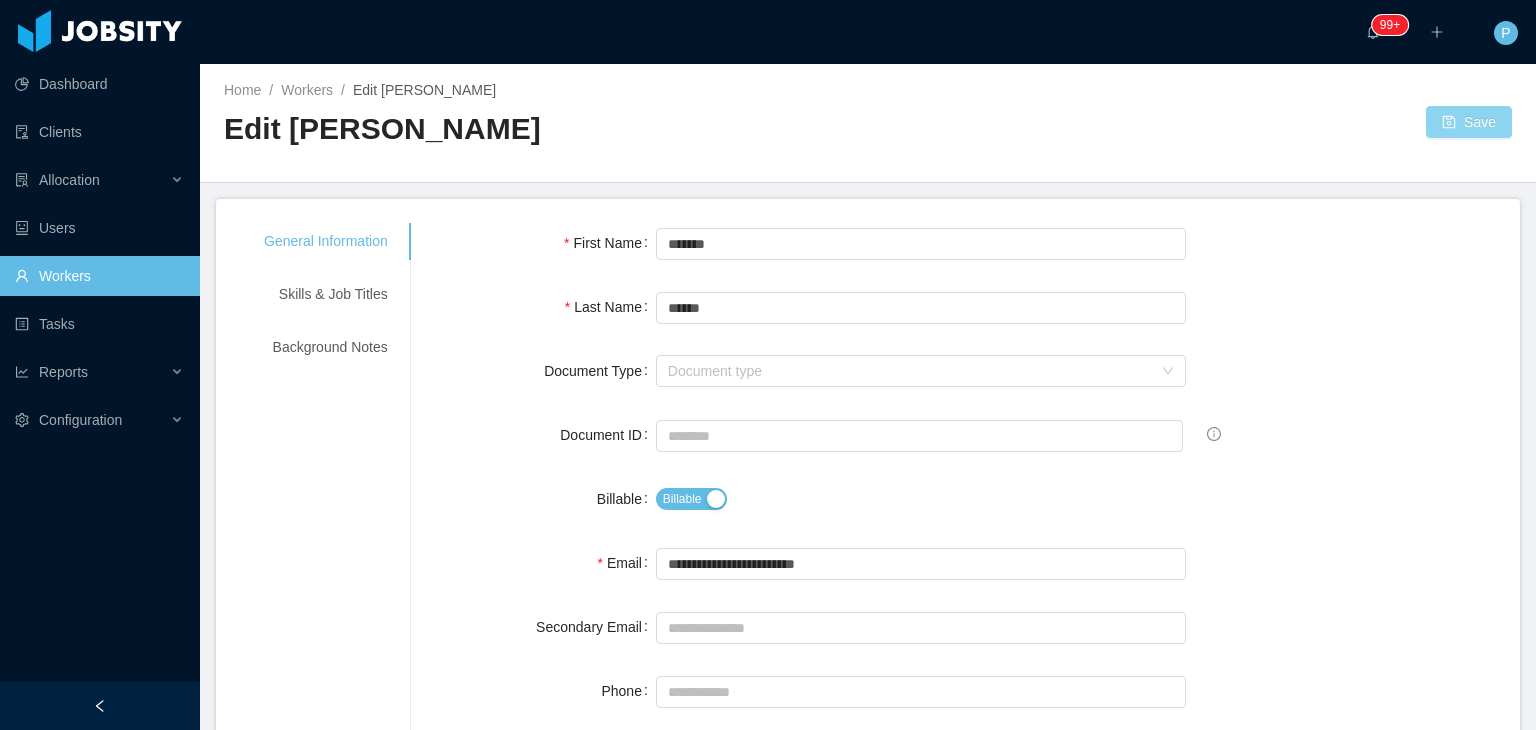 click on "Save" at bounding box center [1469, 122] 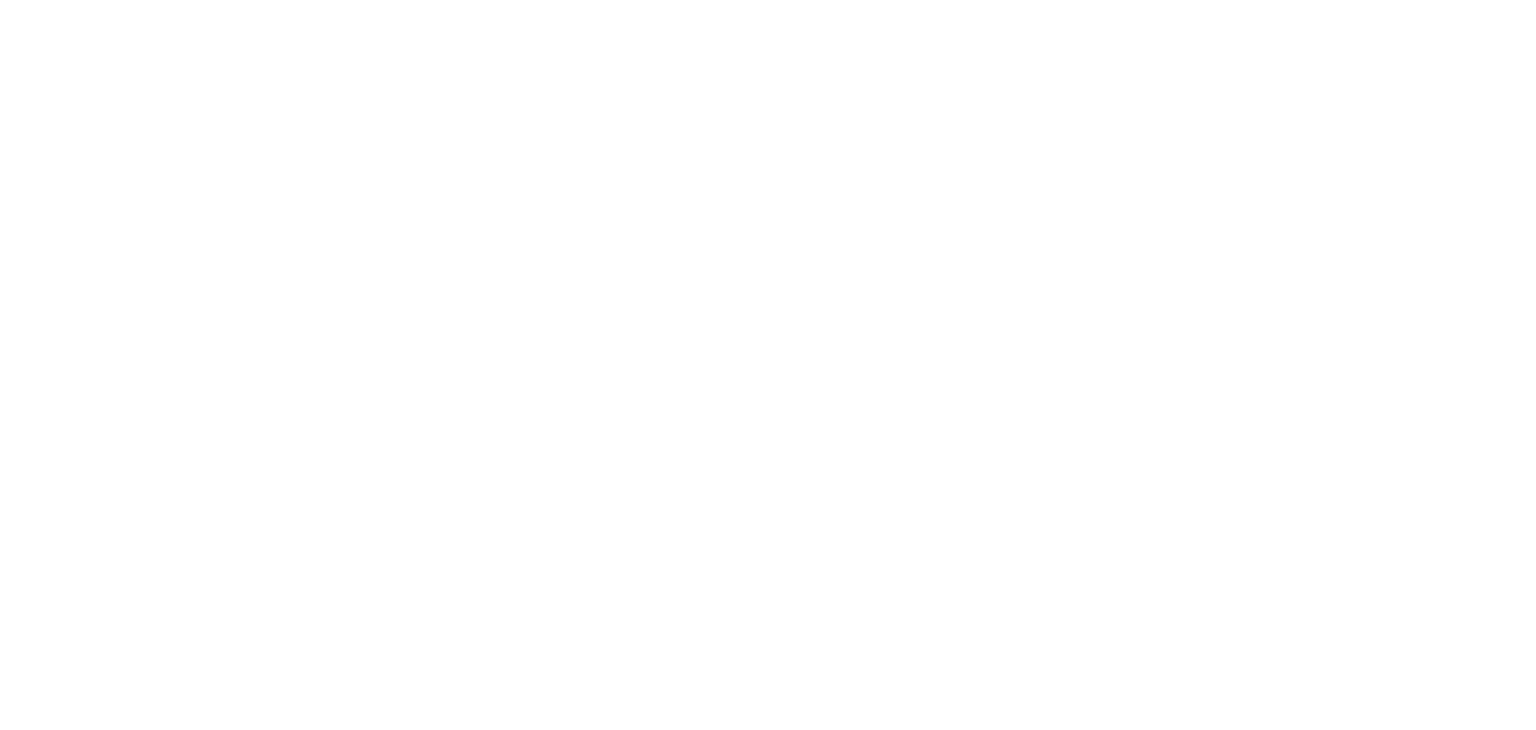 scroll, scrollTop: 0, scrollLeft: 0, axis: both 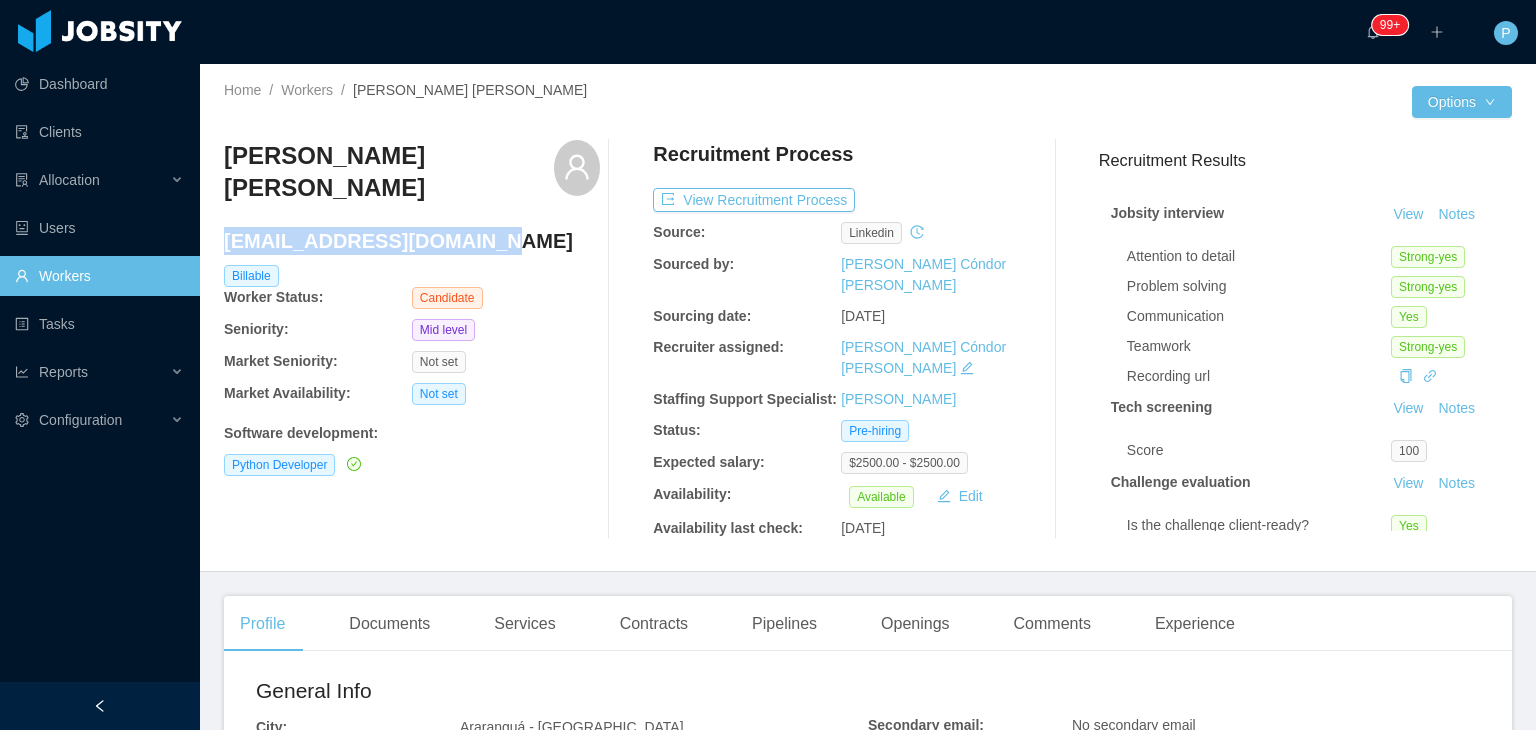 drag, startPoint x: 523, startPoint y: 229, endPoint x: 228, endPoint y: 225, distance: 295.02713 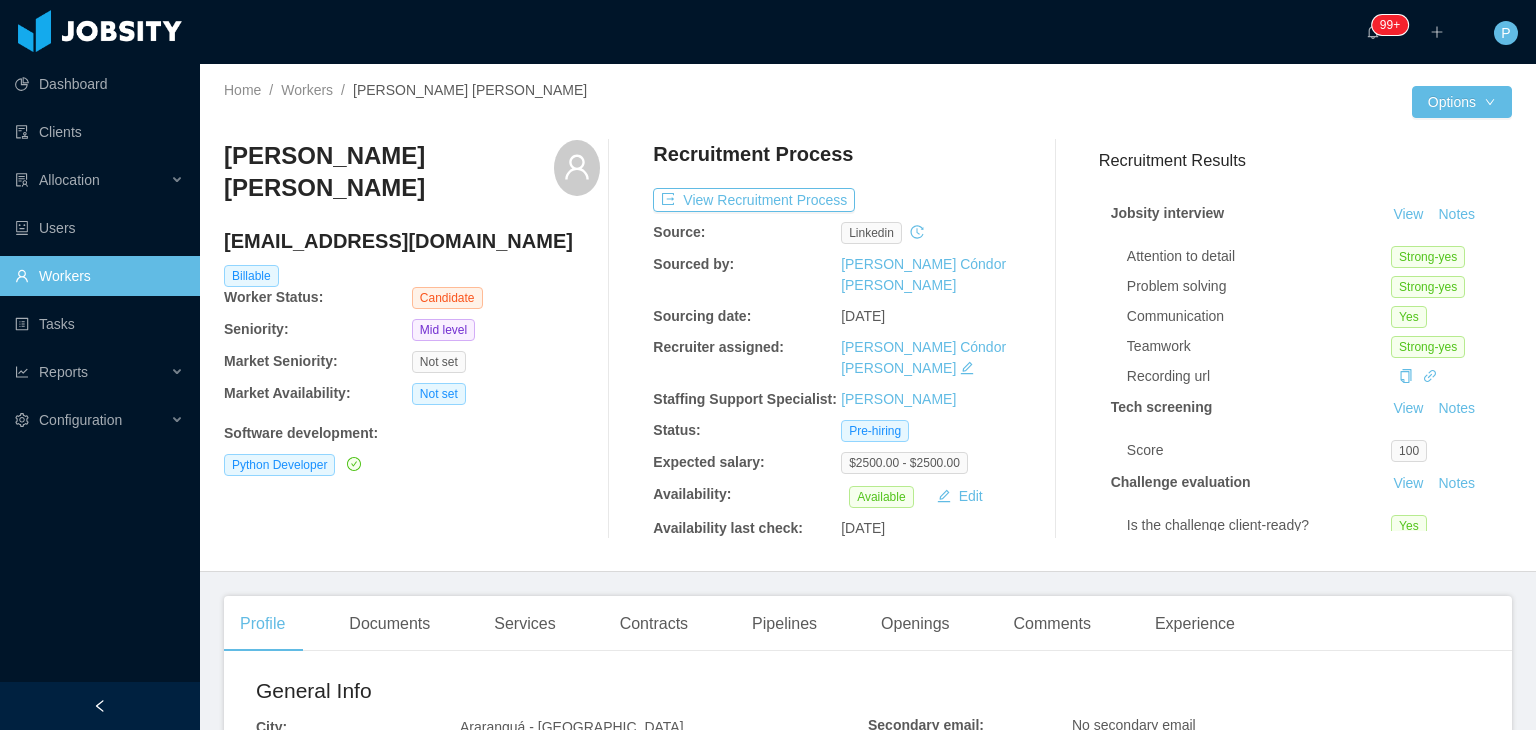 click on "Recruitment Process" at bounding box center [841, 159] 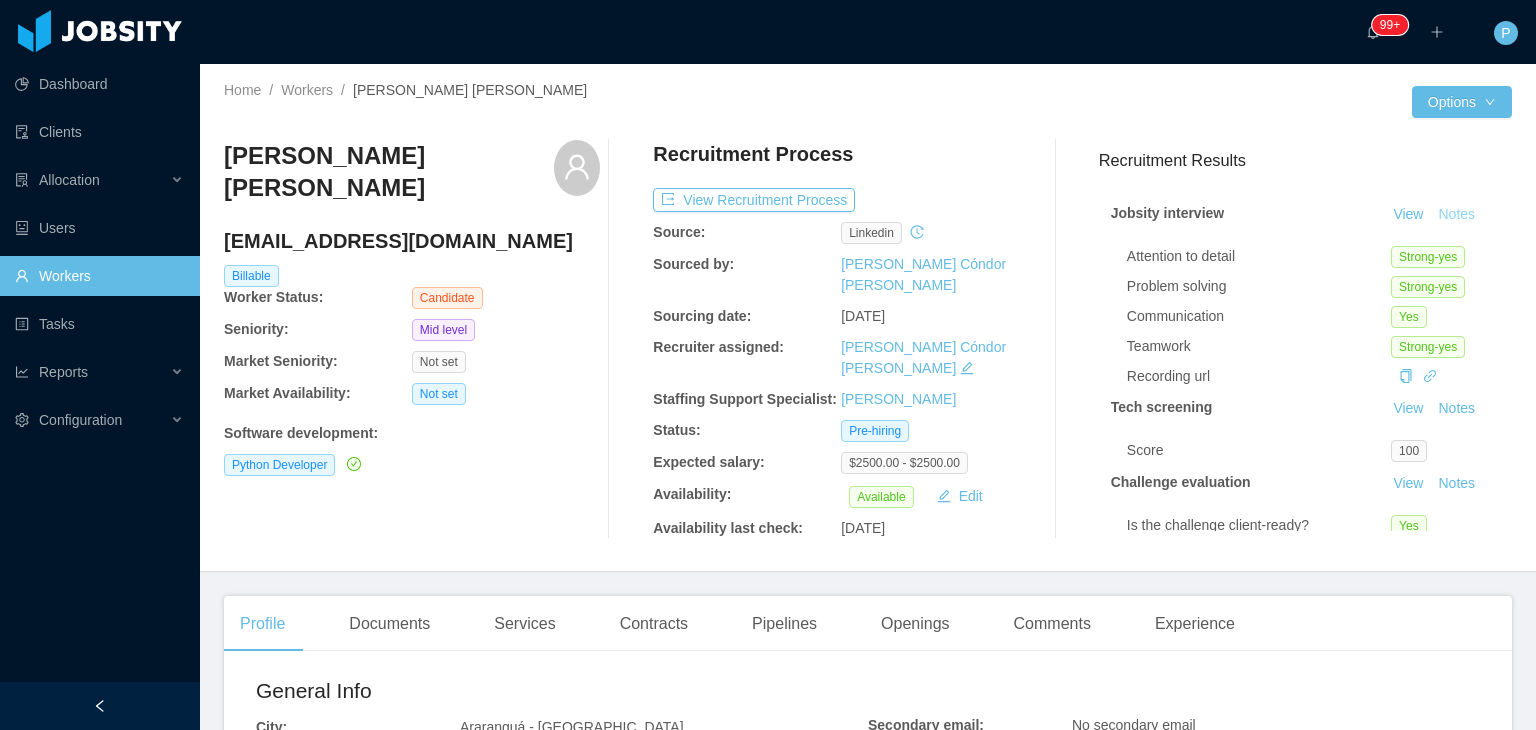 click on "Notes" at bounding box center [1456, 215] 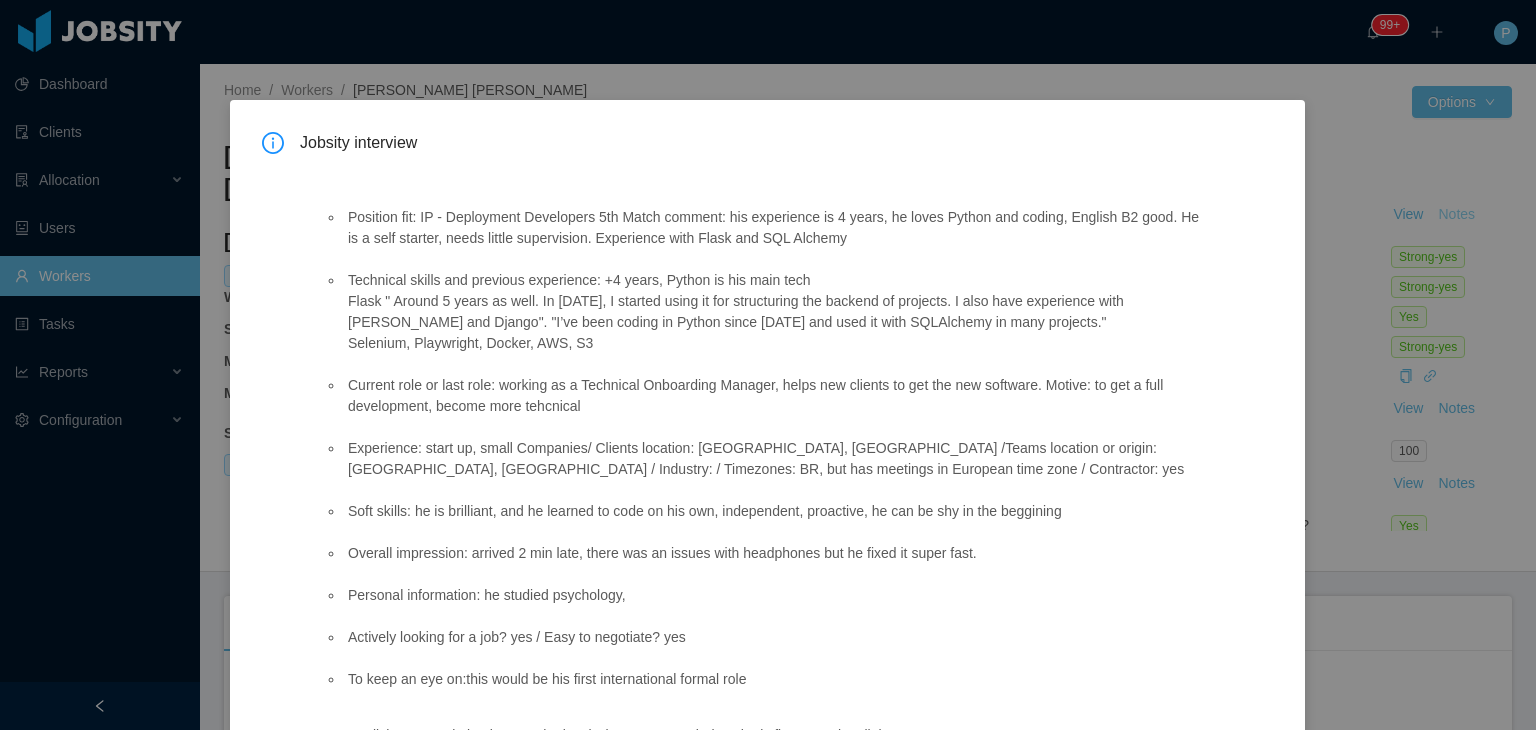 scroll, scrollTop: 59, scrollLeft: 0, axis: vertical 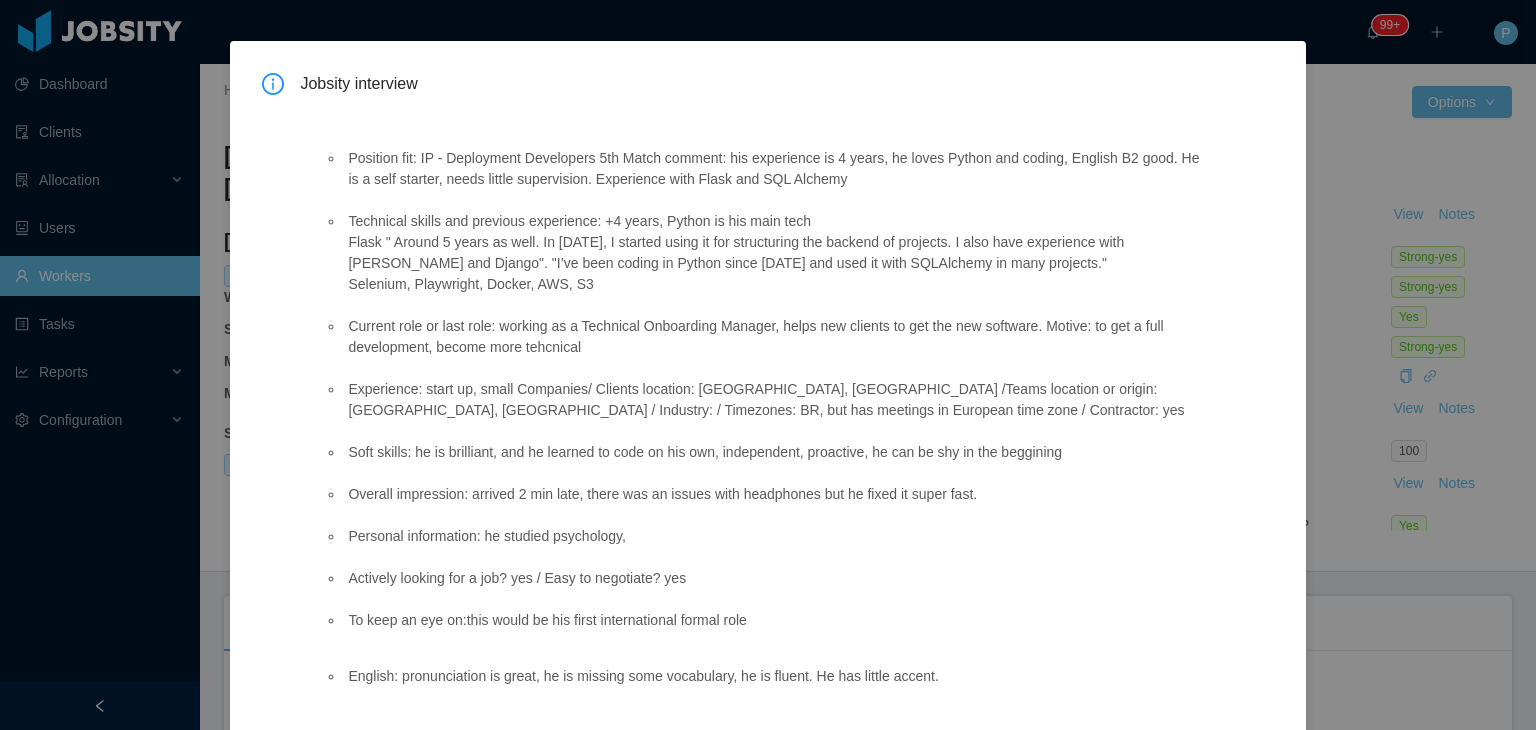 type 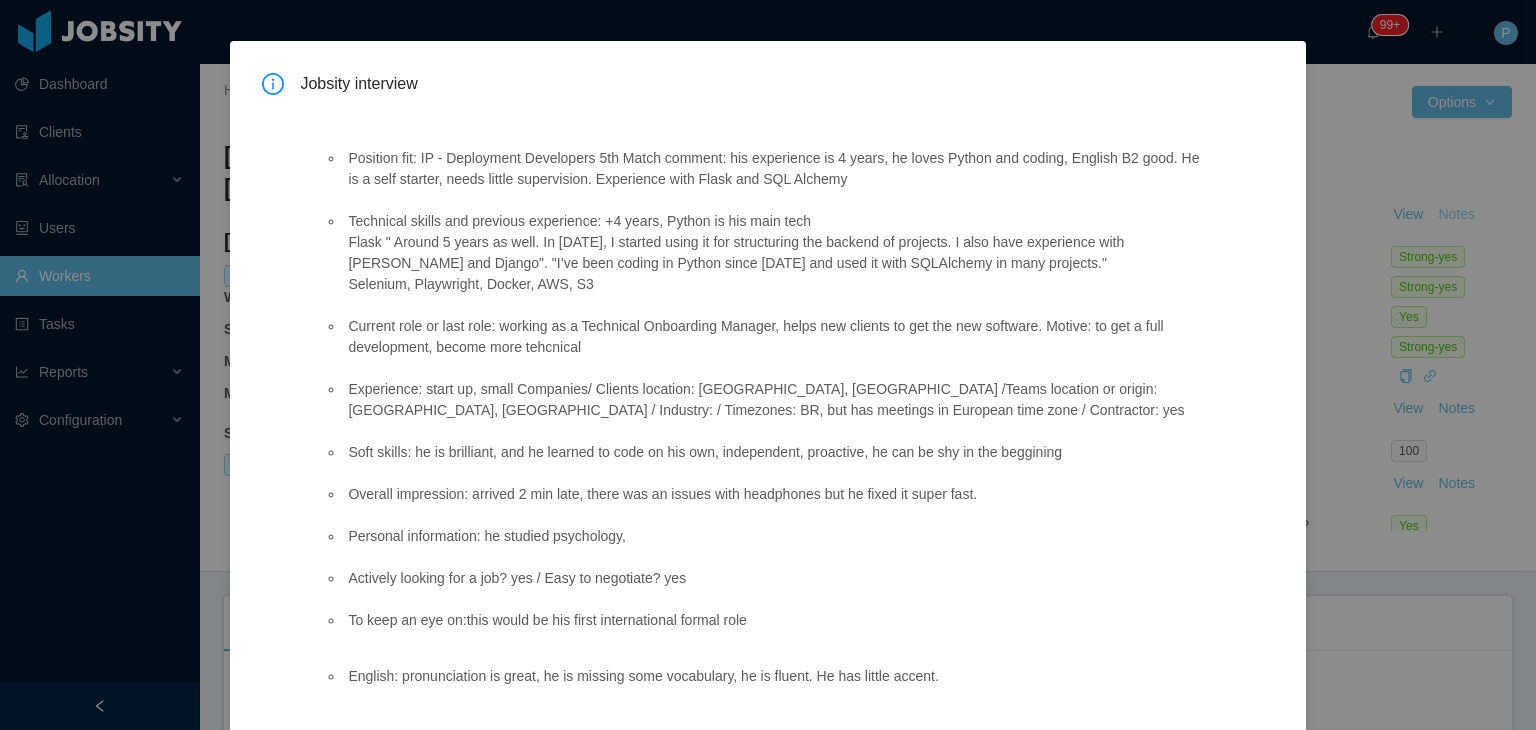 type 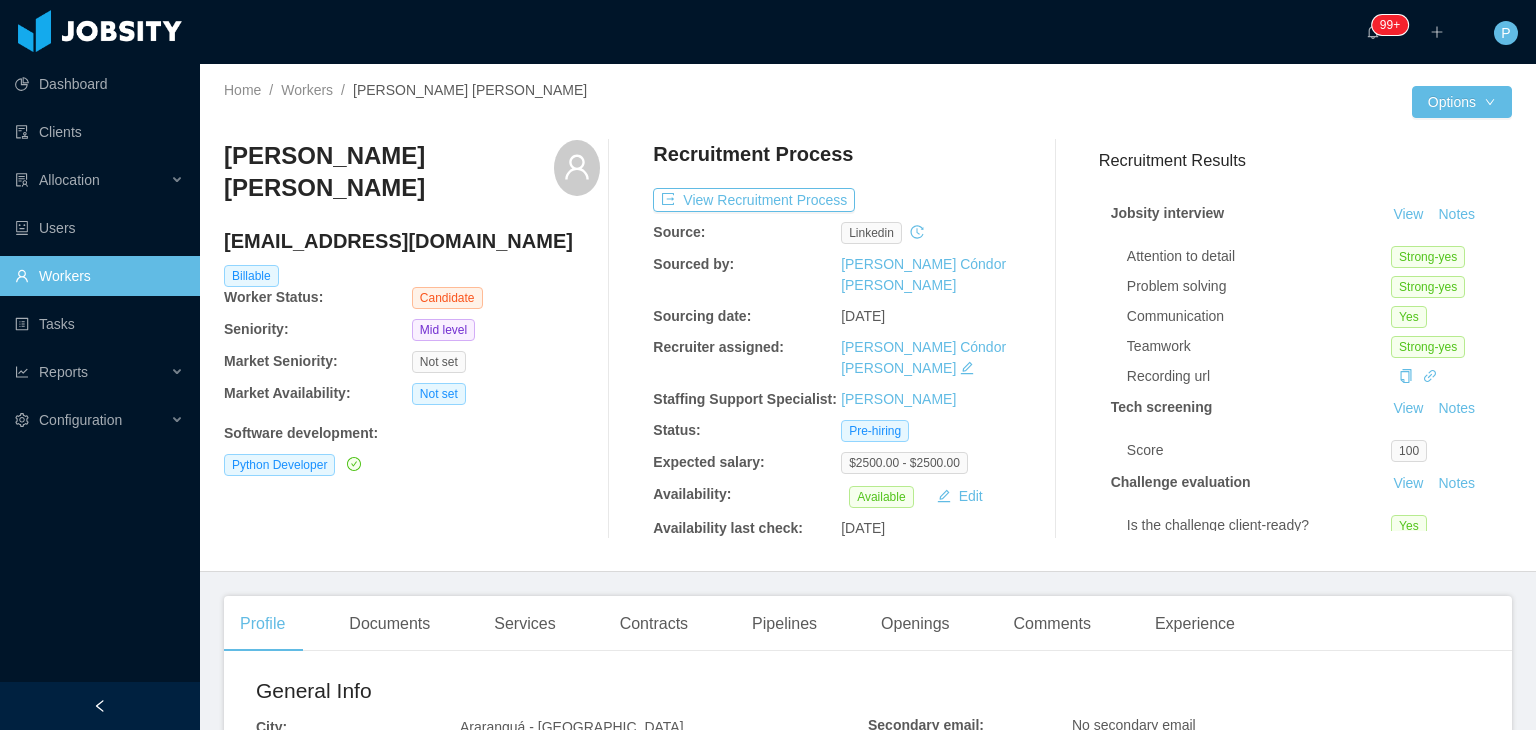 click on "Matheus Bruno Moraes mbrunomoraes97@gmail.com  Billable  Worker Status: Candidate Seniority:   Mid level   Market Seniority:  Not set  Market Availability: Not set Software development : Python Developer Recruitment Process View Recruitment Process  Source: linkedin Sourced by: Paola Cóndor Andrade Sourcing date: Jun 16th, 2025 Recruiter assigned: Paola Cóndor Andrade   Staffing Support Specialist: Omar Nieves Status: Pre-hiring Expected salary: $2500.00 - $2500.00 Availability: Available Edit Availability last check: Jul 1st, 2025 Recruitment Results Jobsity interview
View Notes Attention to detail Strong-yes Problem solving Strong-yes Communication Yes Teamwork Strong-yes Recording url Tech screening
View Notes Score 100 Challenge evaluation
View Notes Is the challenge client-ready? Yes Would you hire this candidate? Strong-yes Seniority suggested Senior Approval
View Notes Approved Yes" at bounding box center [868, 339] 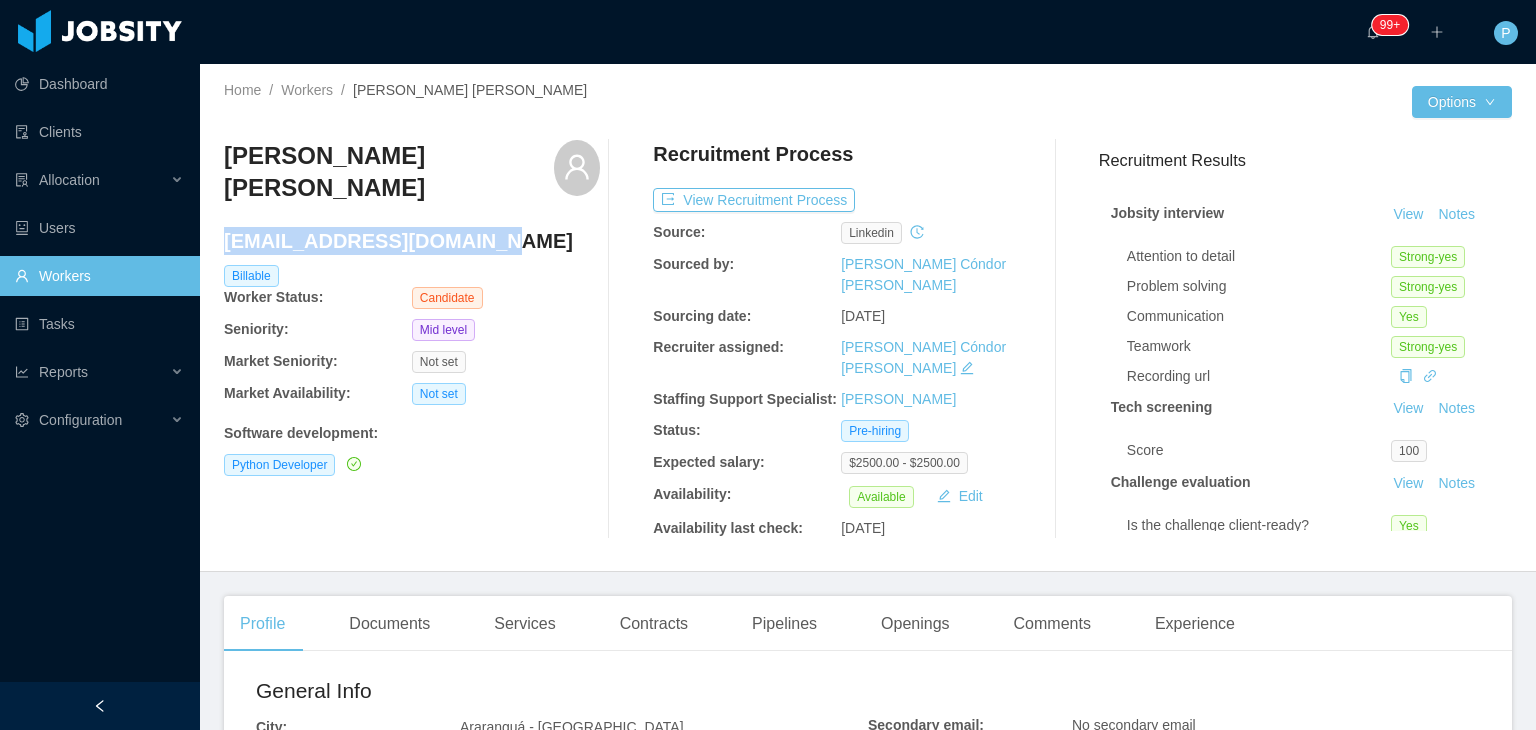 drag, startPoint x: 514, startPoint y: 220, endPoint x: 224, endPoint y: 227, distance: 290.08447 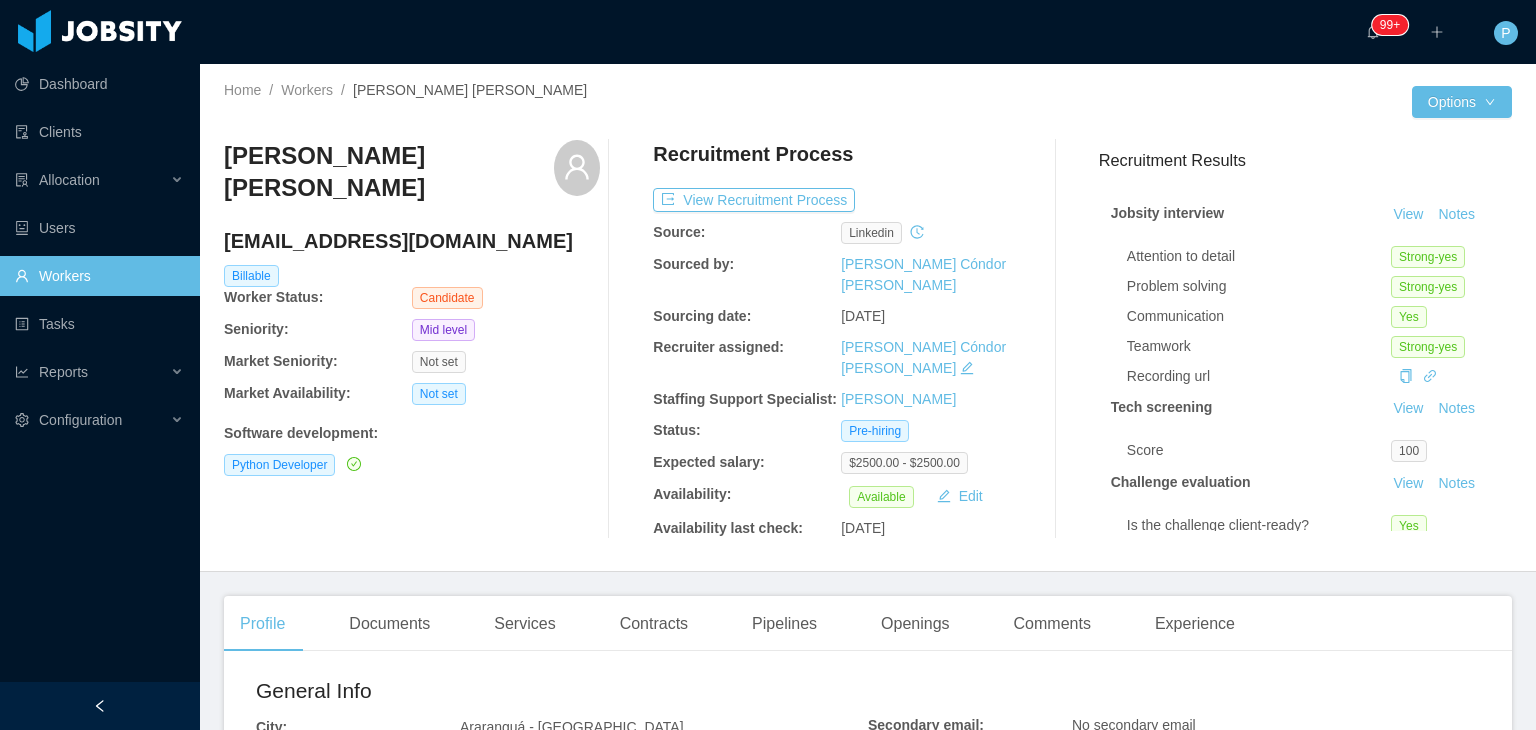 click on "Matheus Bruno Moraes mbrunomoraes97@gmail.com  Billable  Worker Status: Candidate Seniority:   Mid level   Market Seniority:  Not set  Market Availability: Not set Software development : Python Developer" at bounding box center (412, 339) 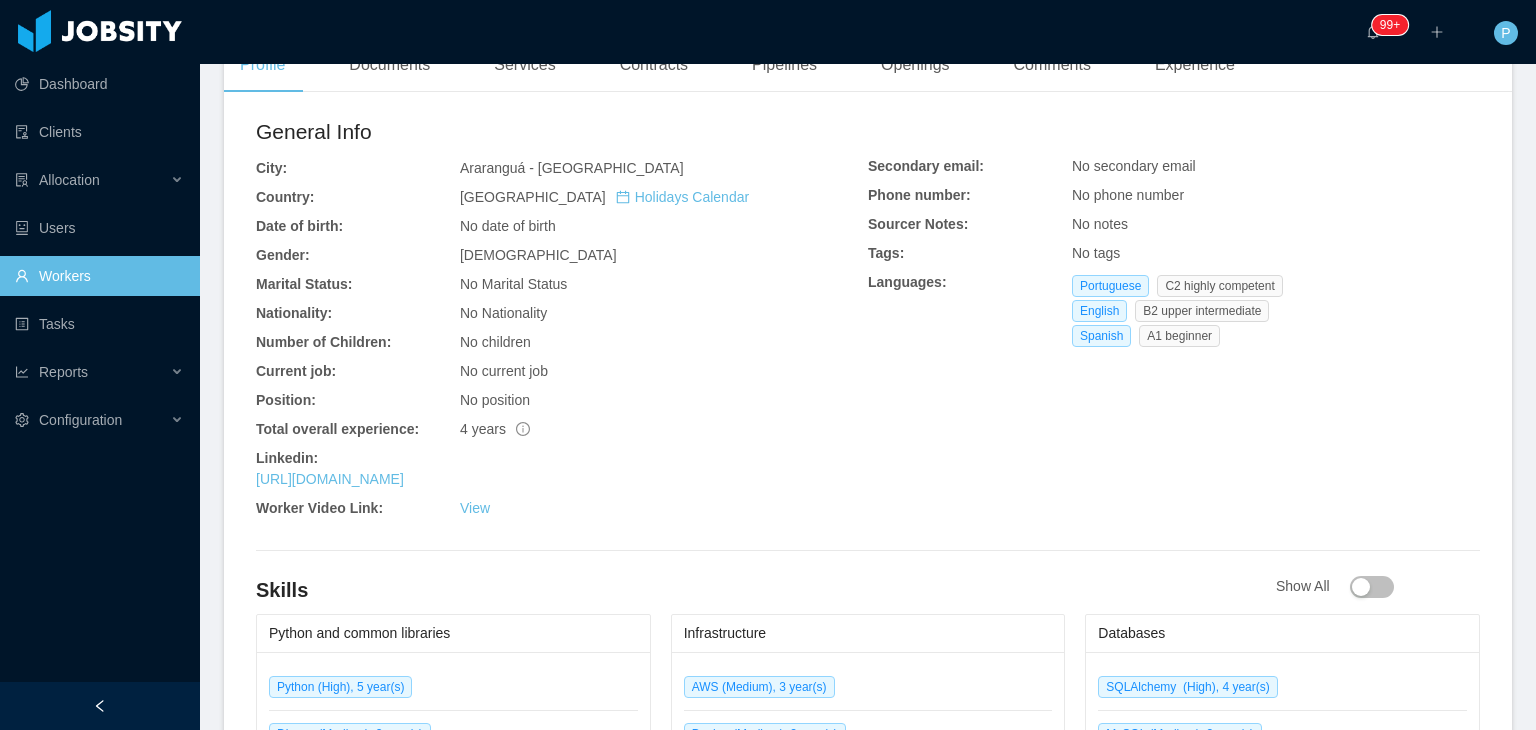 scroll, scrollTop: 600, scrollLeft: 0, axis: vertical 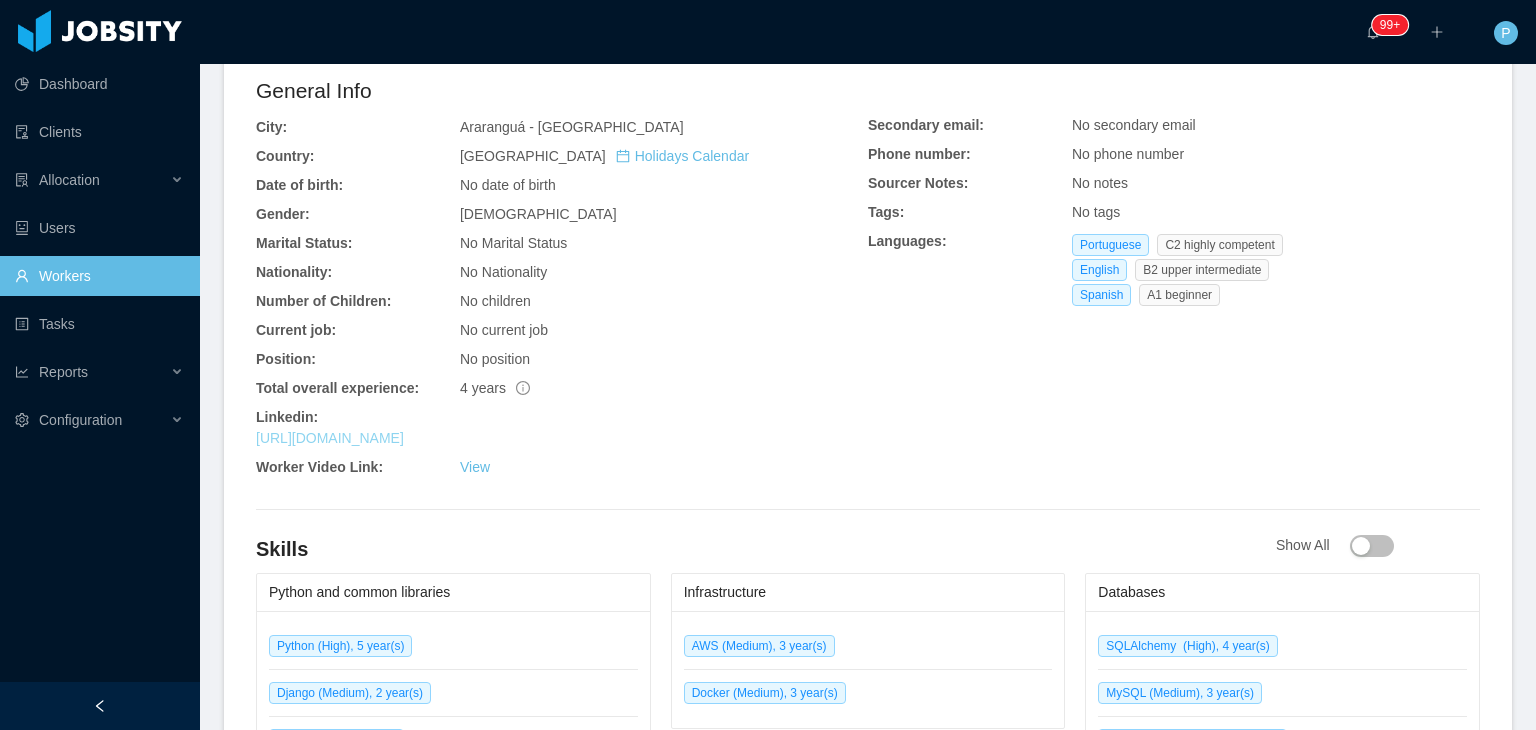 click on "https://www.linkedin.com/in/brunomoraes97" at bounding box center [330, 438] 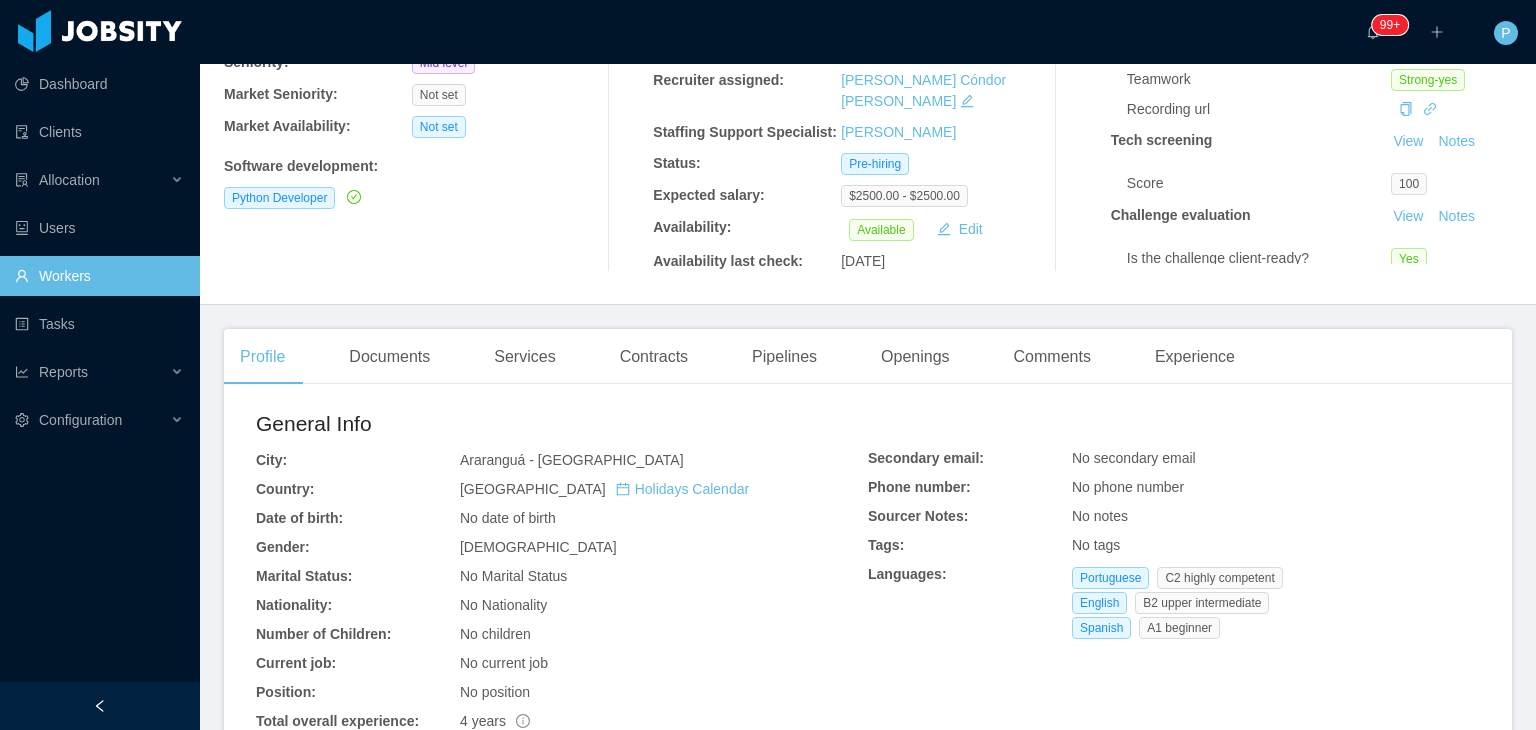 scroll, scrollTop: 0, scrollLeft: 0, axis: both 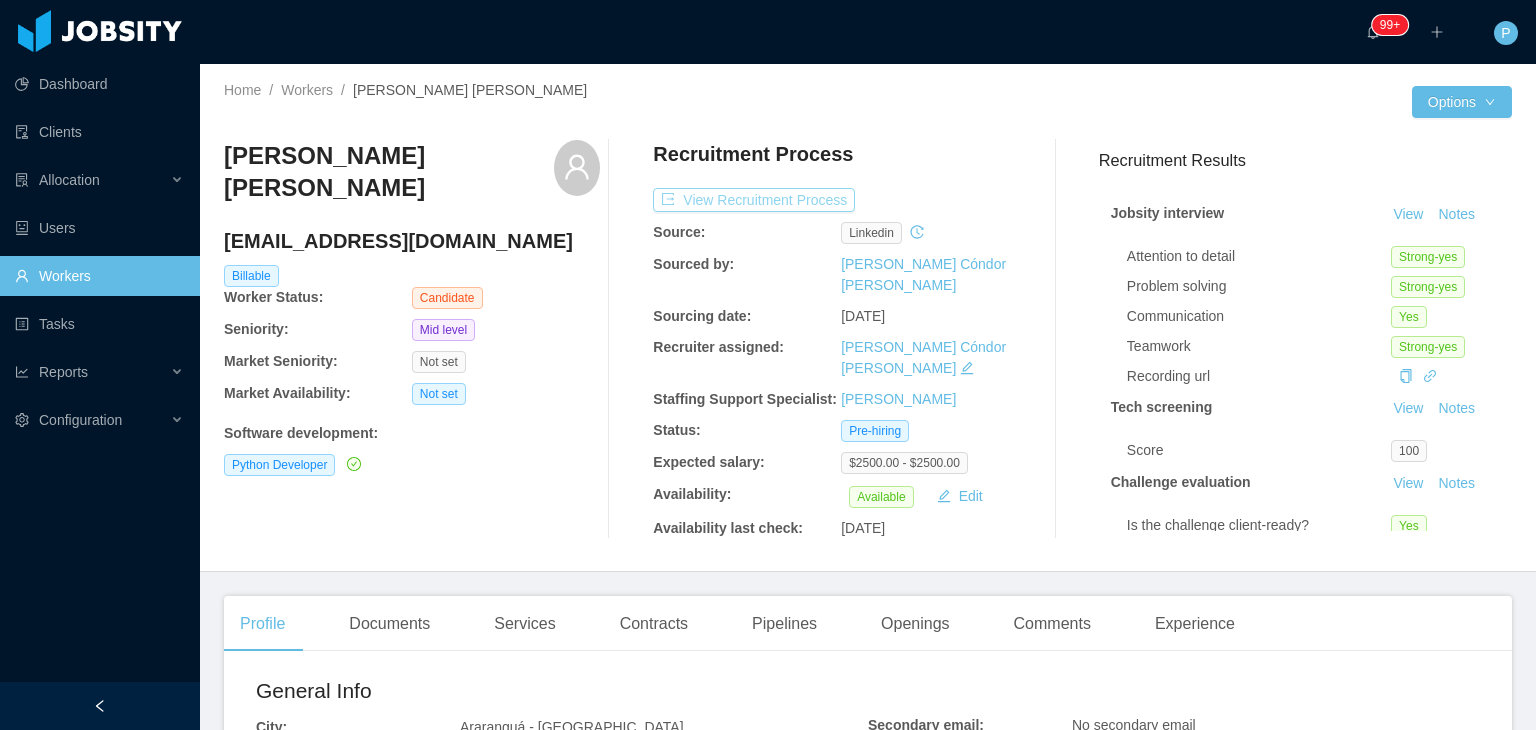 click on "View Recruitment Process" at bounding box center (754, 200) 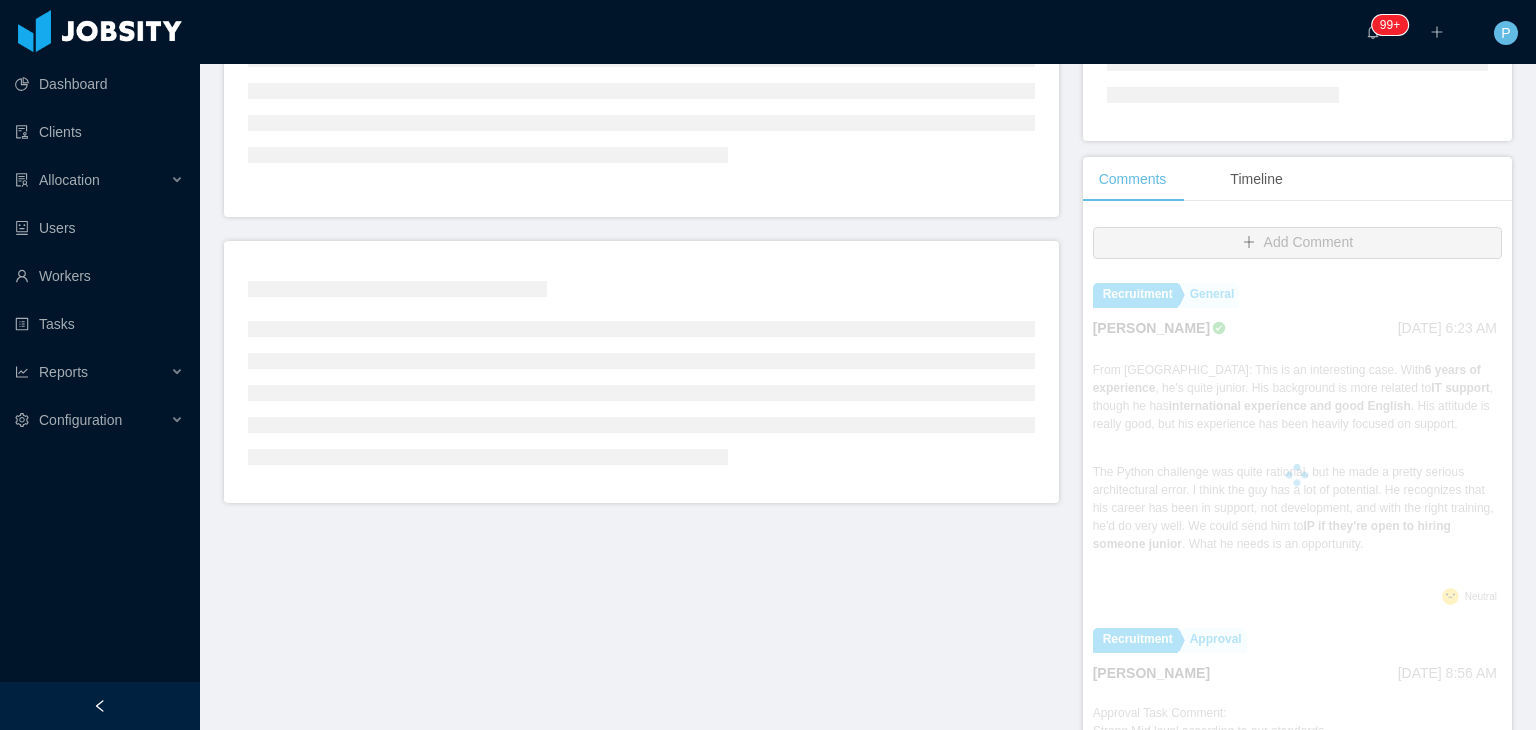 scroll, scrollTop: 362, scrollLeft: 0, axis: vertical 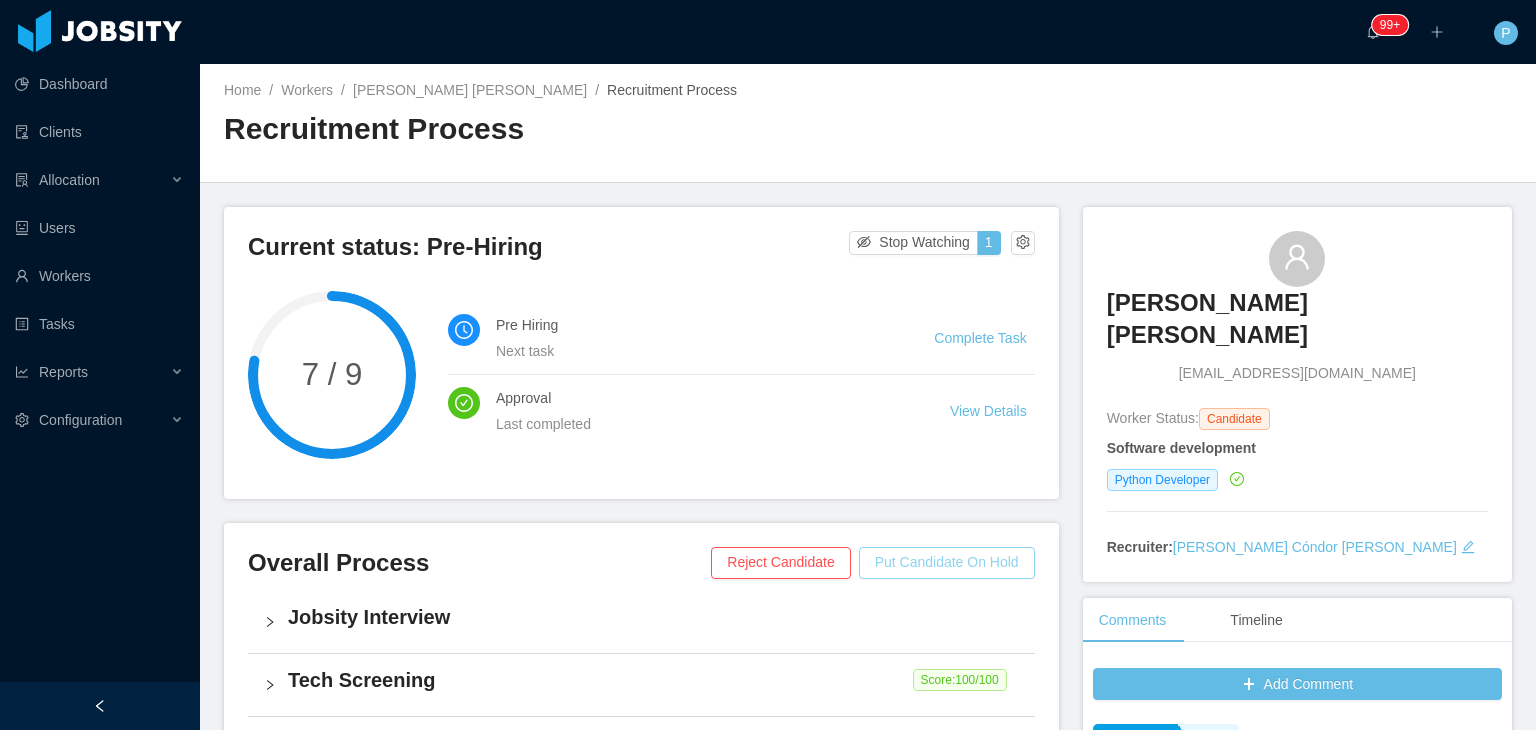 click on "Put Candidate On Hold" at bounding box center [947, 563] 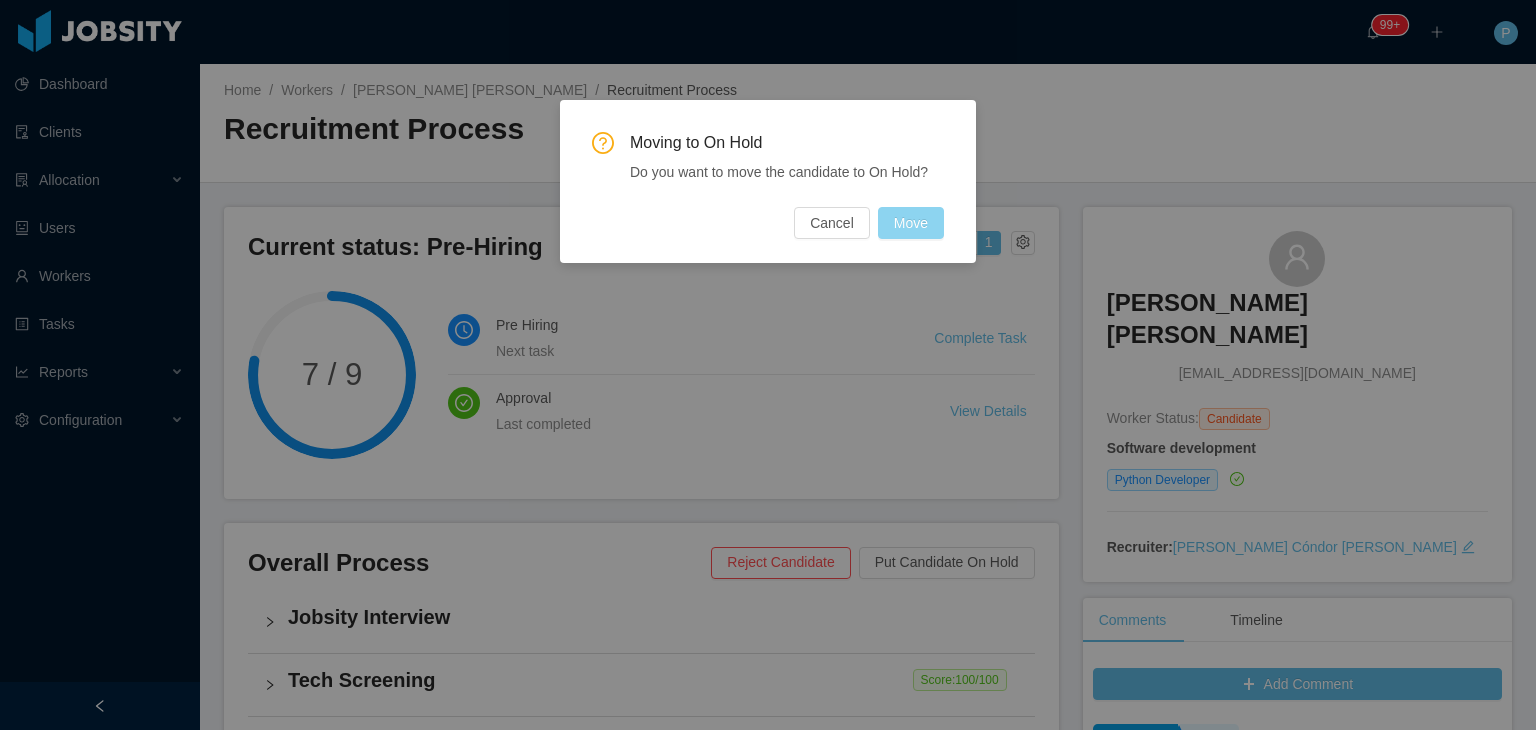 click on "Move" at bounding box center [911, 223] 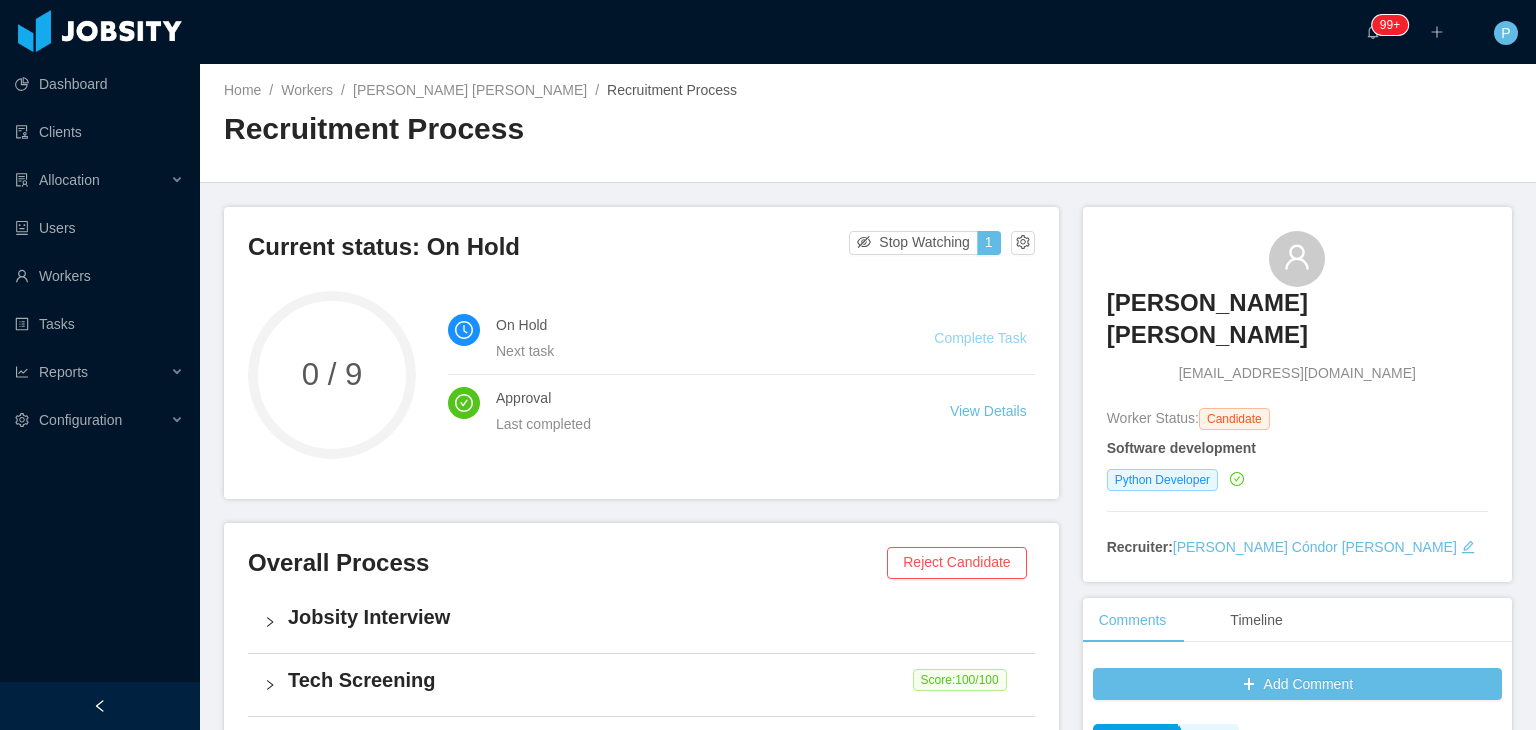 click on "Complete Task" at bounding box center (980, 338) 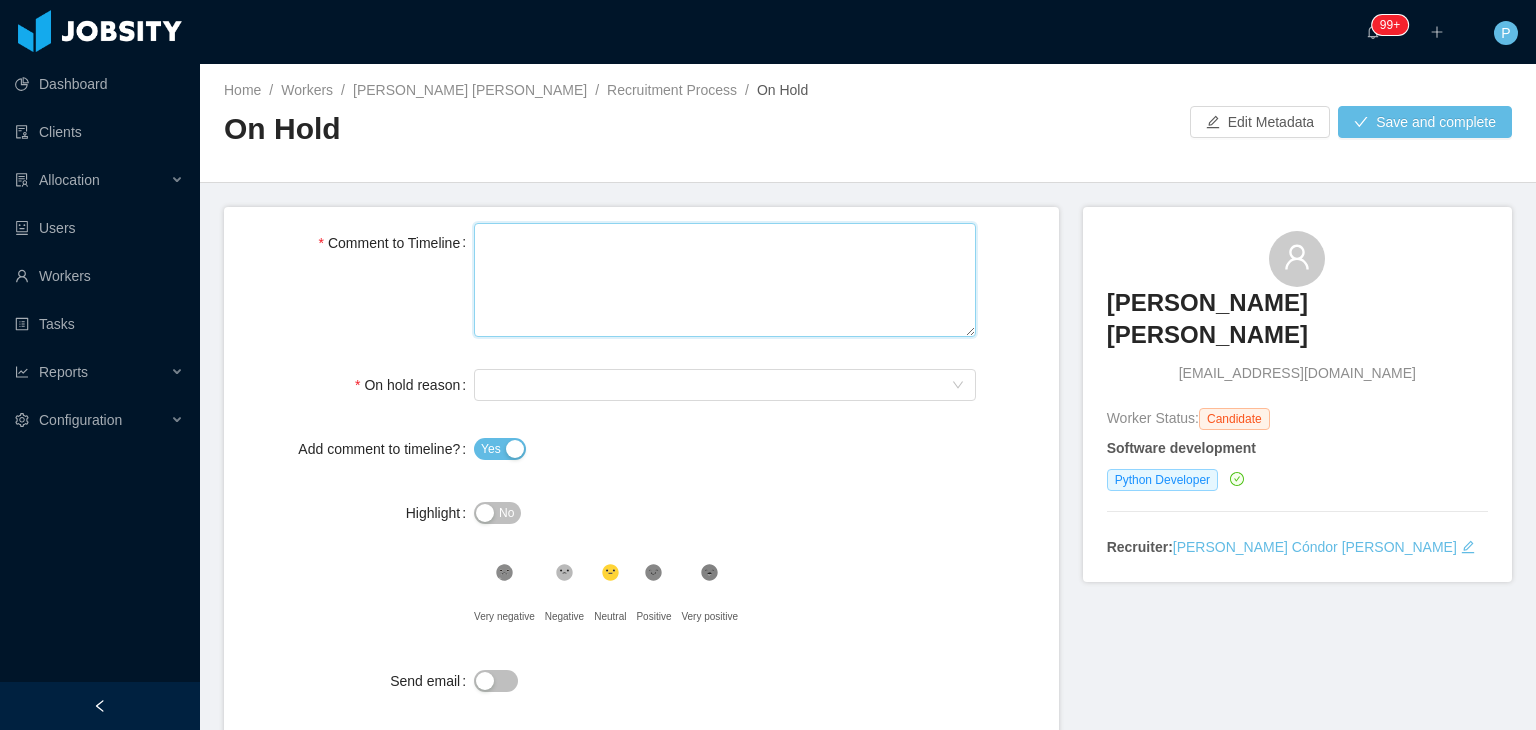 click on "Comment to Timeline" at bounding box center (725, 280) 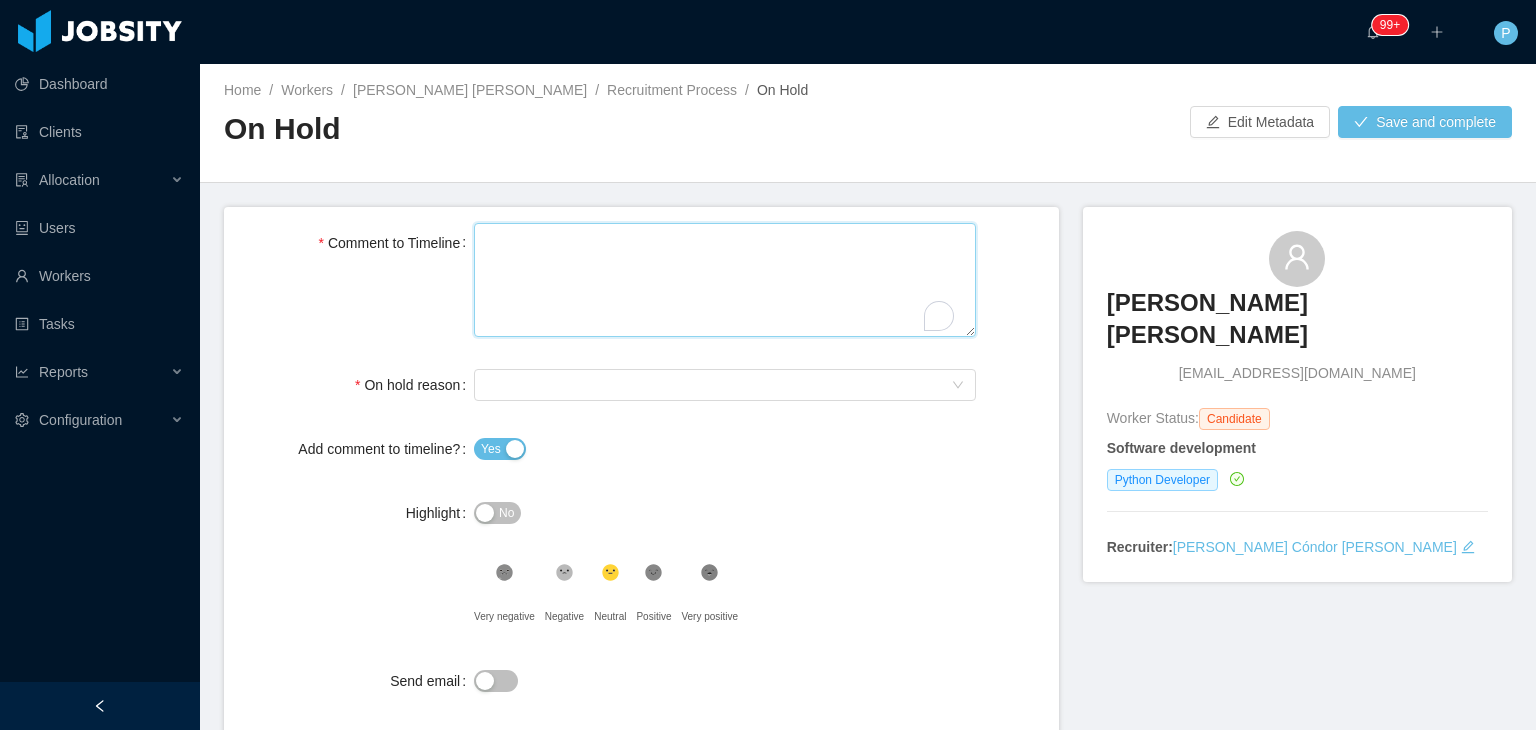 type 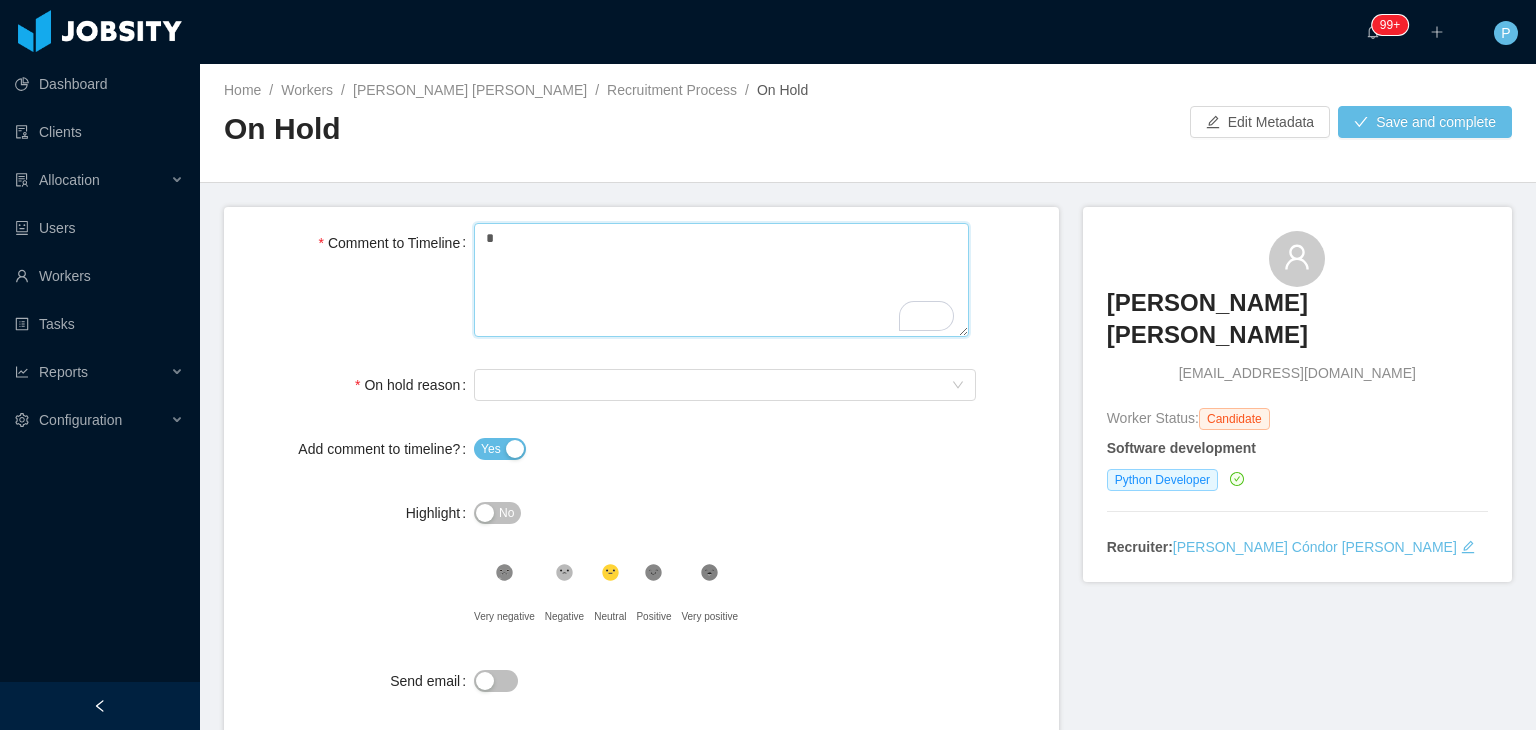 type 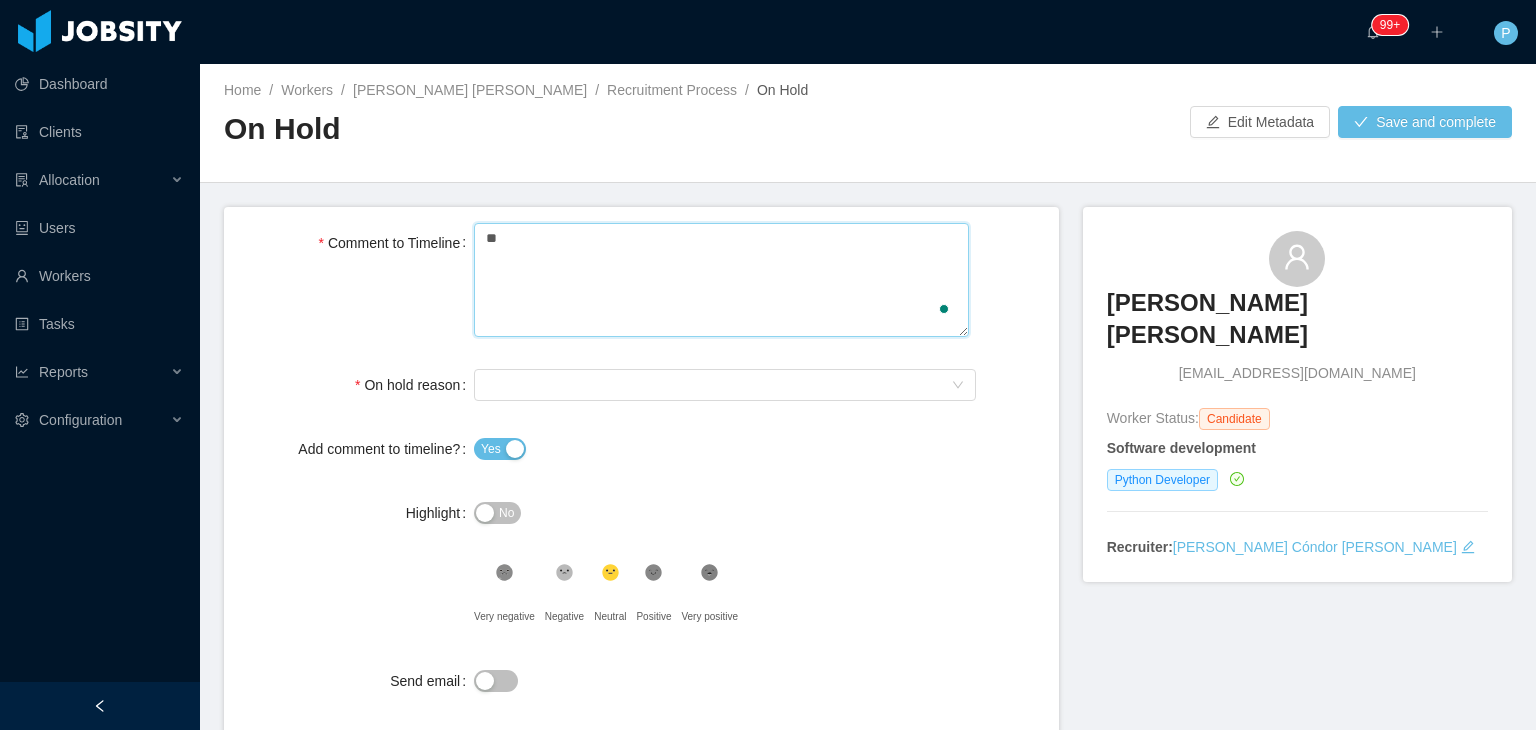 type 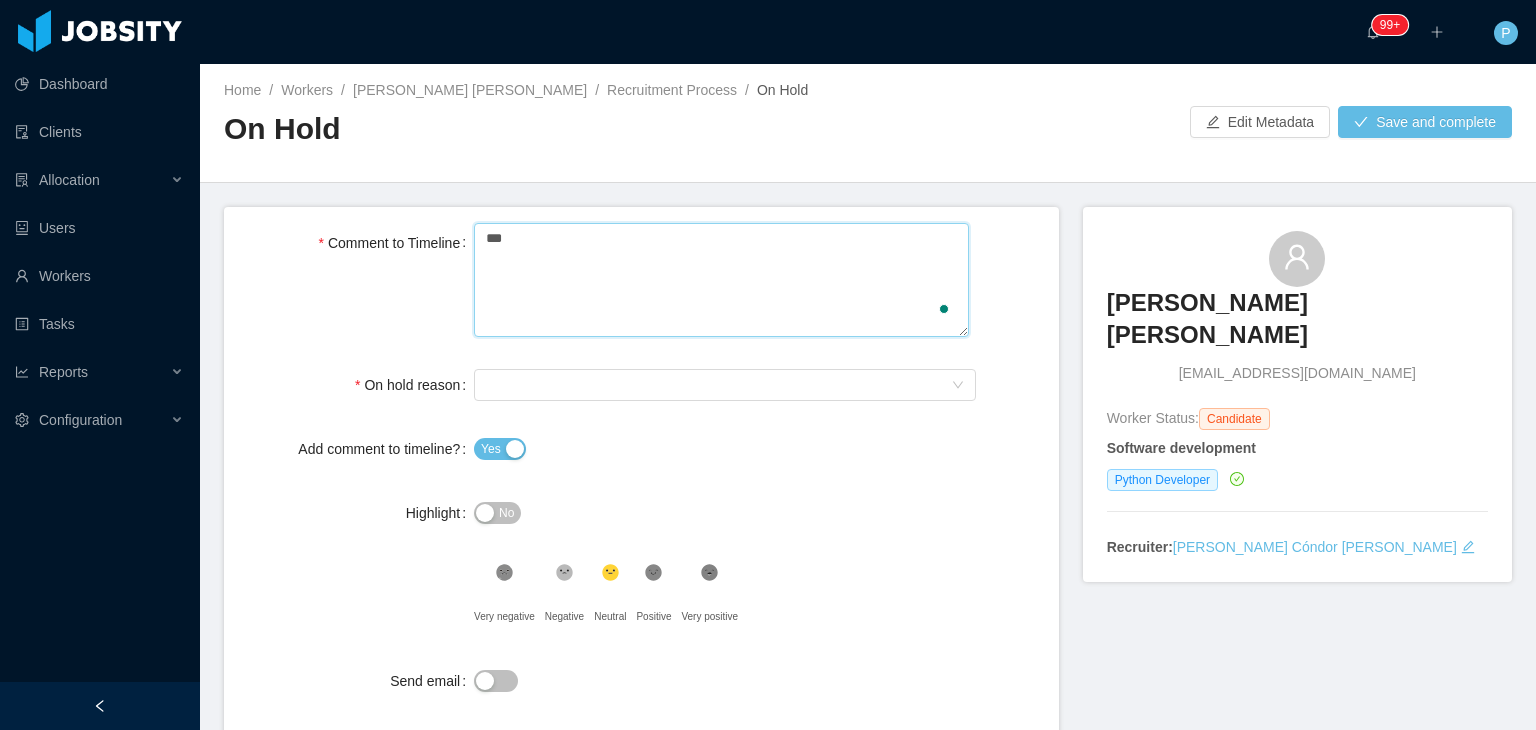 type 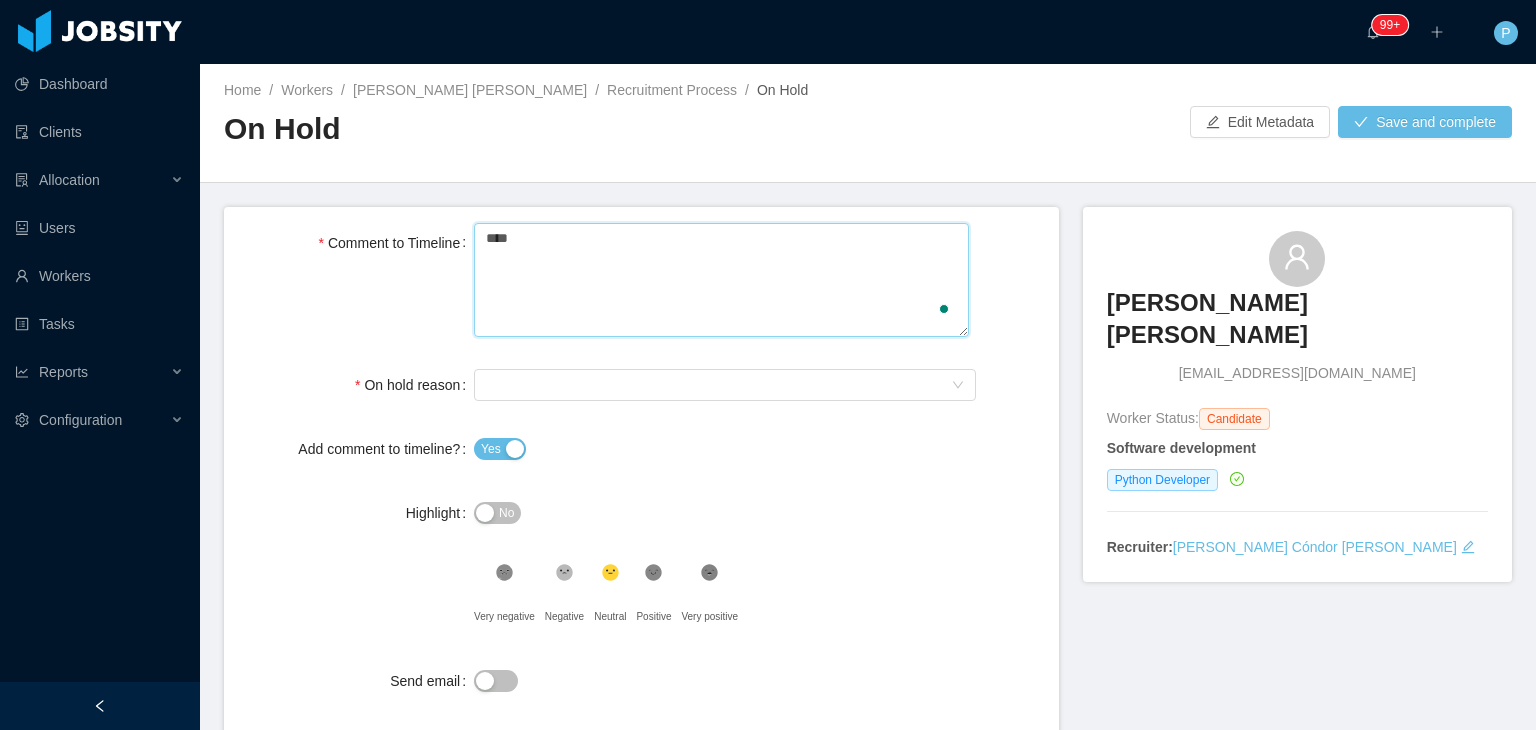 type 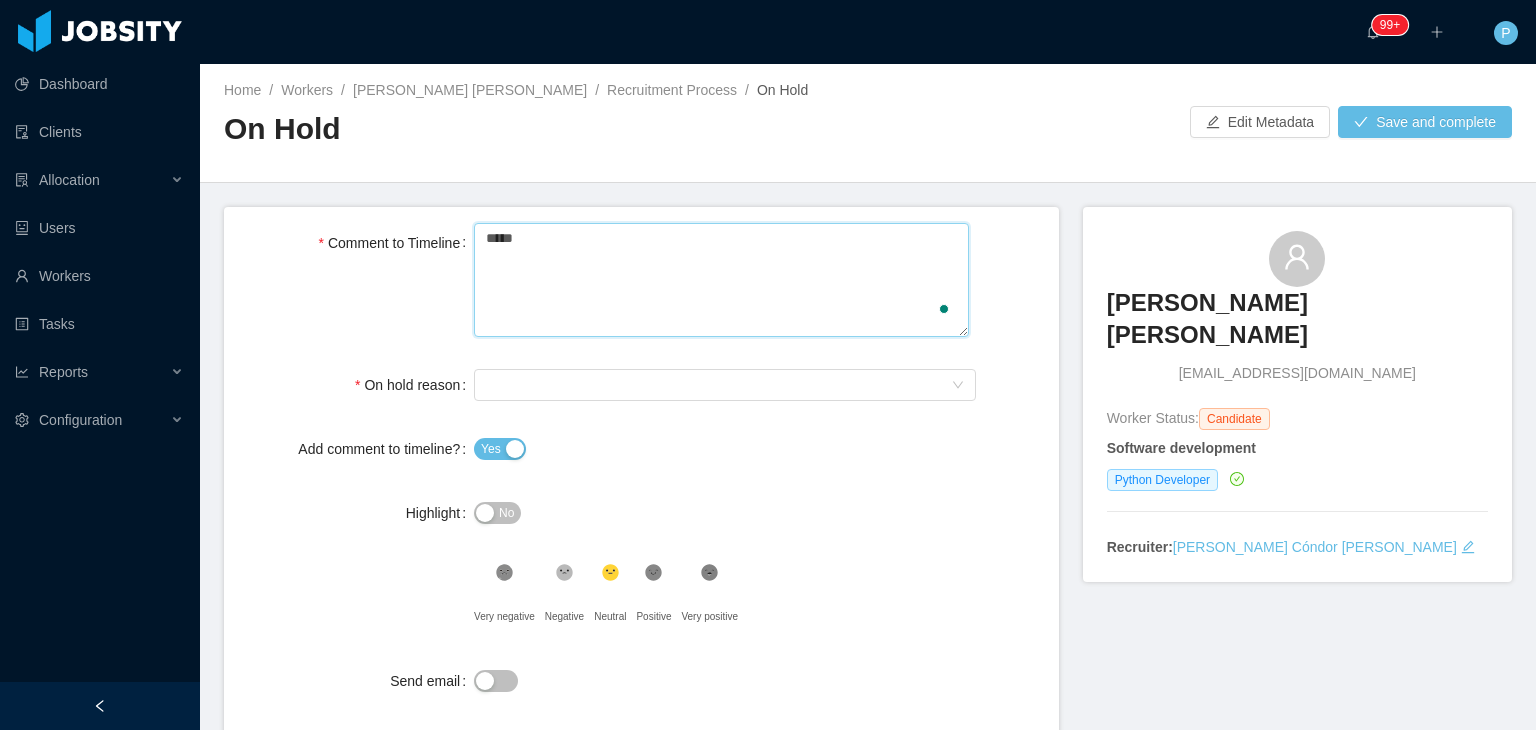 type 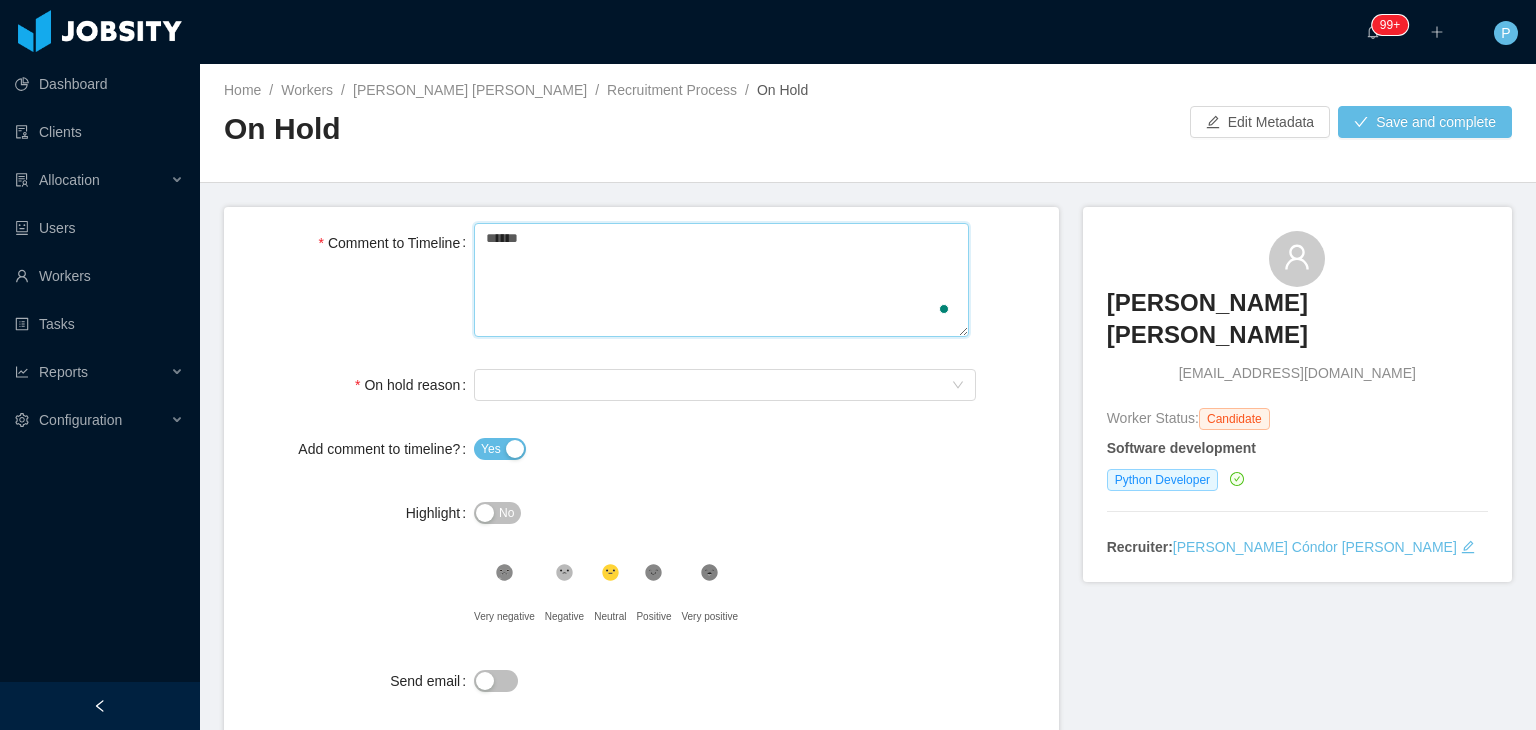 type 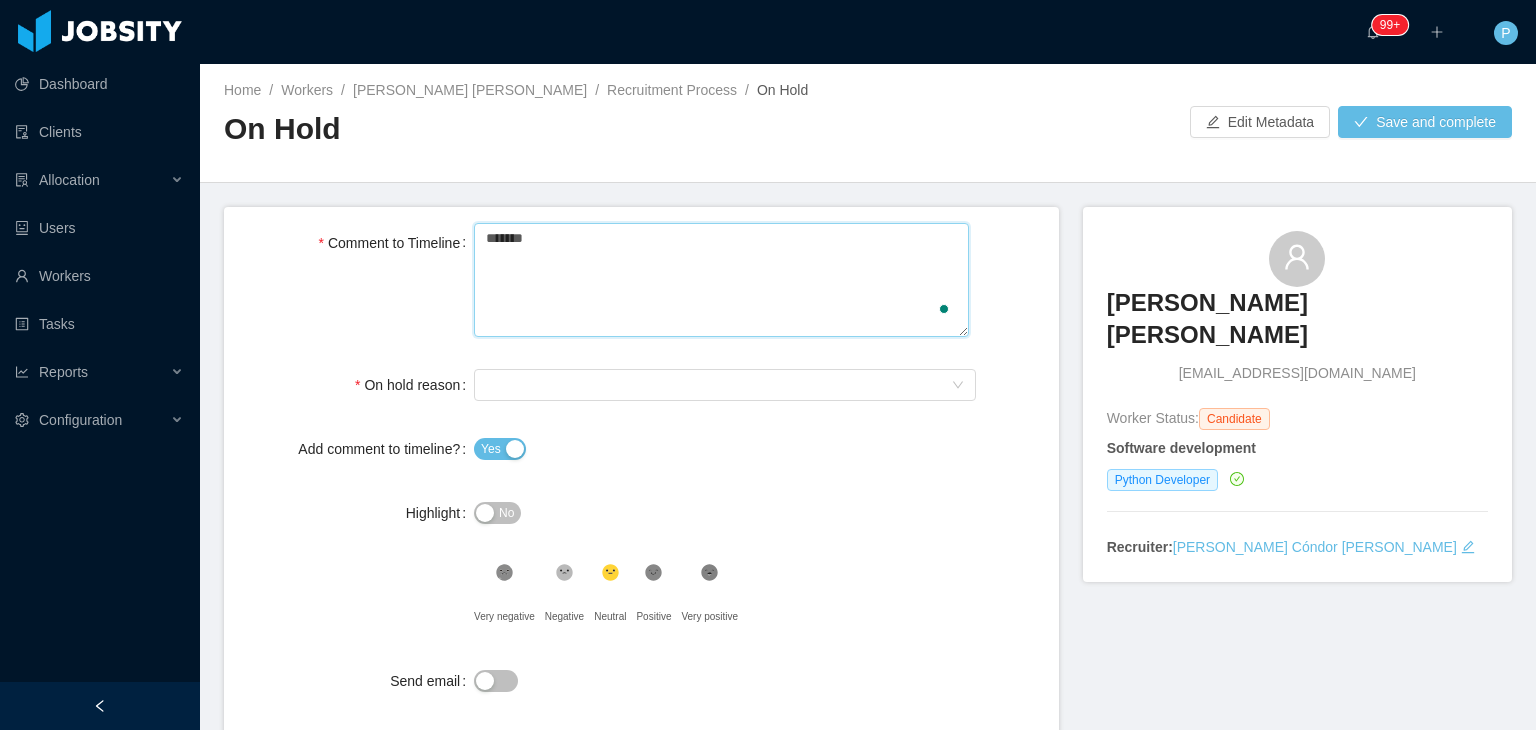 type 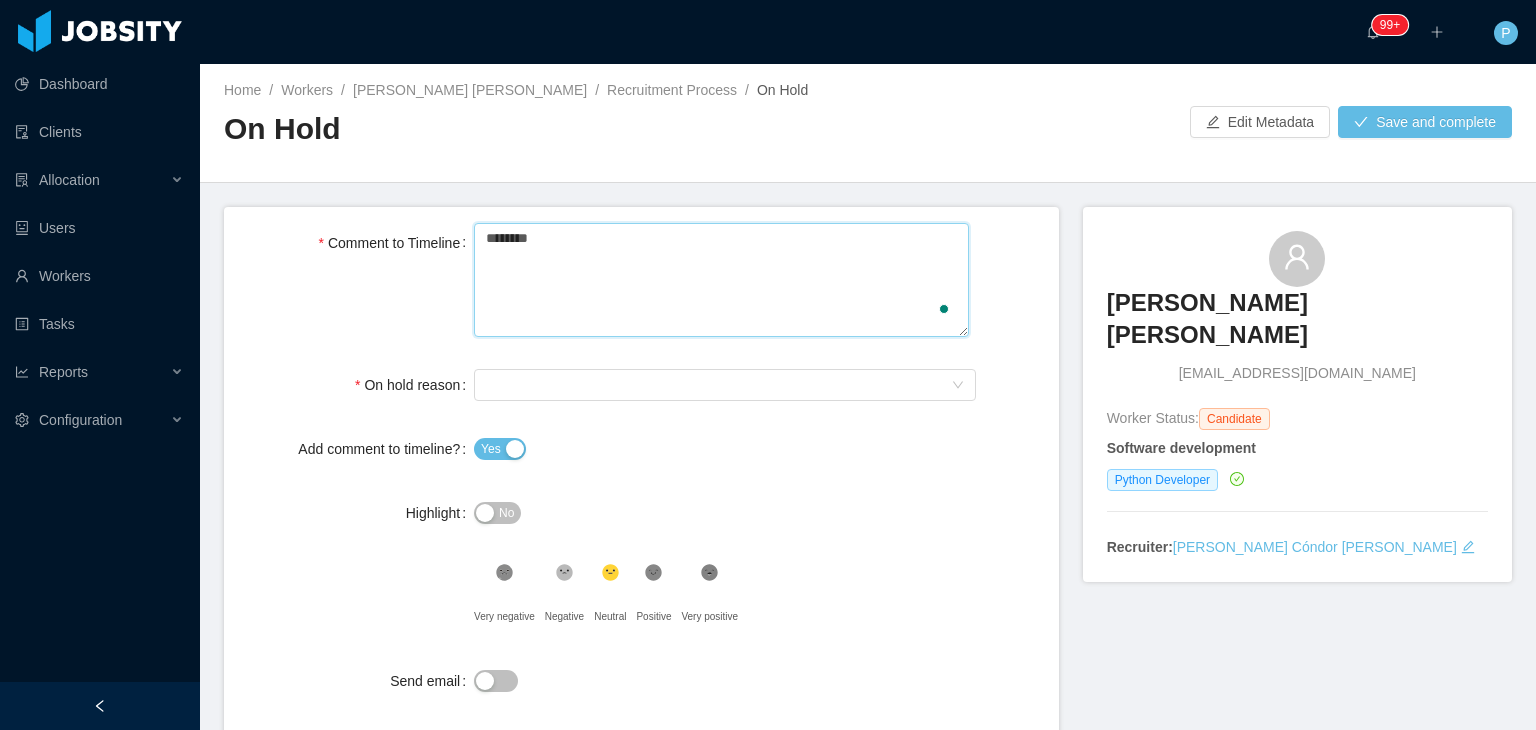 type 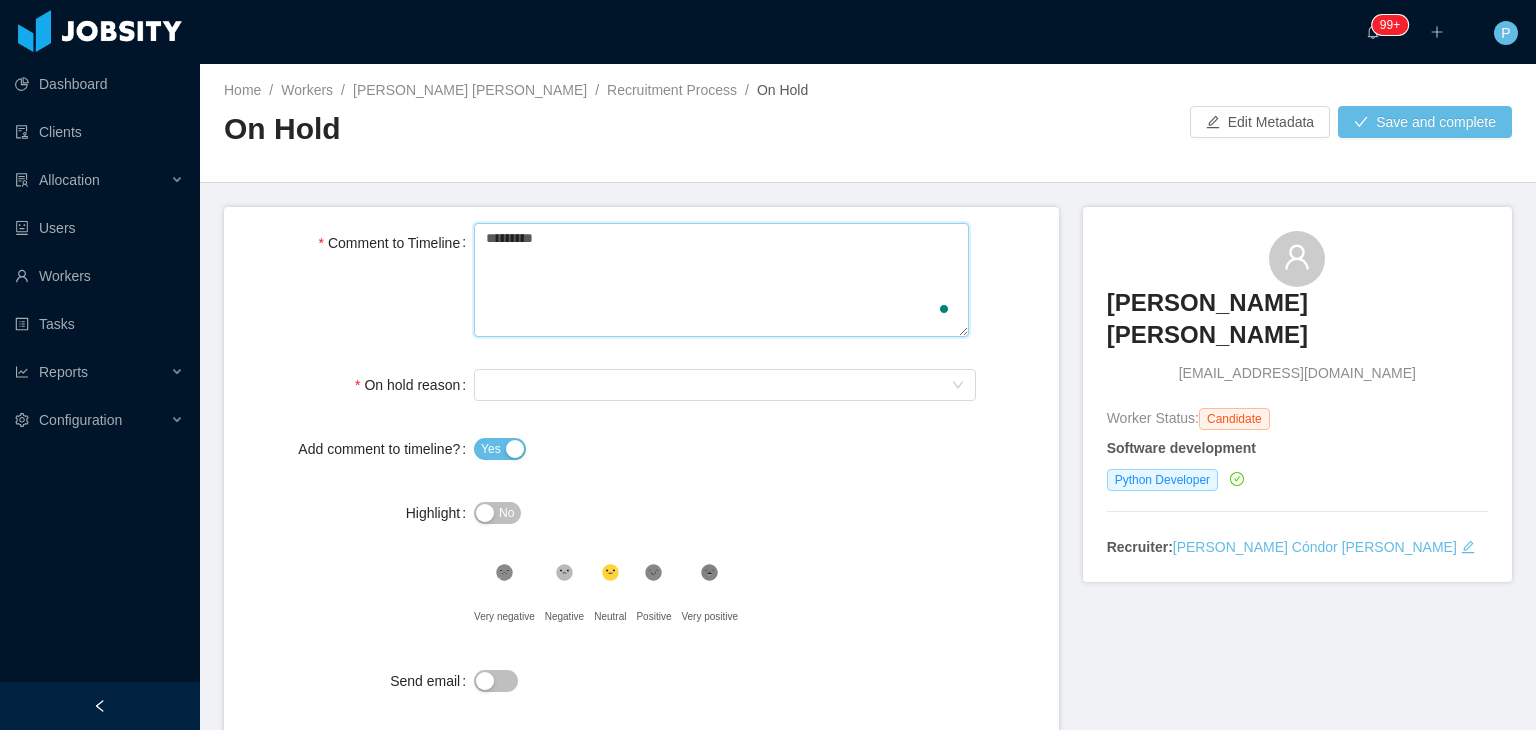 type 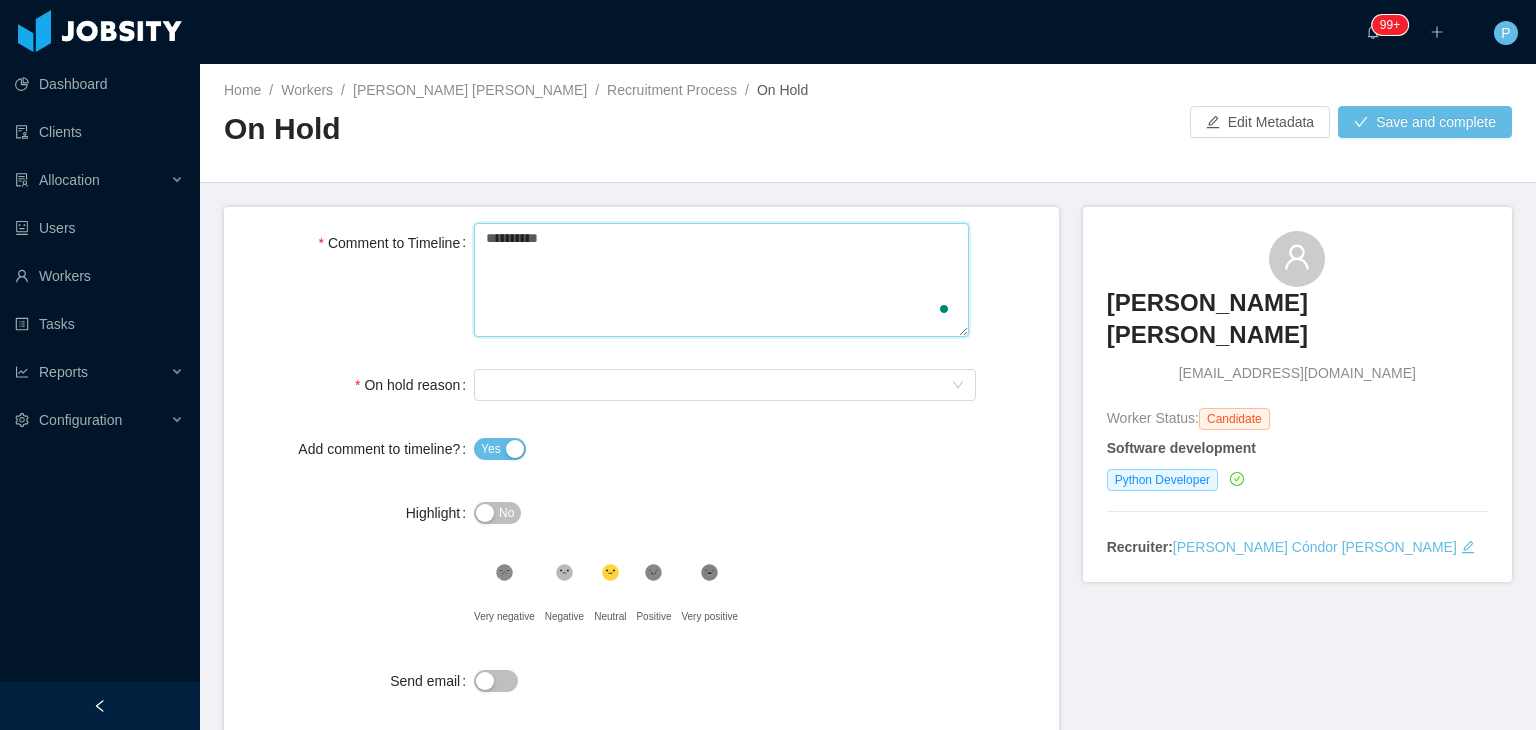 type 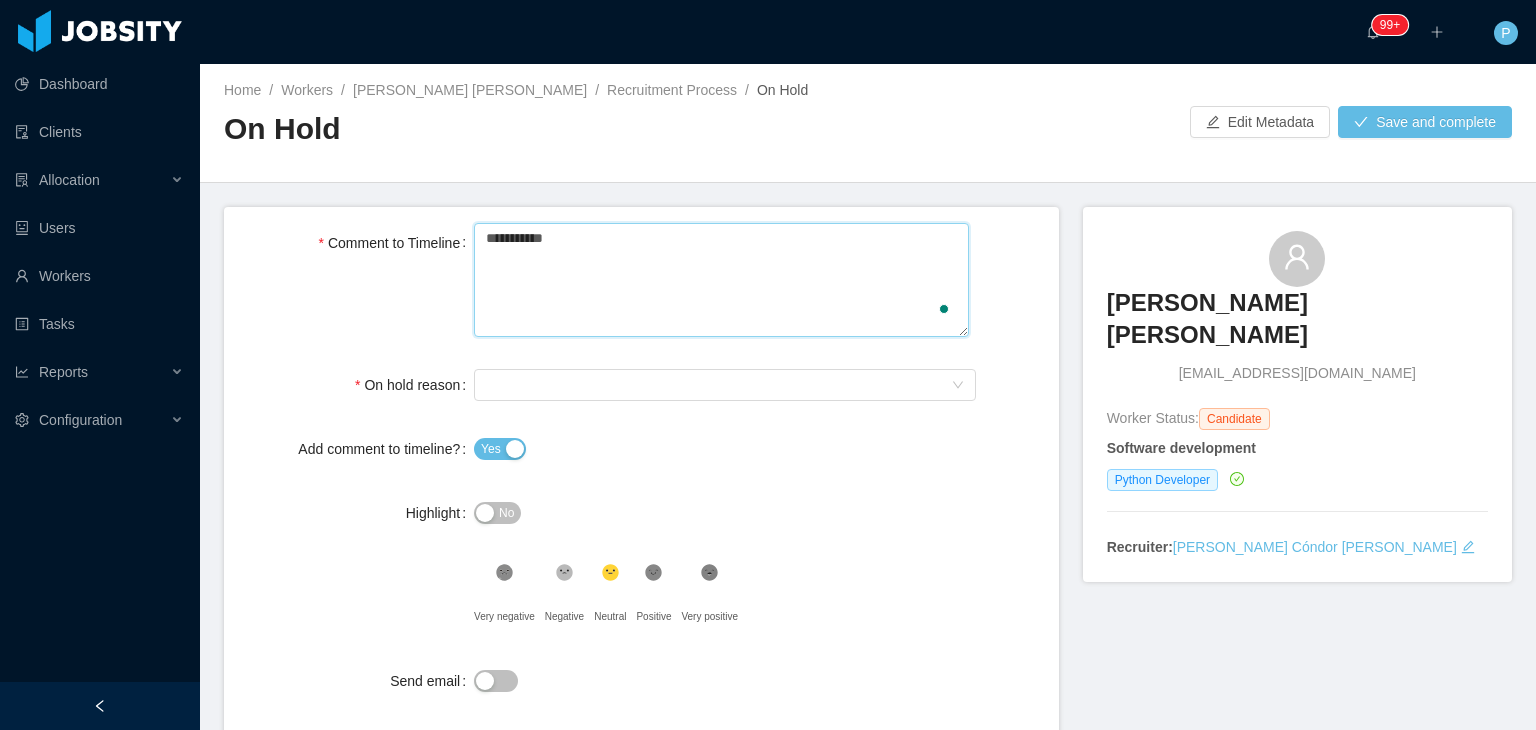 type 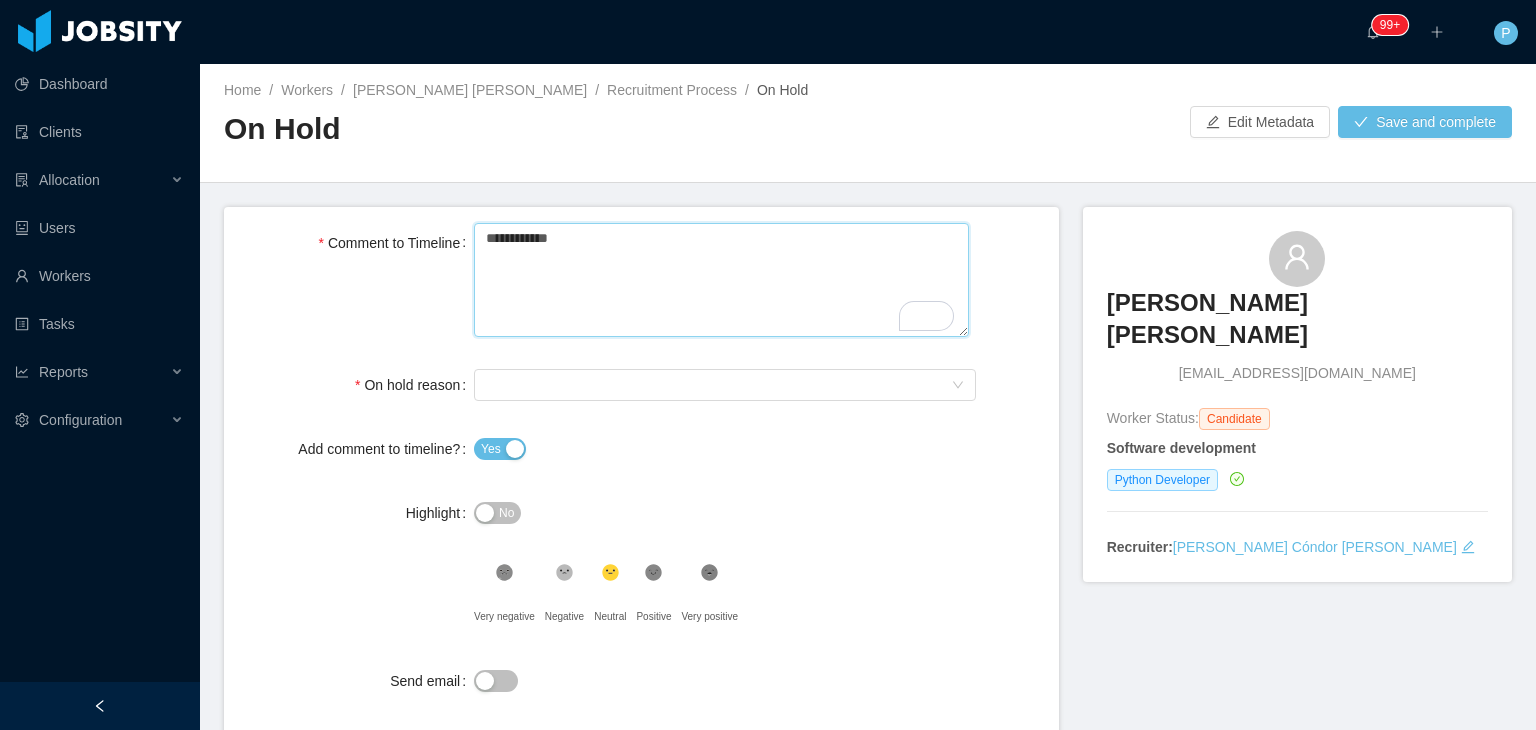 type 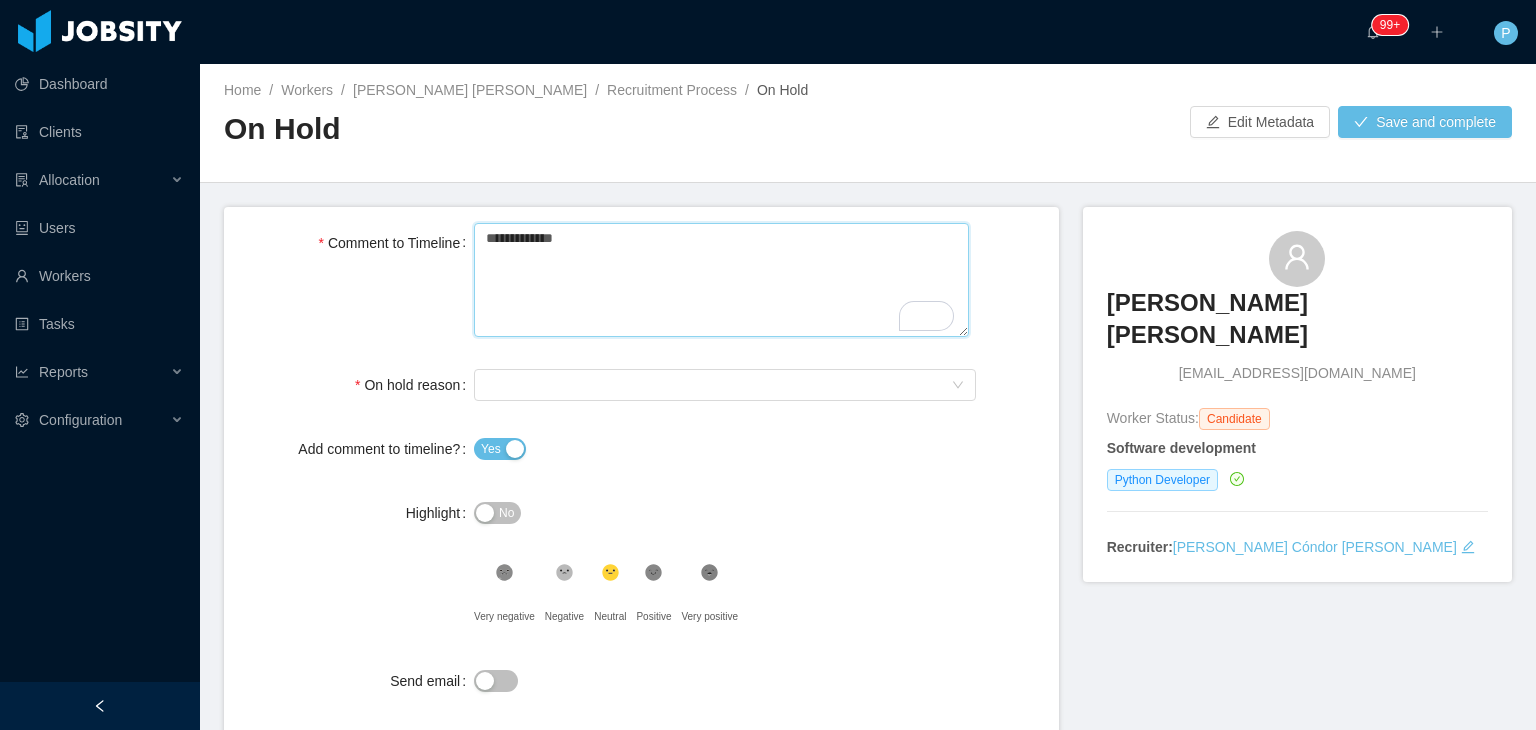 type on "**********" 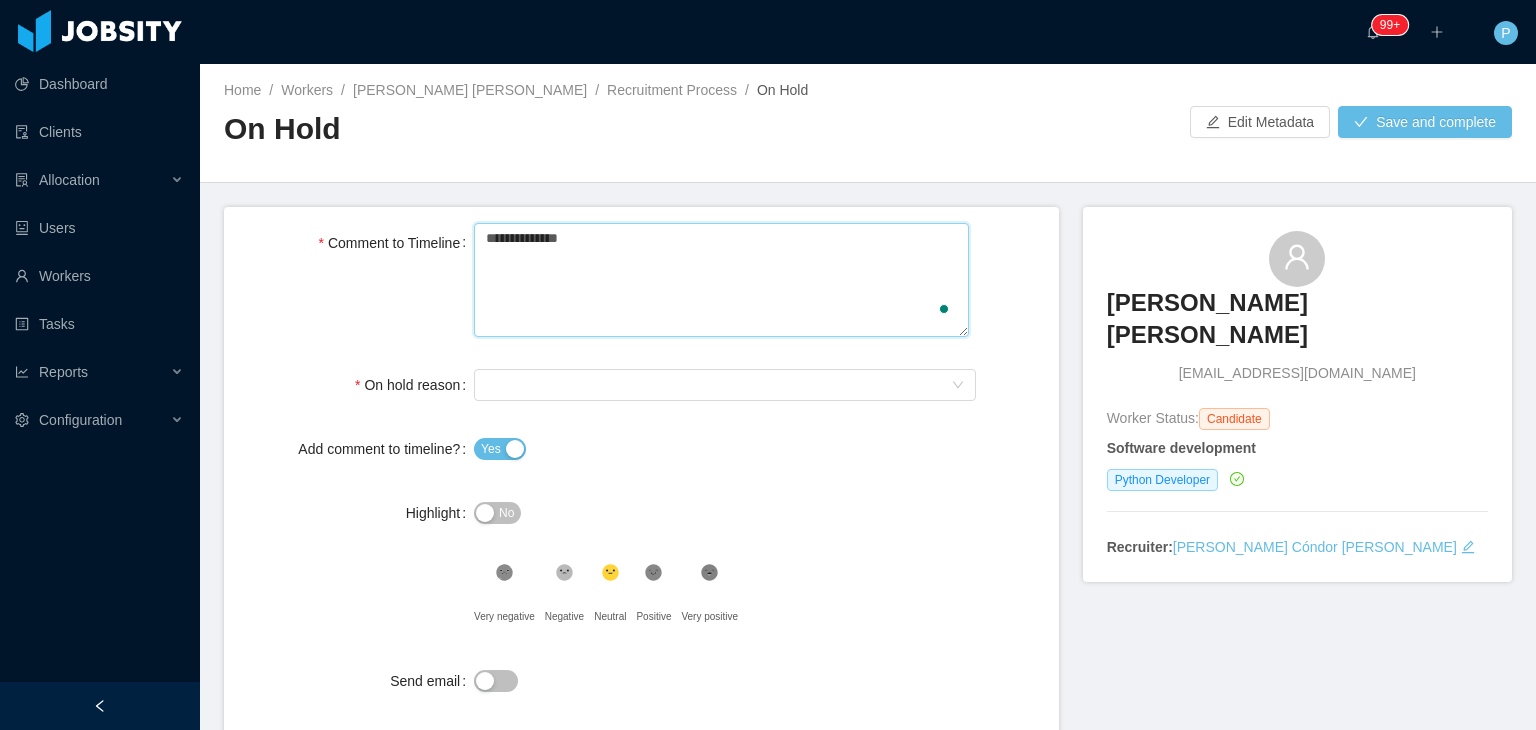 type 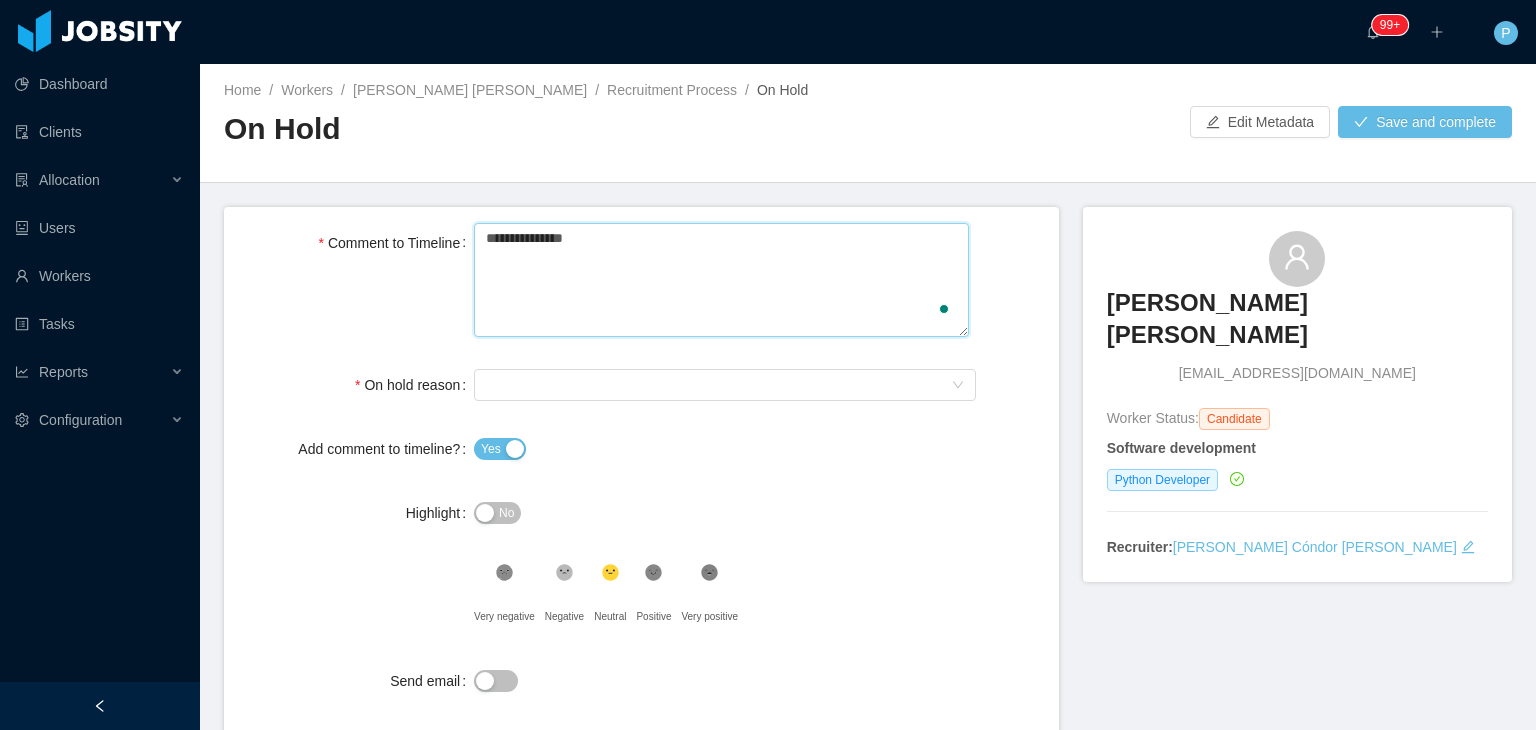 type 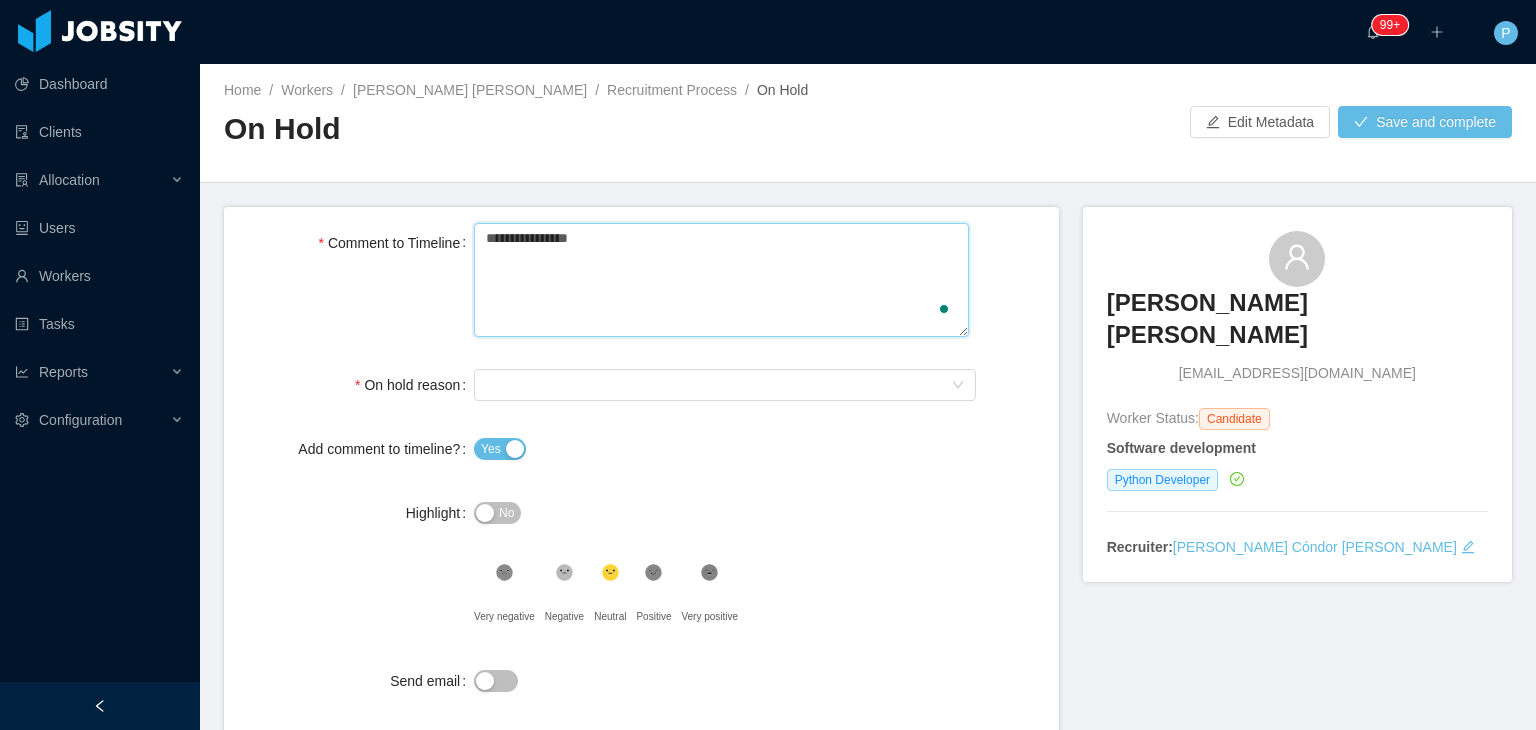 type 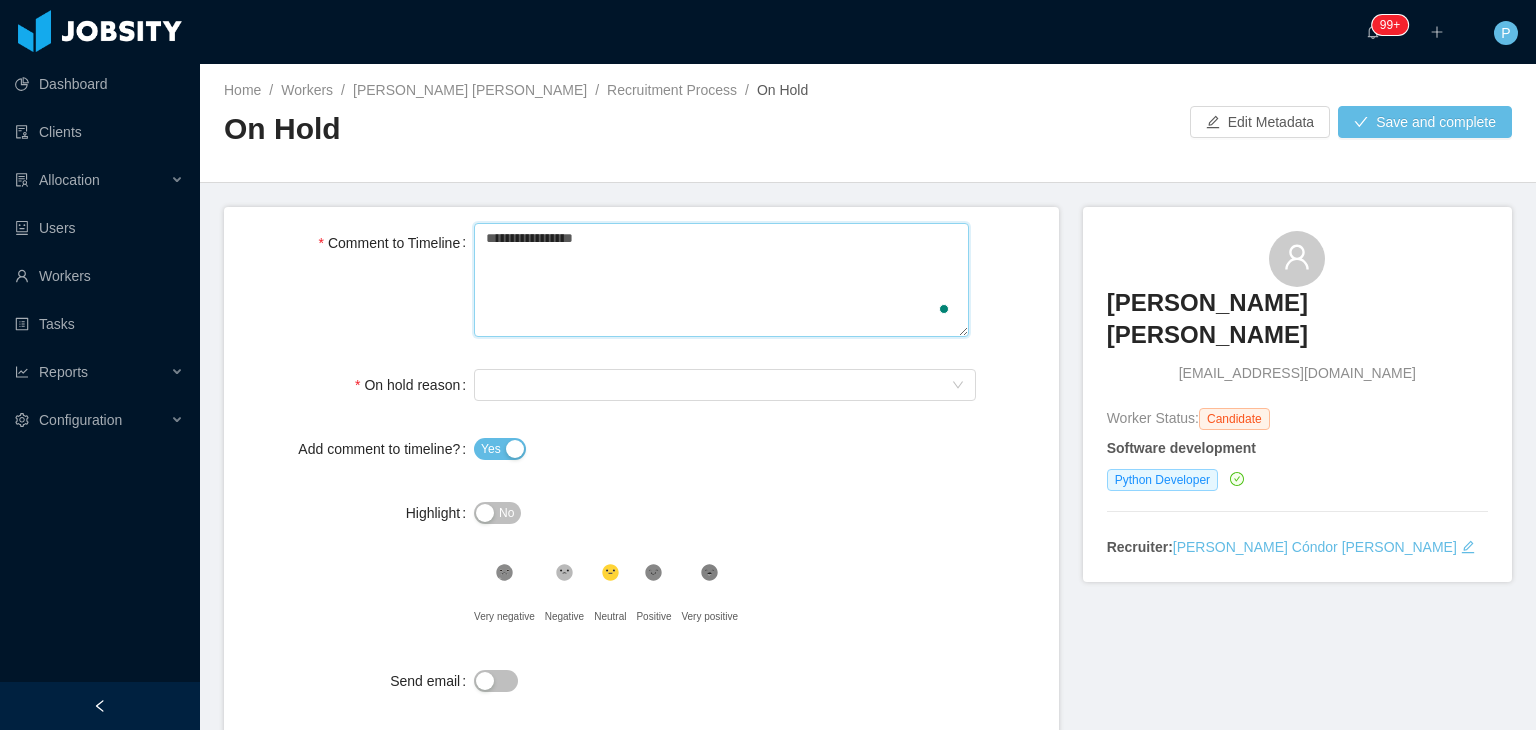 type 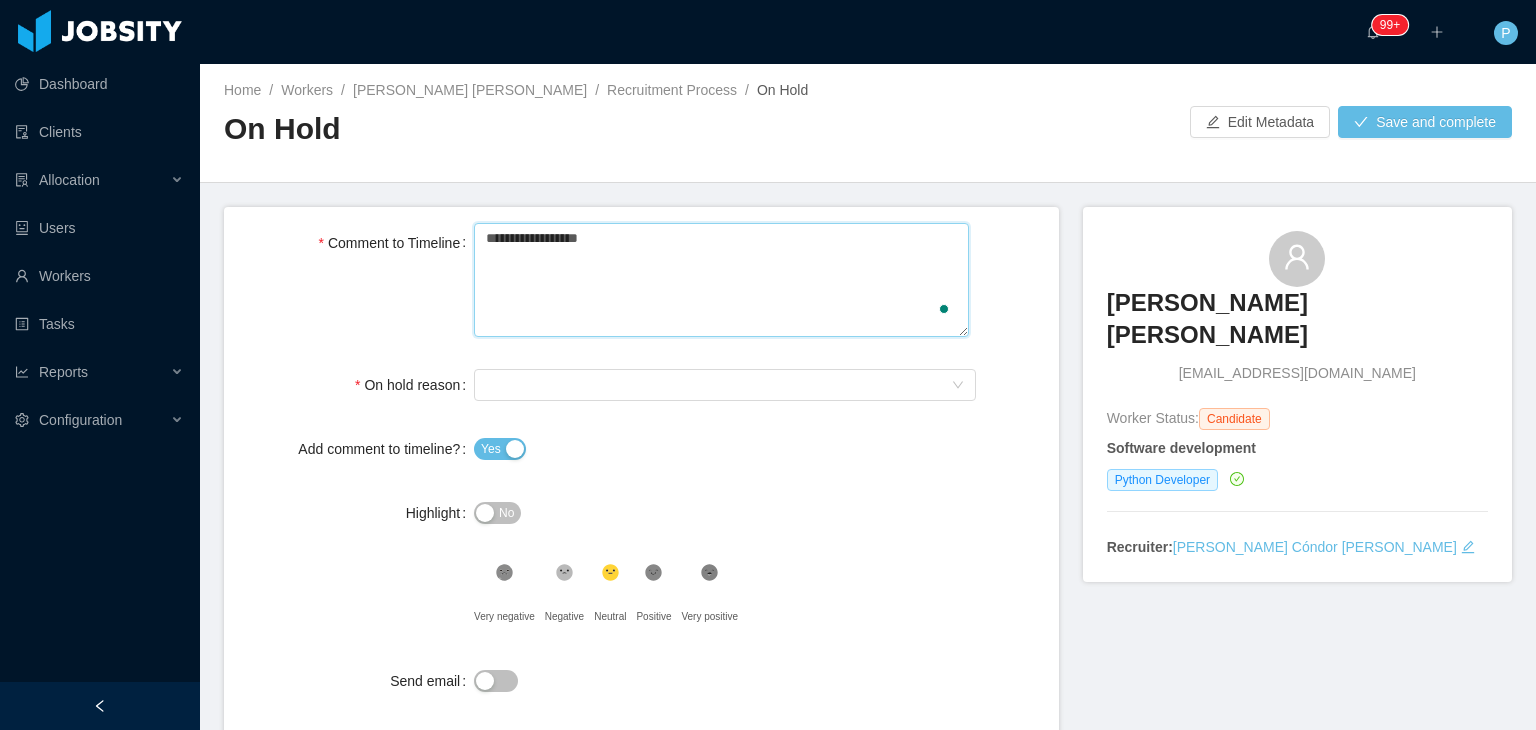 type 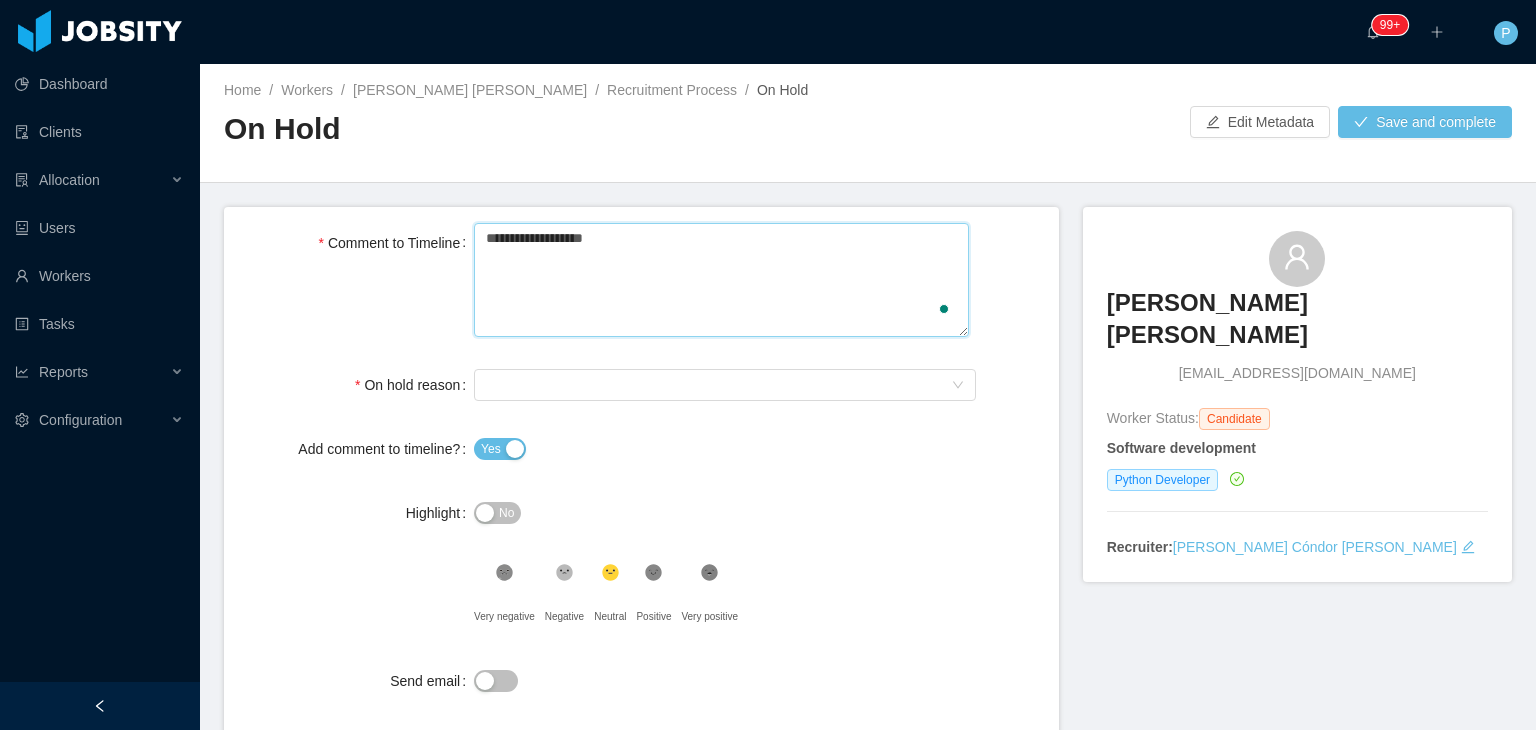 type 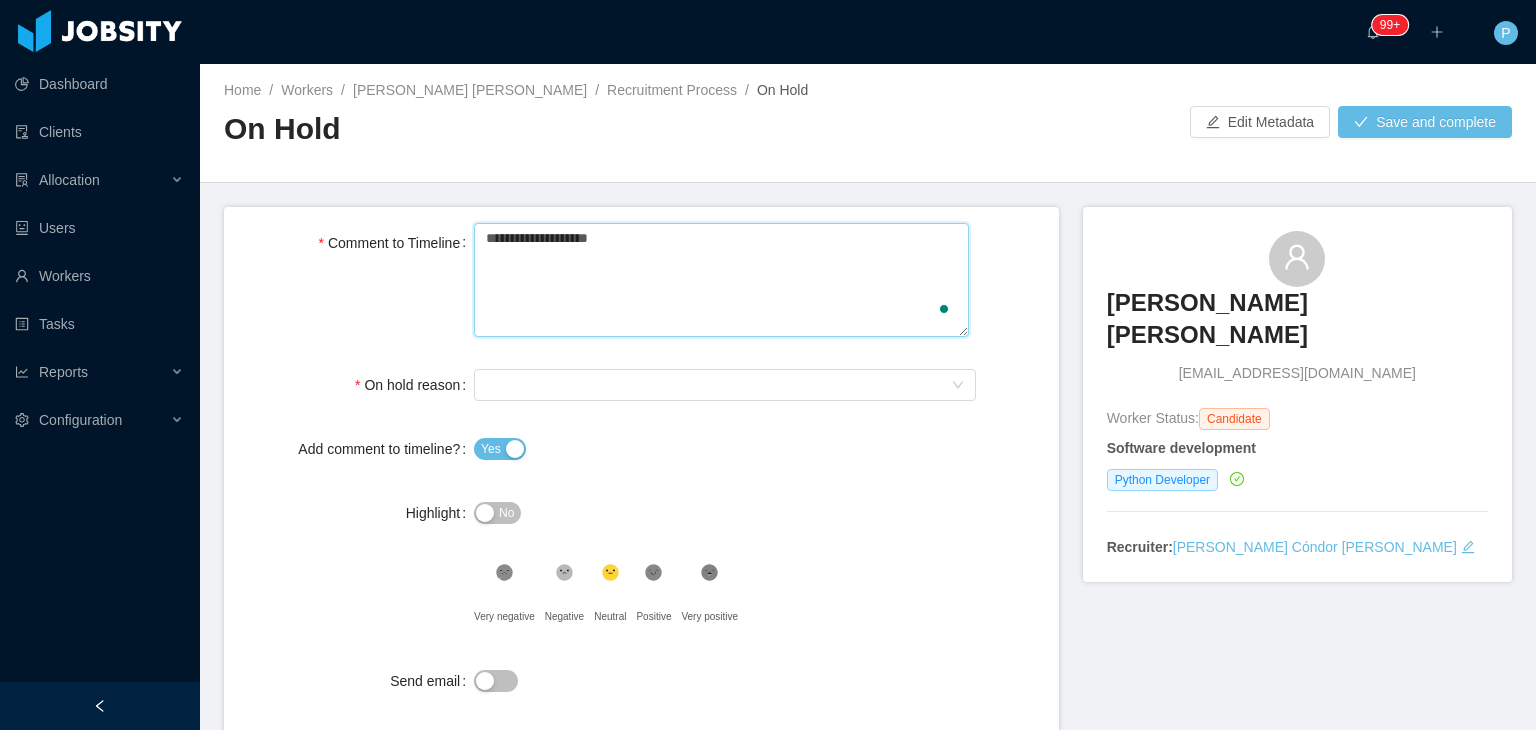 type 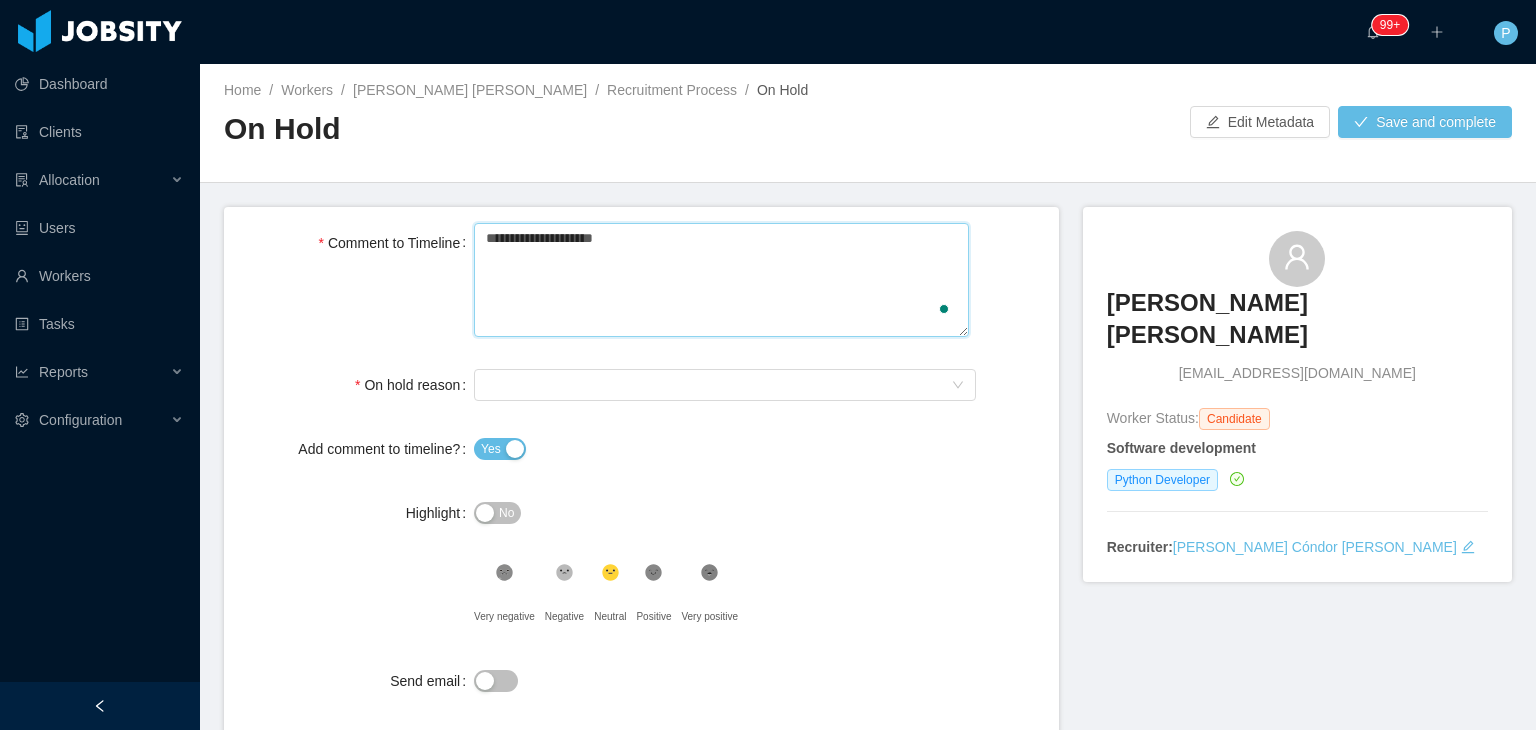 type 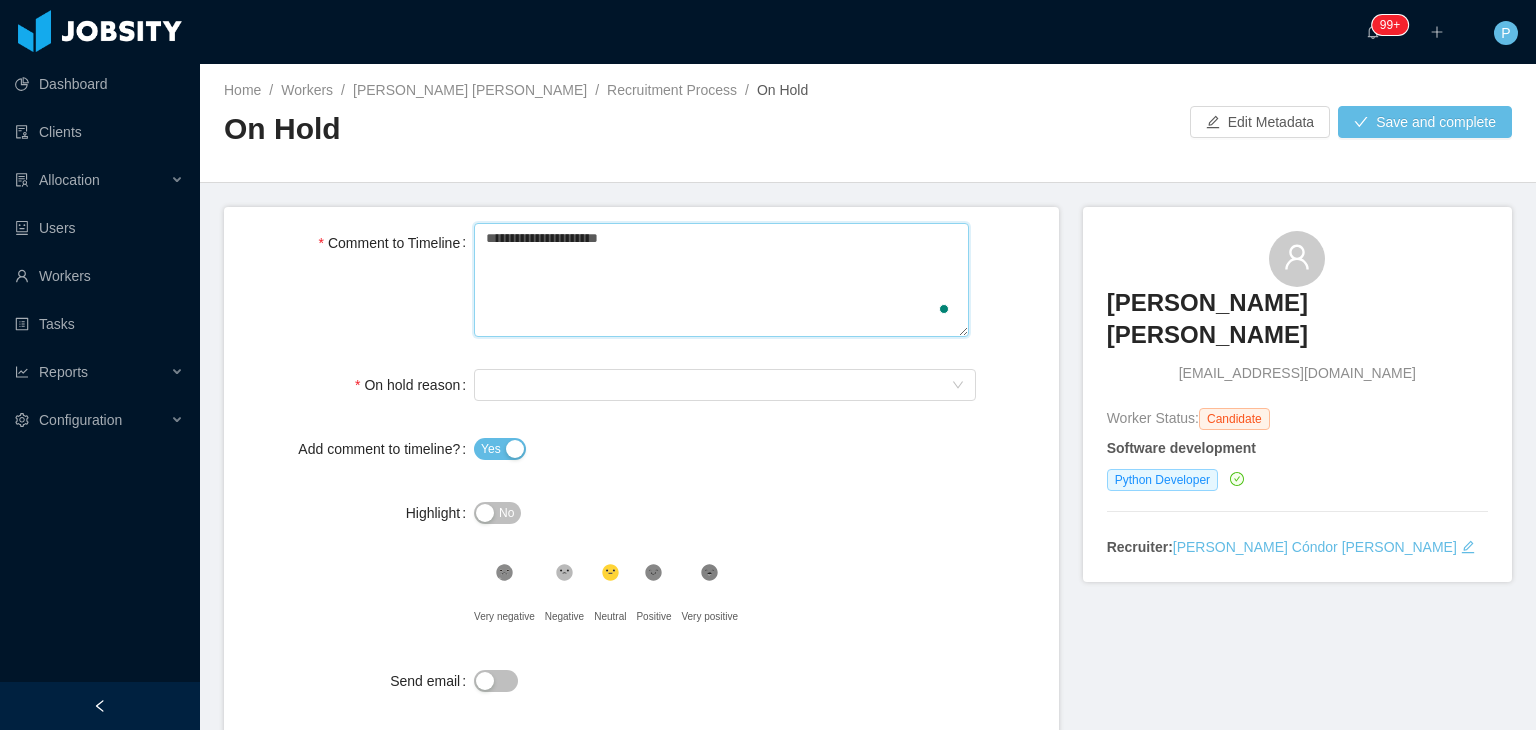 type 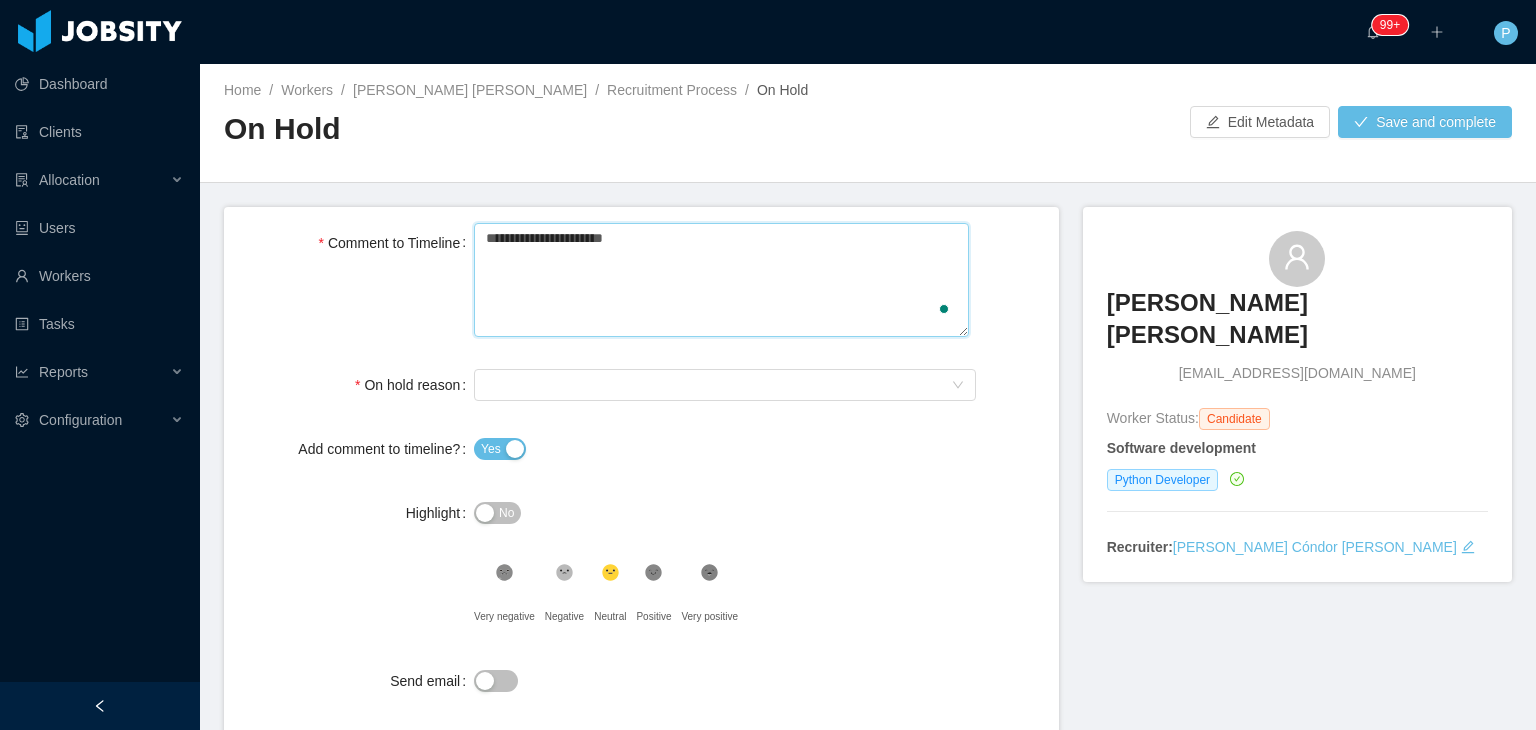 type 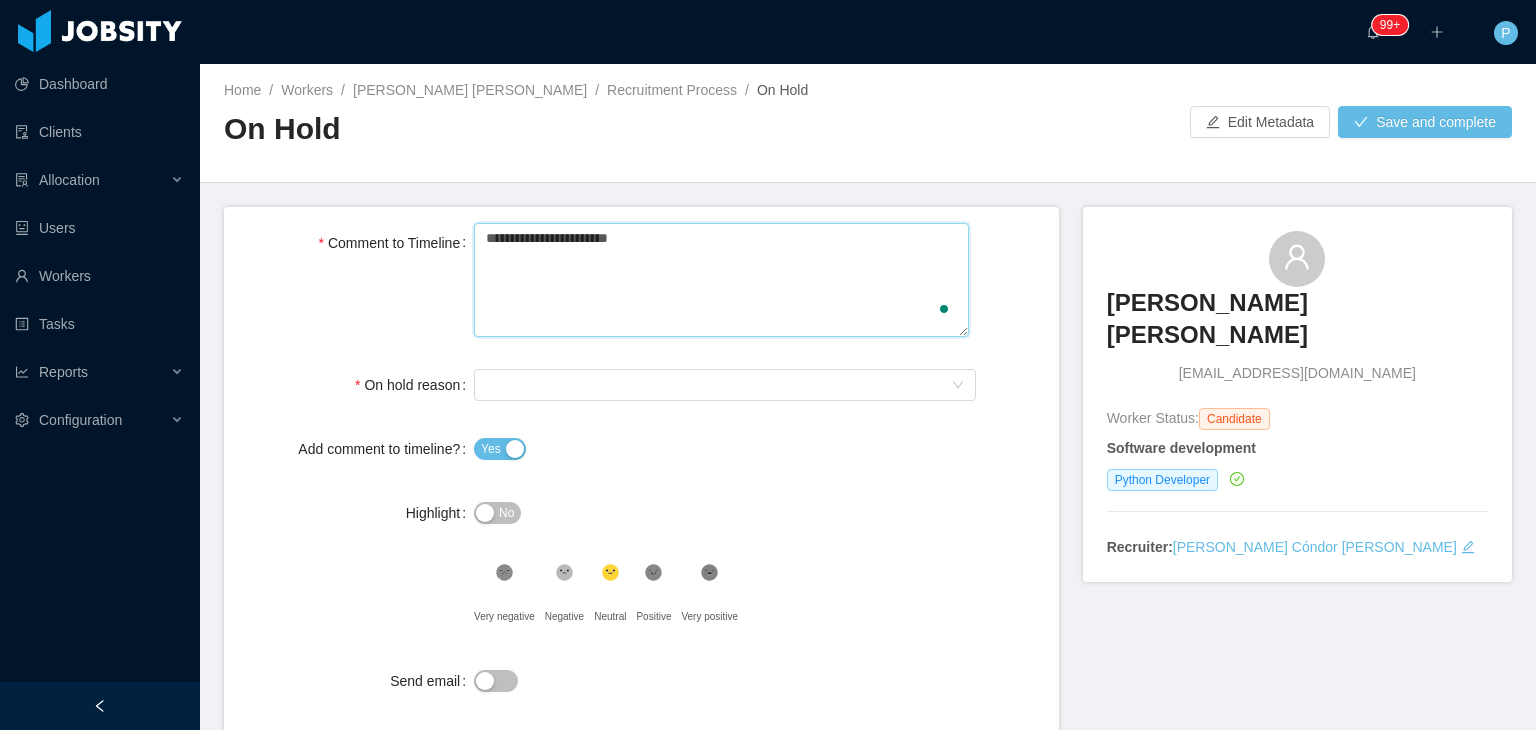 type 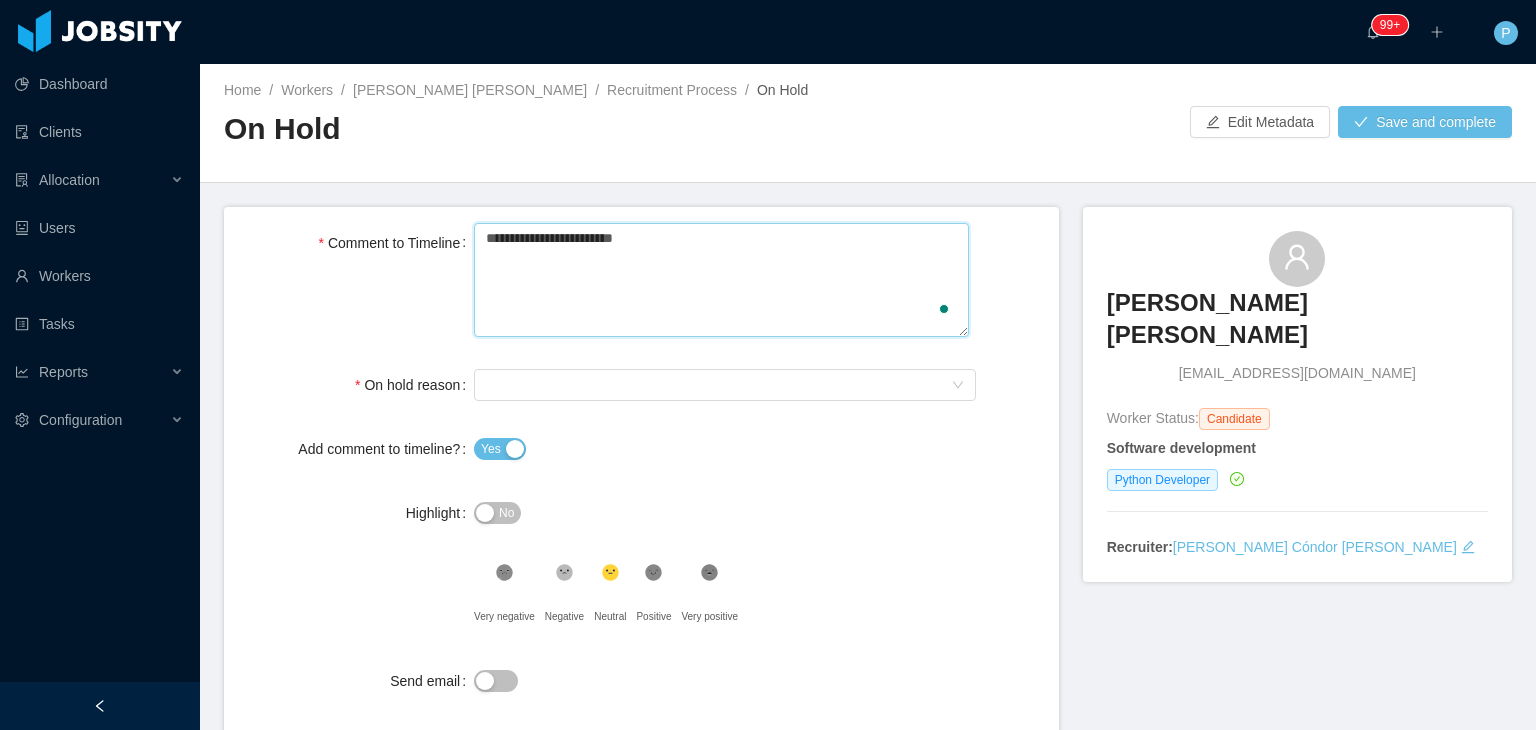 type 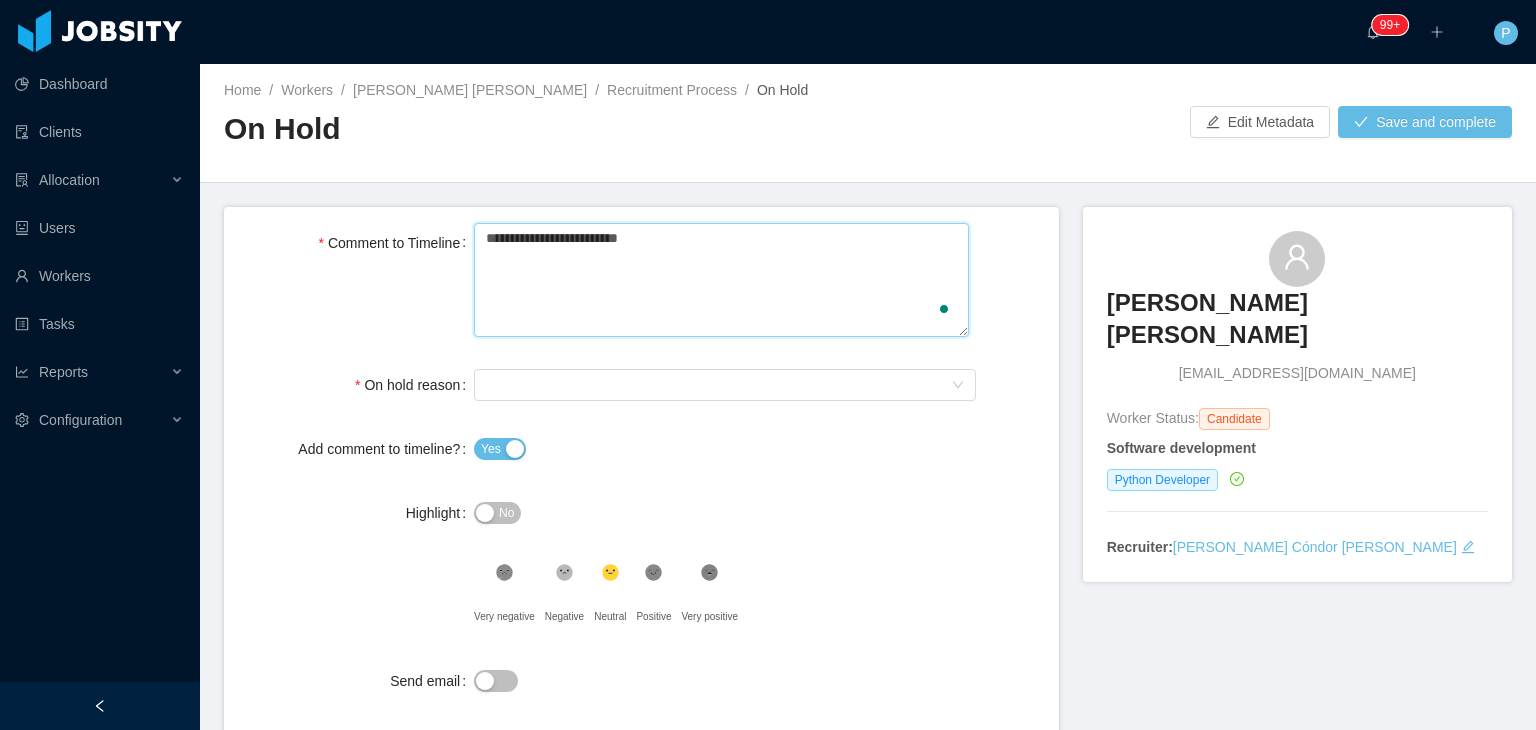 type 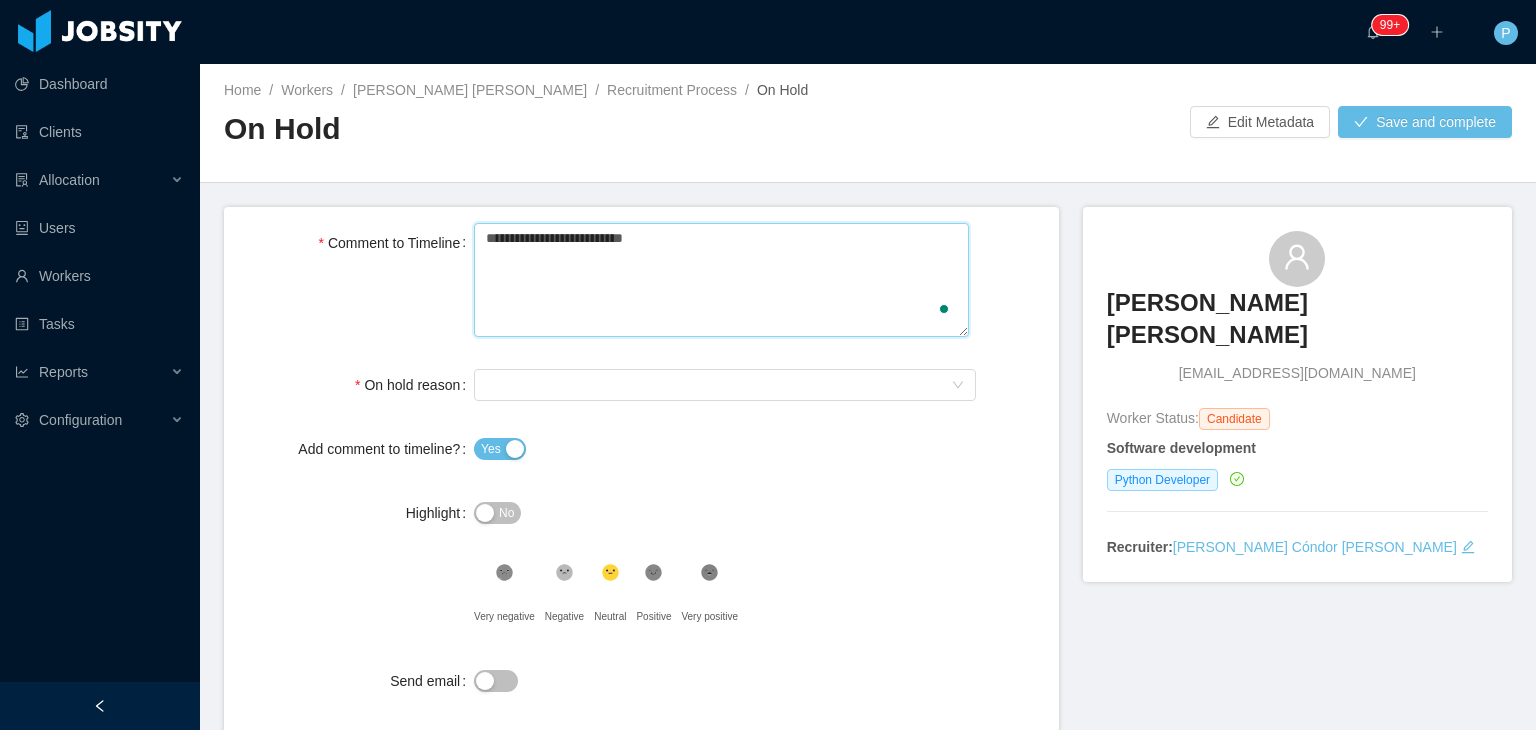 type 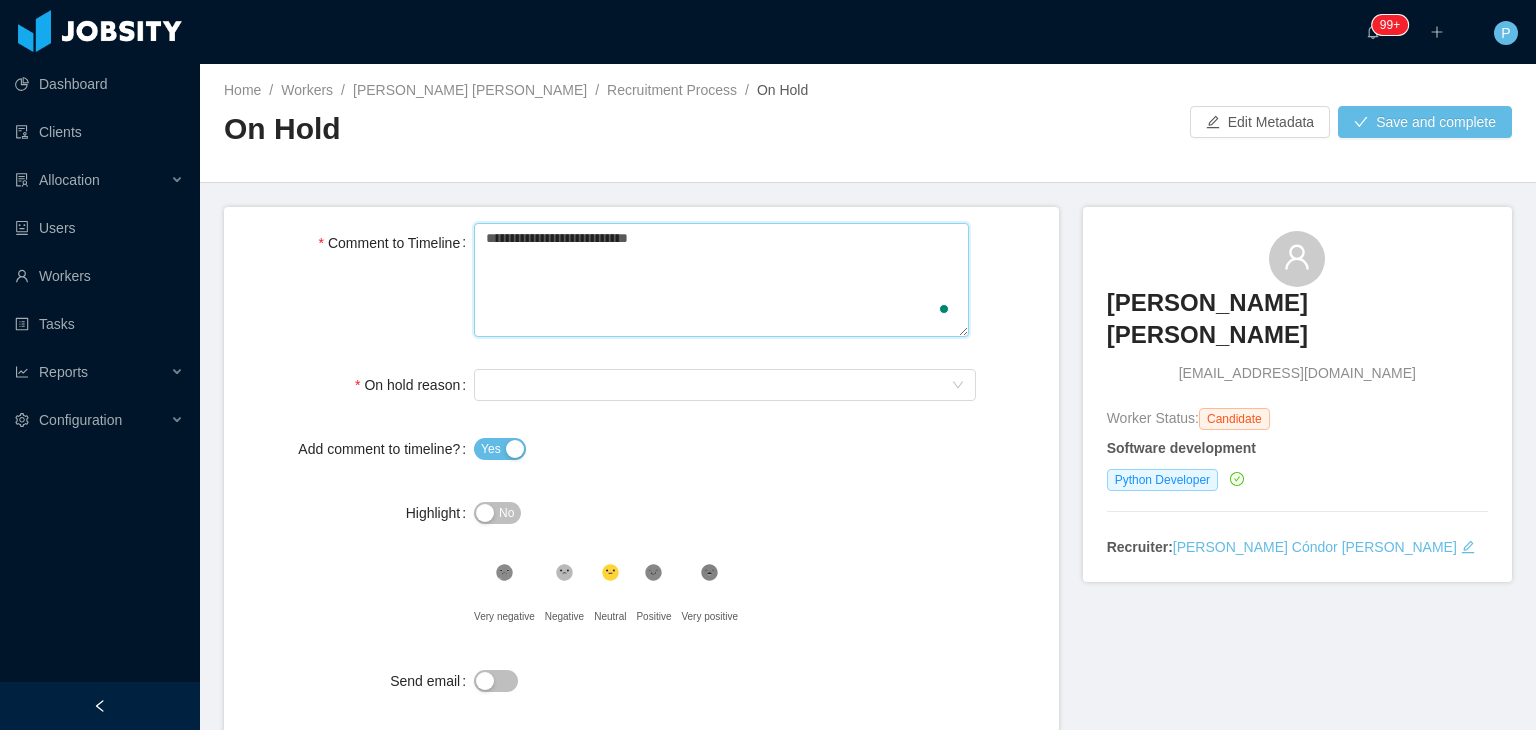 type 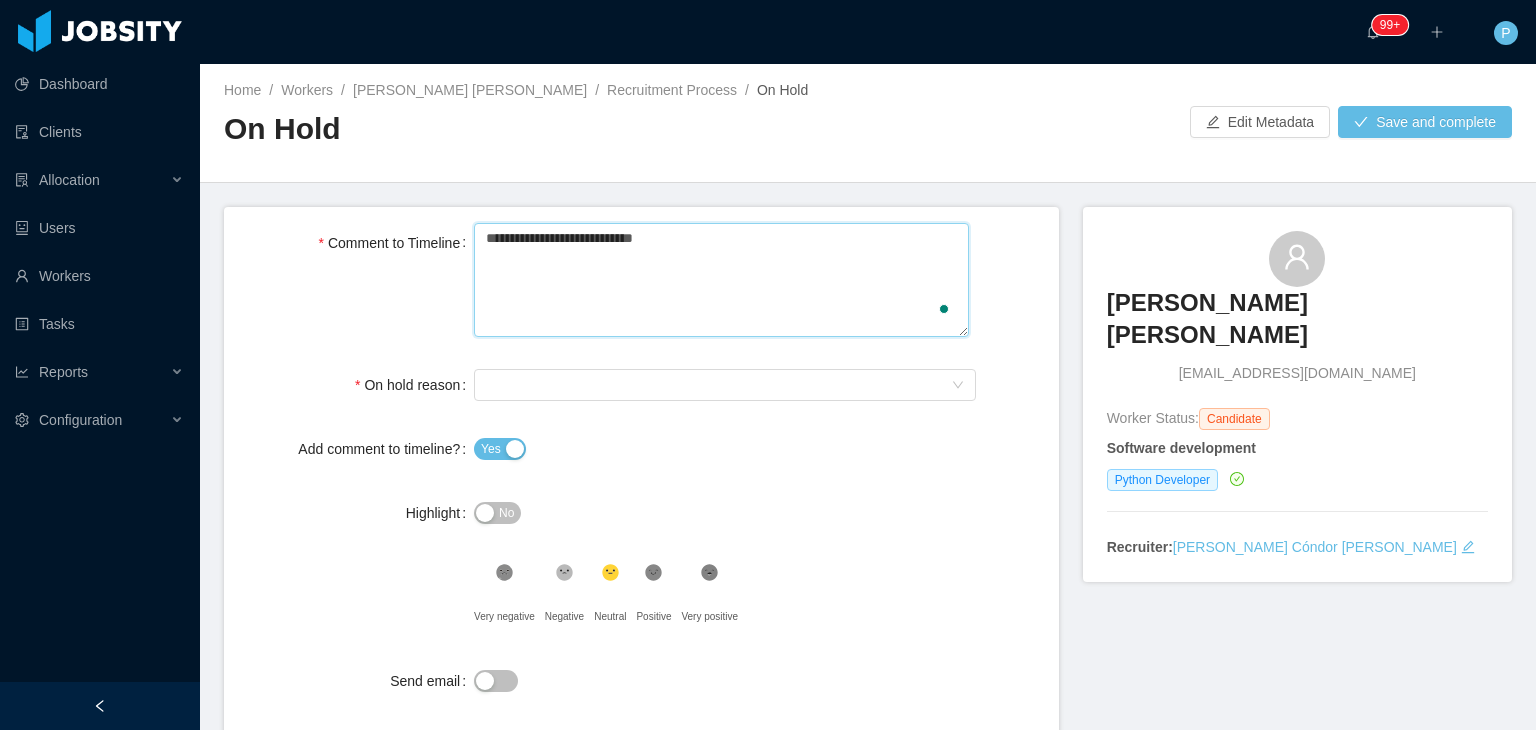 type on "**********" 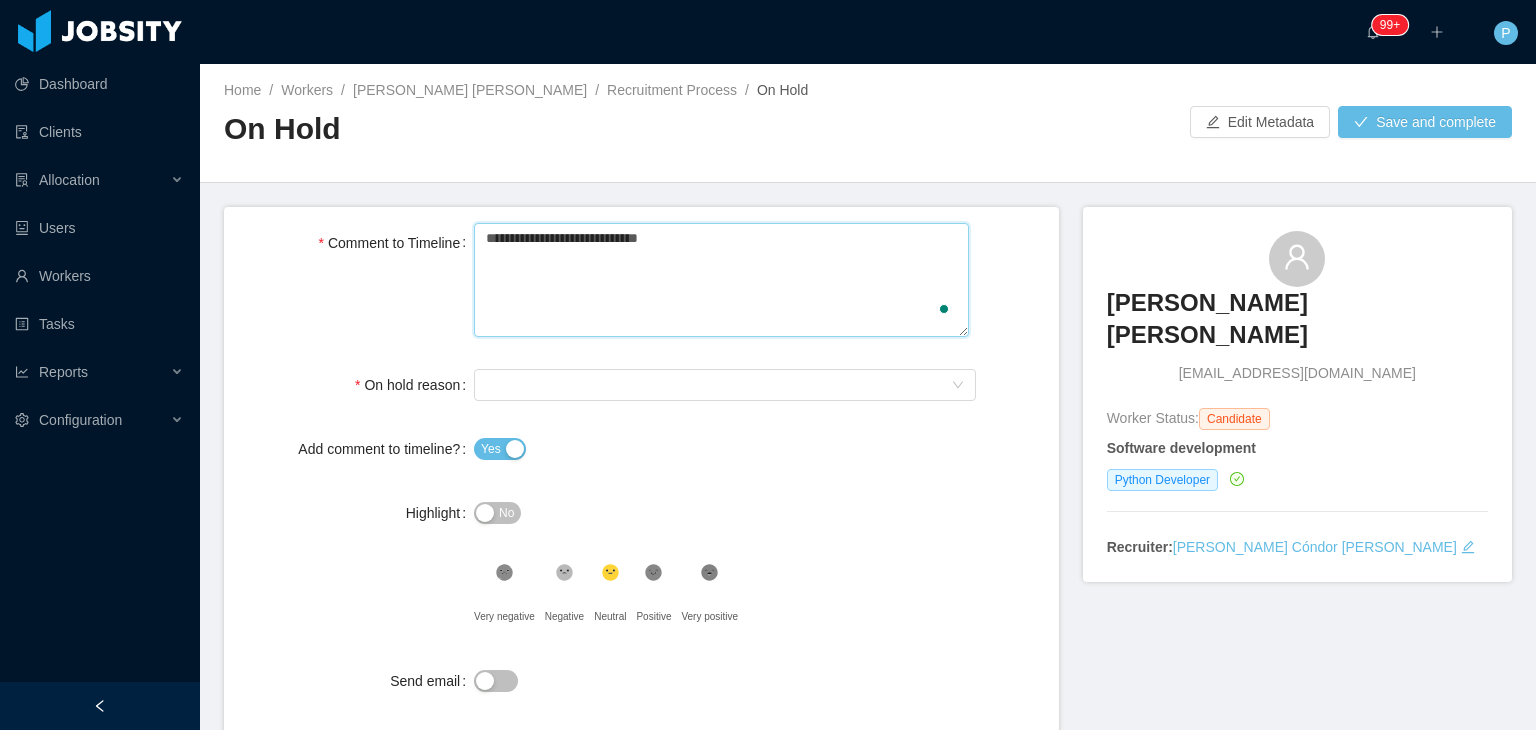type 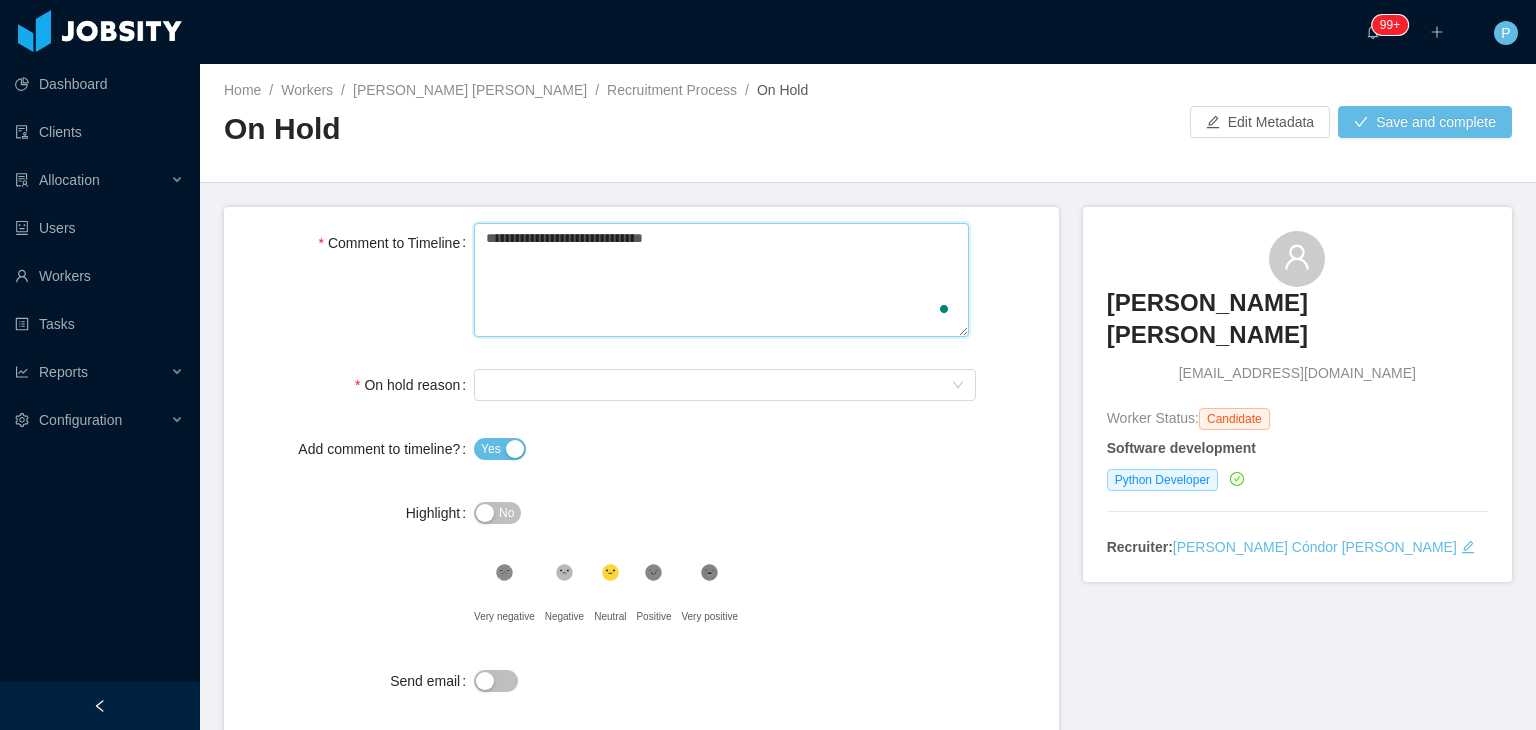 type 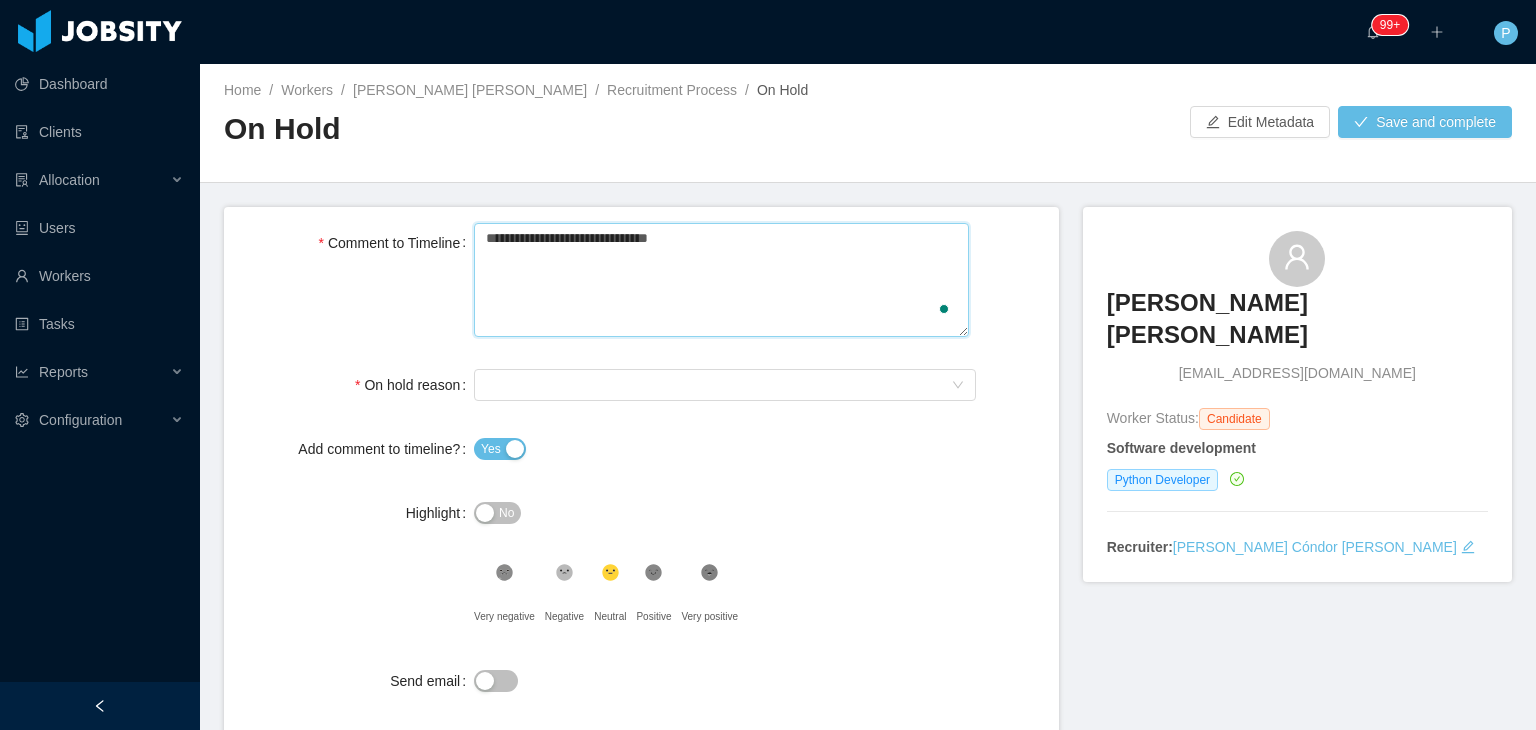 type 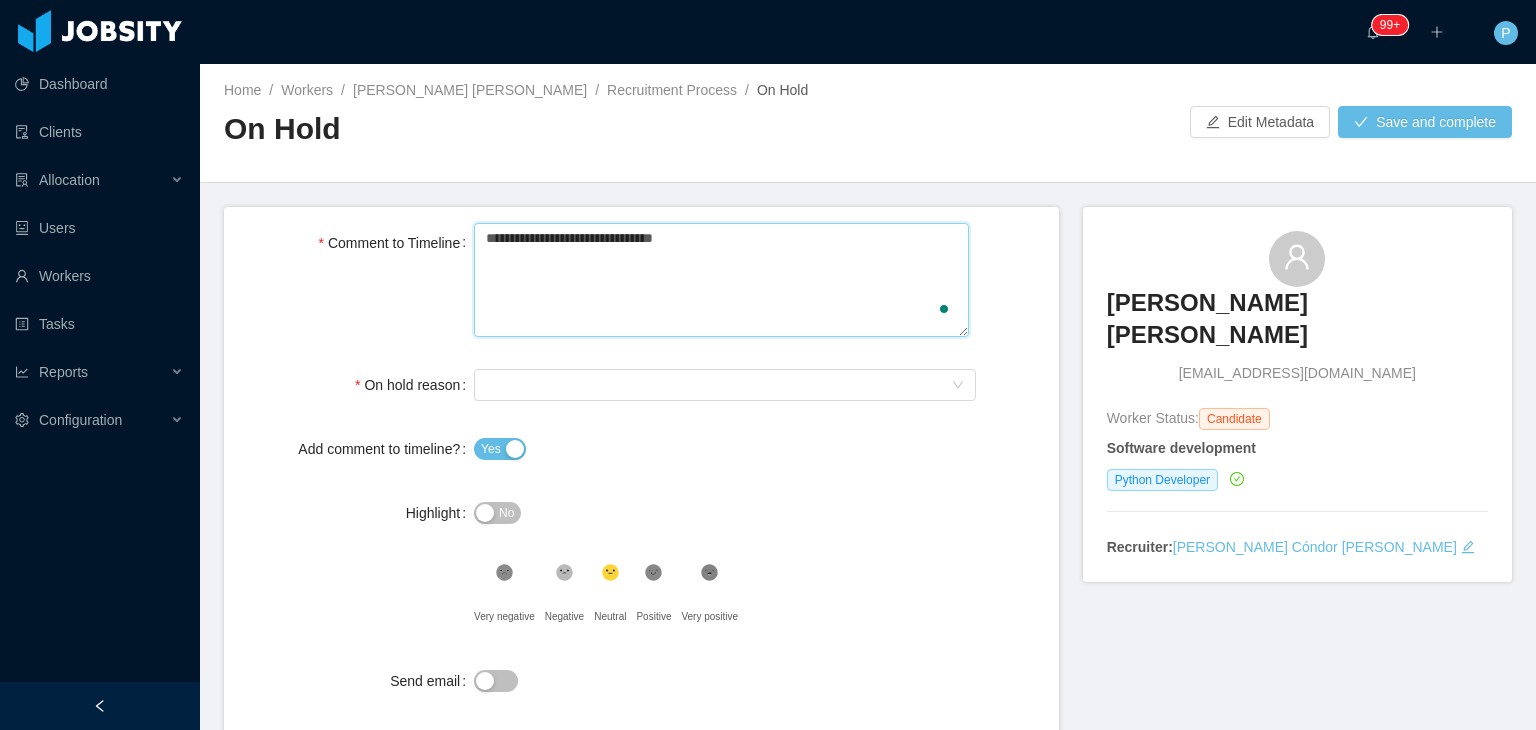 type 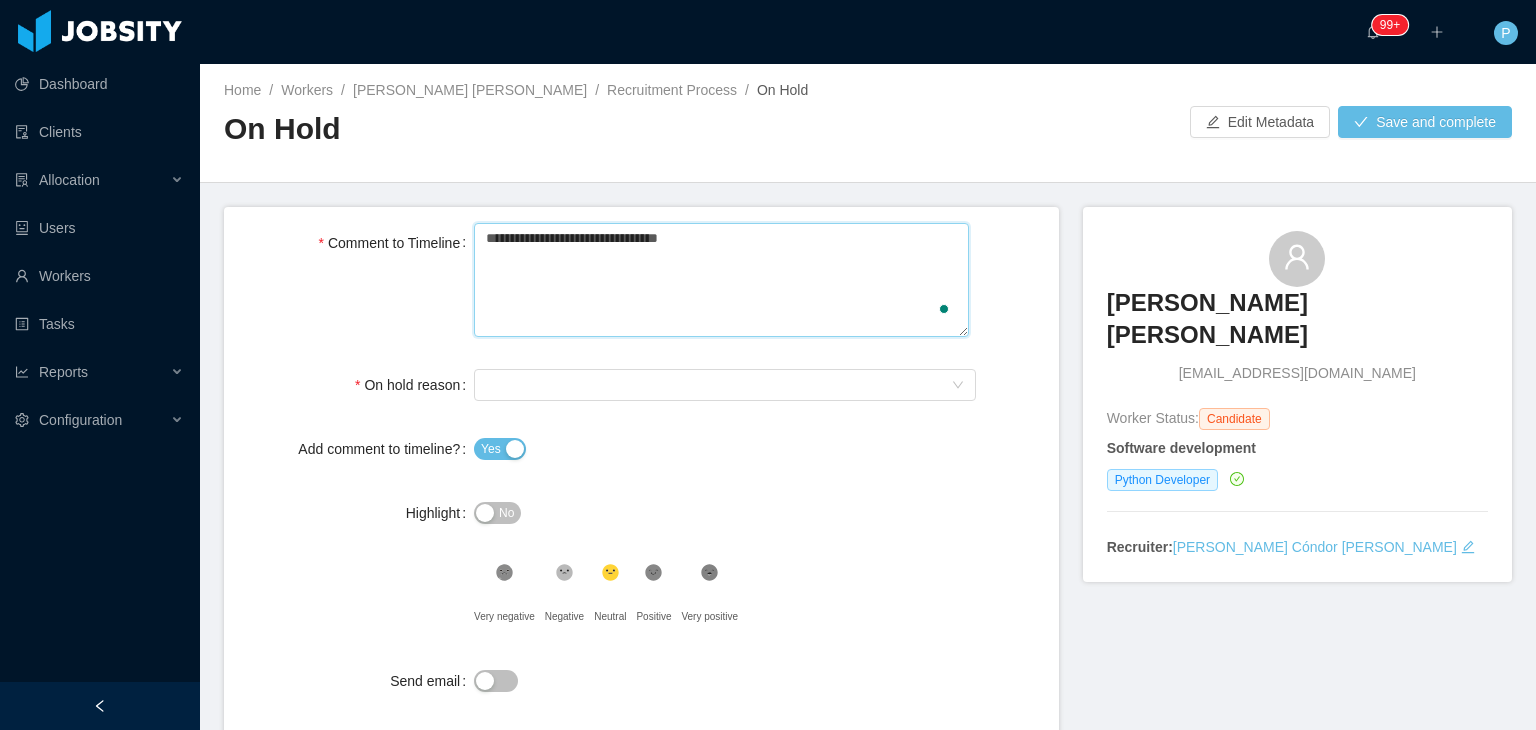 type on "**********" 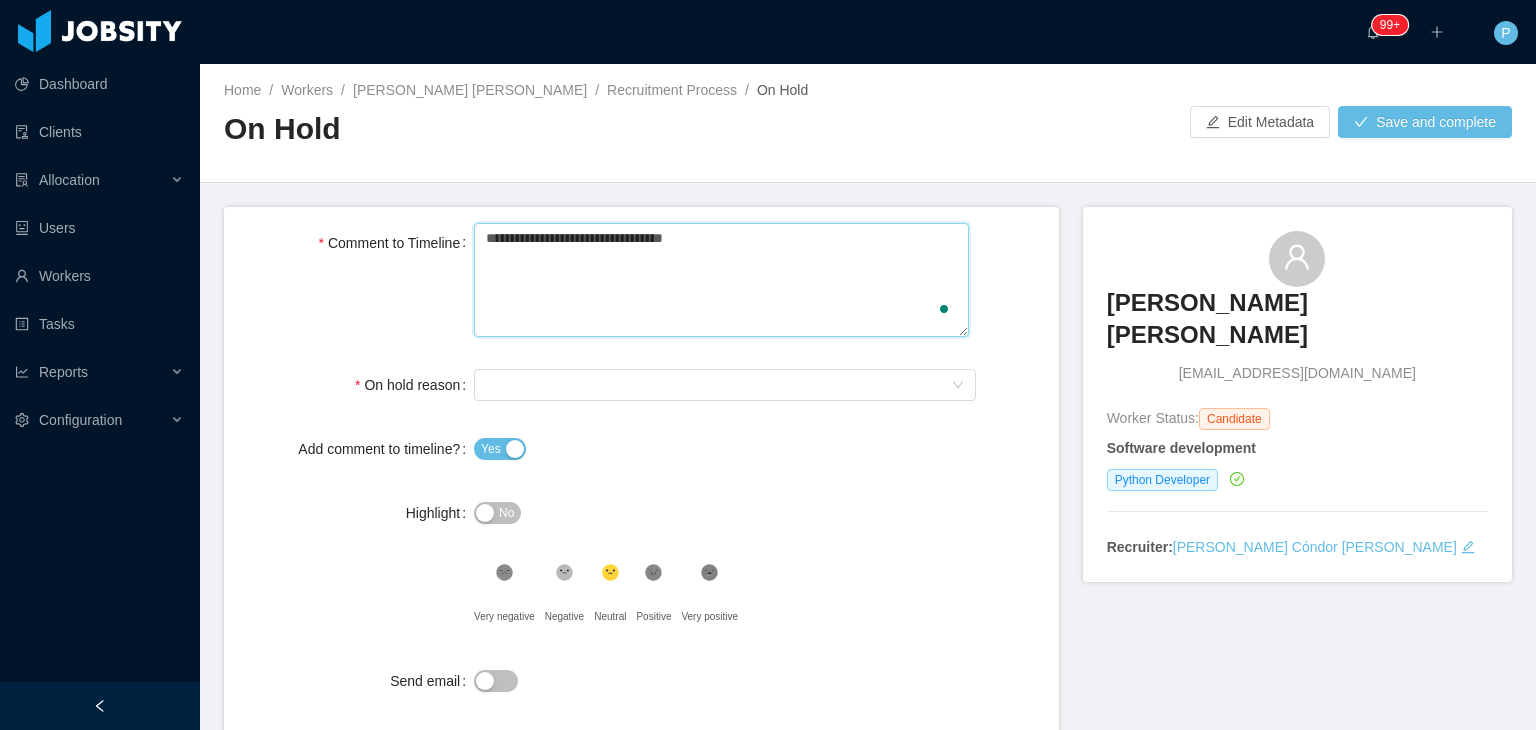 type 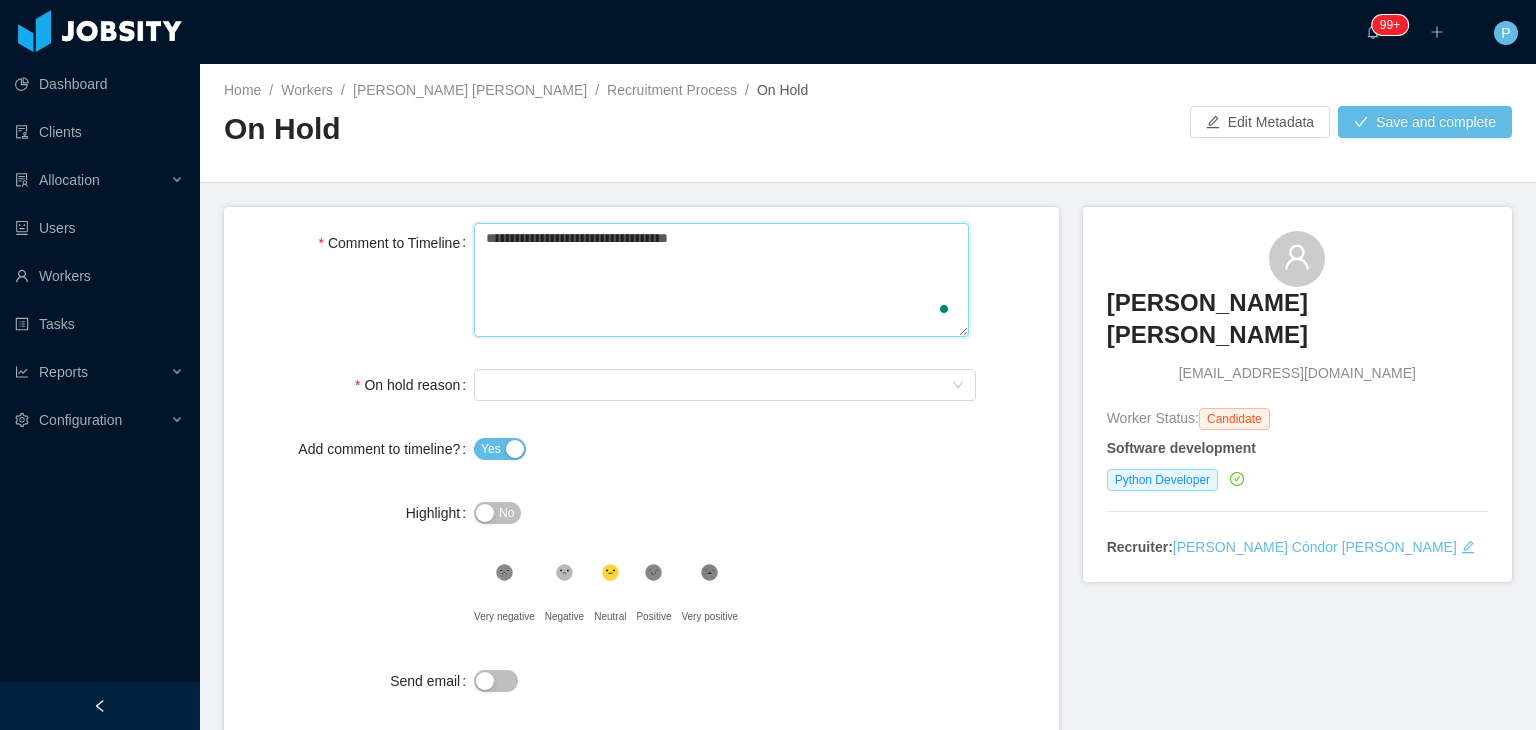 type 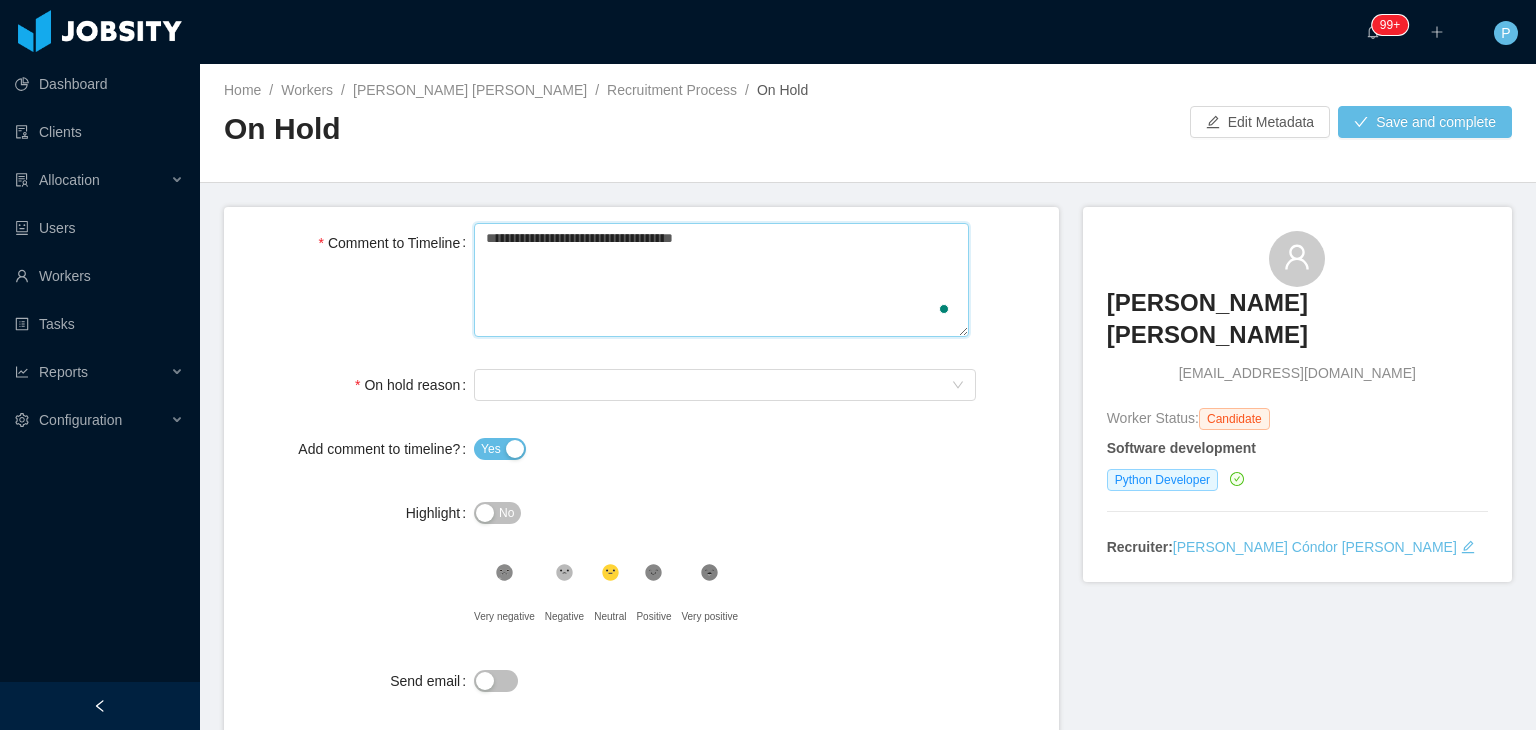 type 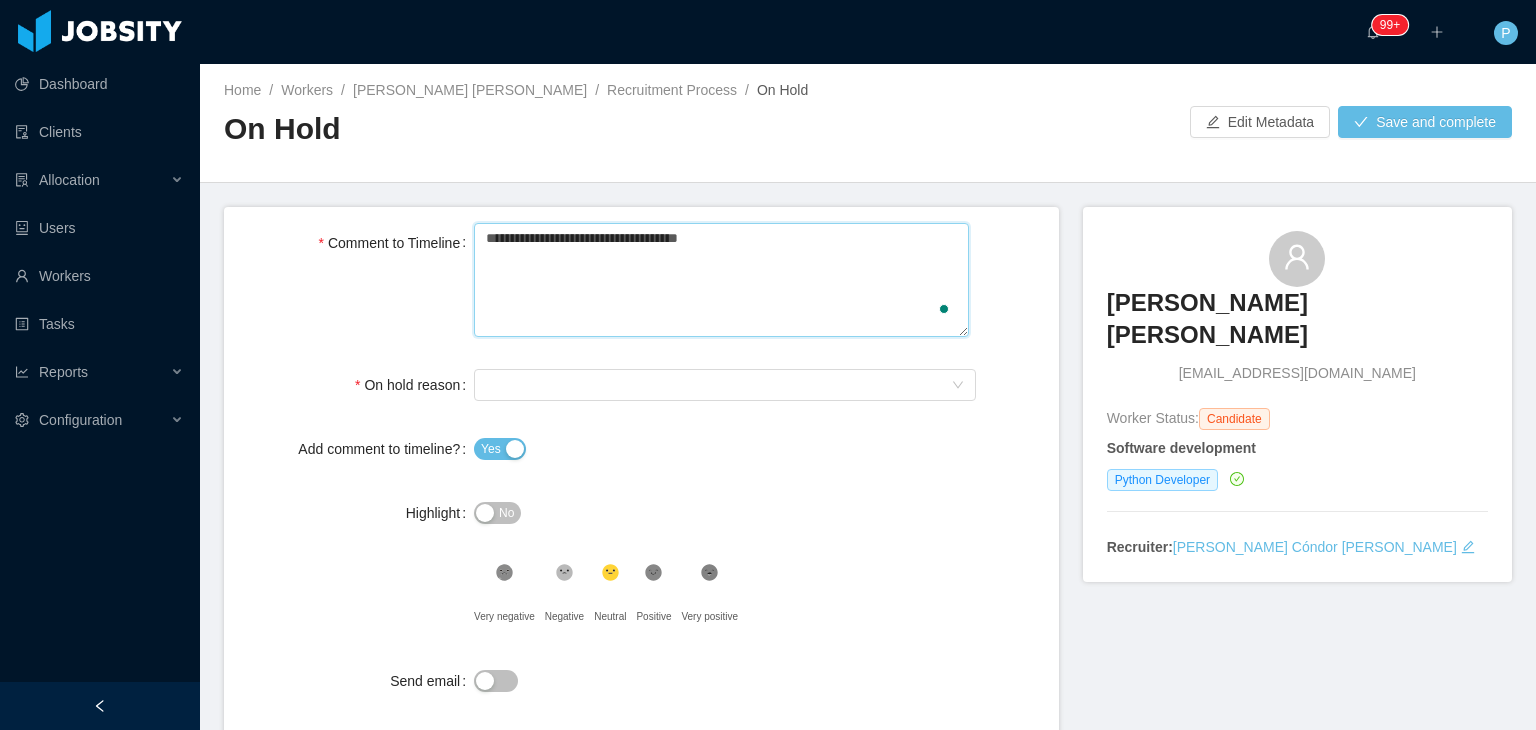 type 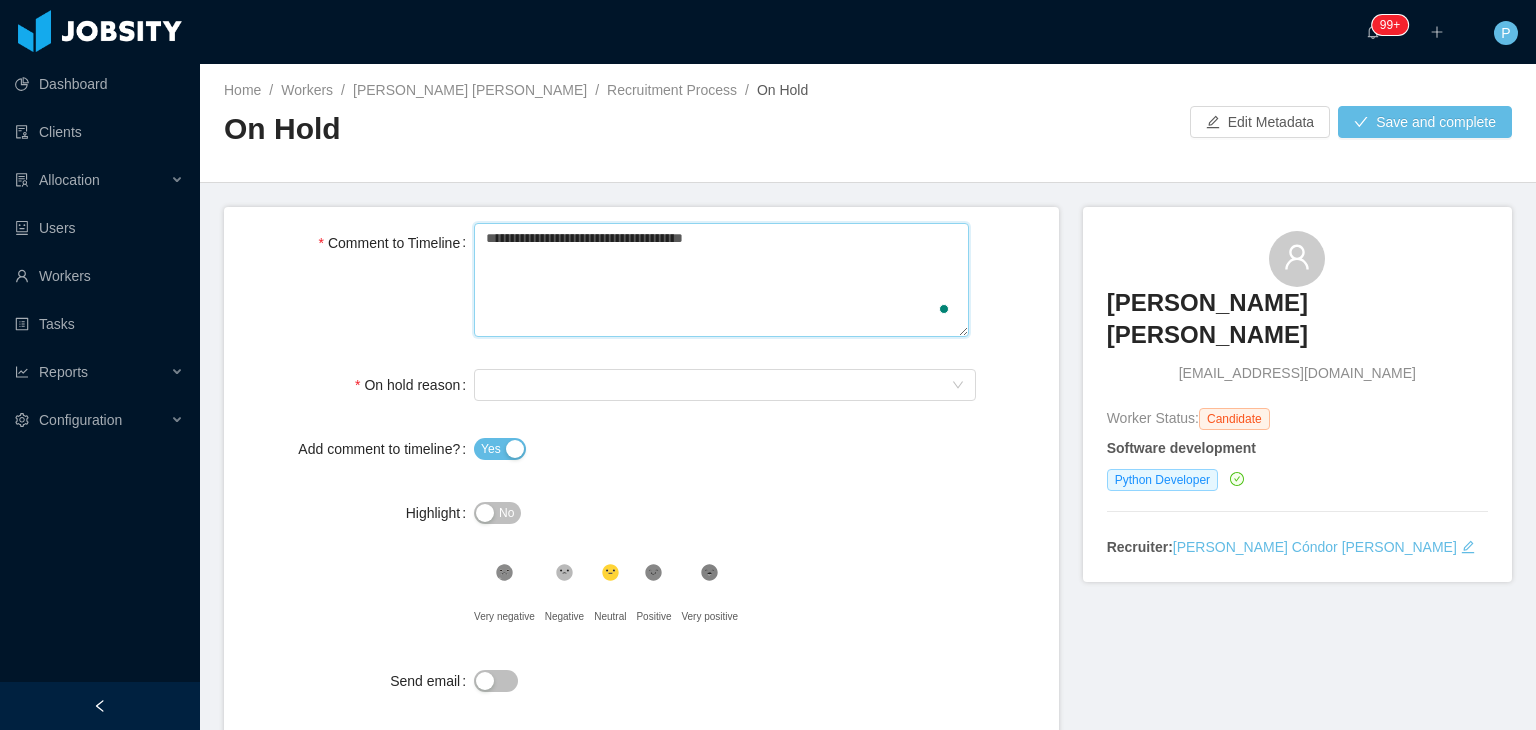 type 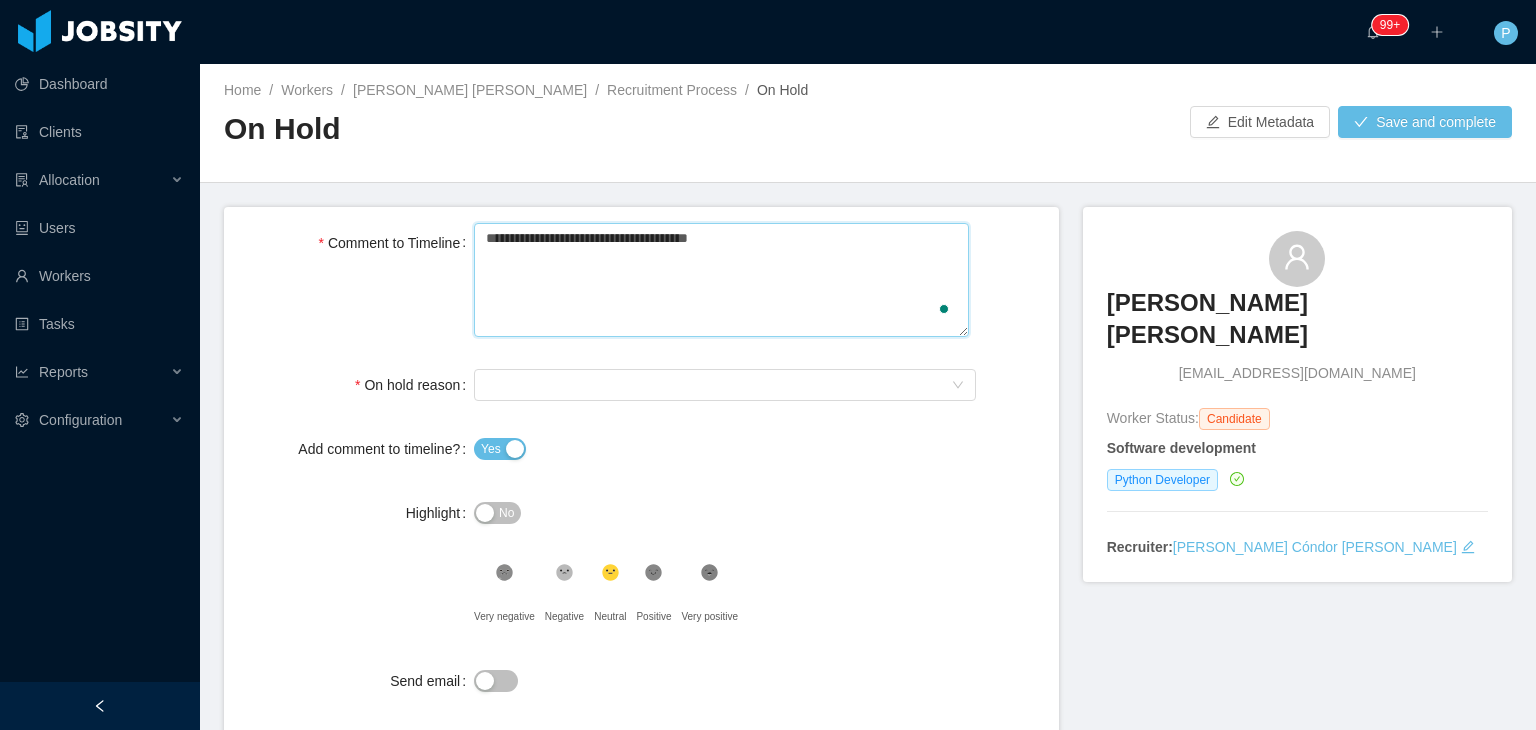 type 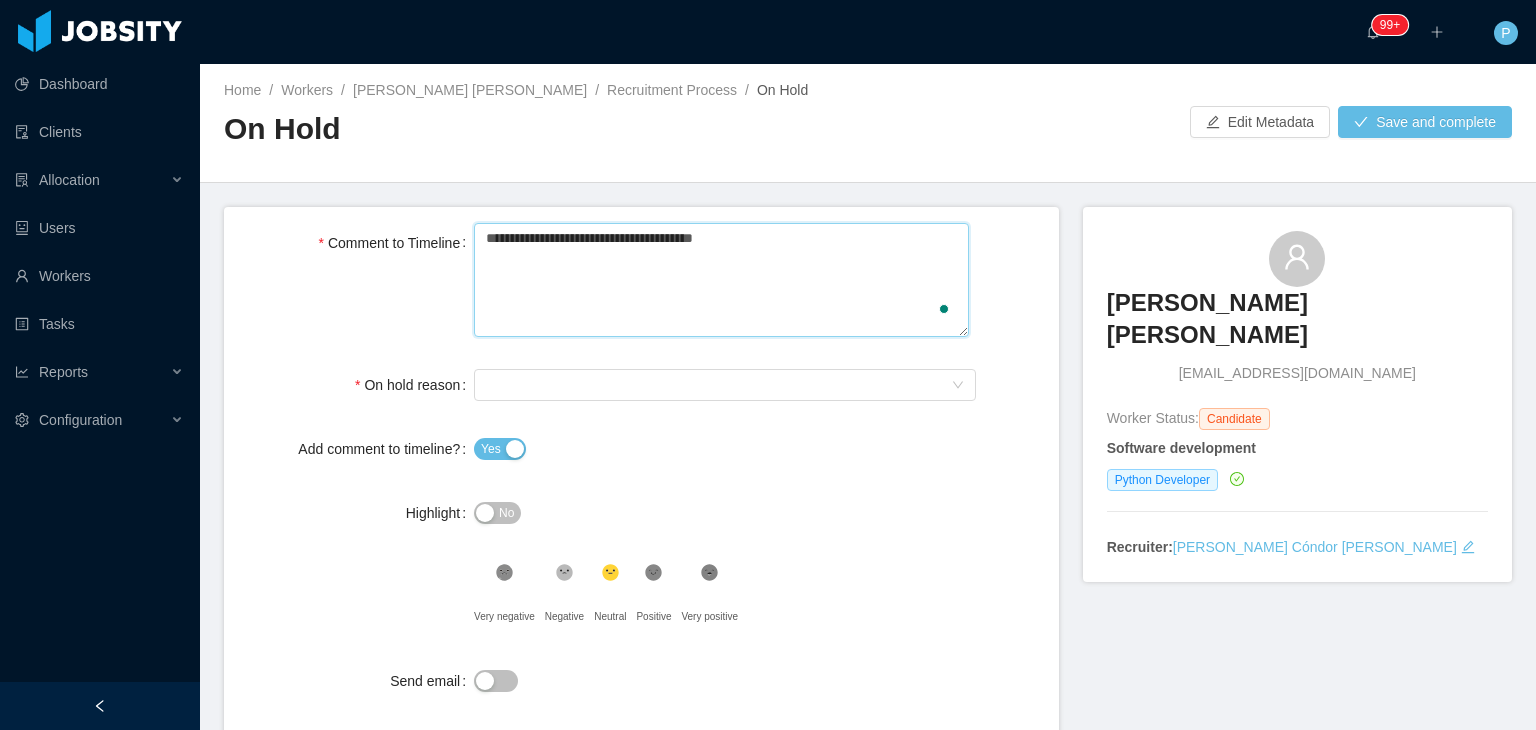 type 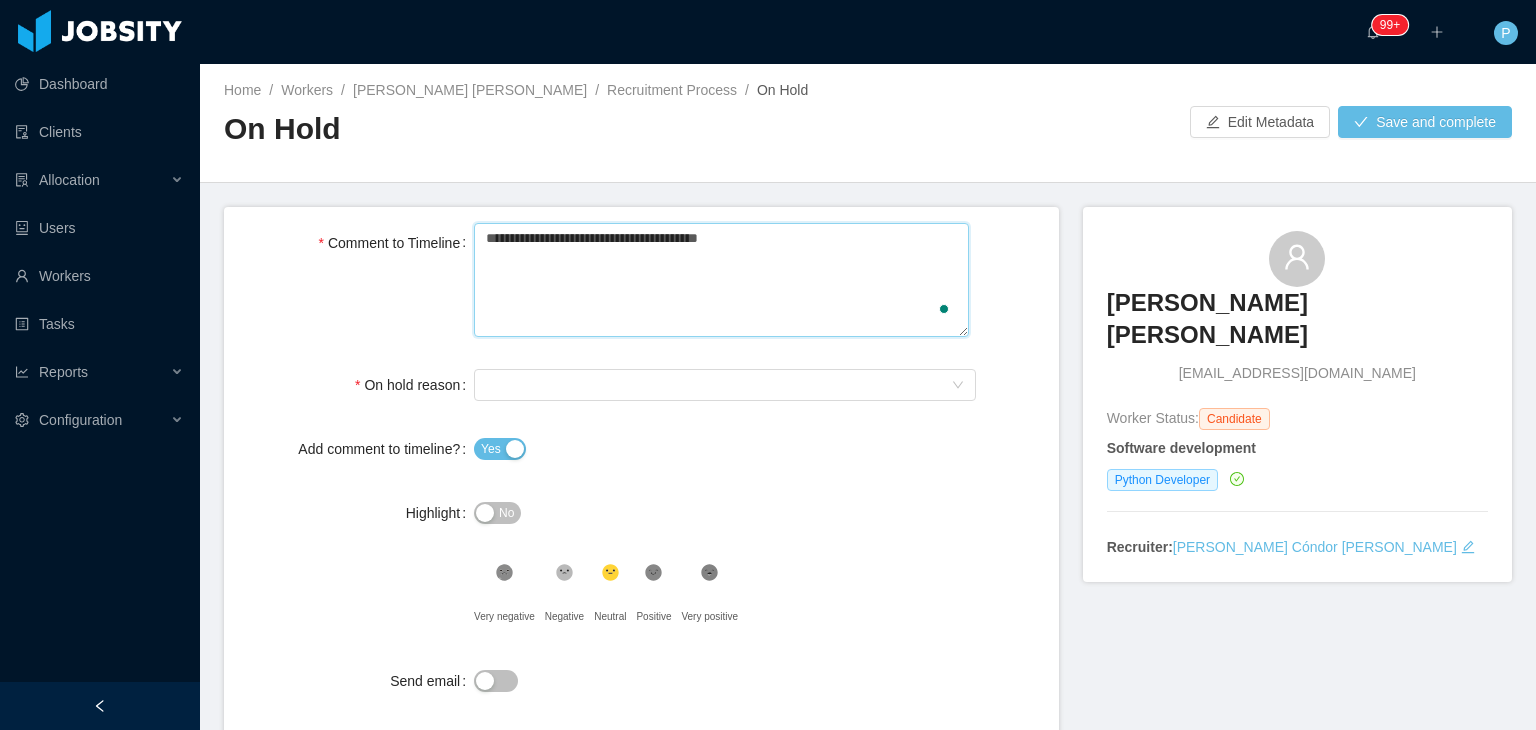 type 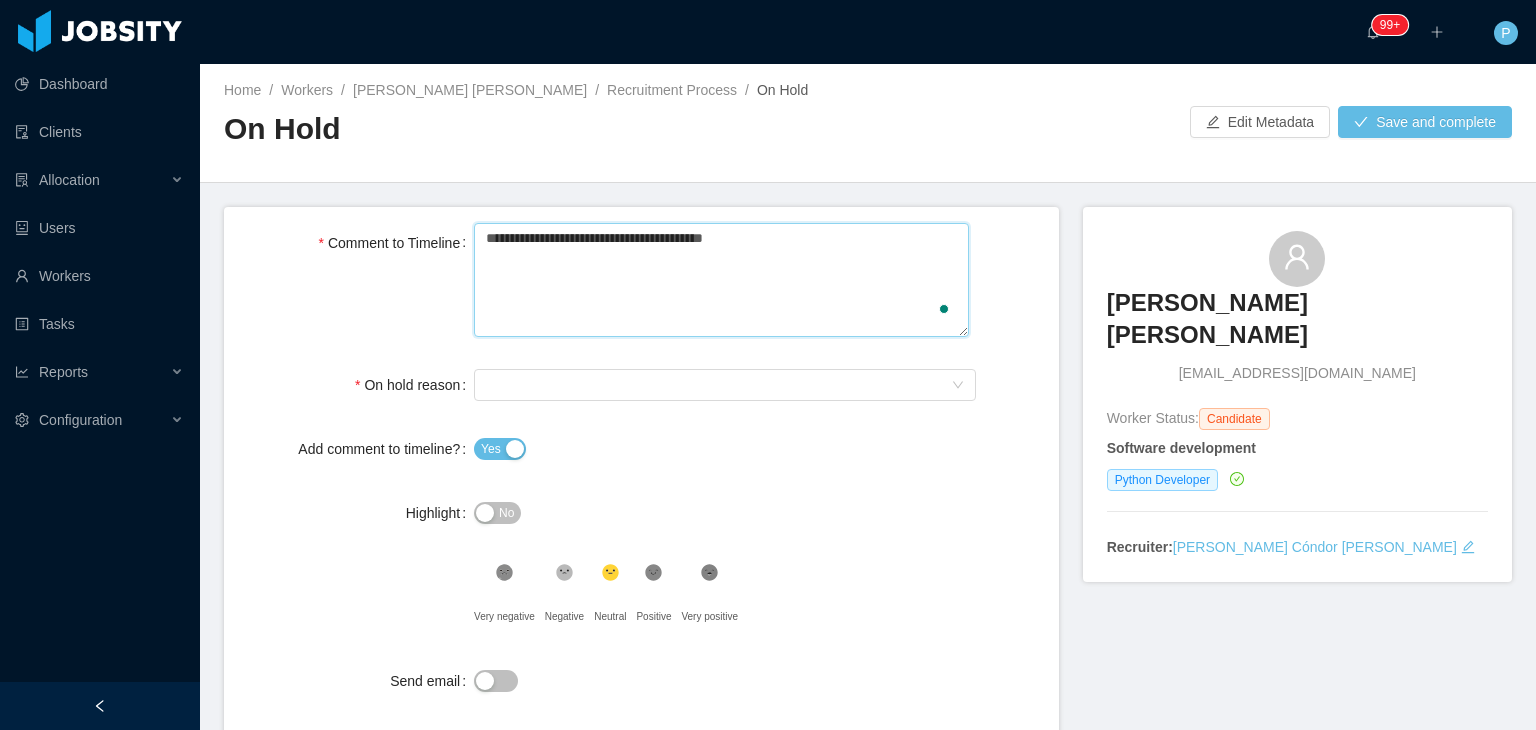type 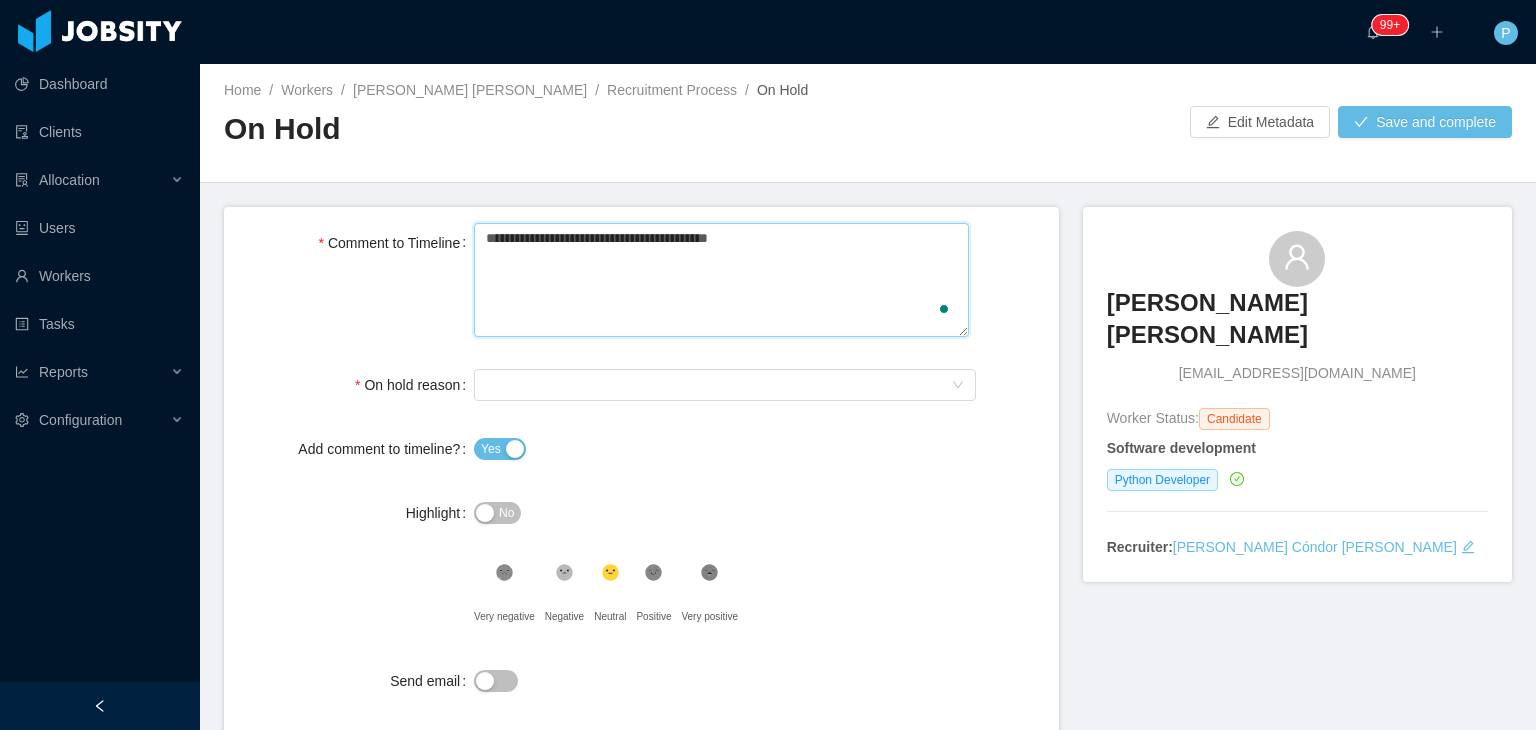 type 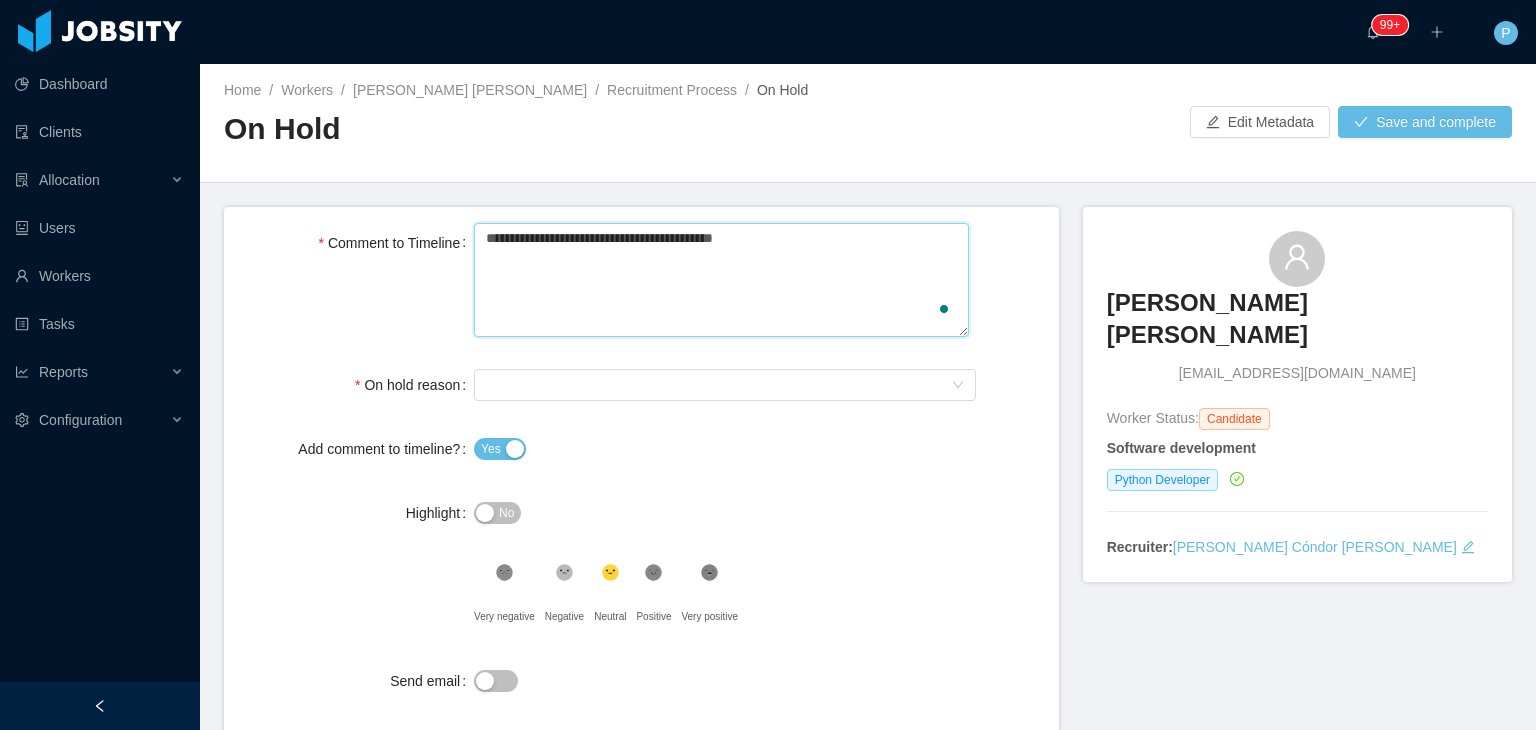 type 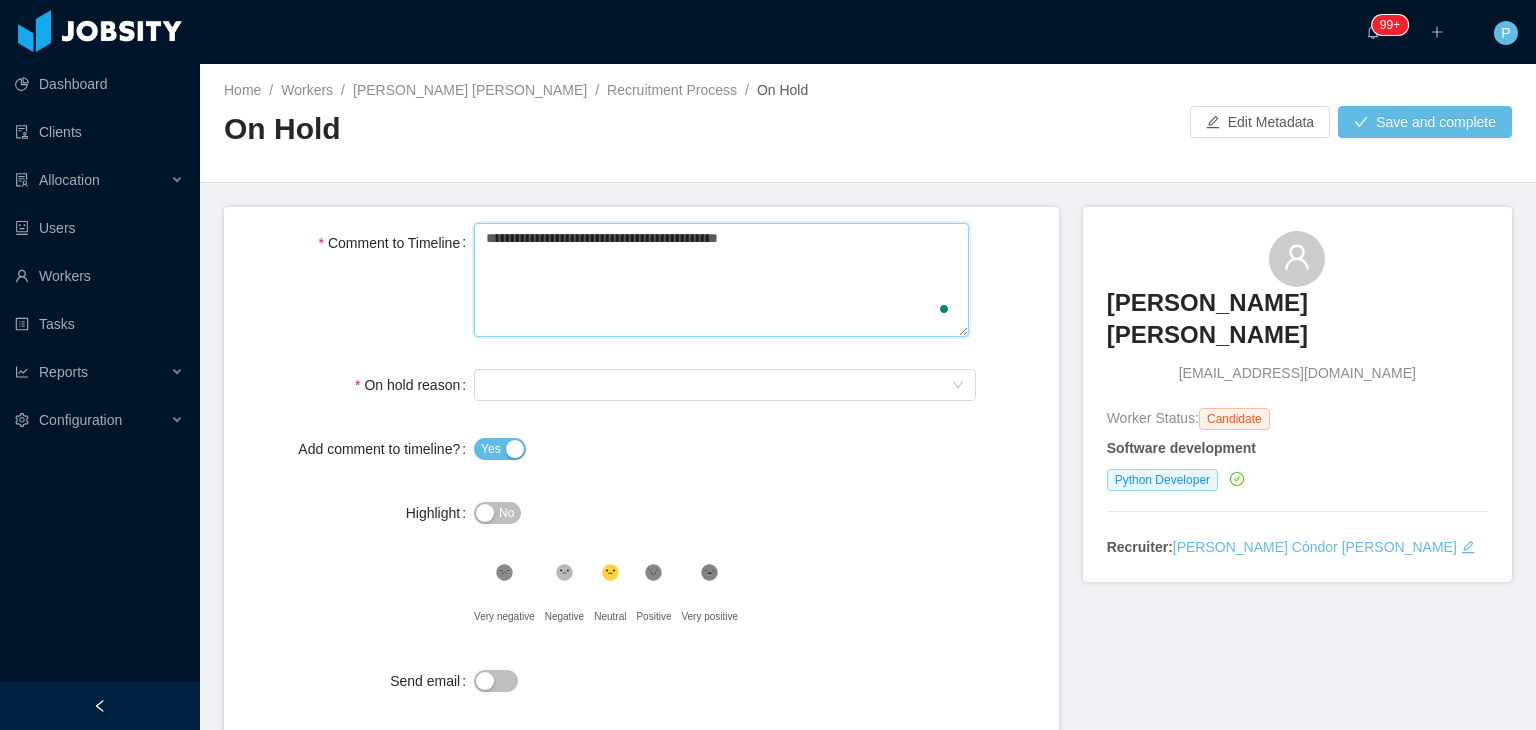 type 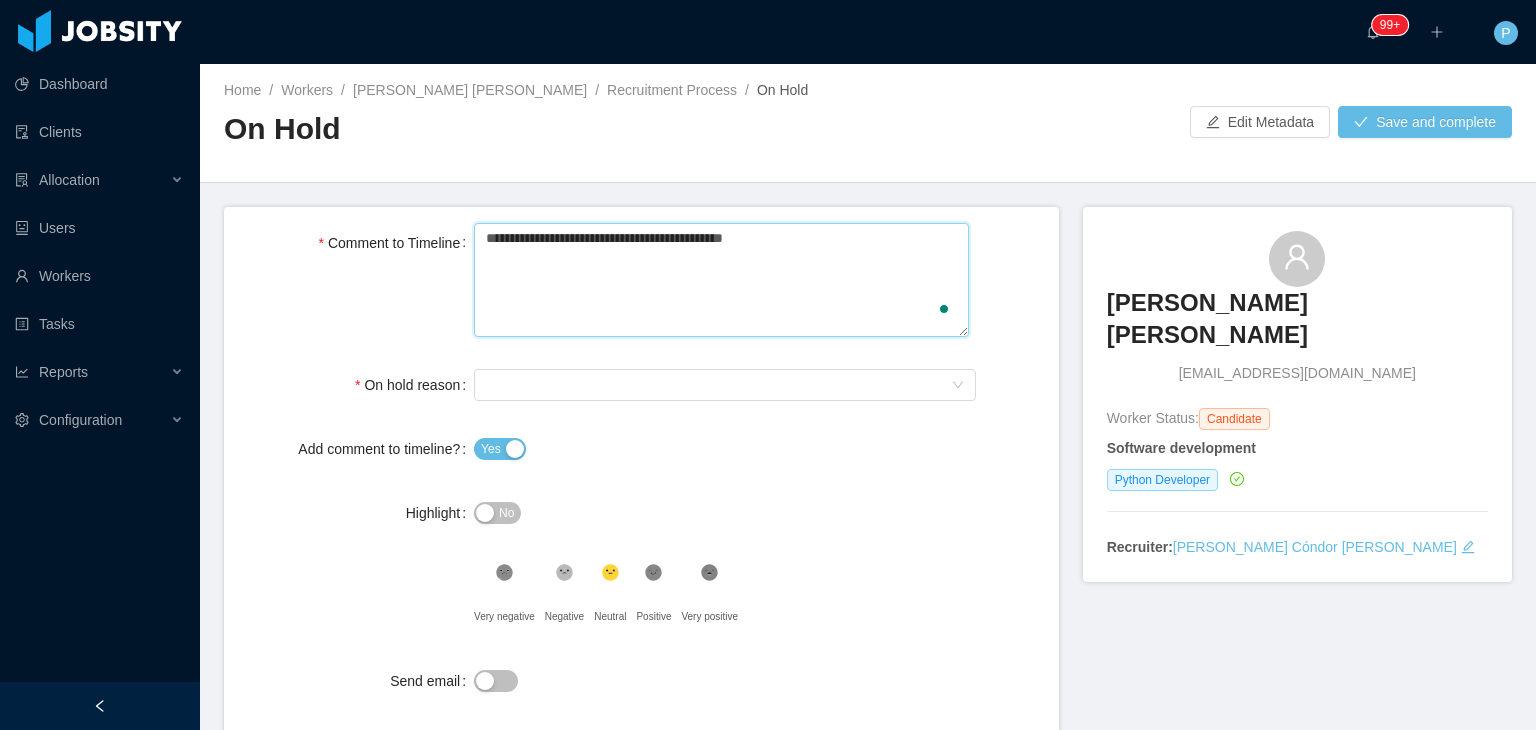 type 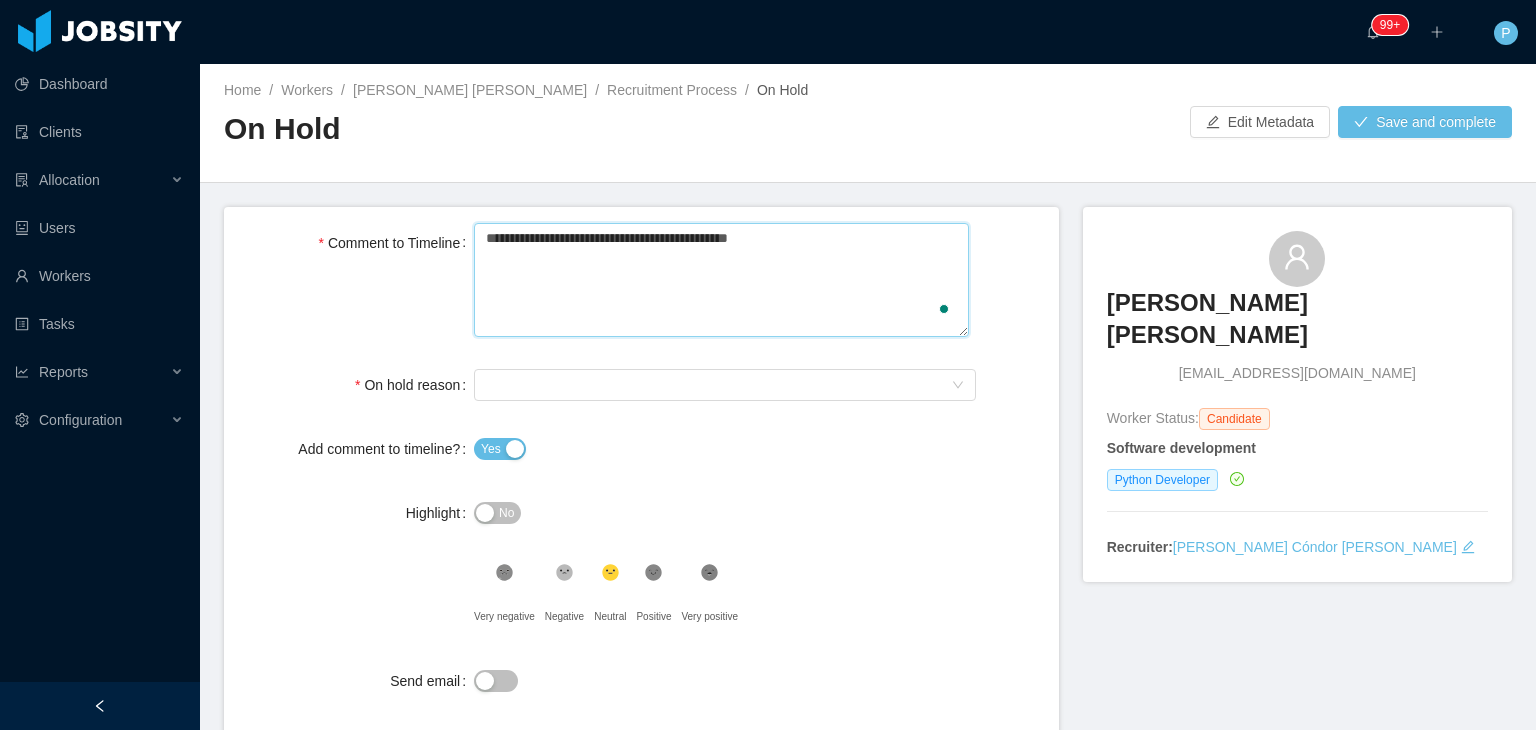type 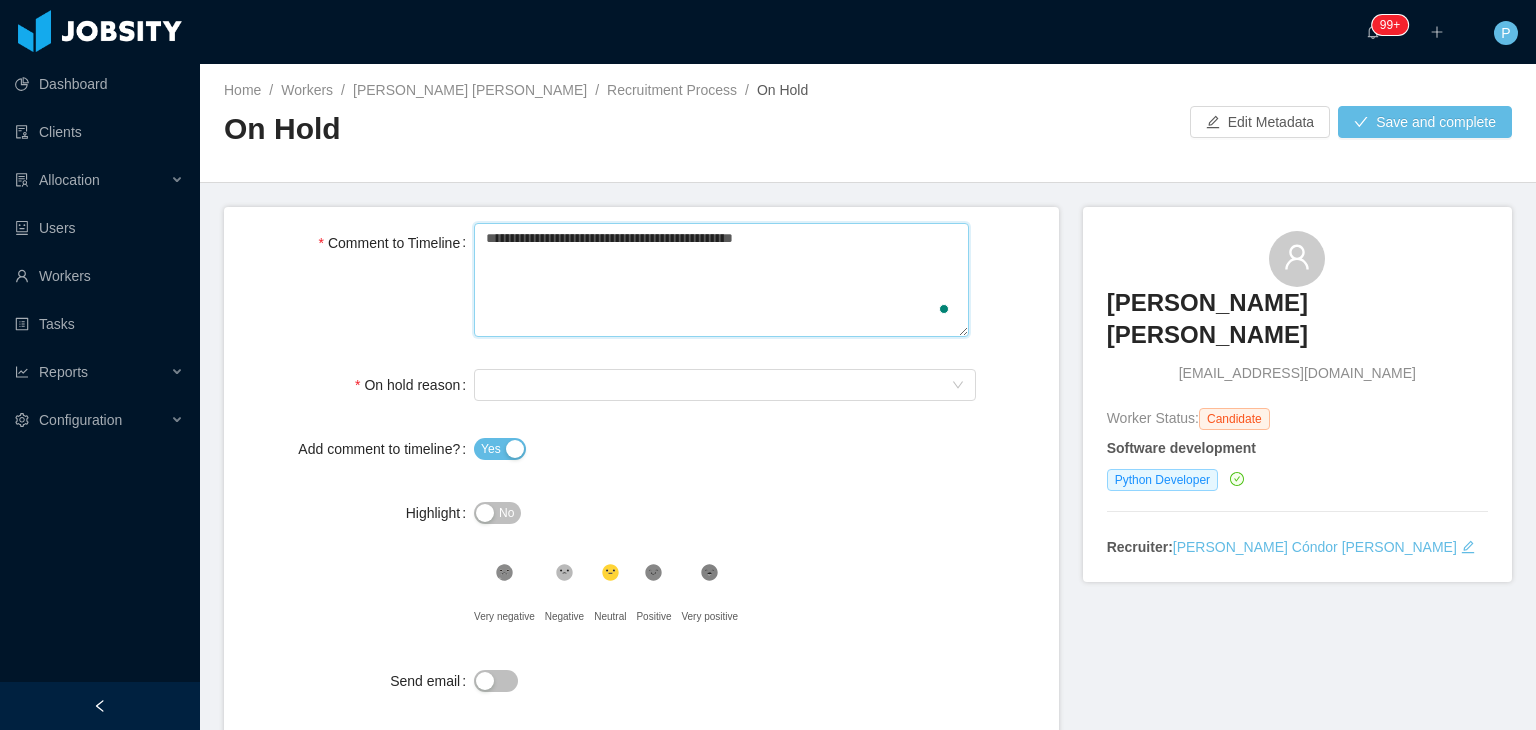 type 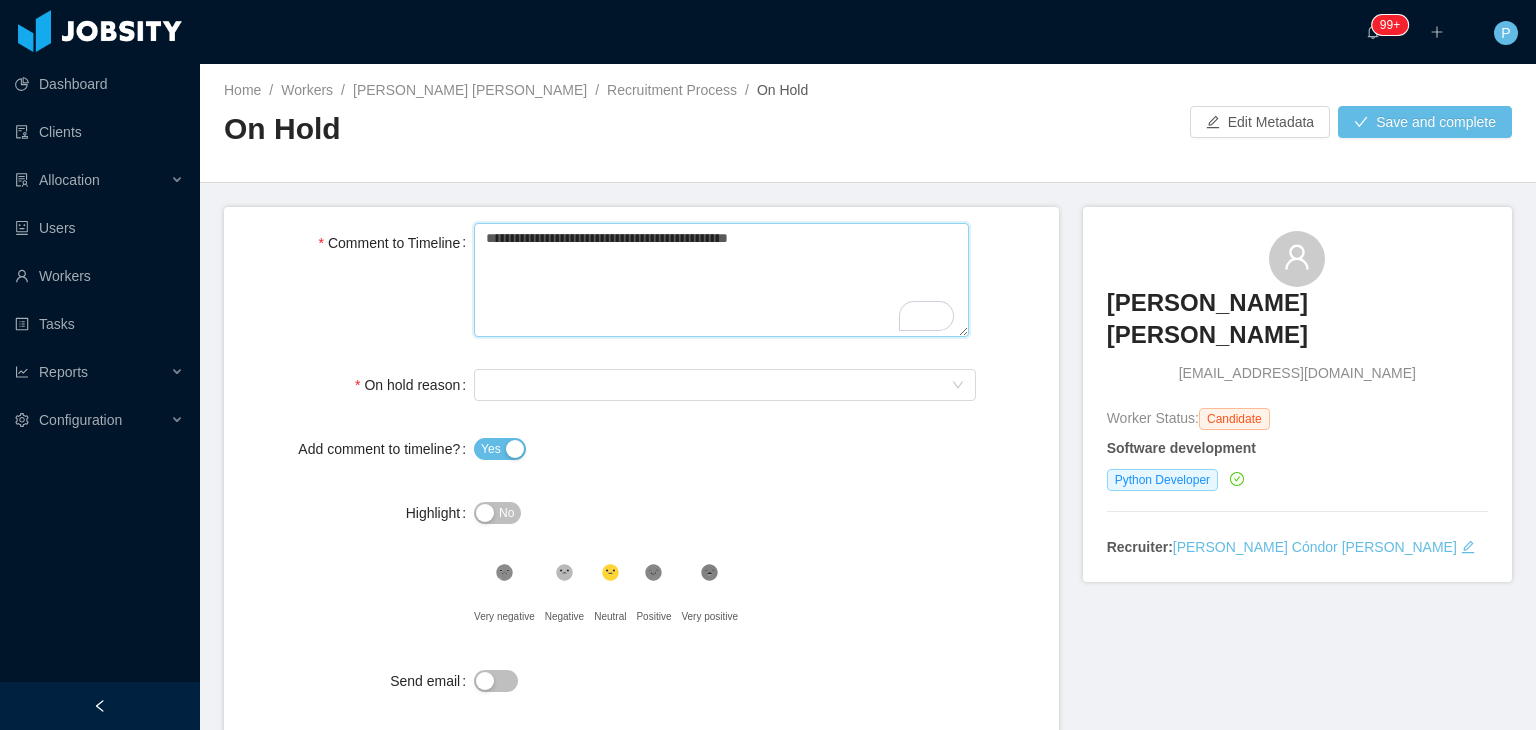 type 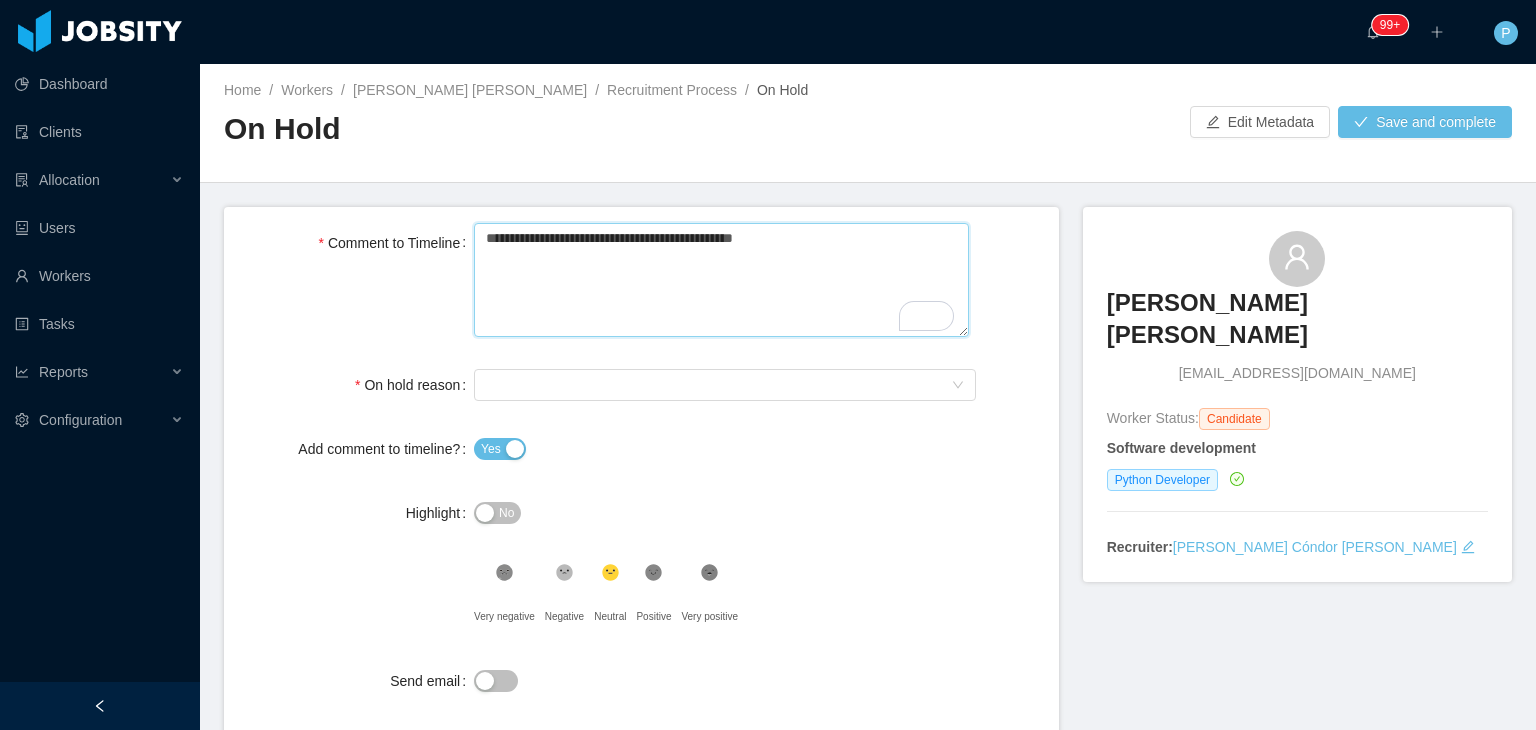 type 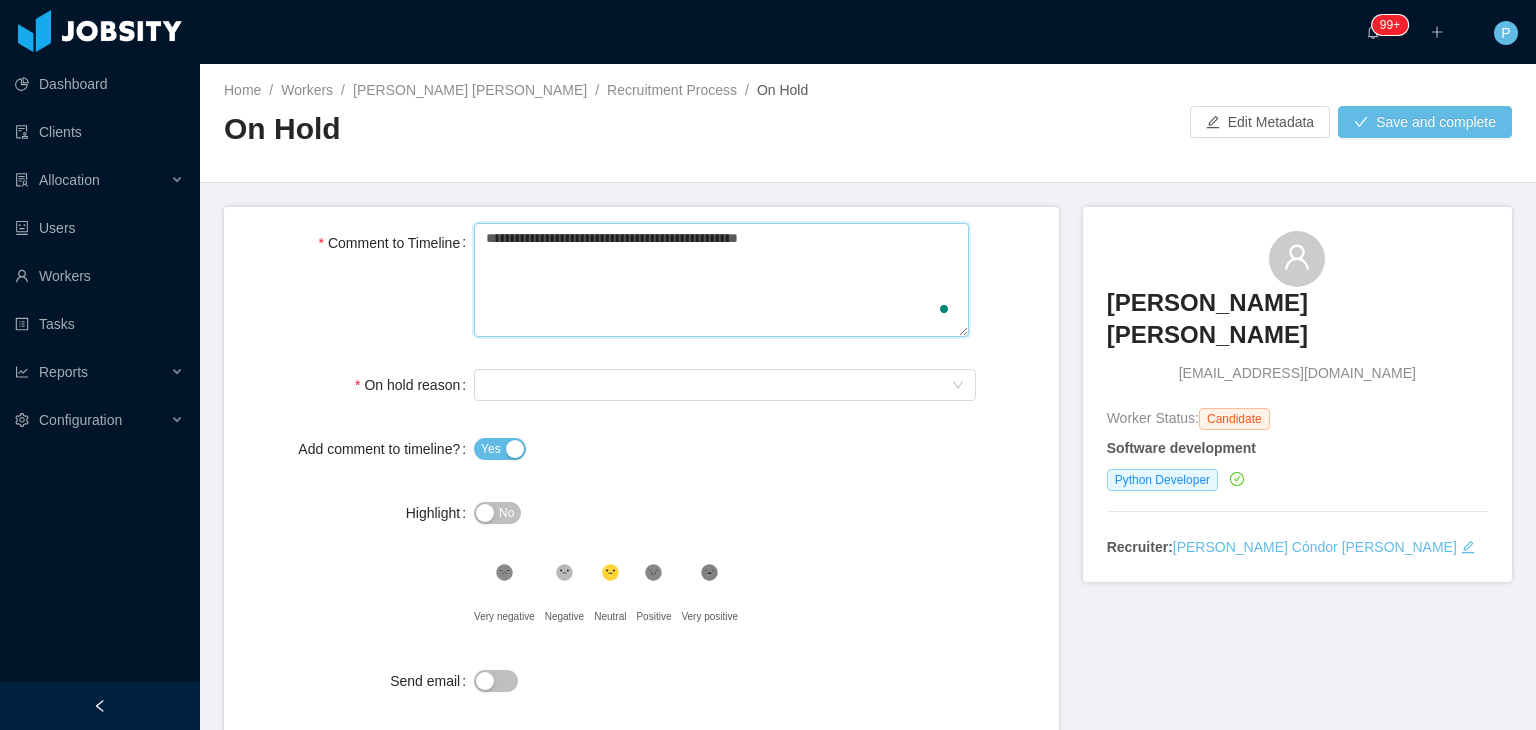 type 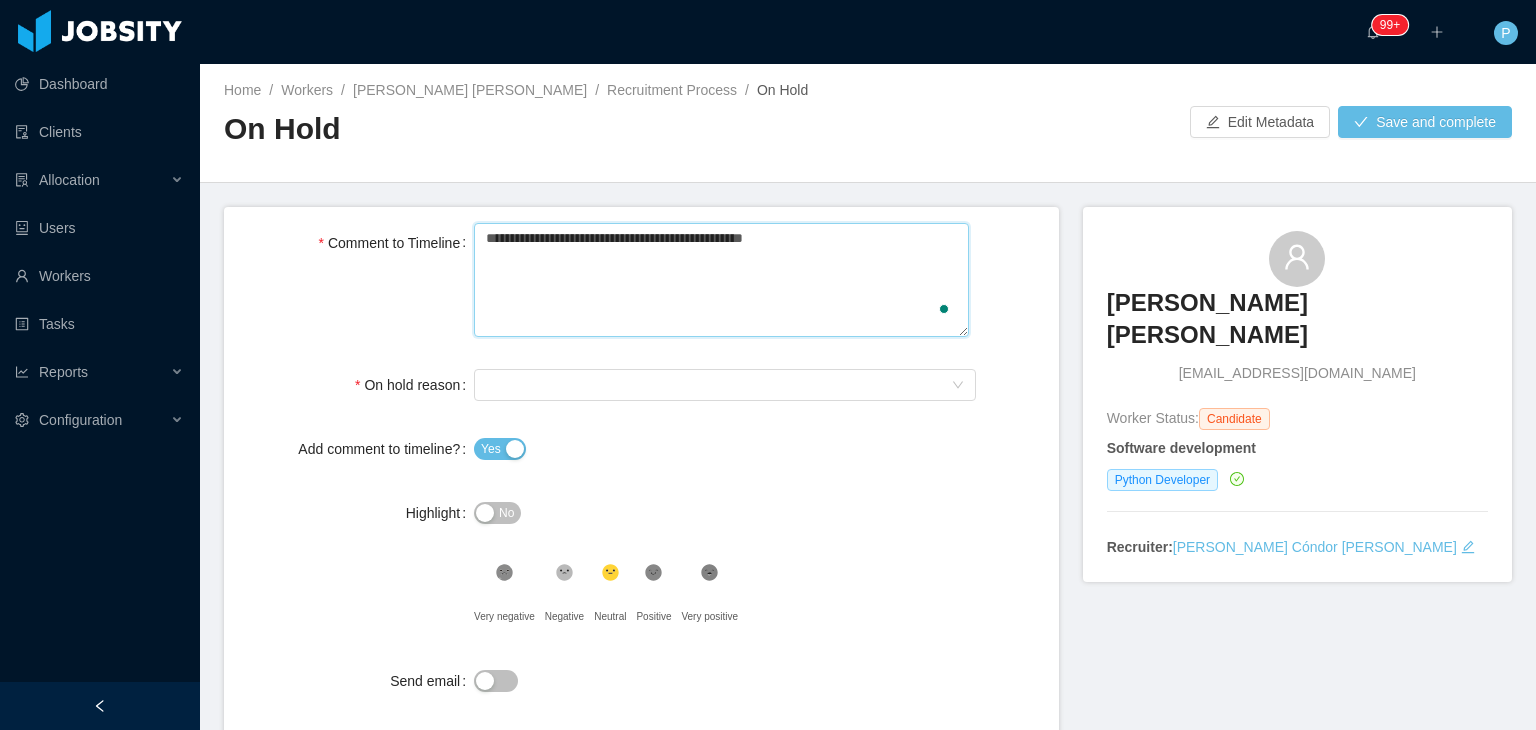 type on "**********" 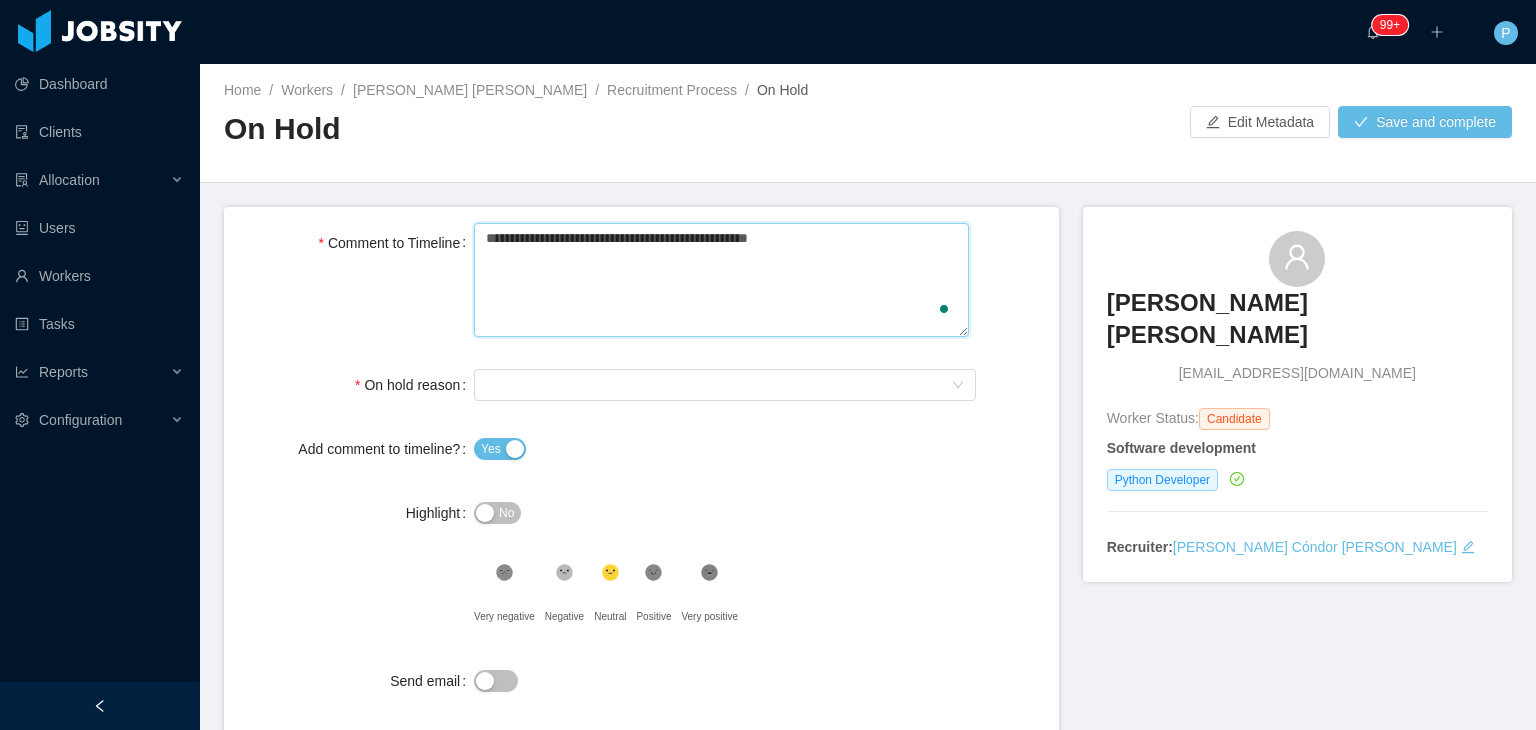 type 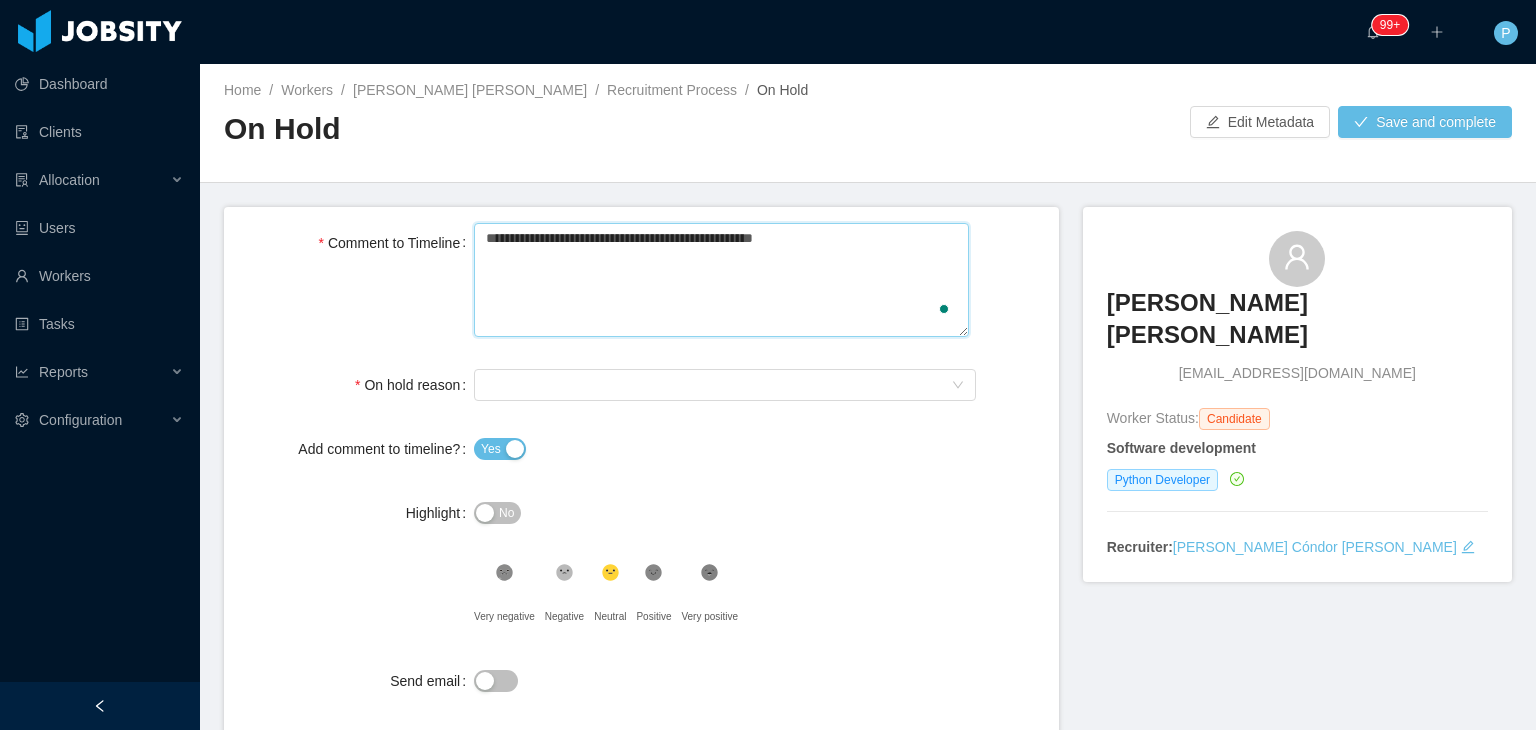 type 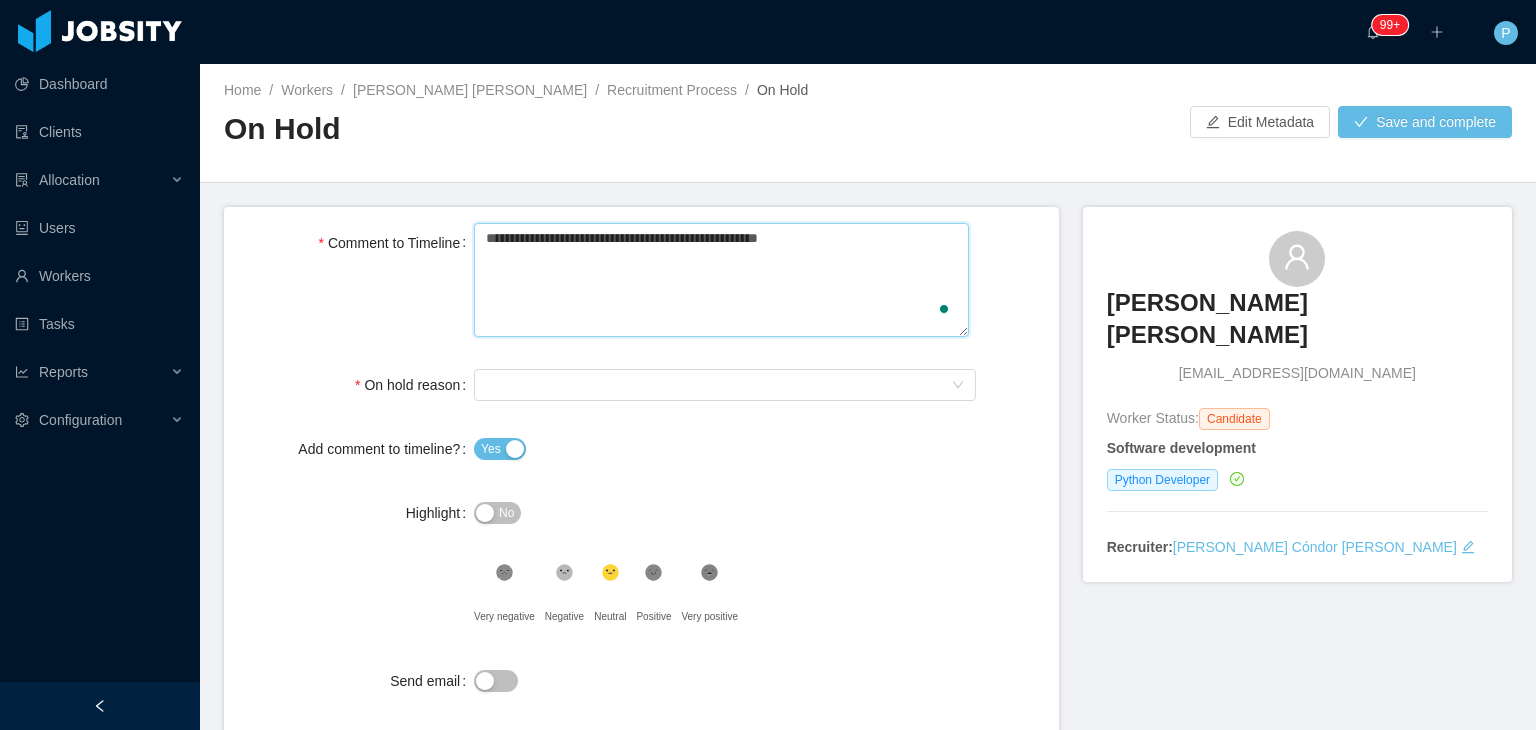 type on "**********" 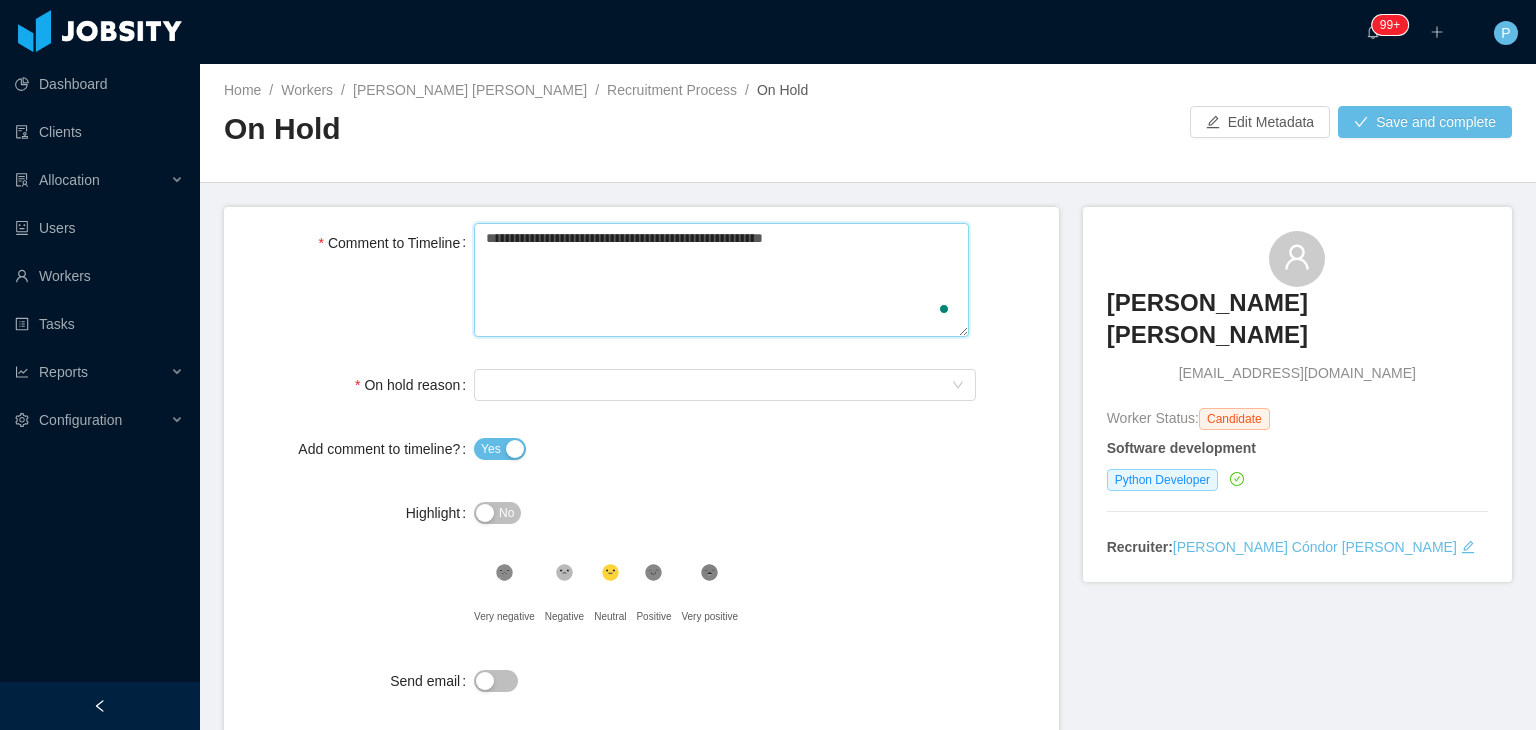 type 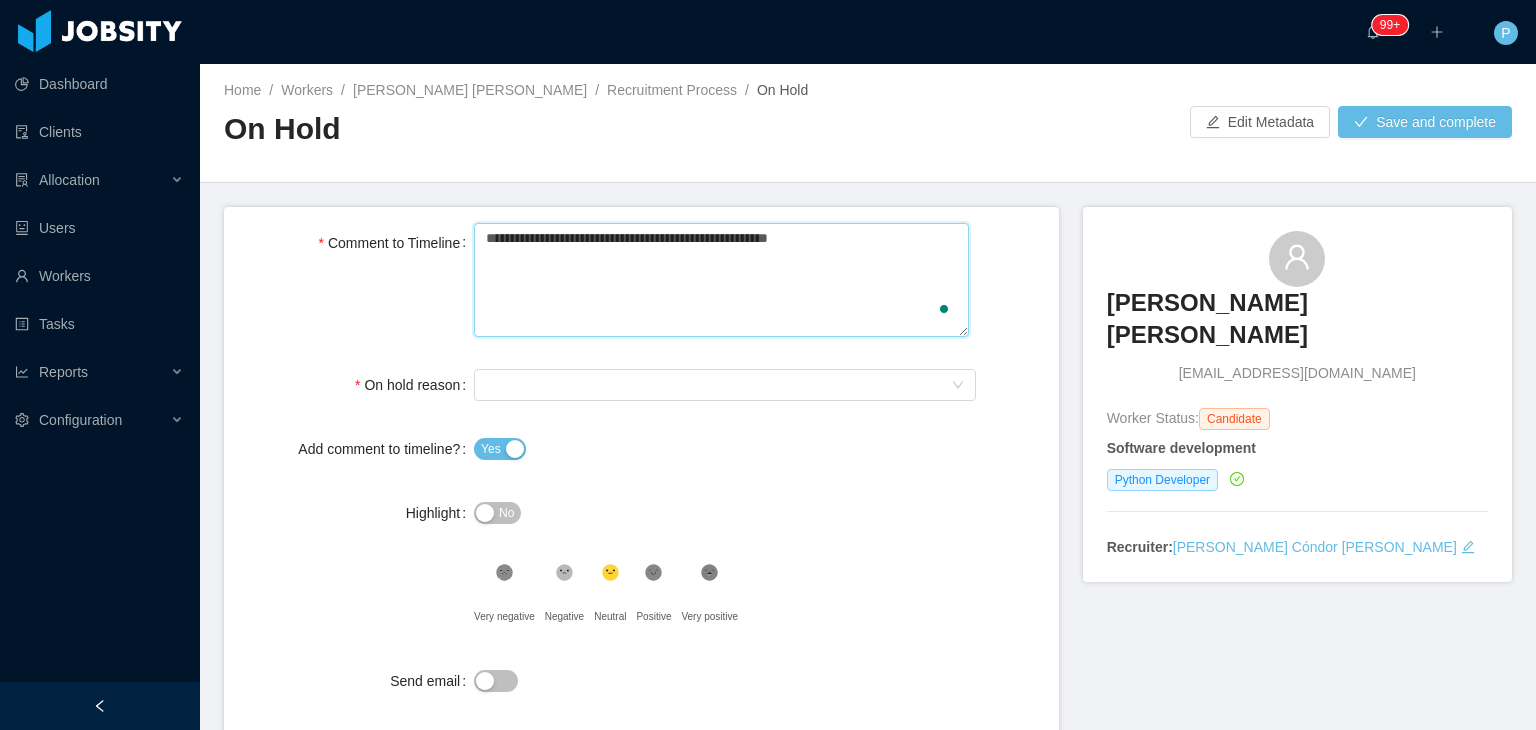 type 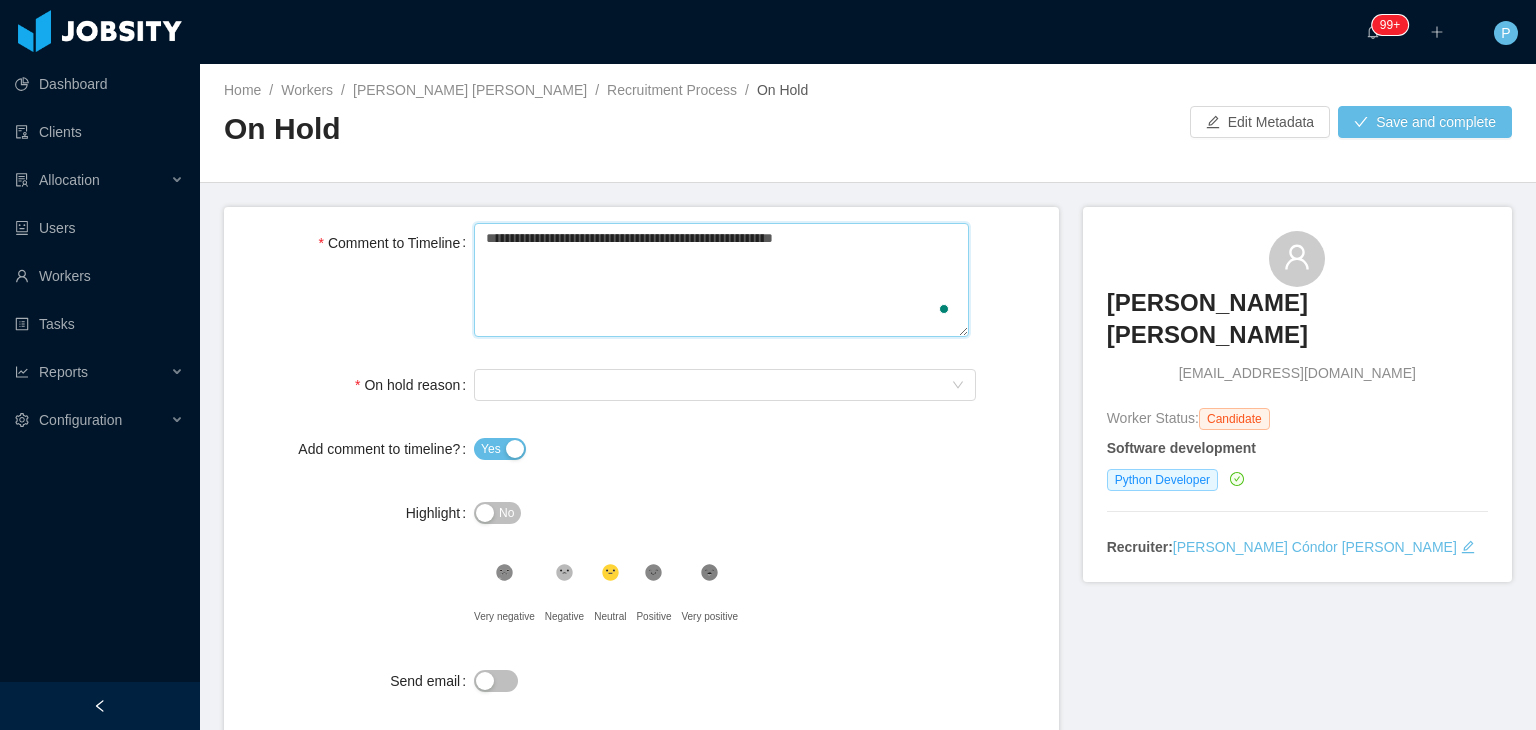 type 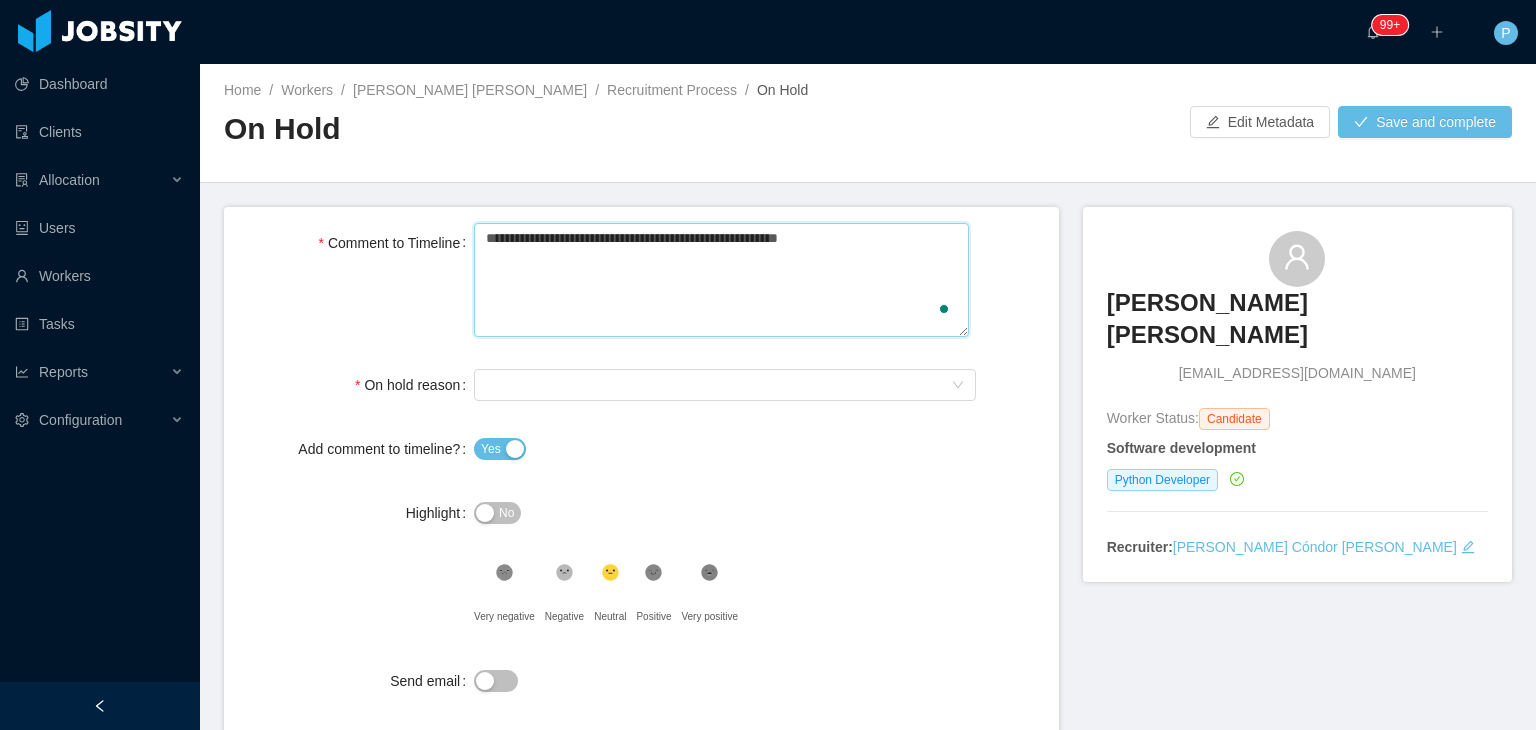type 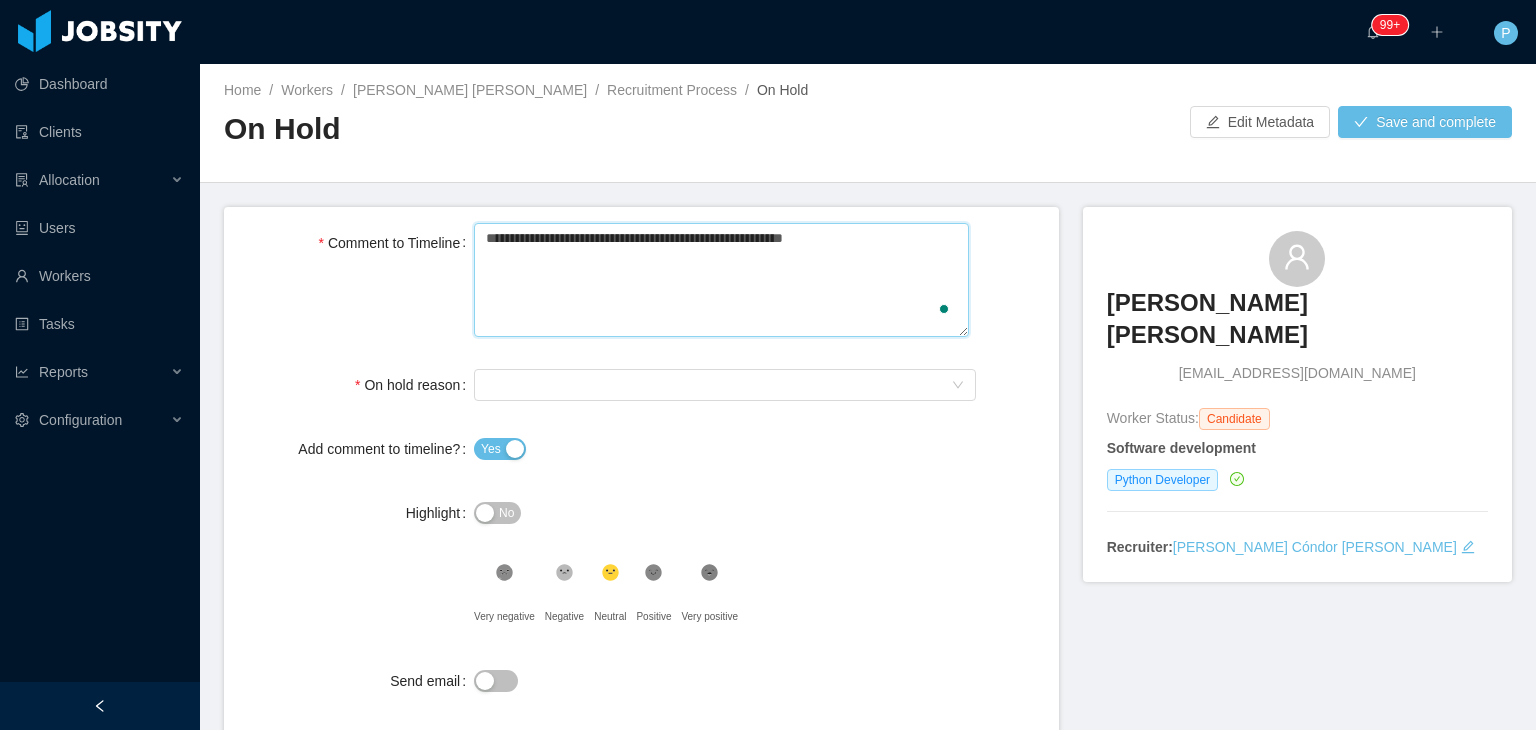 type 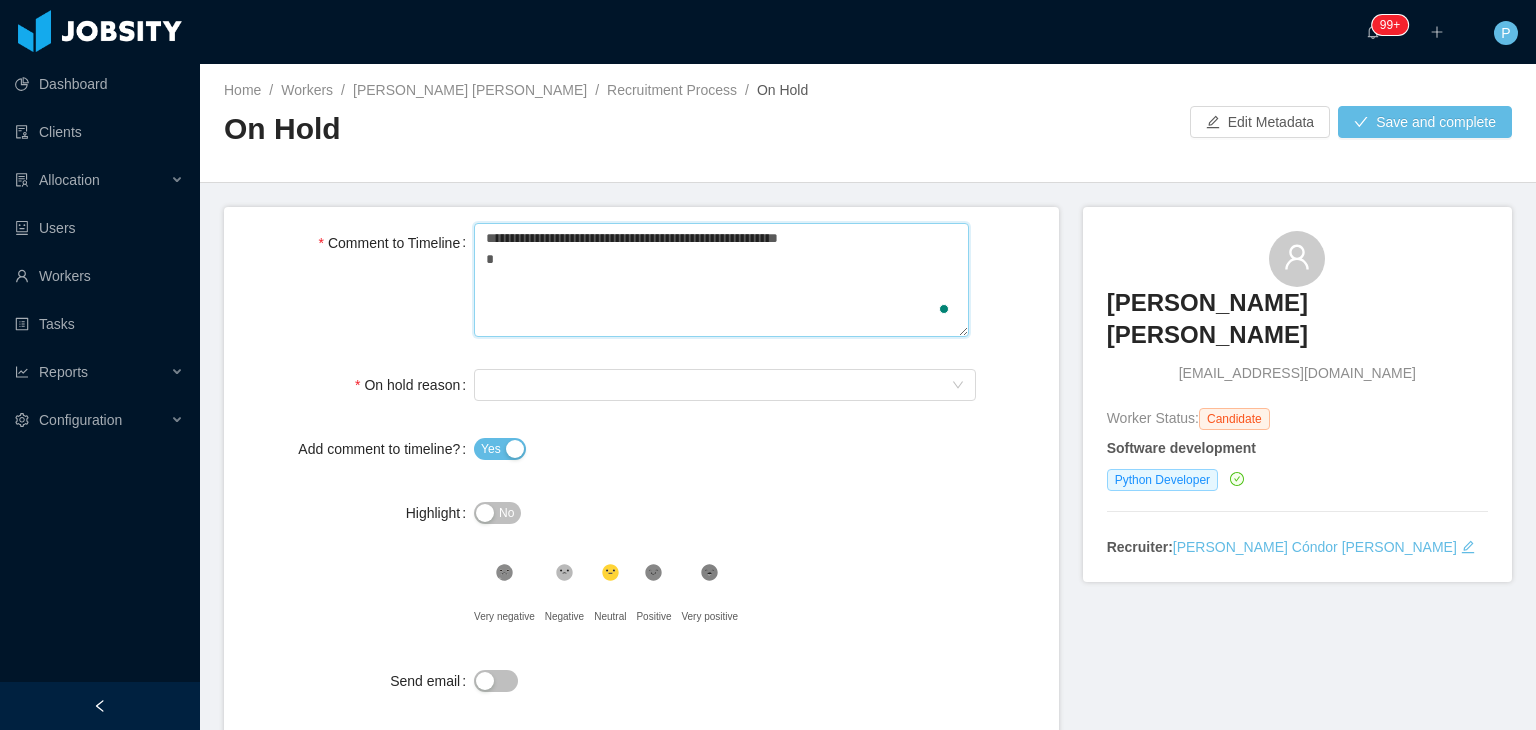 type 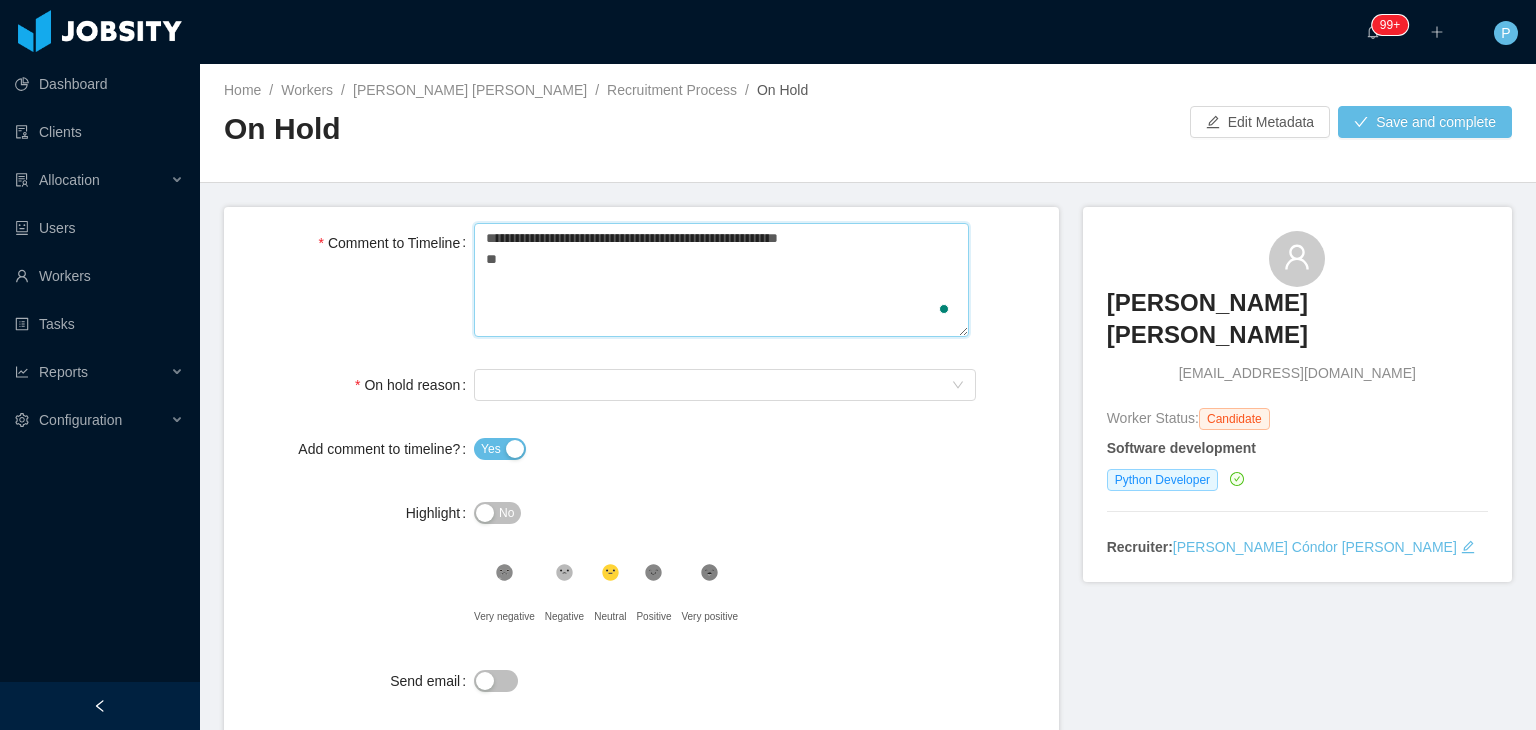 type 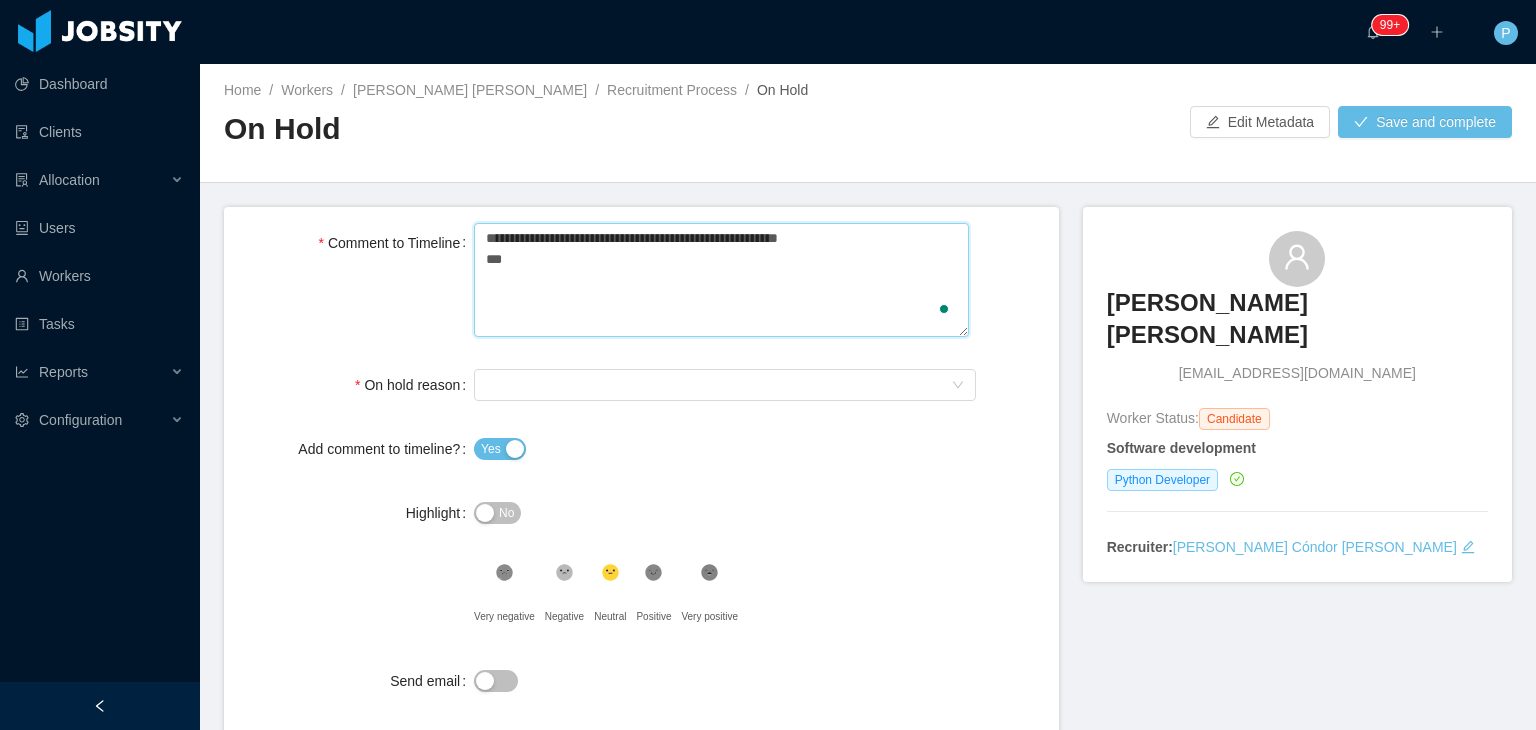 type on "**********" 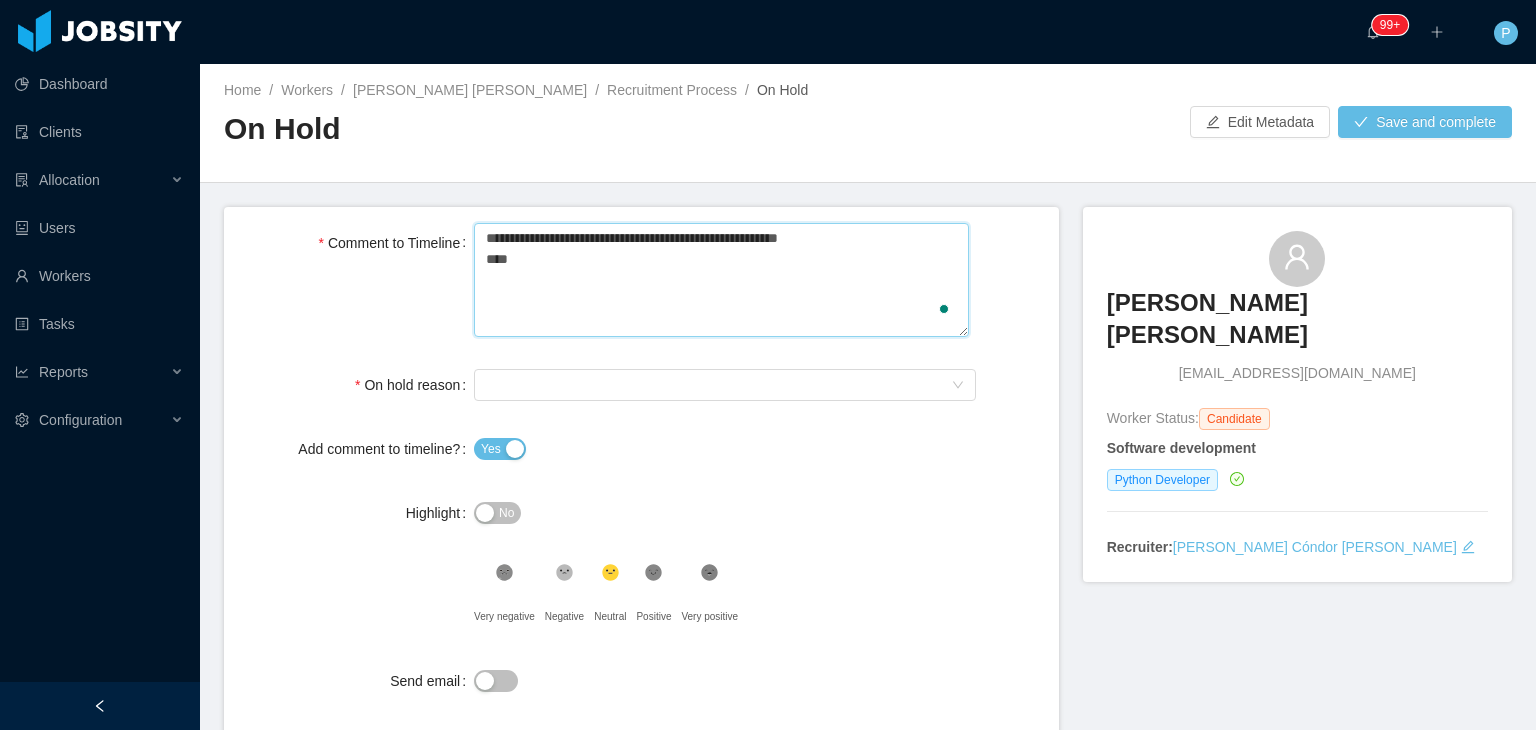 type 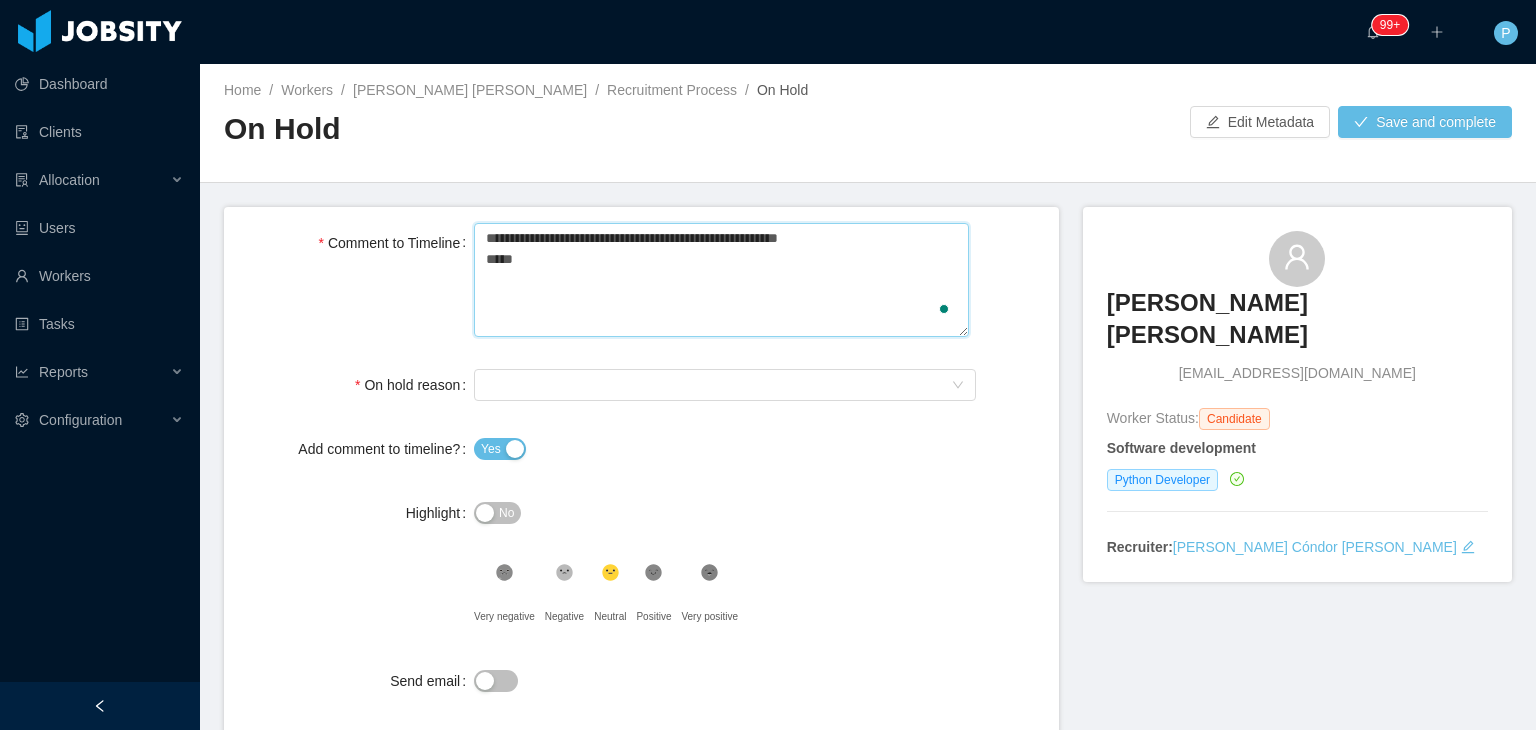 type 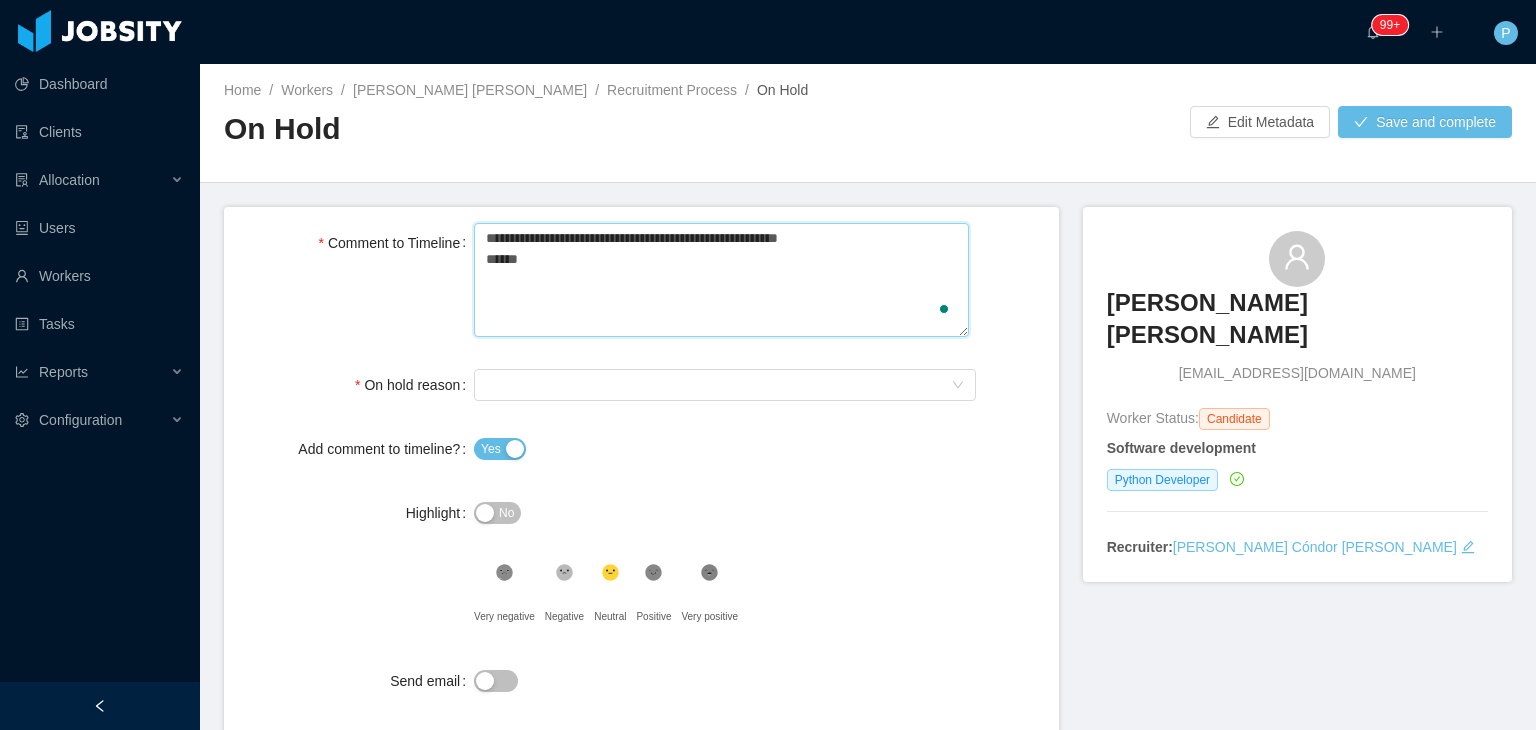 type 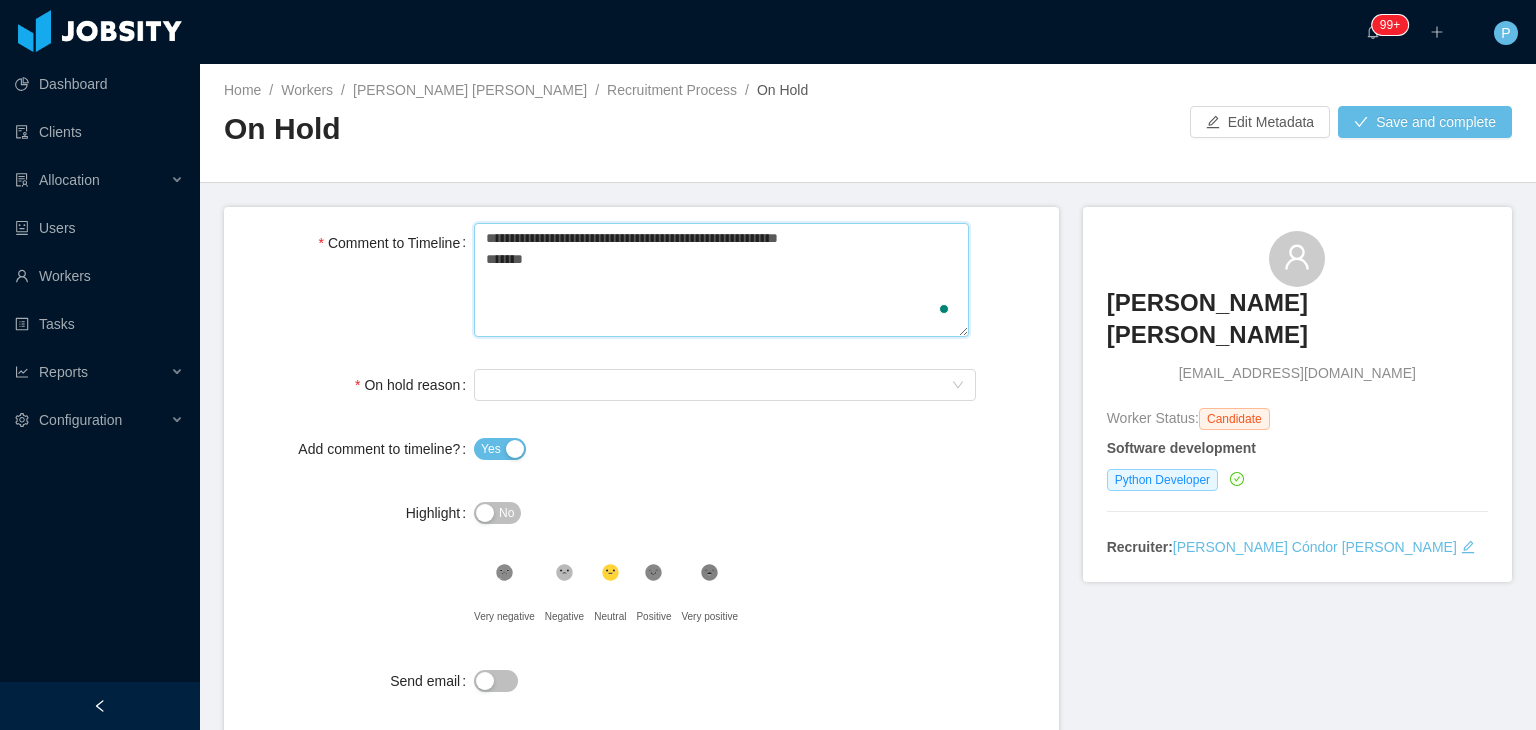type 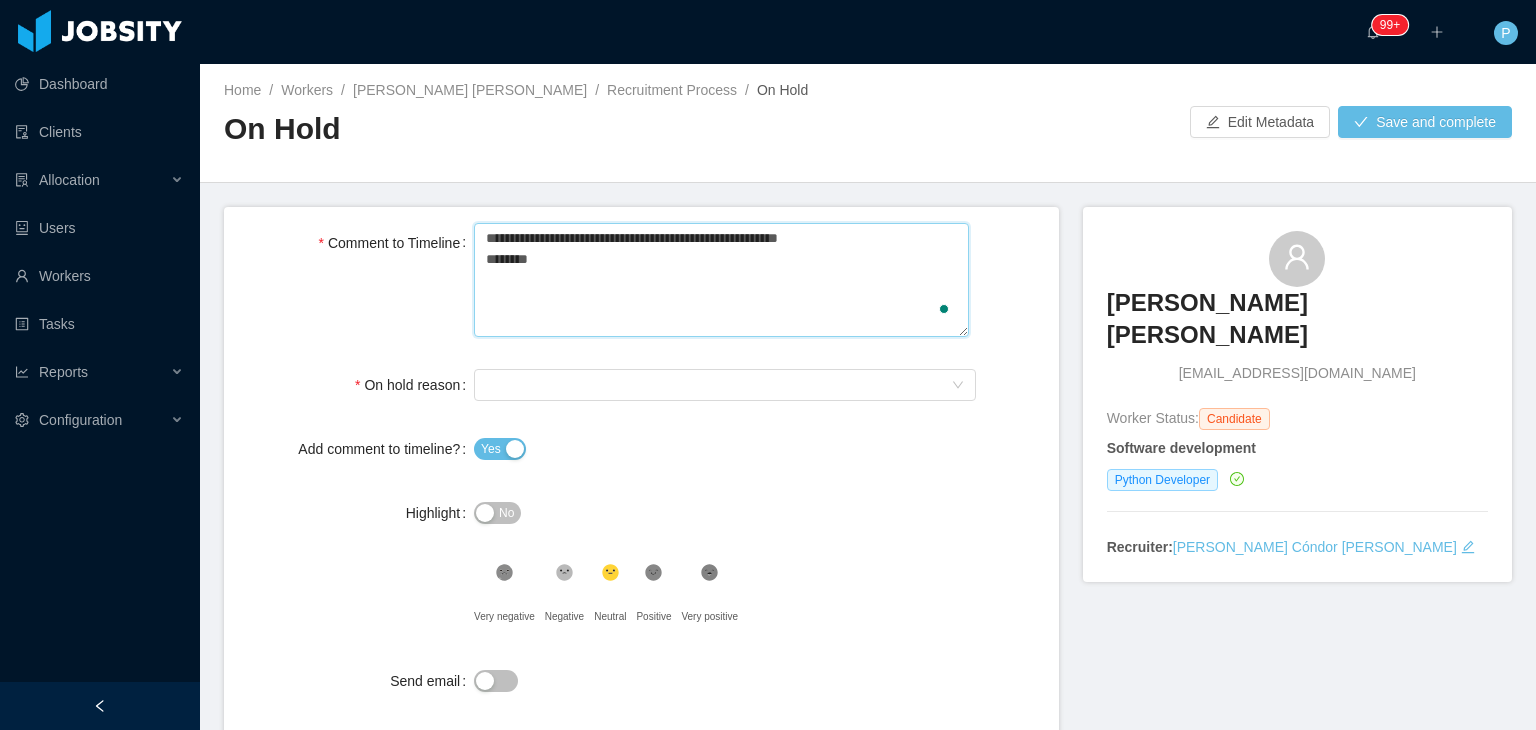 type 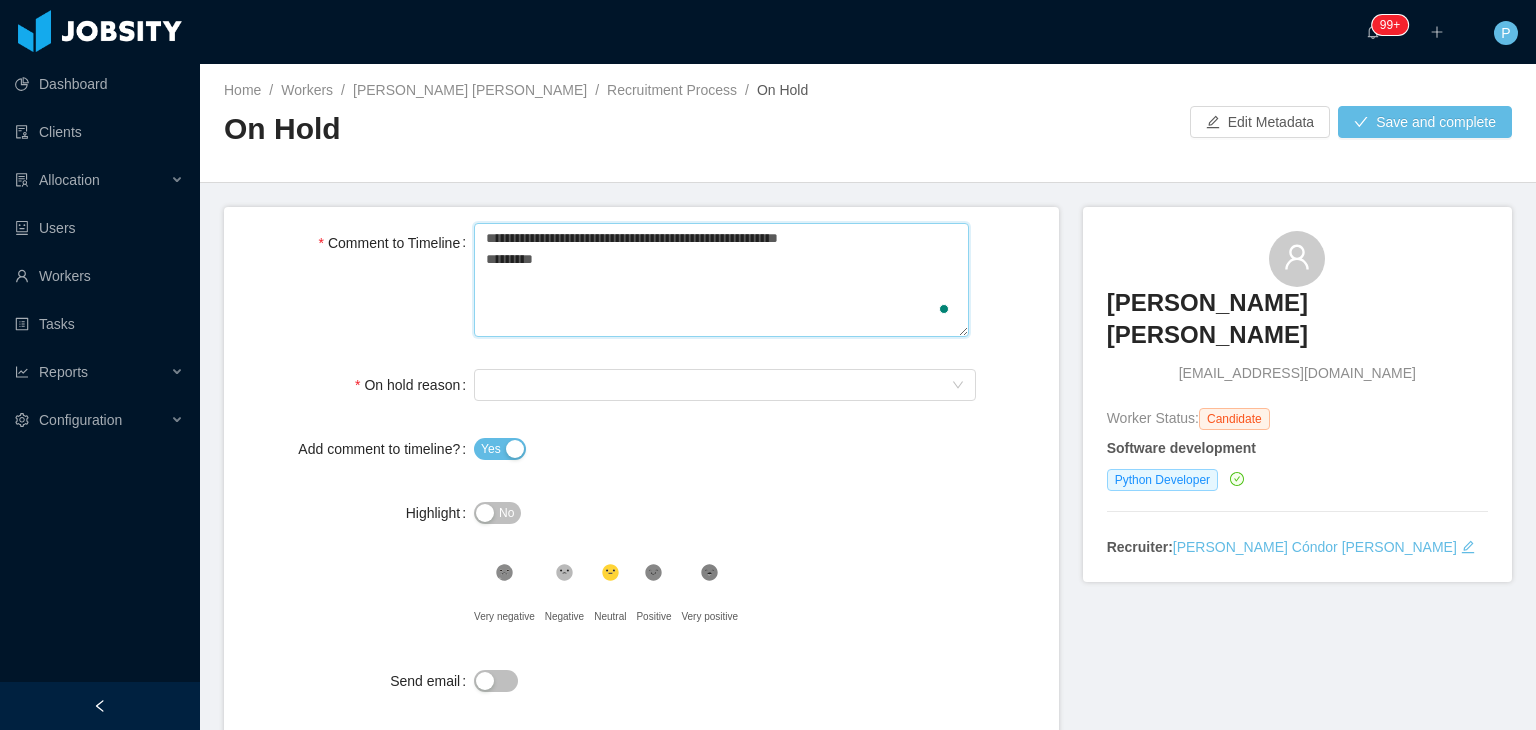 type 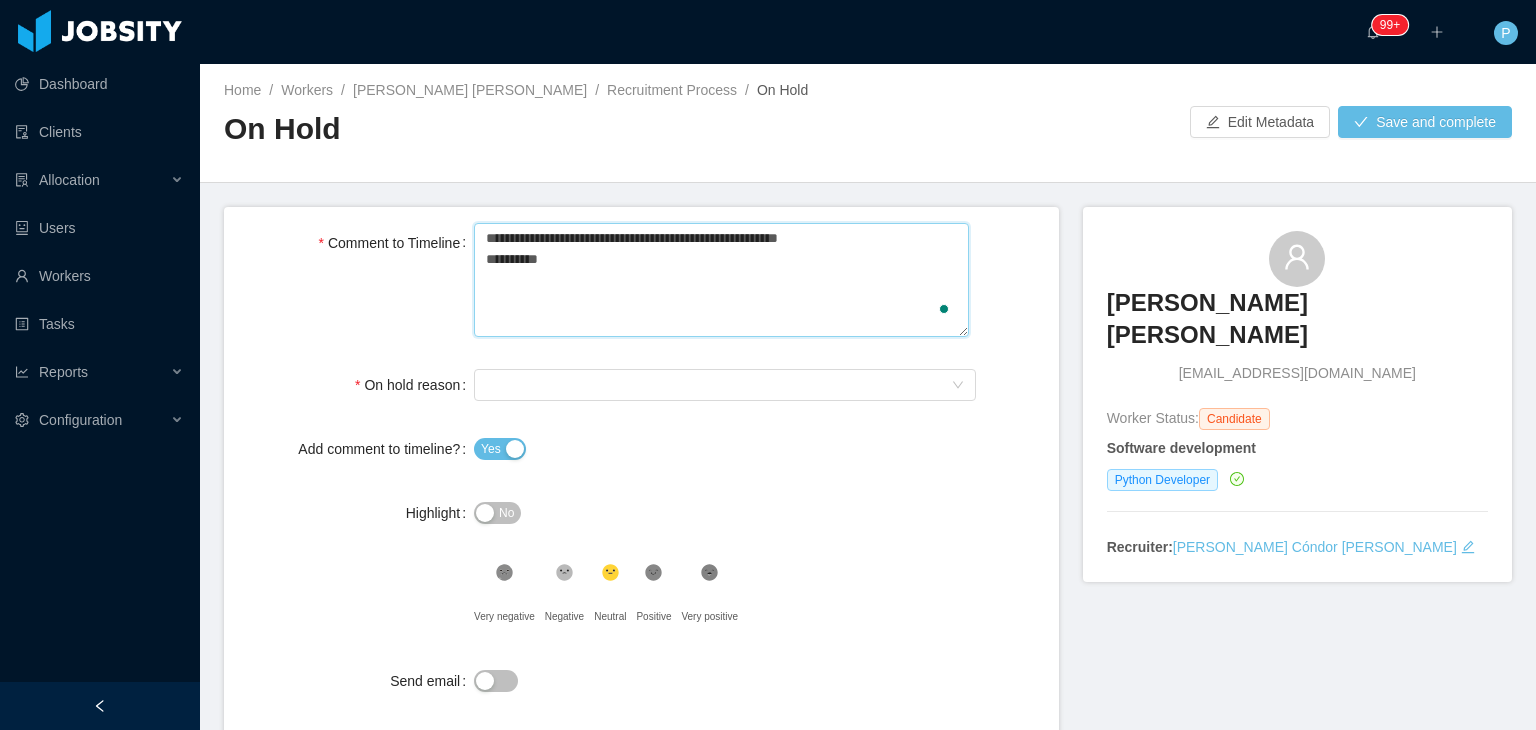 type 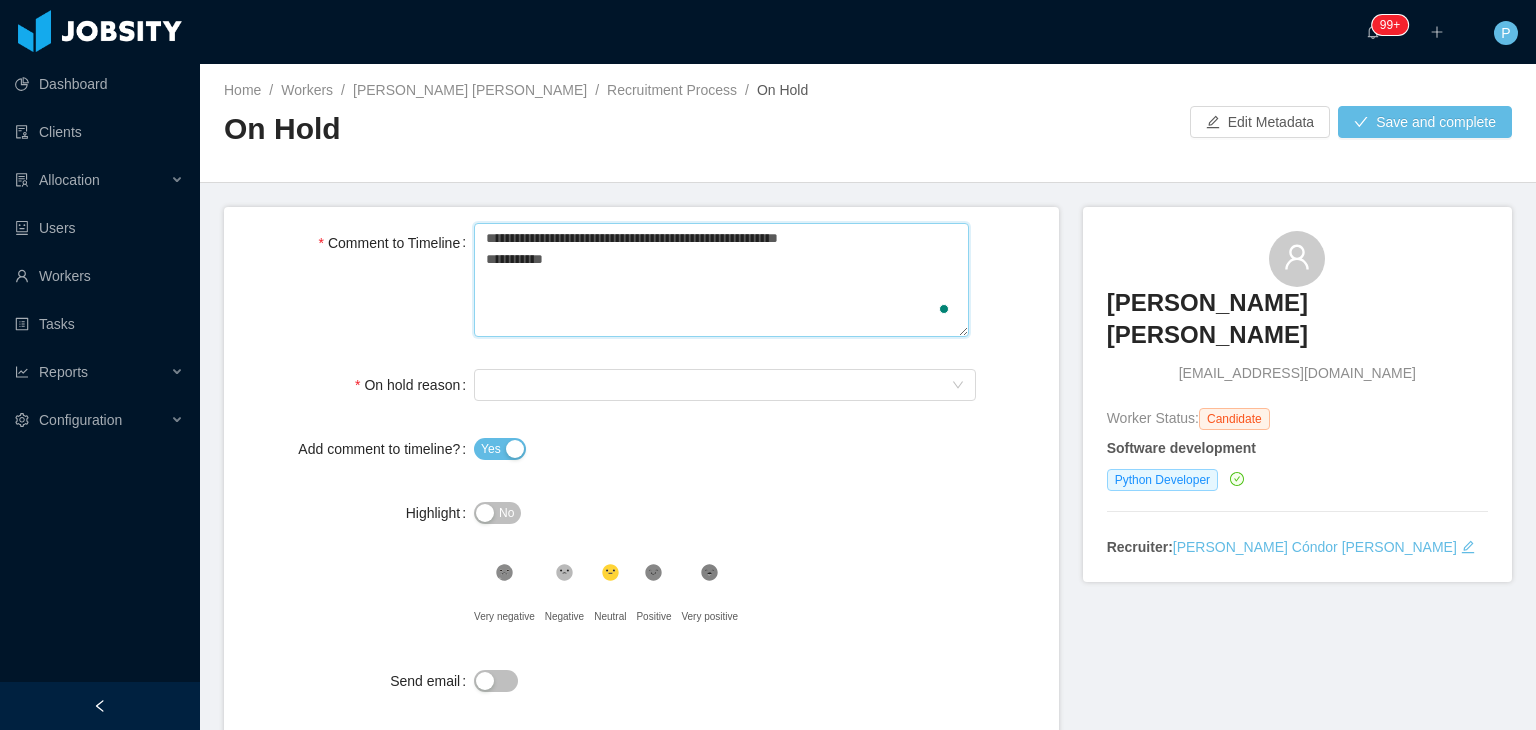 type 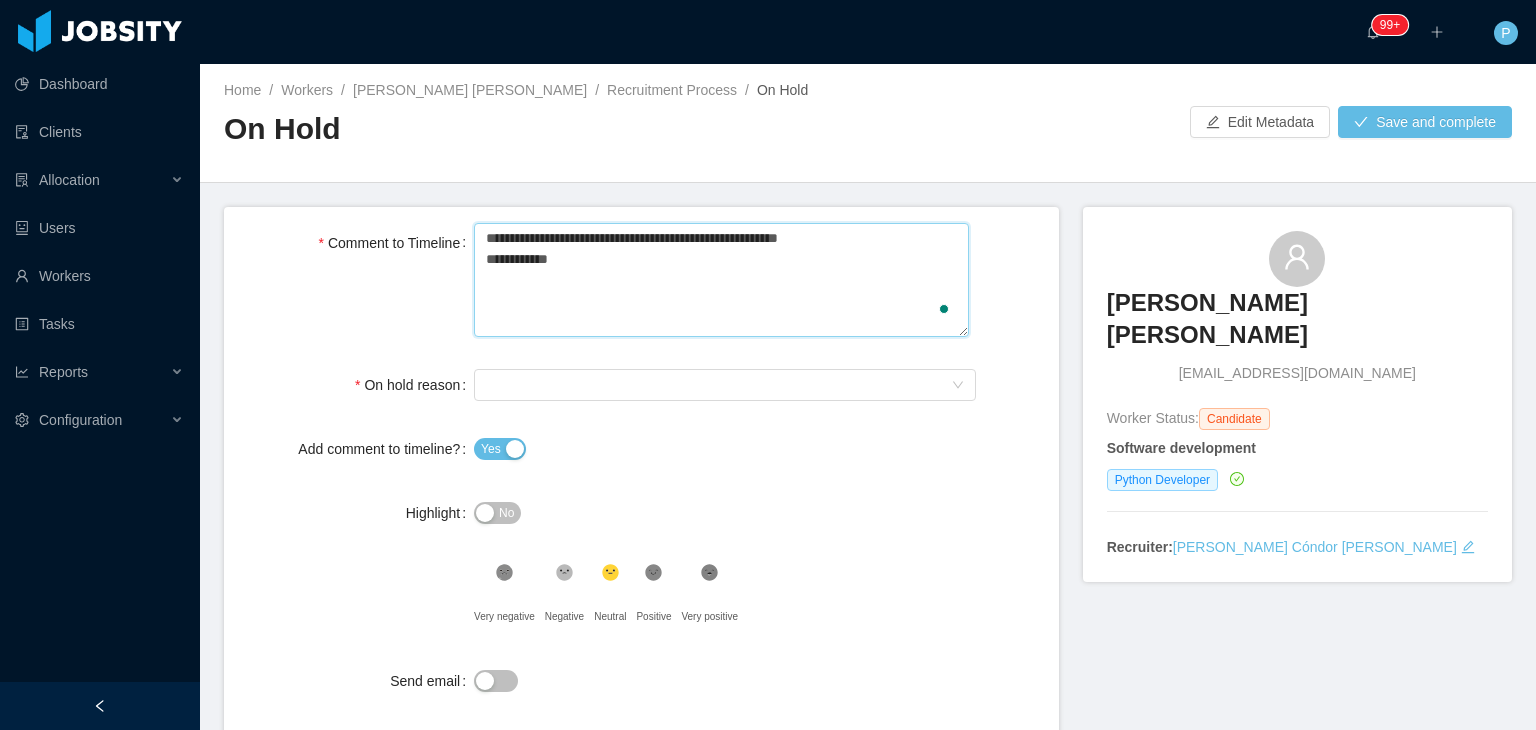 type 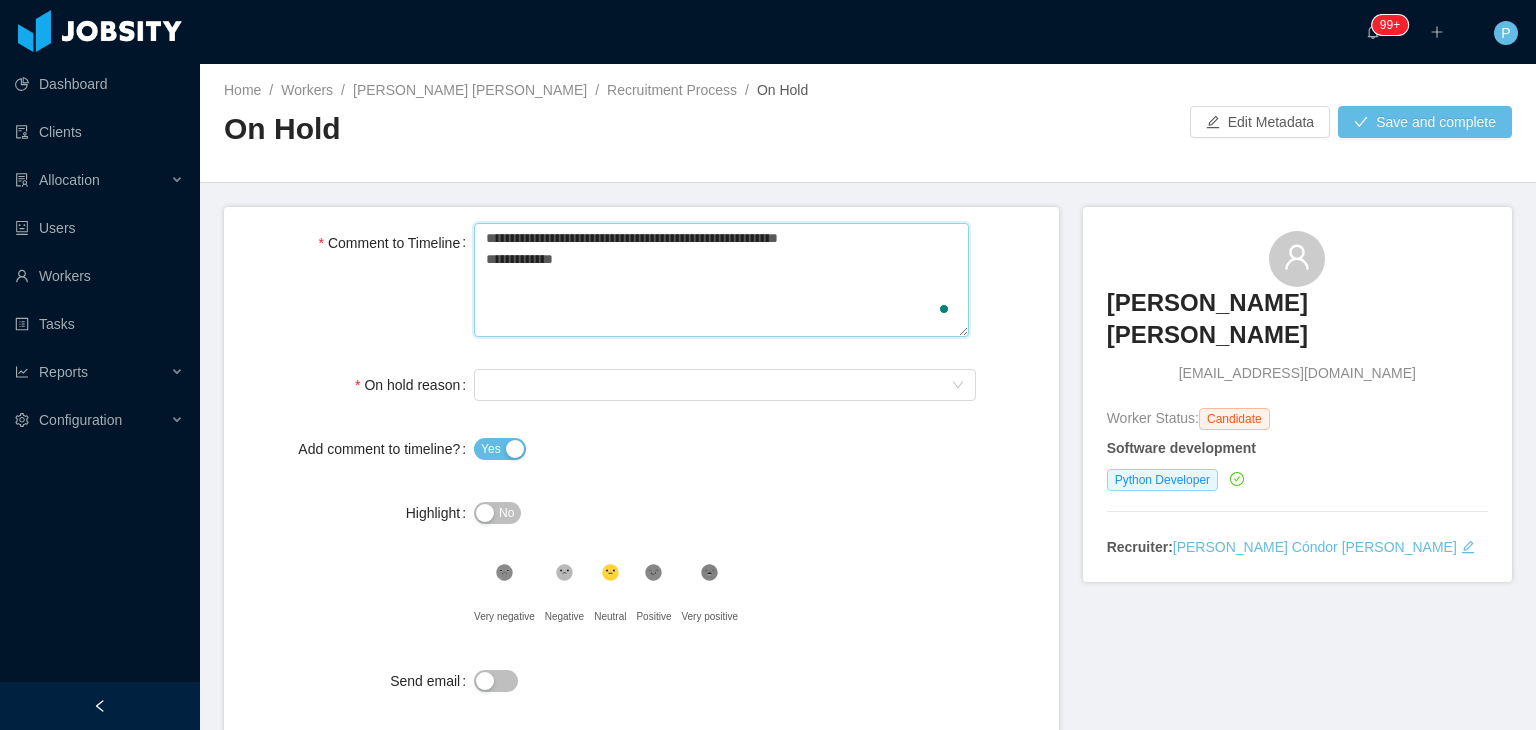 type 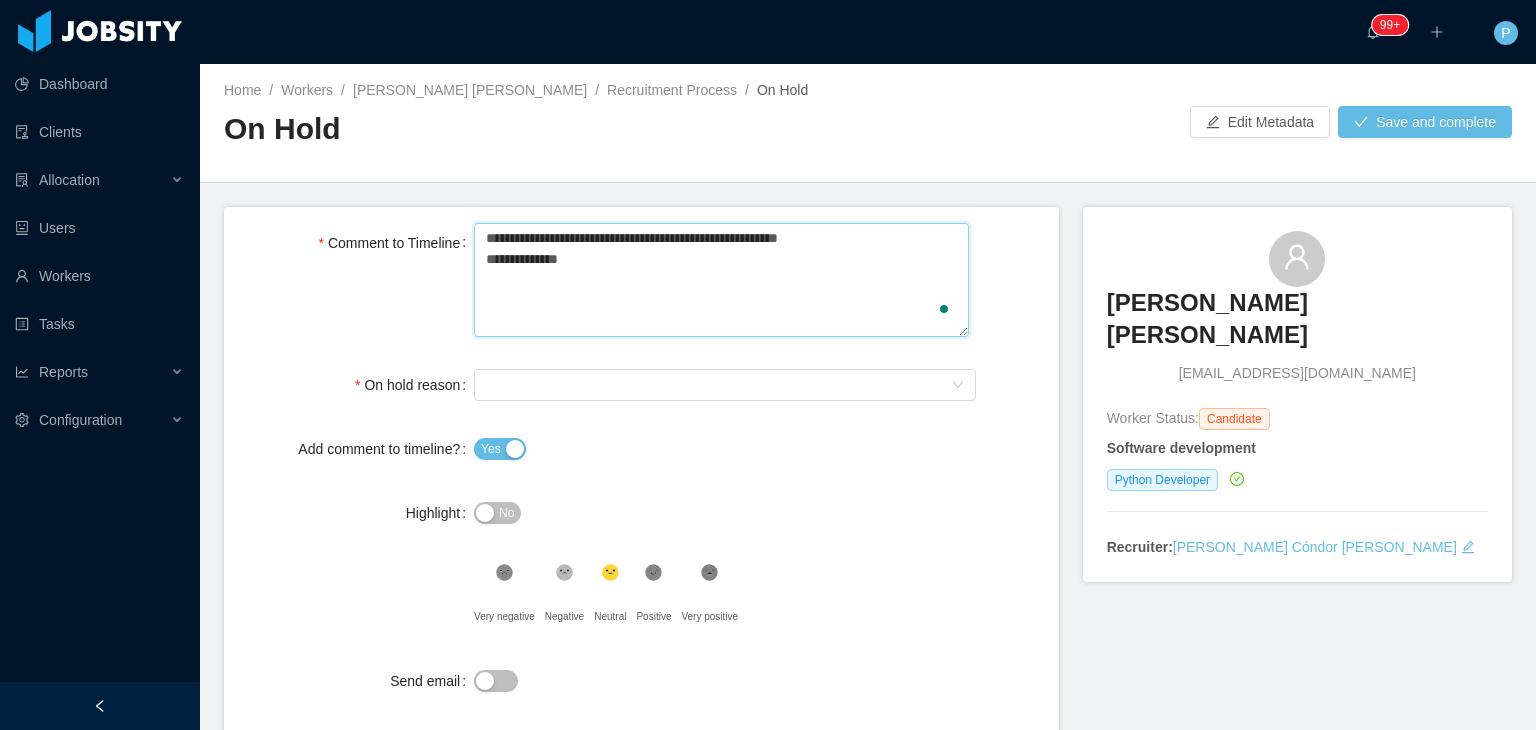 type 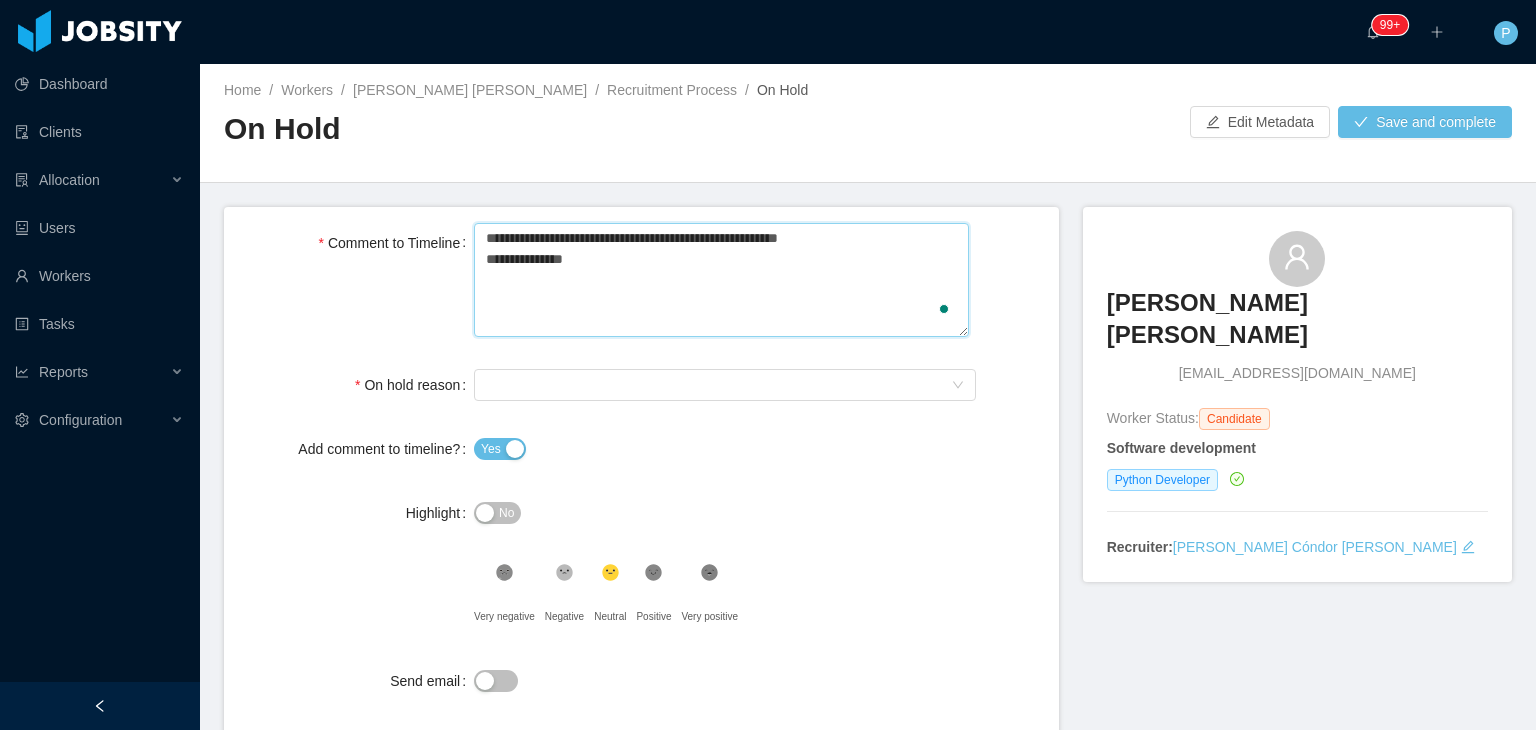 type on "**********" 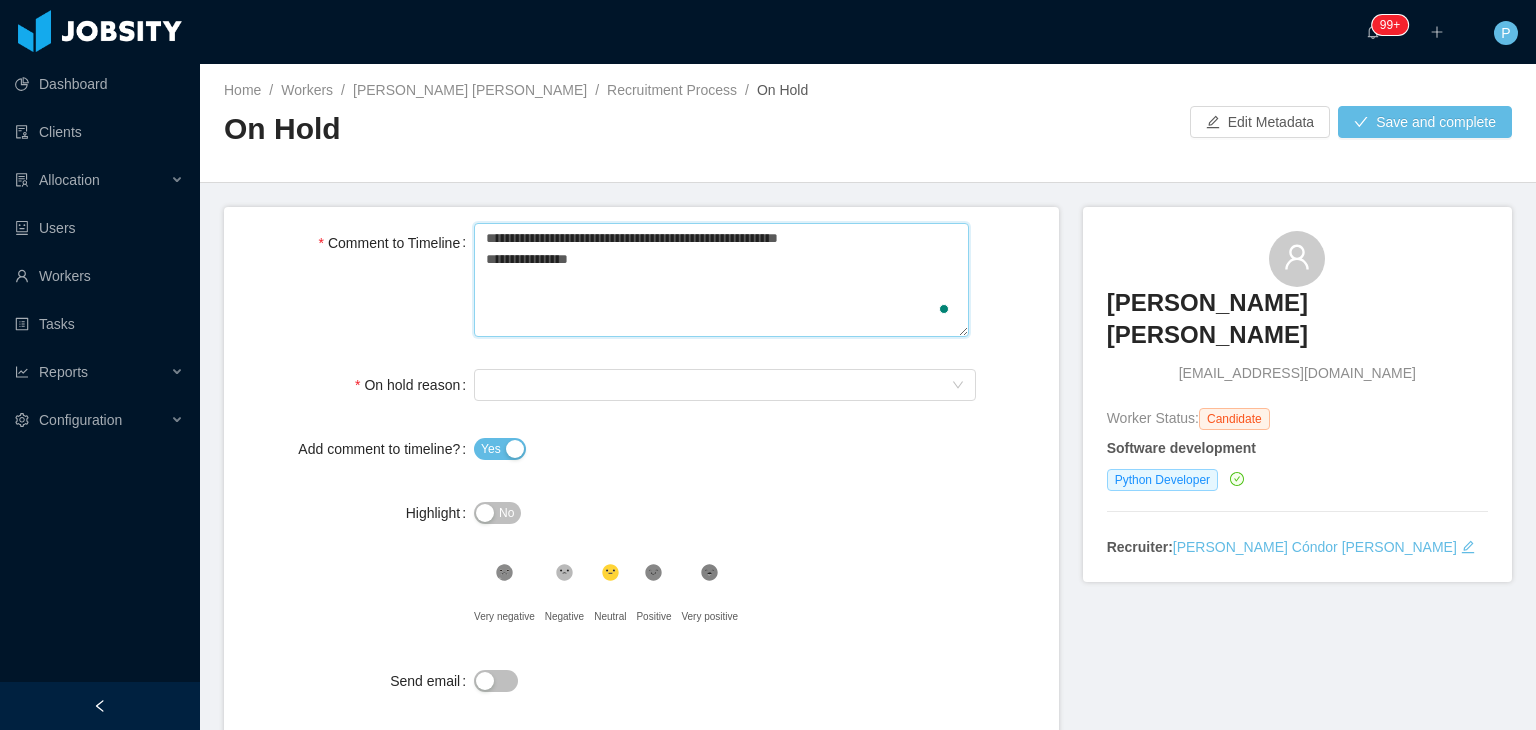 type 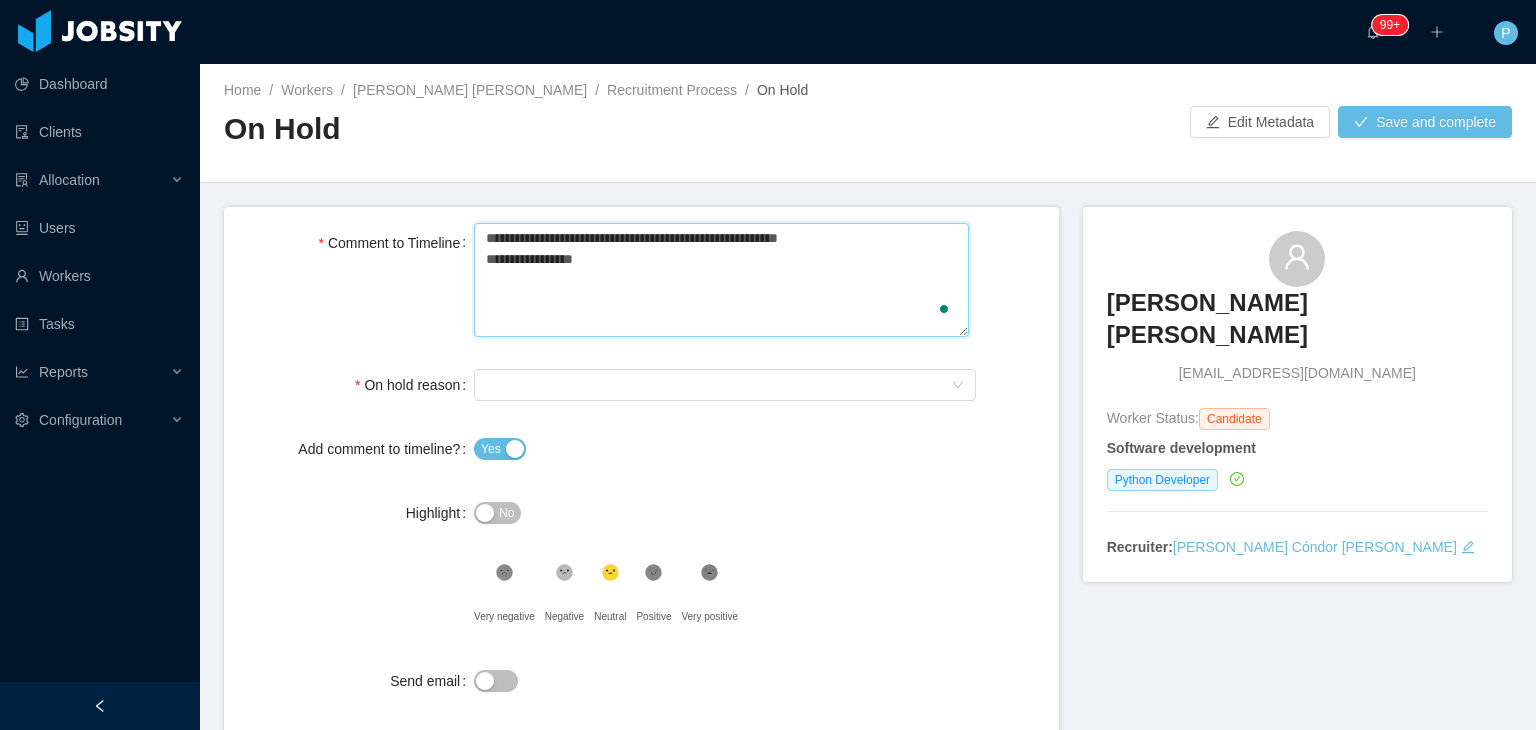type 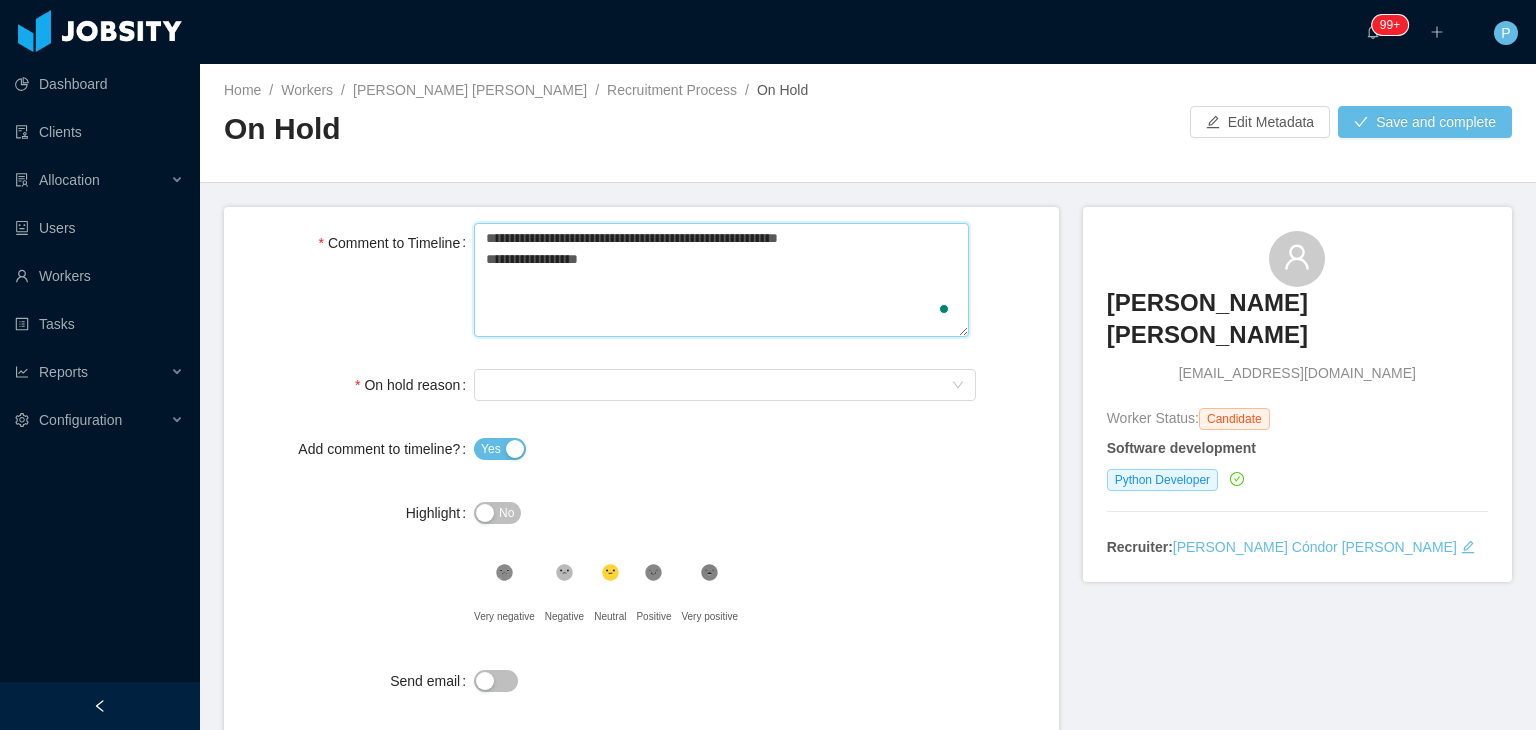 type 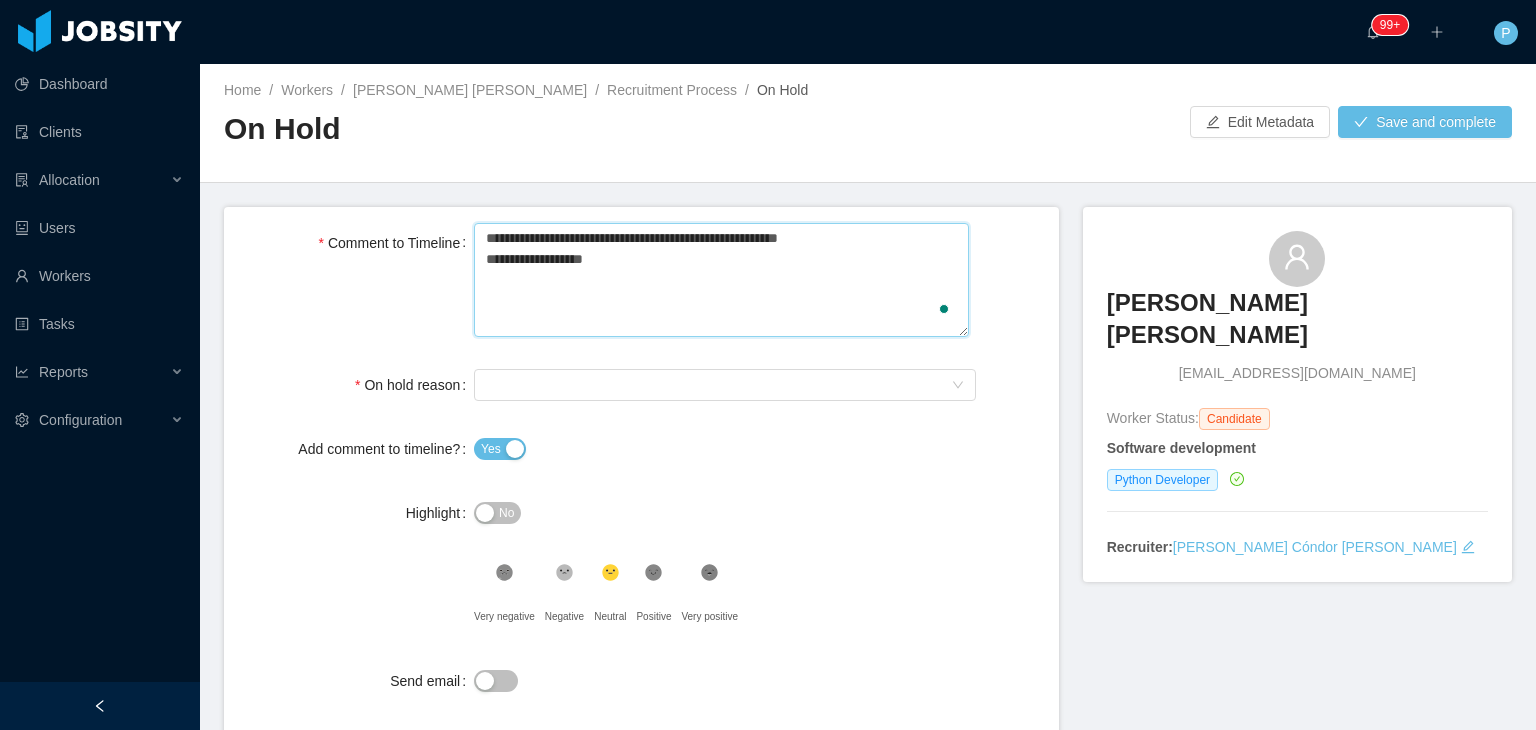 type 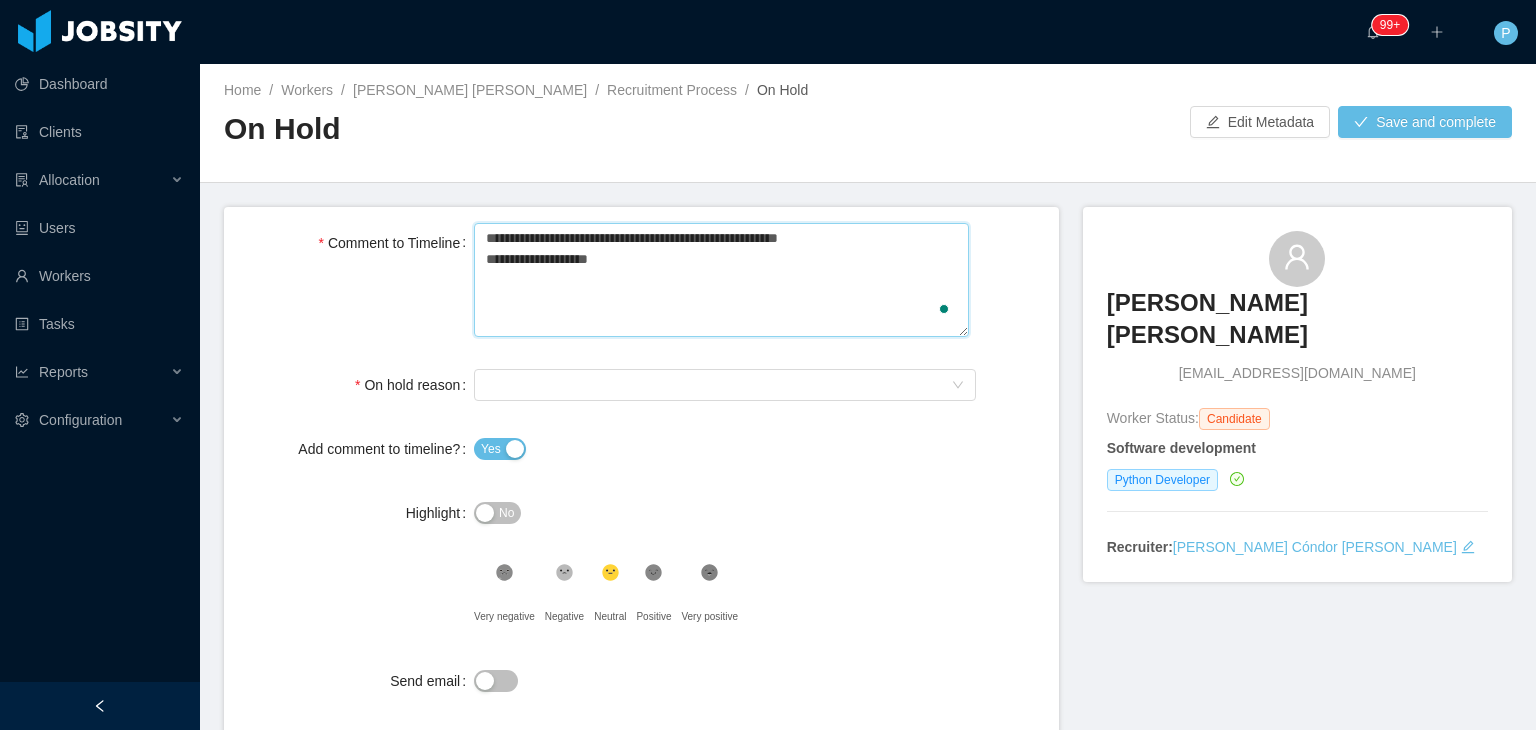type 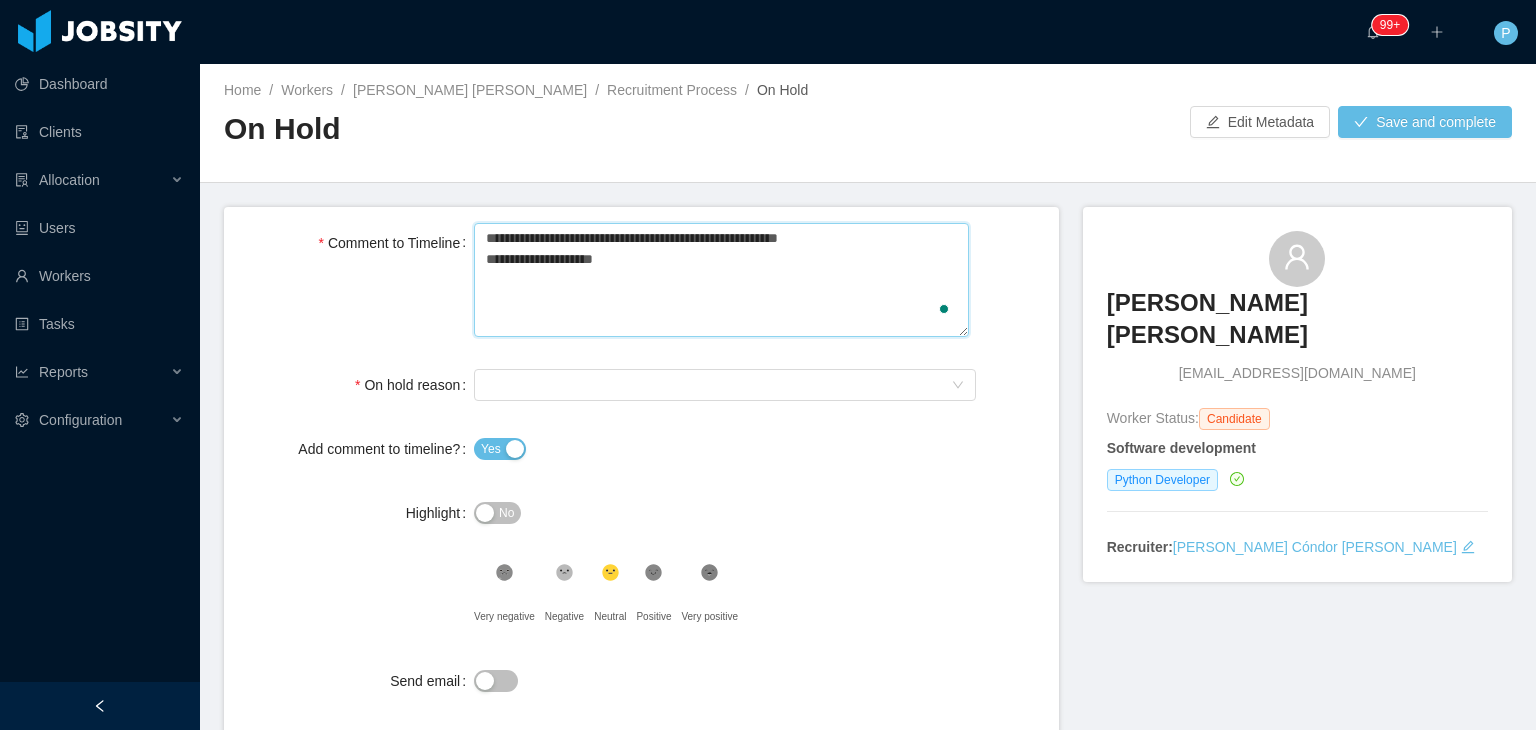 type 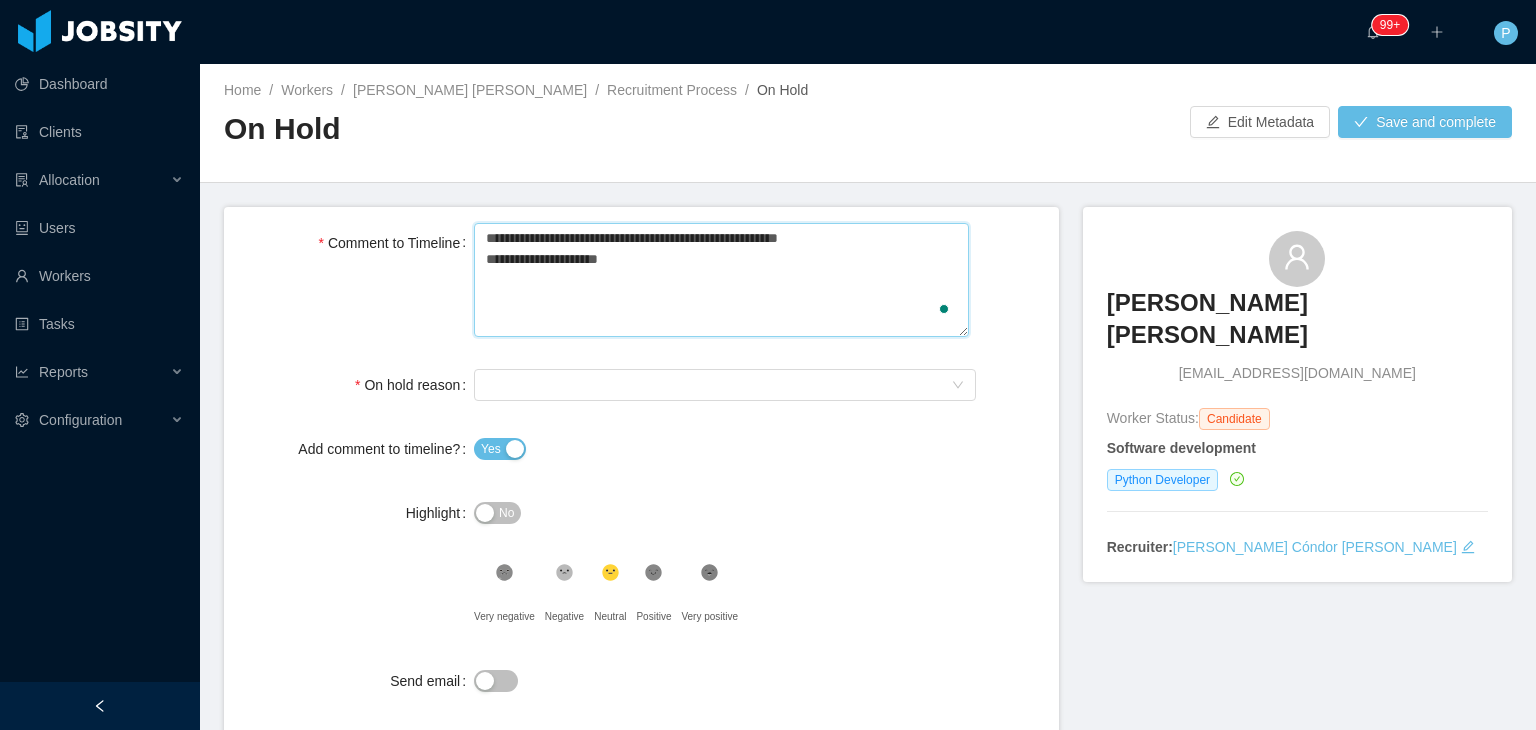 type 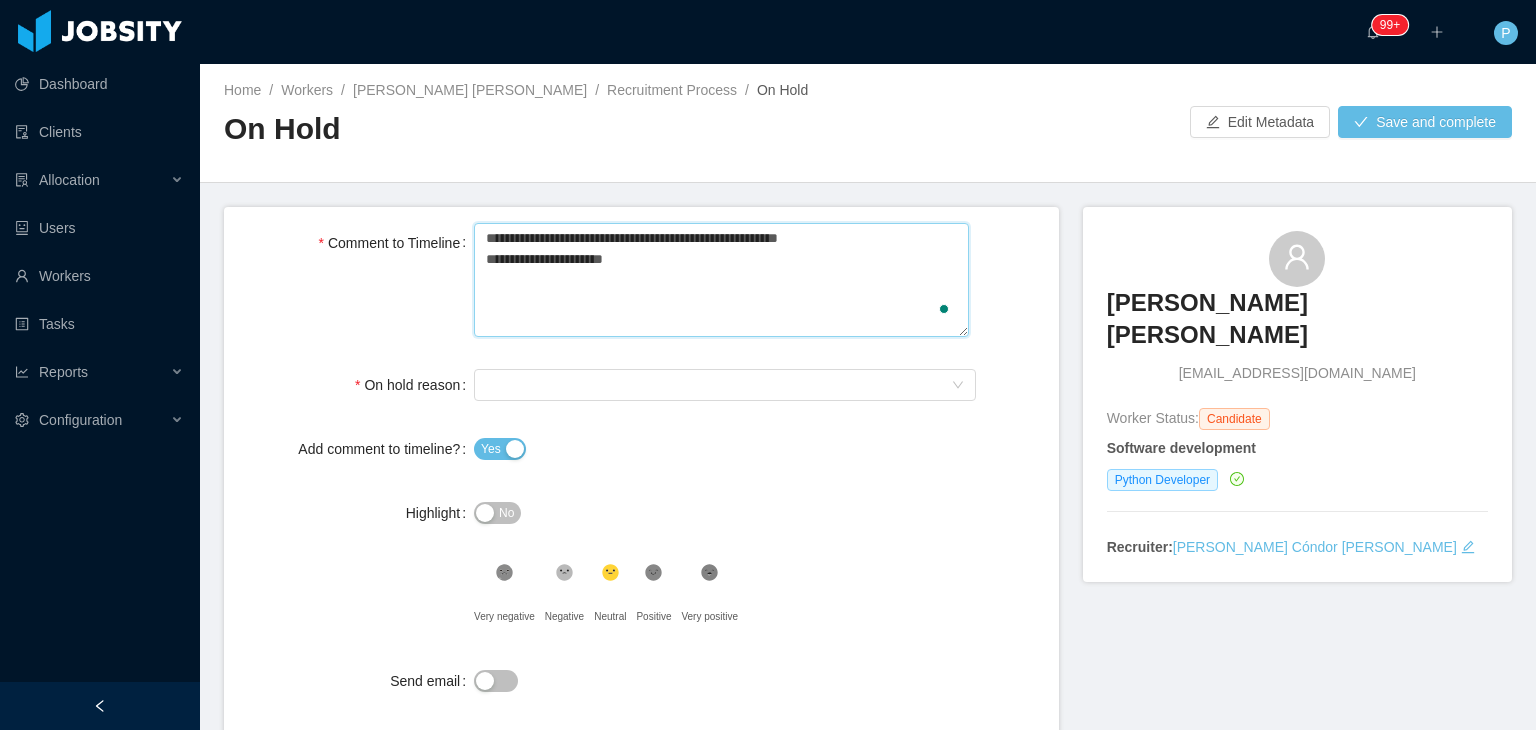 type 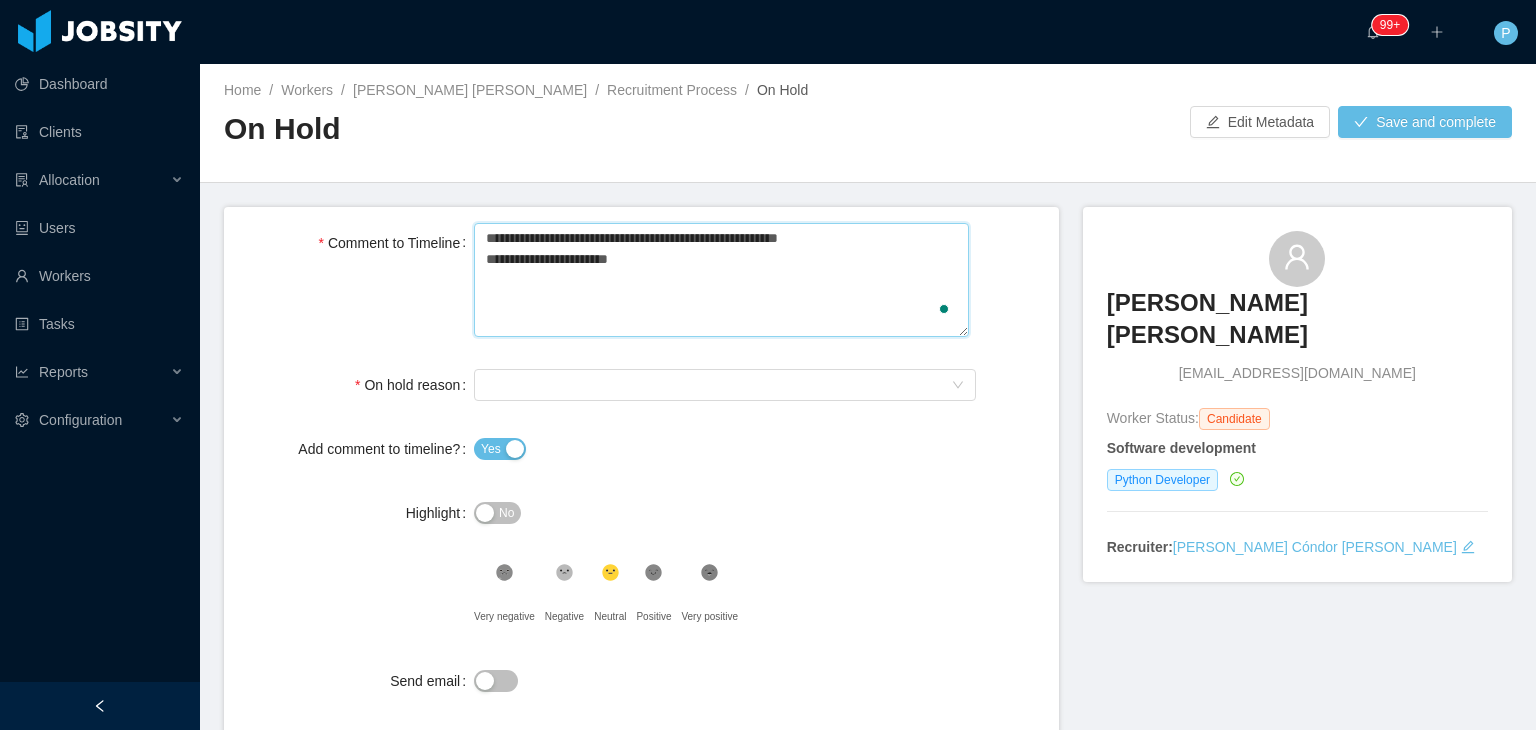 type on "**********" 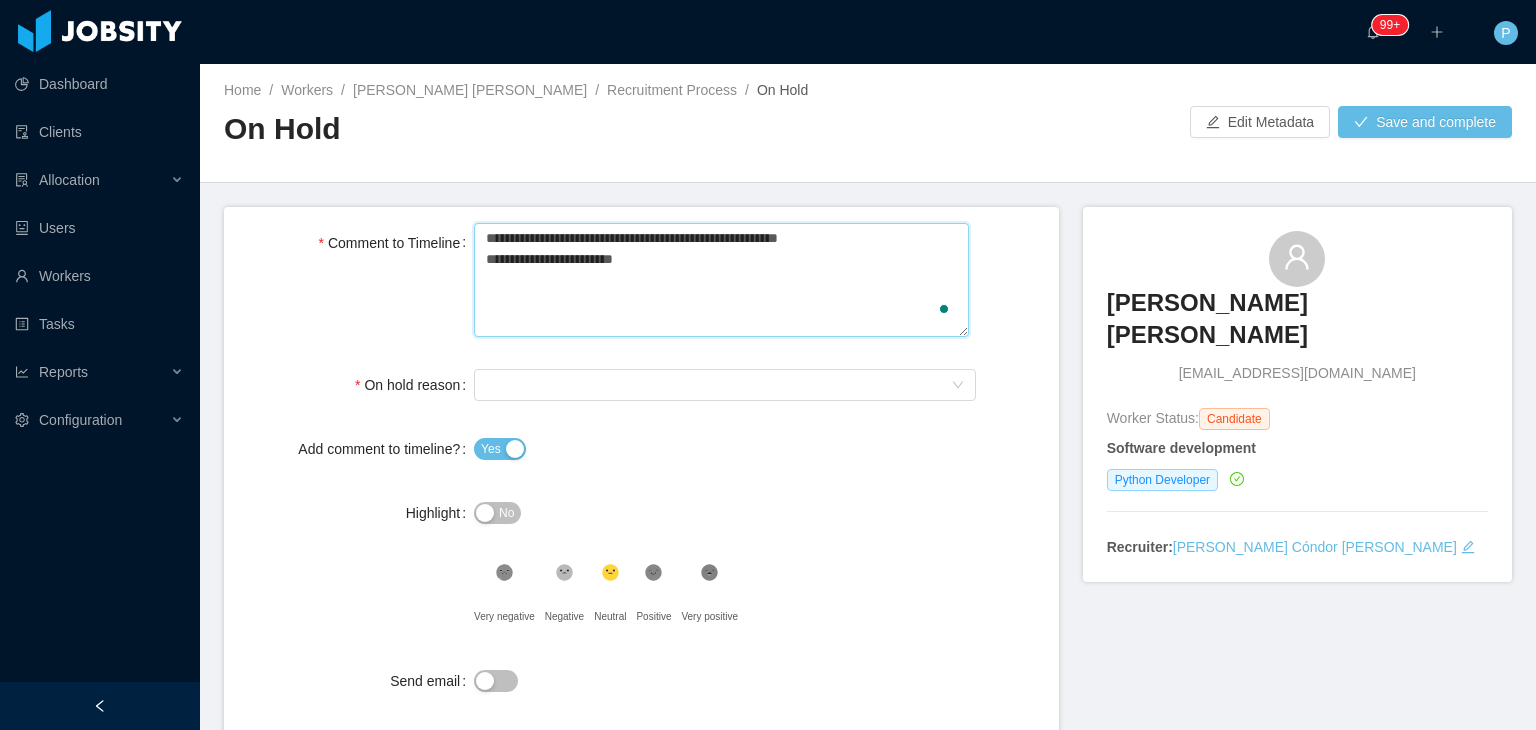 type 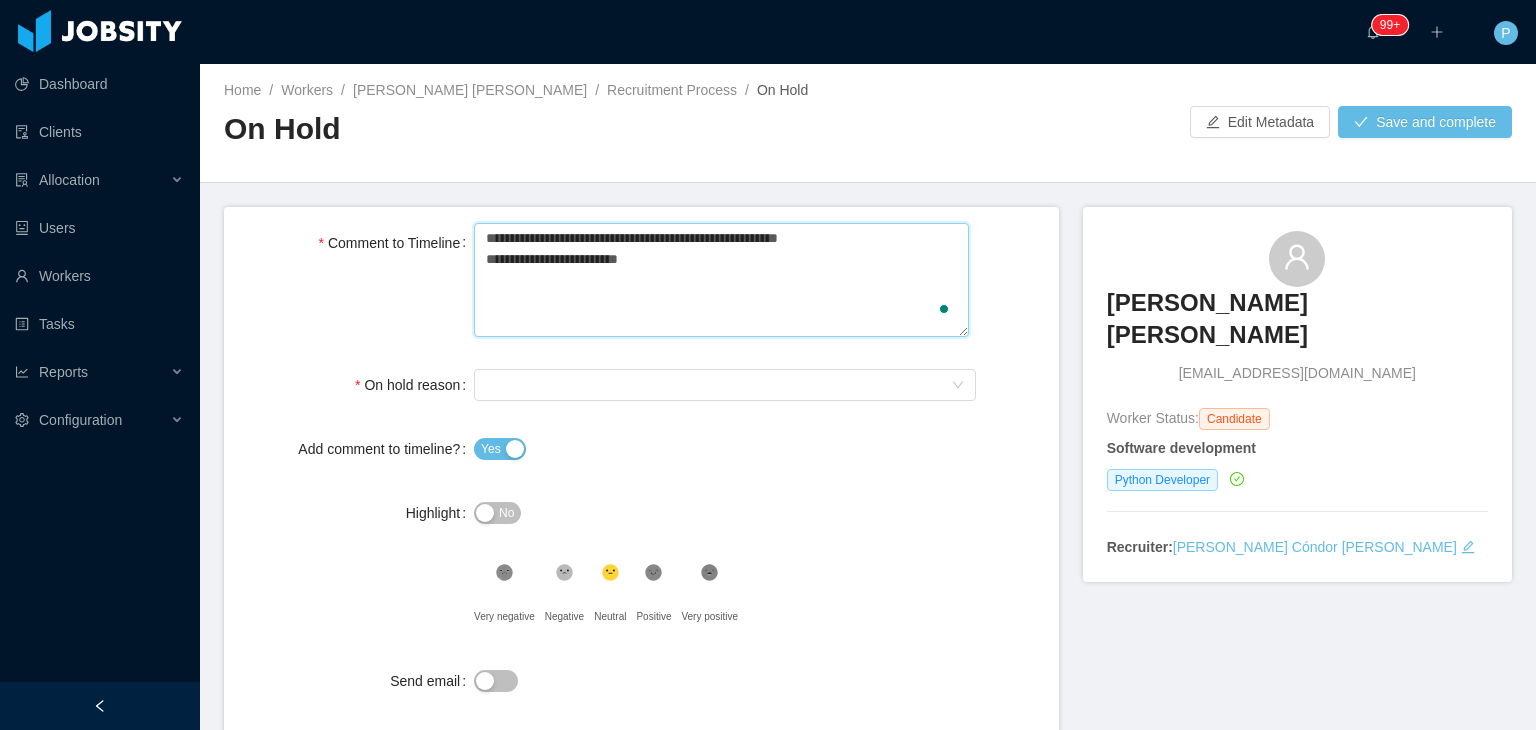 type 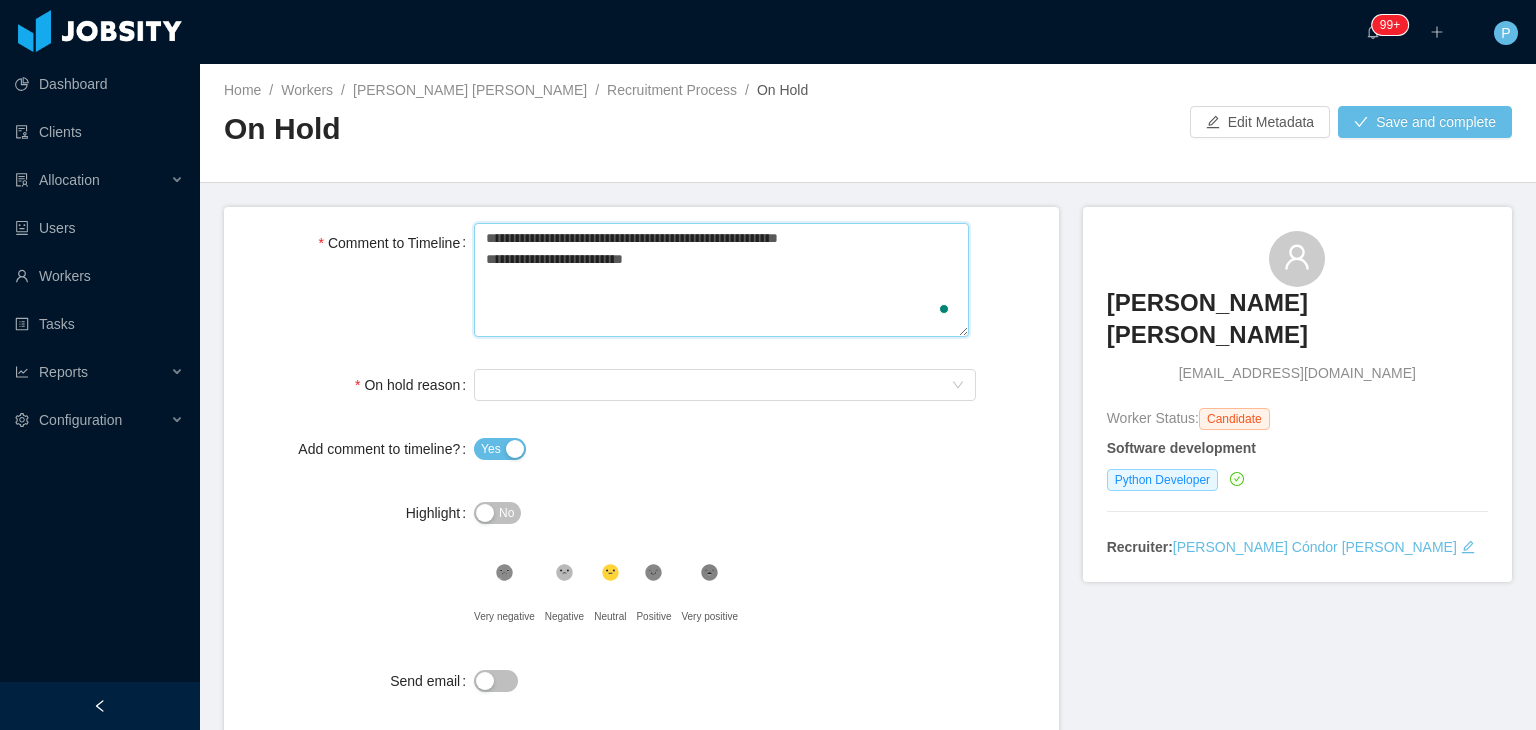 type 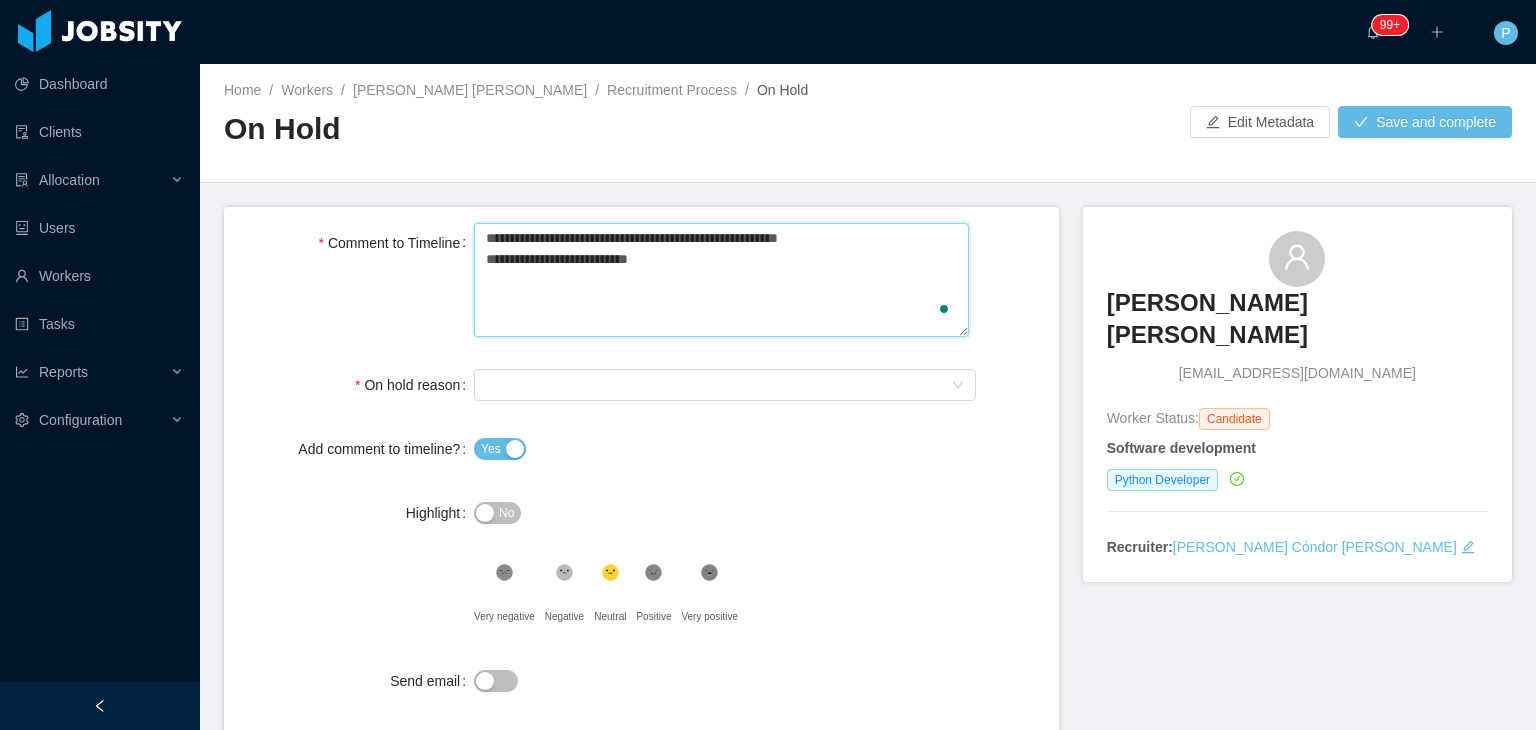 type 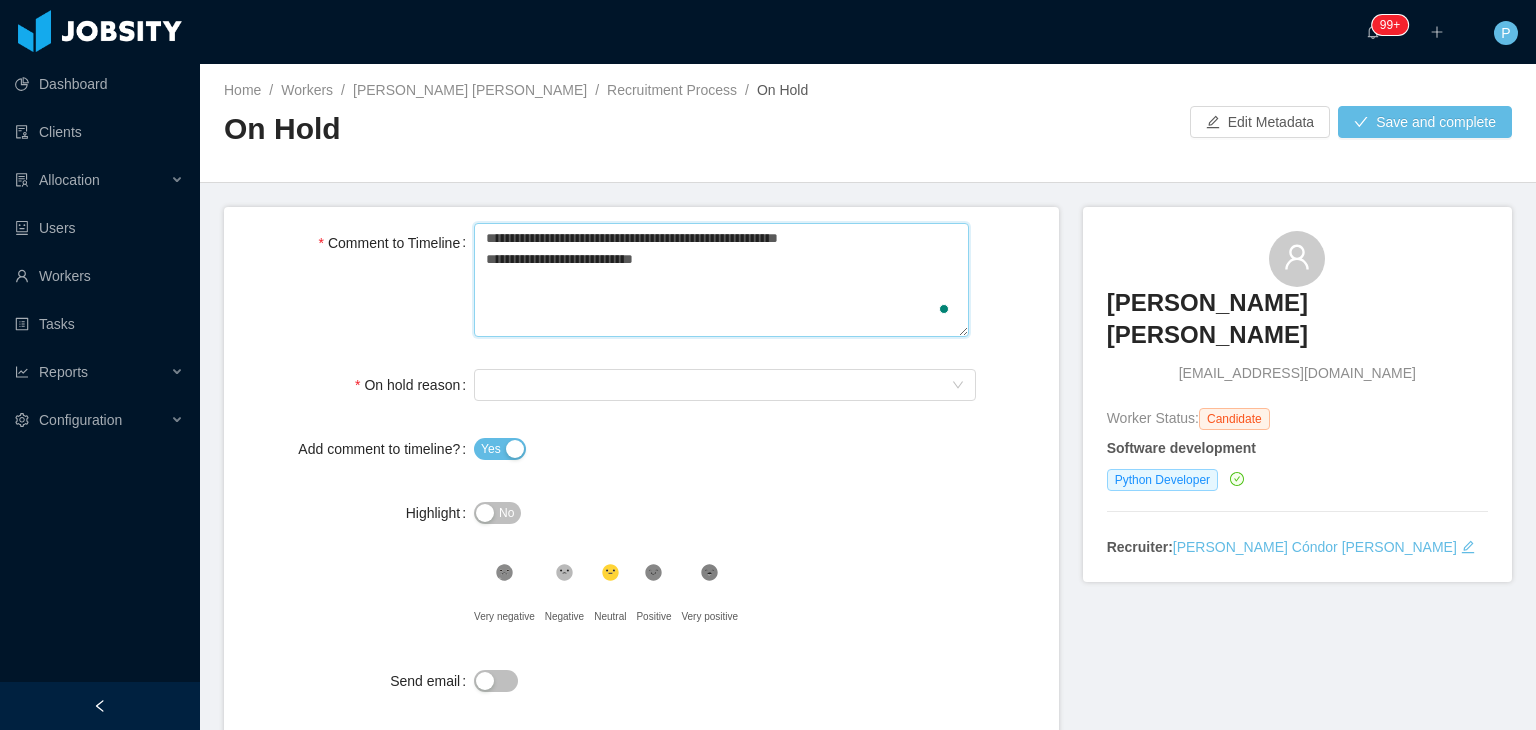 type 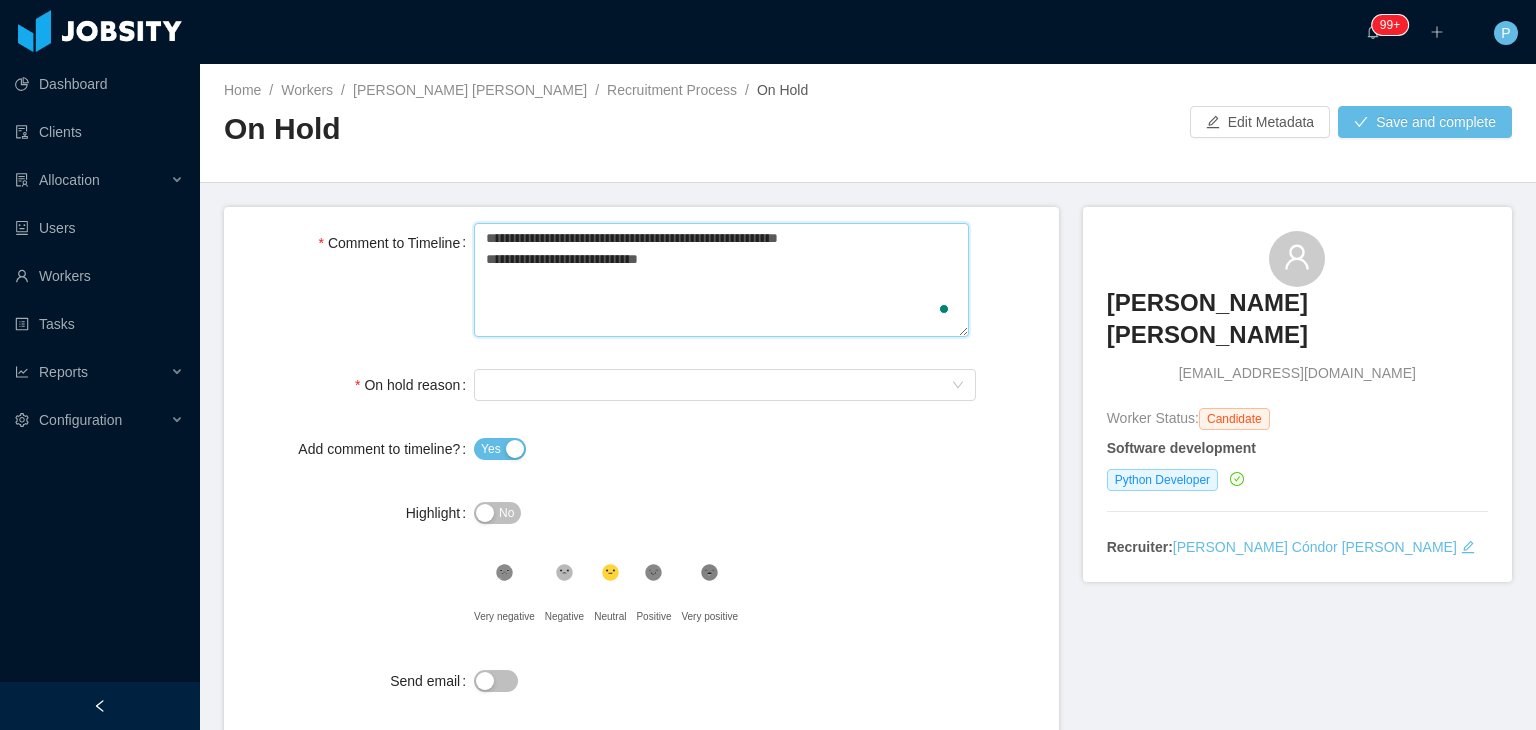type on "**********" 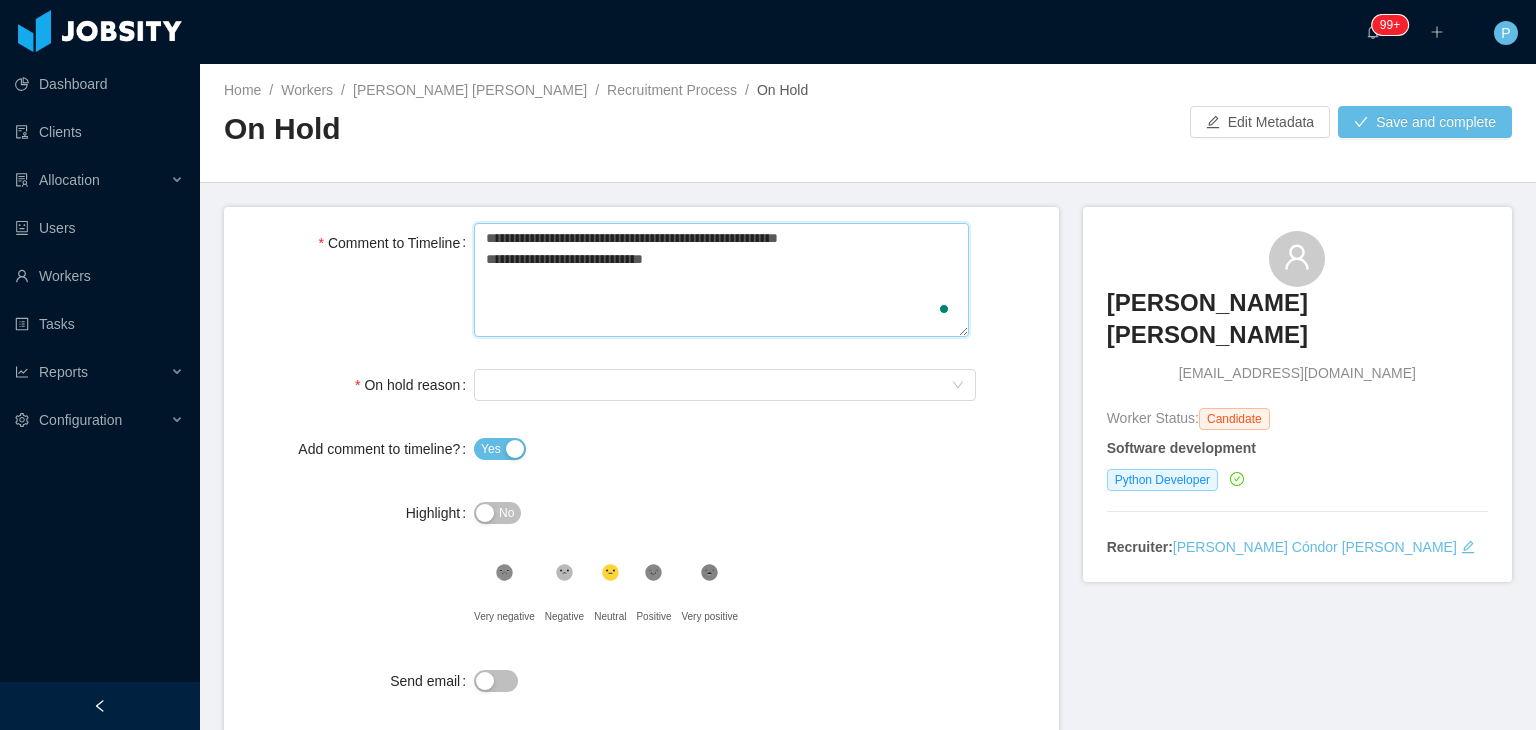 type 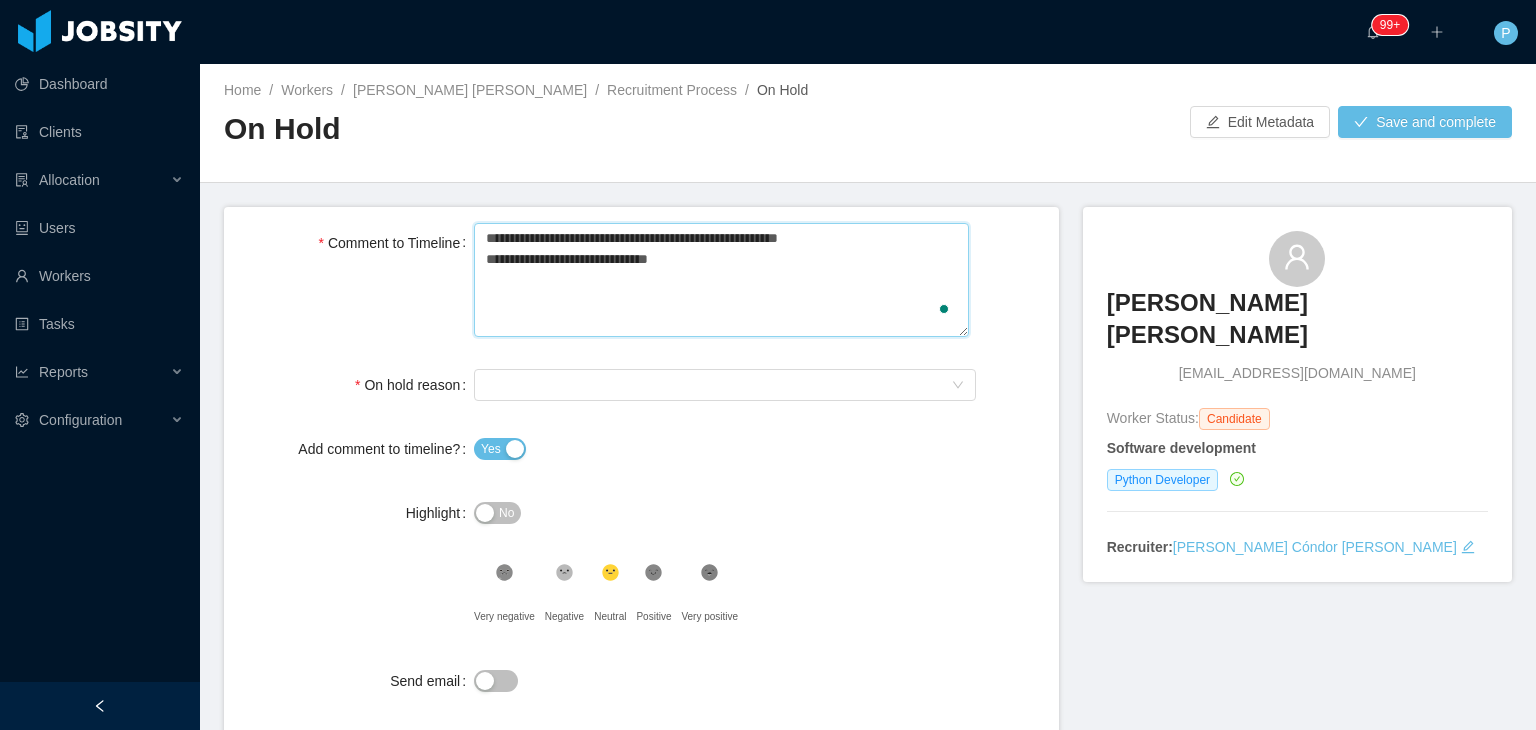type 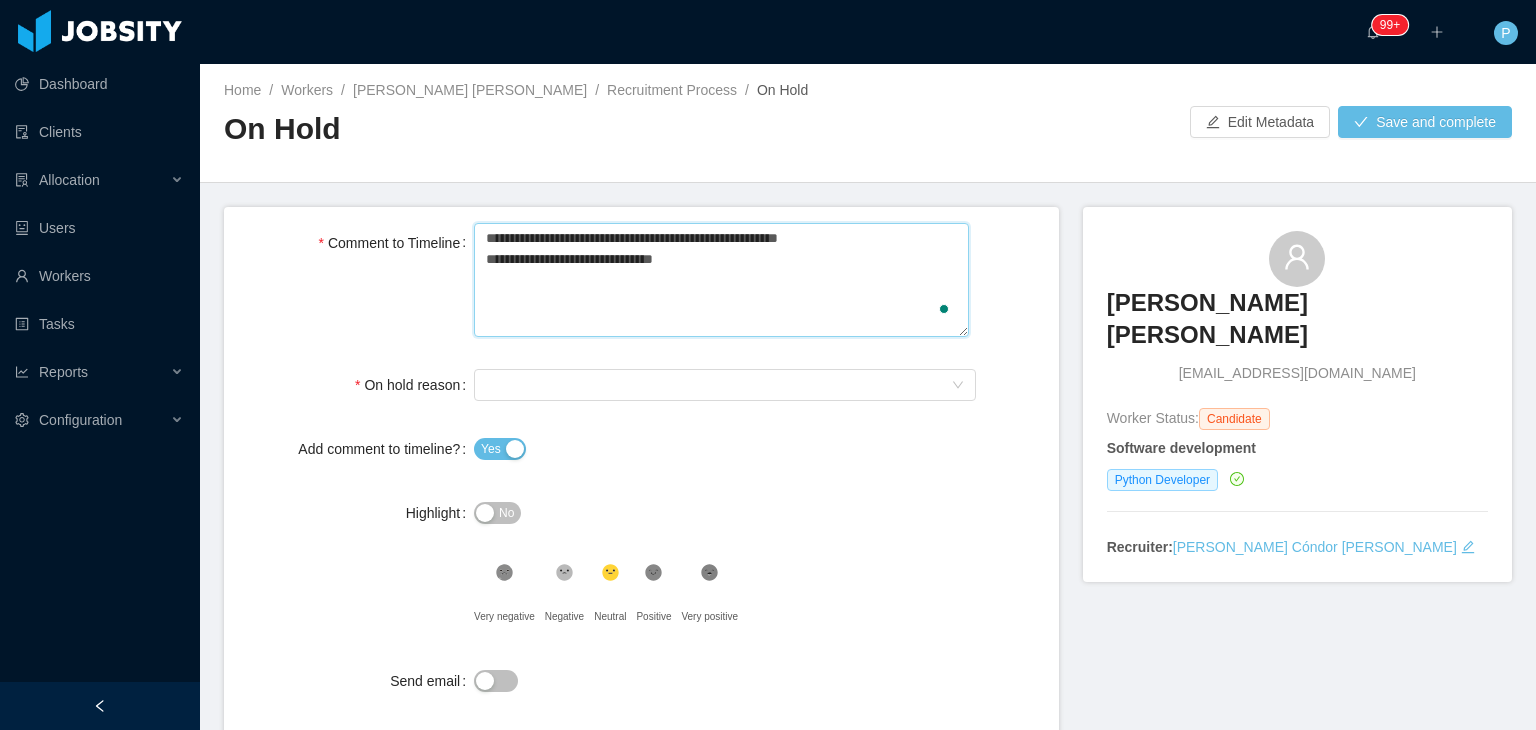 type 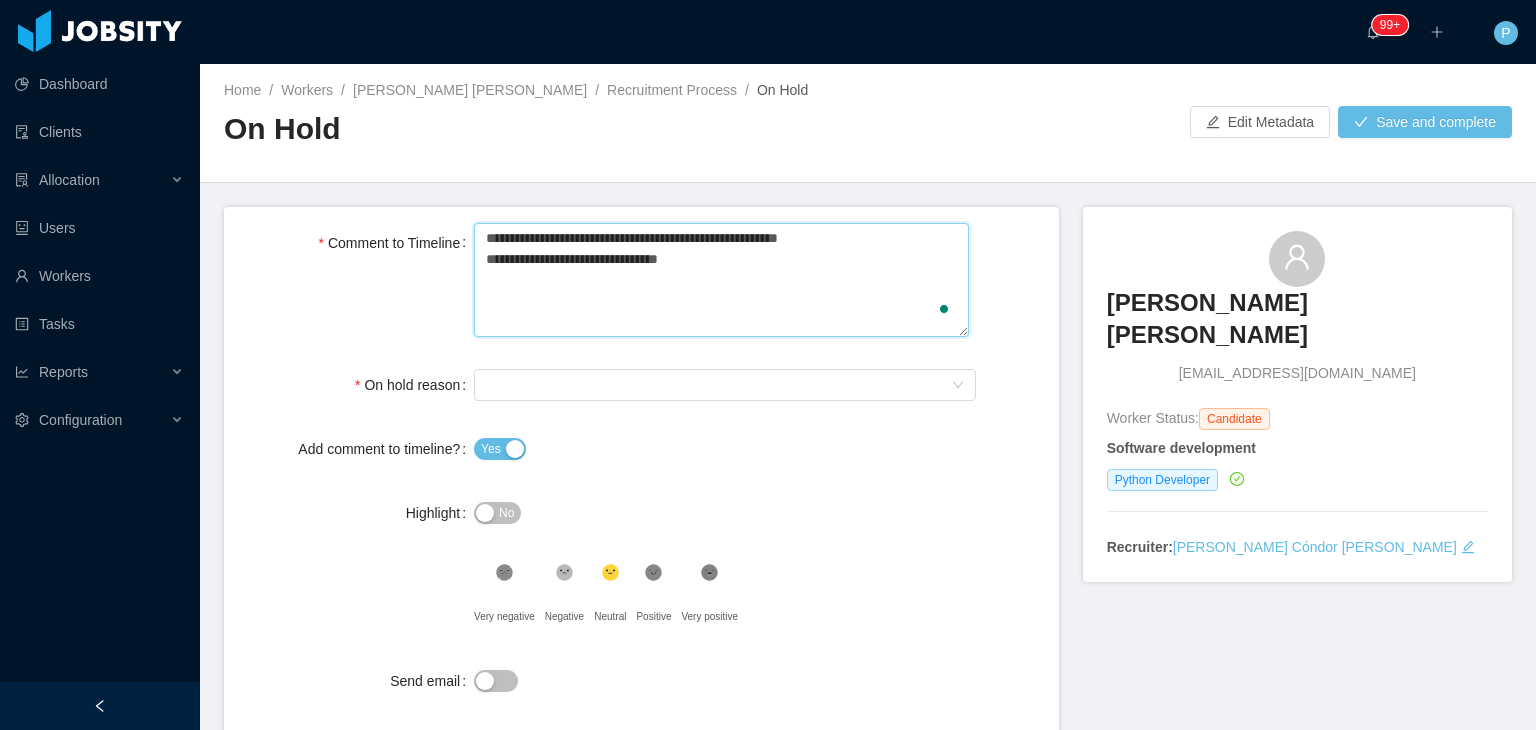 type 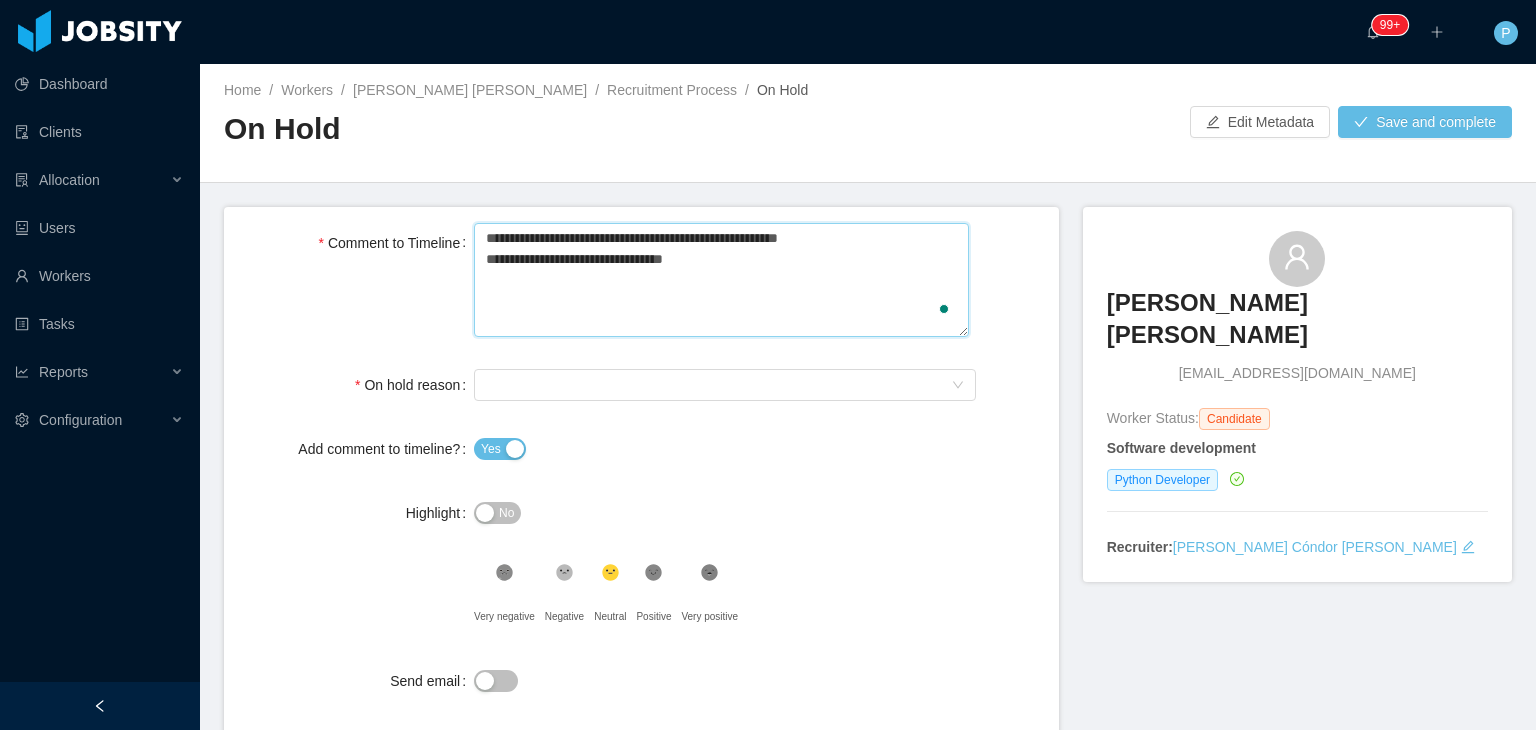 type 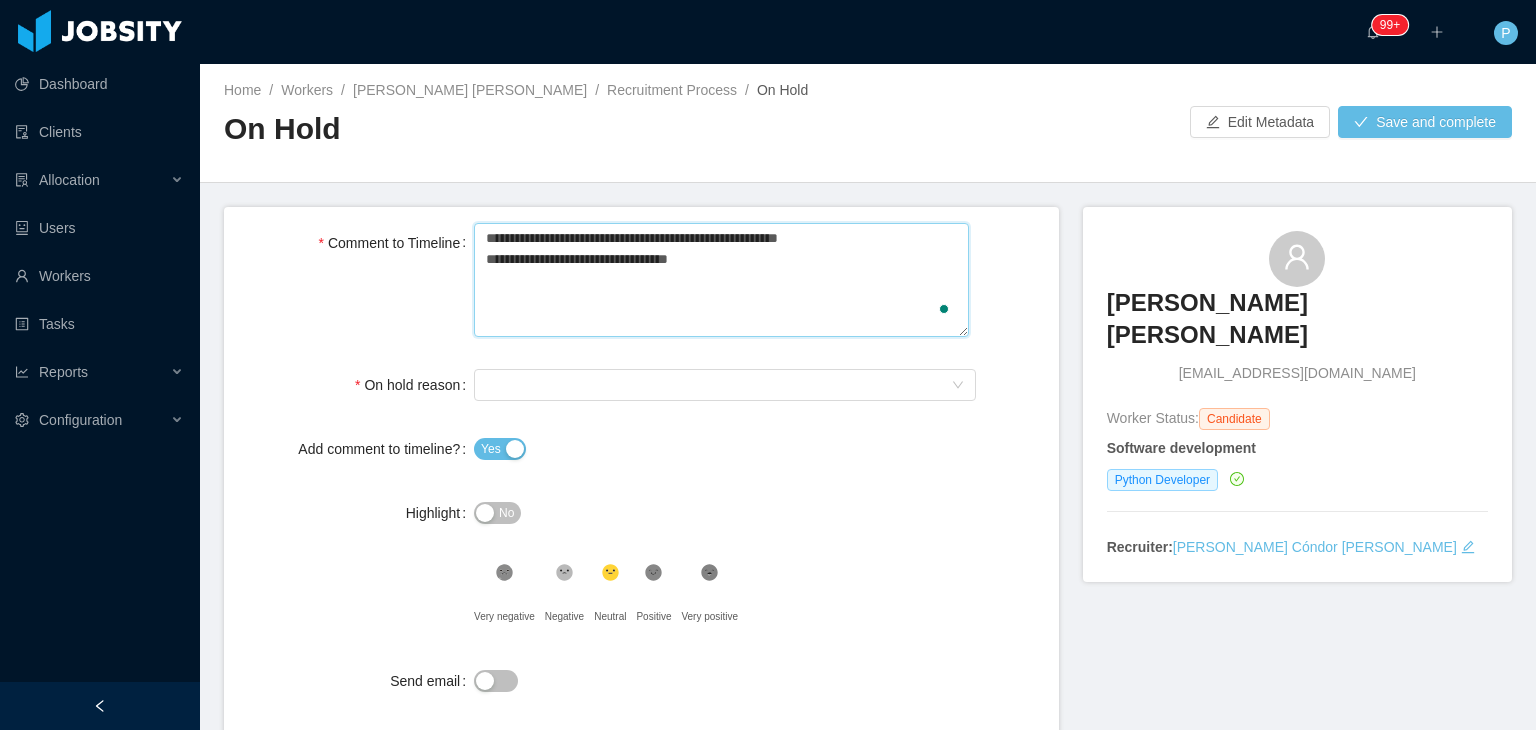 type 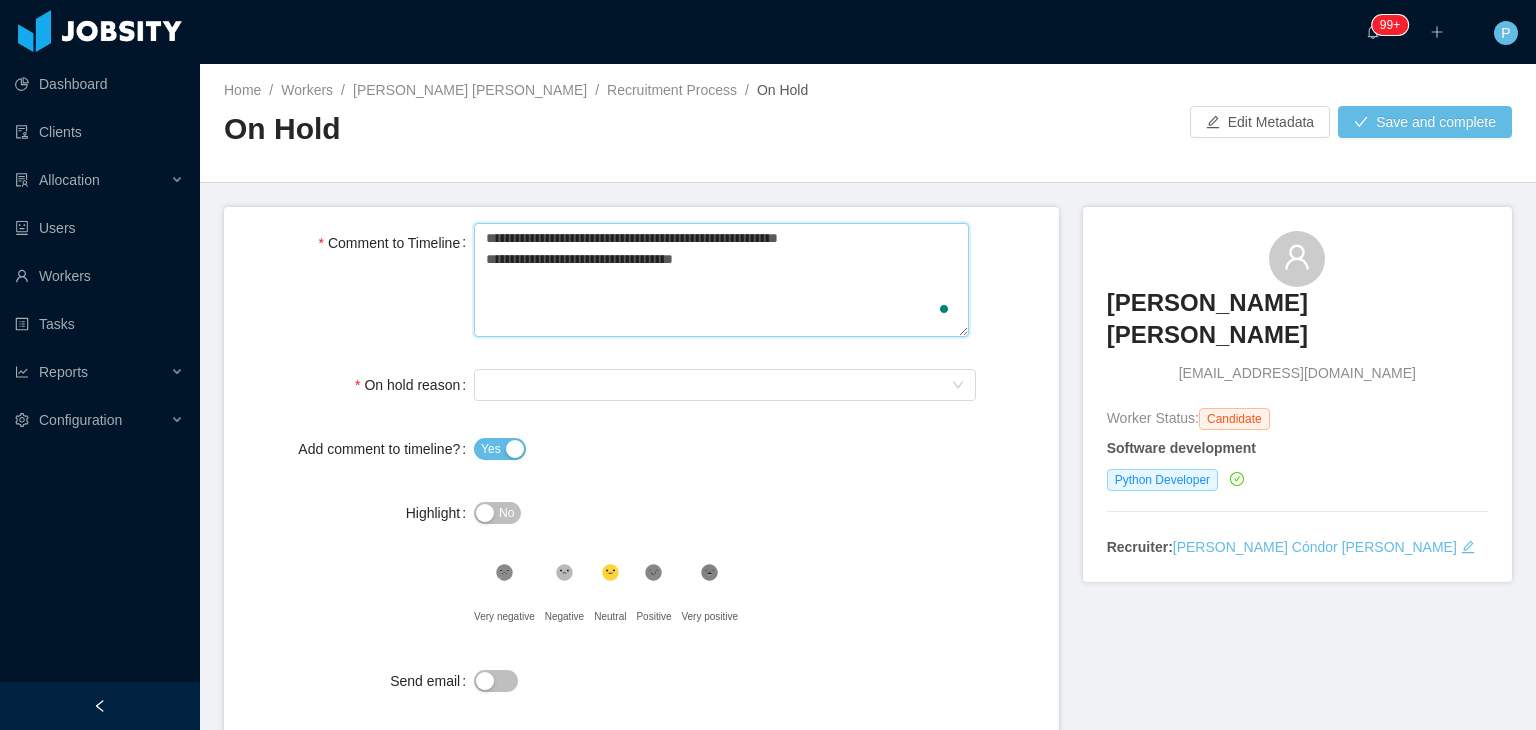 type 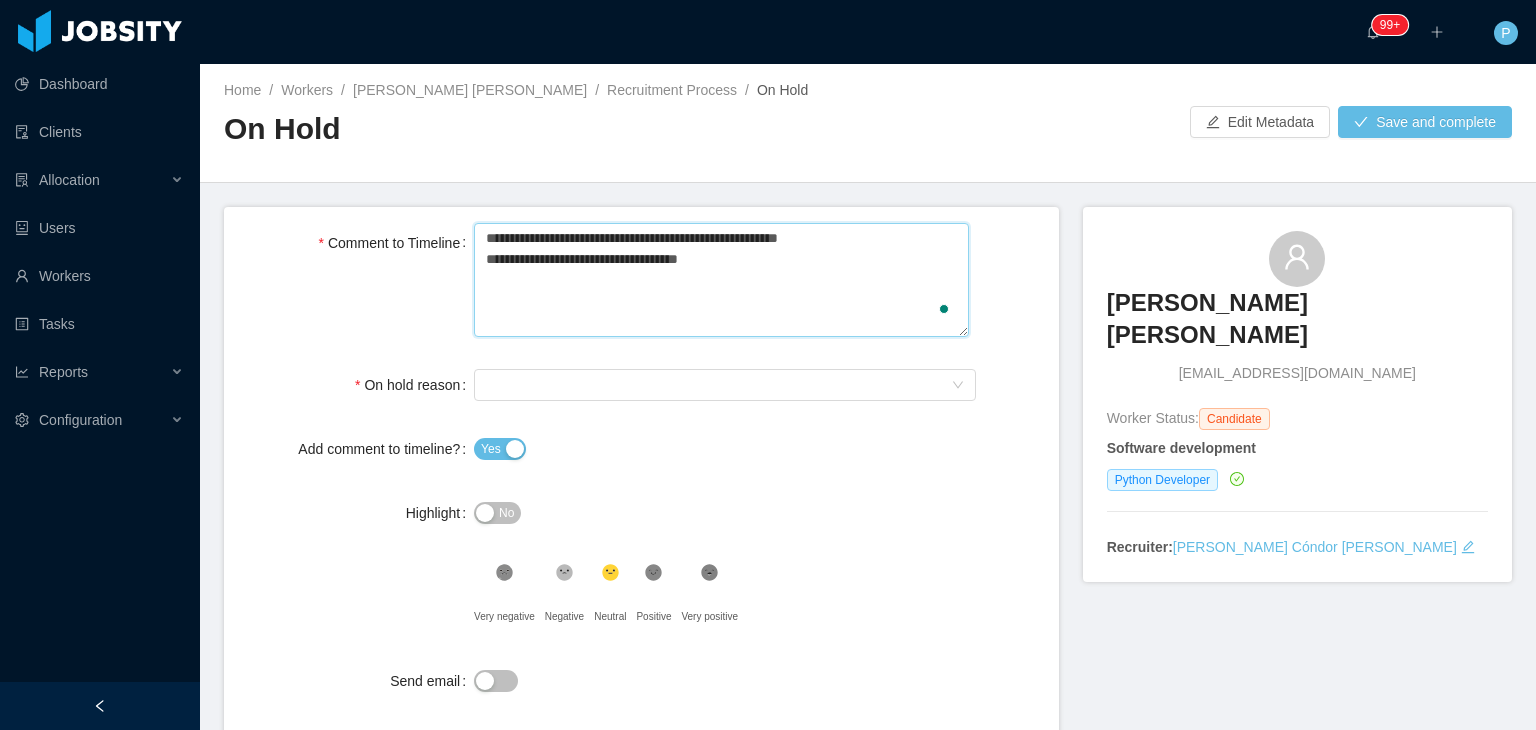 type 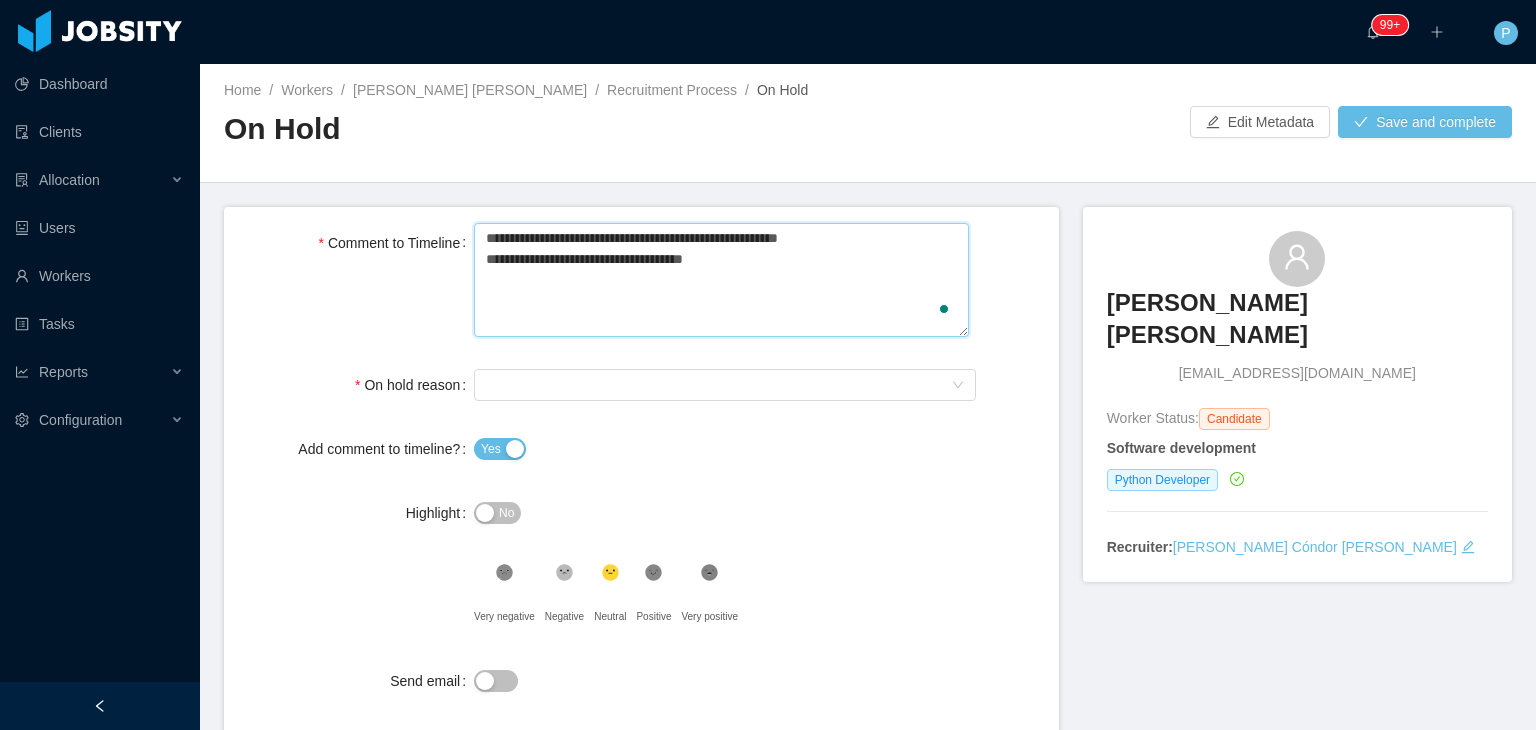 type 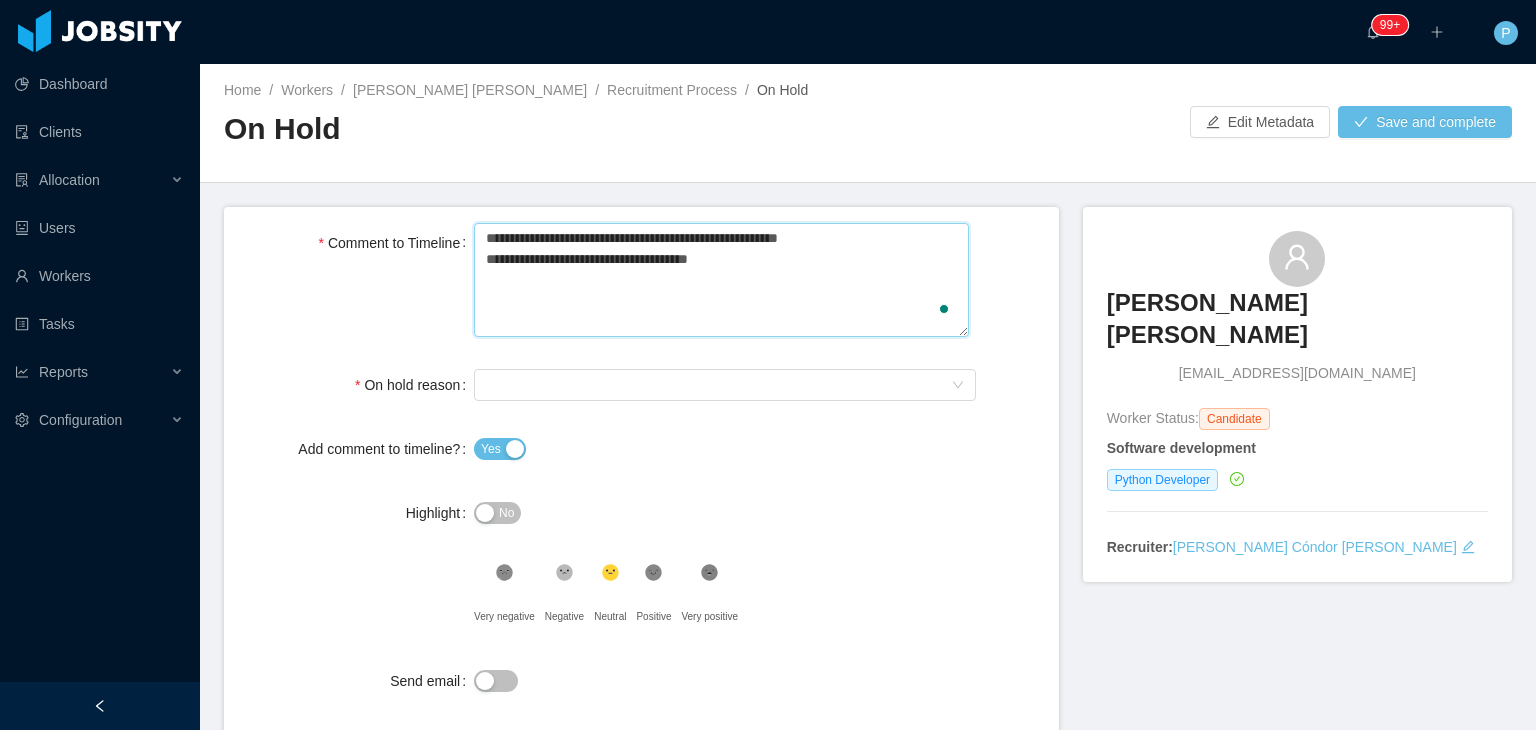 type 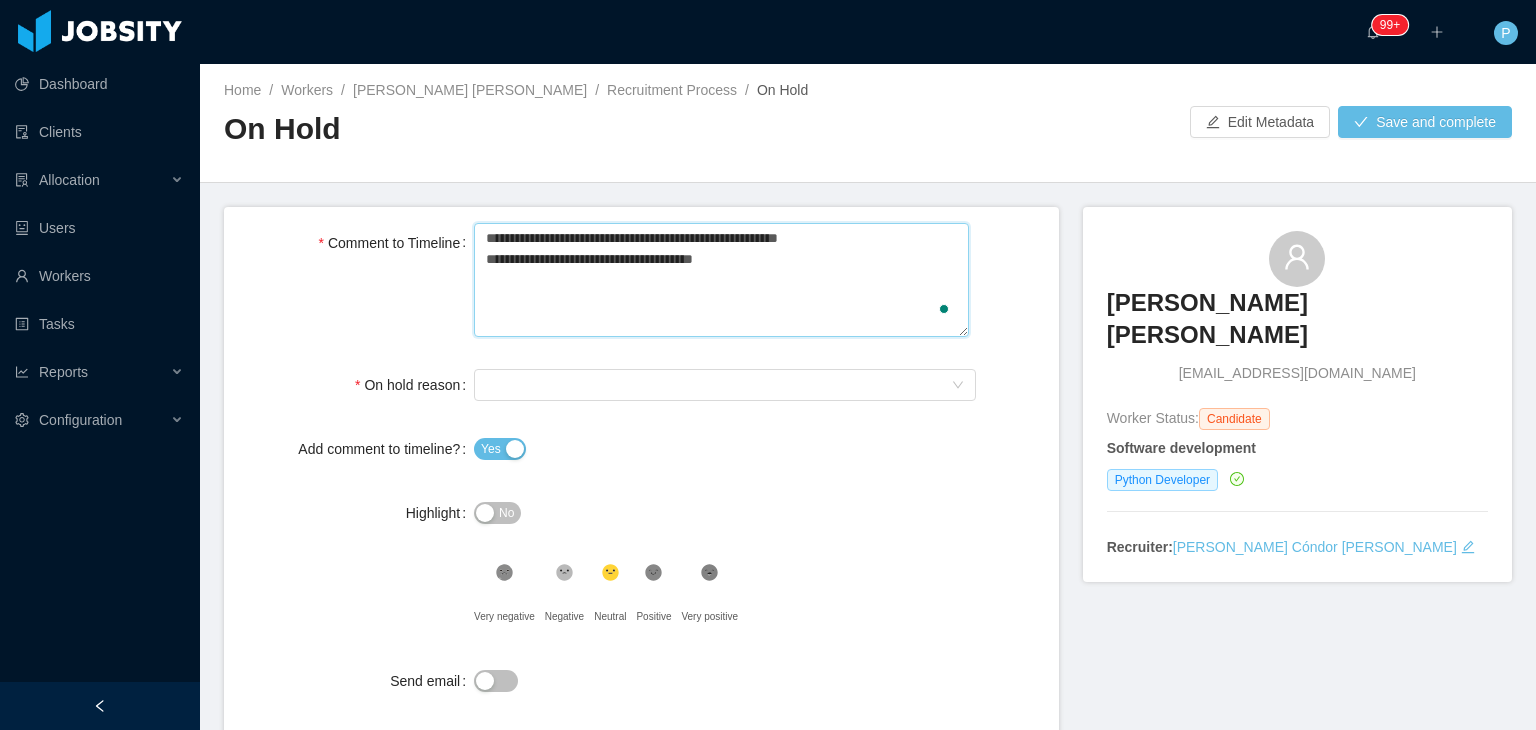 type 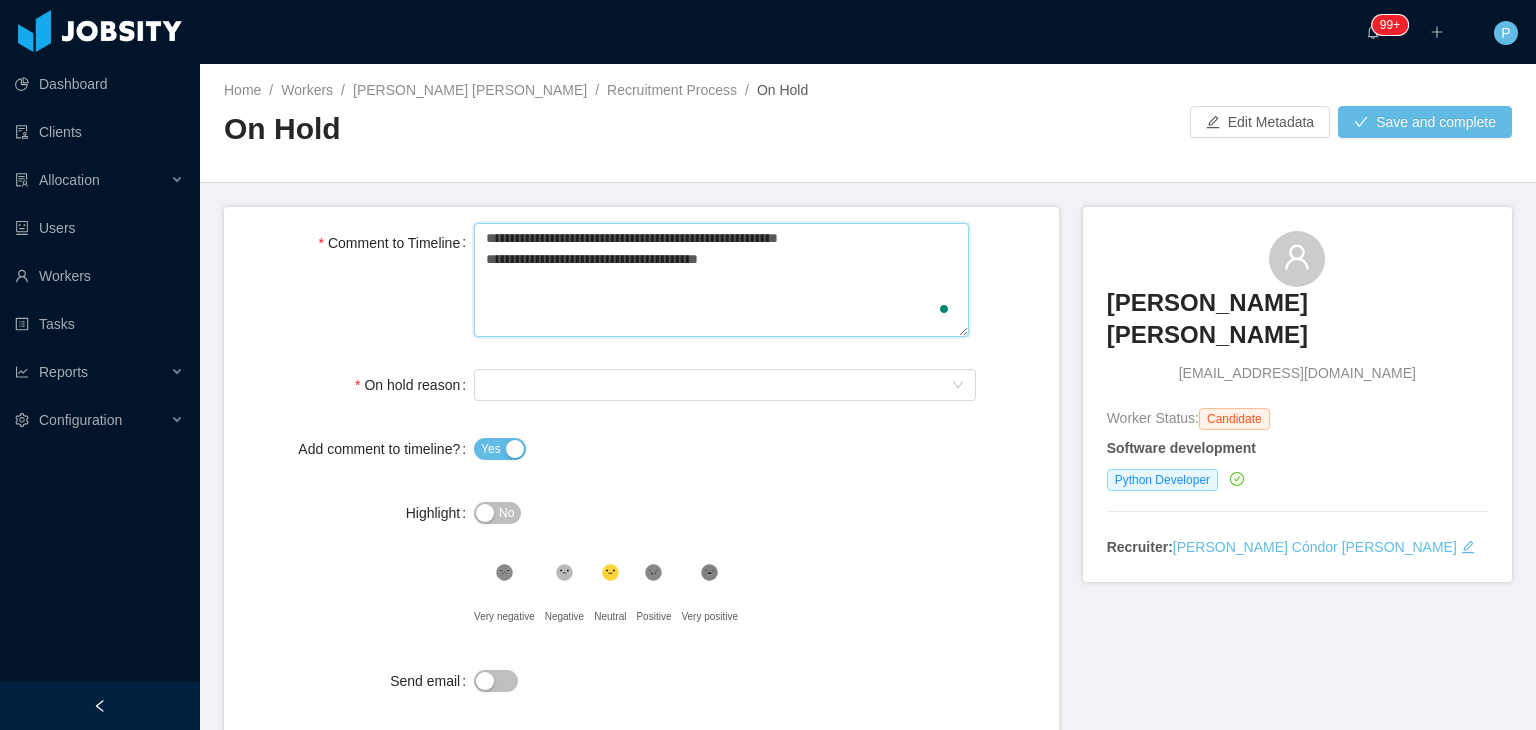 type 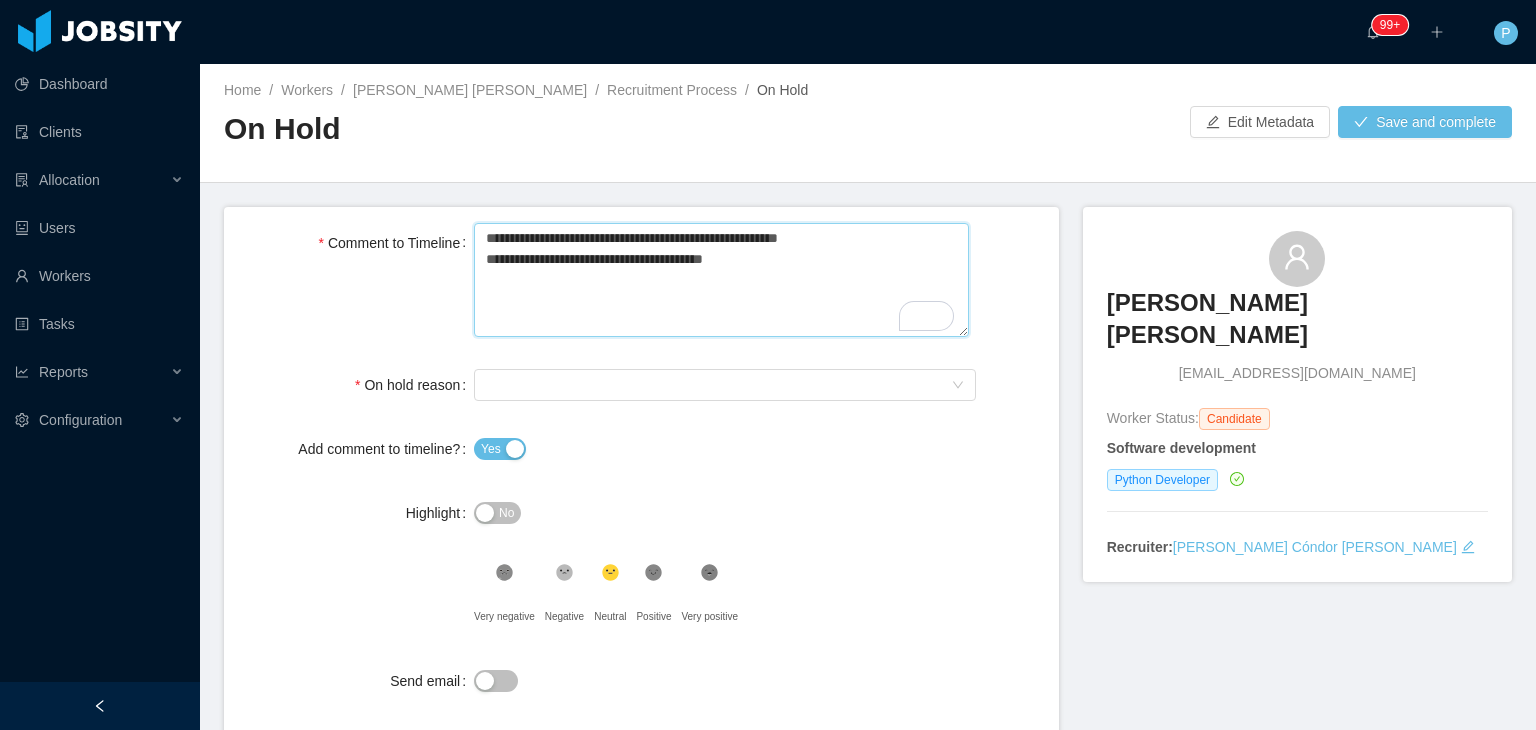type 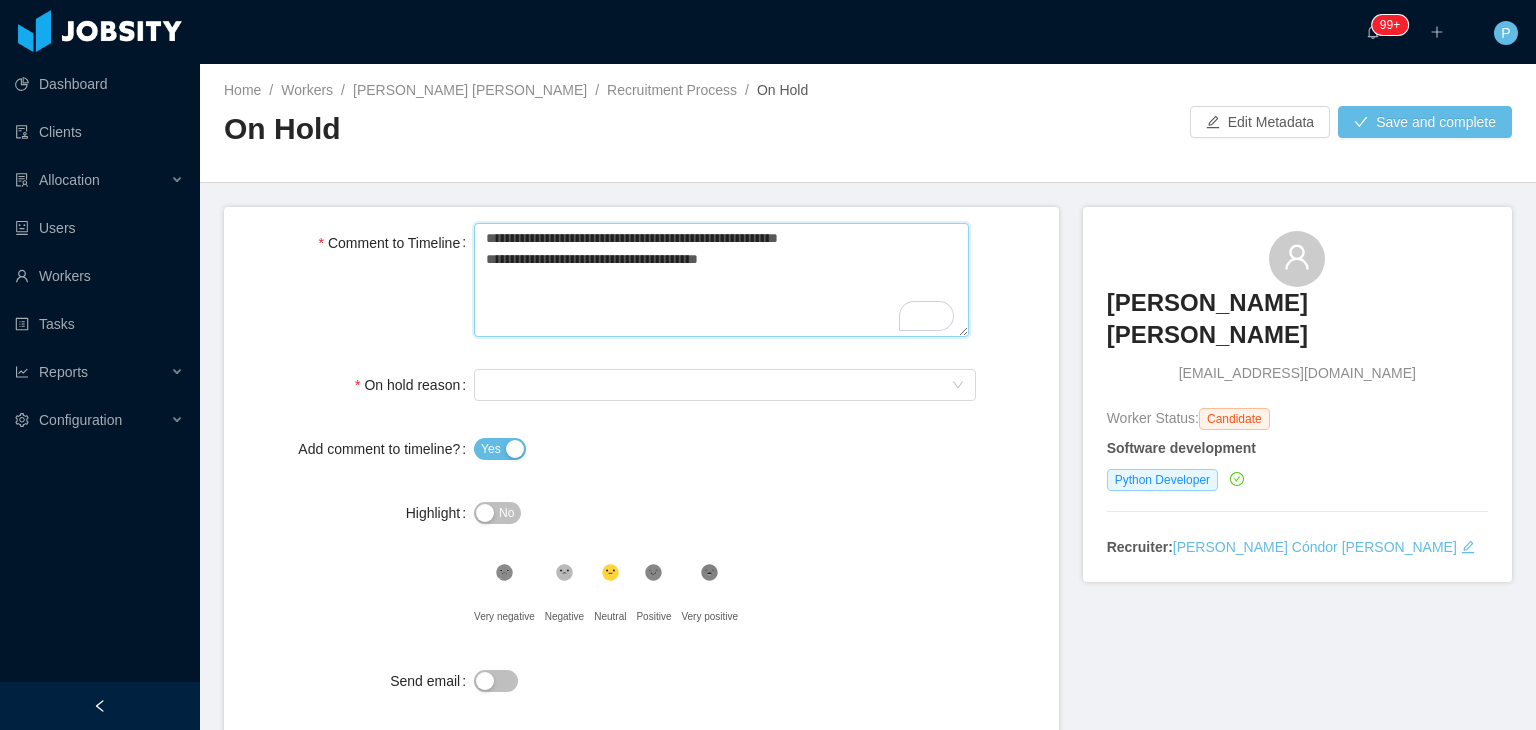 type 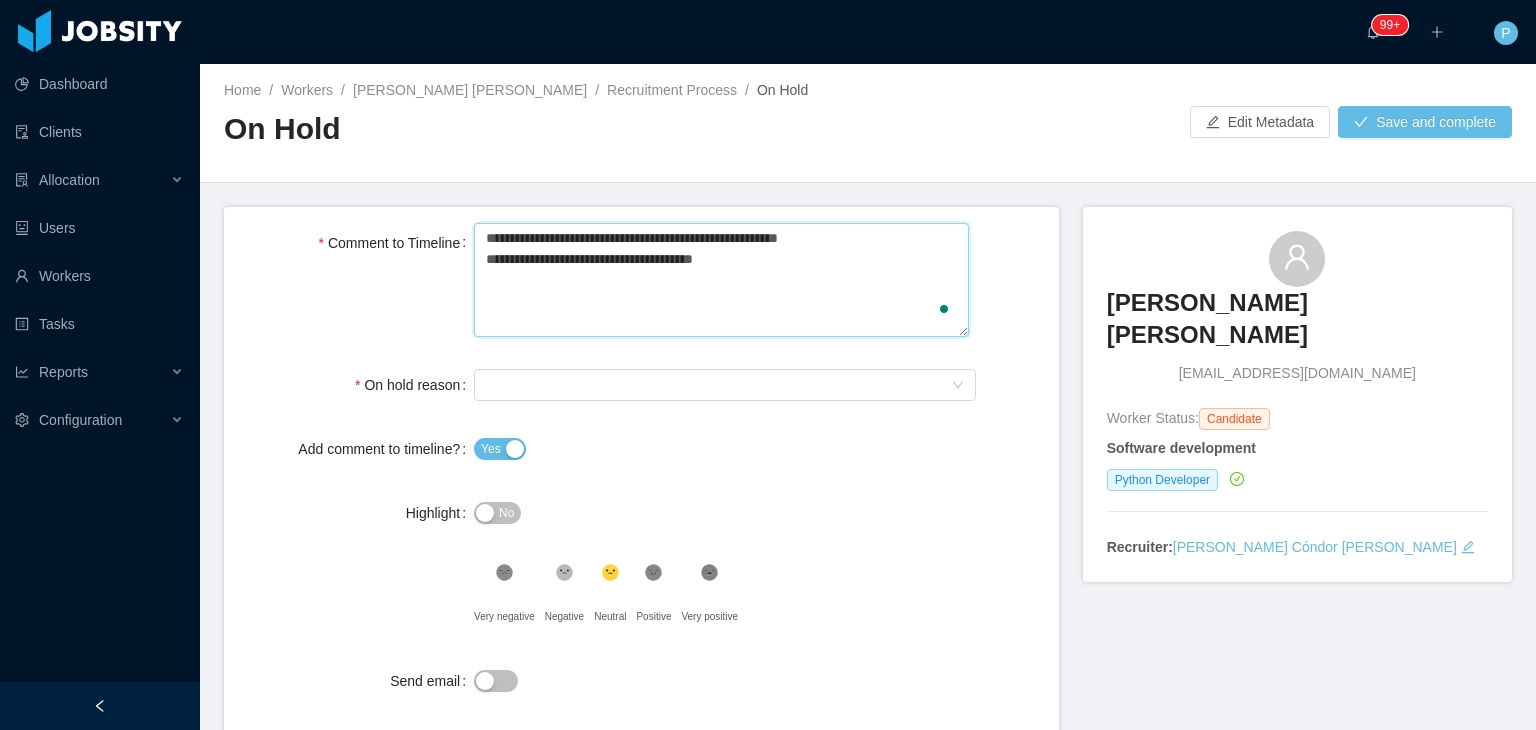 type 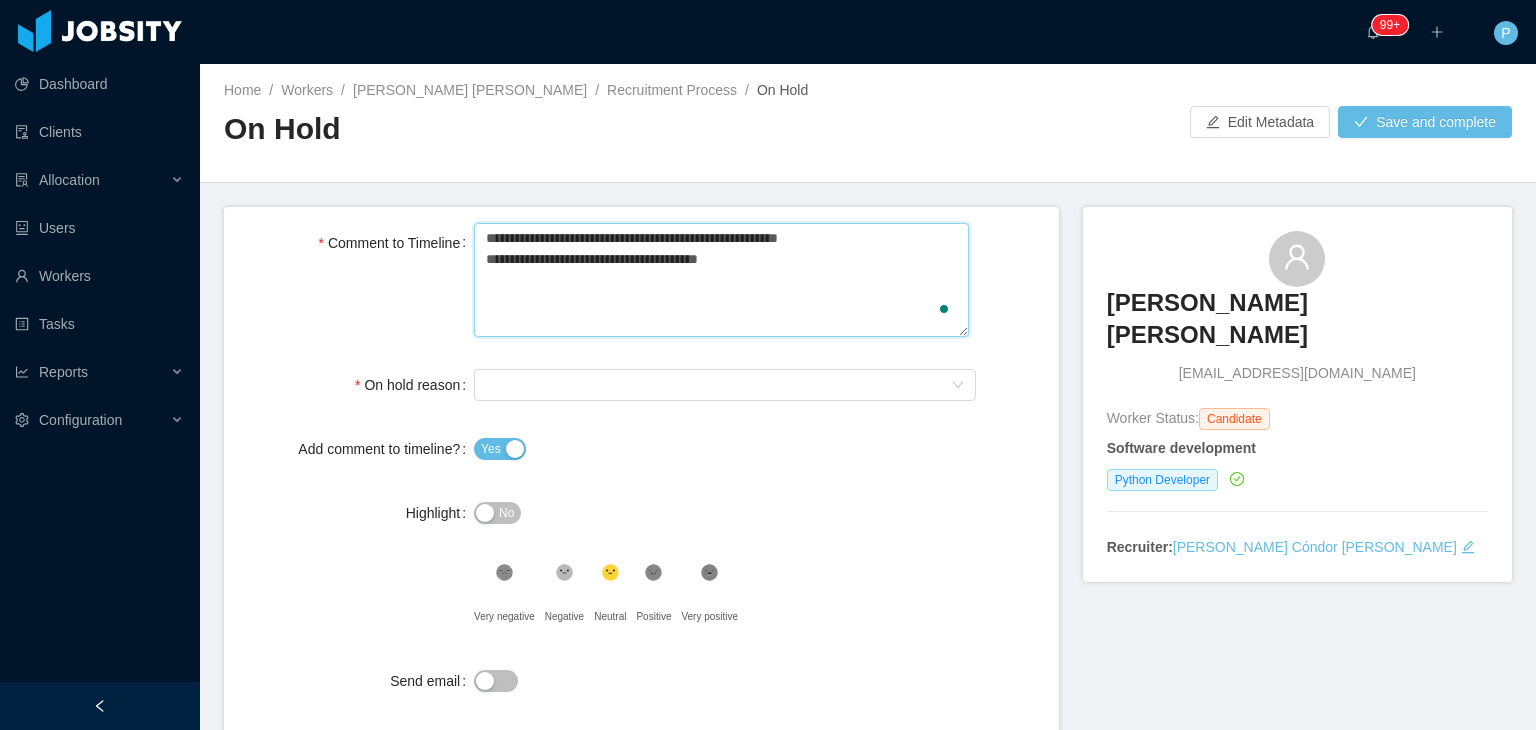 type 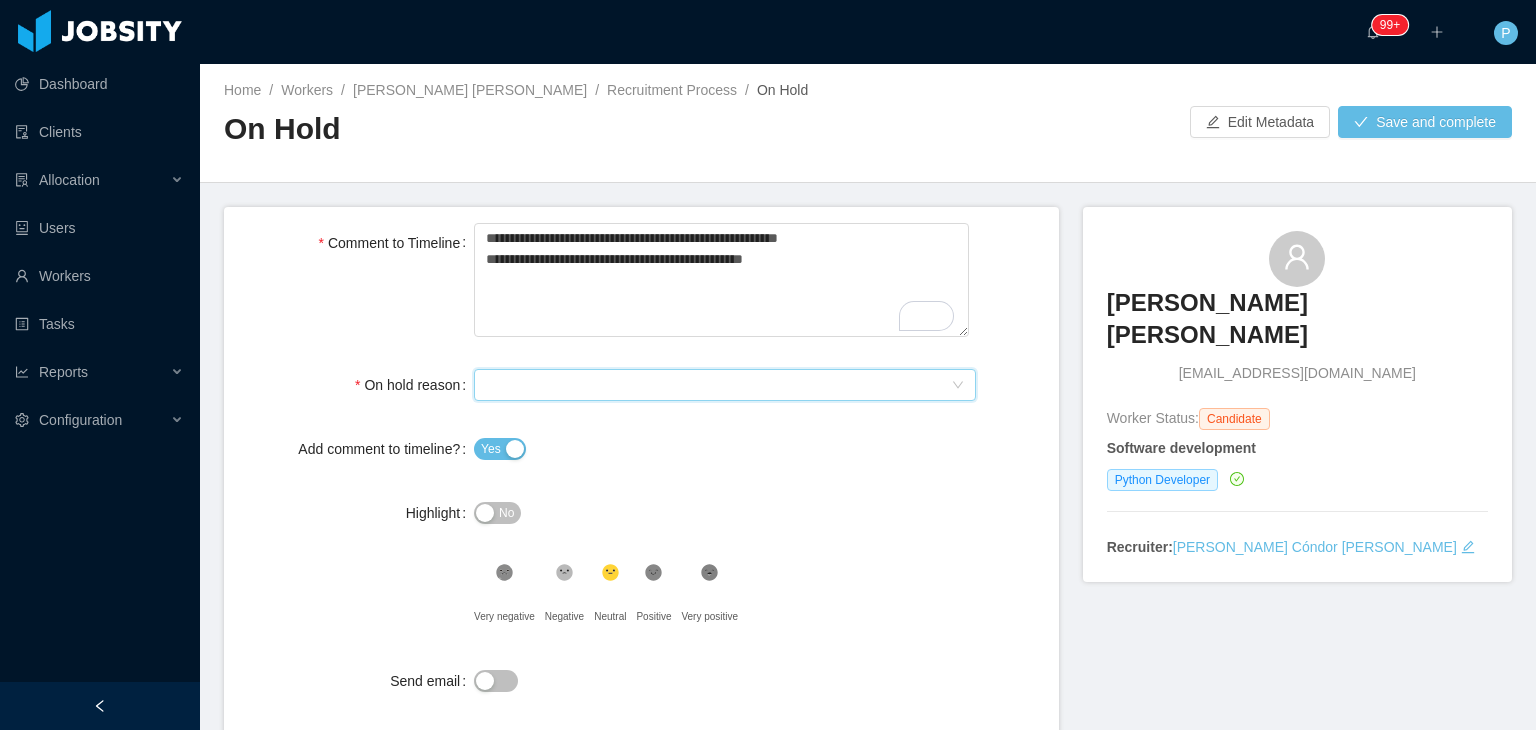 click on "Select On Hold reason" at bounding box center (718, 385) 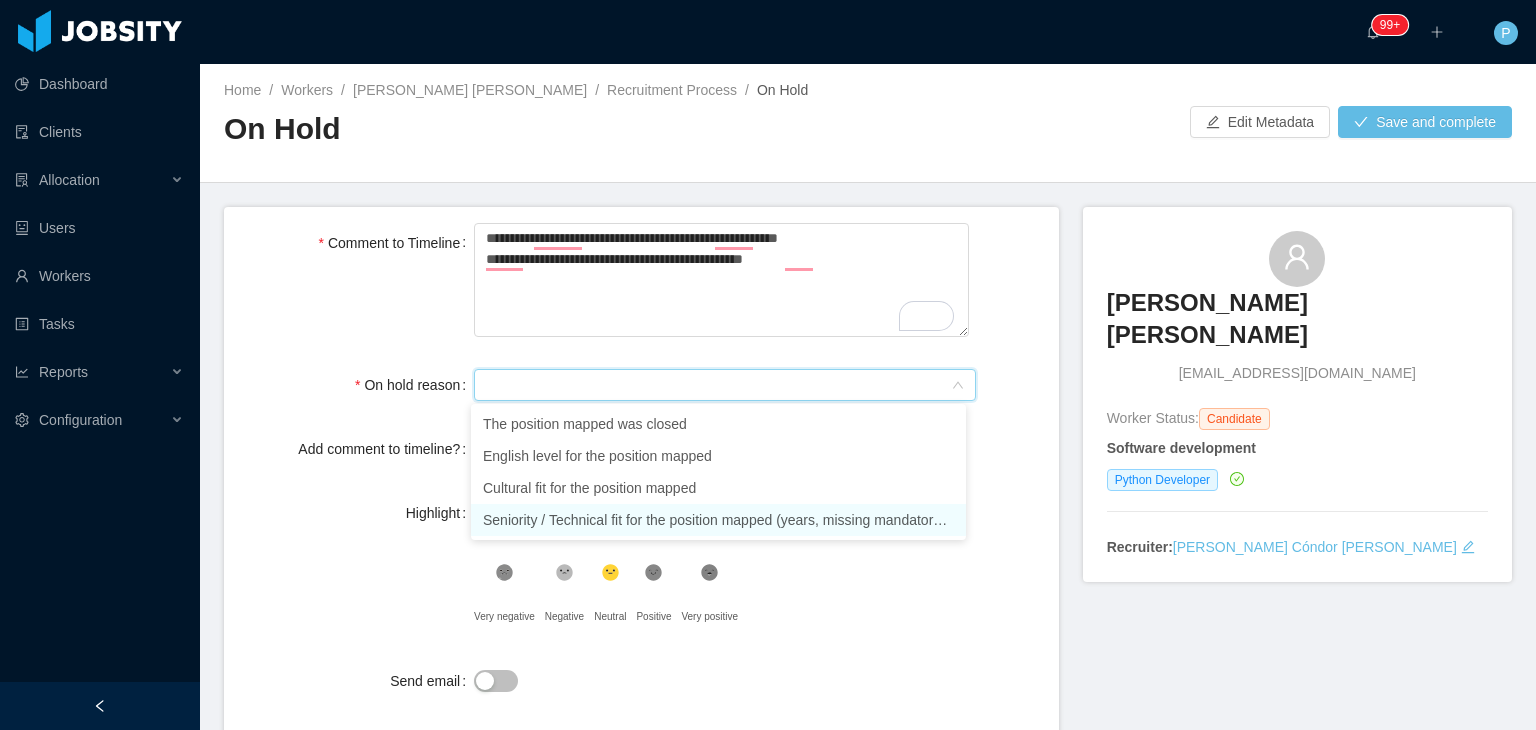 click on "Seniority / Technical fit for the position mapped (years, missing mandatory skills)" at bounding box center (718, 520) 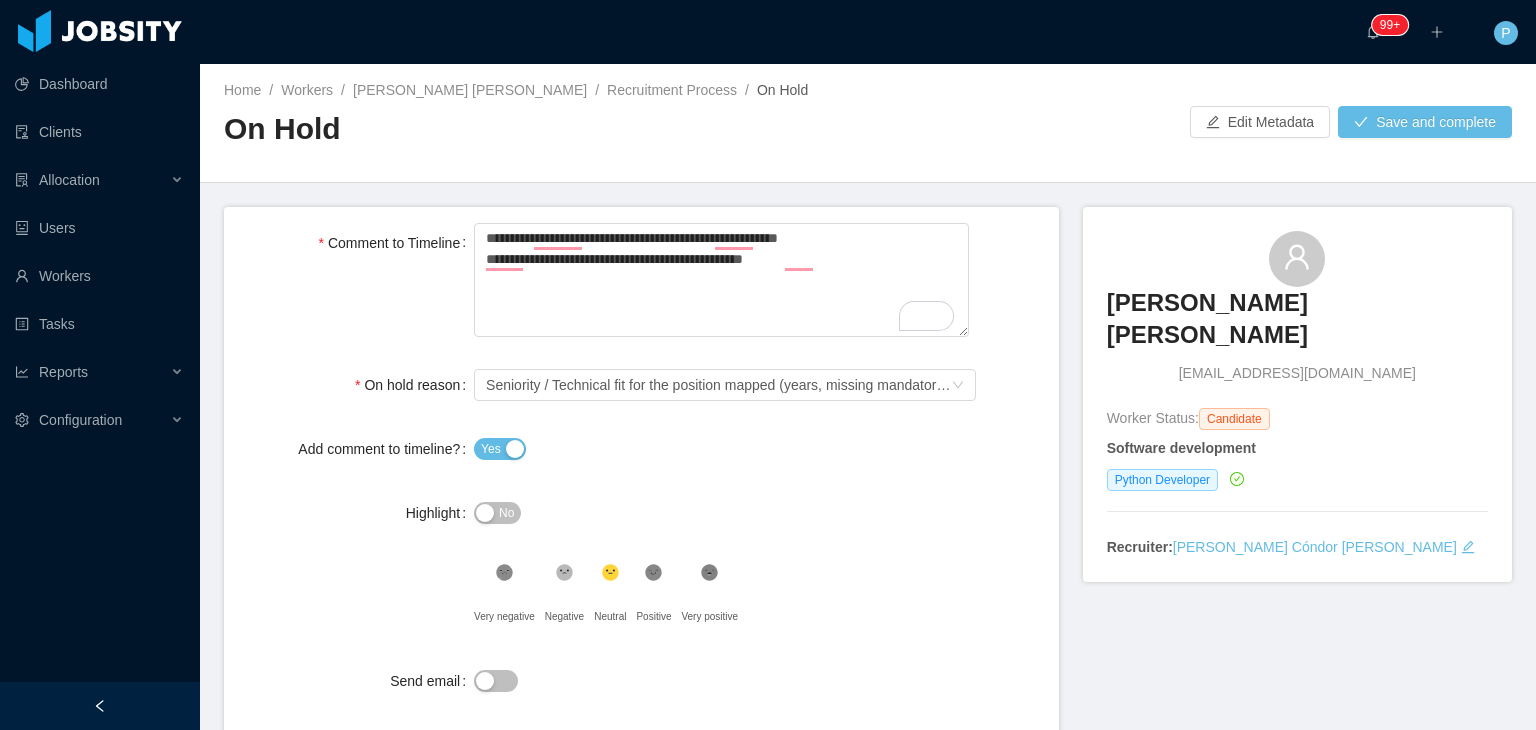click on "No" at bounding box center [497, 513] 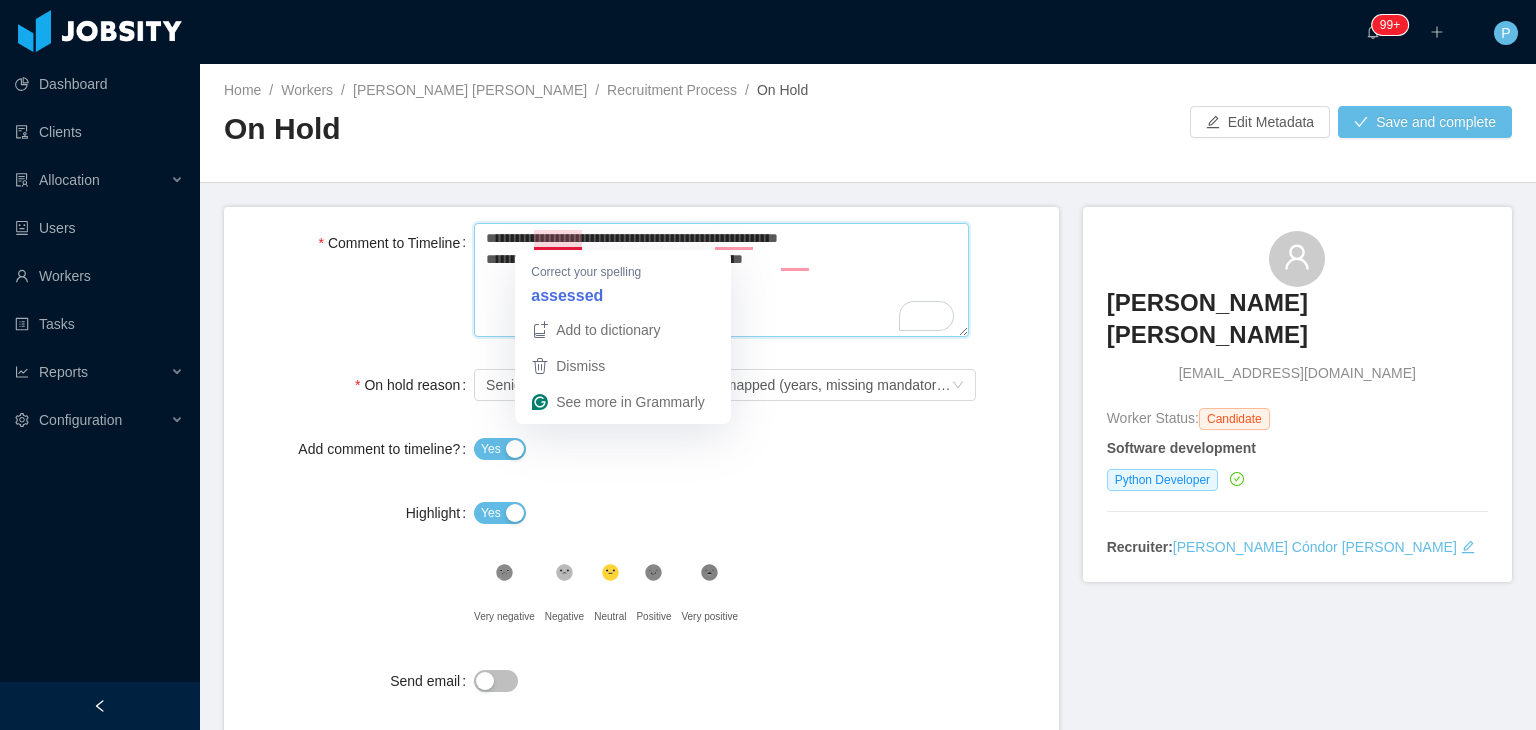 click on "**********" at bounding box center (721, 280) 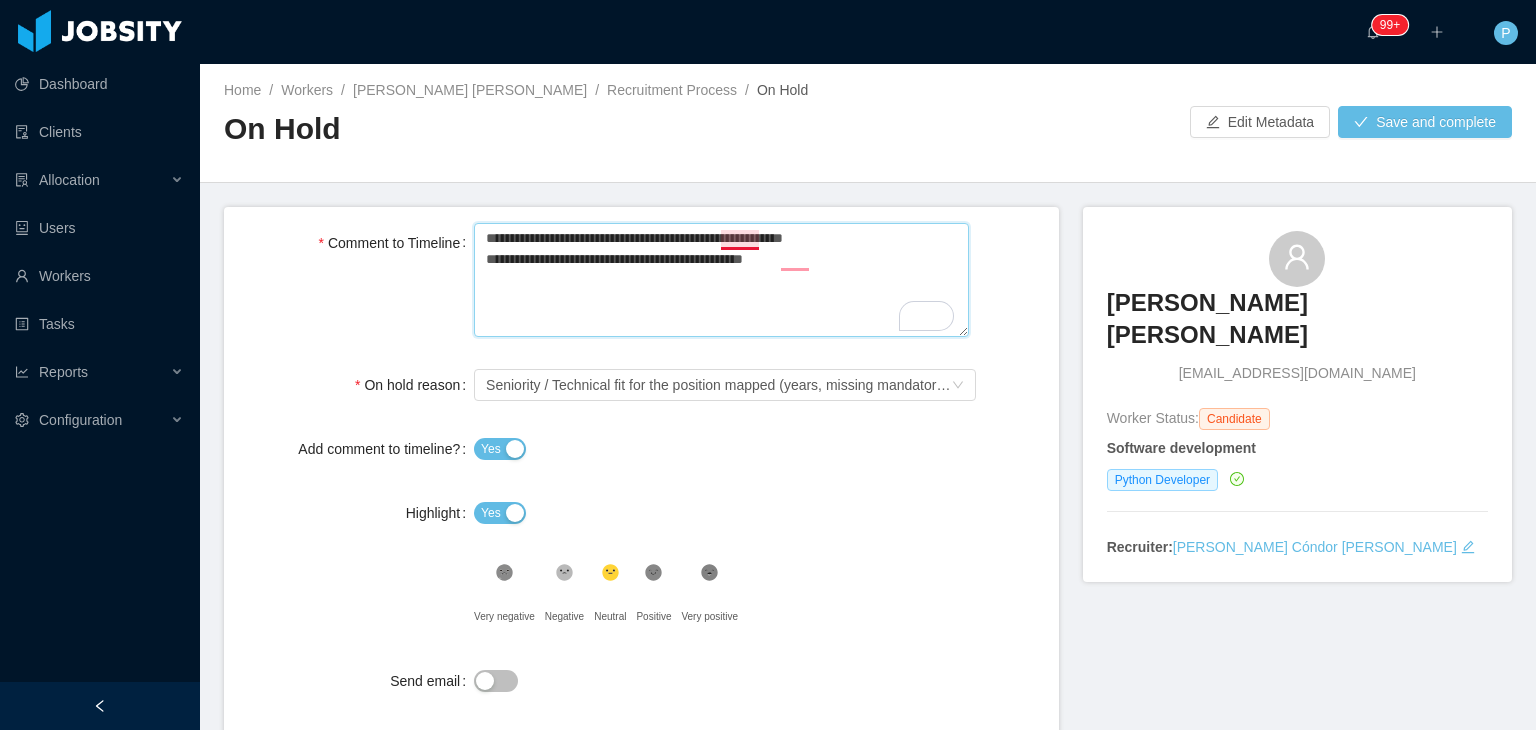 click on "**********" at bounding box center (721, 280) 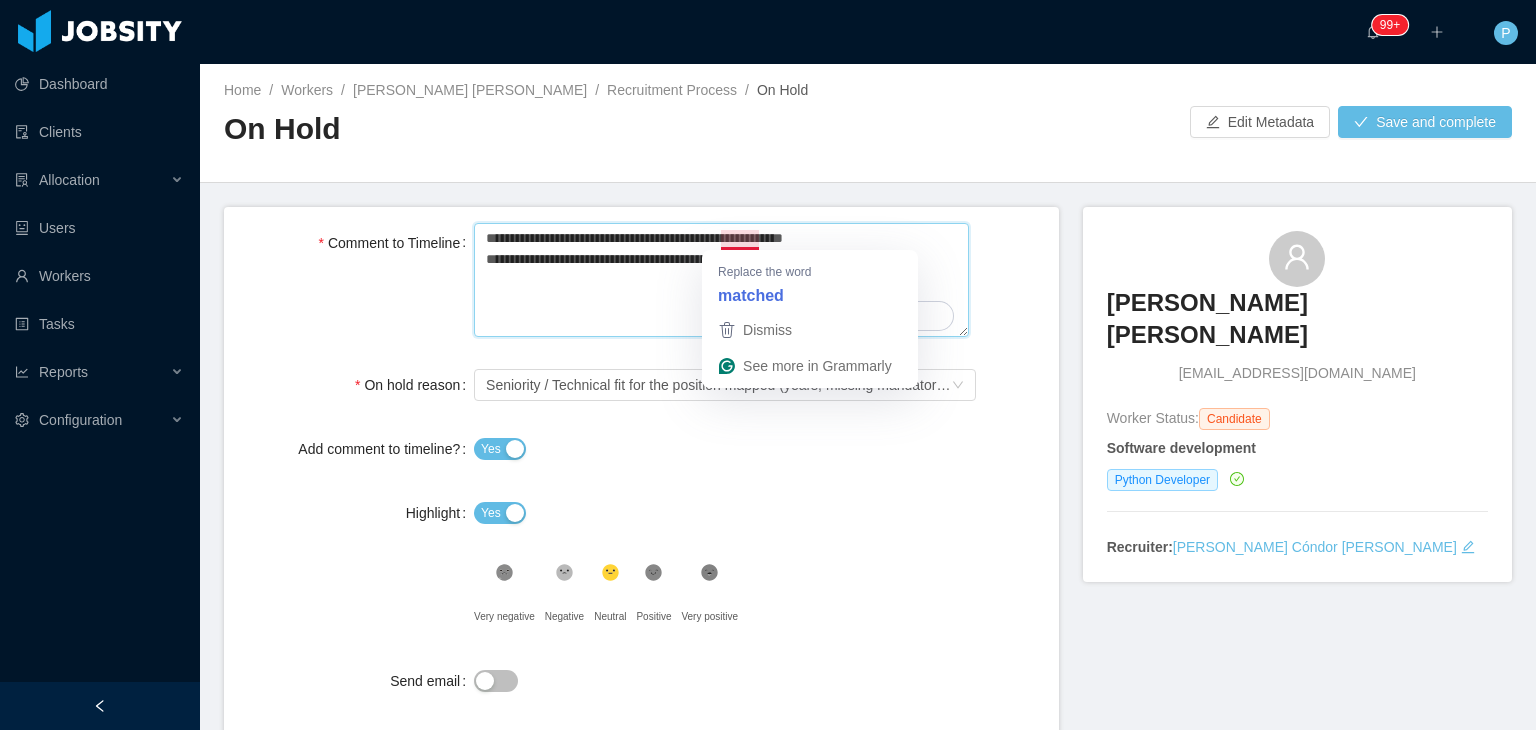 click on "**********" at bounding box center (721, 280) 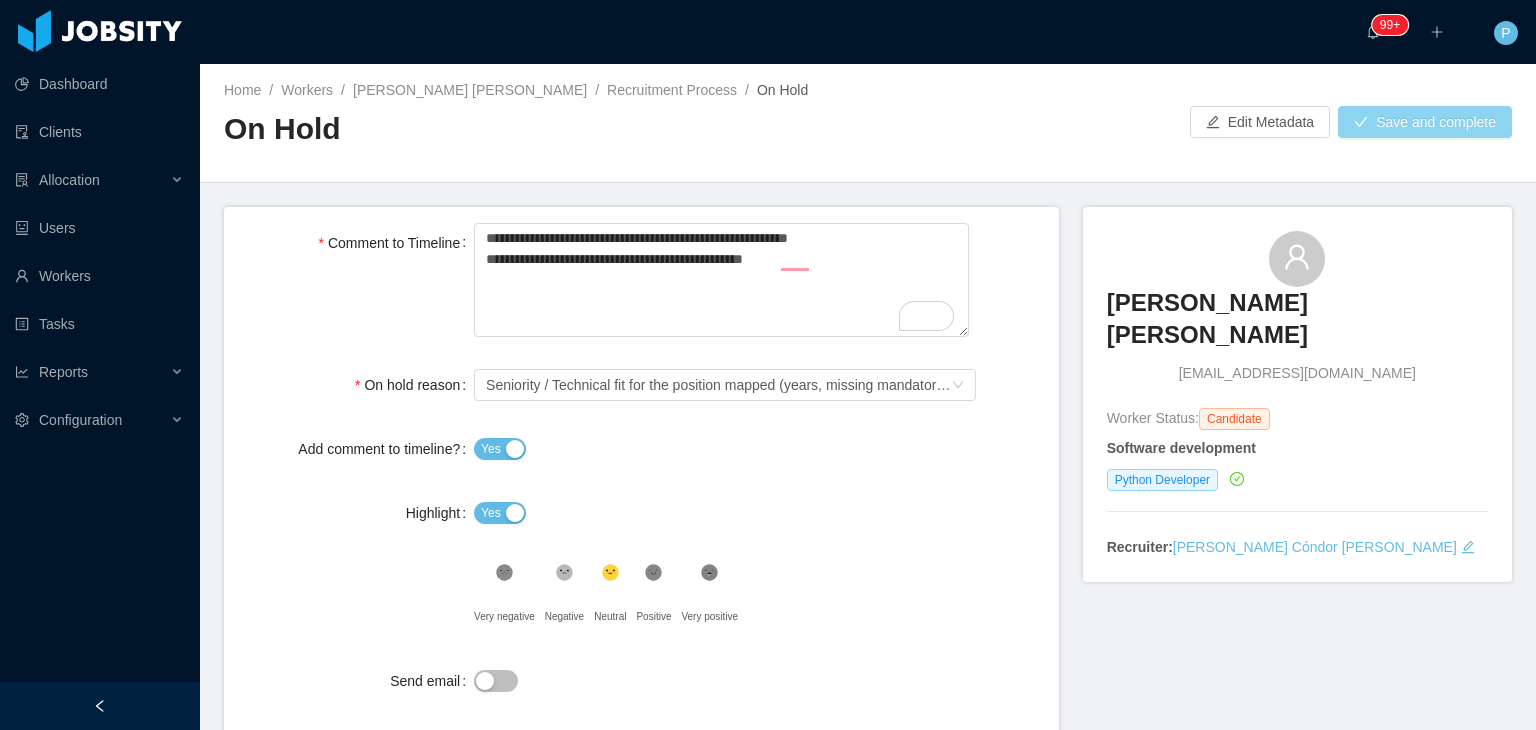 click on "Save and complete" at bounding box center [1425, 122] 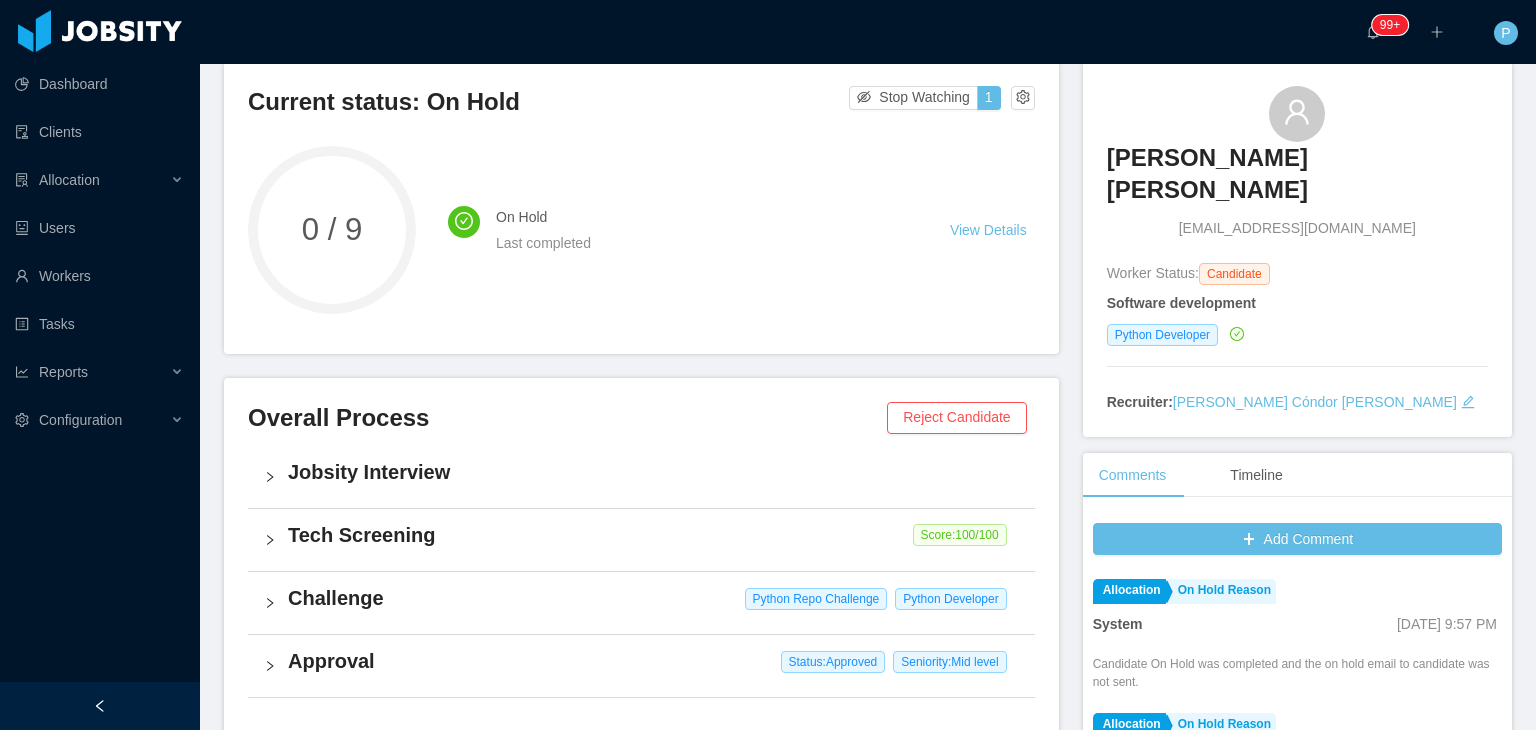 scroll, scrollTop: 0, scrollLeft: 0, axis: both 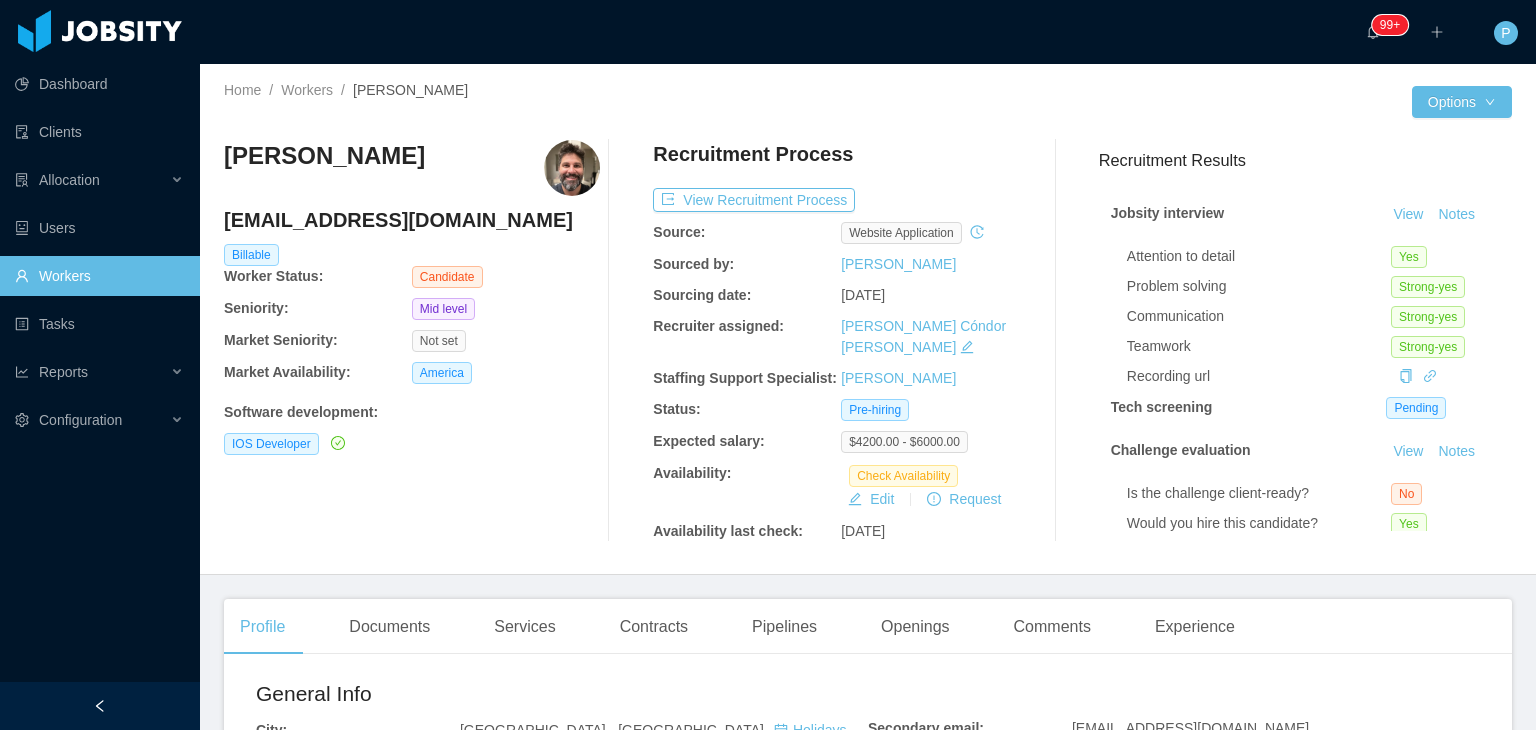 click at bounding box center (1140, 102) 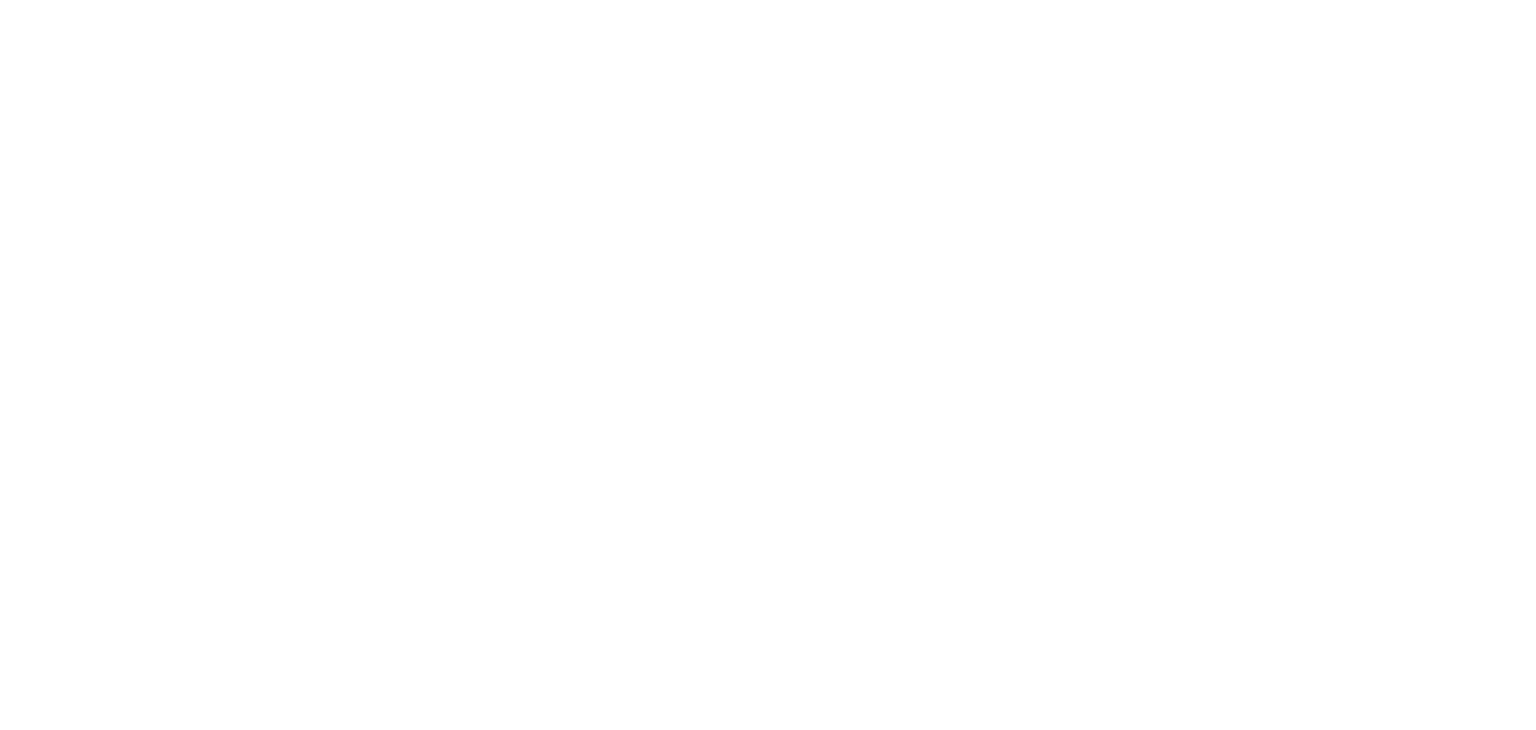scroll, scrollTop: 0, scrollLeft: 0, axis: both 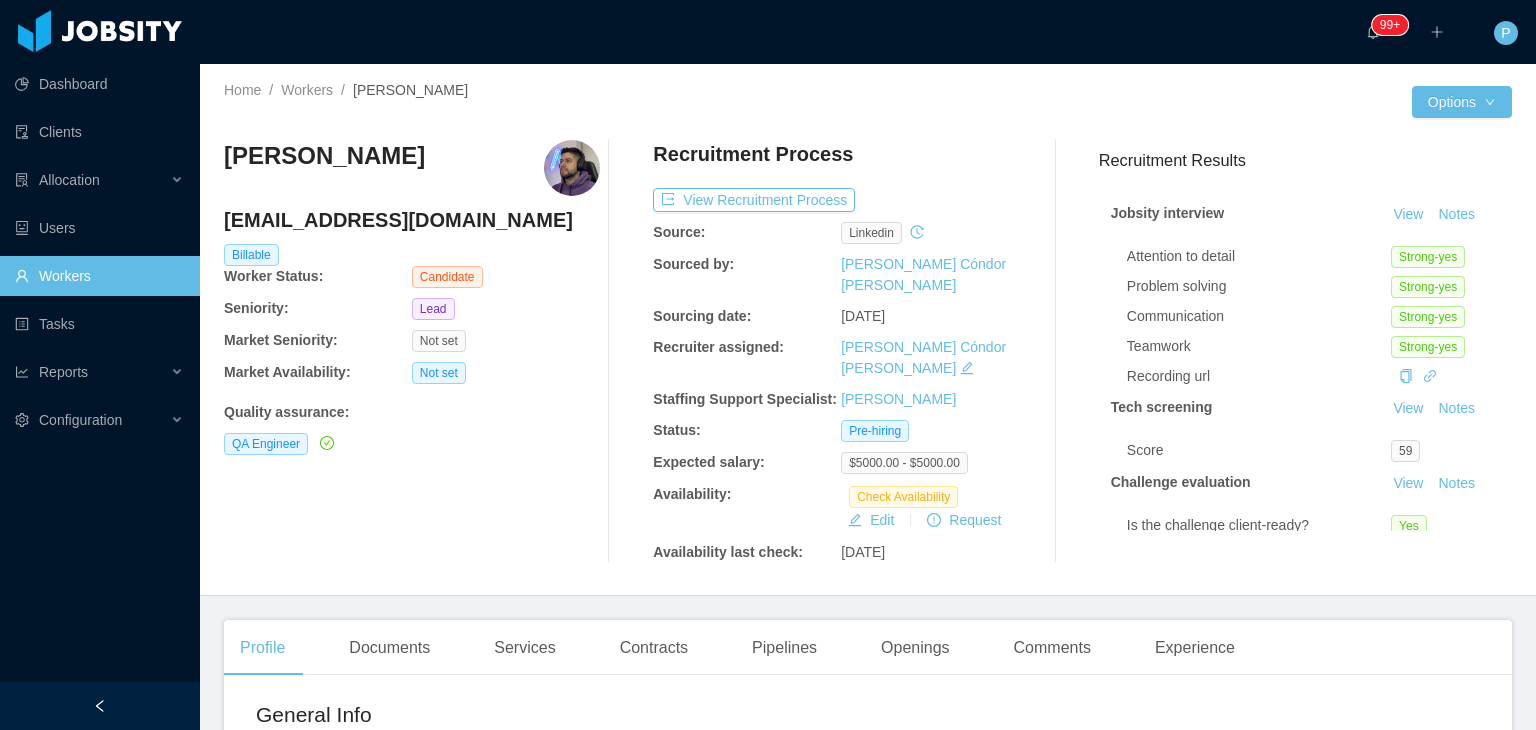 click at bounding box center [1140, 102] 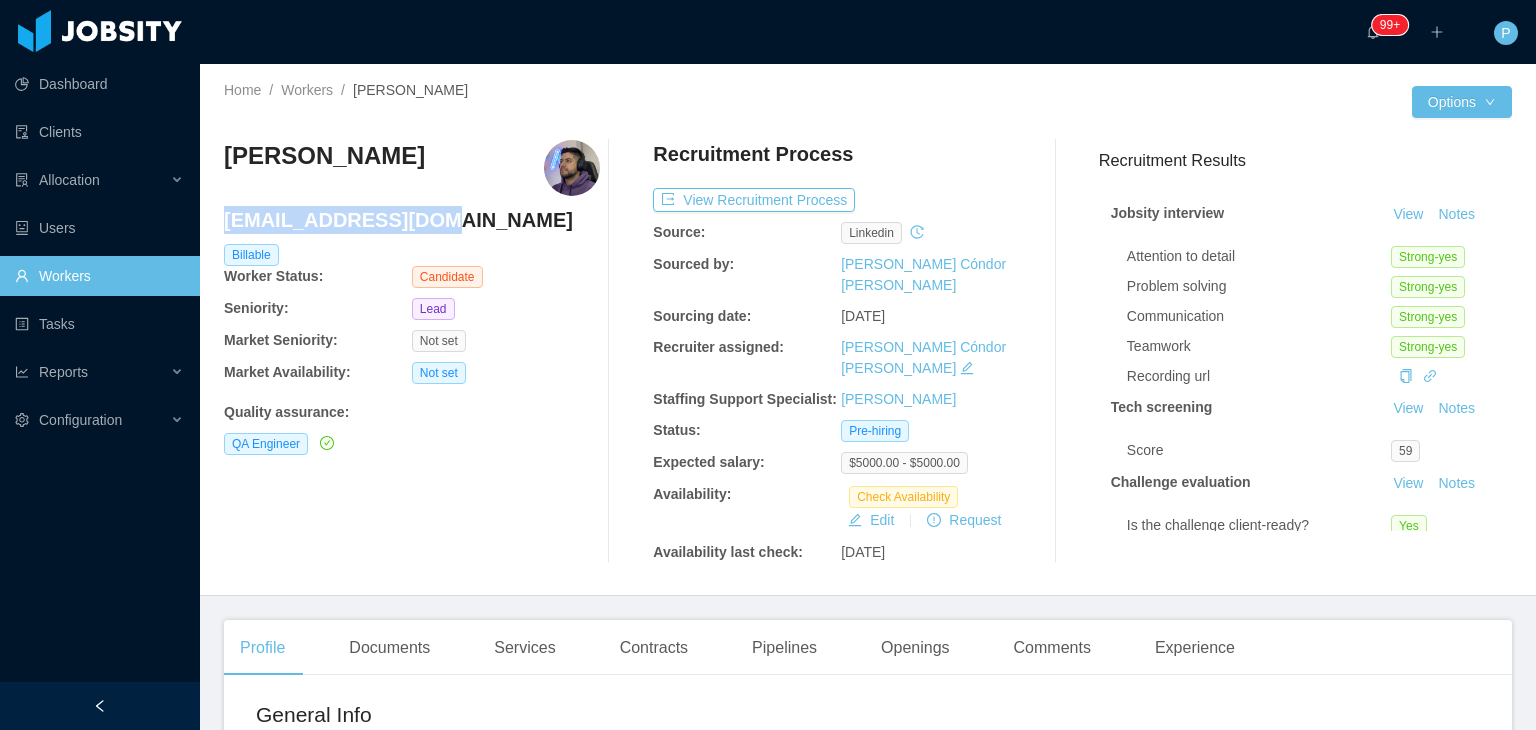 drag, startPoint x: 449, startPoint y: 225, endPoint x: 224, endPoint y: 221, distance: 225.03555 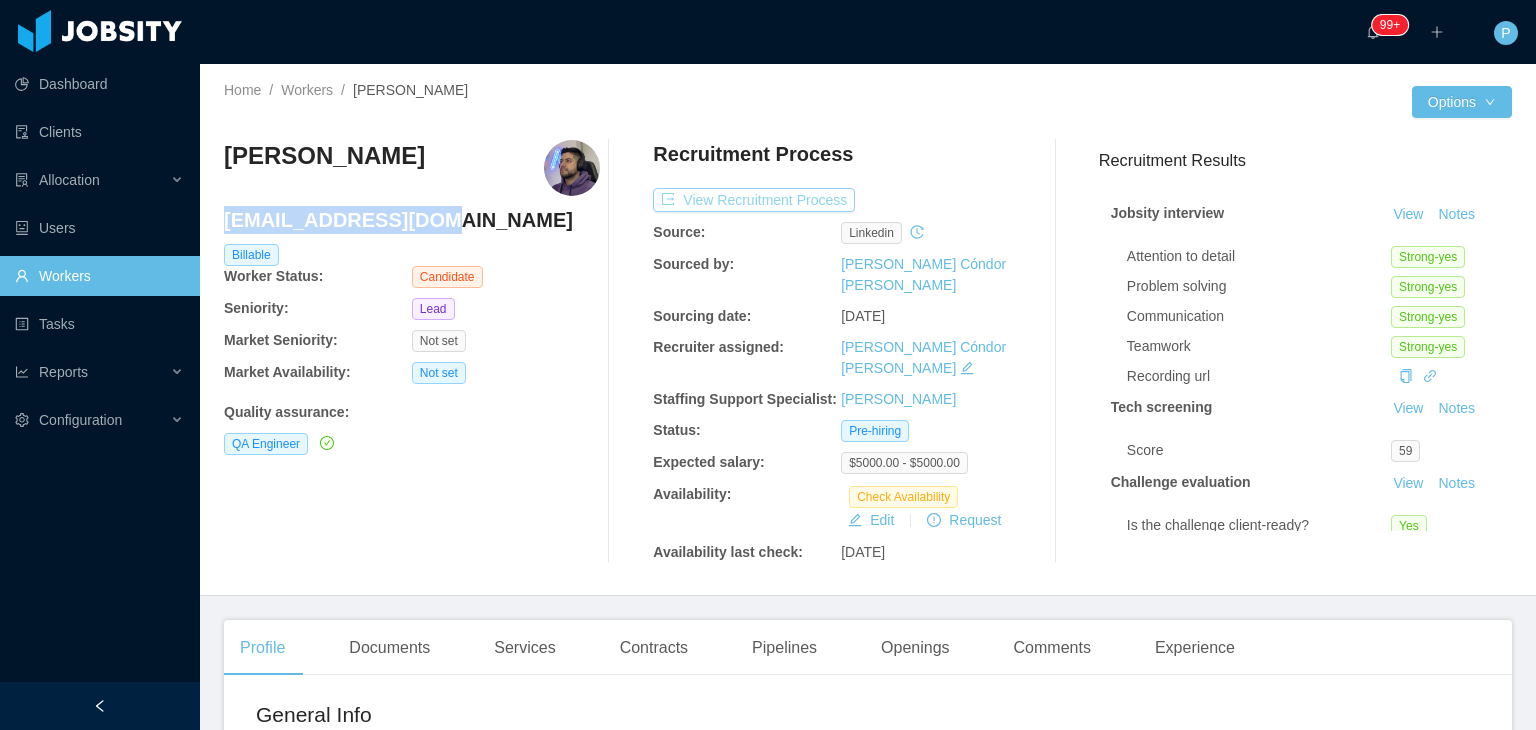click on "View Recruitment Process" at bounding box center [754, 200] 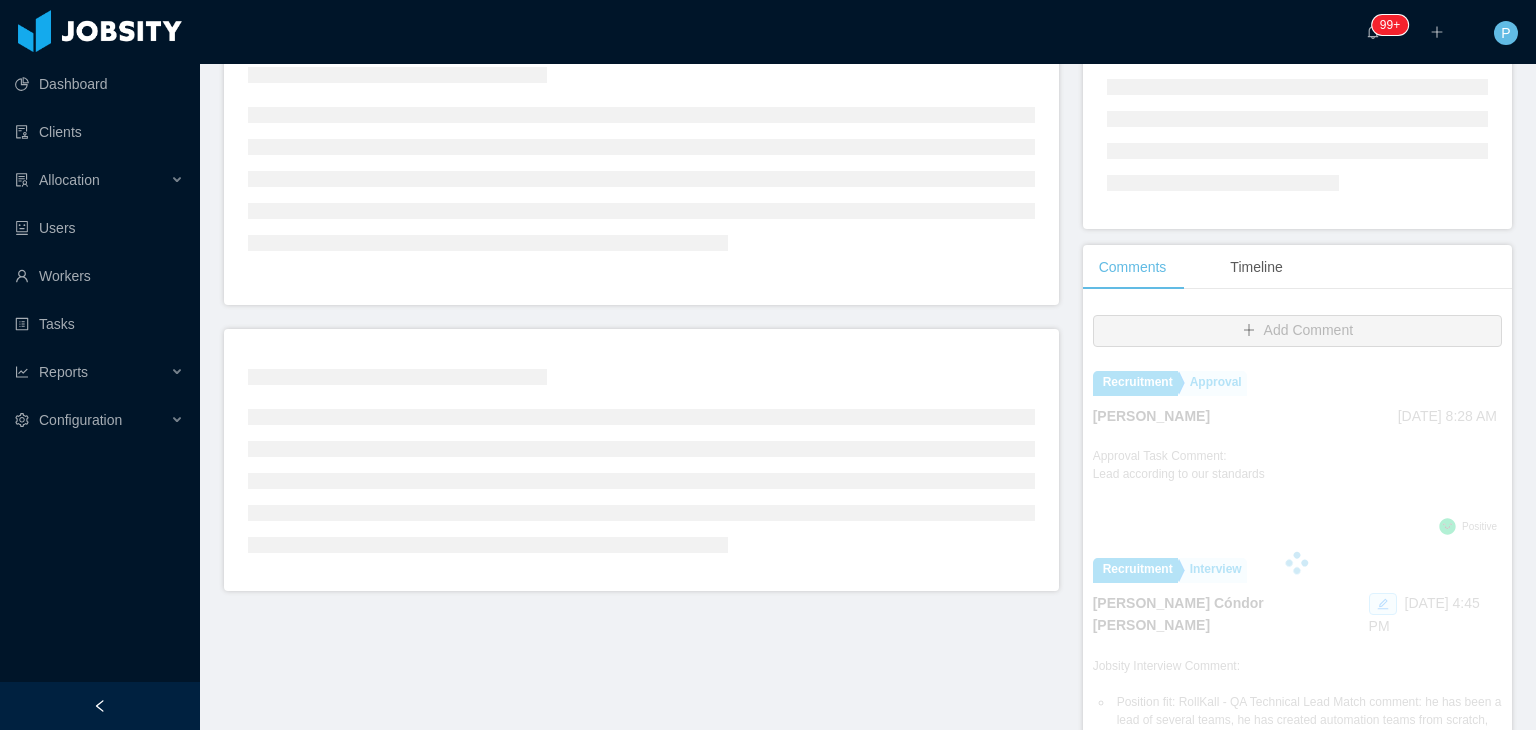 scroll, scrollTop: 251, scrollLeft: 0, axis: vertical 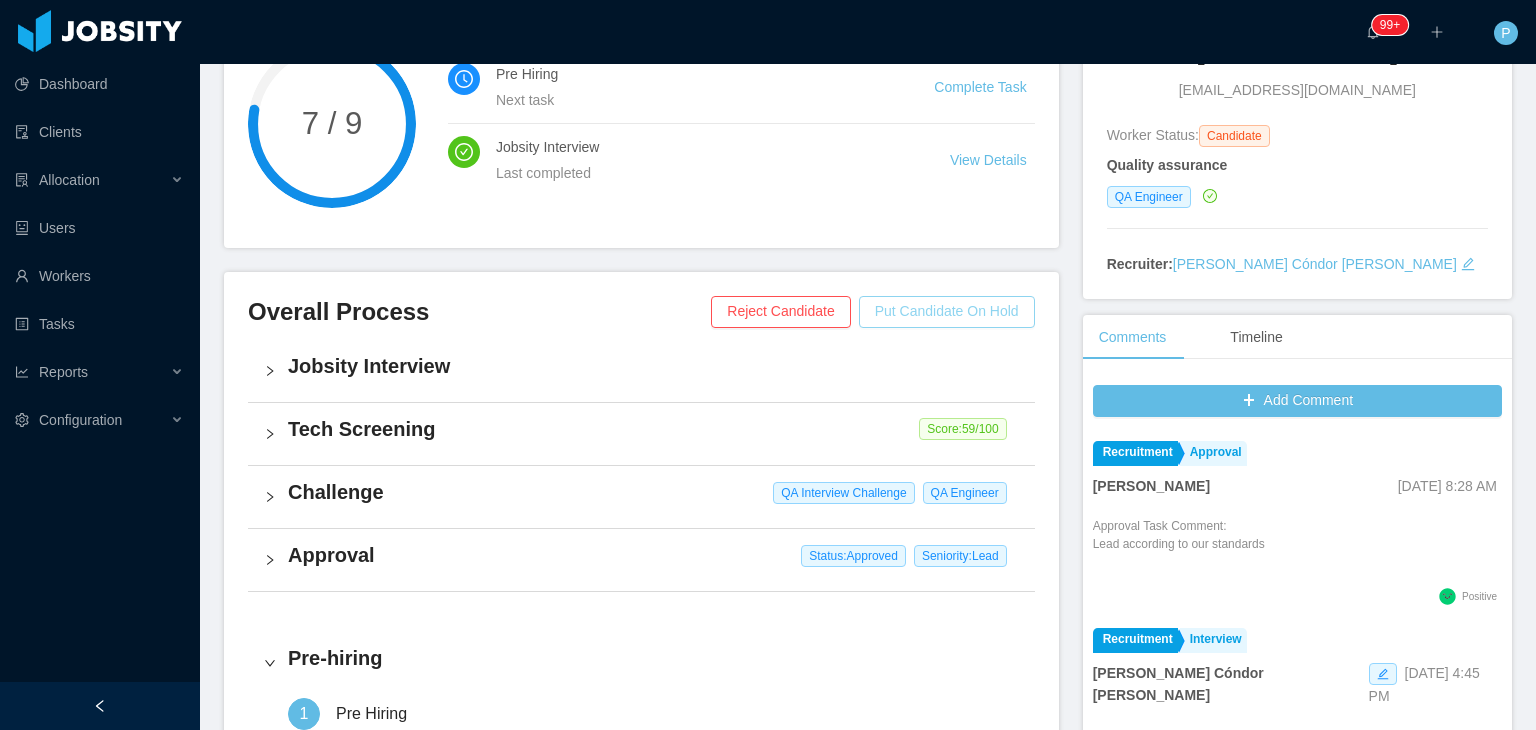 click on "Put Candidate On Hold" at bounding box center [947, 312] 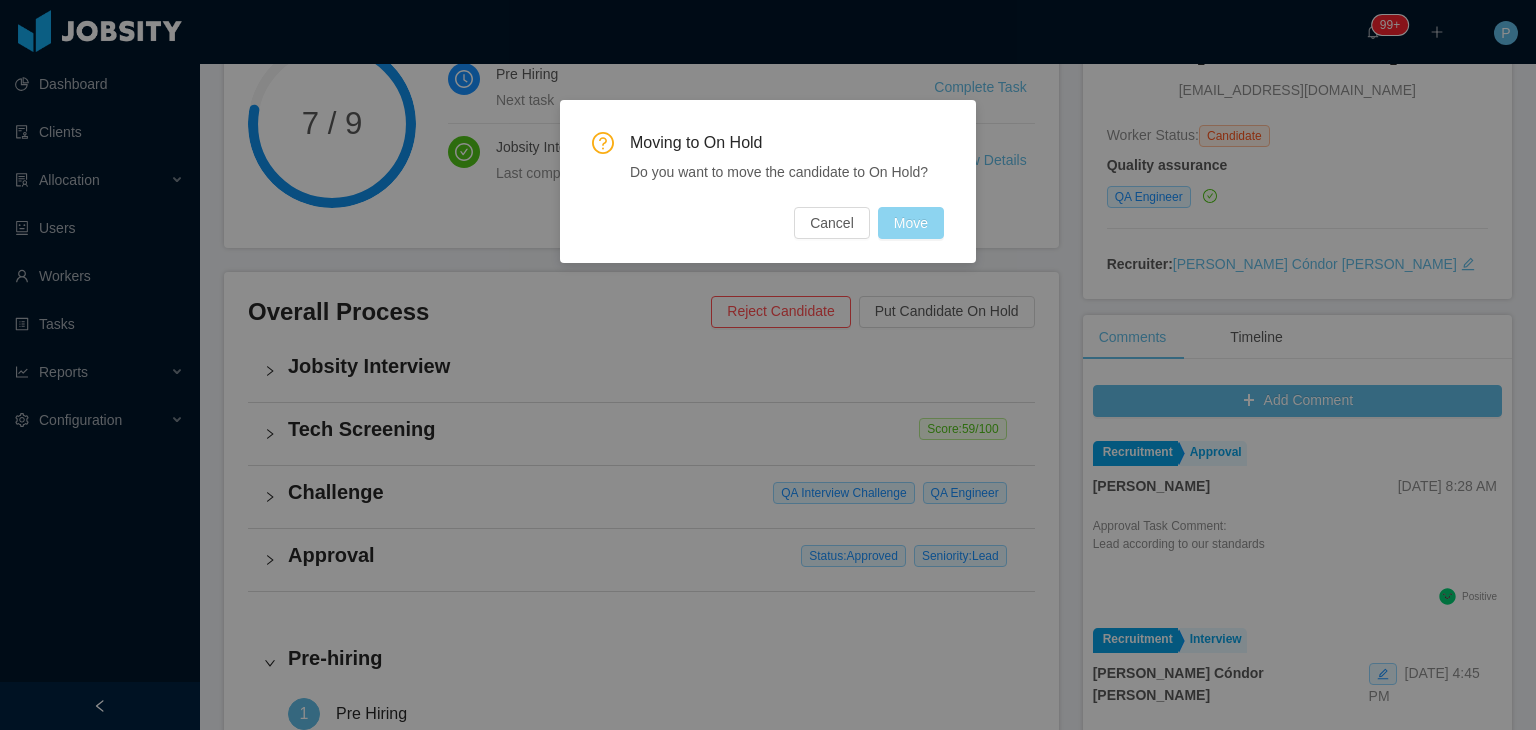 click on "Move" at bounding box center (911, 223) 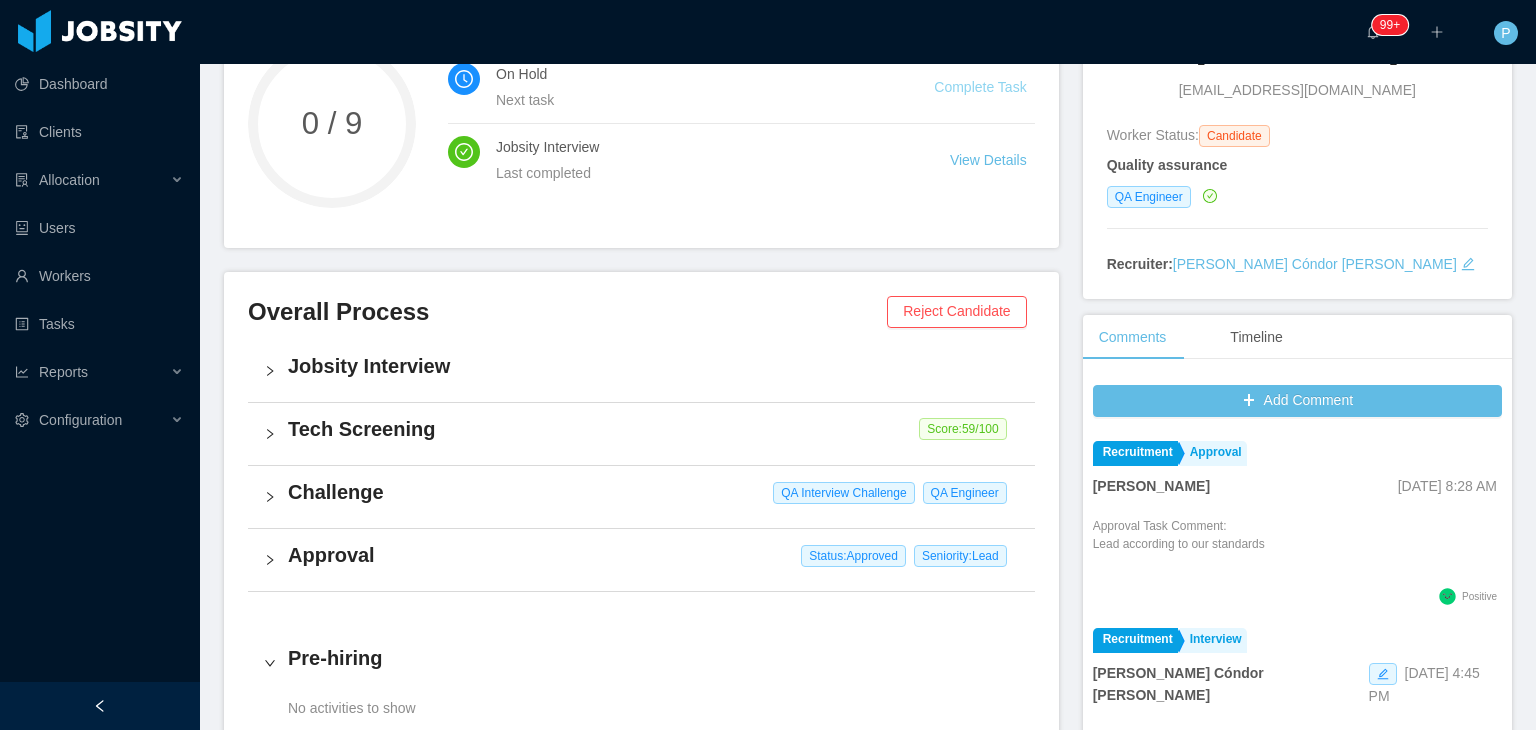 click on "Complete Task" at bounding box center (980, 87) 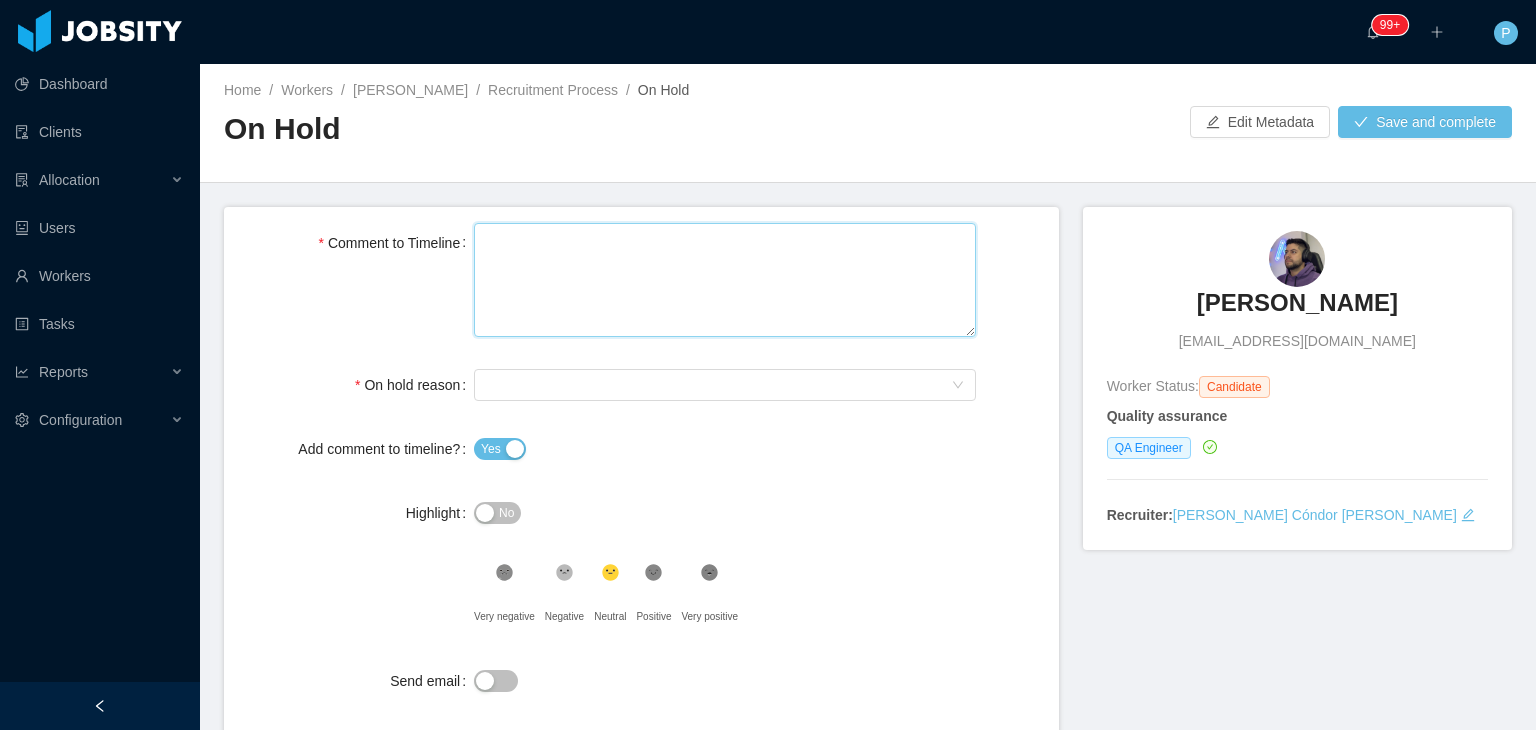 click on "Comment to Timeline" at bounding box center (725, 280) 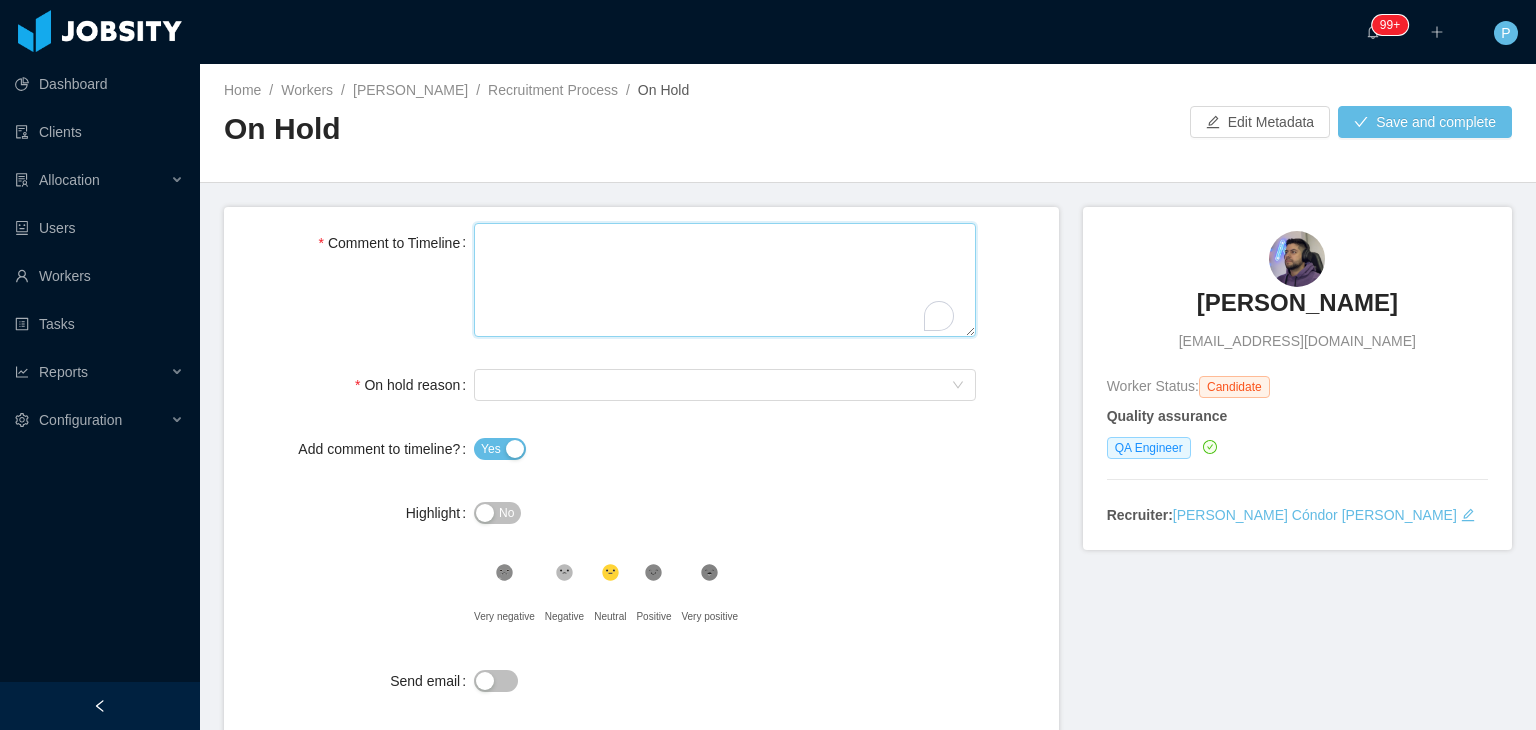 type 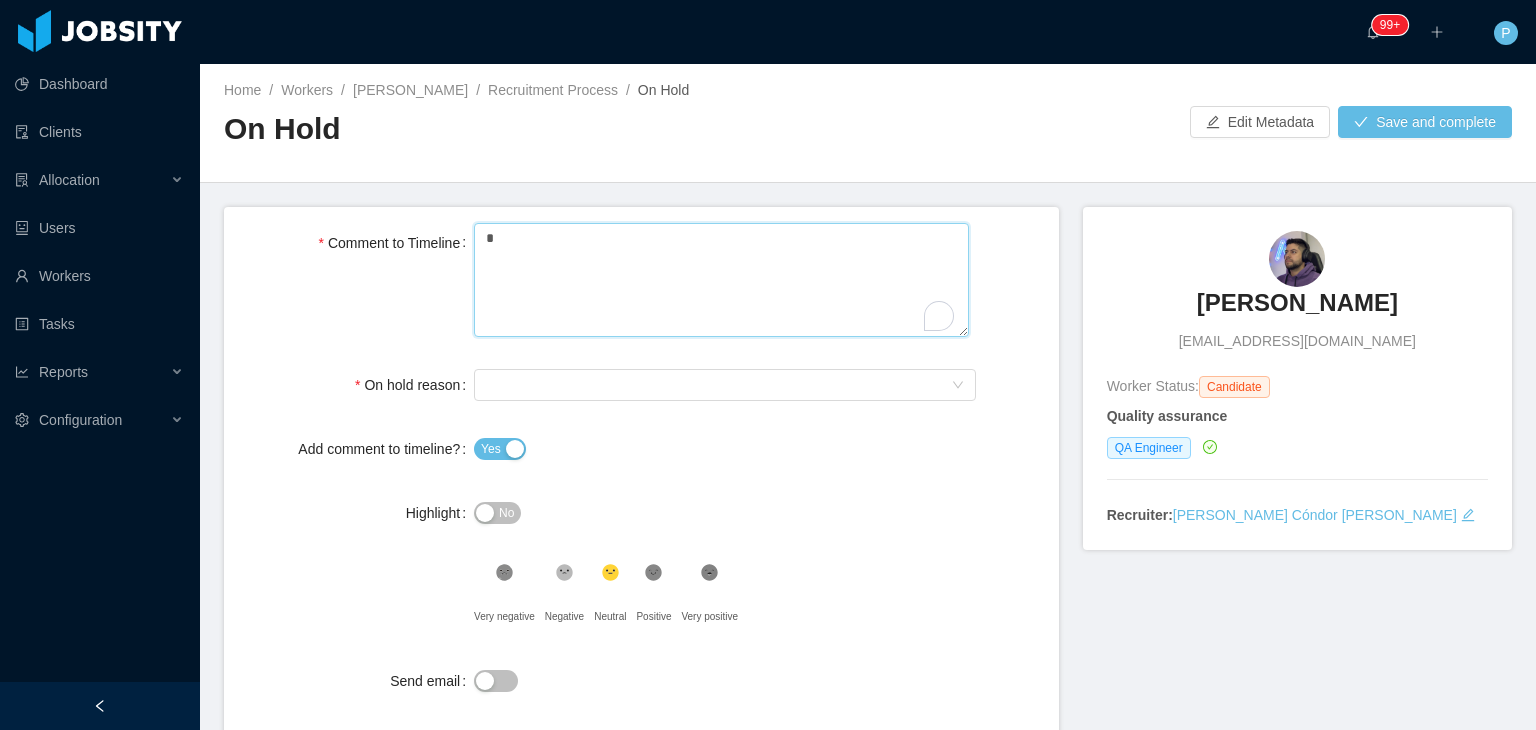 type 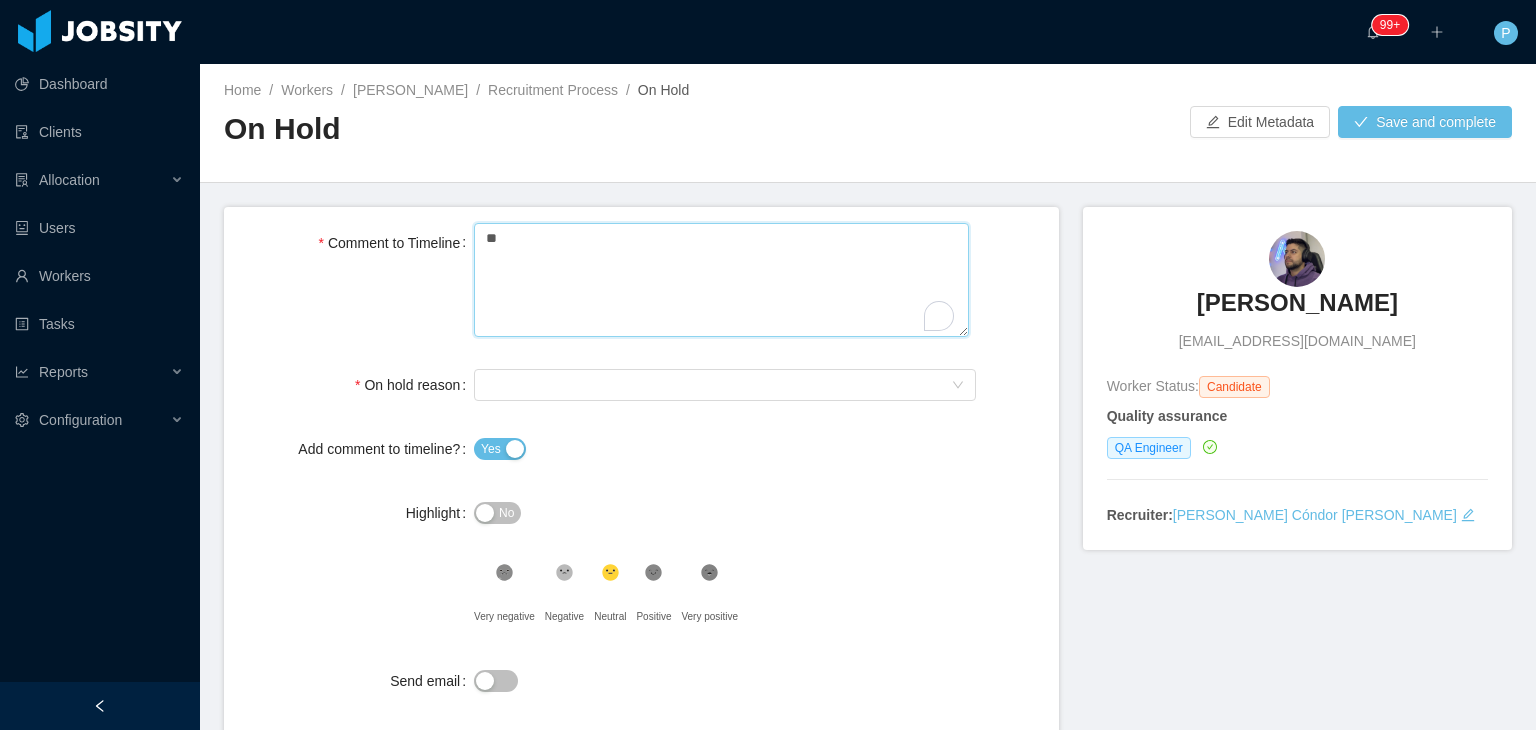 type on "**" 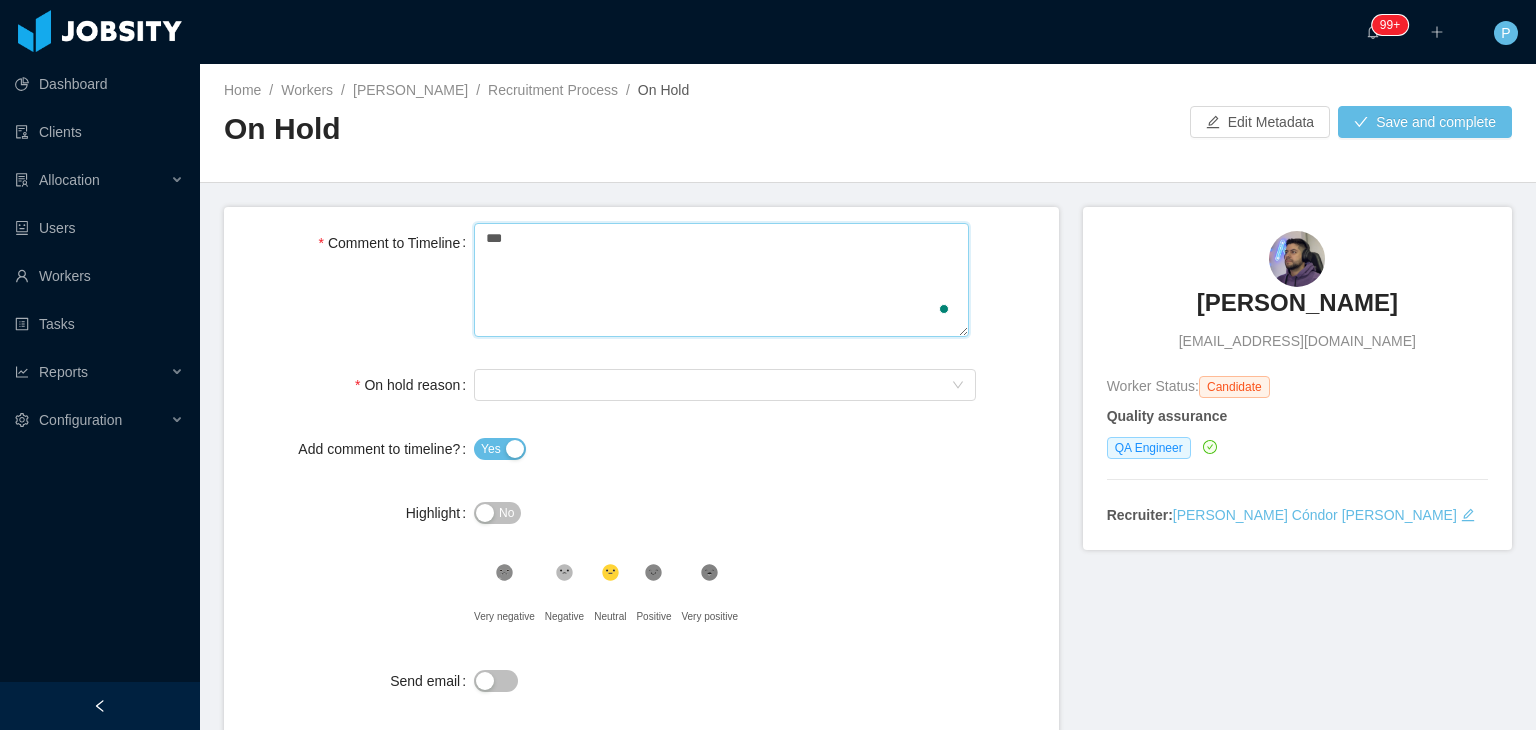 type 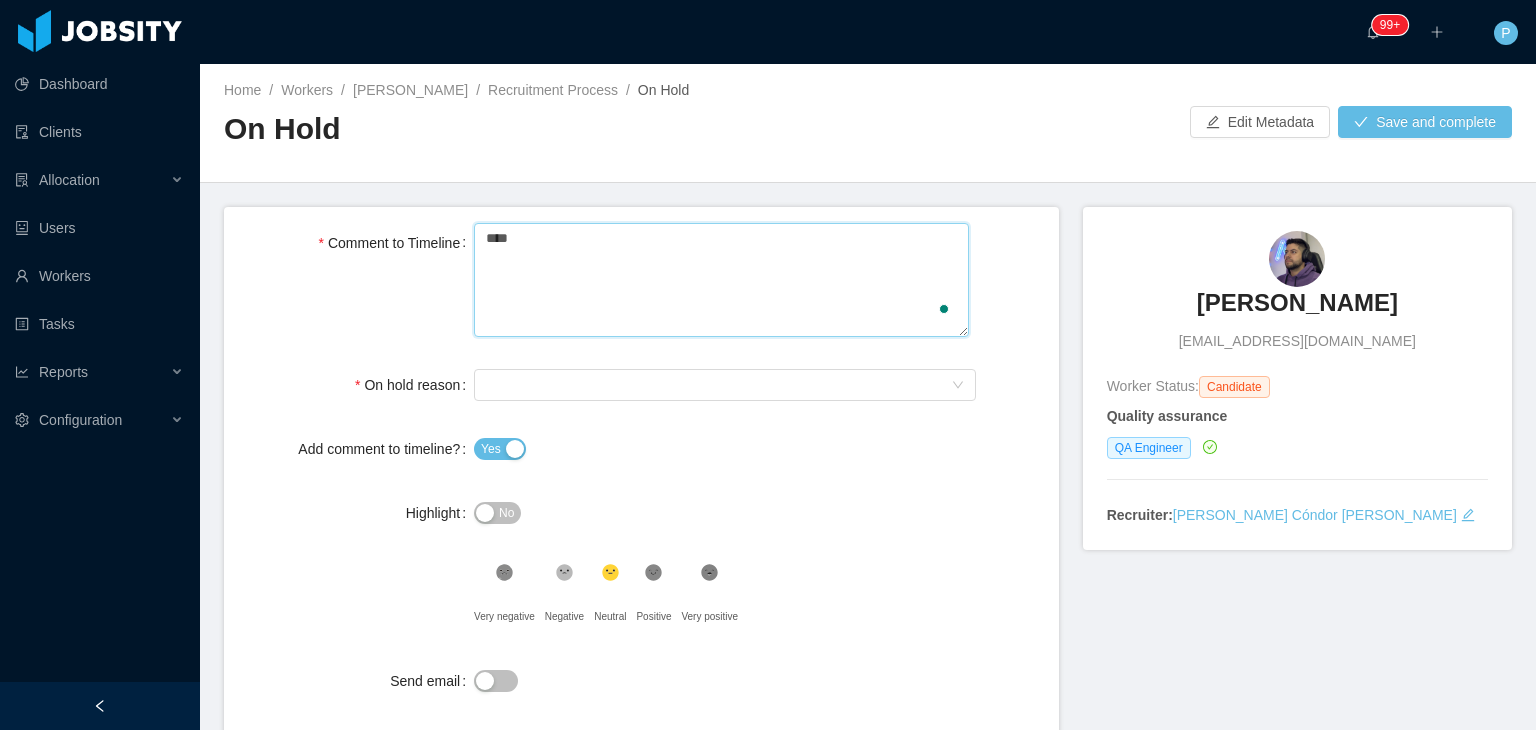 type 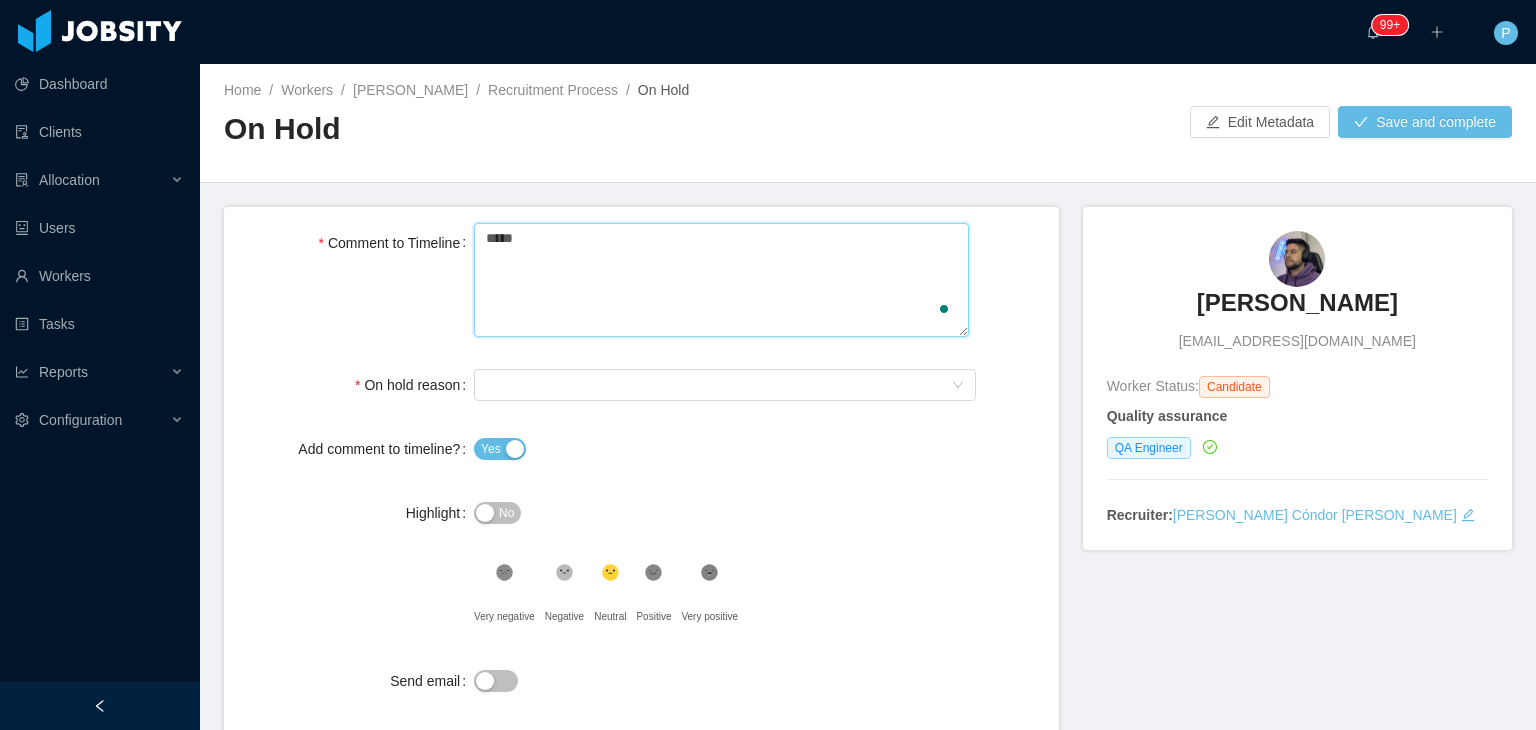 type 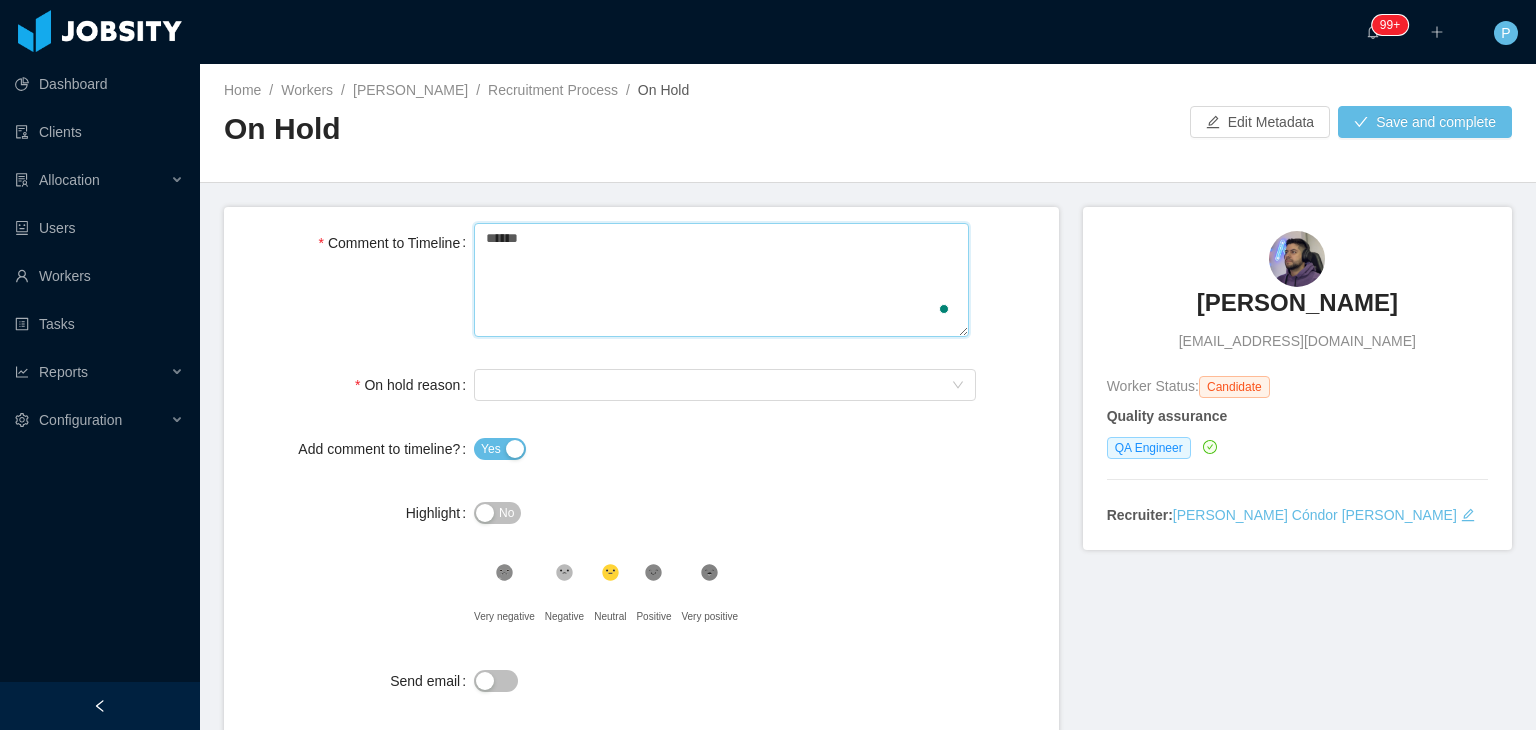 type 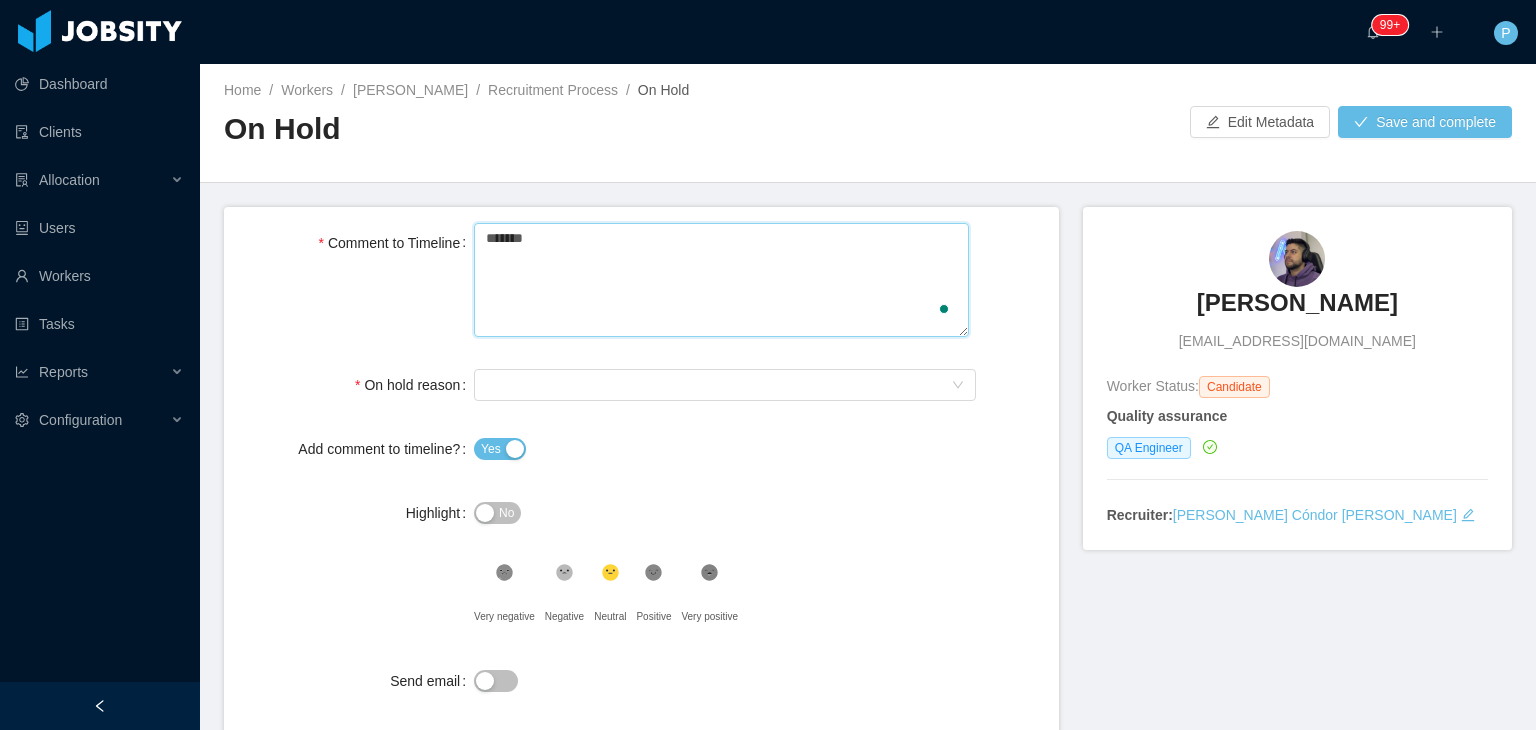 type 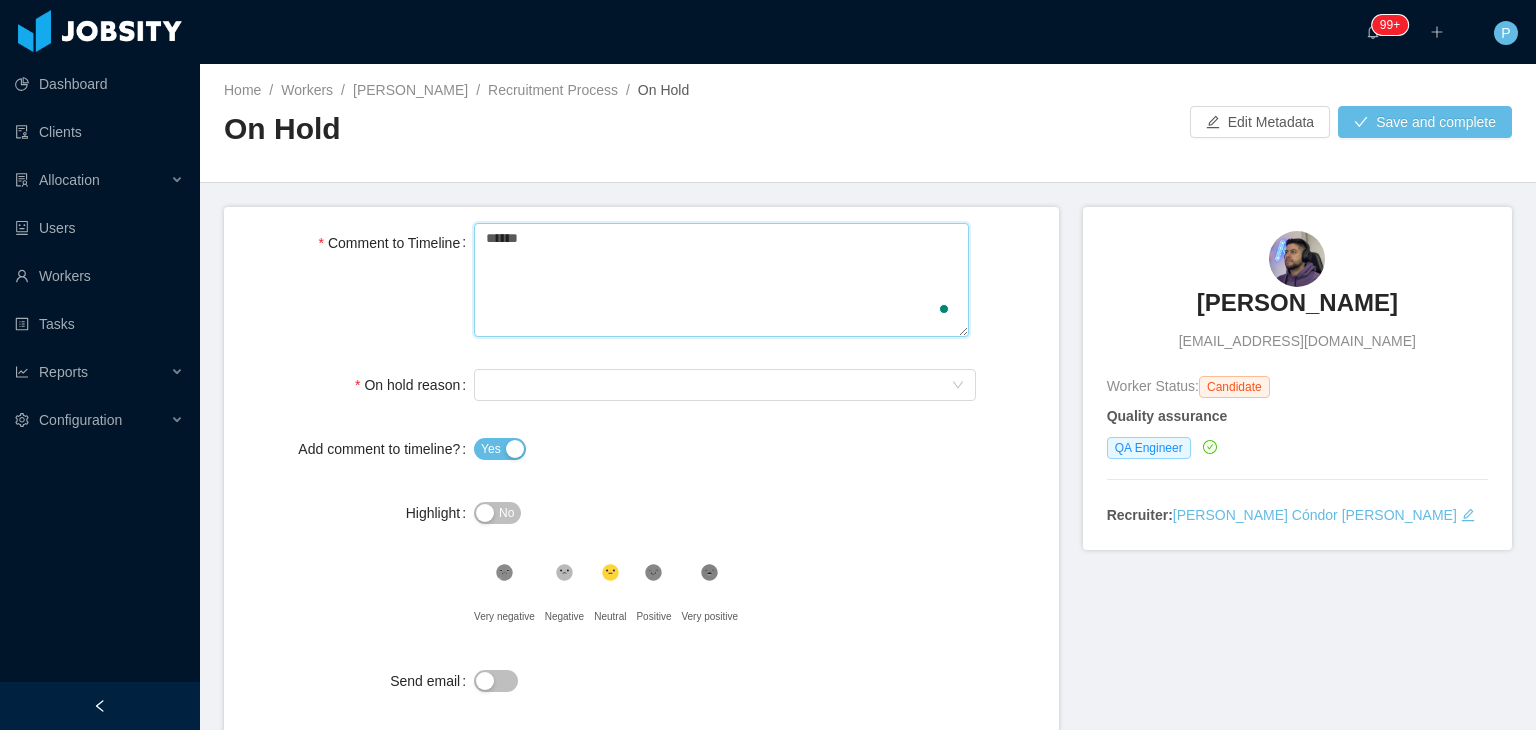 type 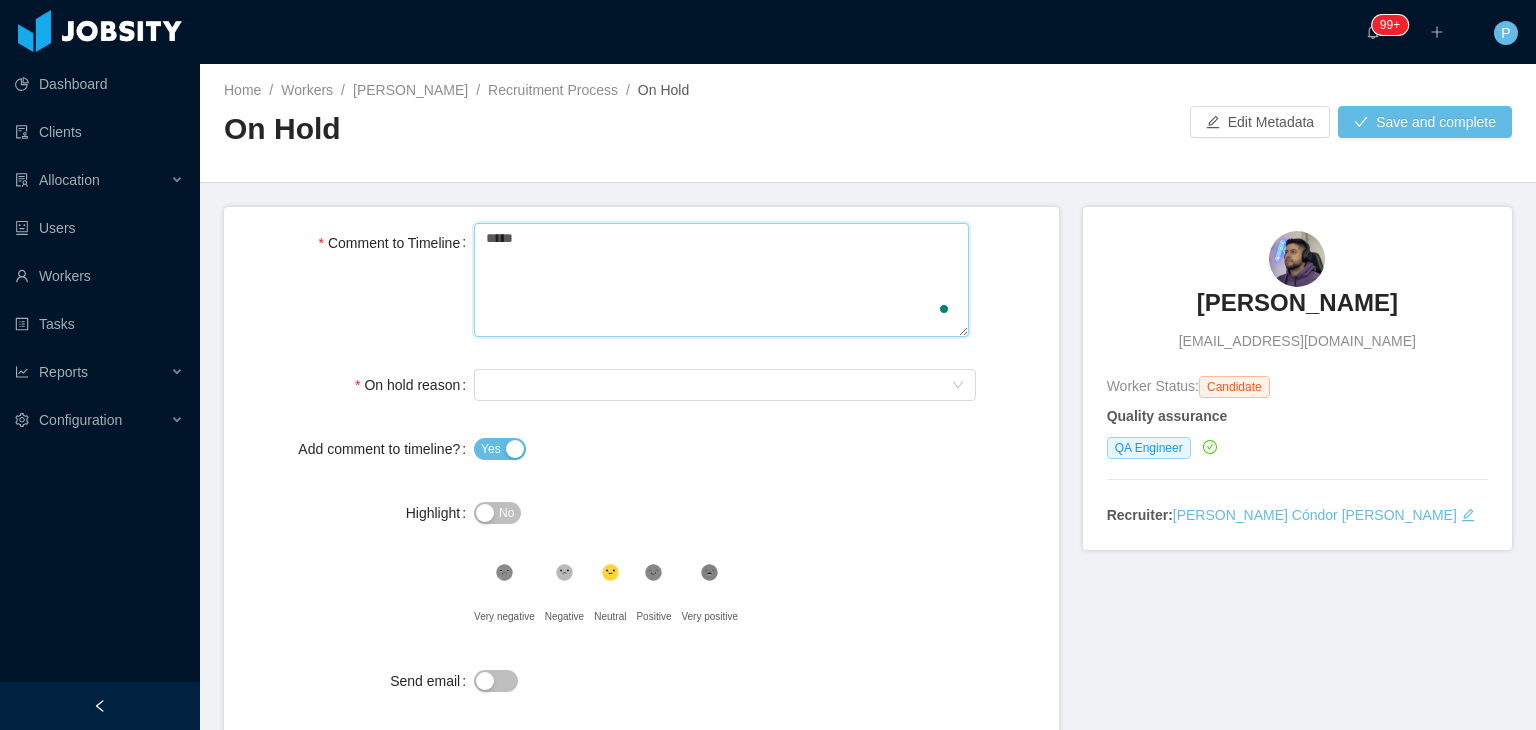 type 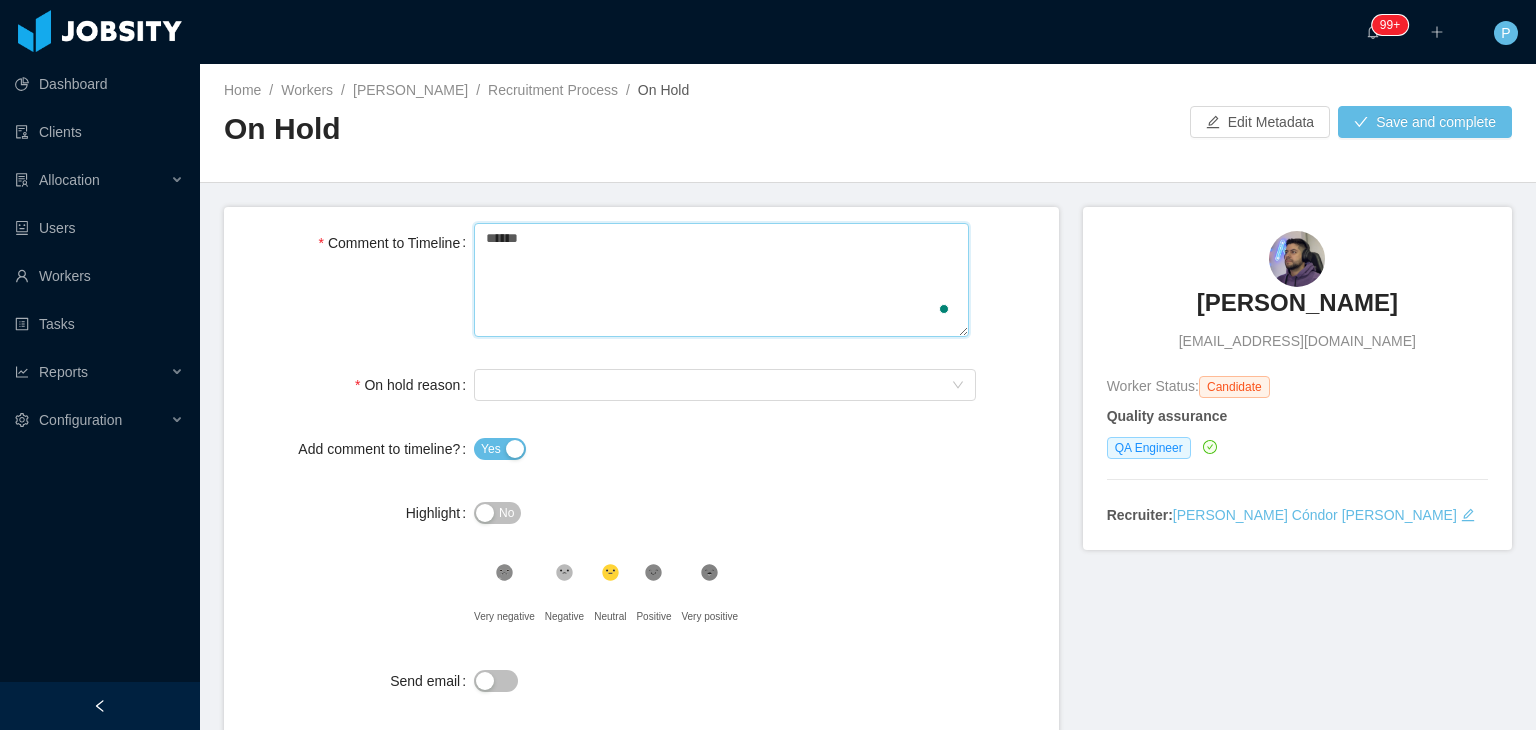type 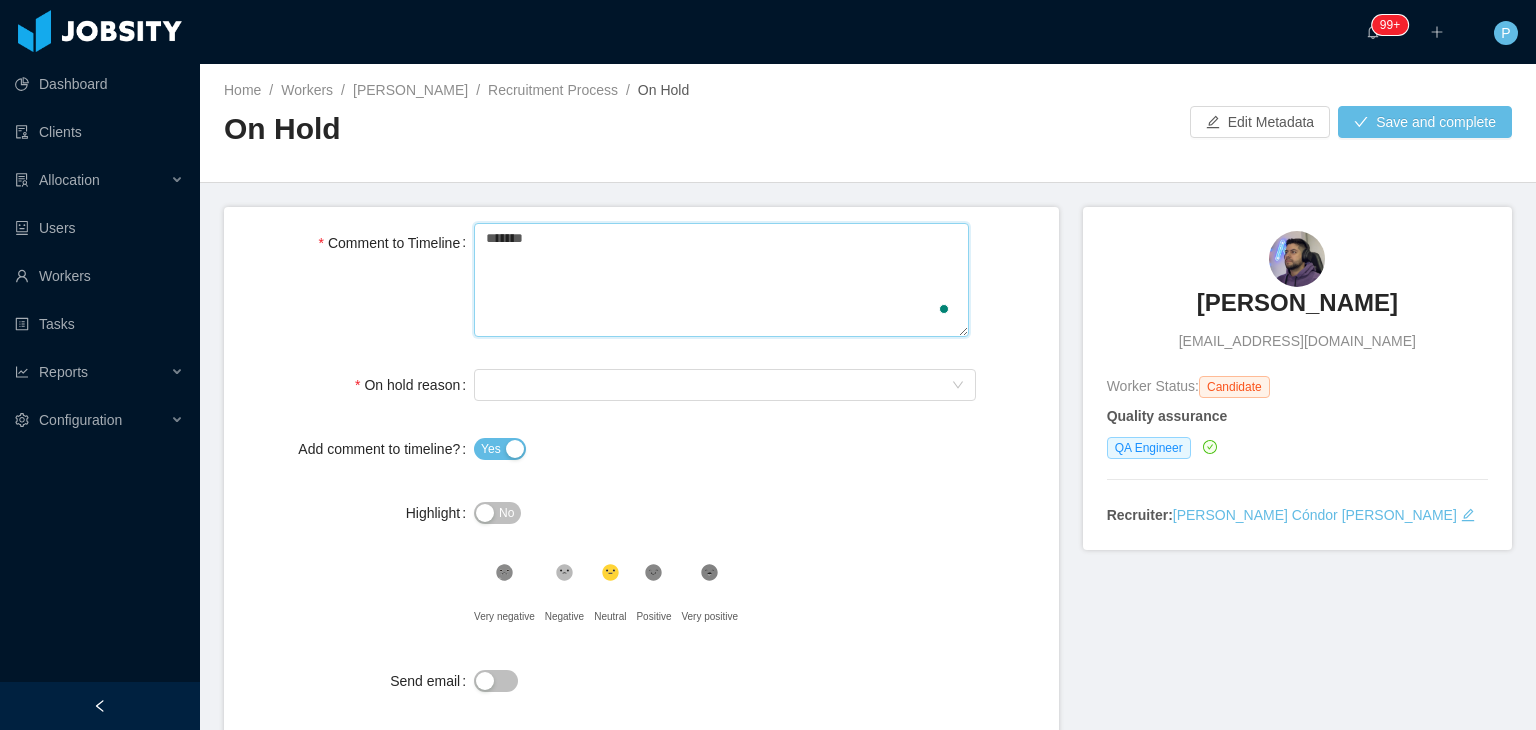 type 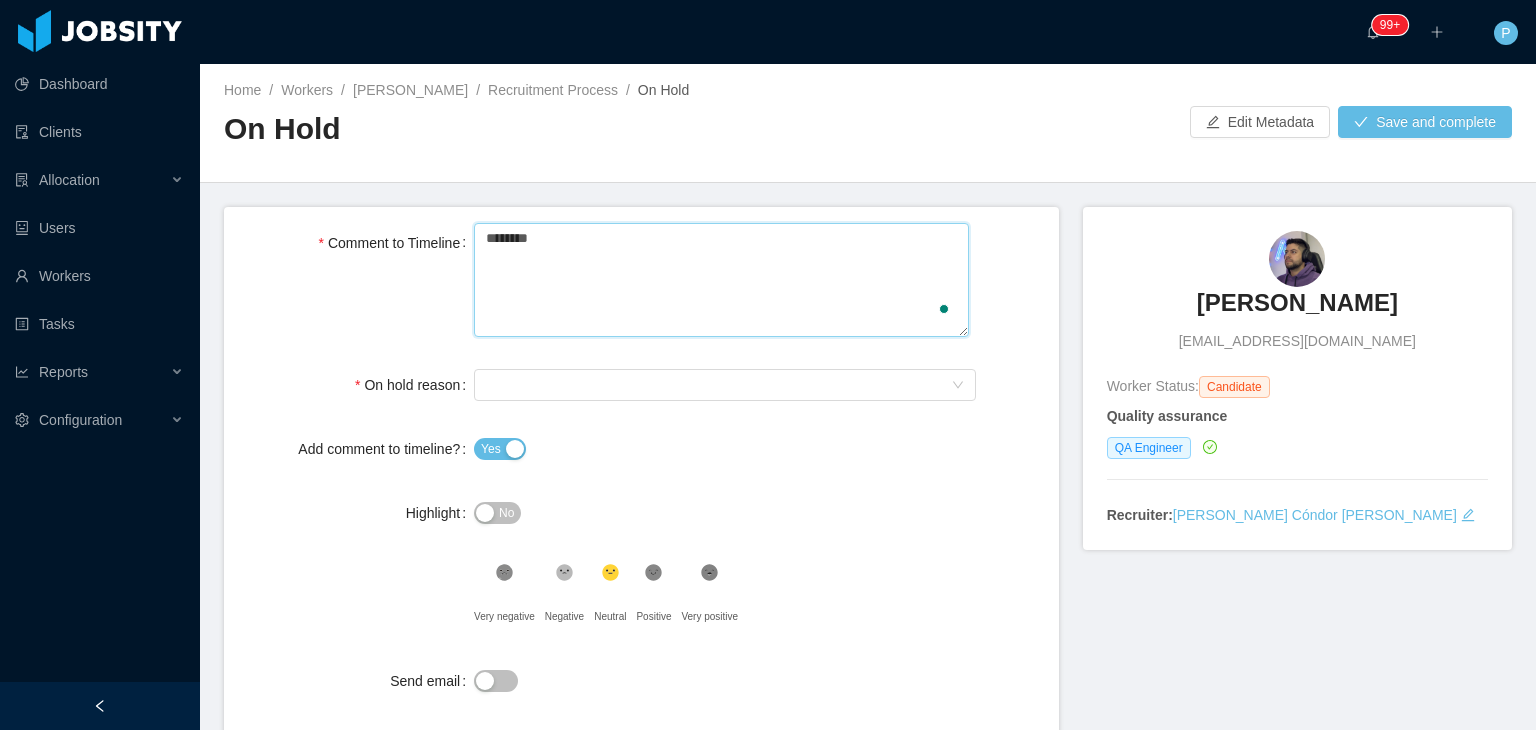type 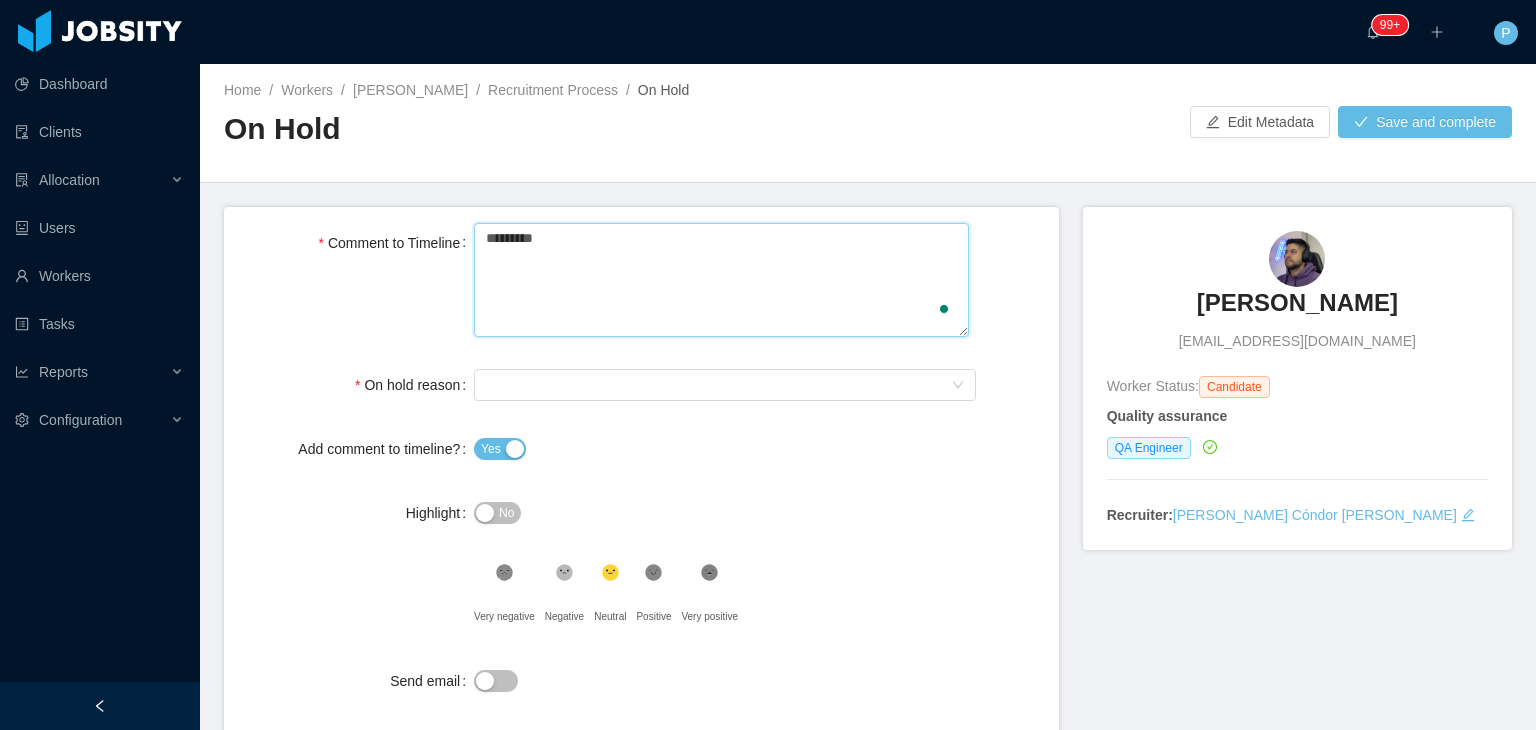type 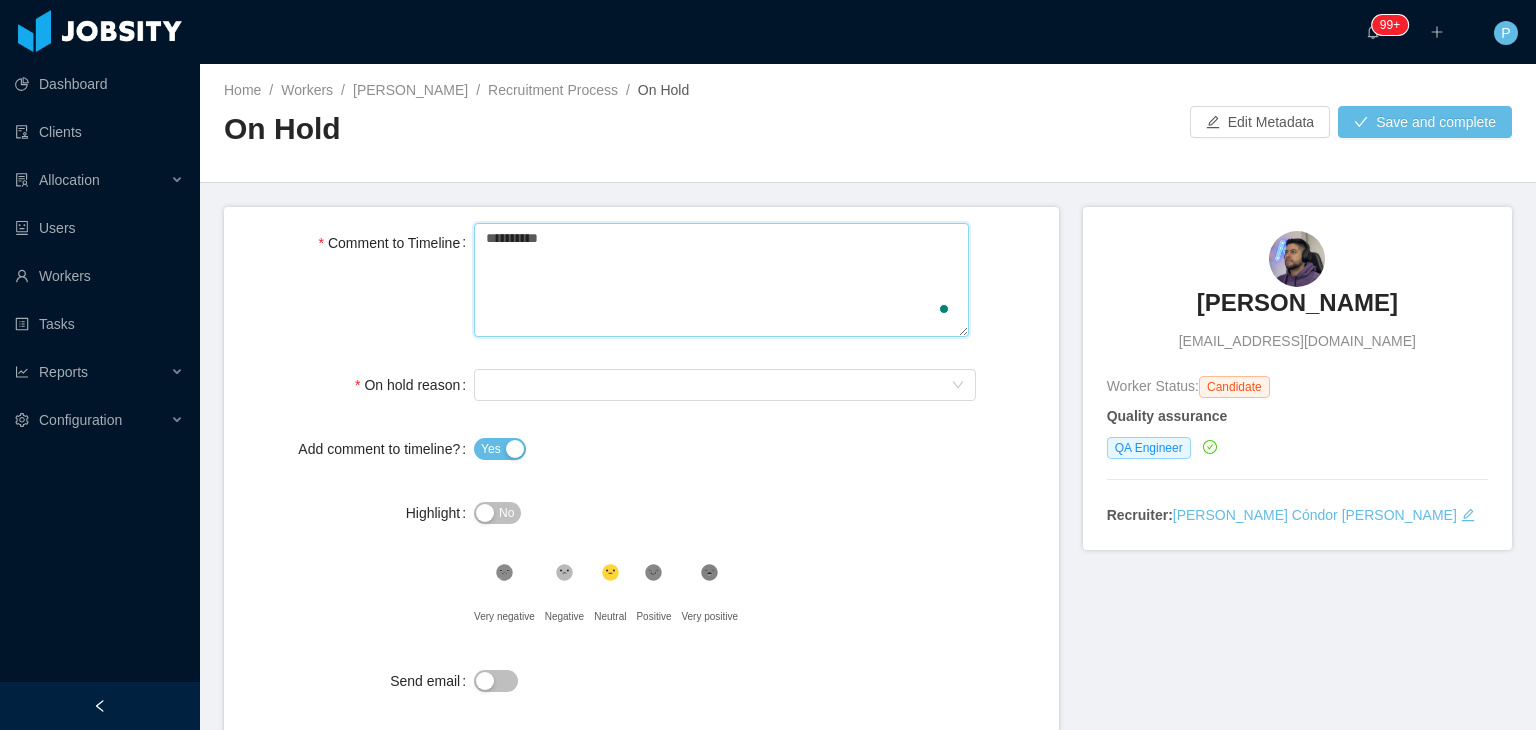 type 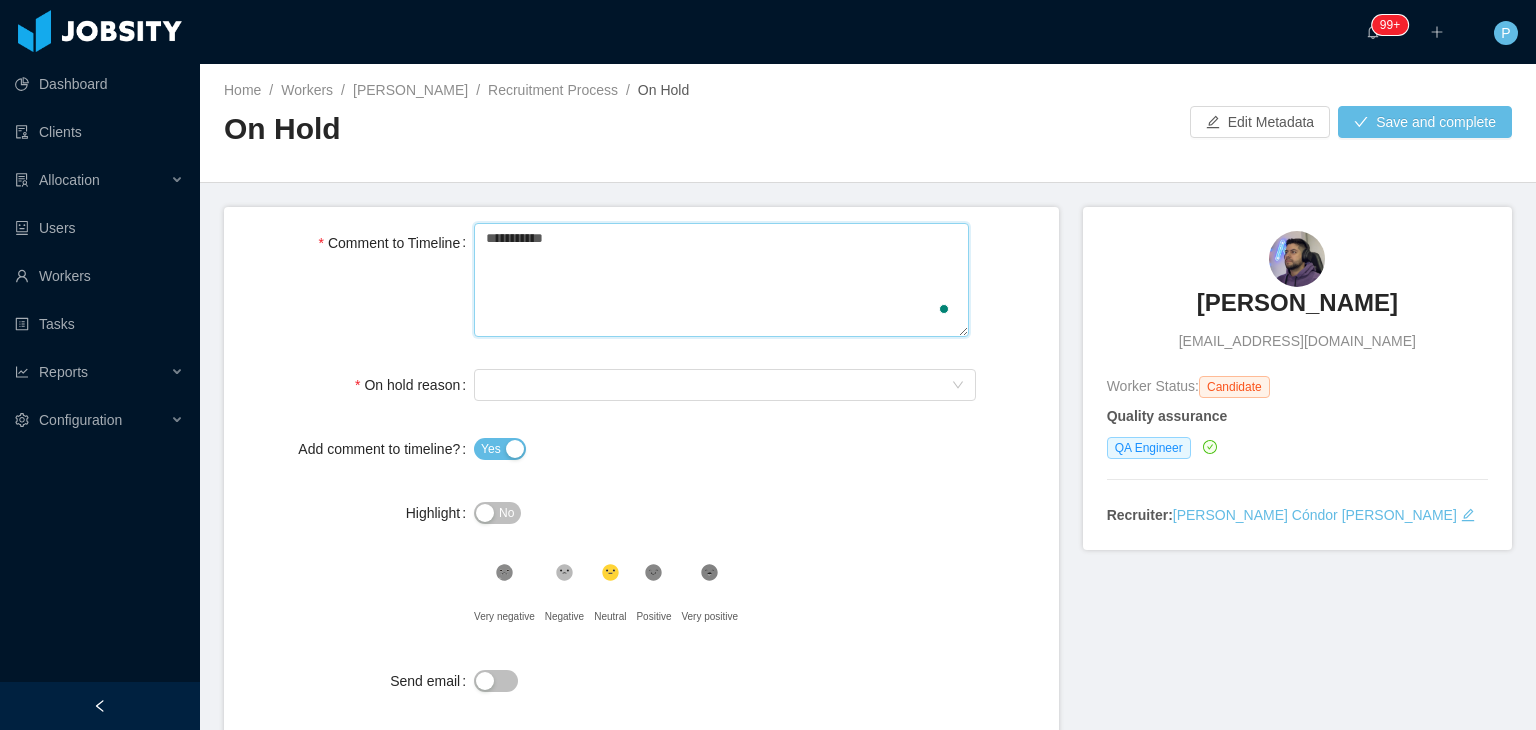 type 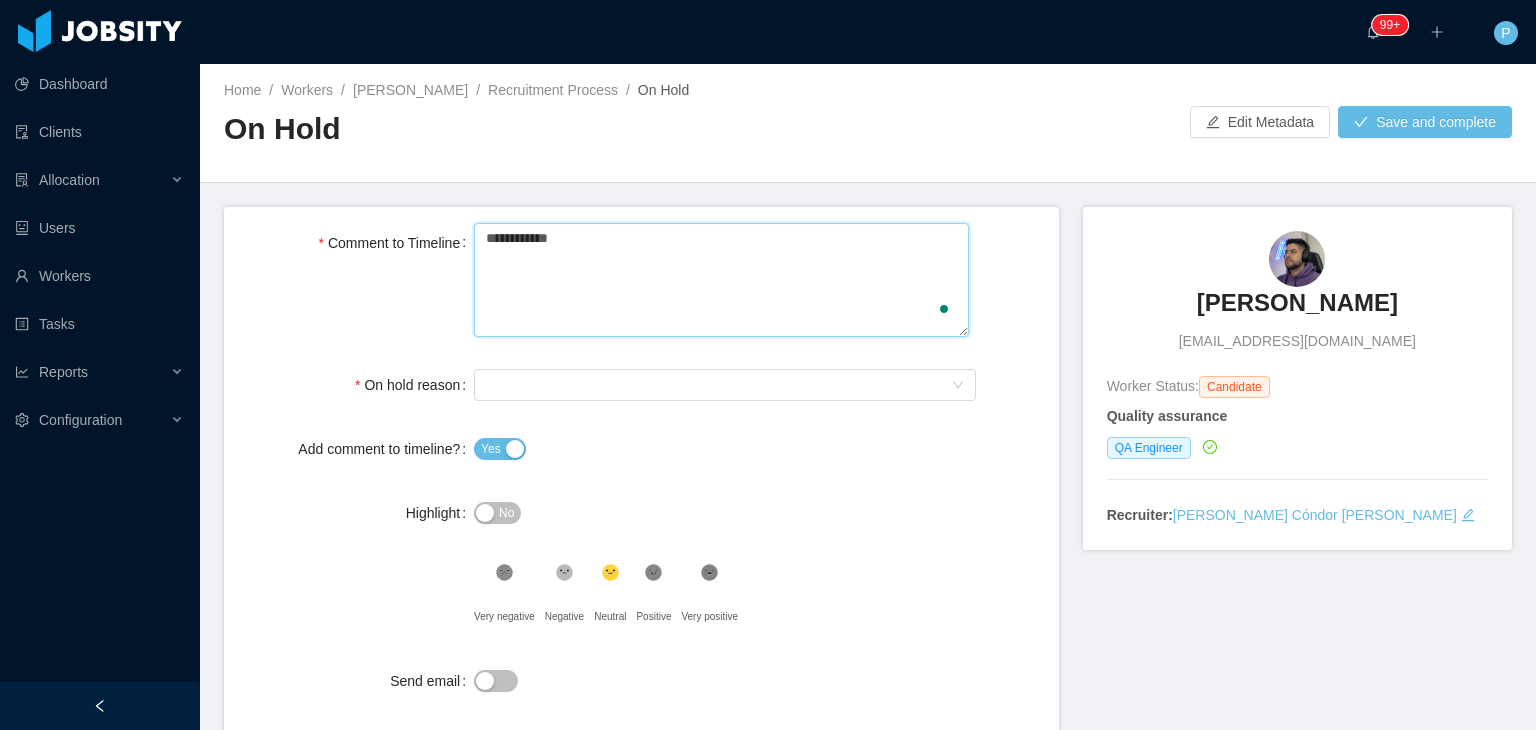 type 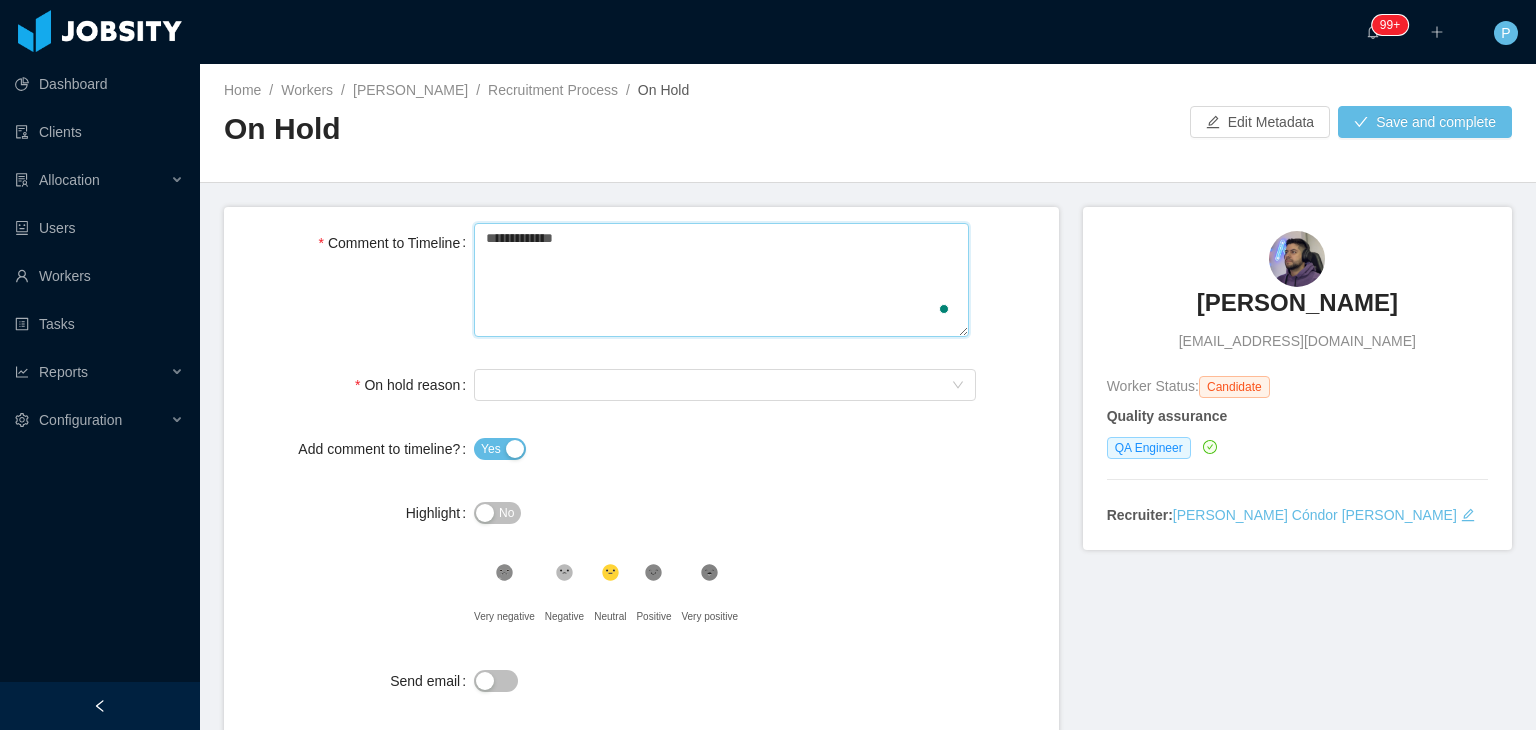 type 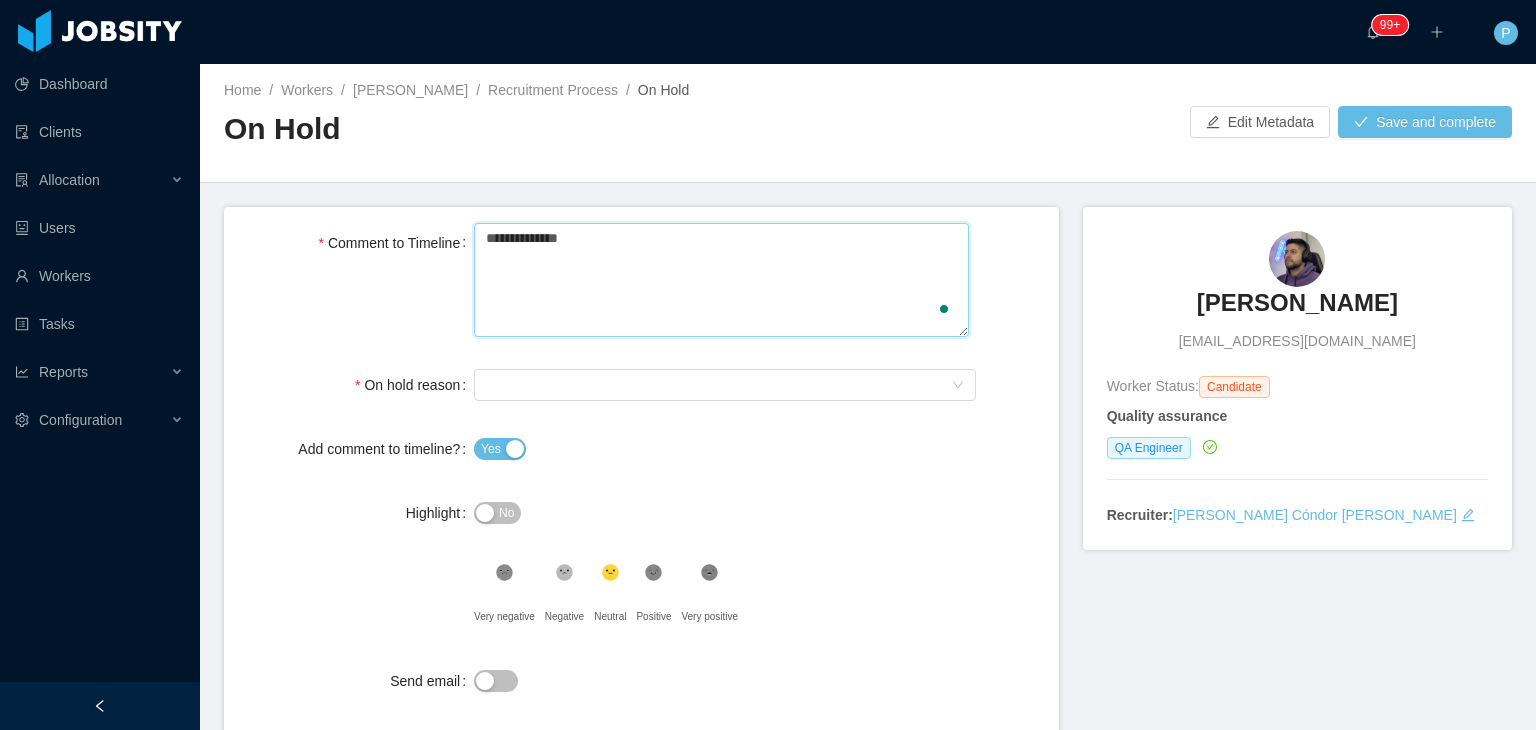 type 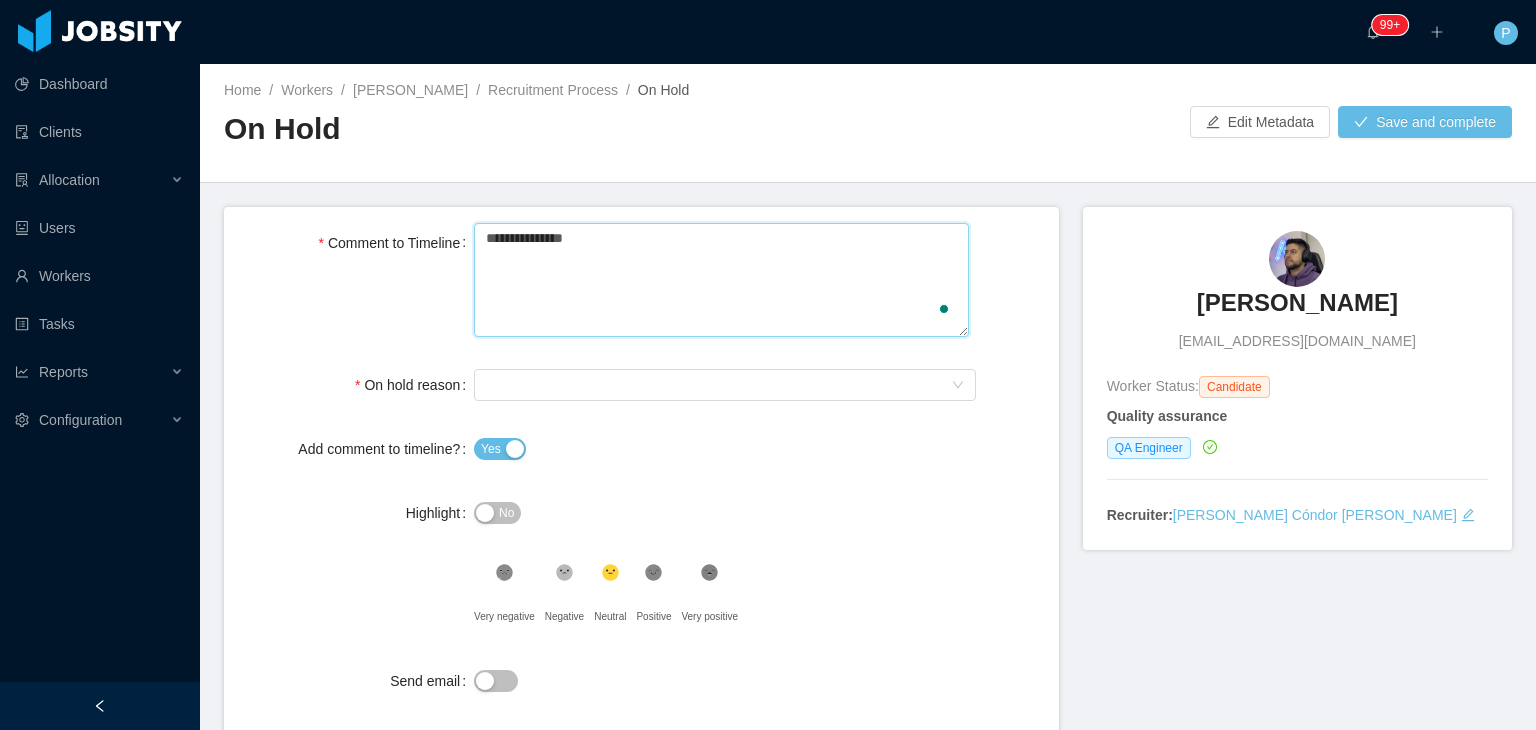 type 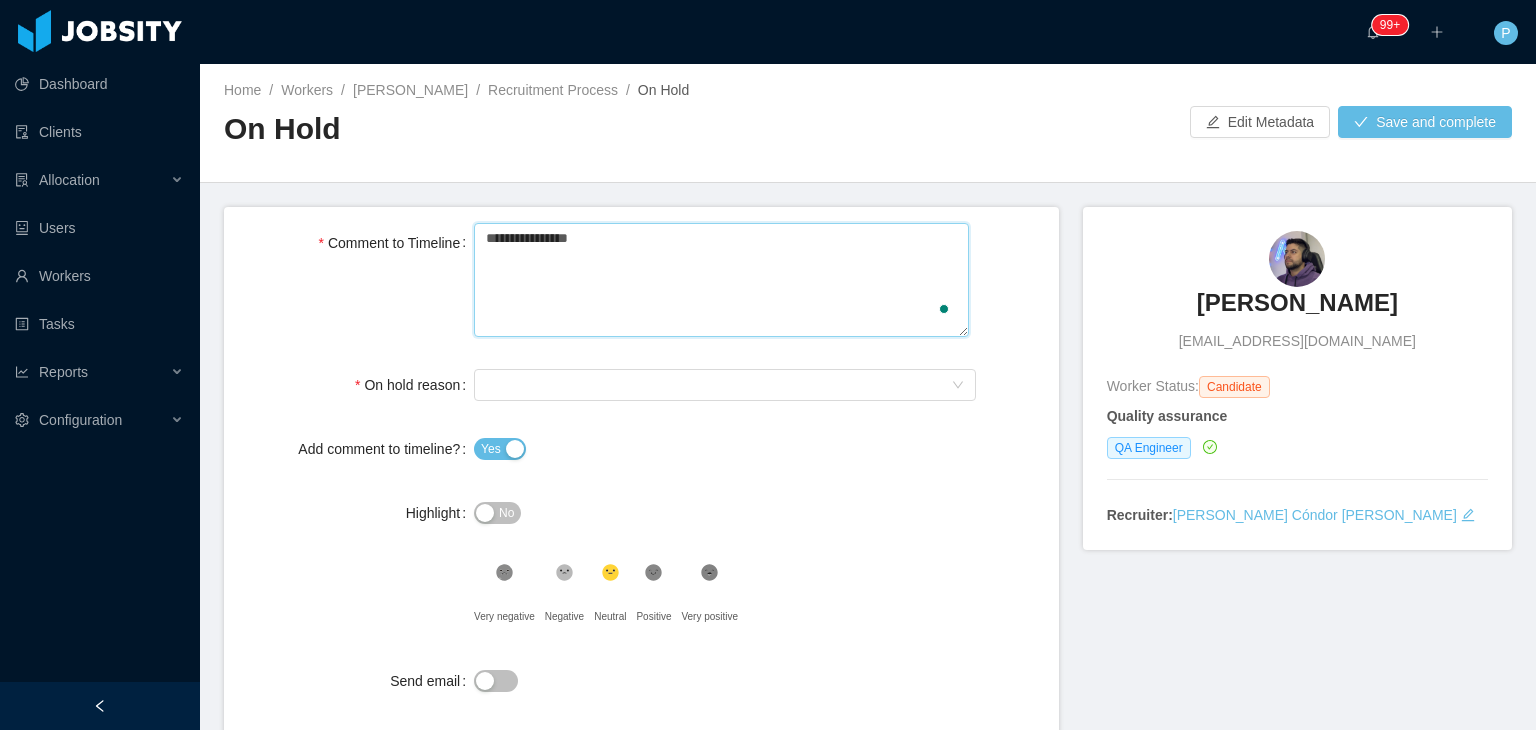 type 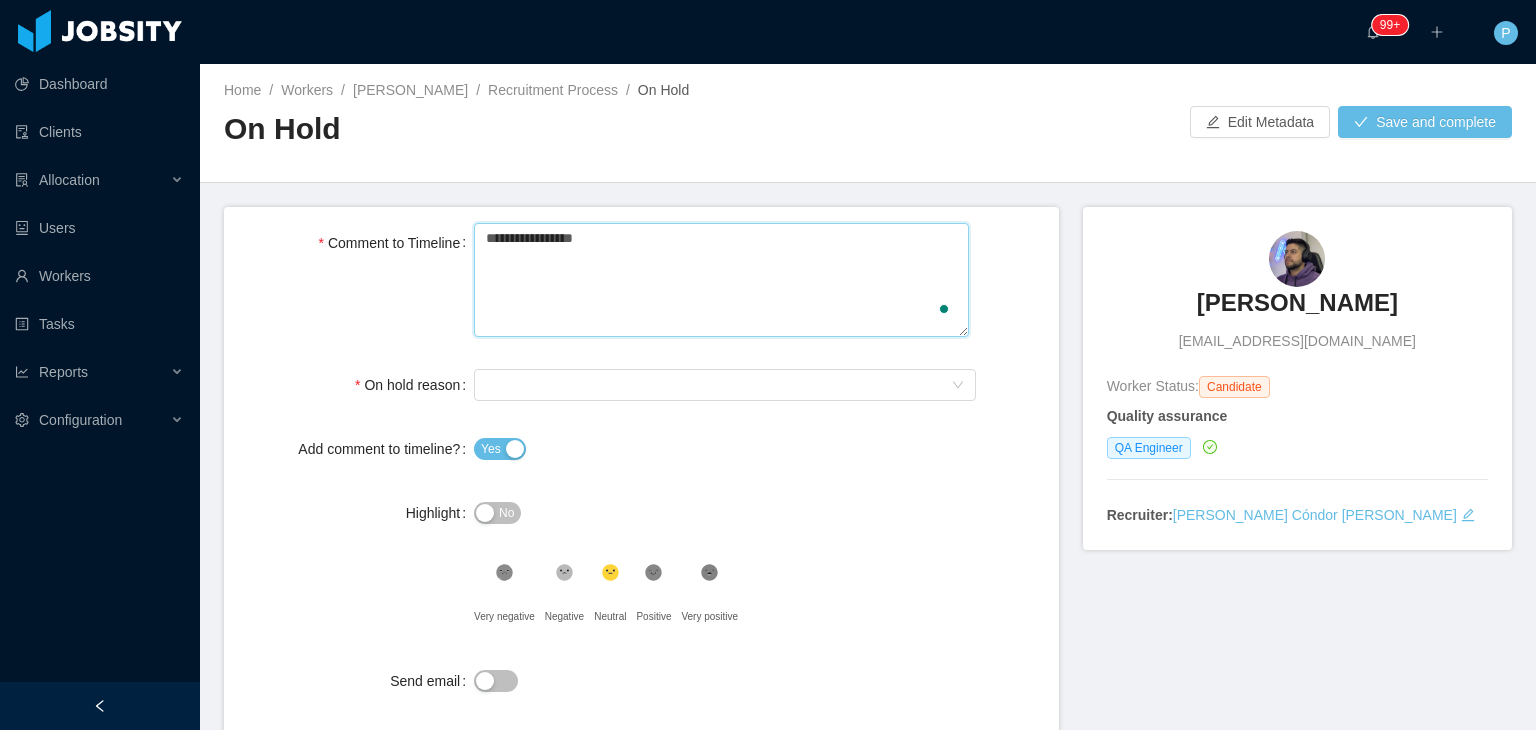 type 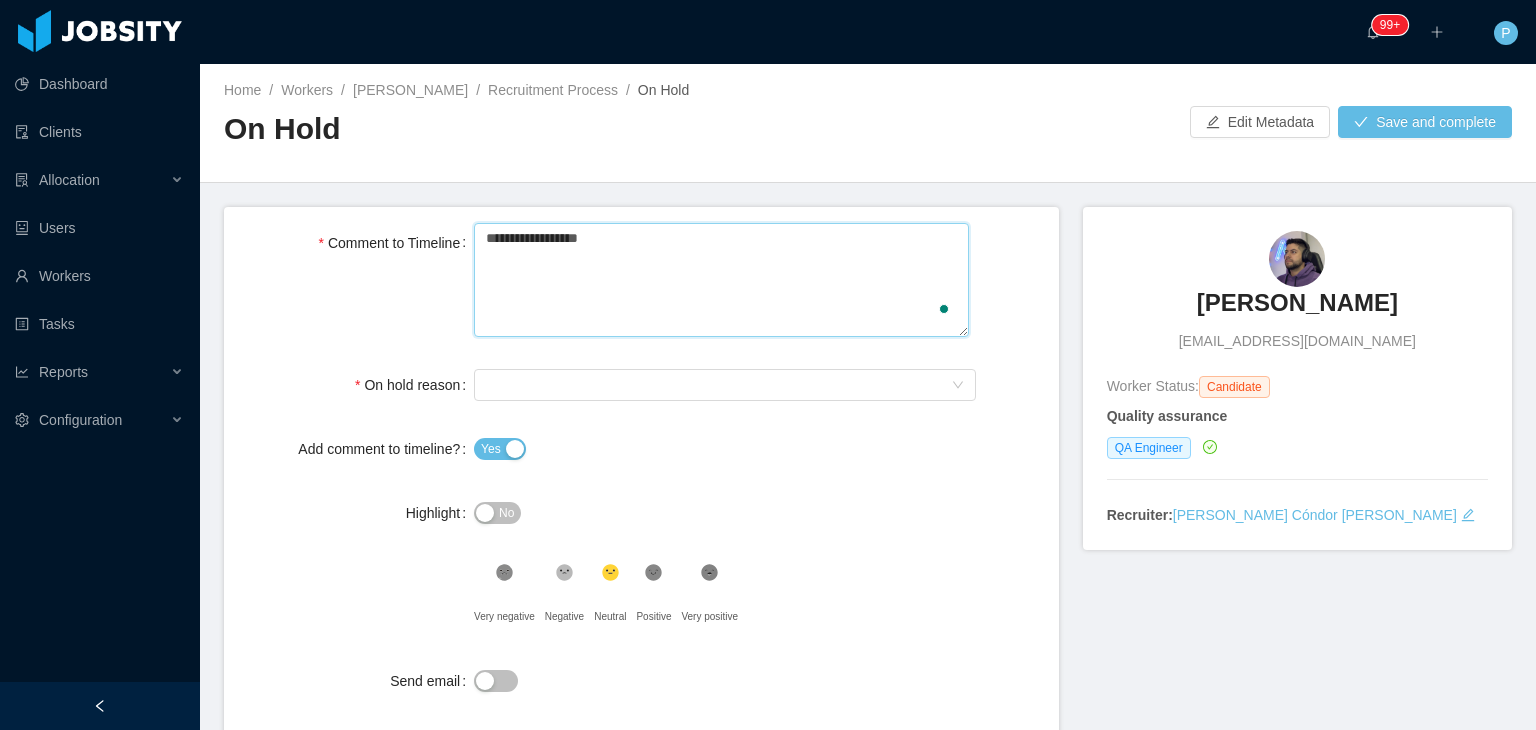 type 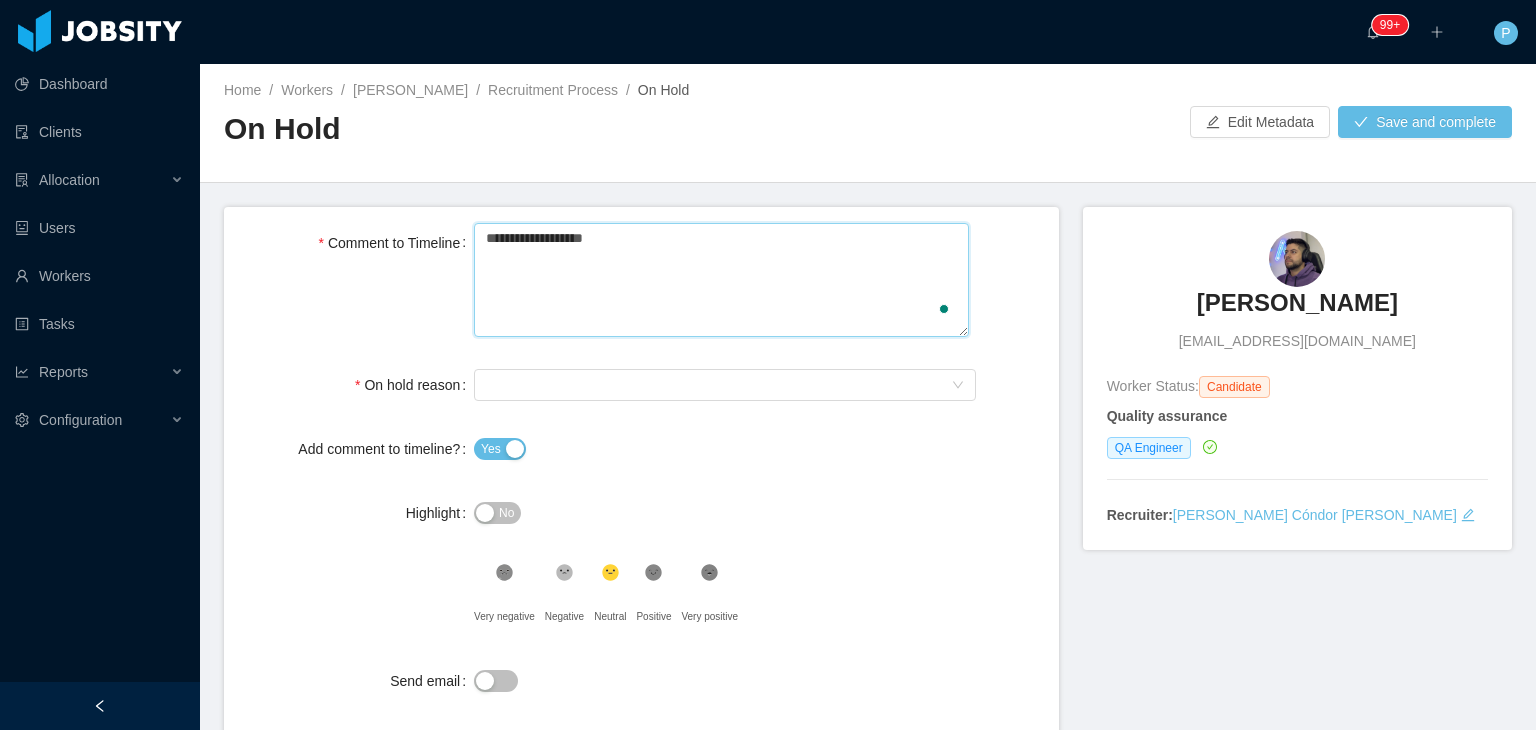 type 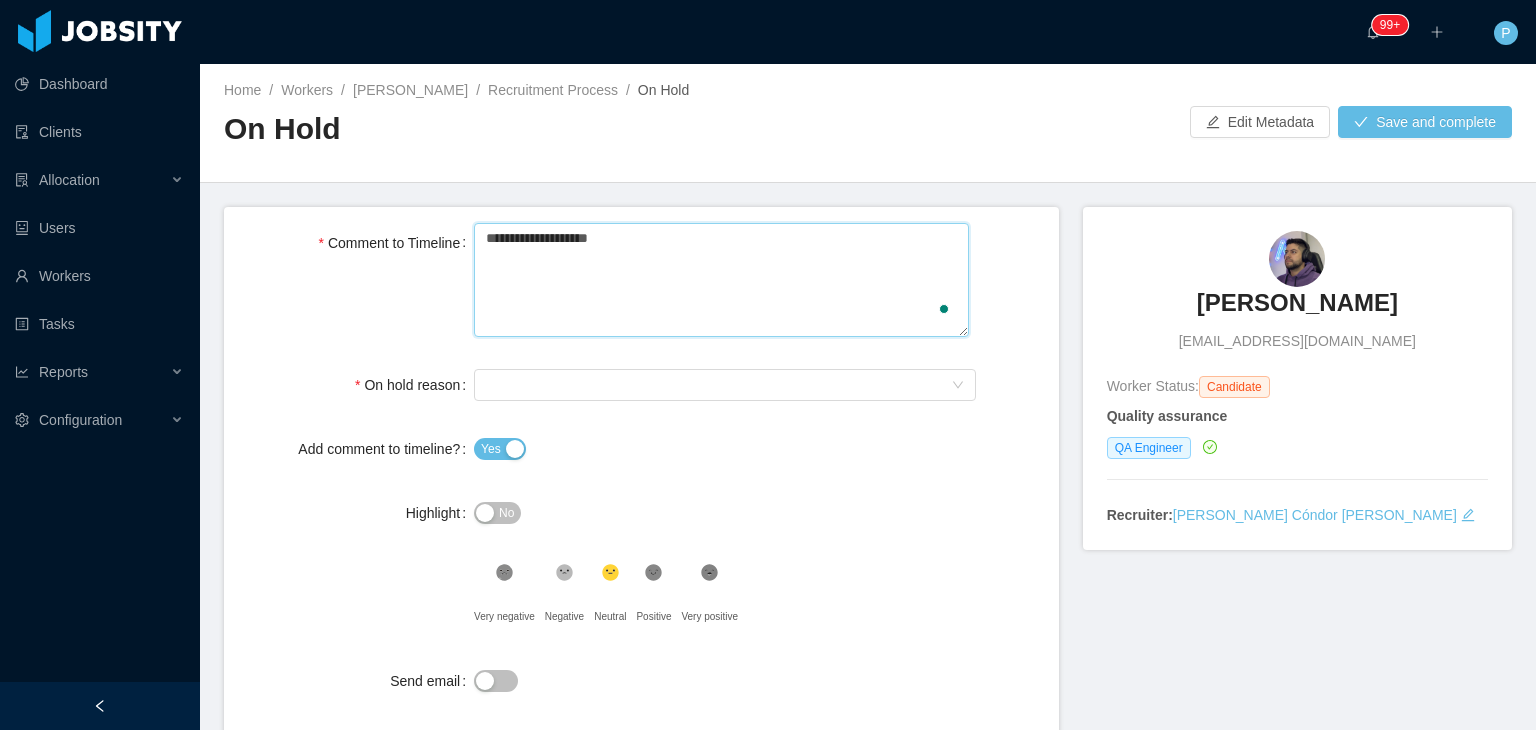 type 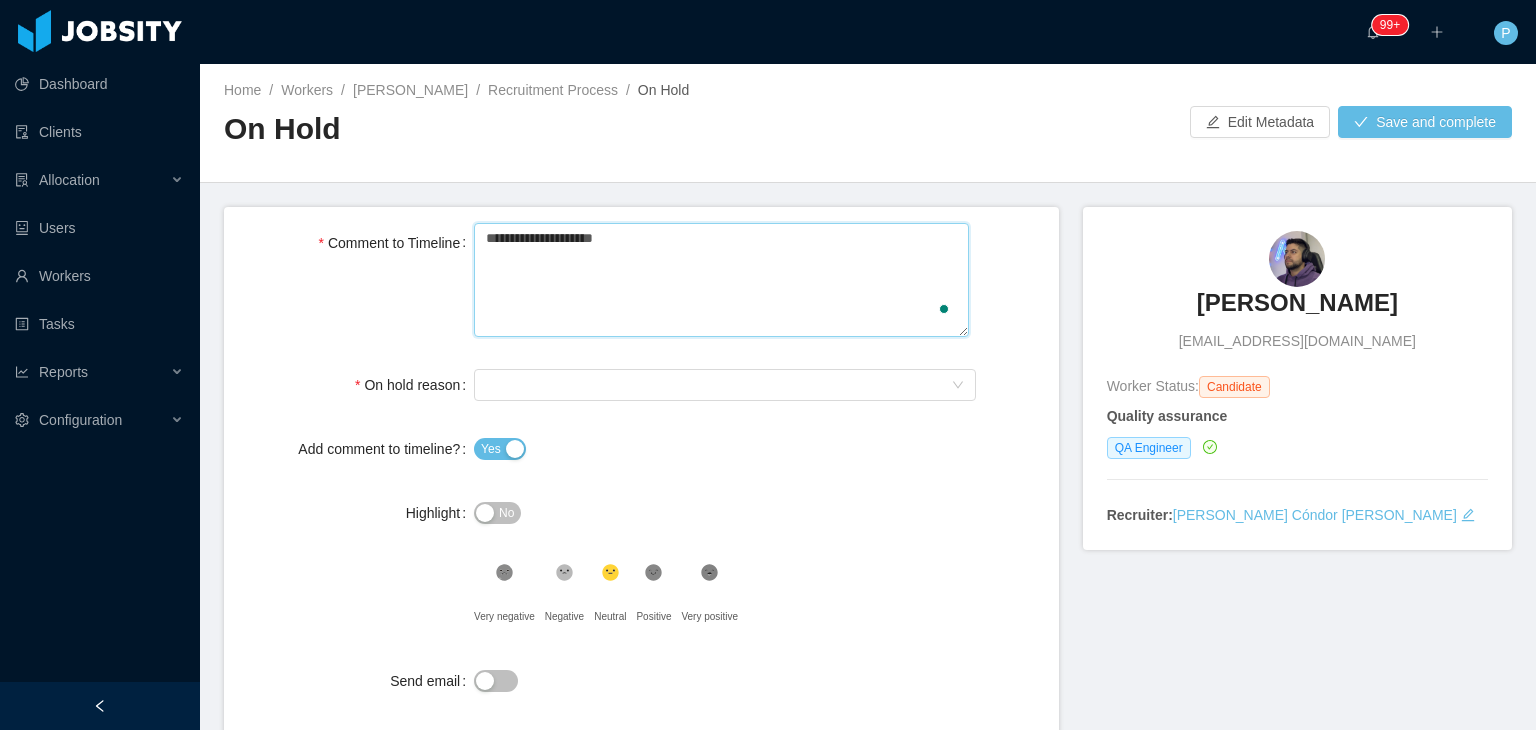 type 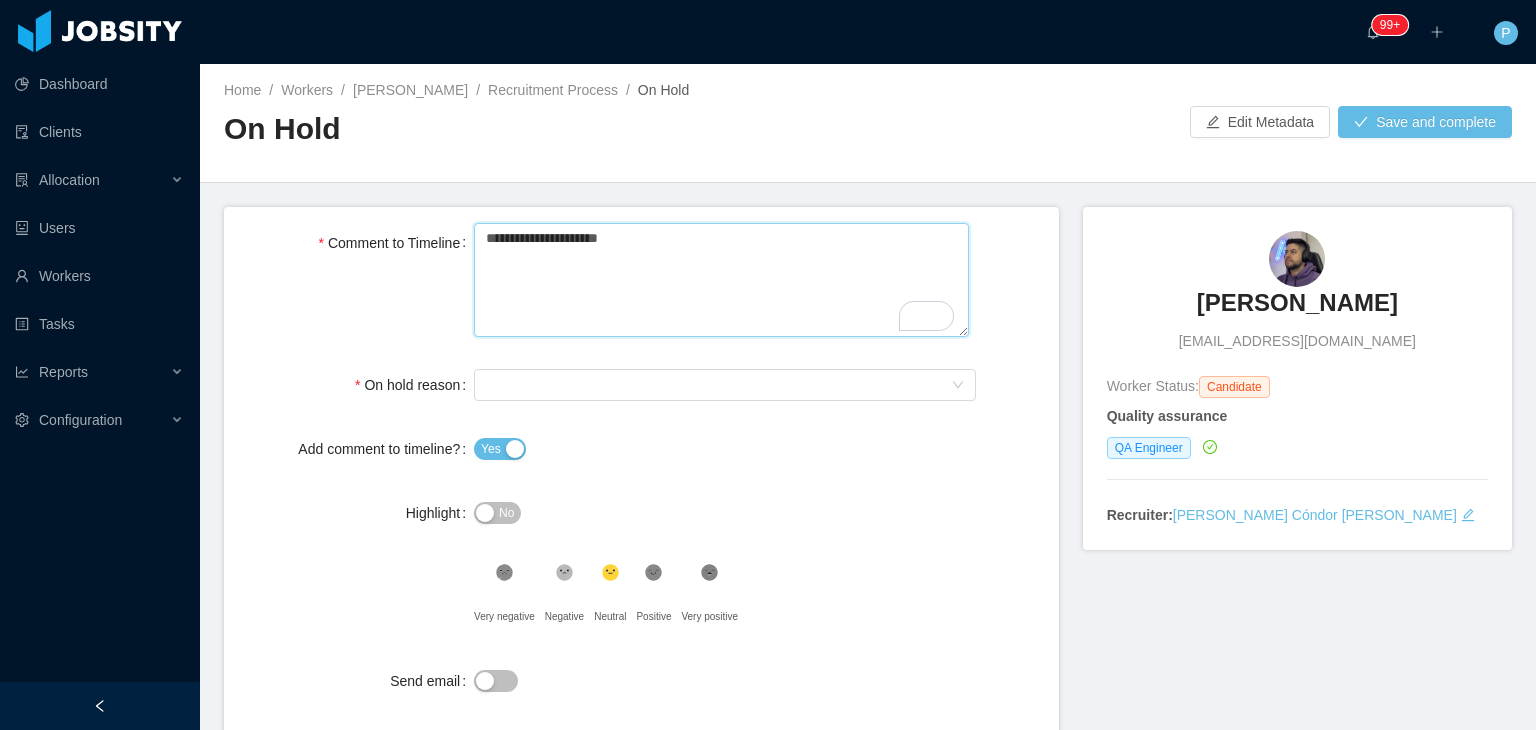 type 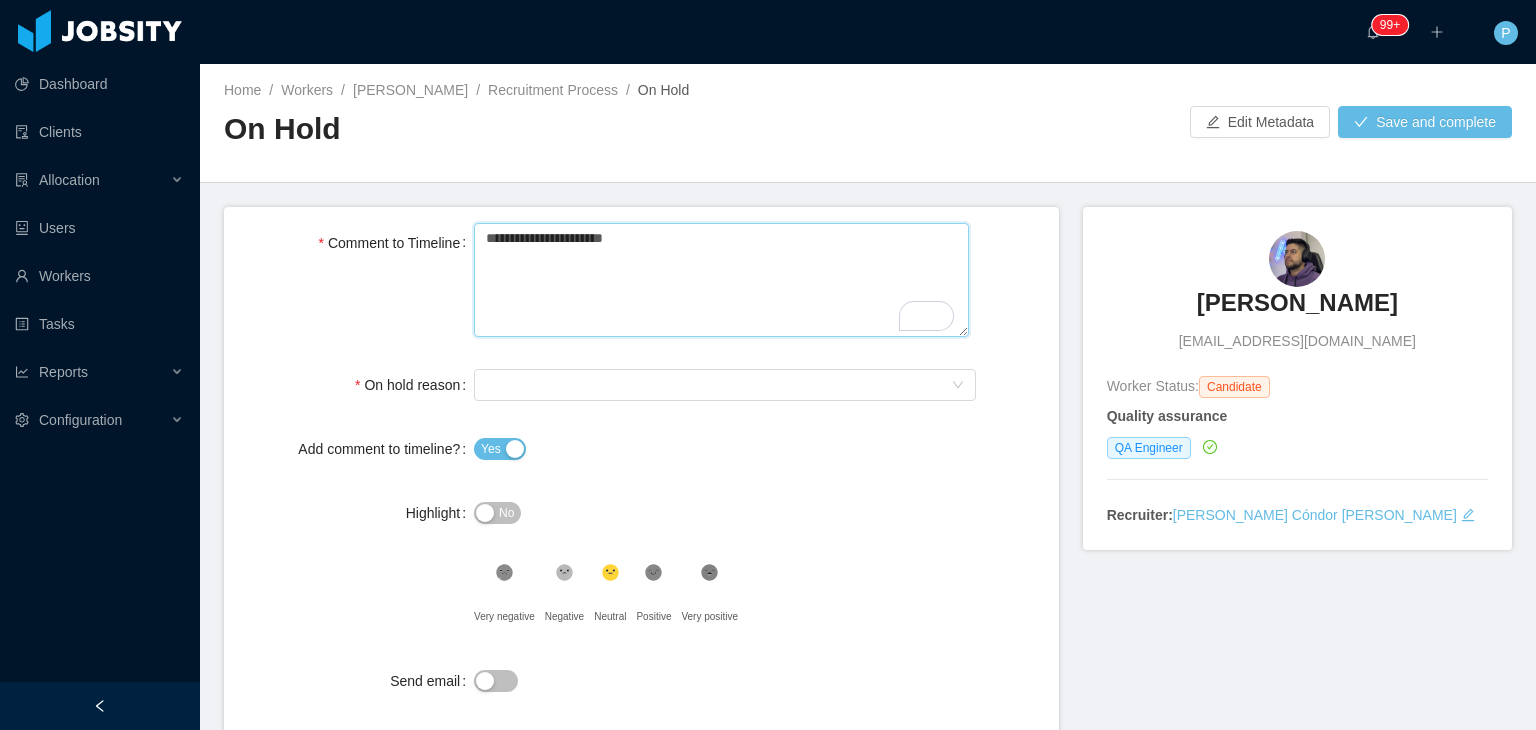 type 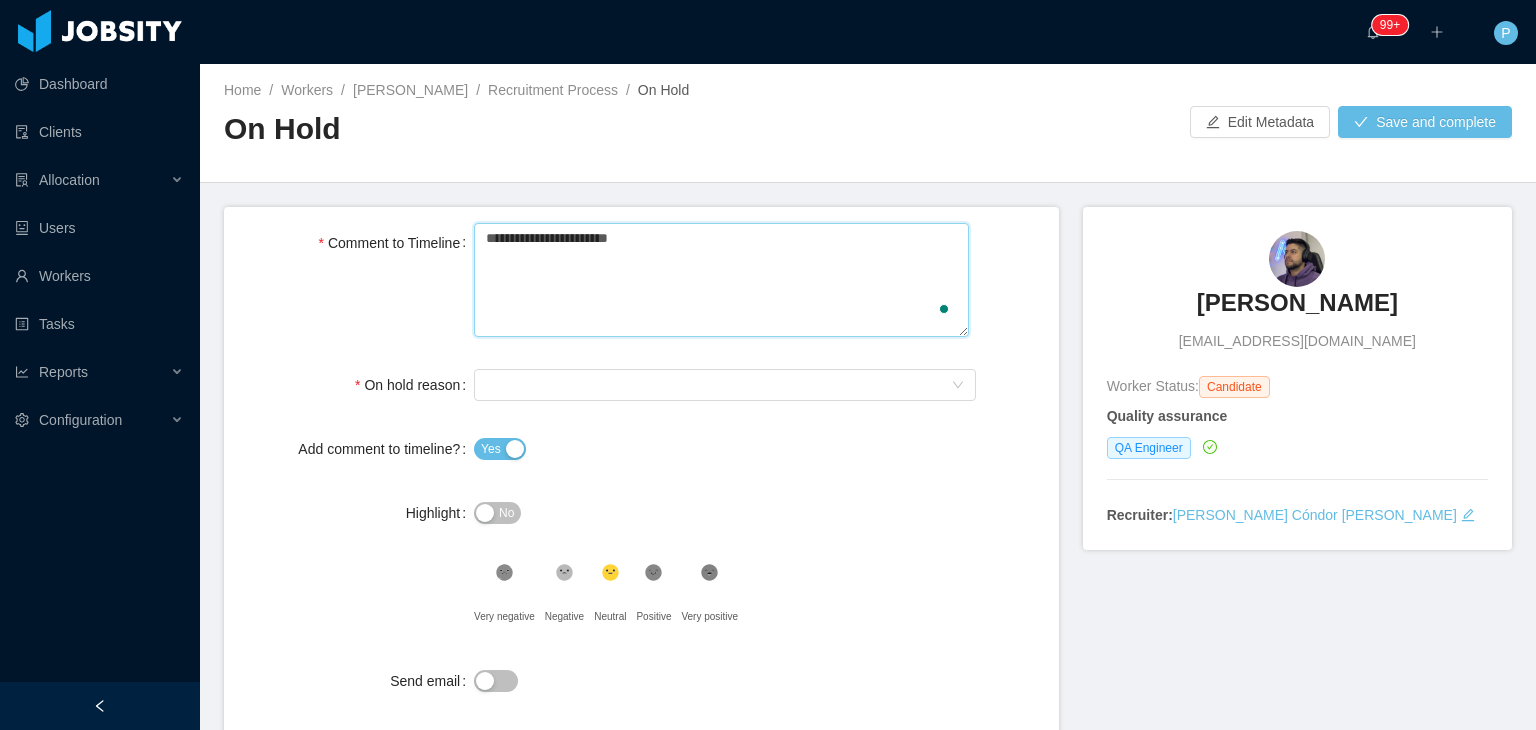 type 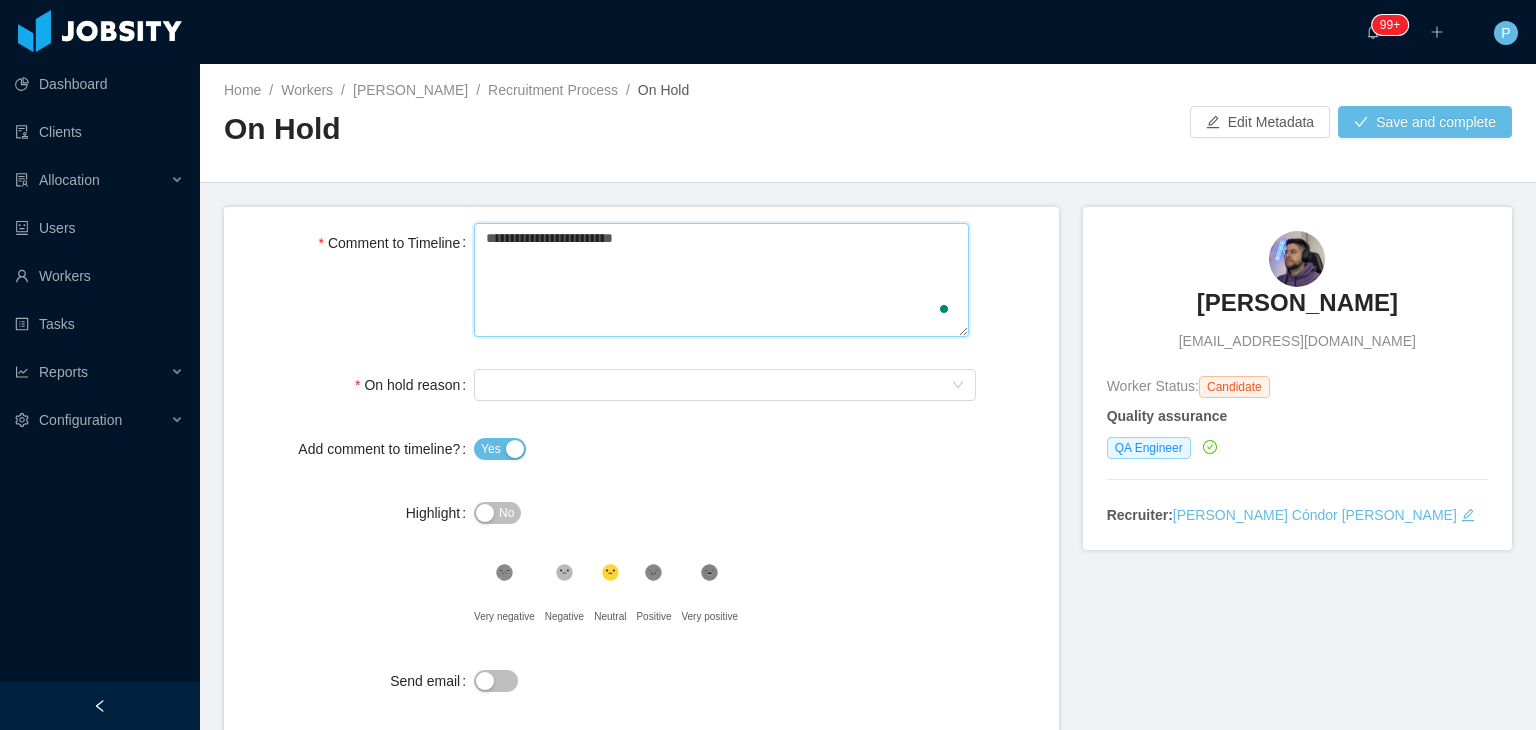 type on "**********" 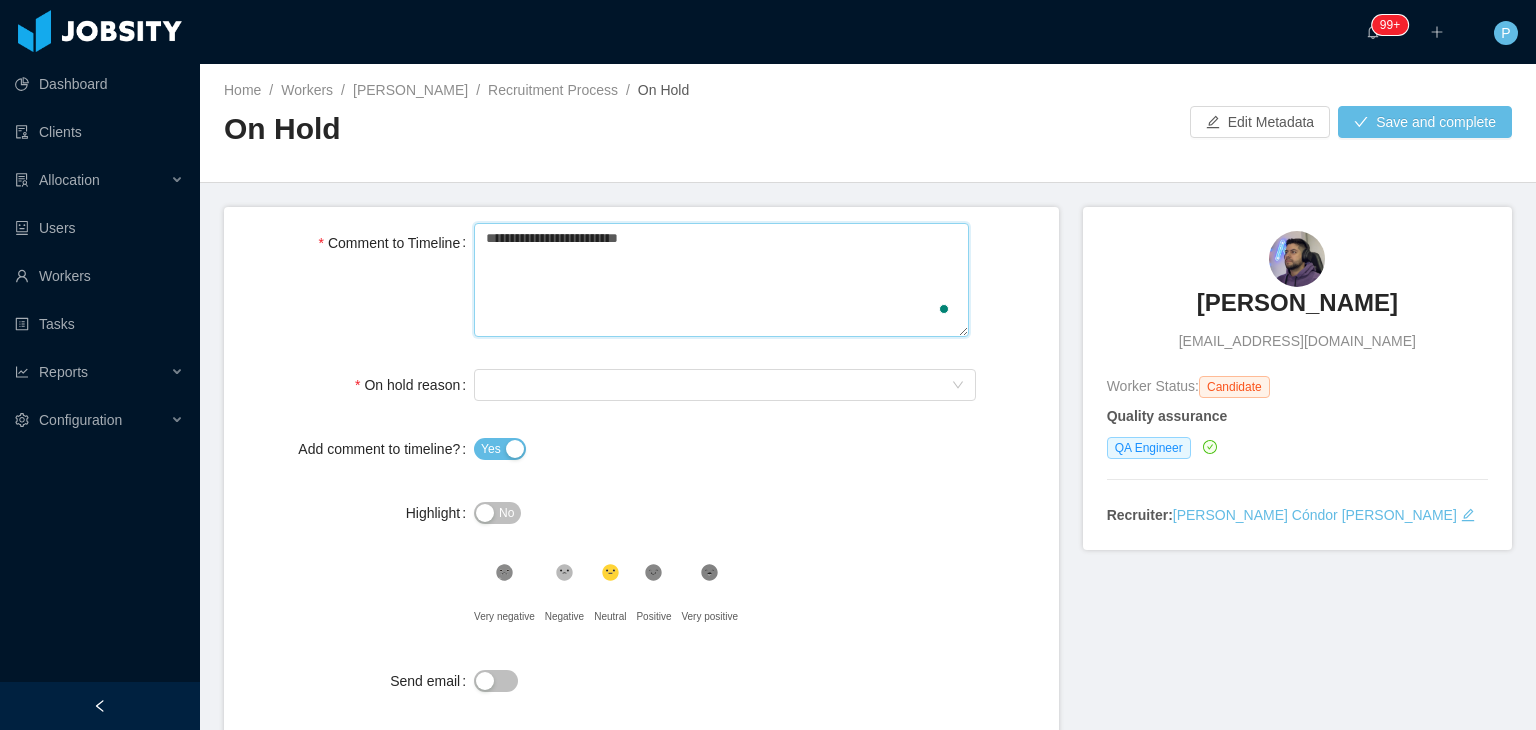 type 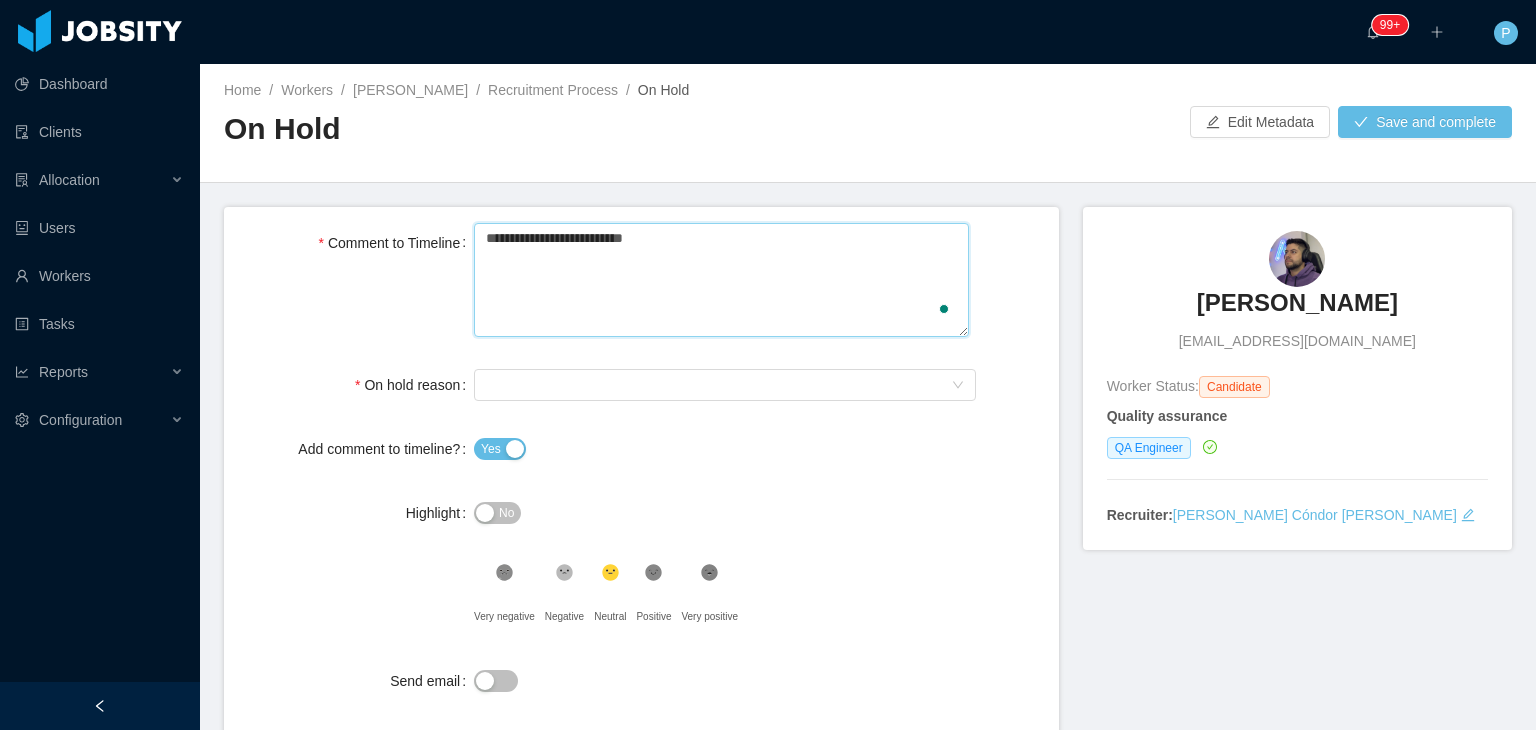 type on "**********" 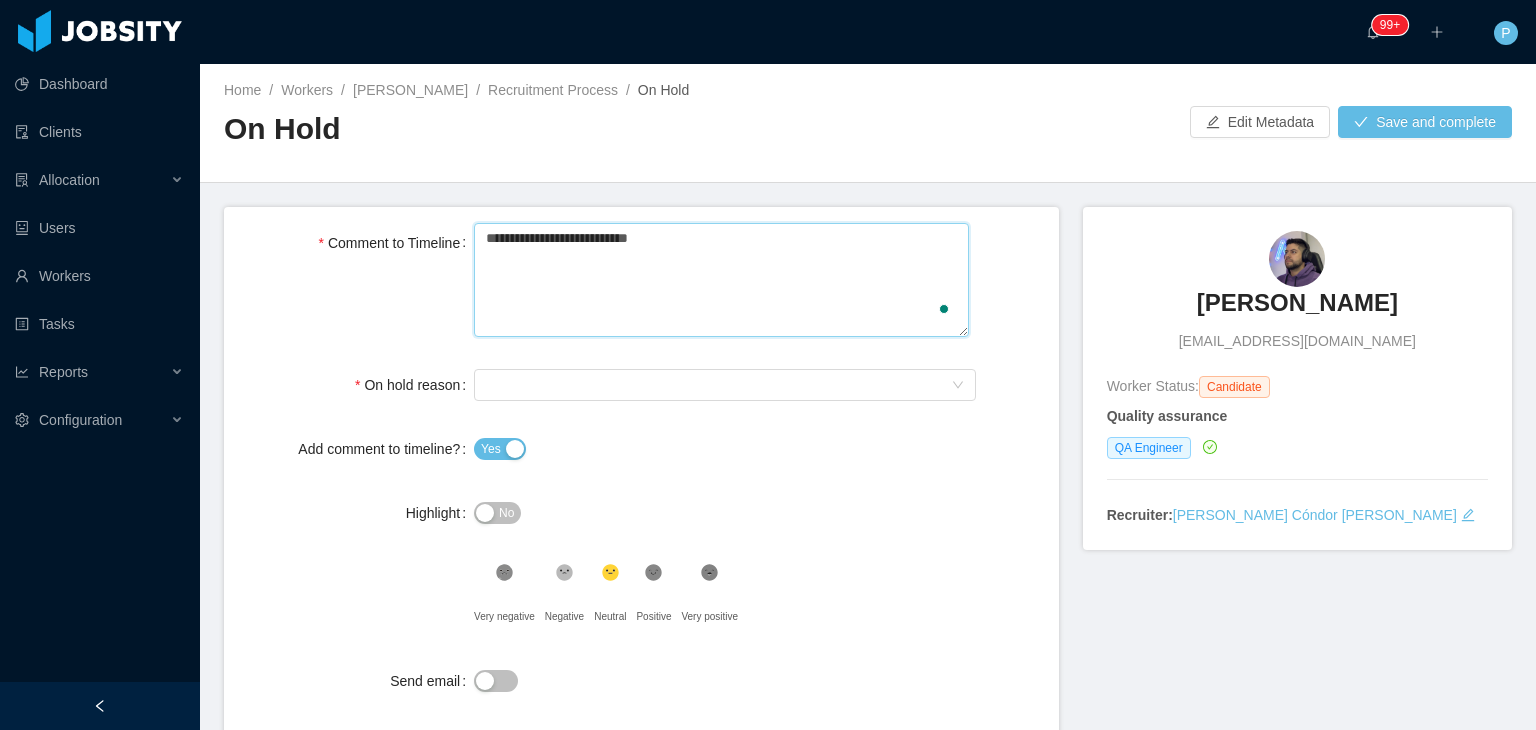 type 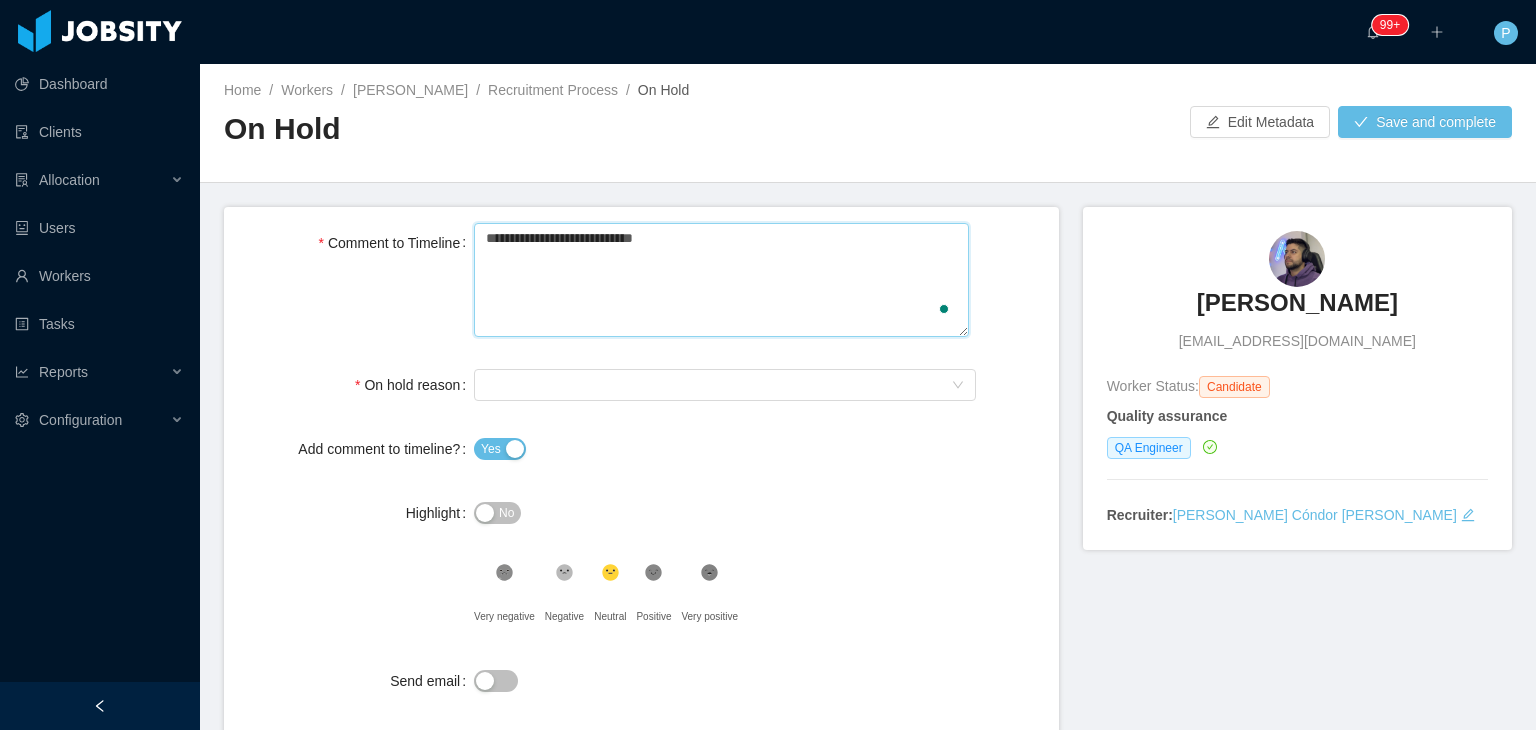 type 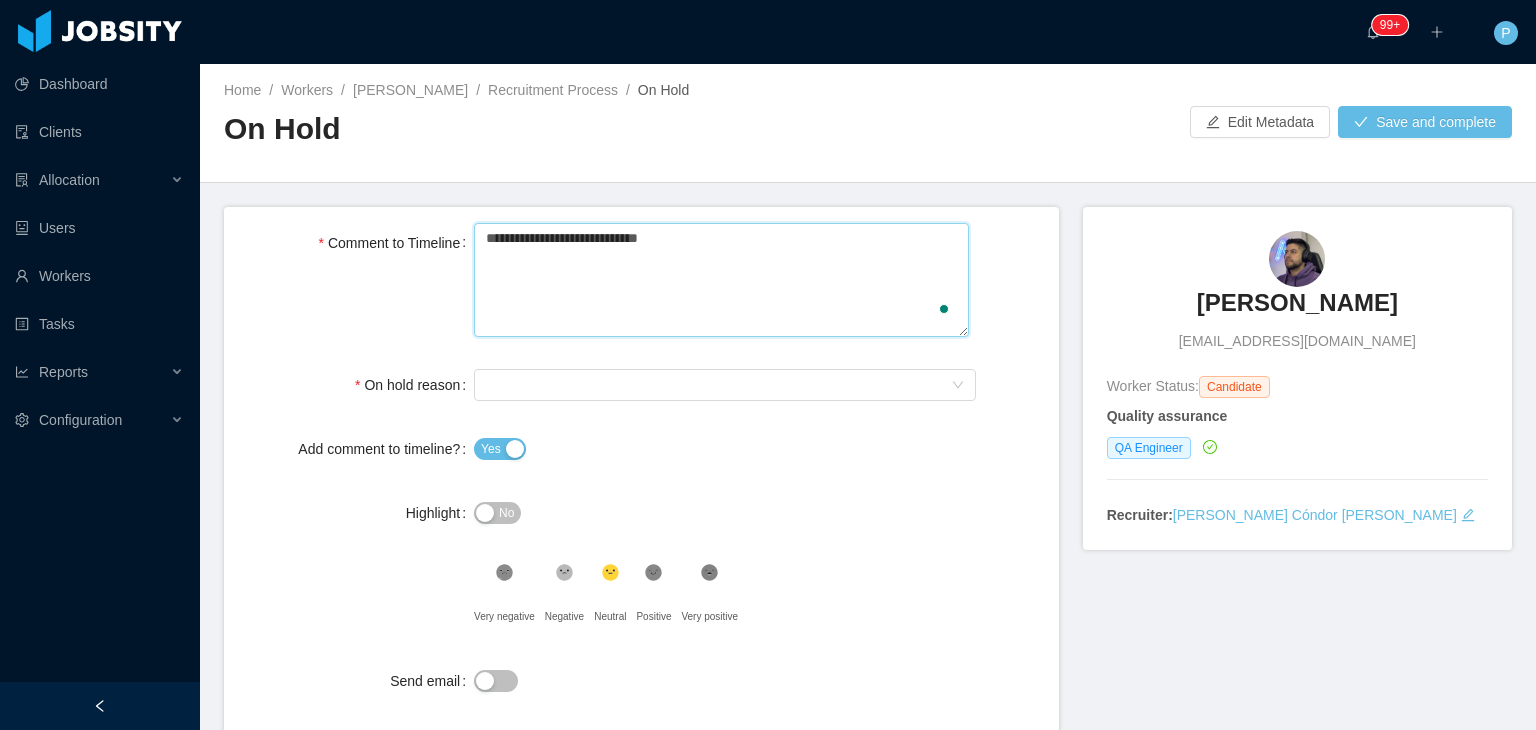 type 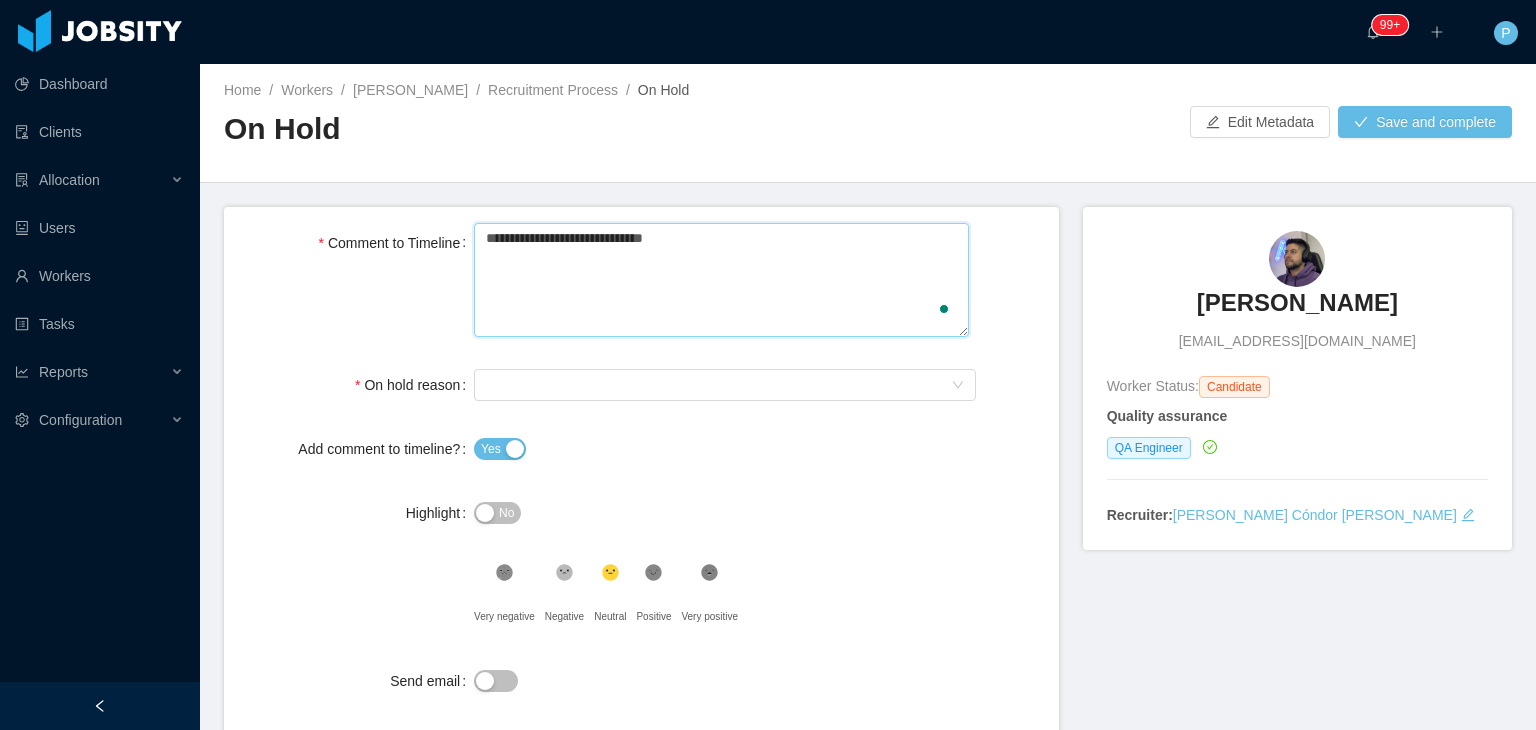 type 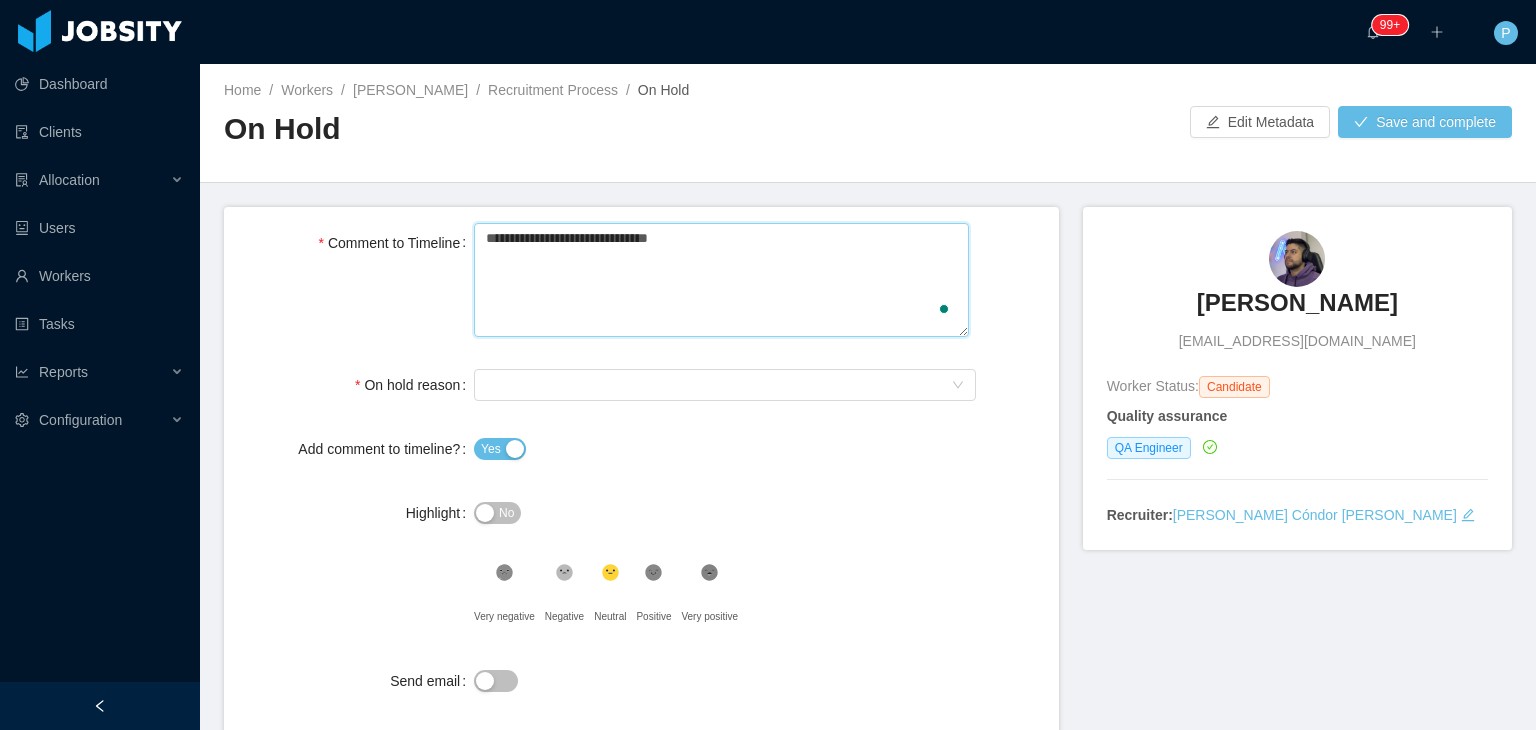 type 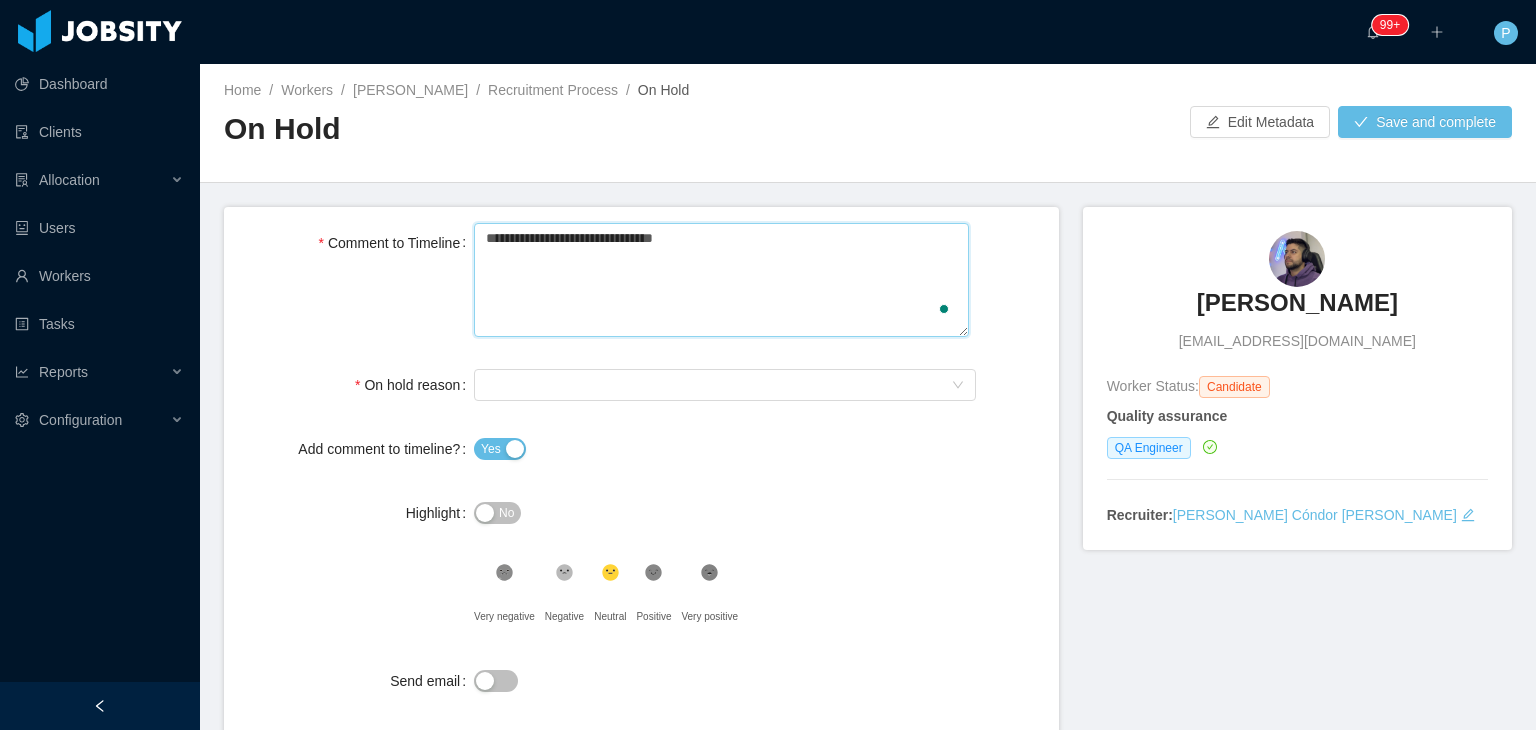 type 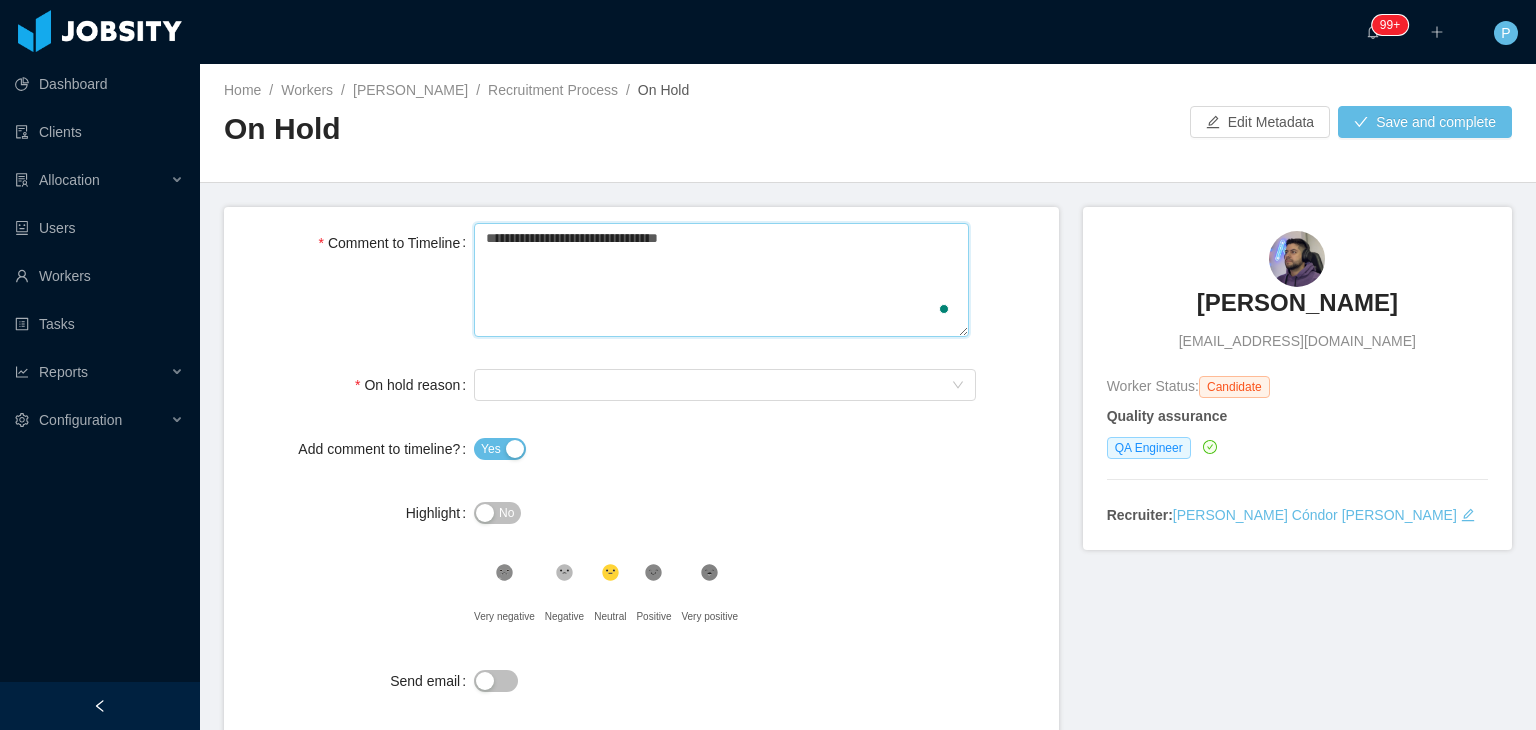 type 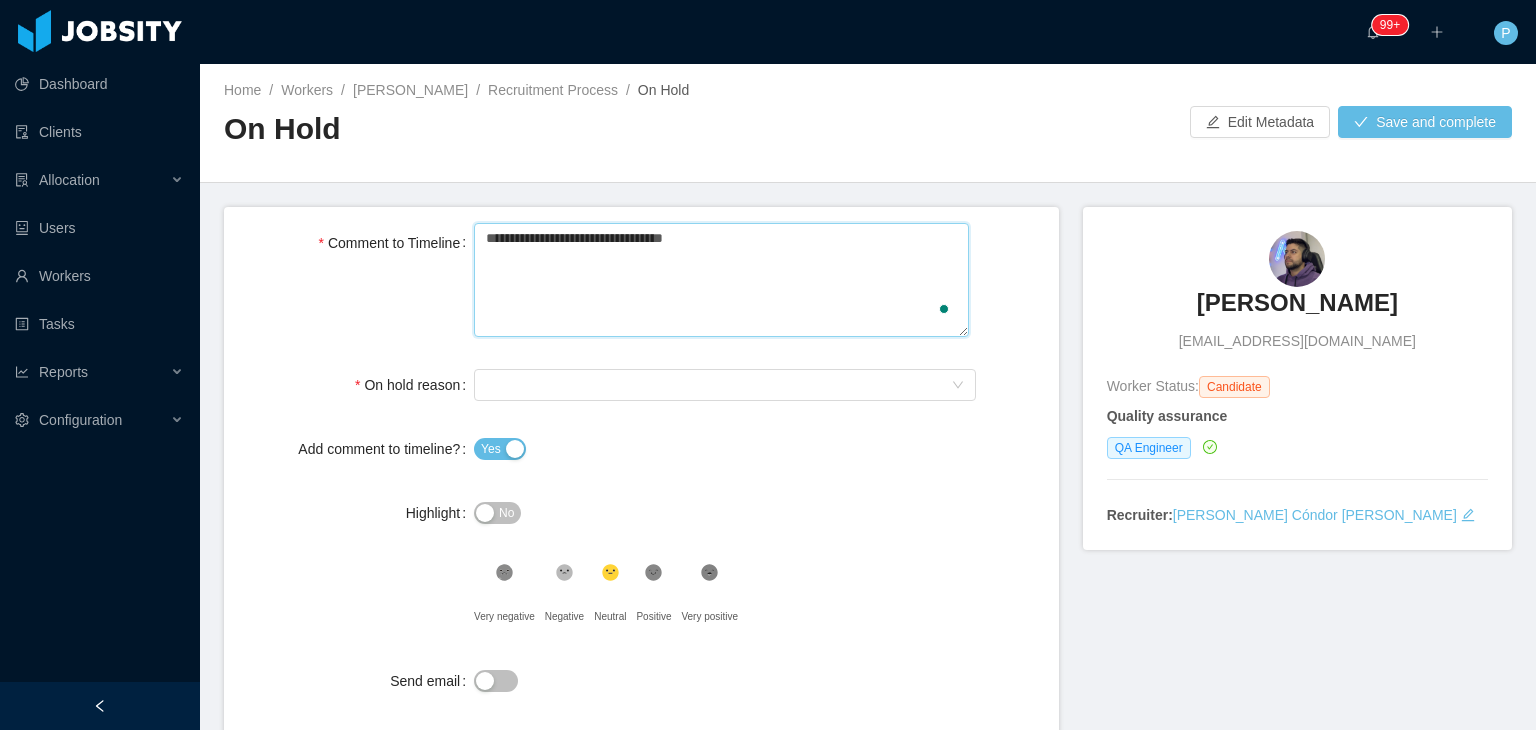type 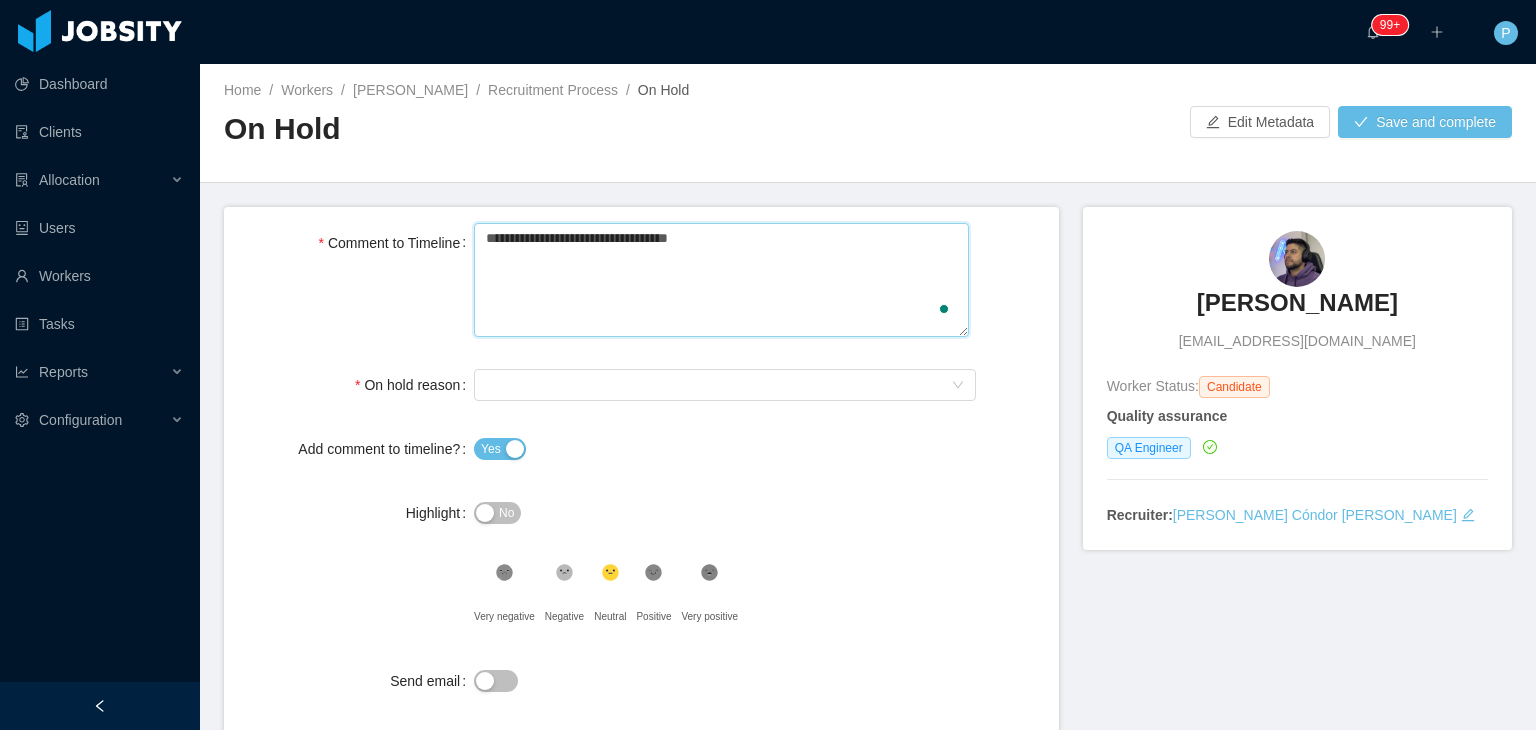 type 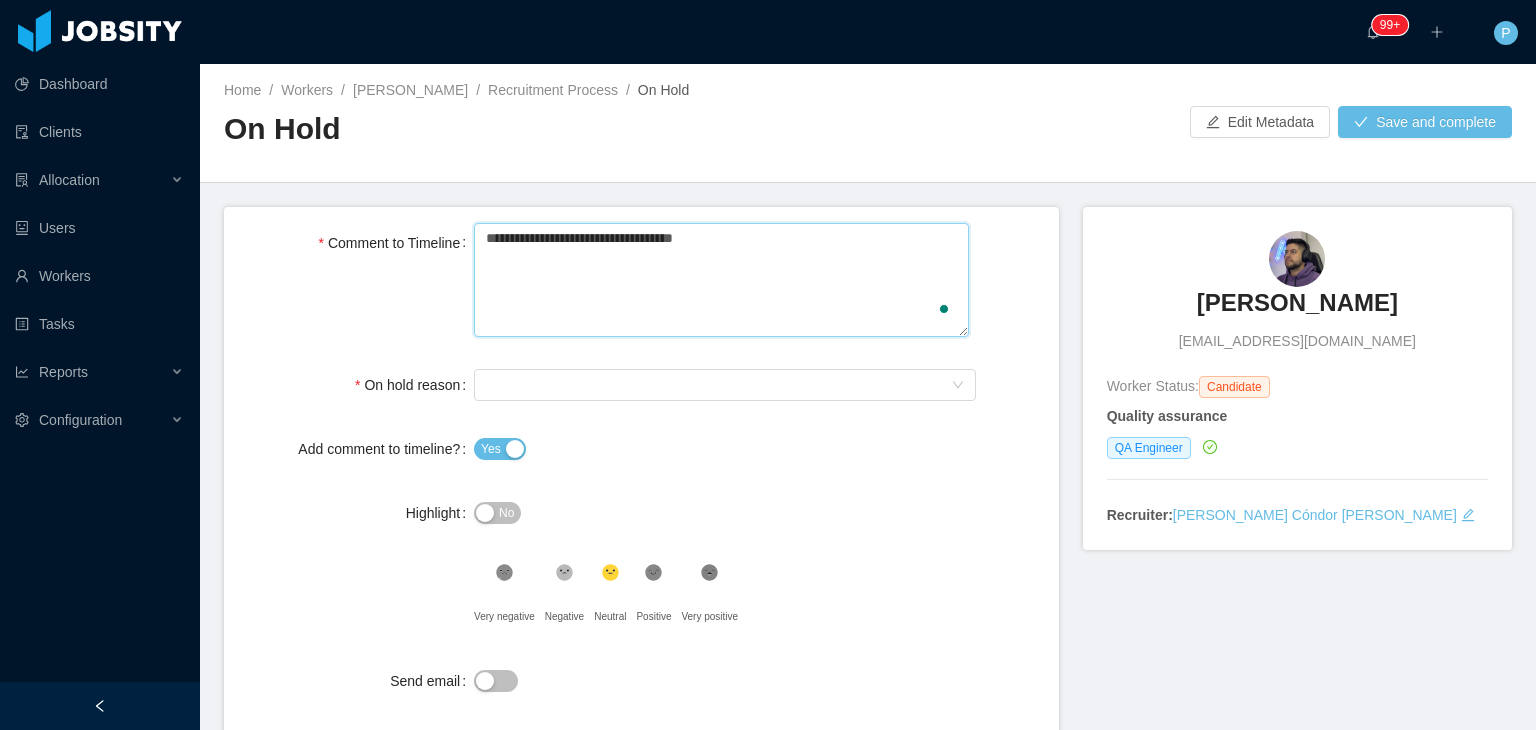 type 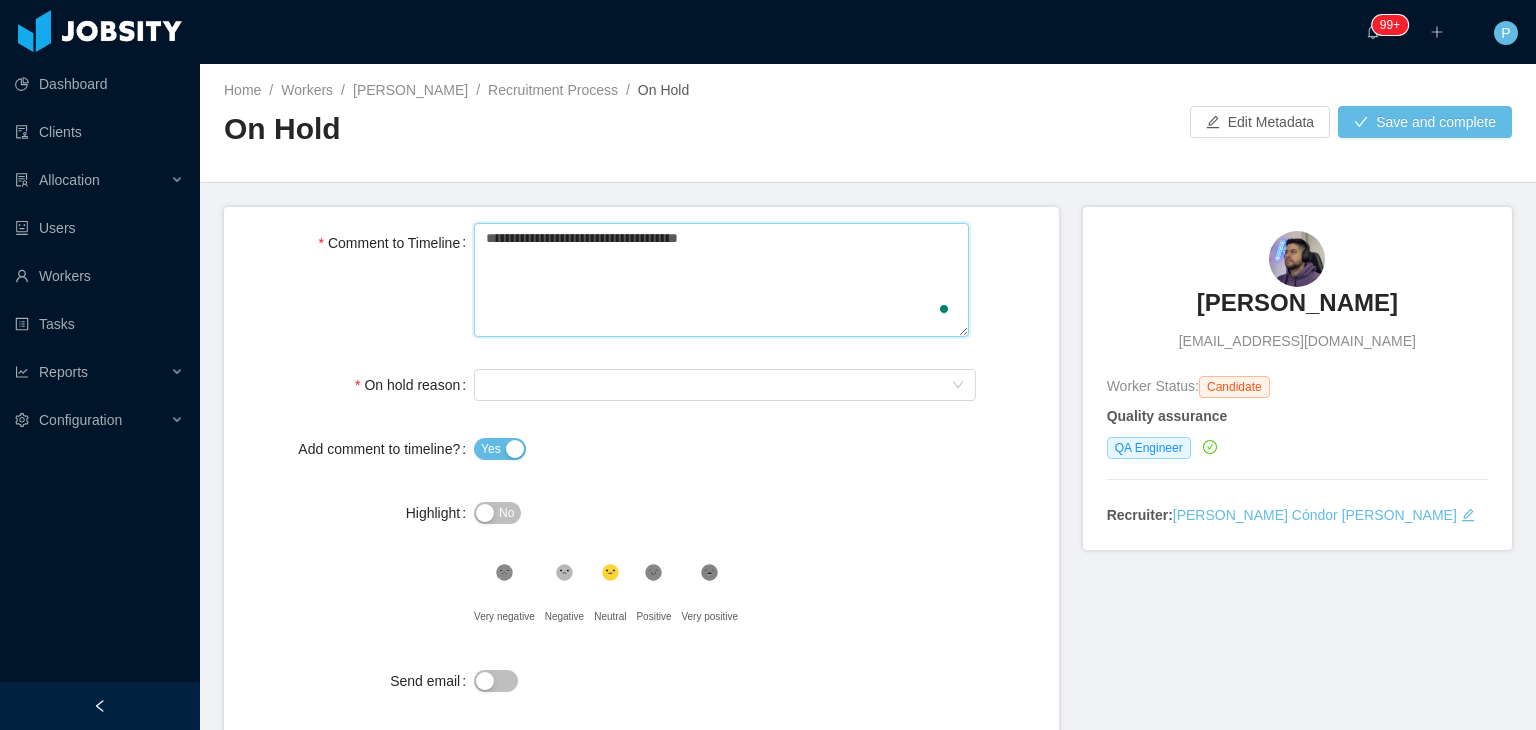 type 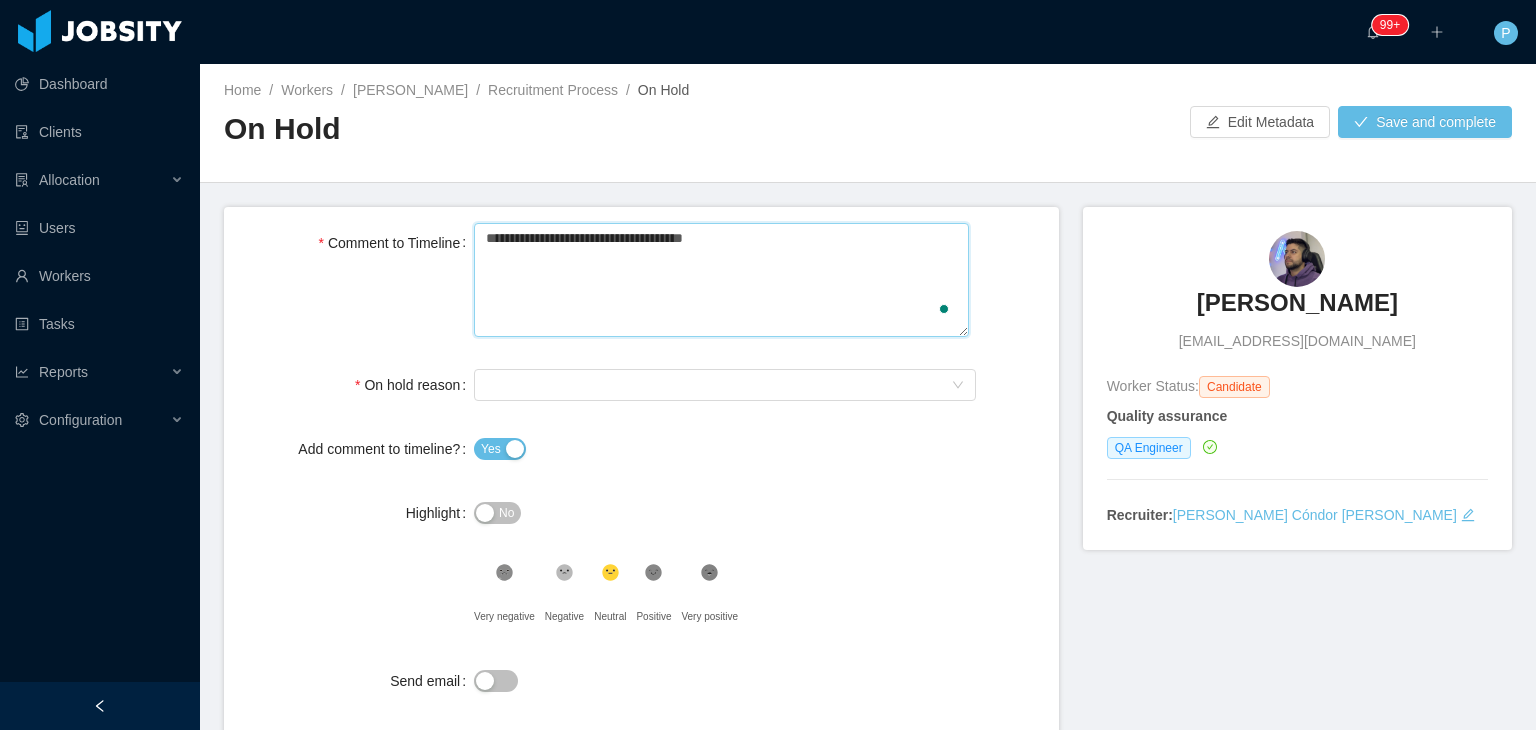 type 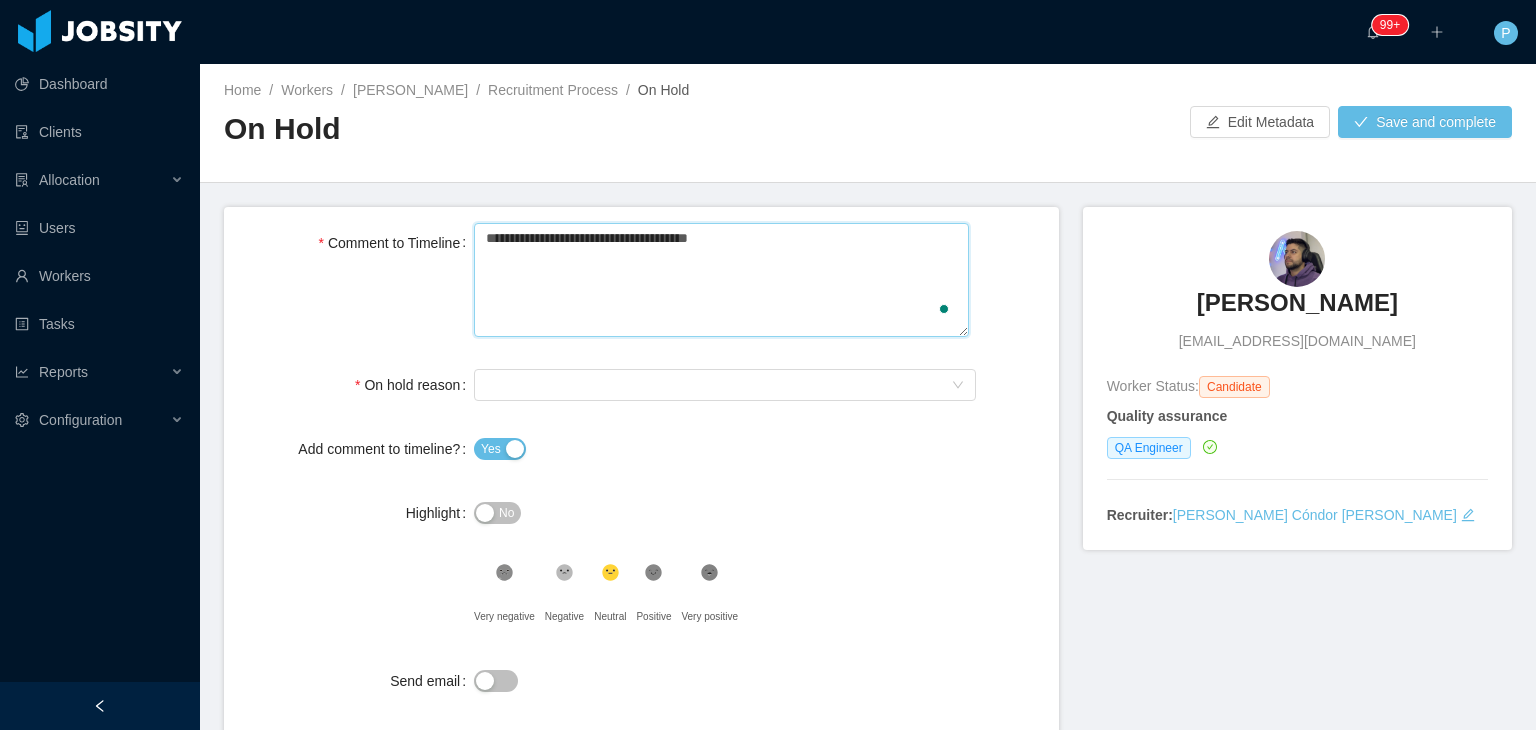 type 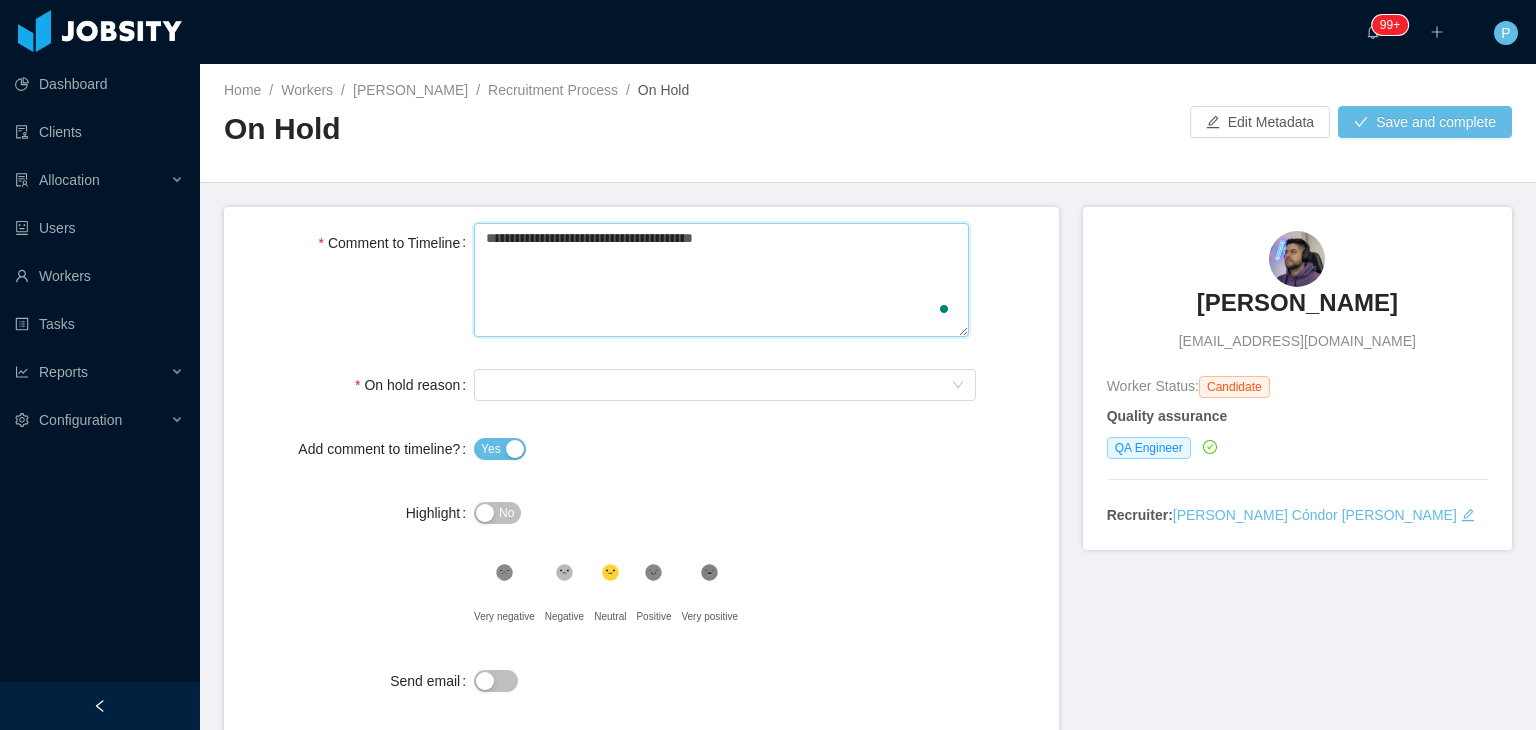 type 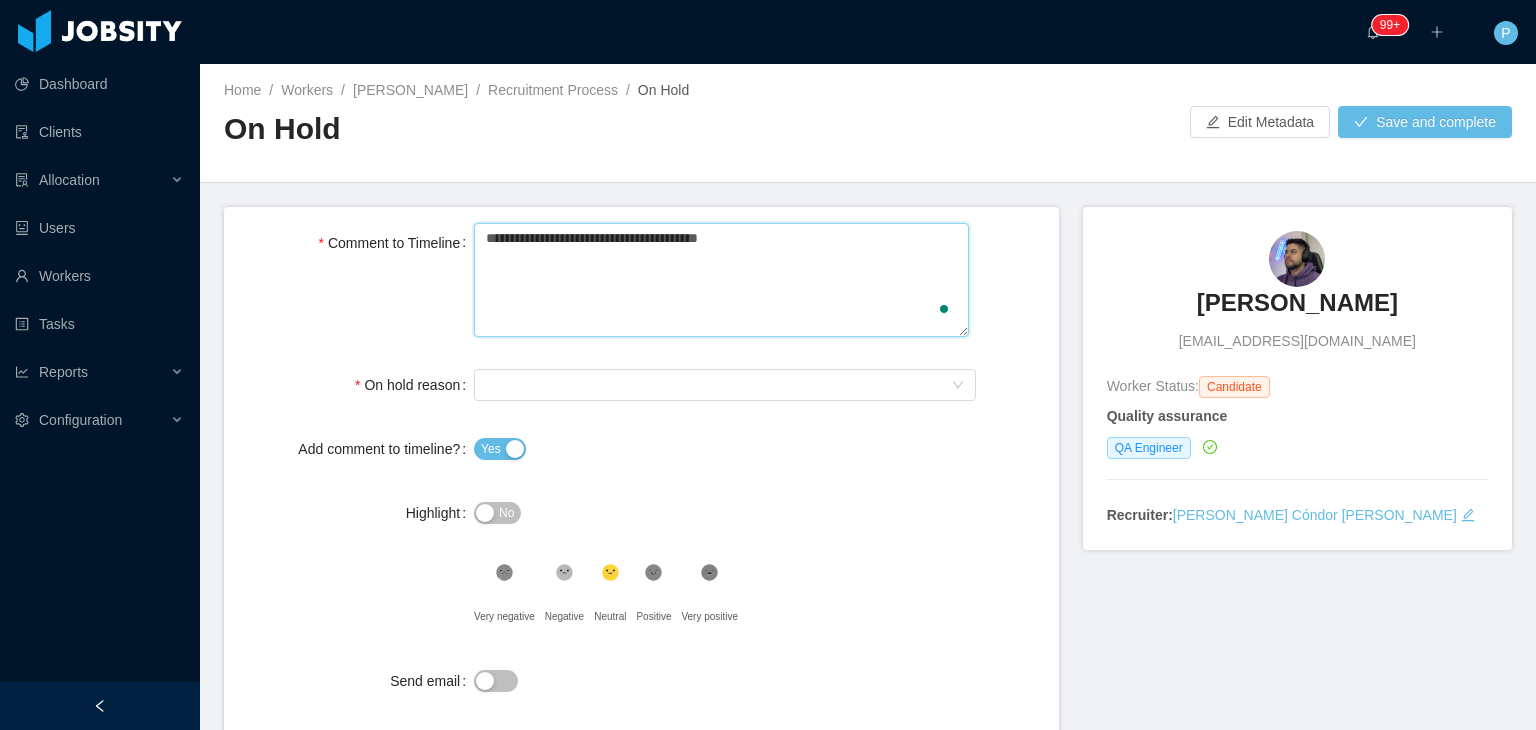 type 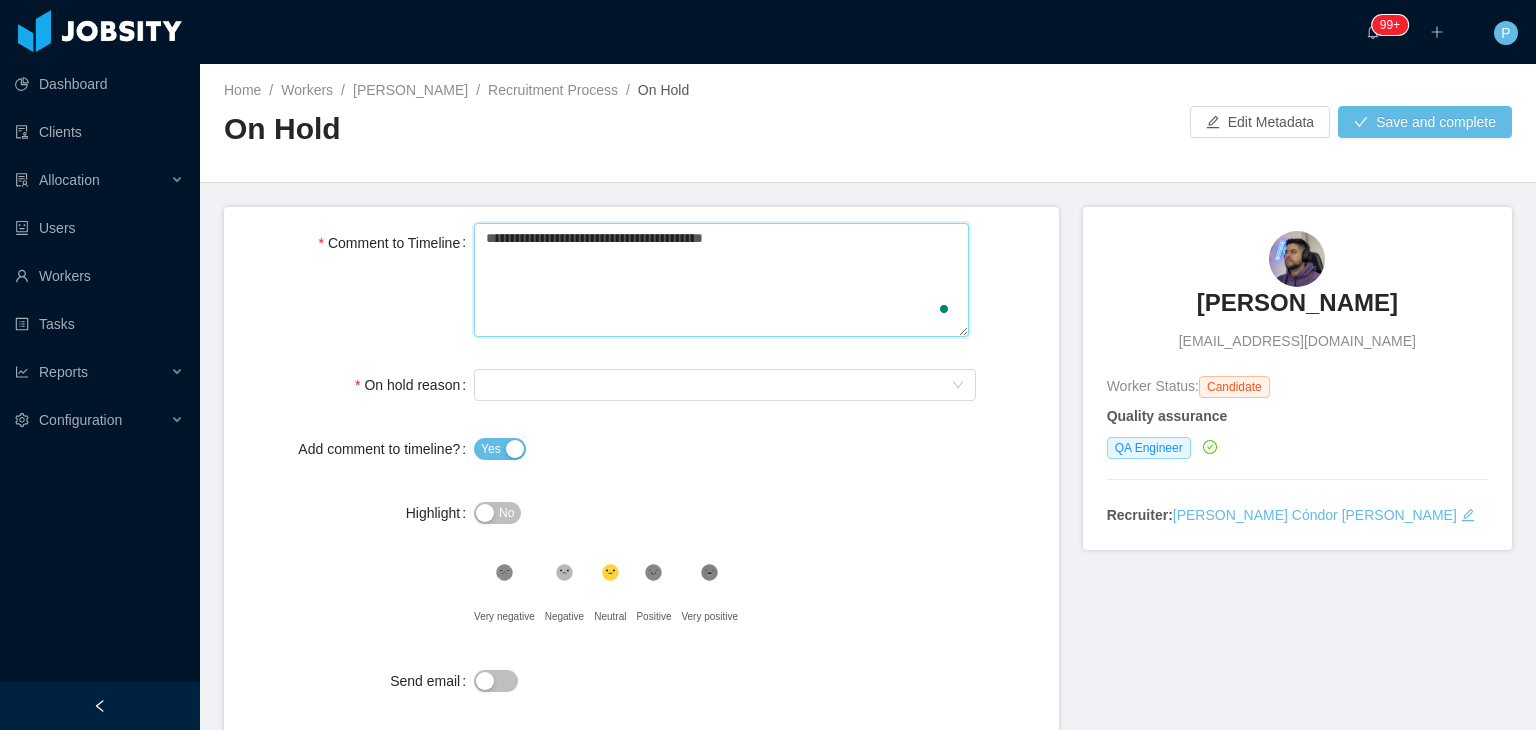 type 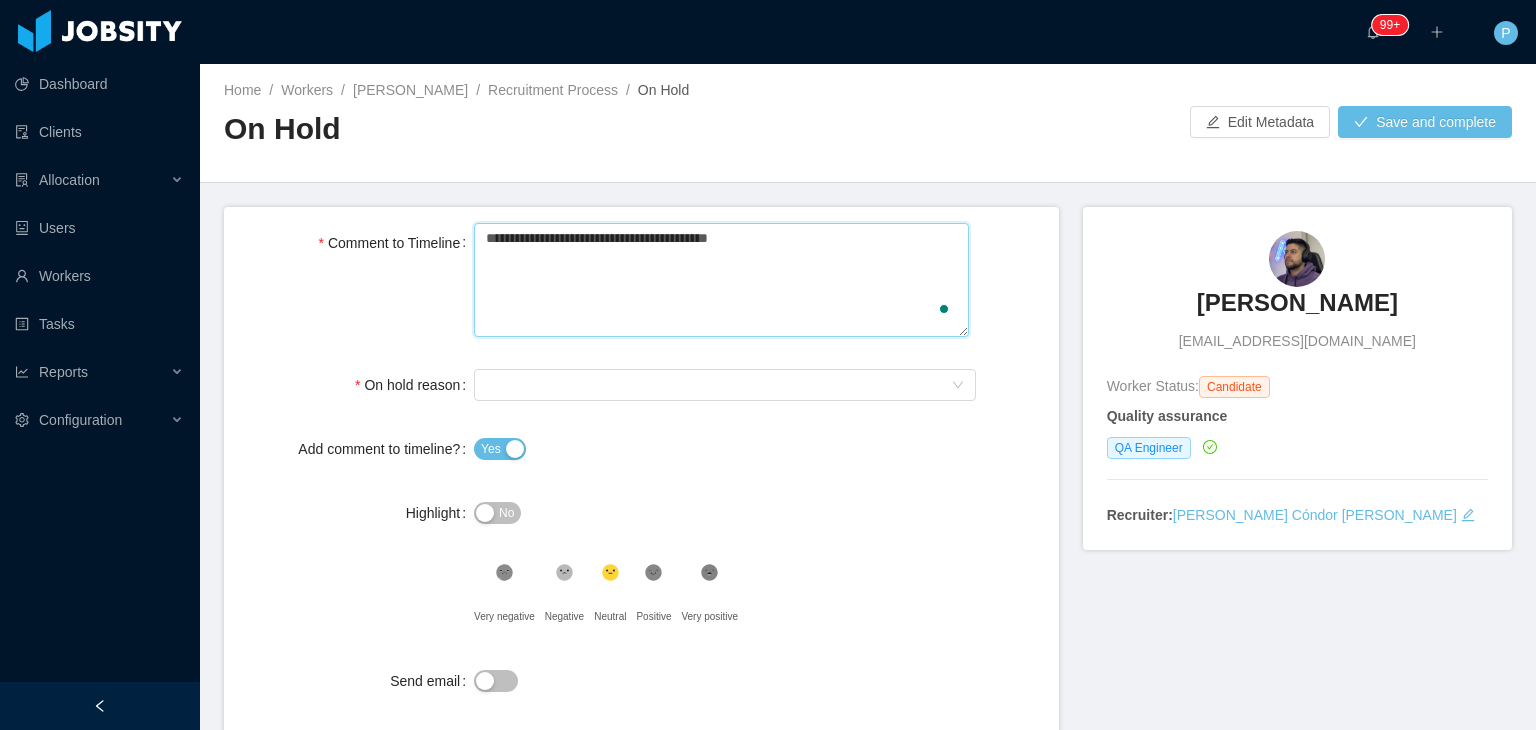type 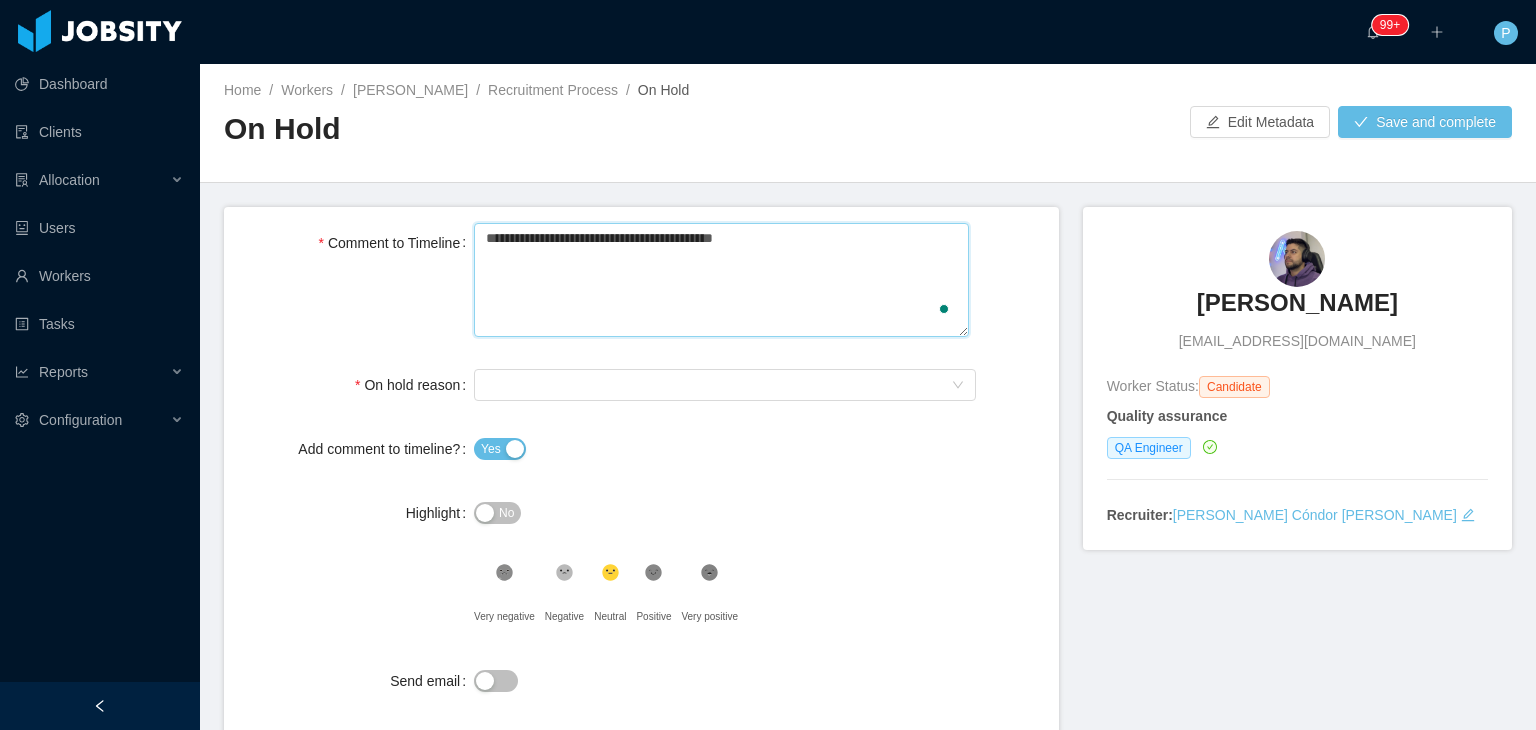 type 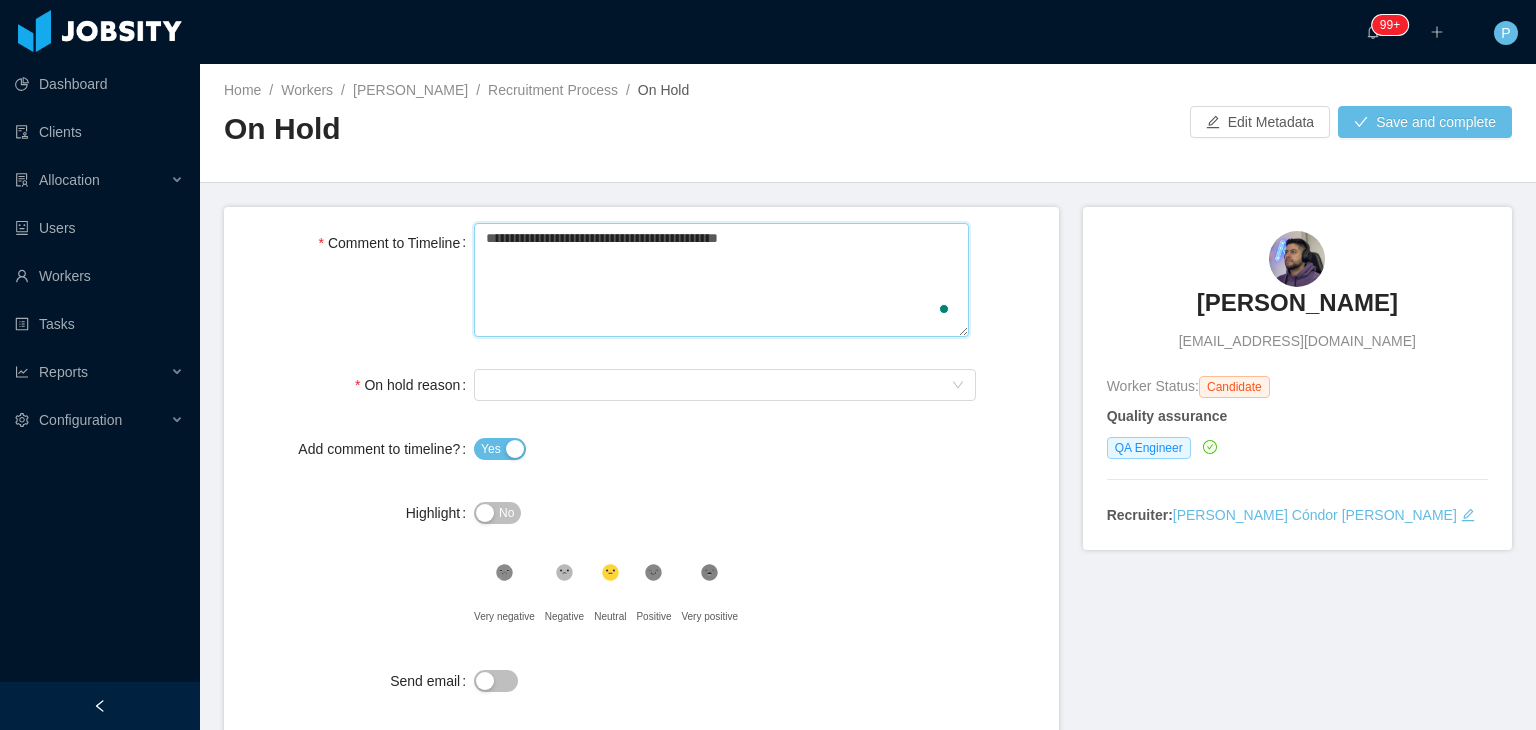 type 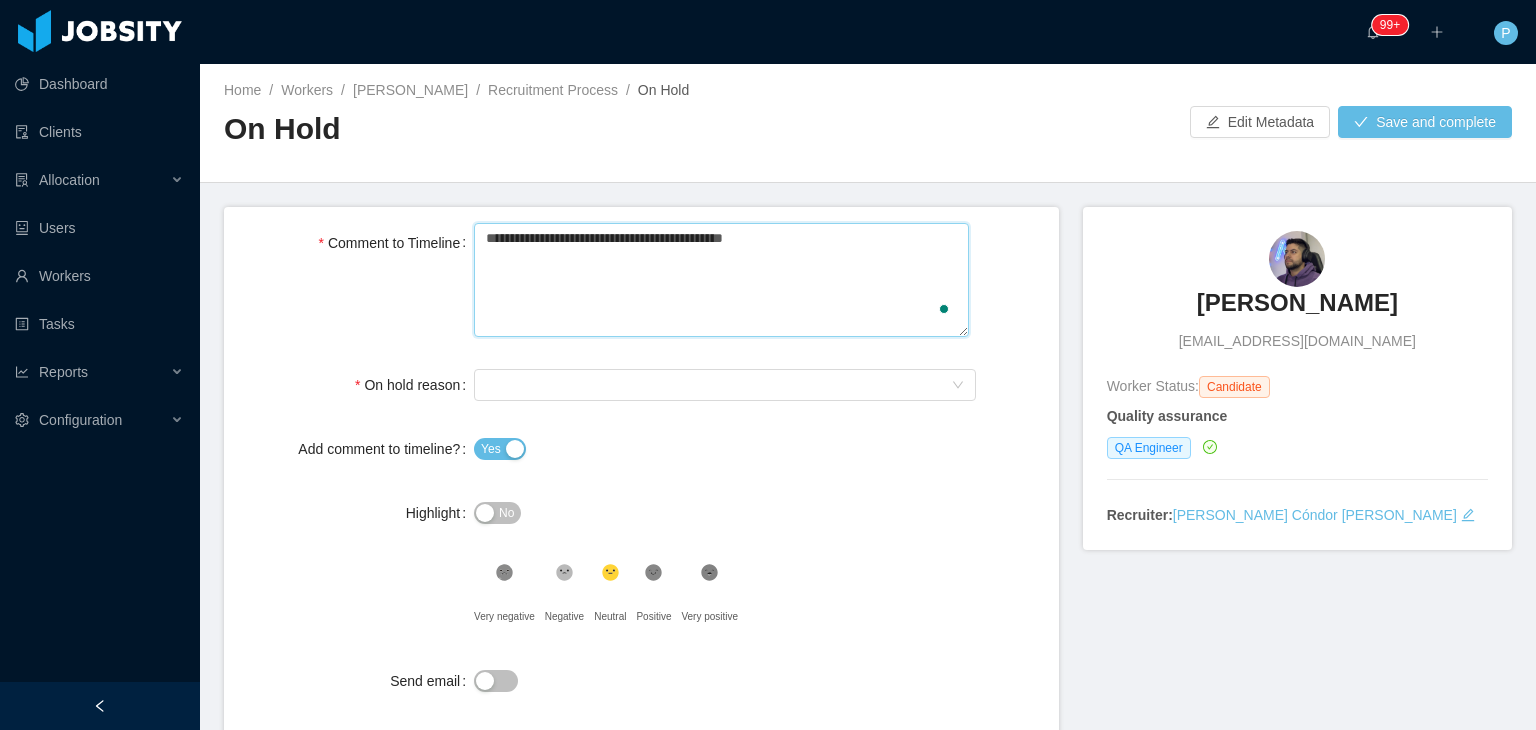 type 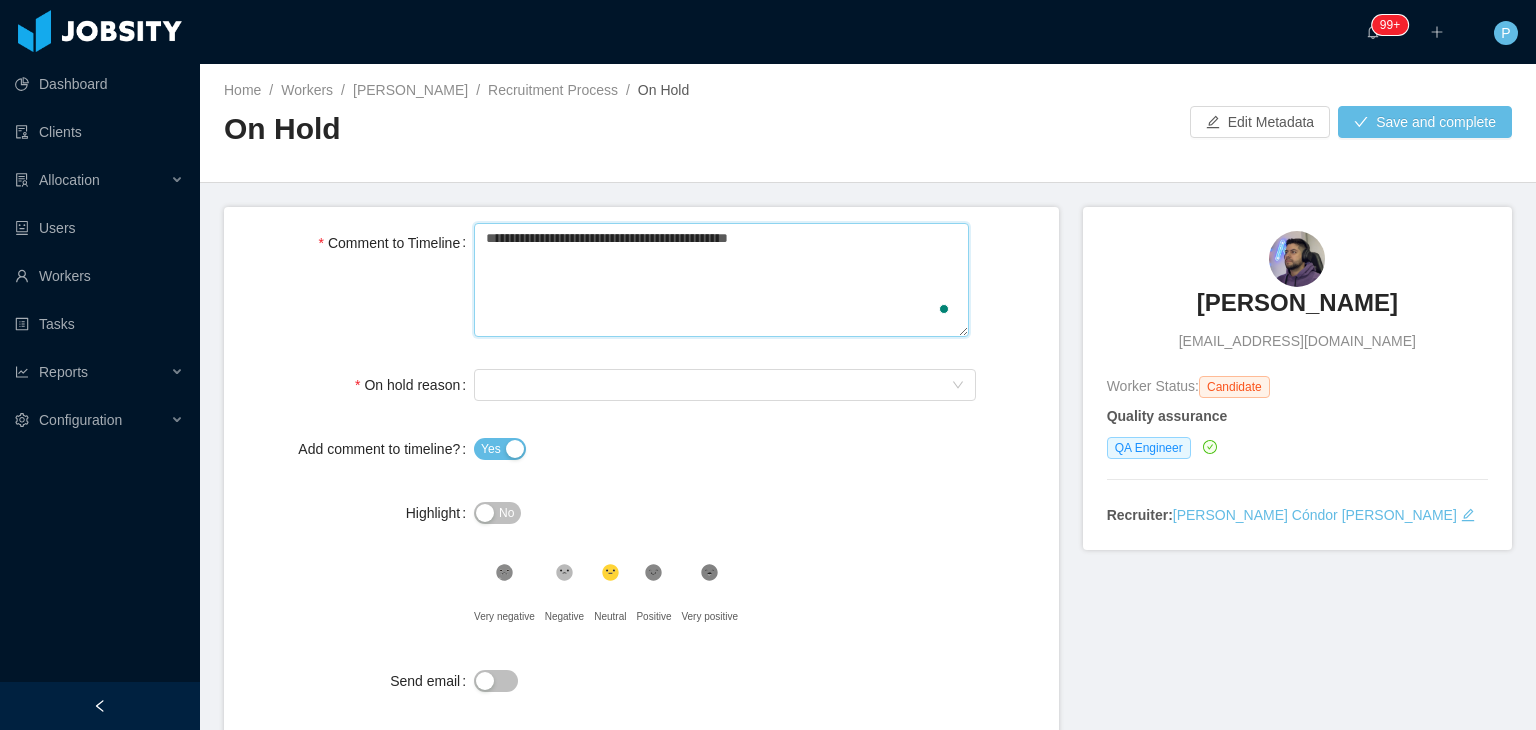 type 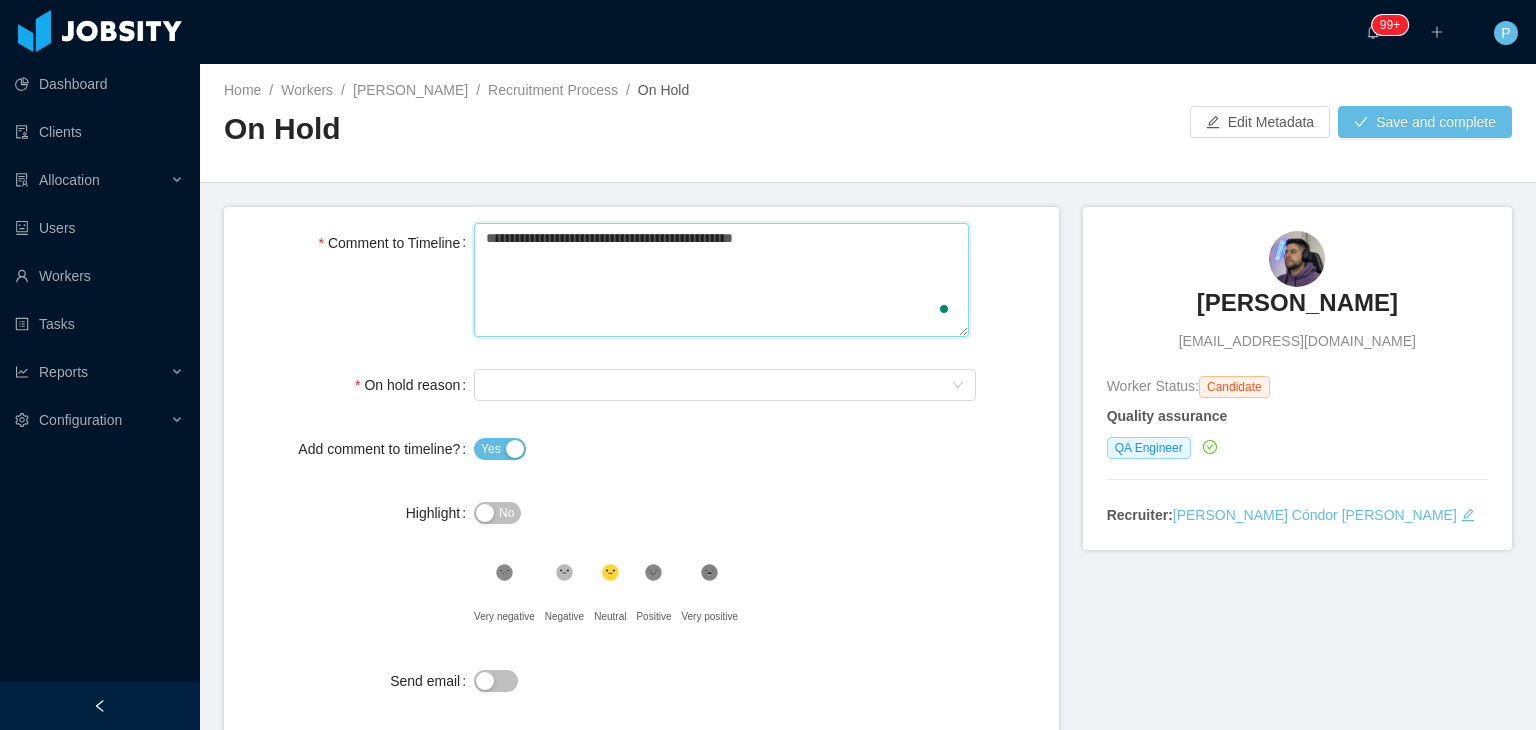 type 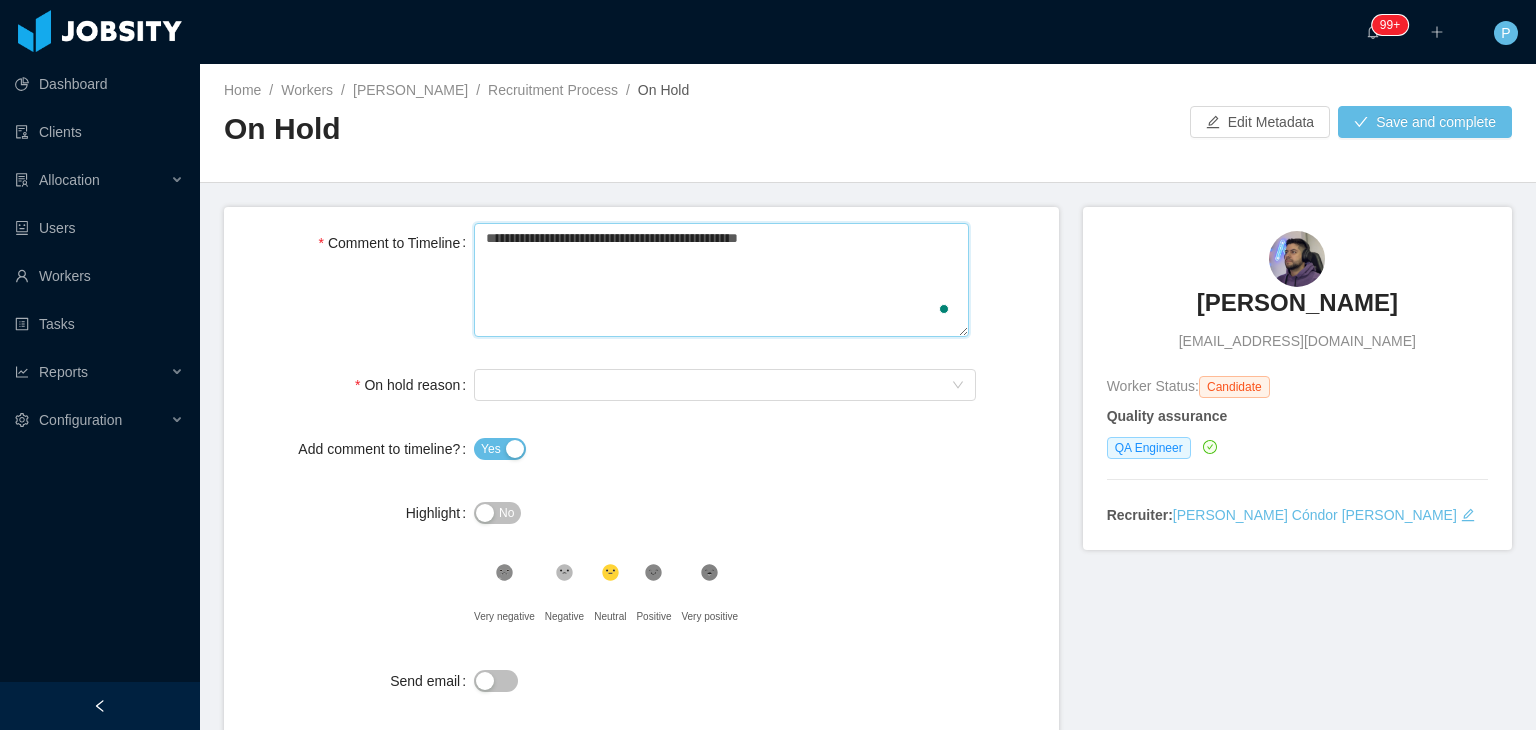 type 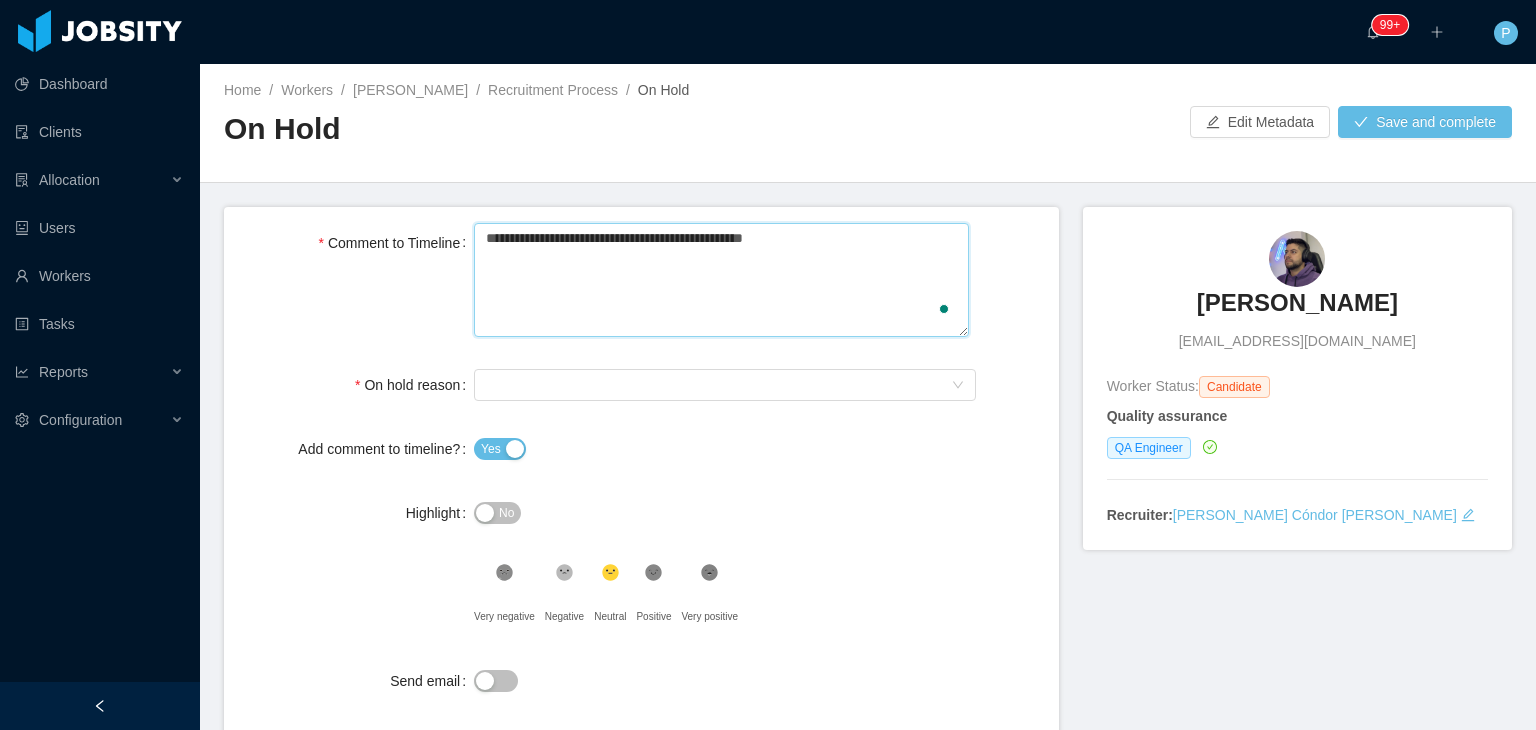 type 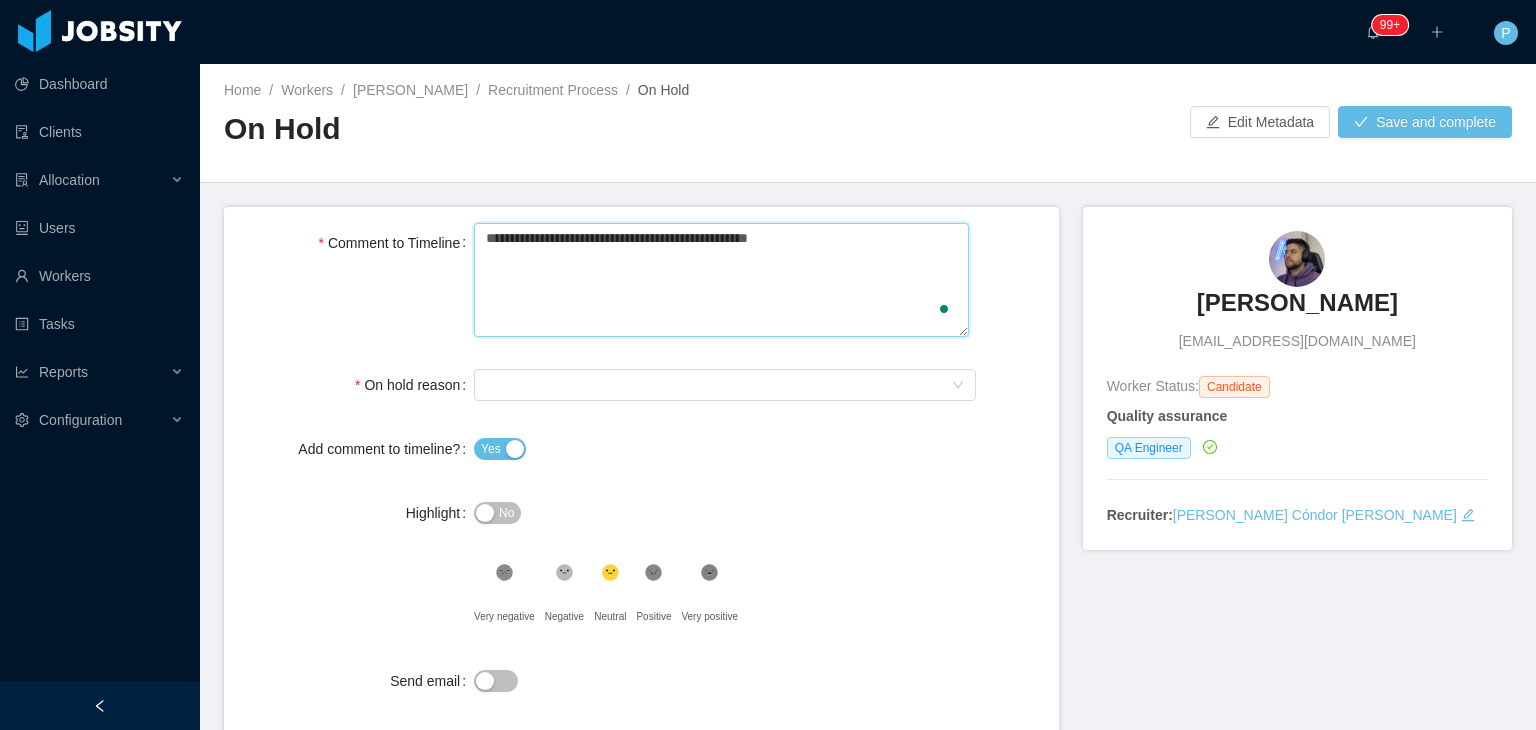 type 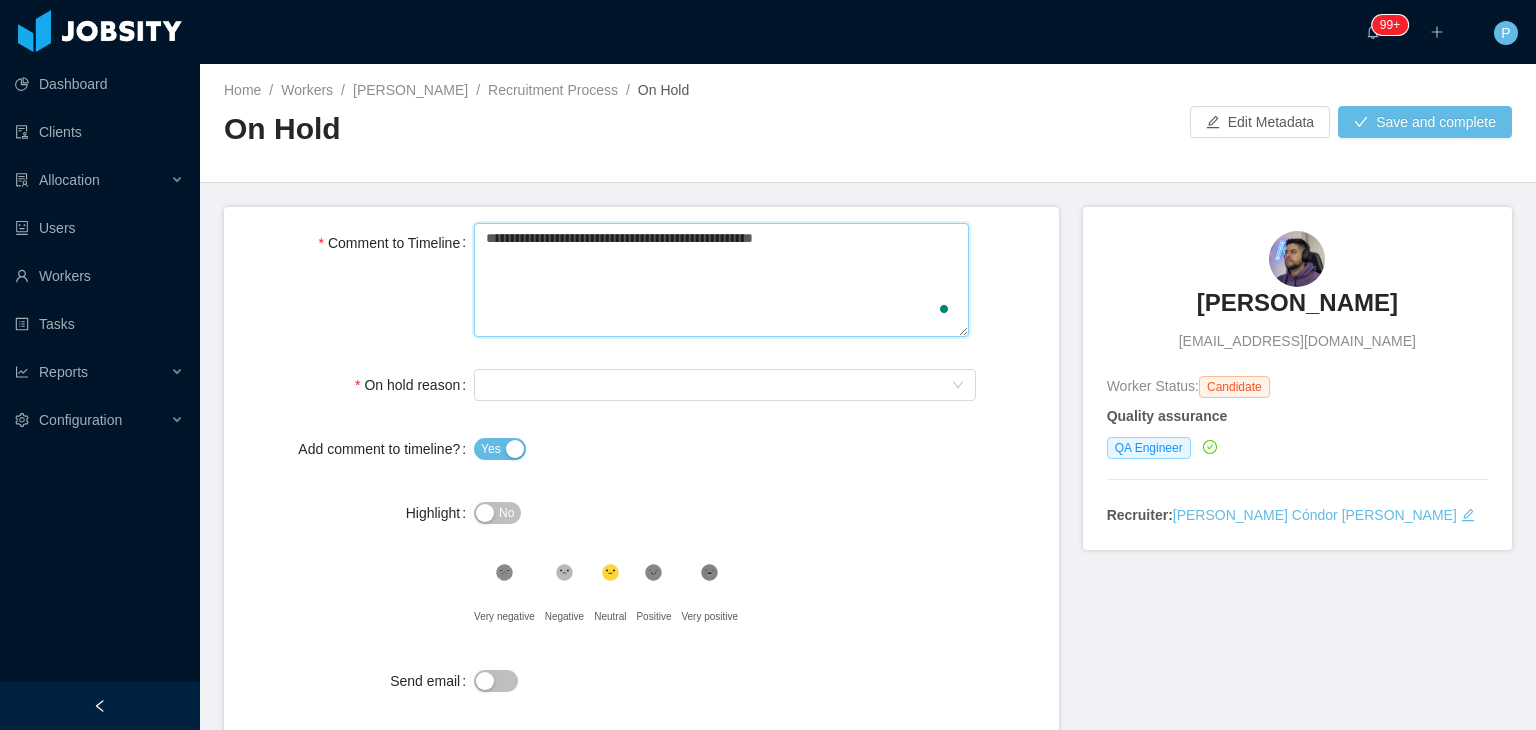 type 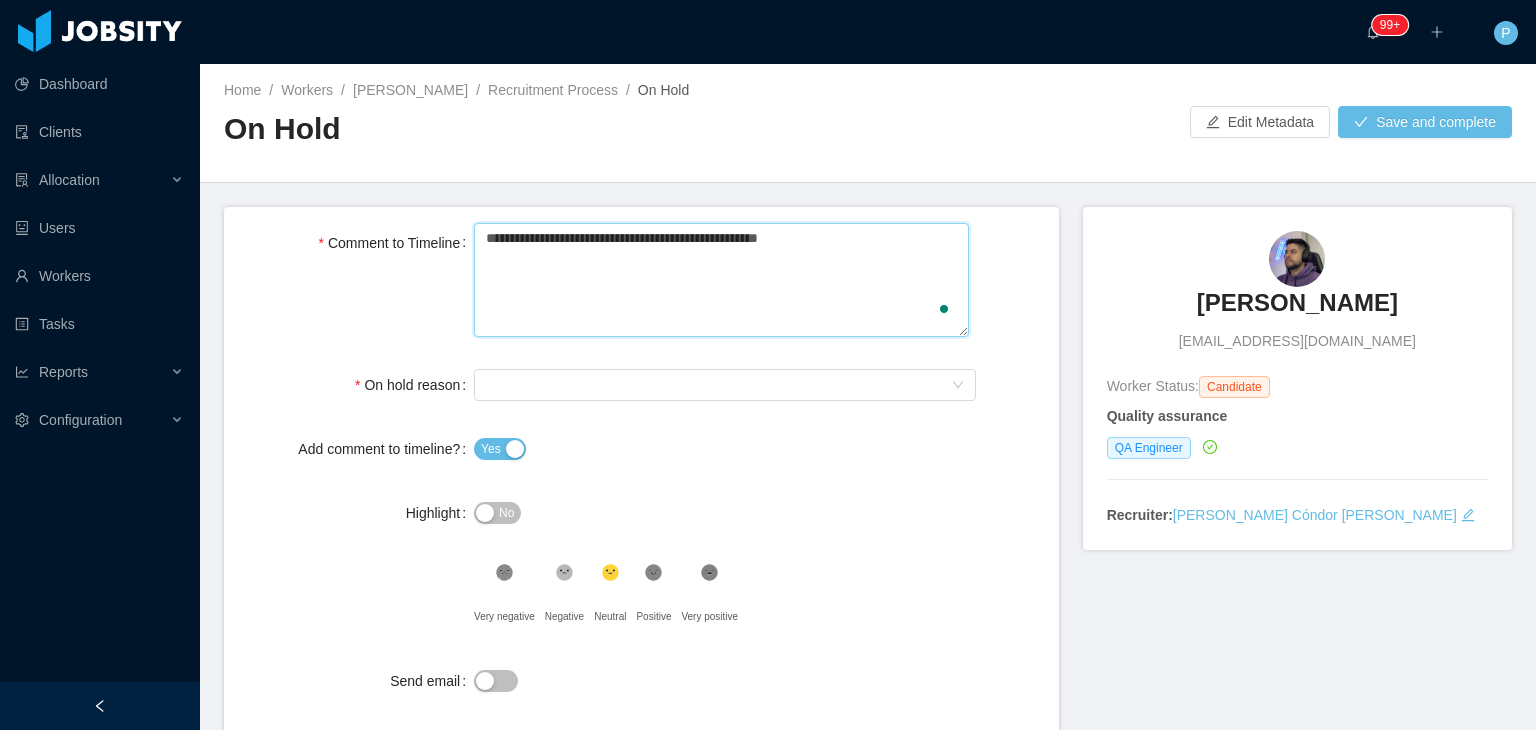 type 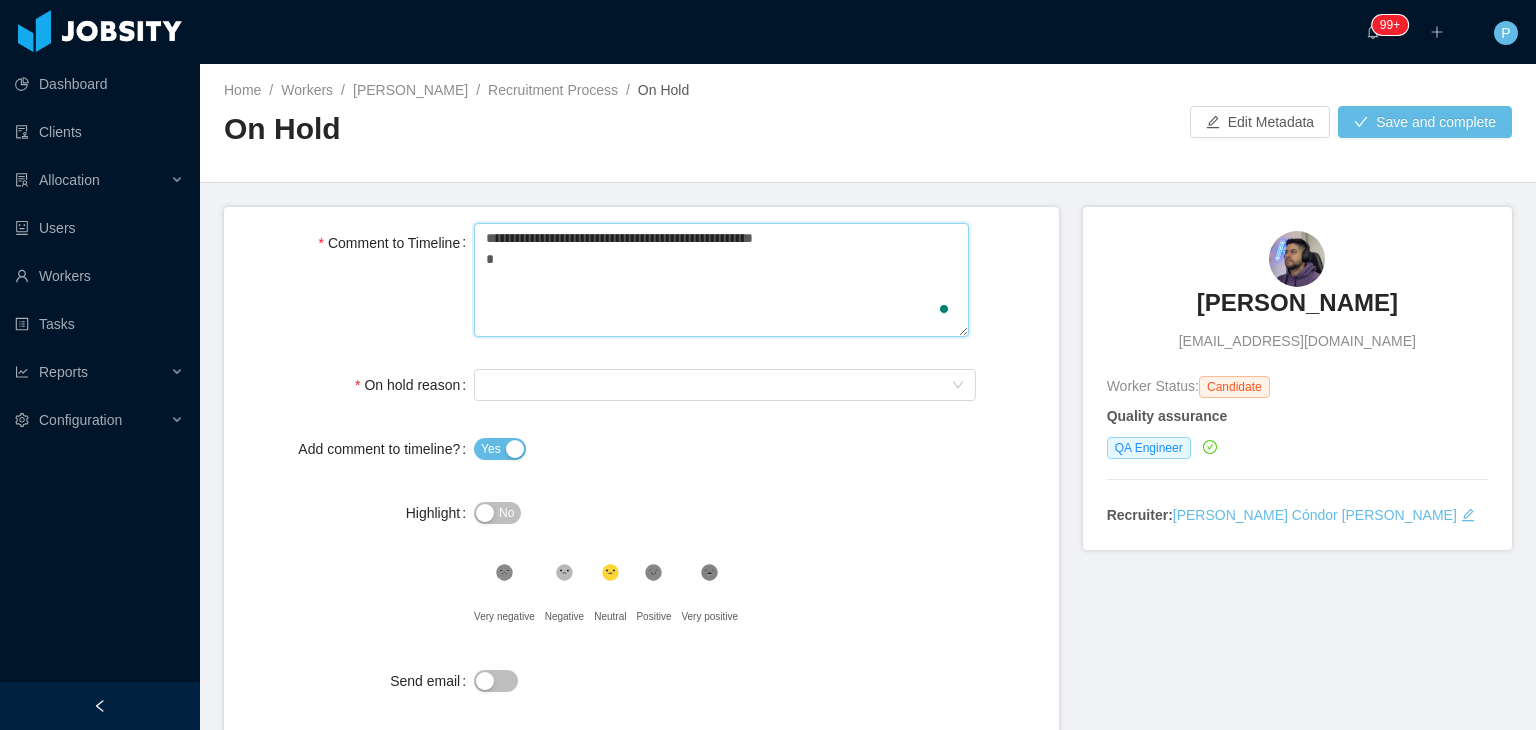type 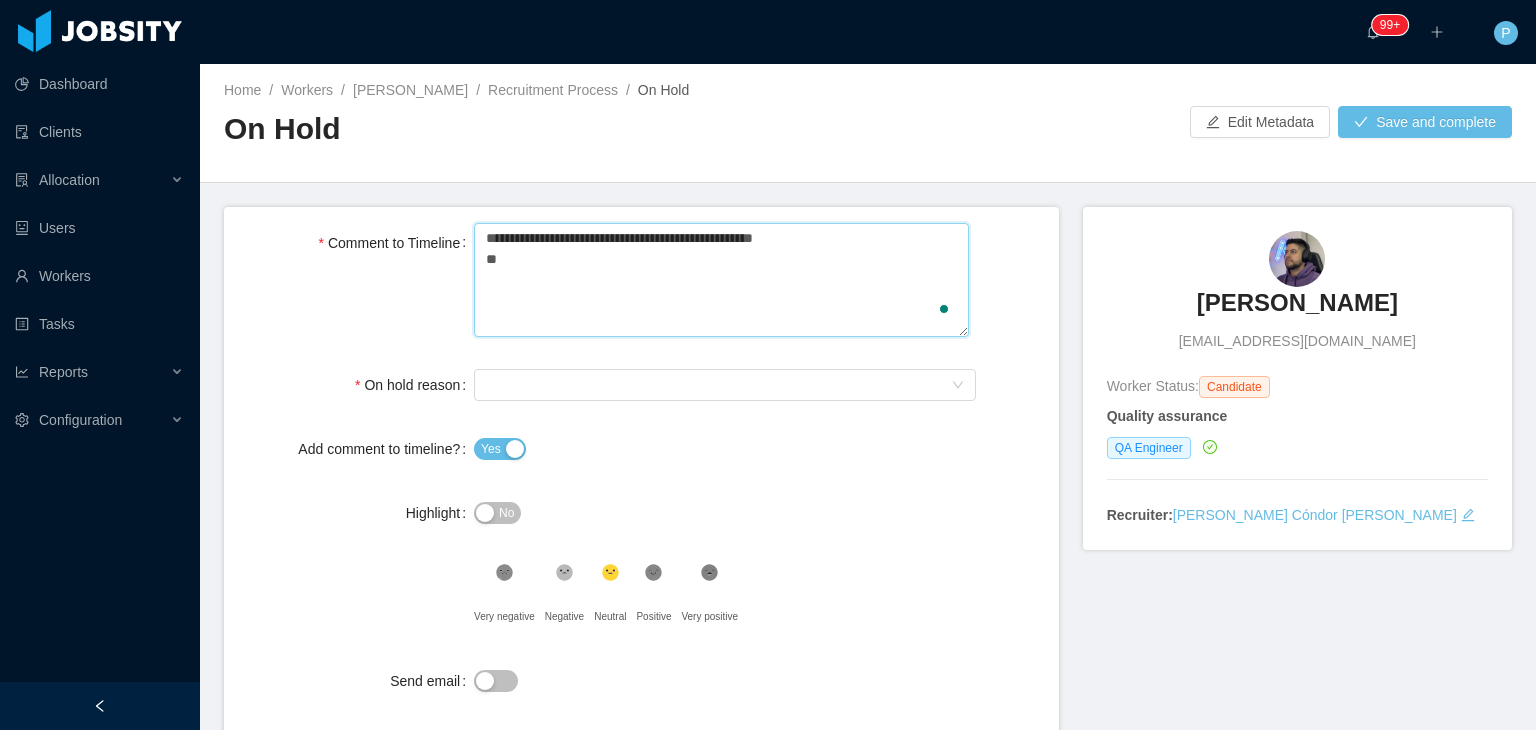 type on "**********" 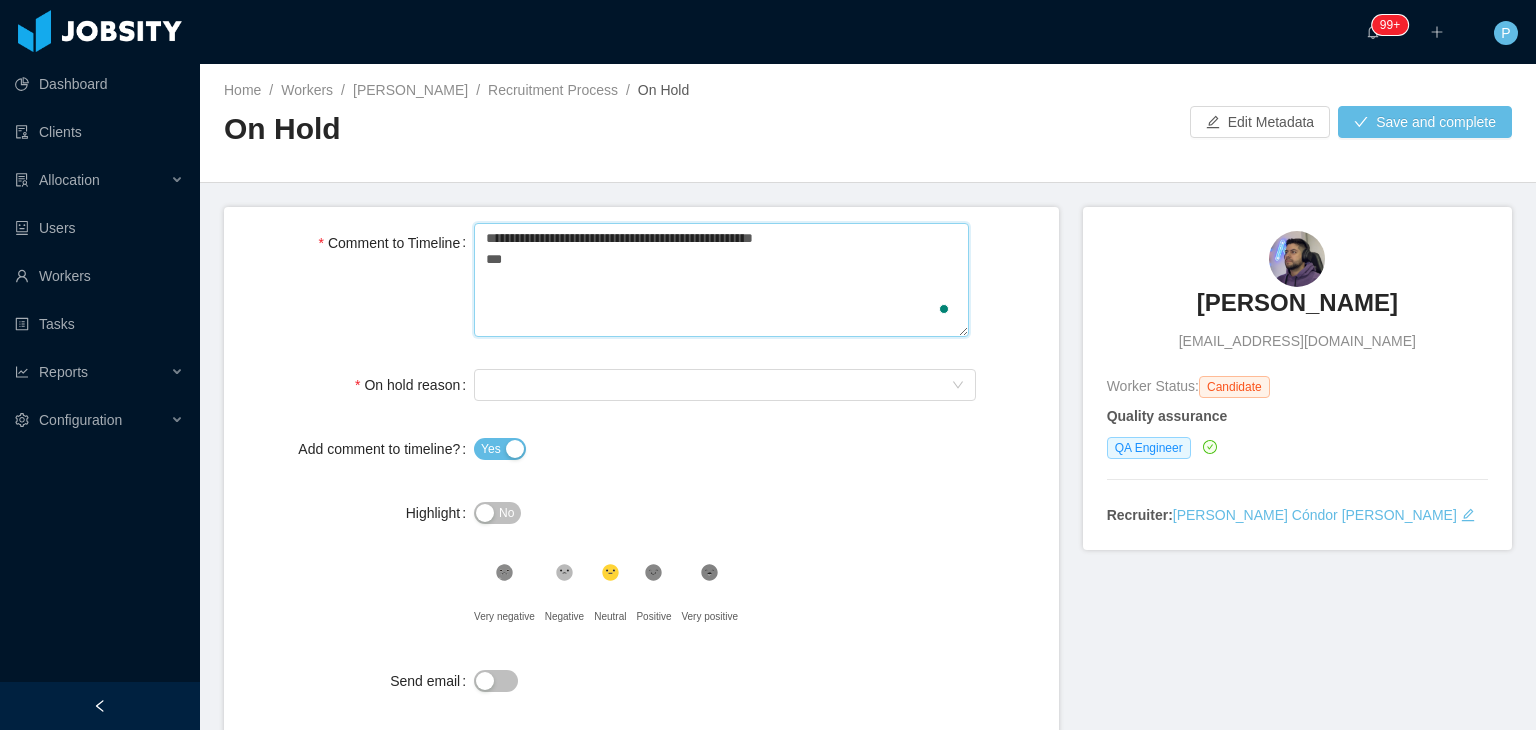 type 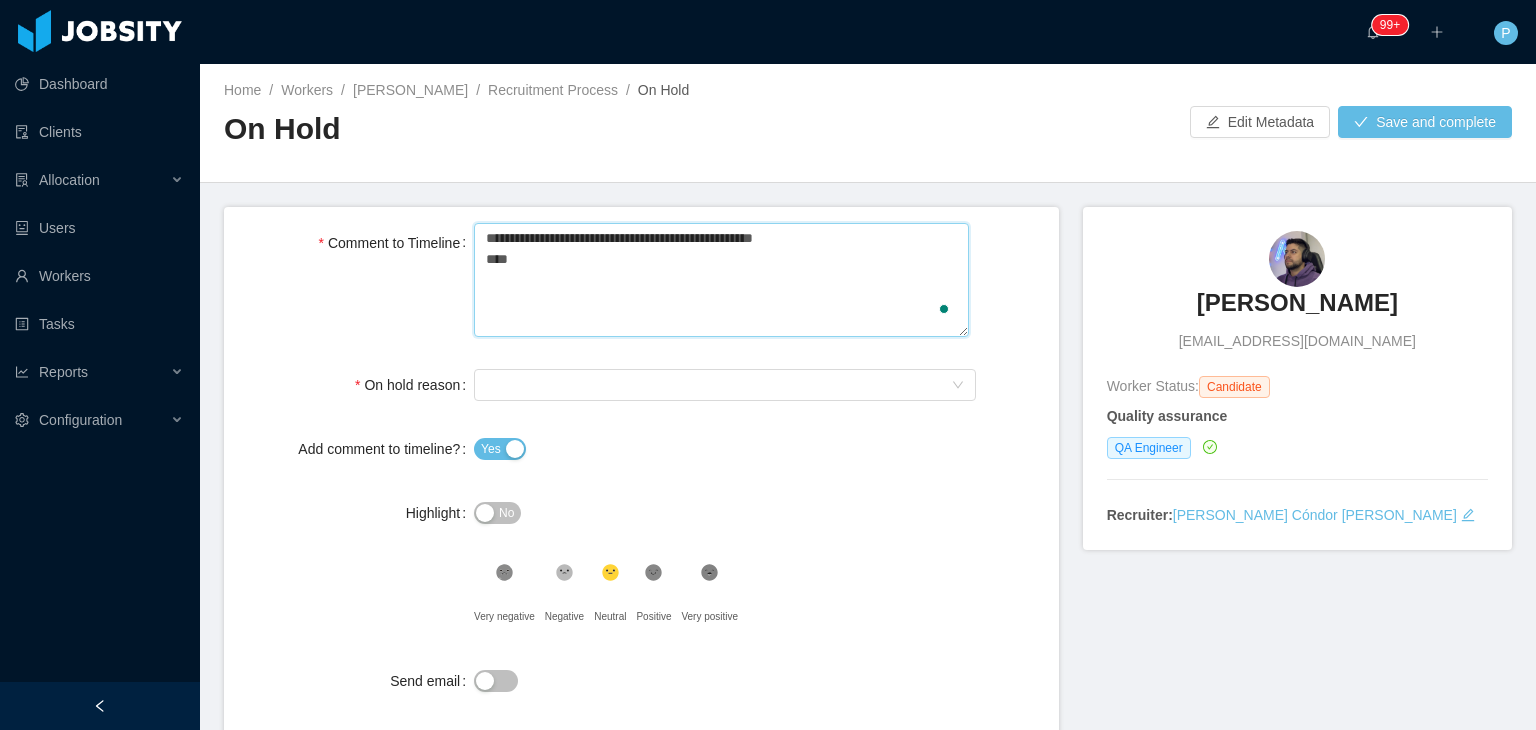 type on "**********" 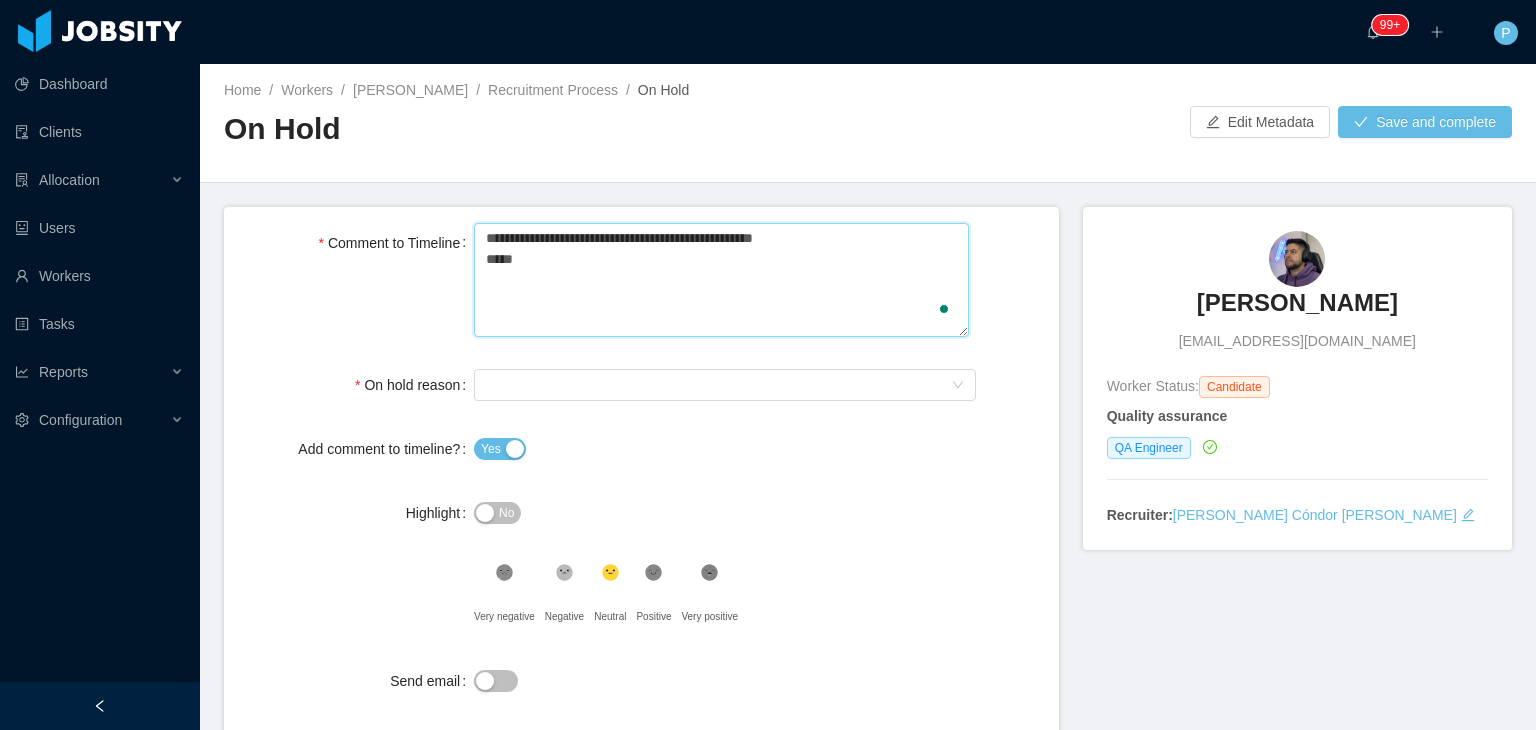 type 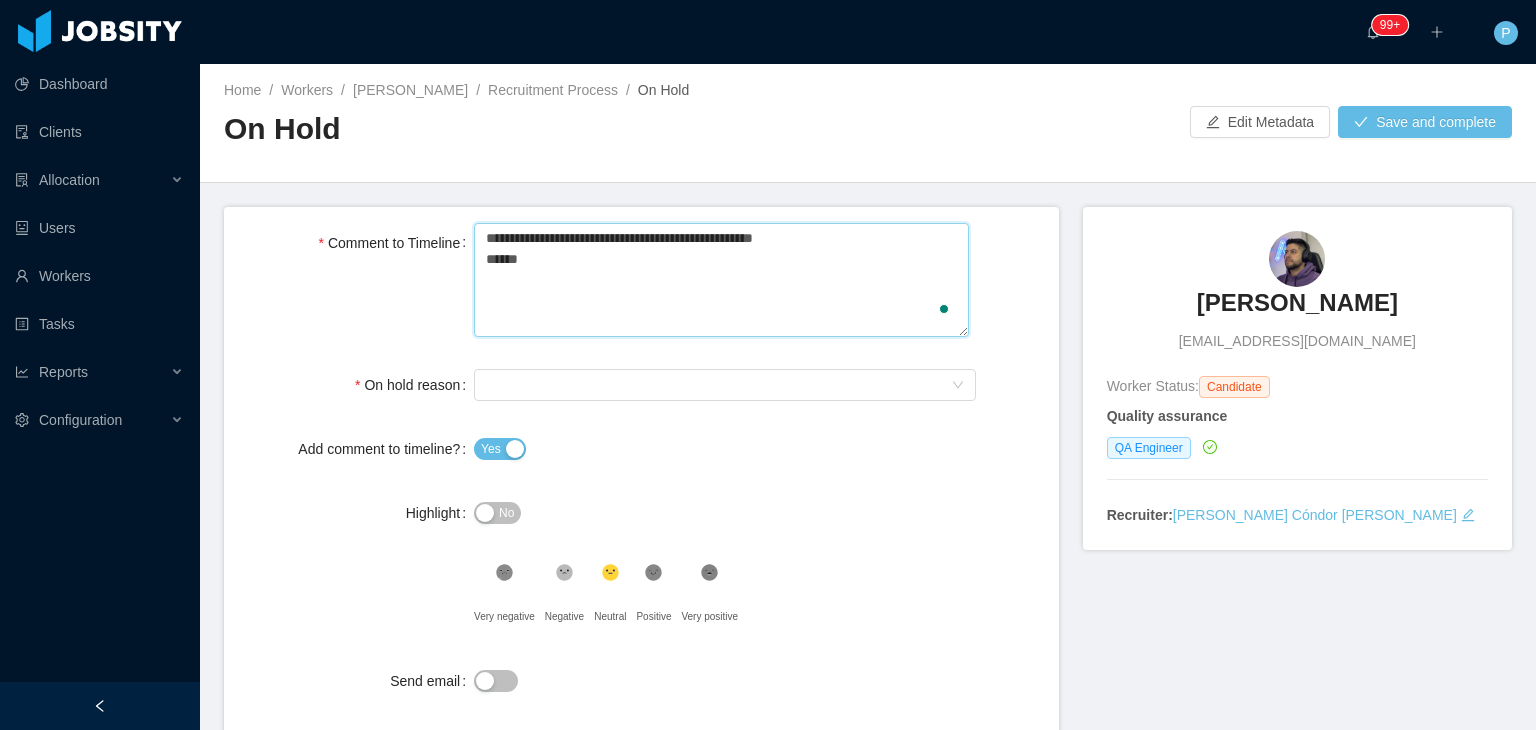 type 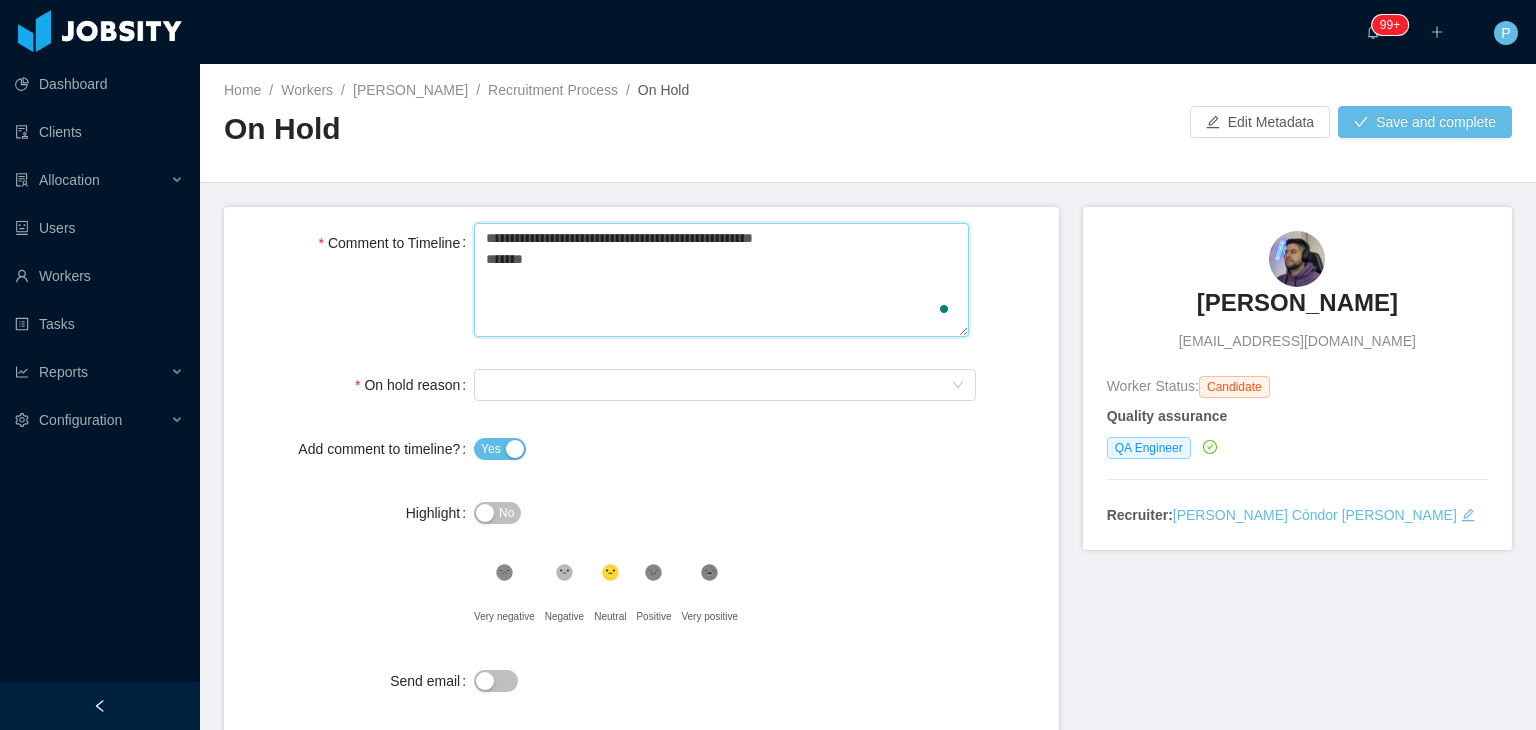 type 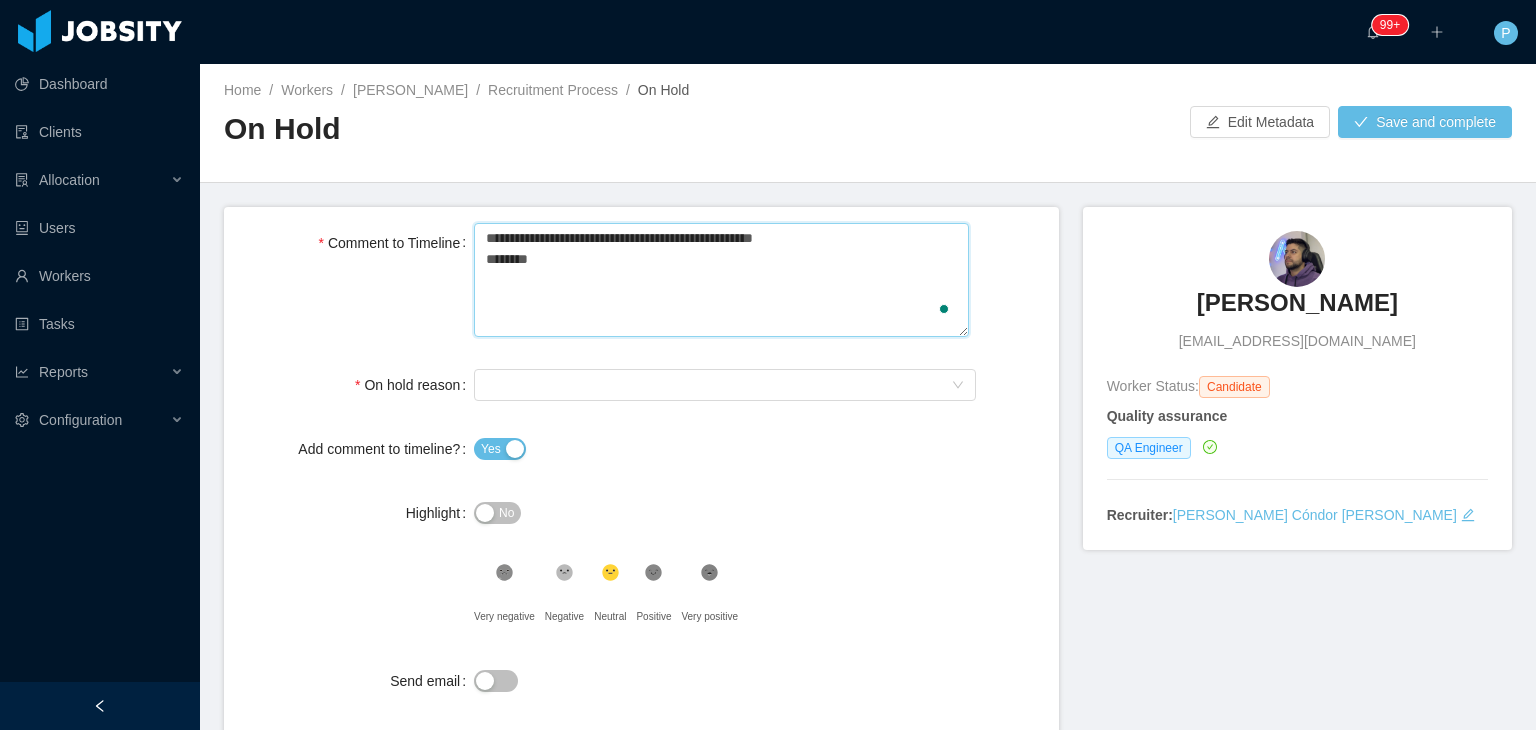 type 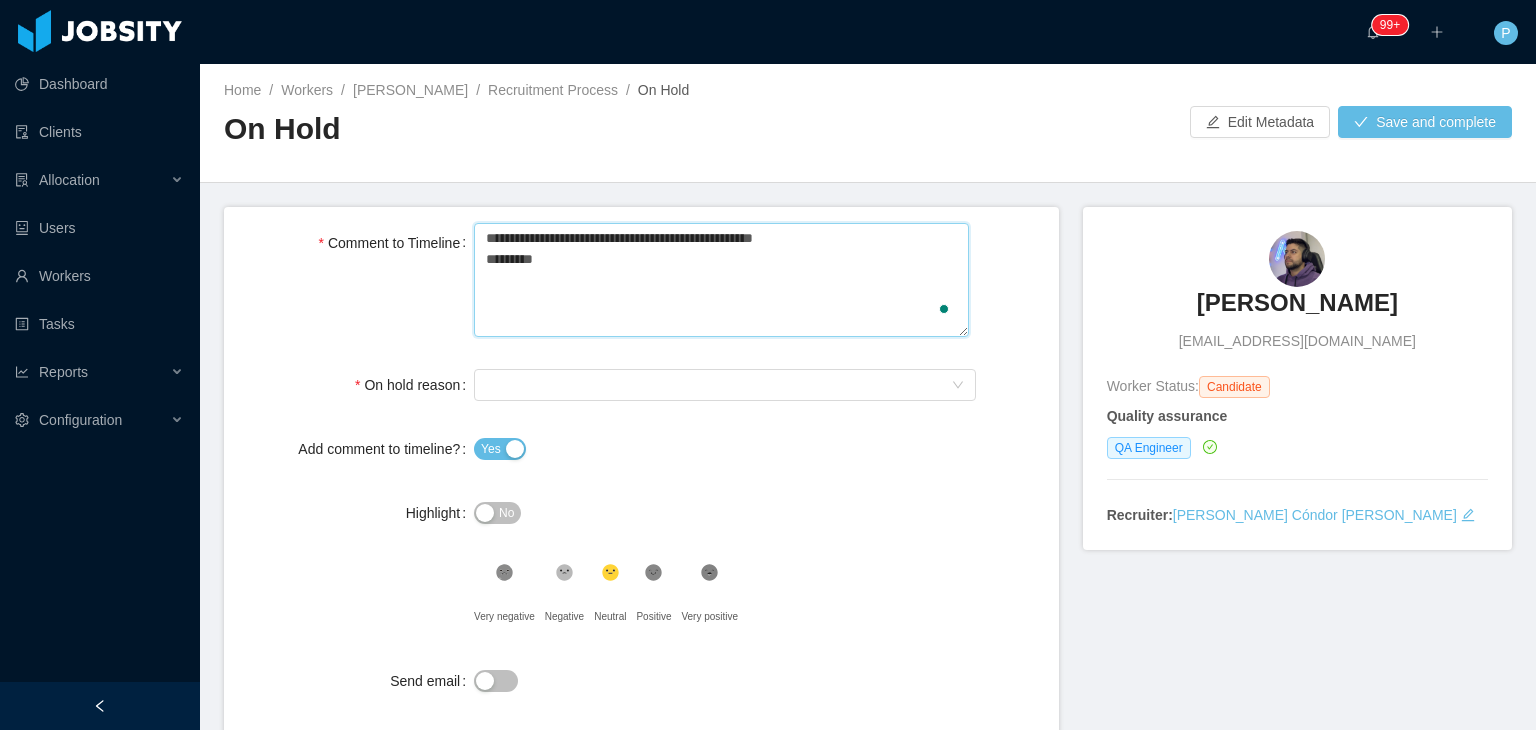 type 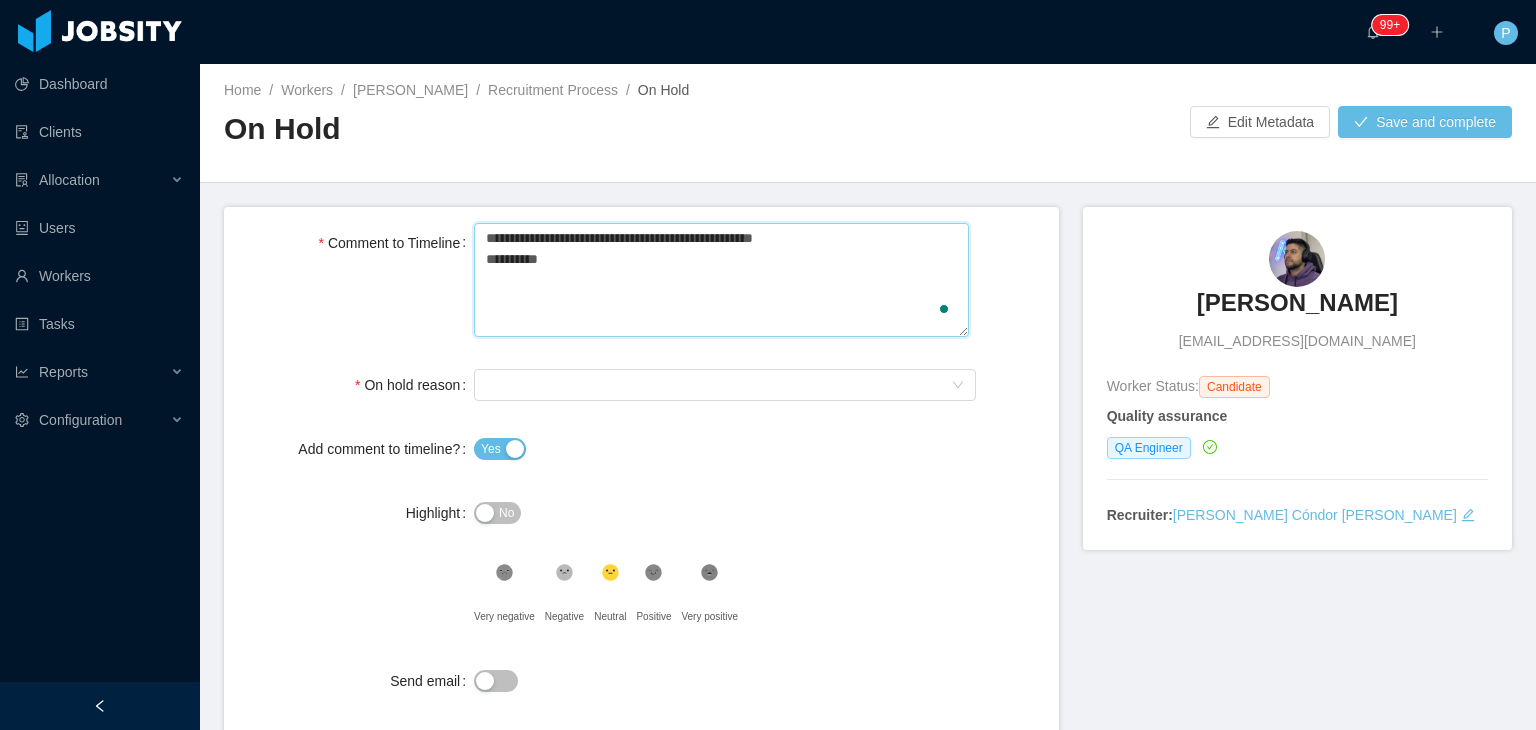 type 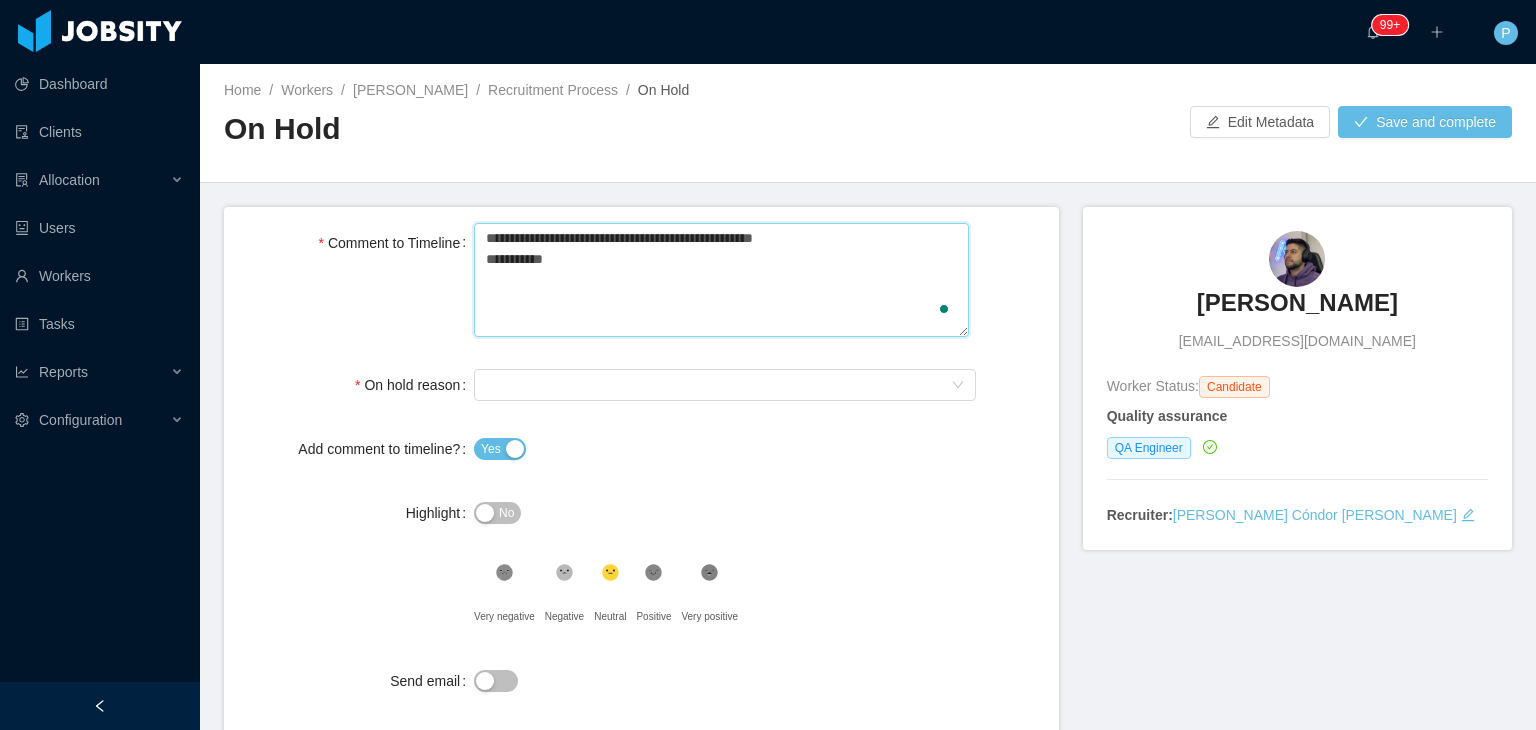type 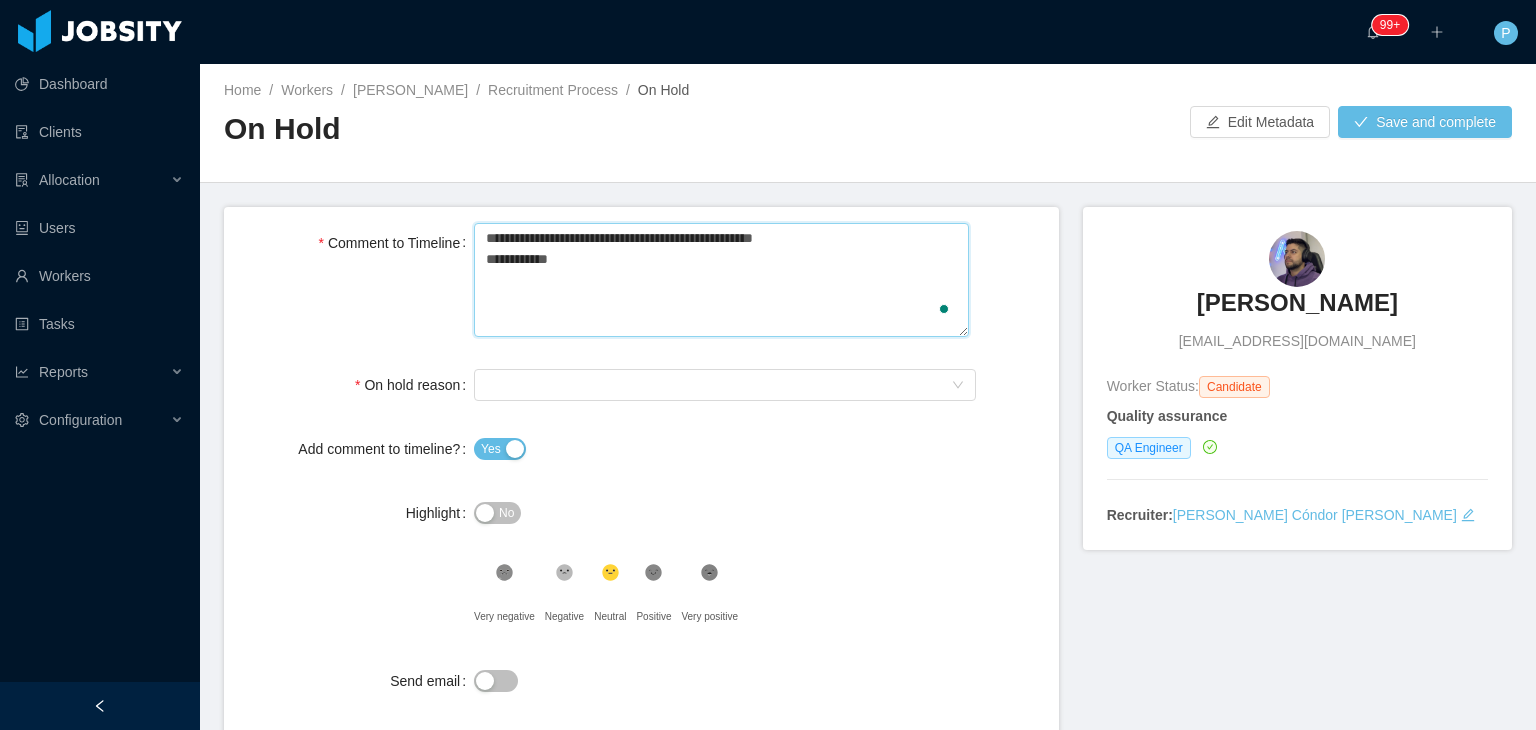 type 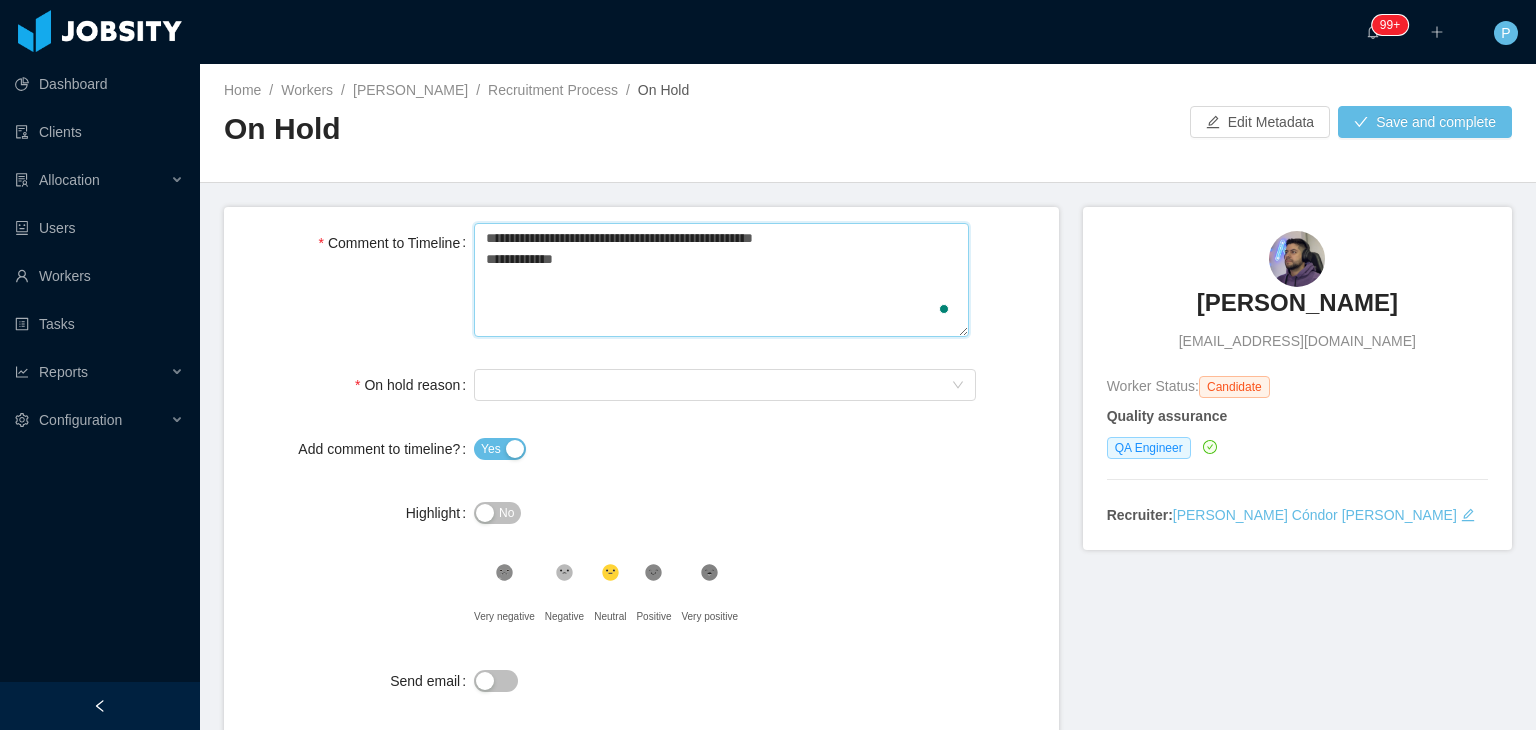type on "**********" 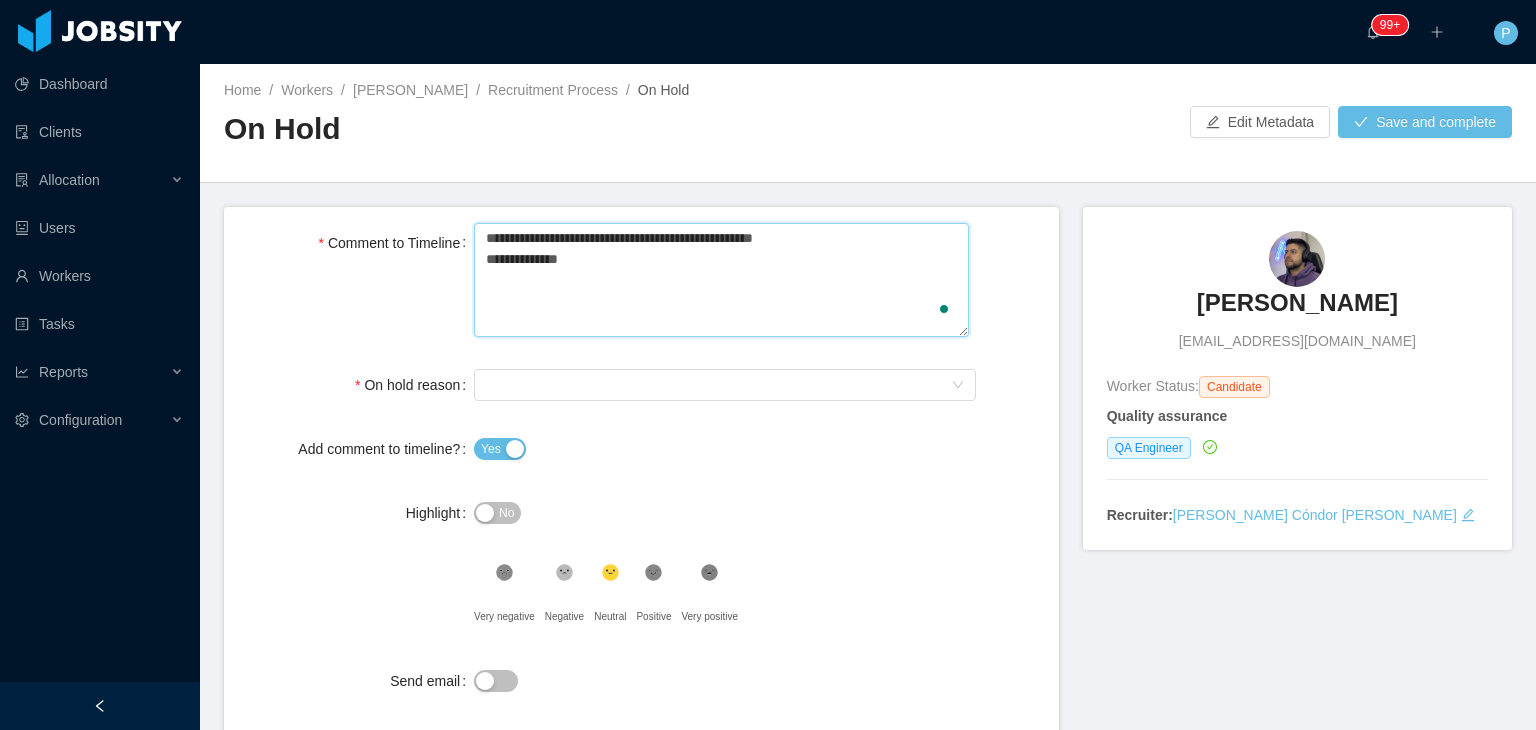 type 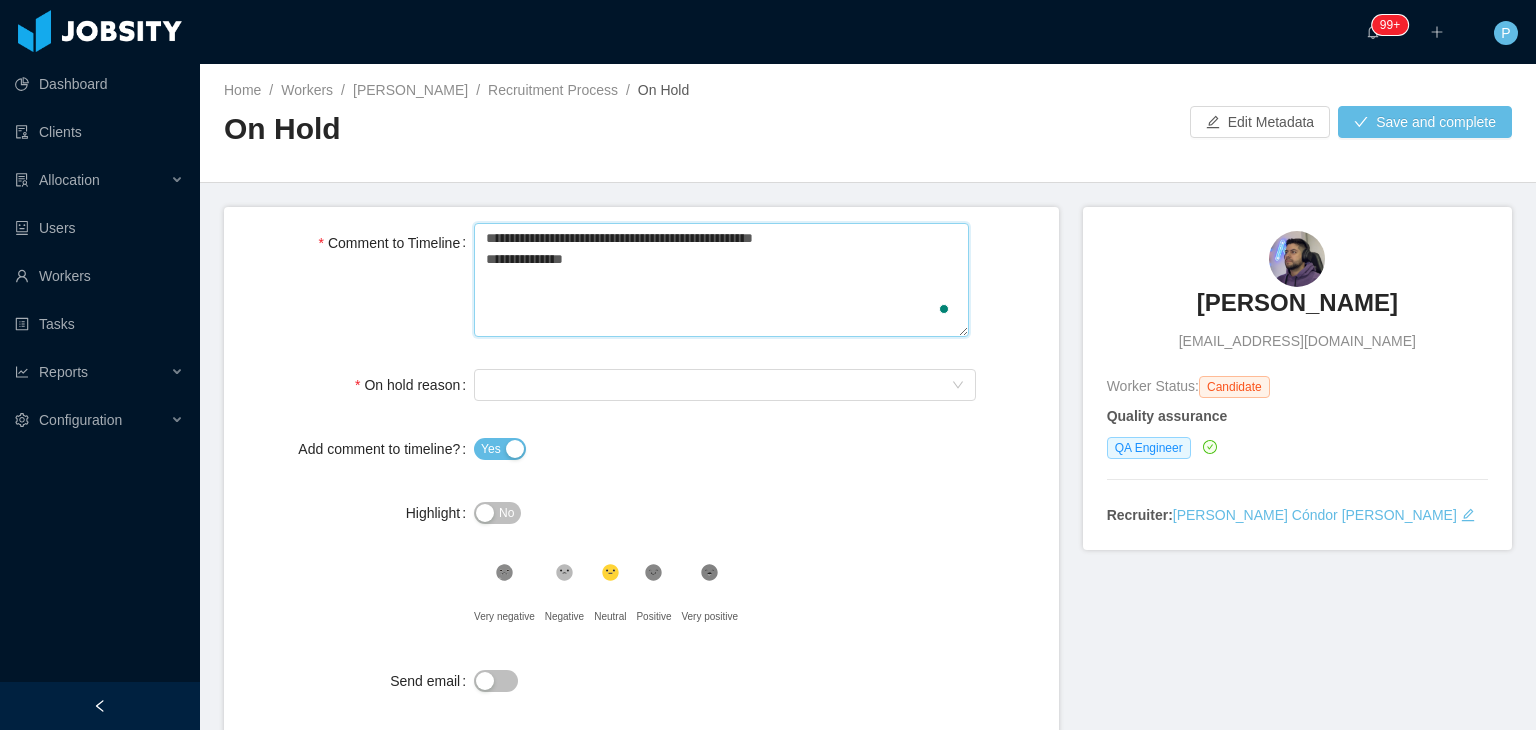 type 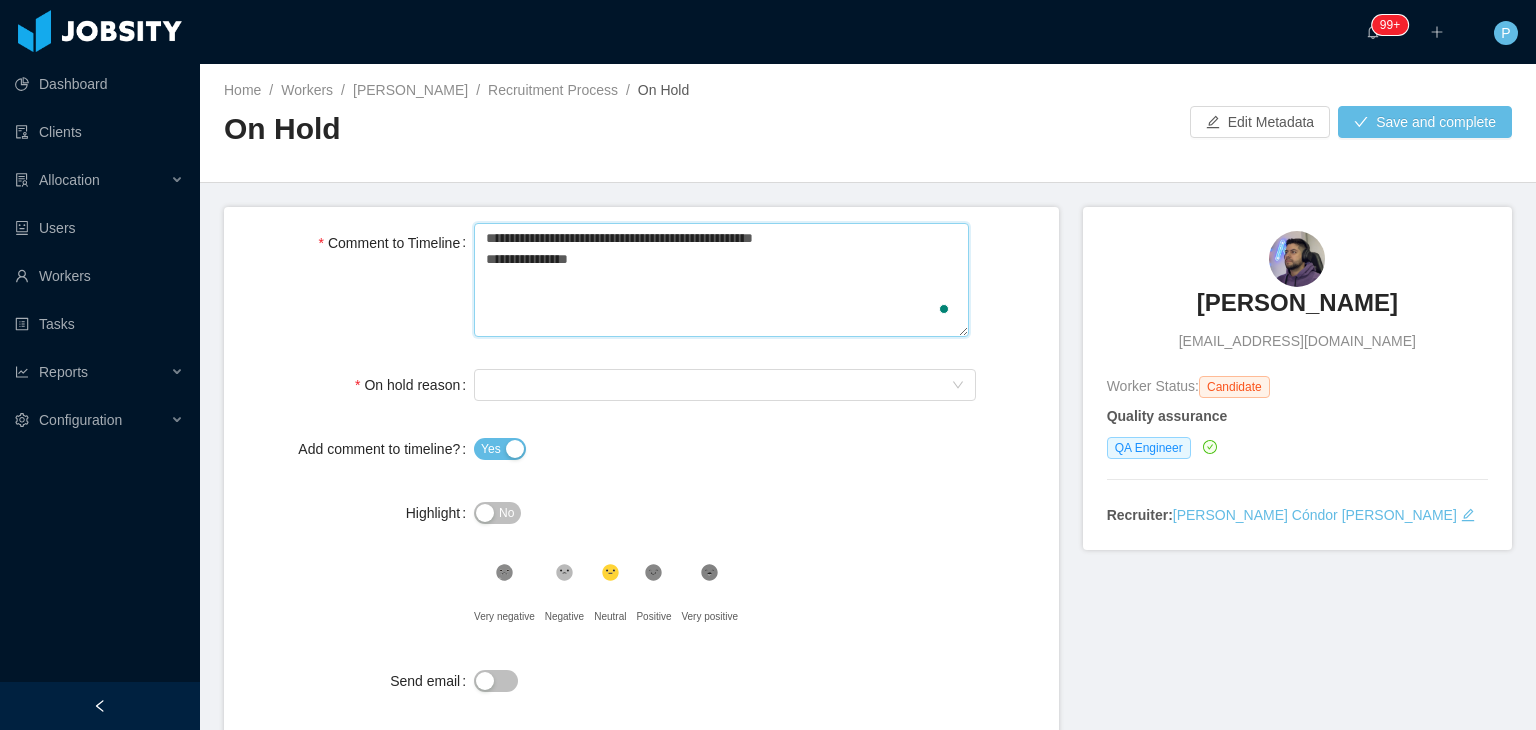type 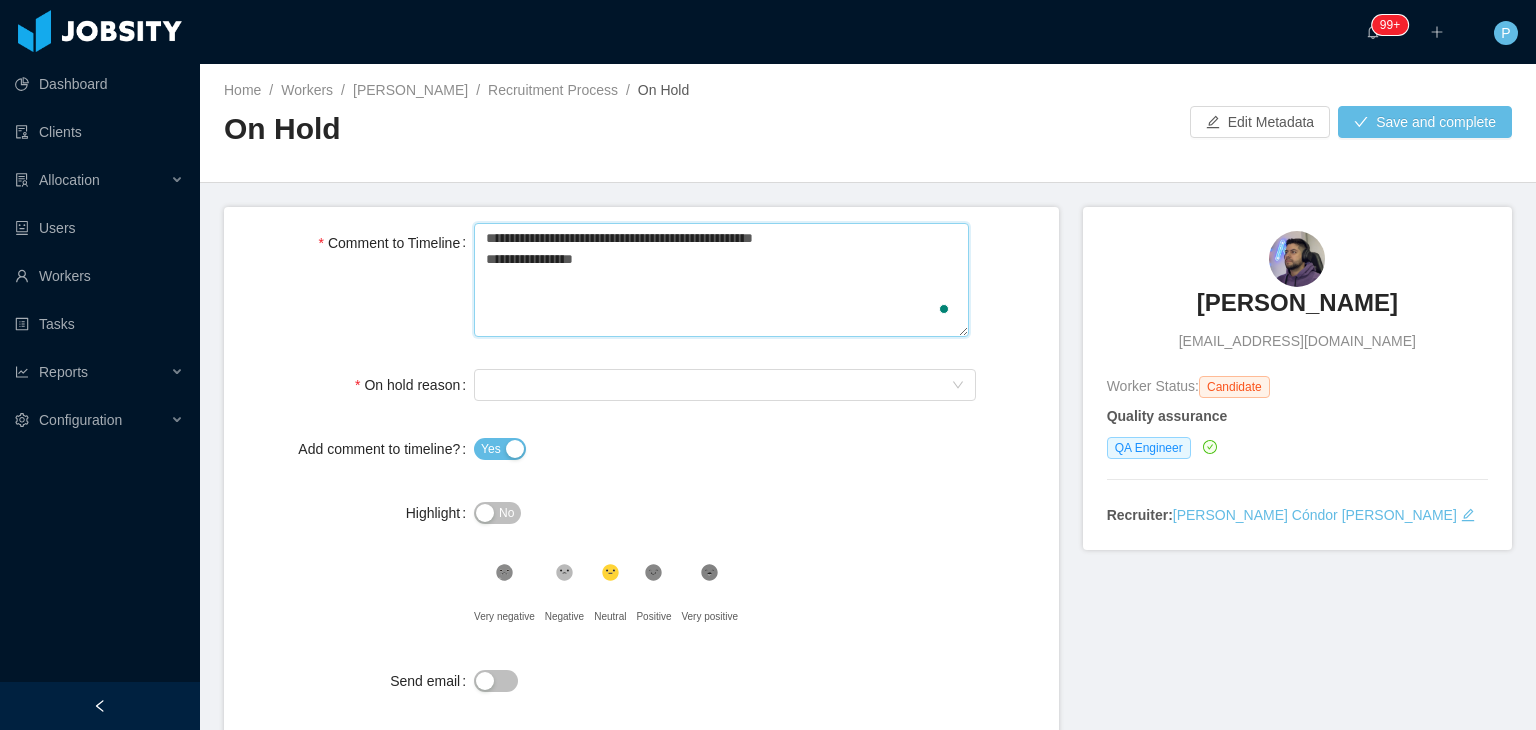 type 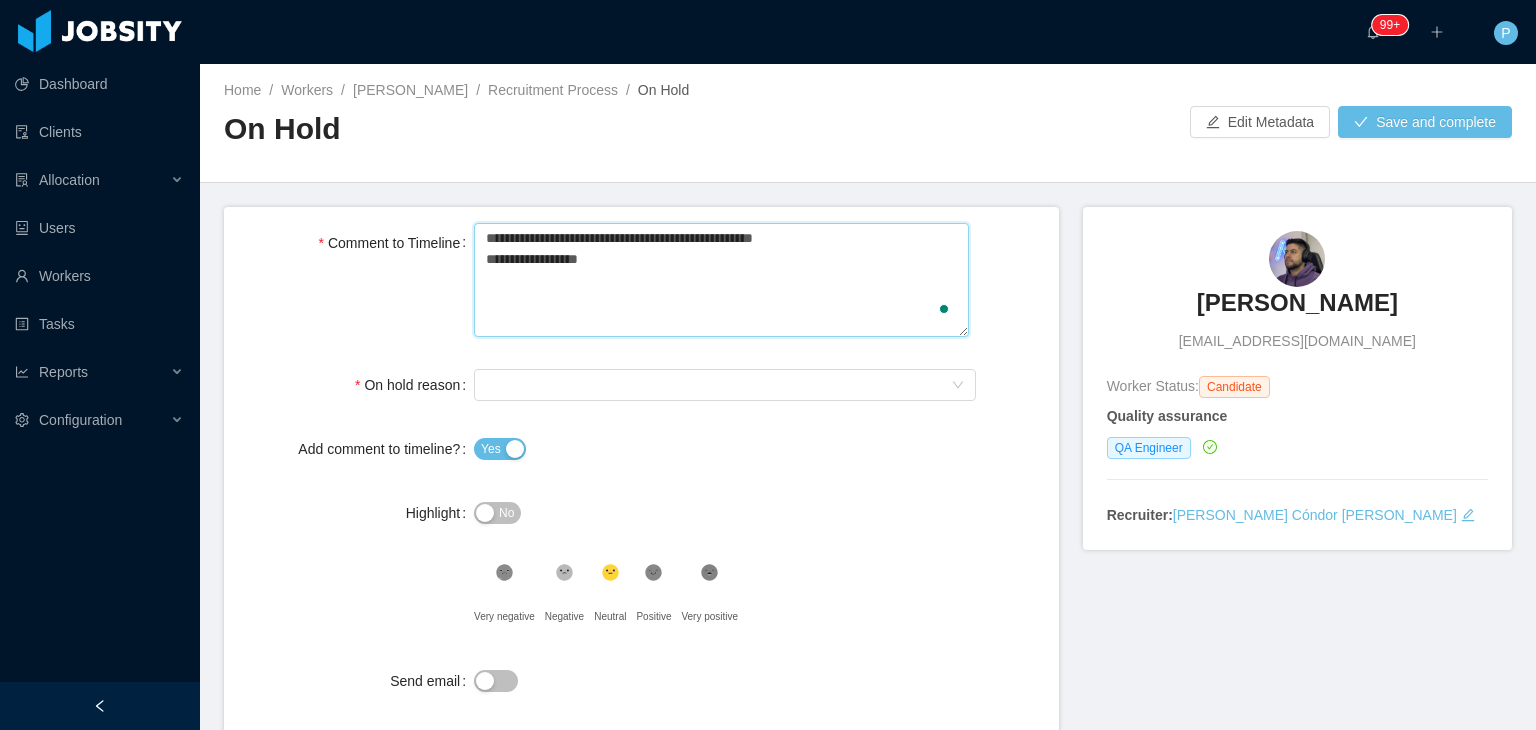 type 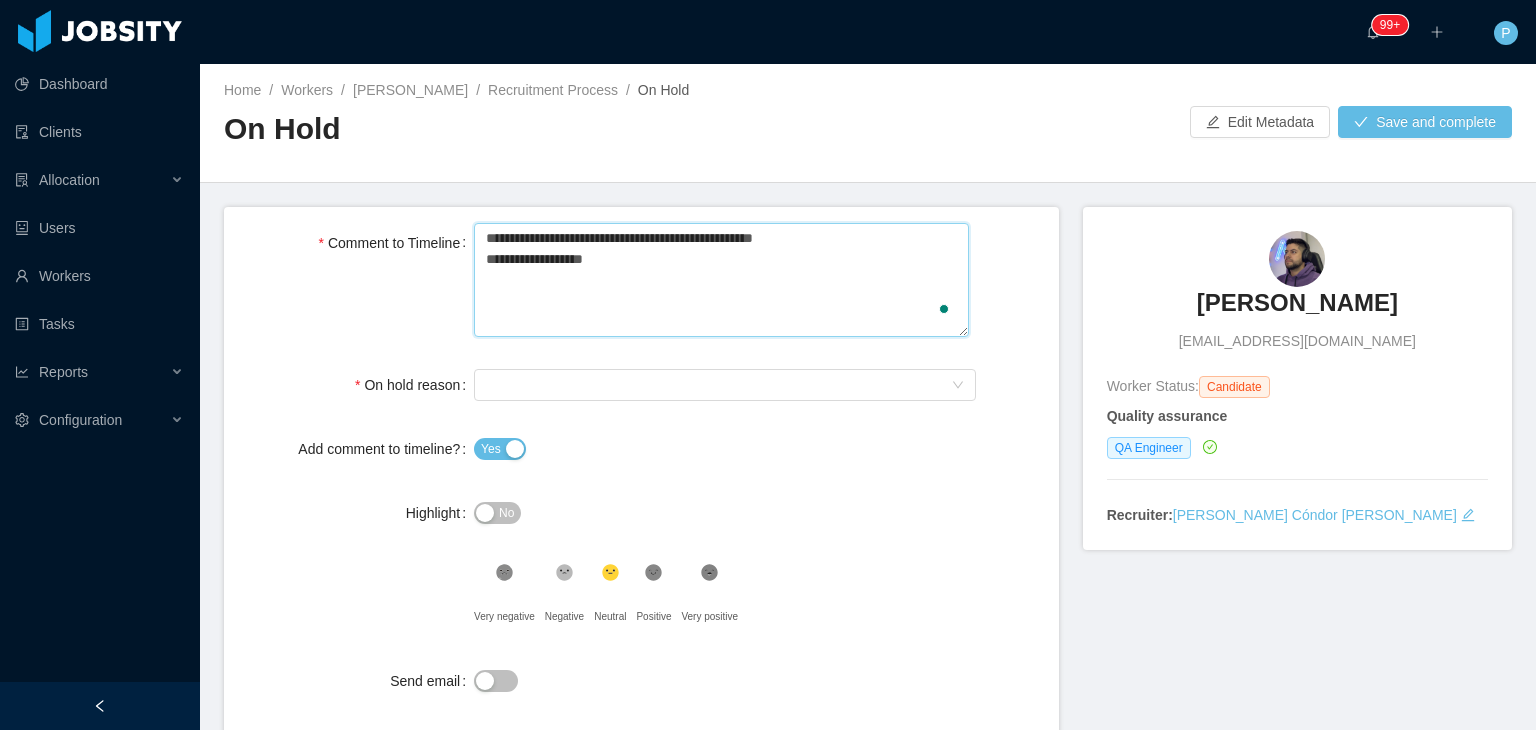 type 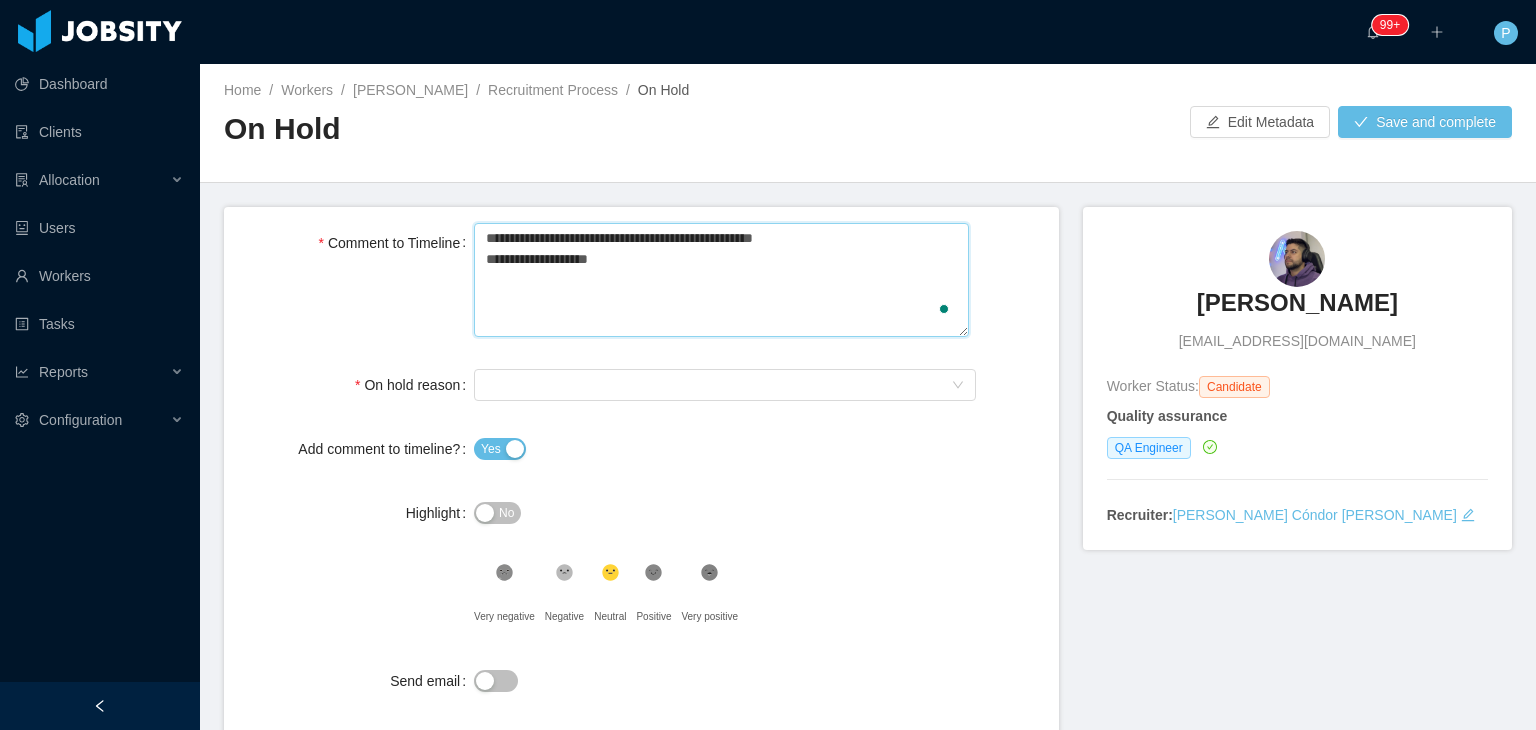 type 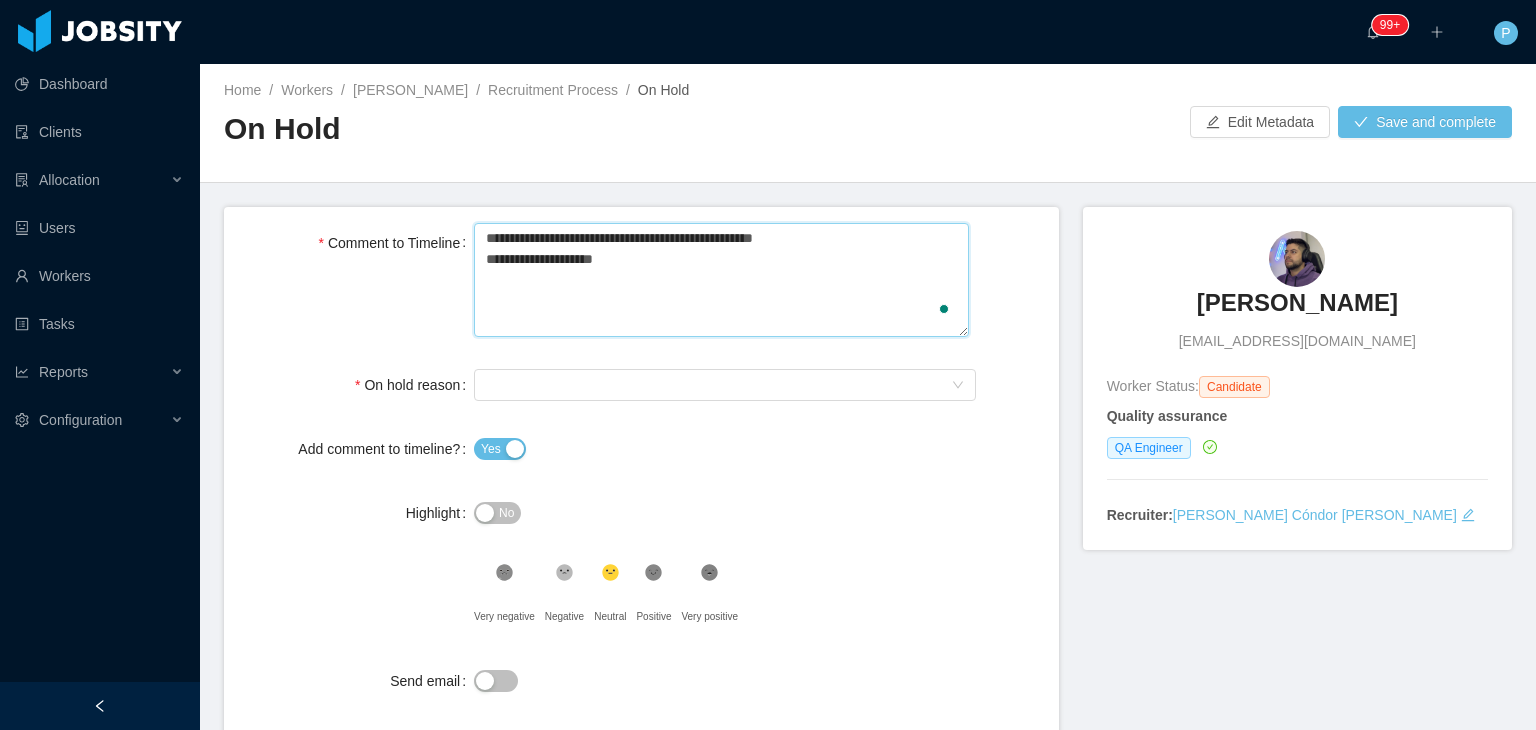 type 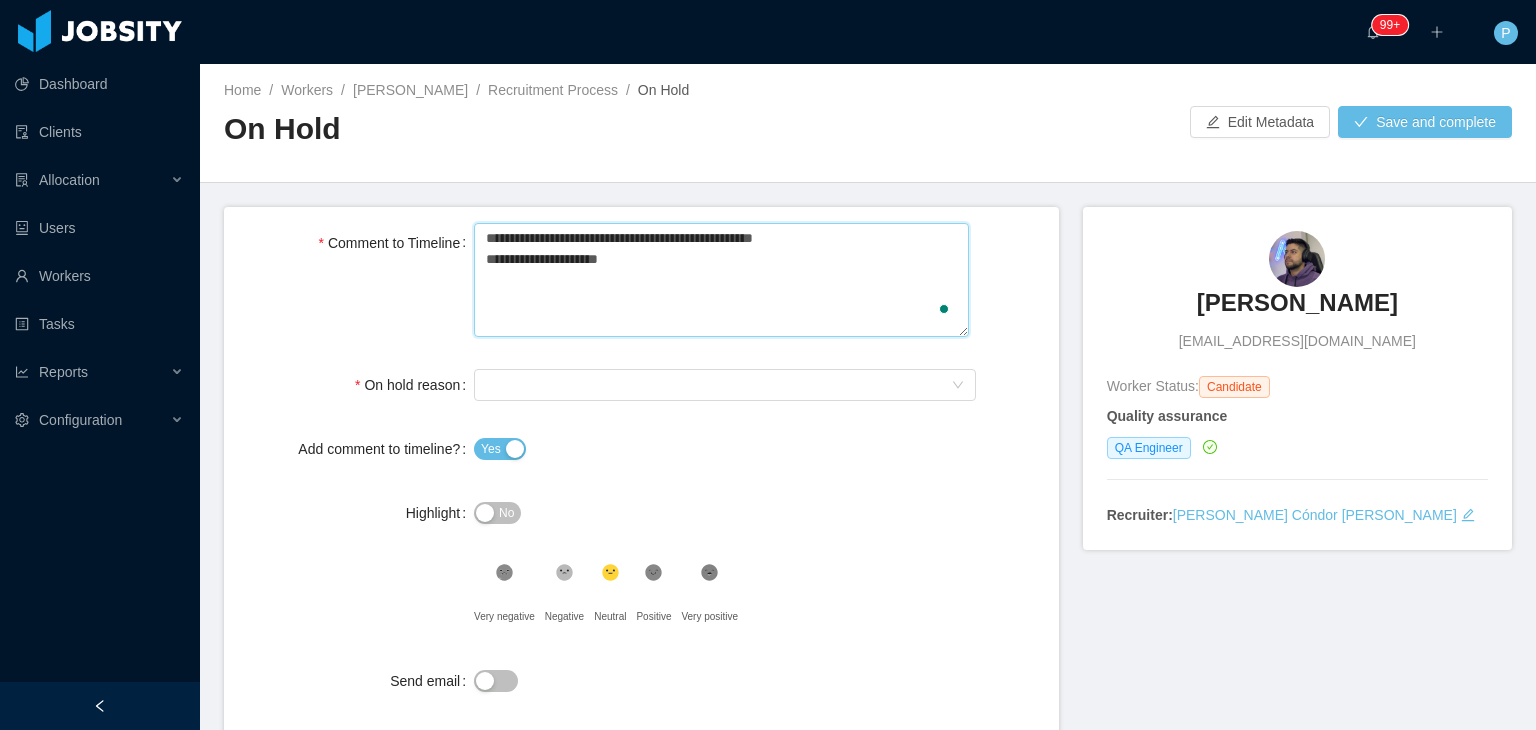 type 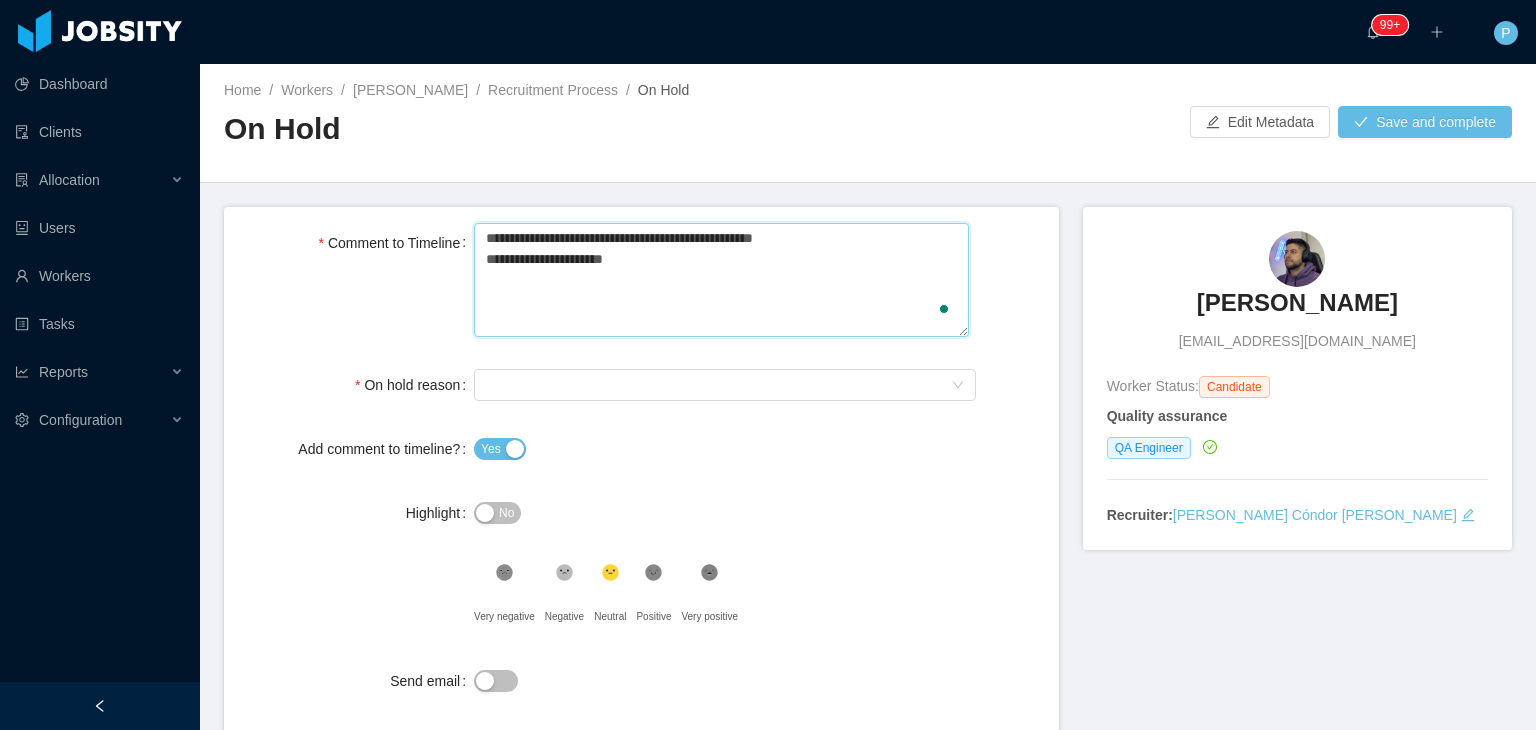 type 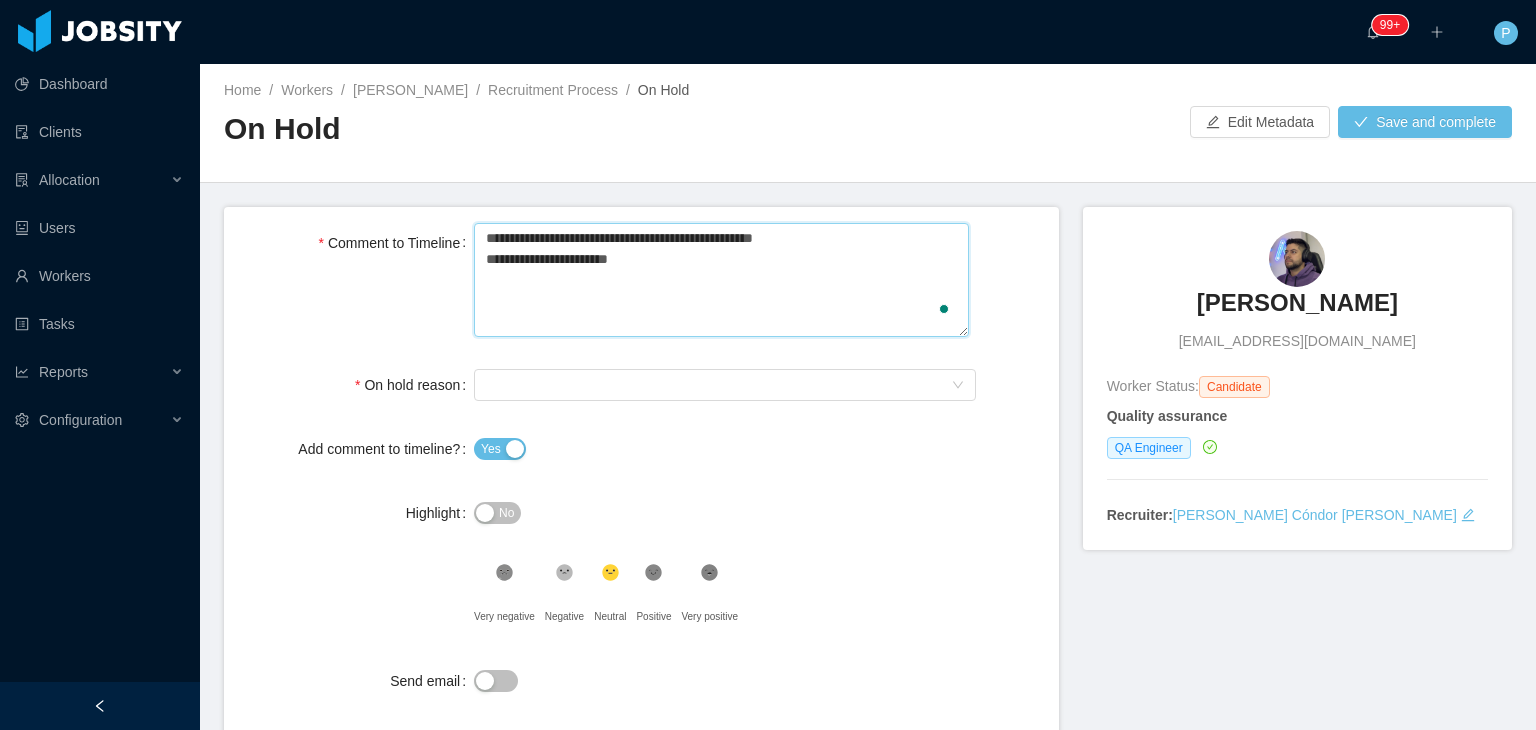 type 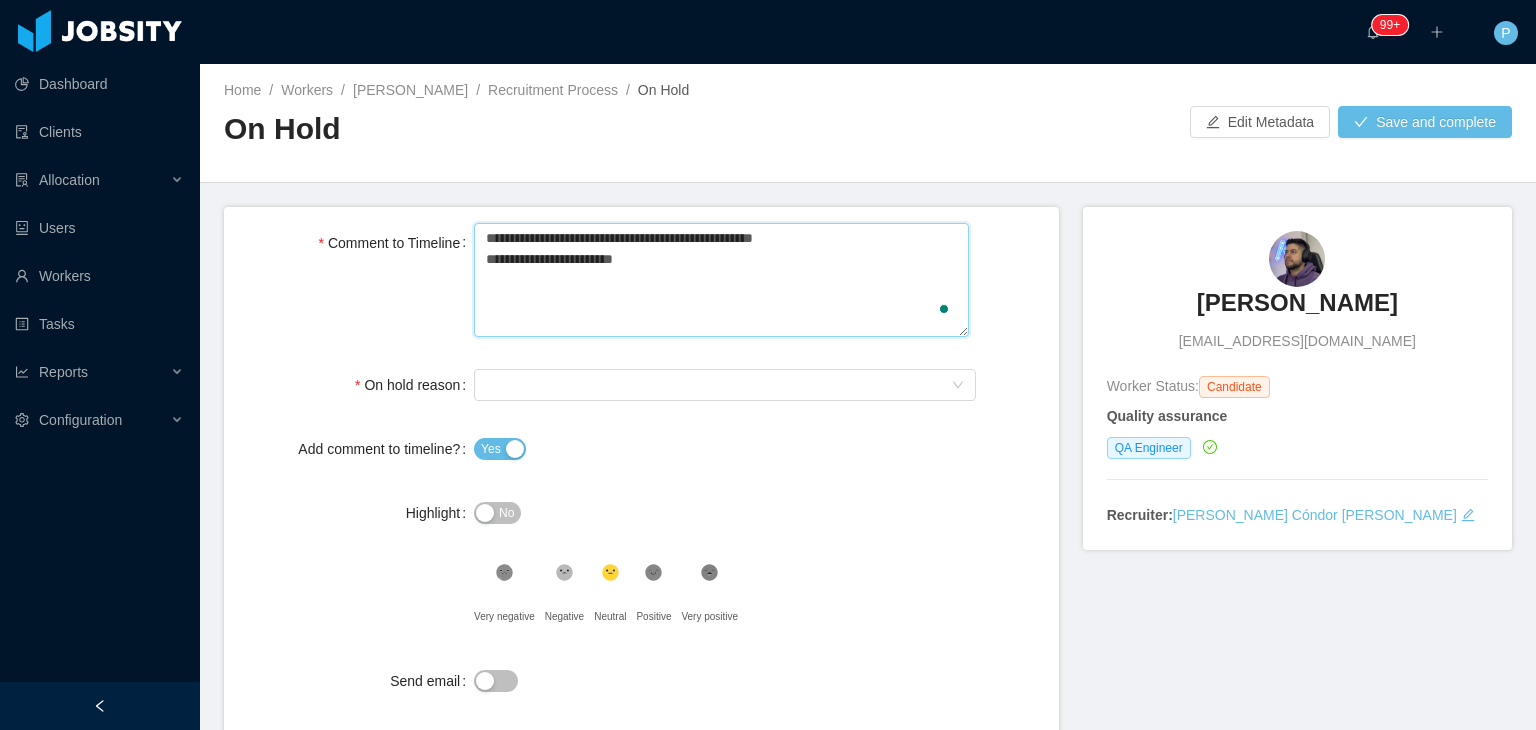 type 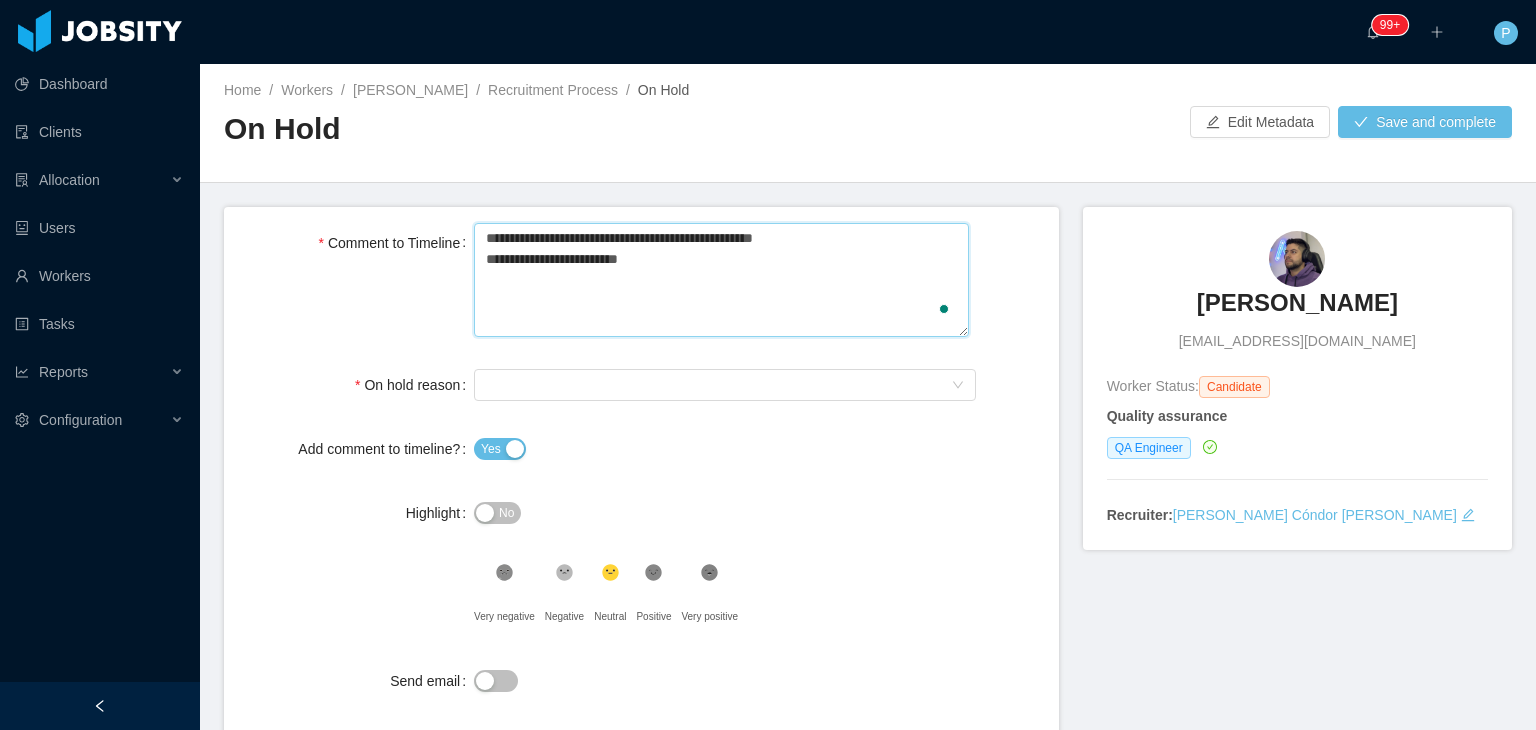 type 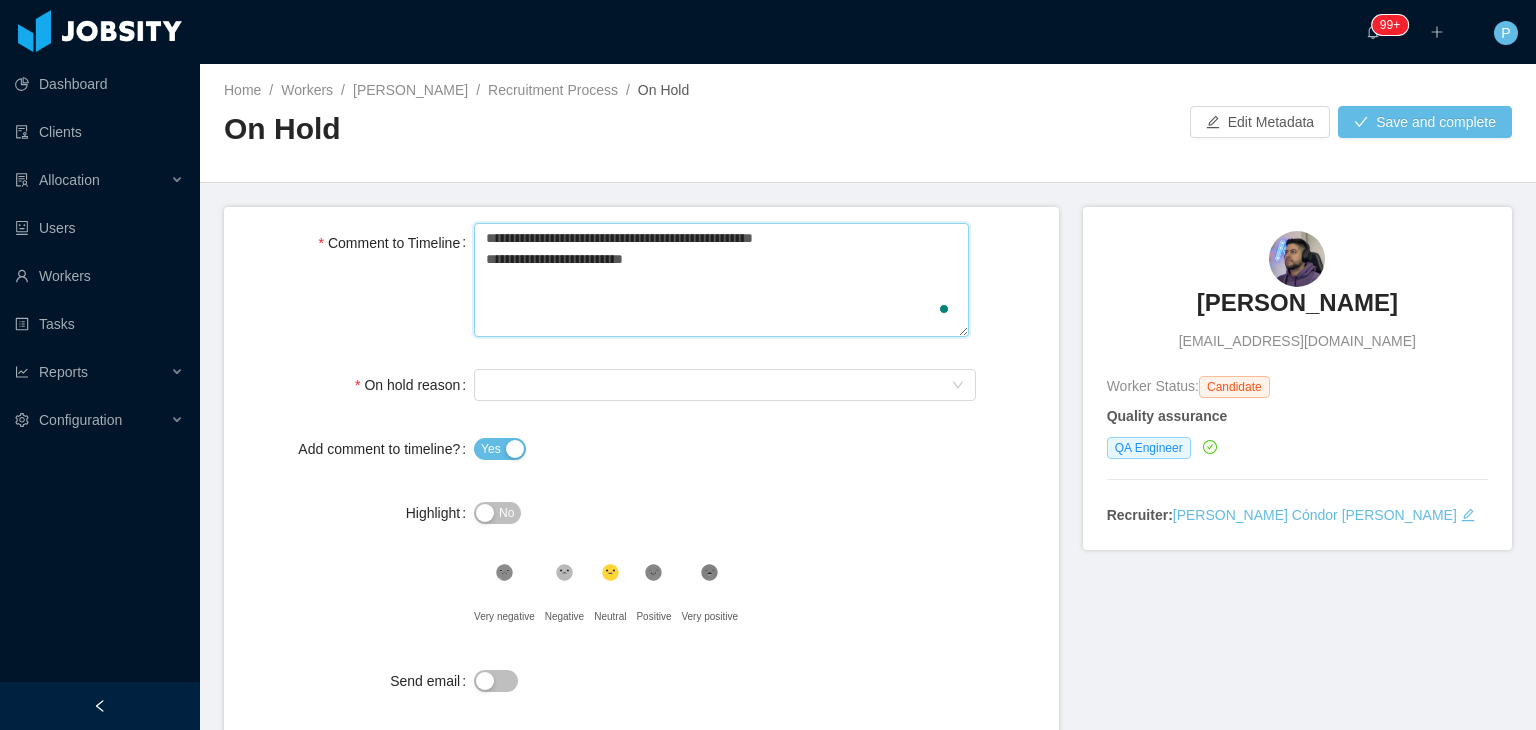 type 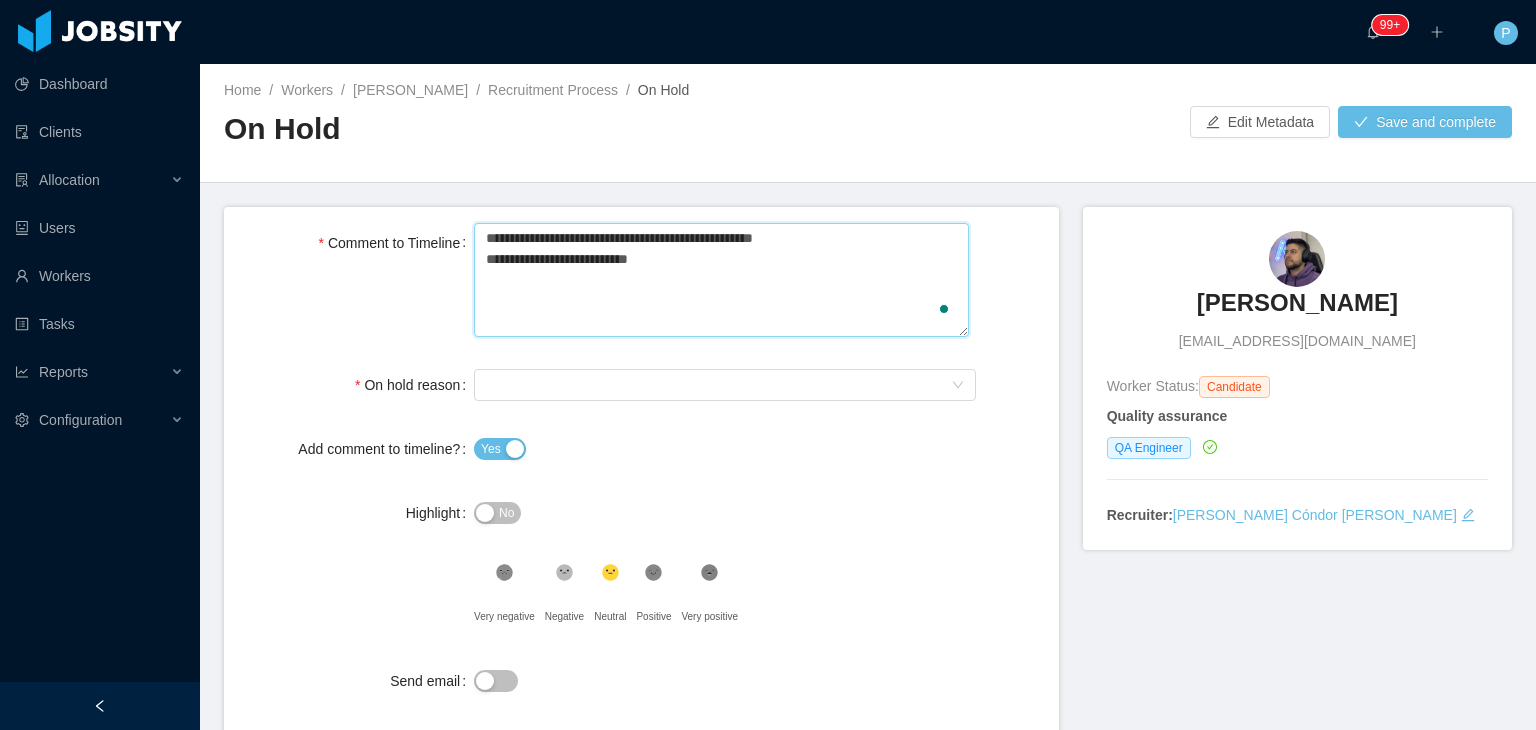type 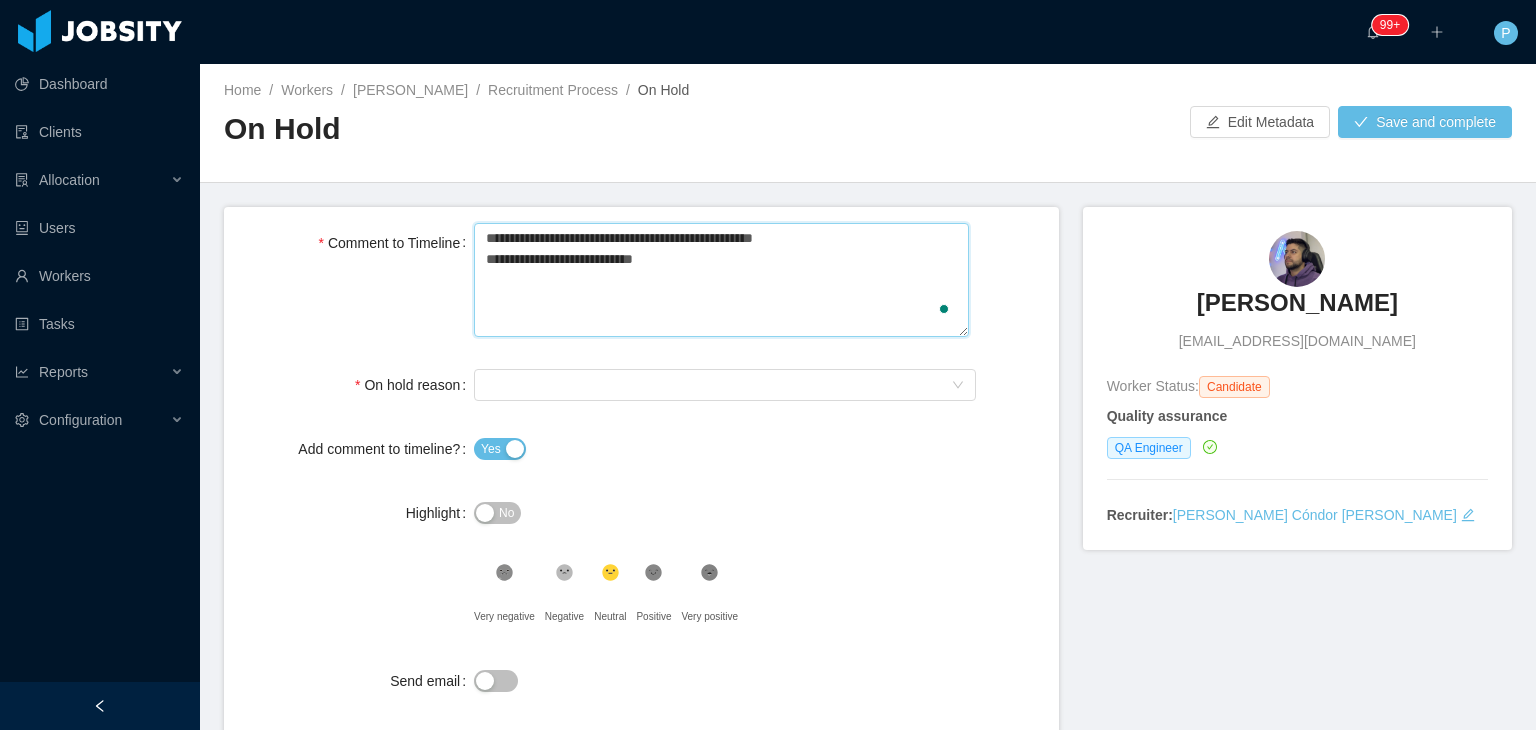 type 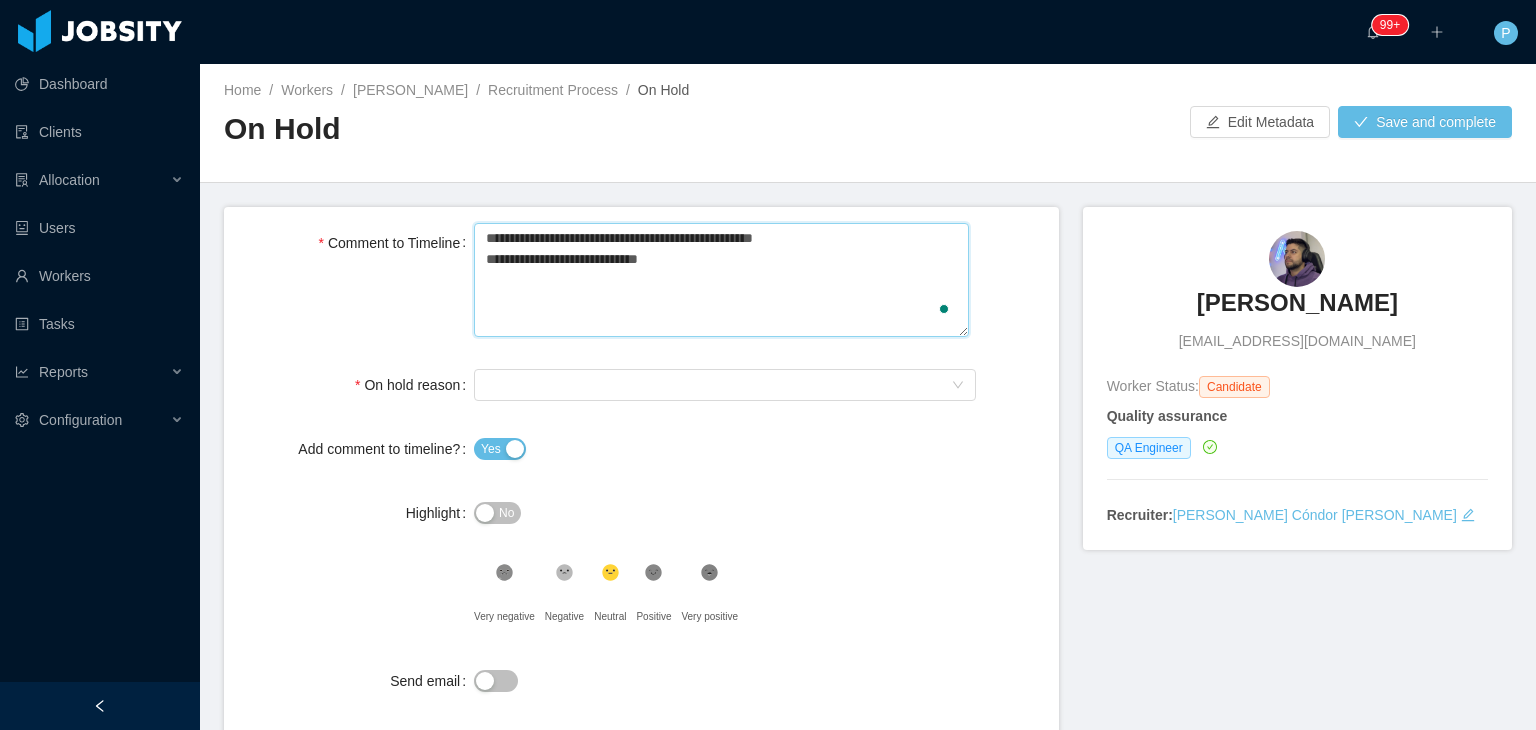type 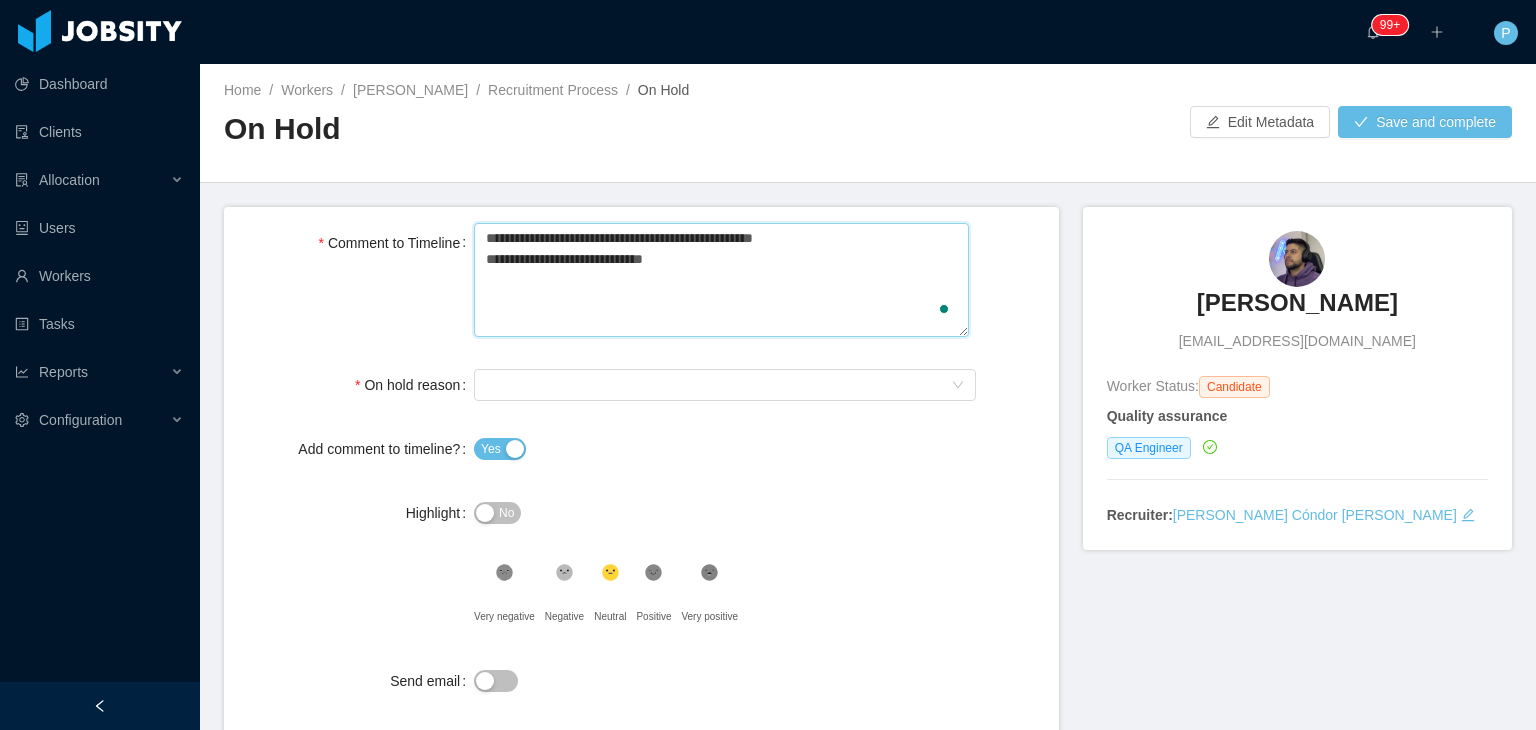 type 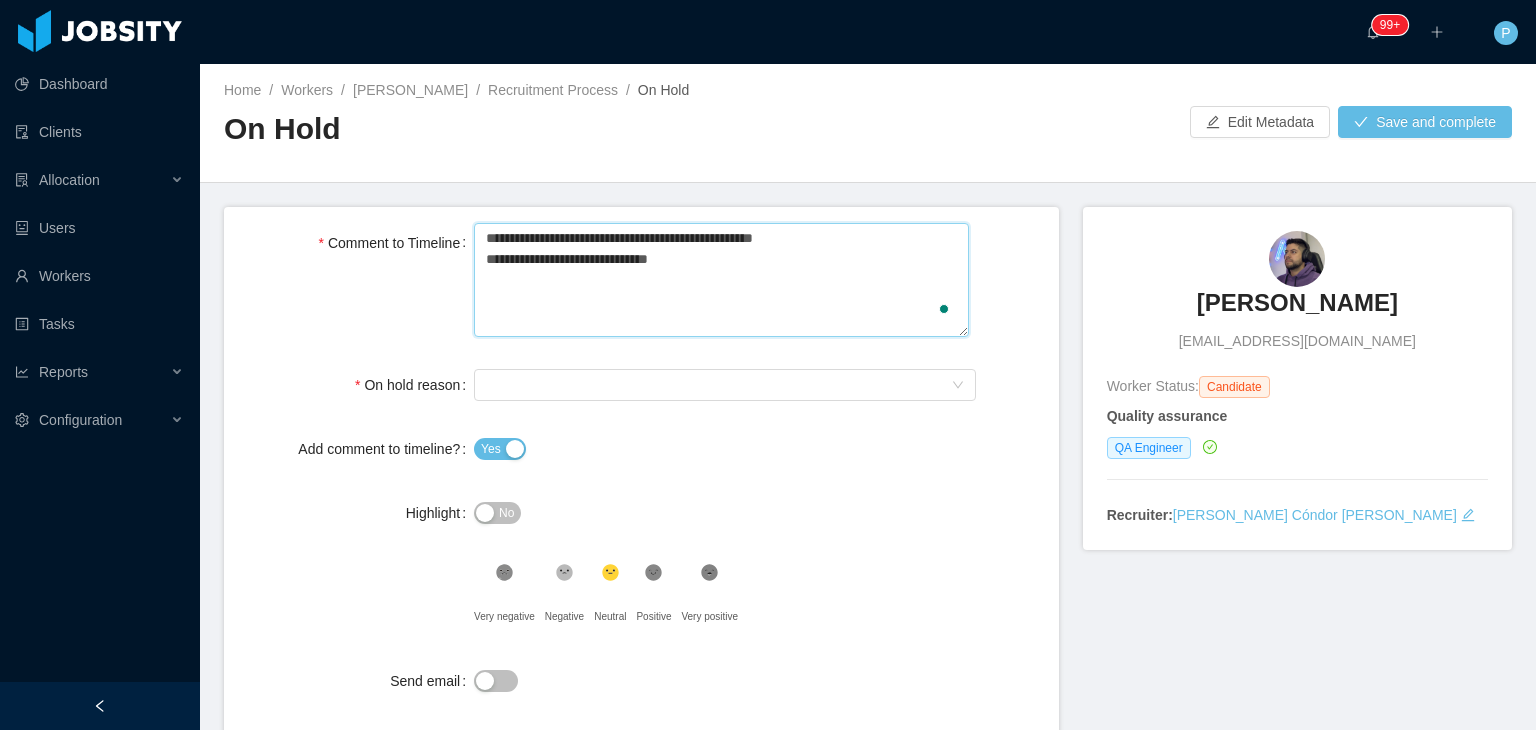 type on "**********" 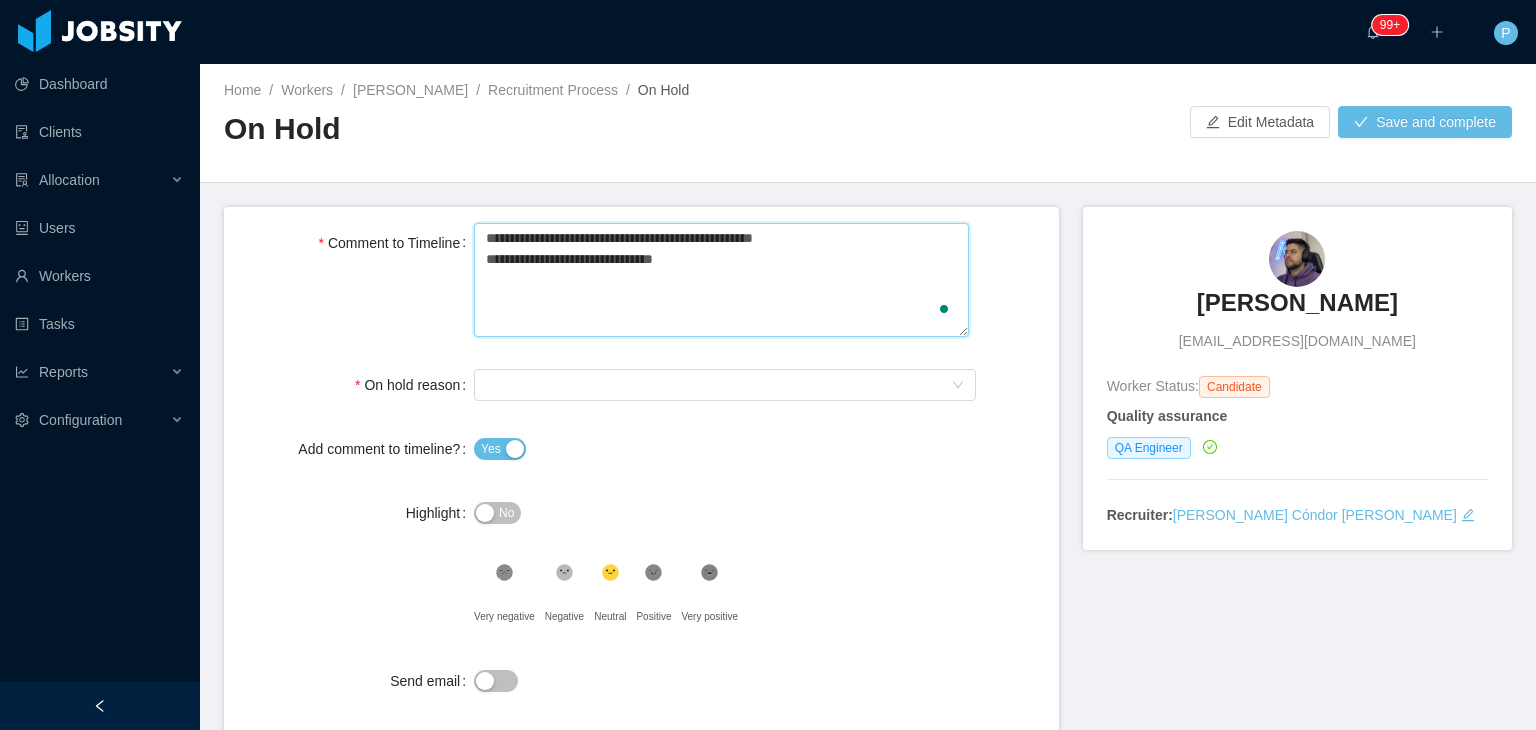type 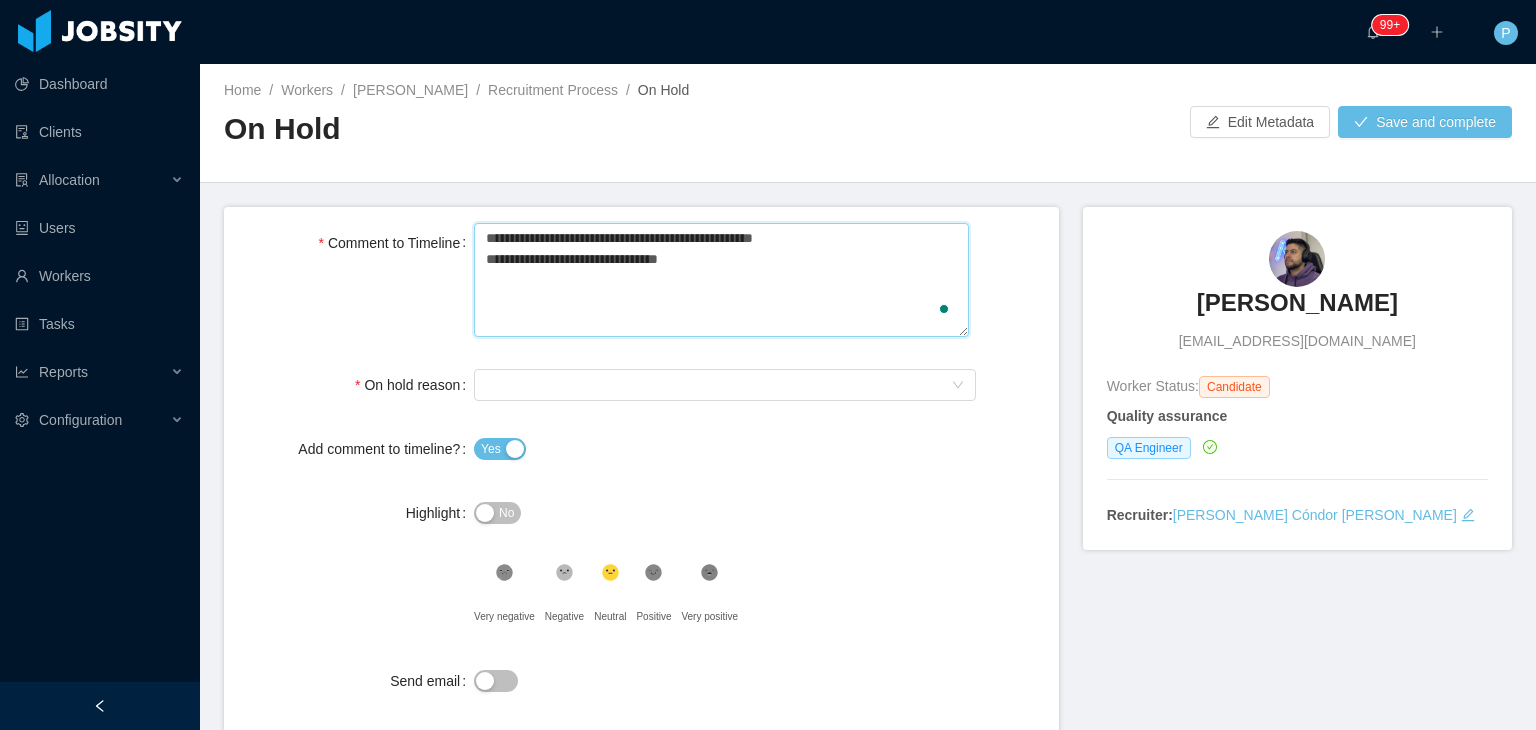 type 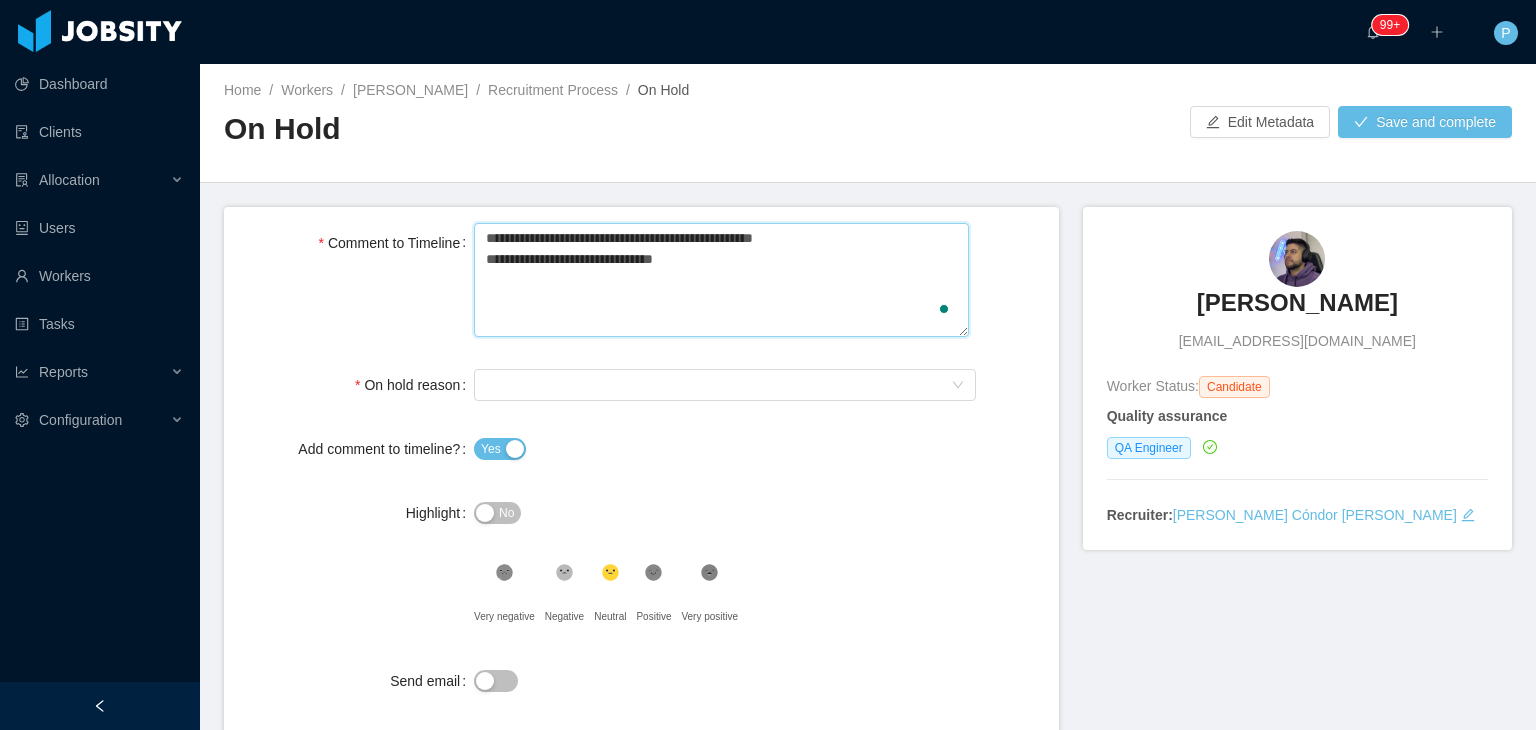 type 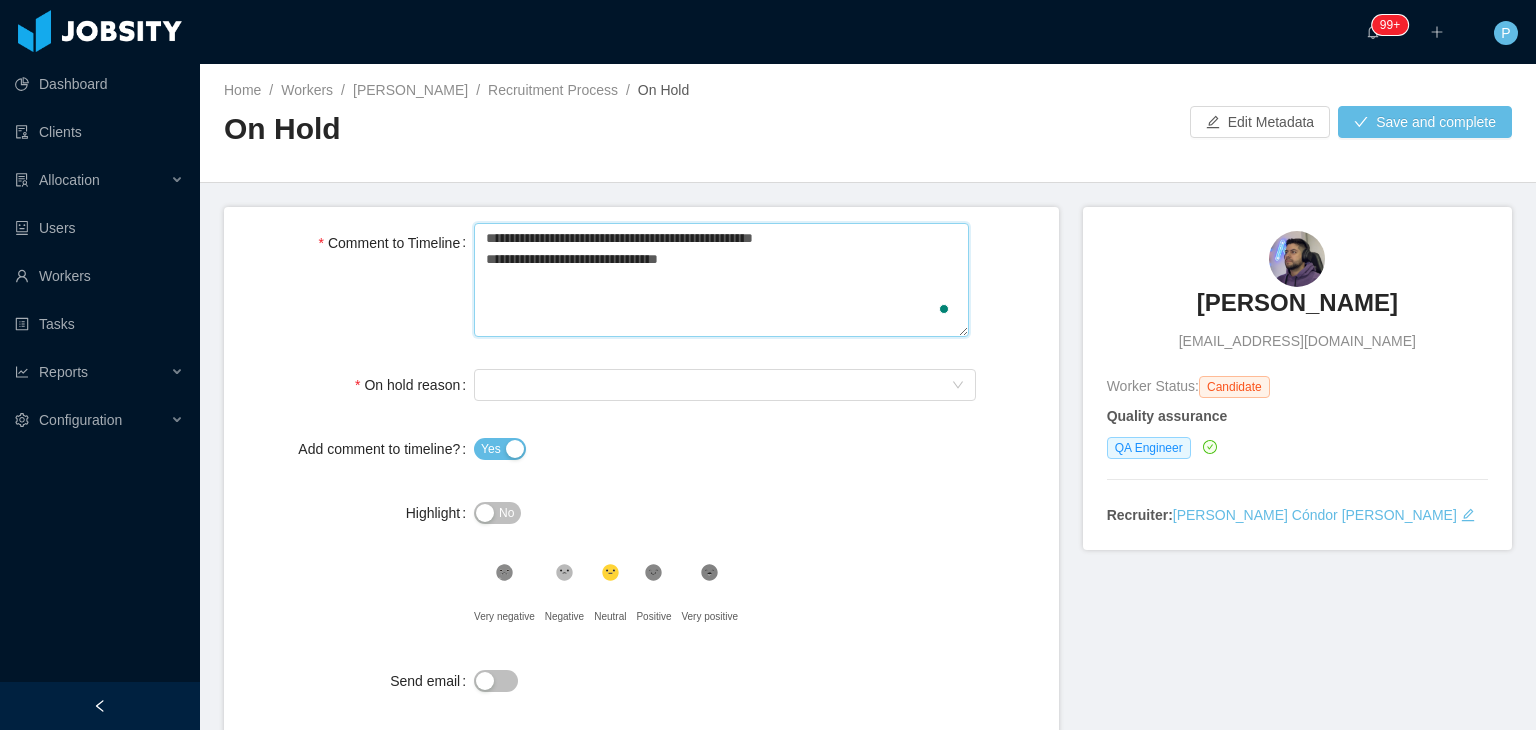 type 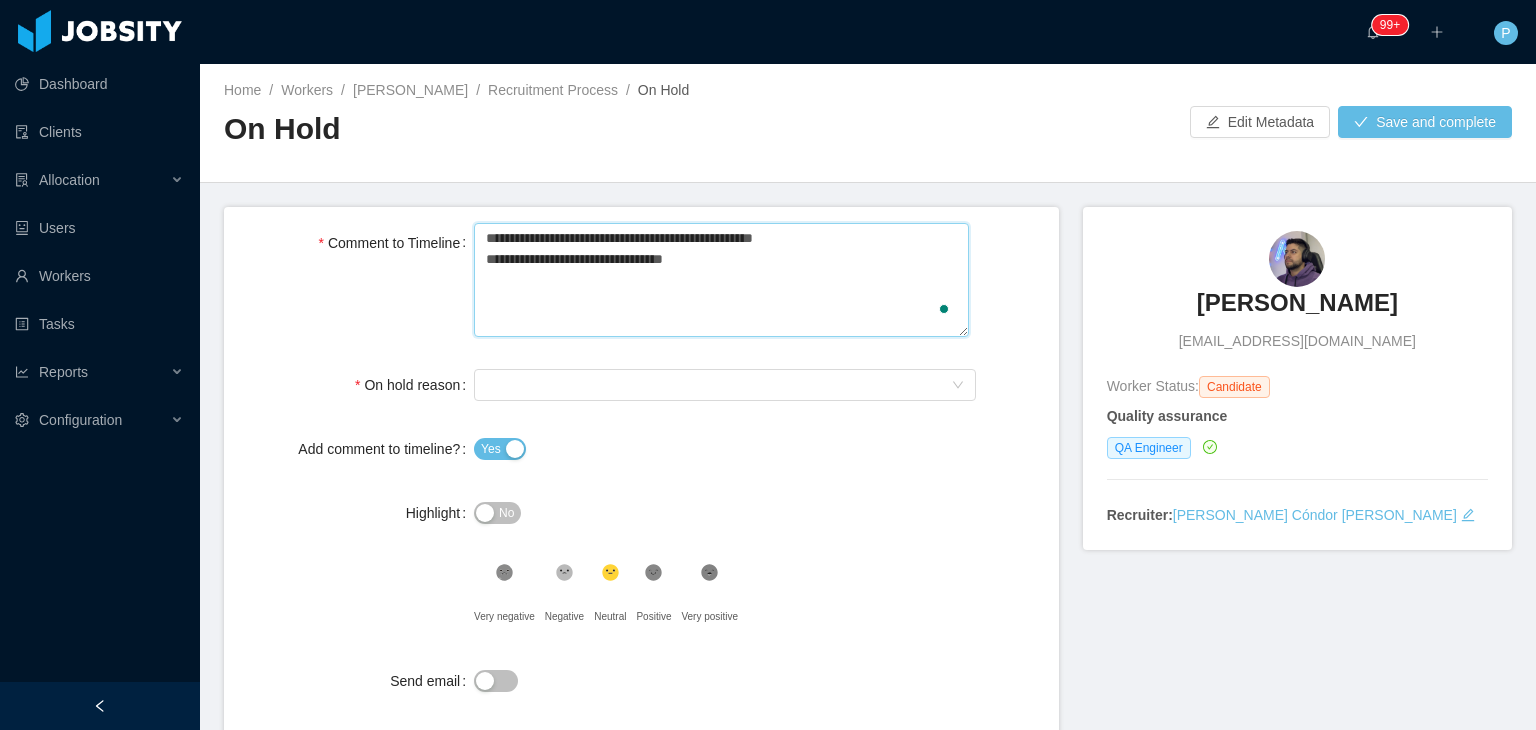 type 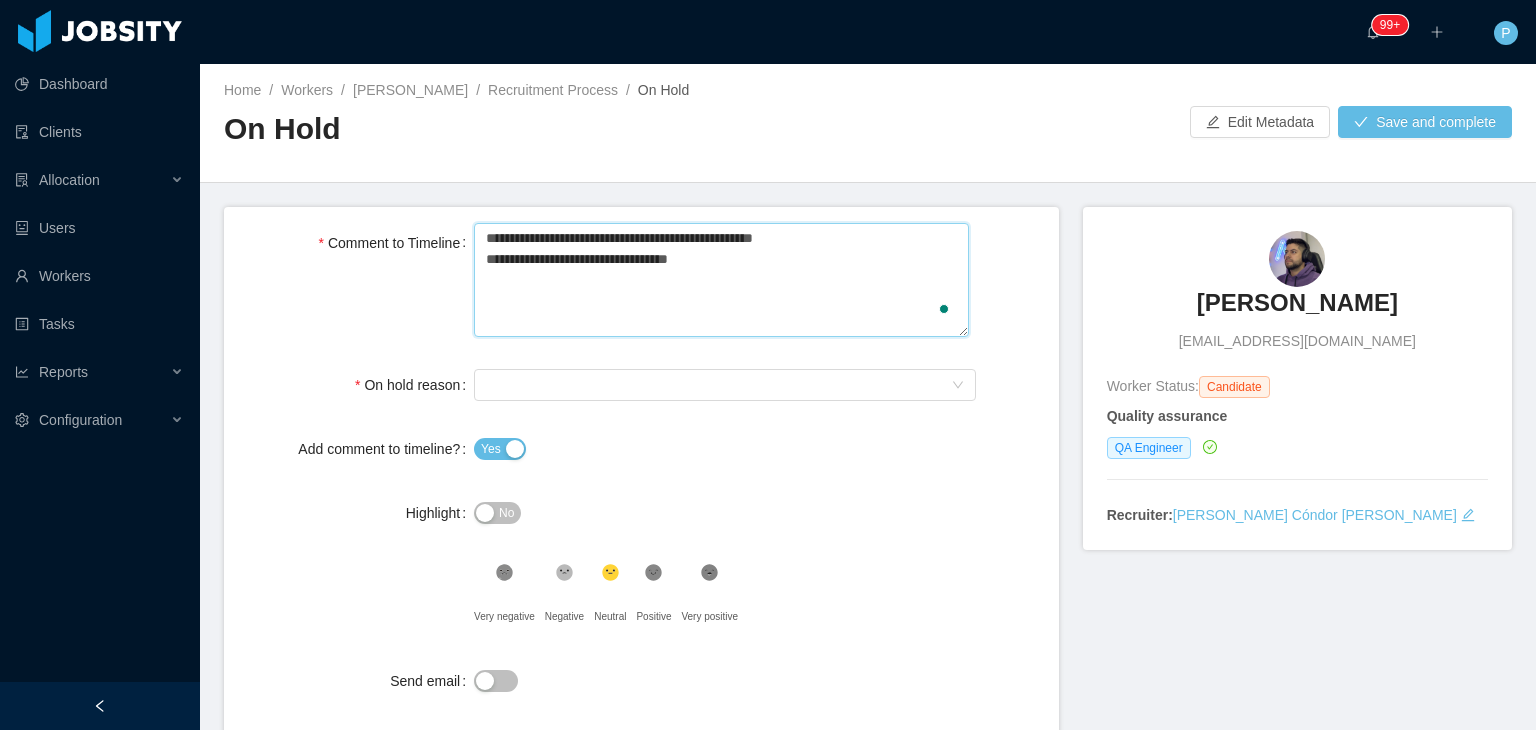 type 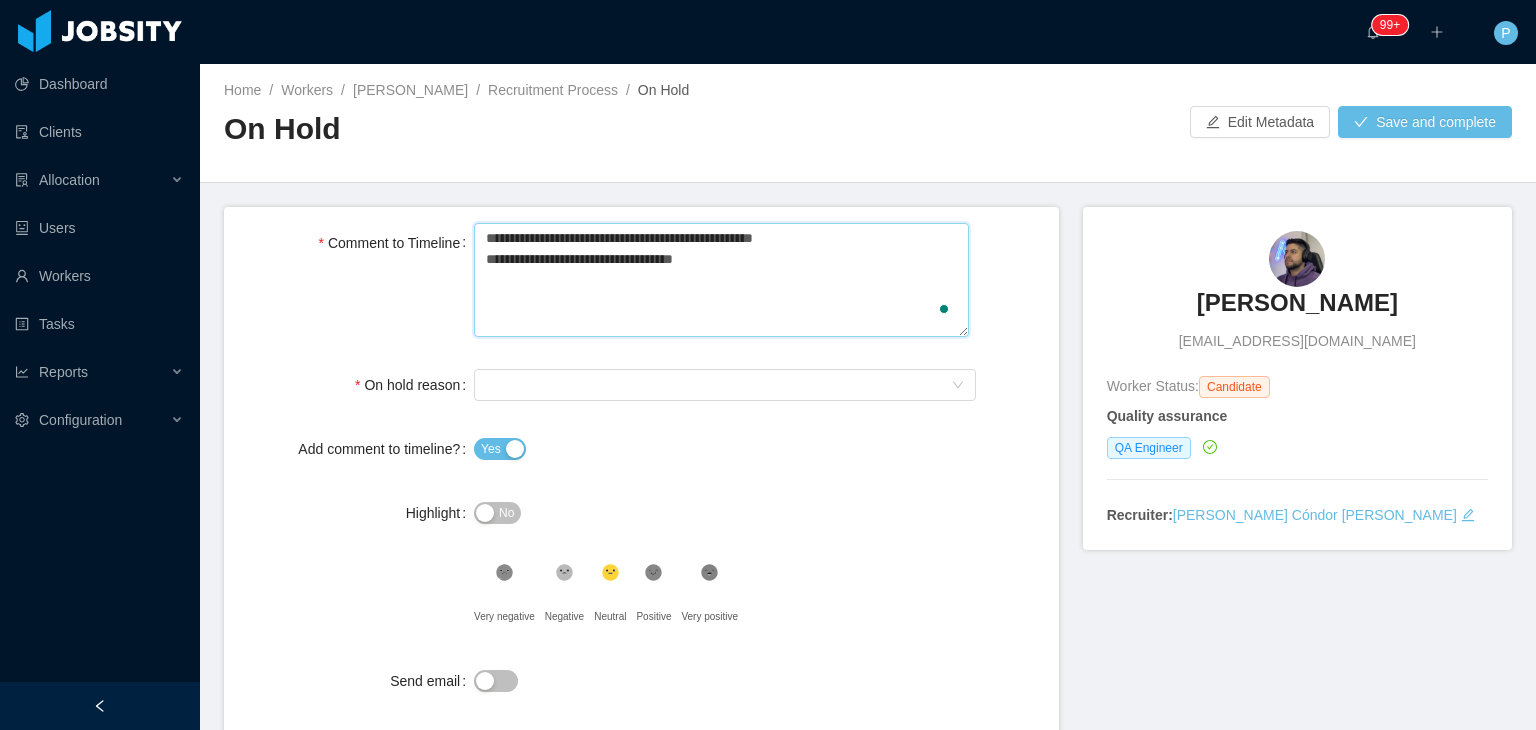 type 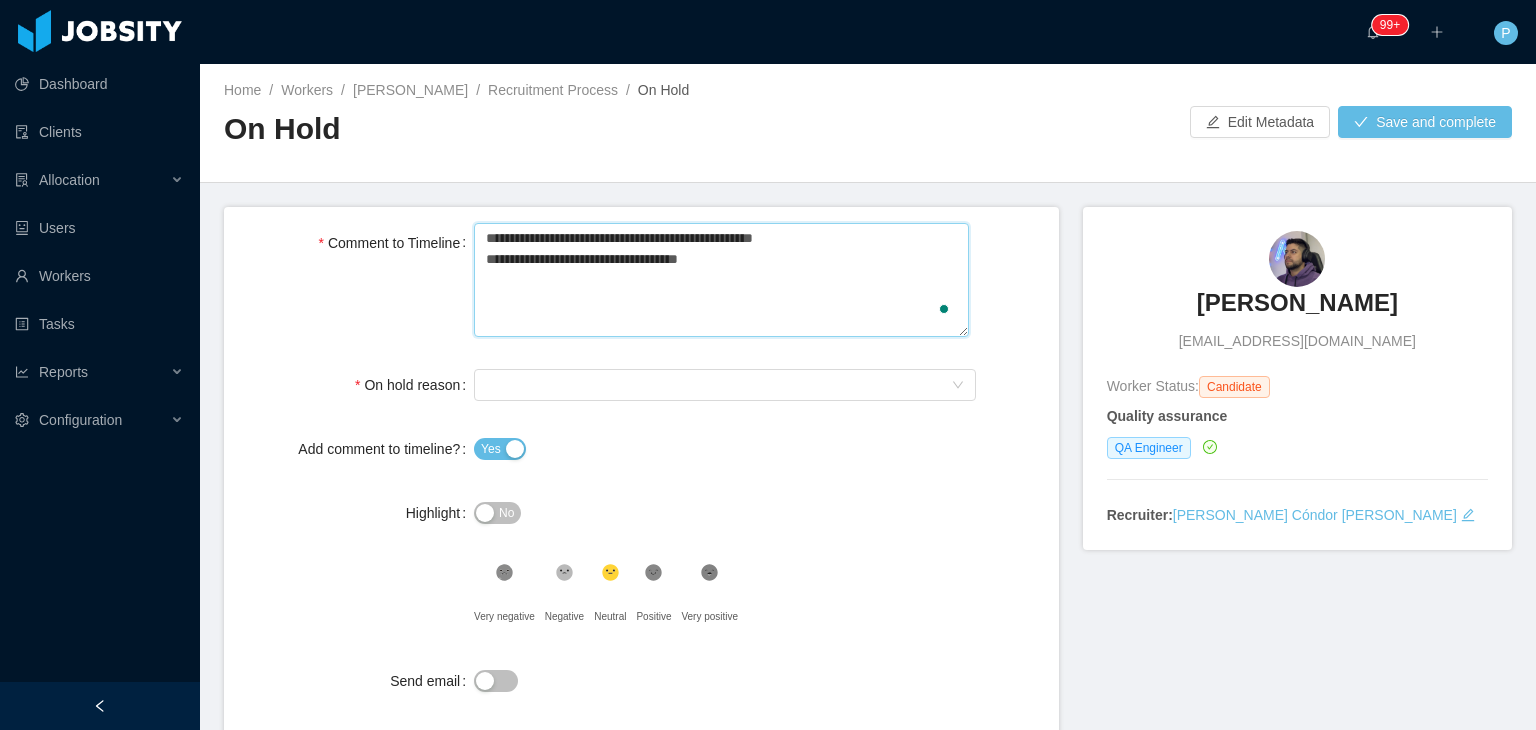 type on "**********" 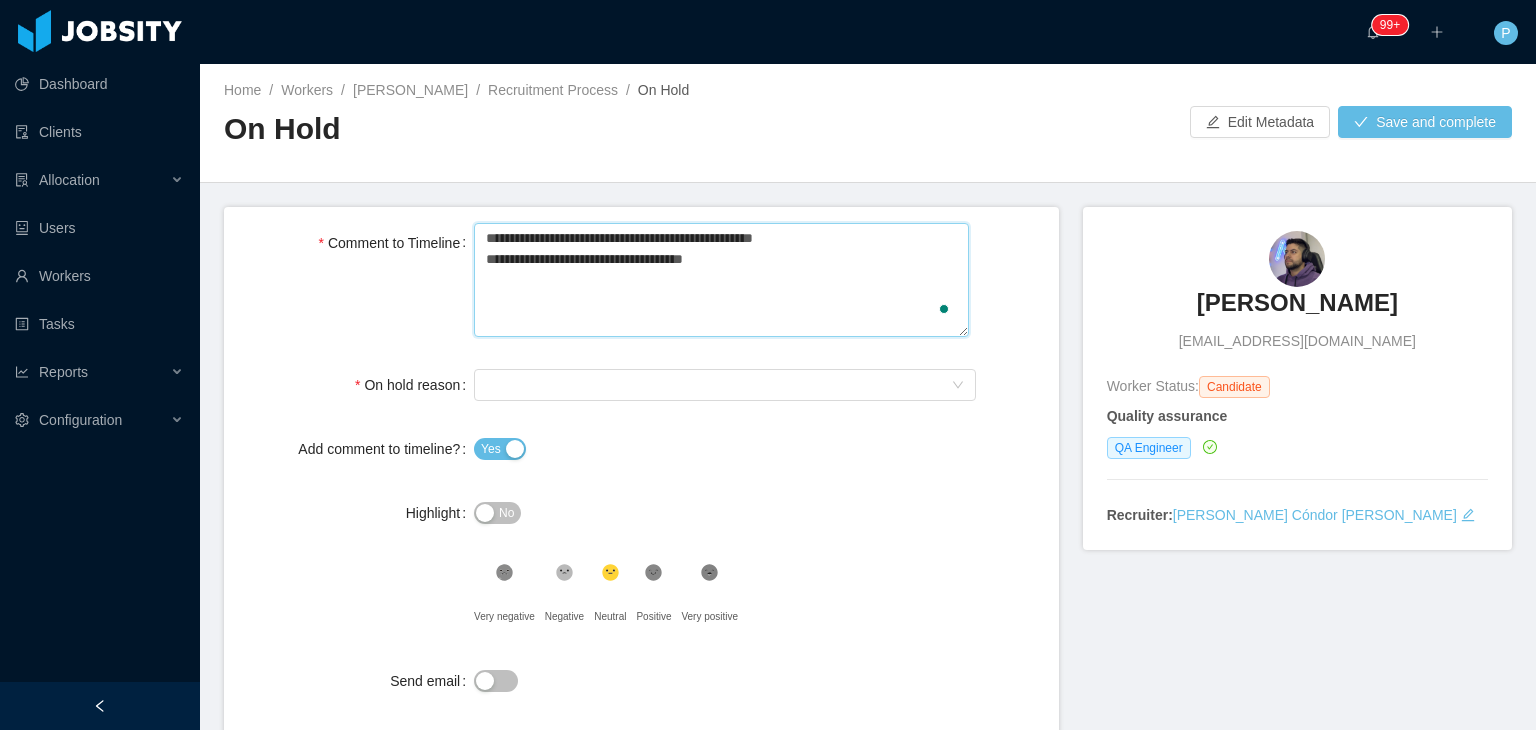 type 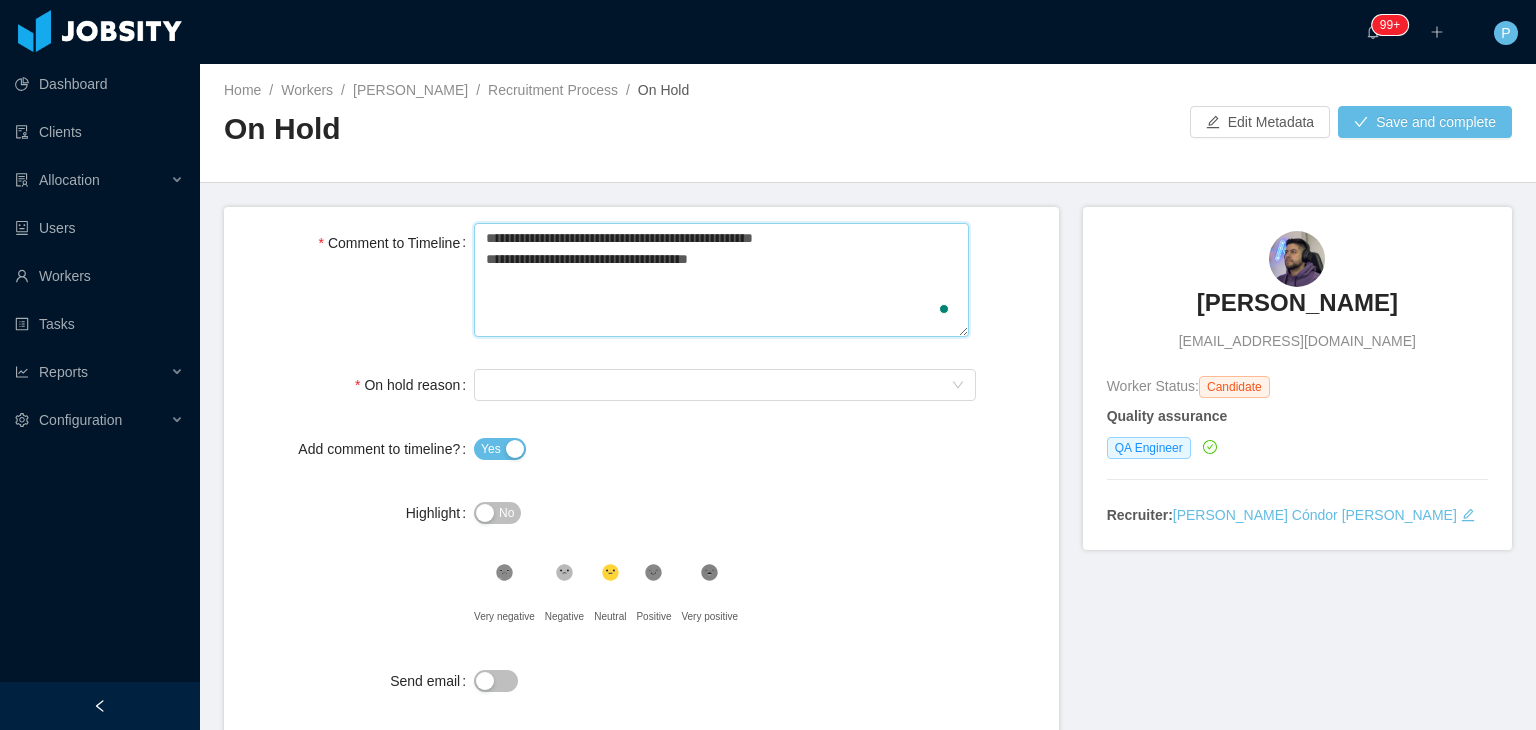 type 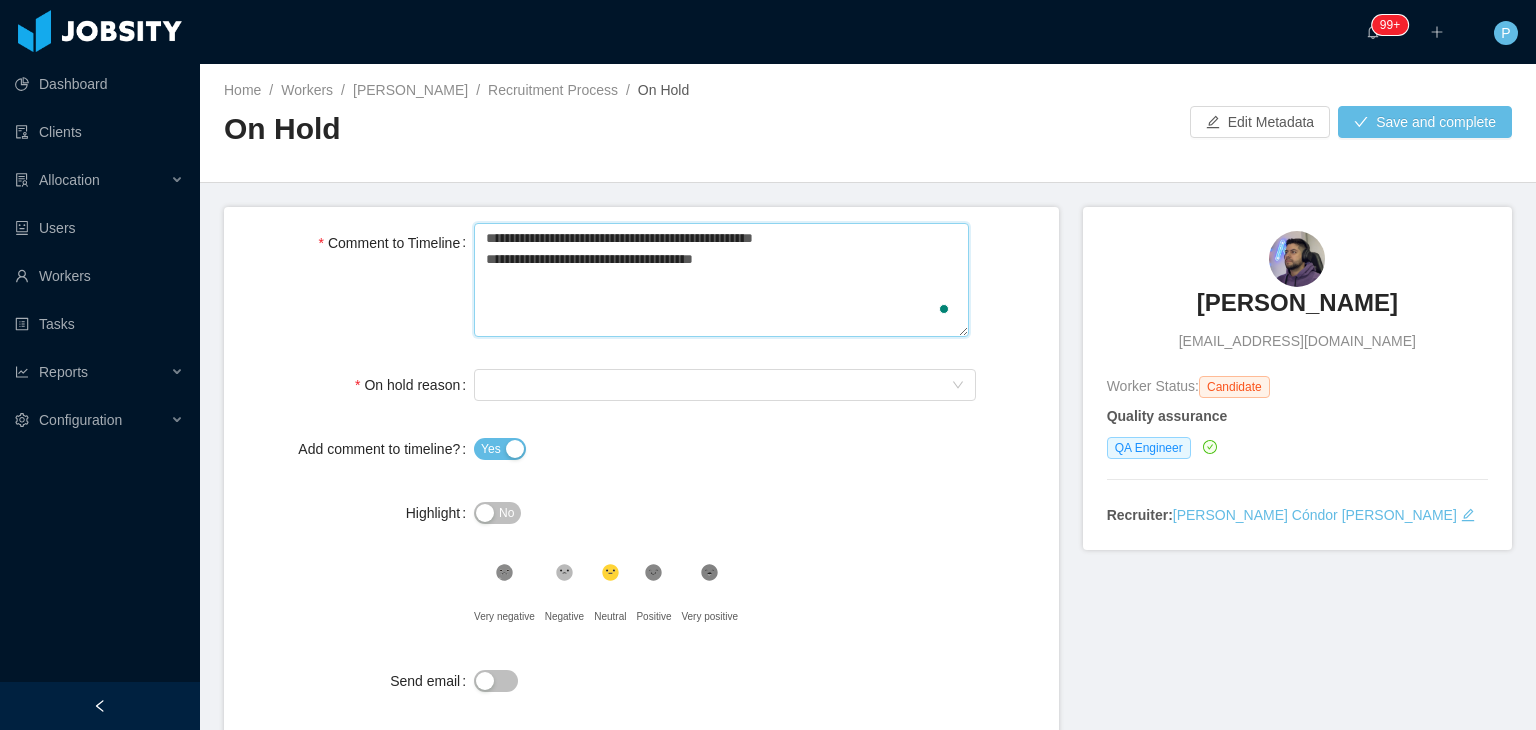 type 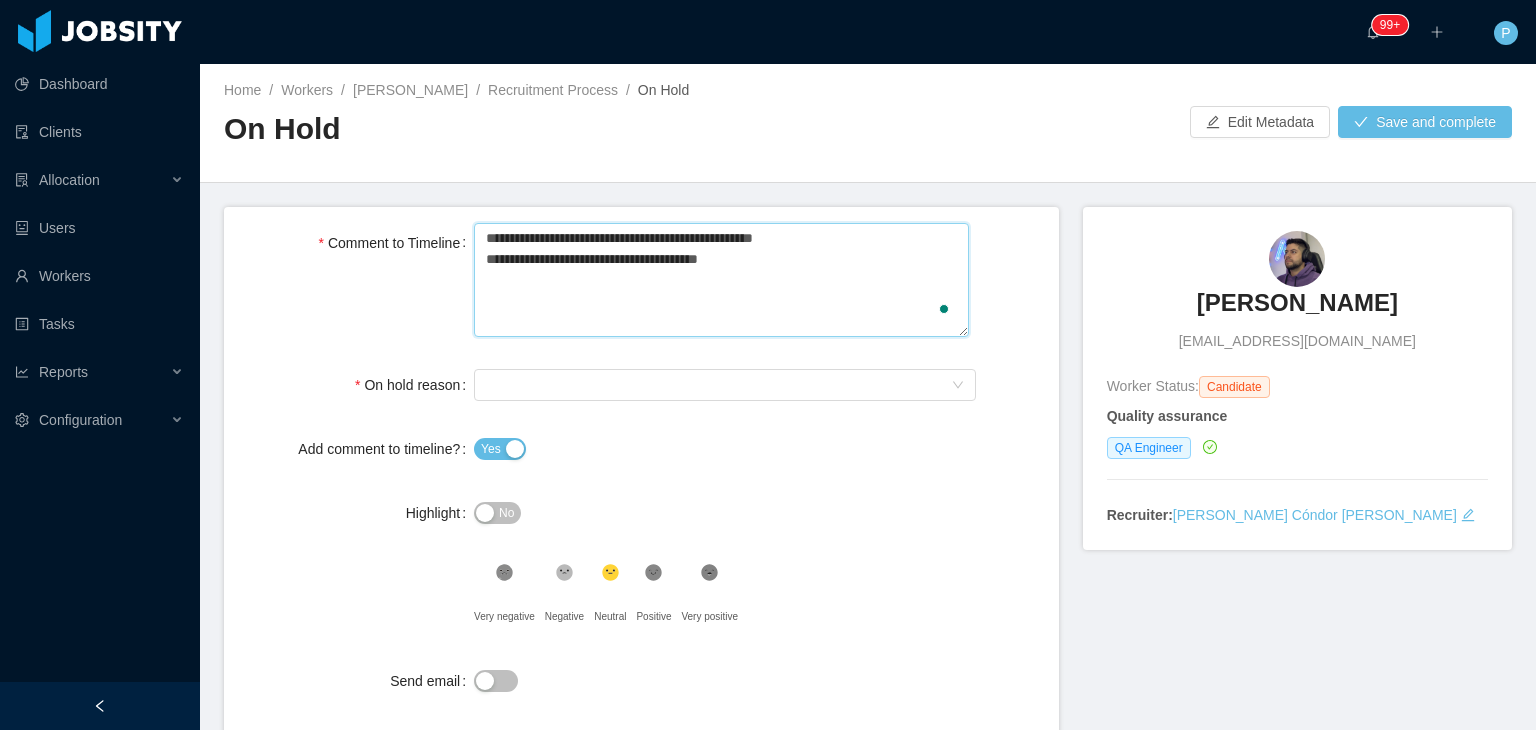 type on "**********" 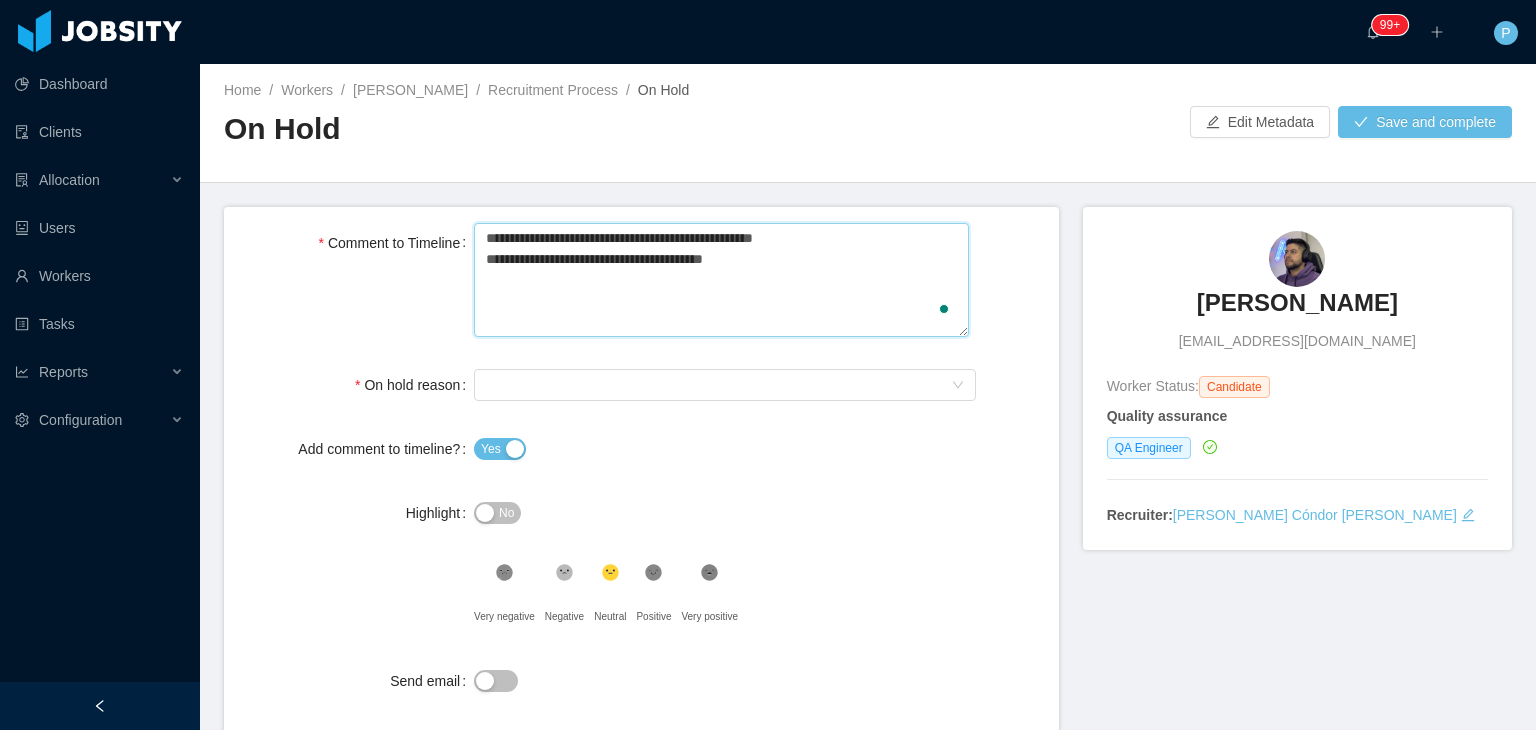 type 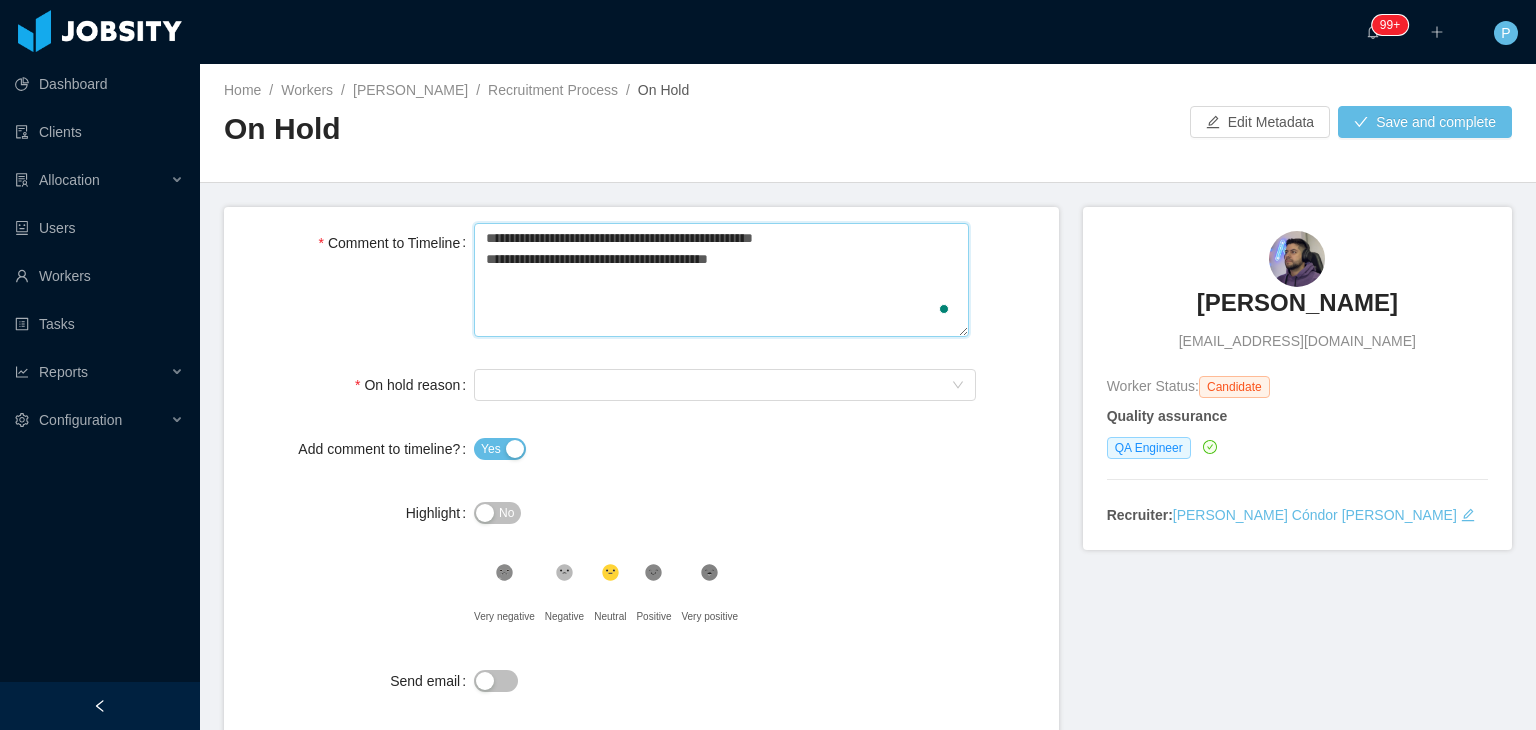 type 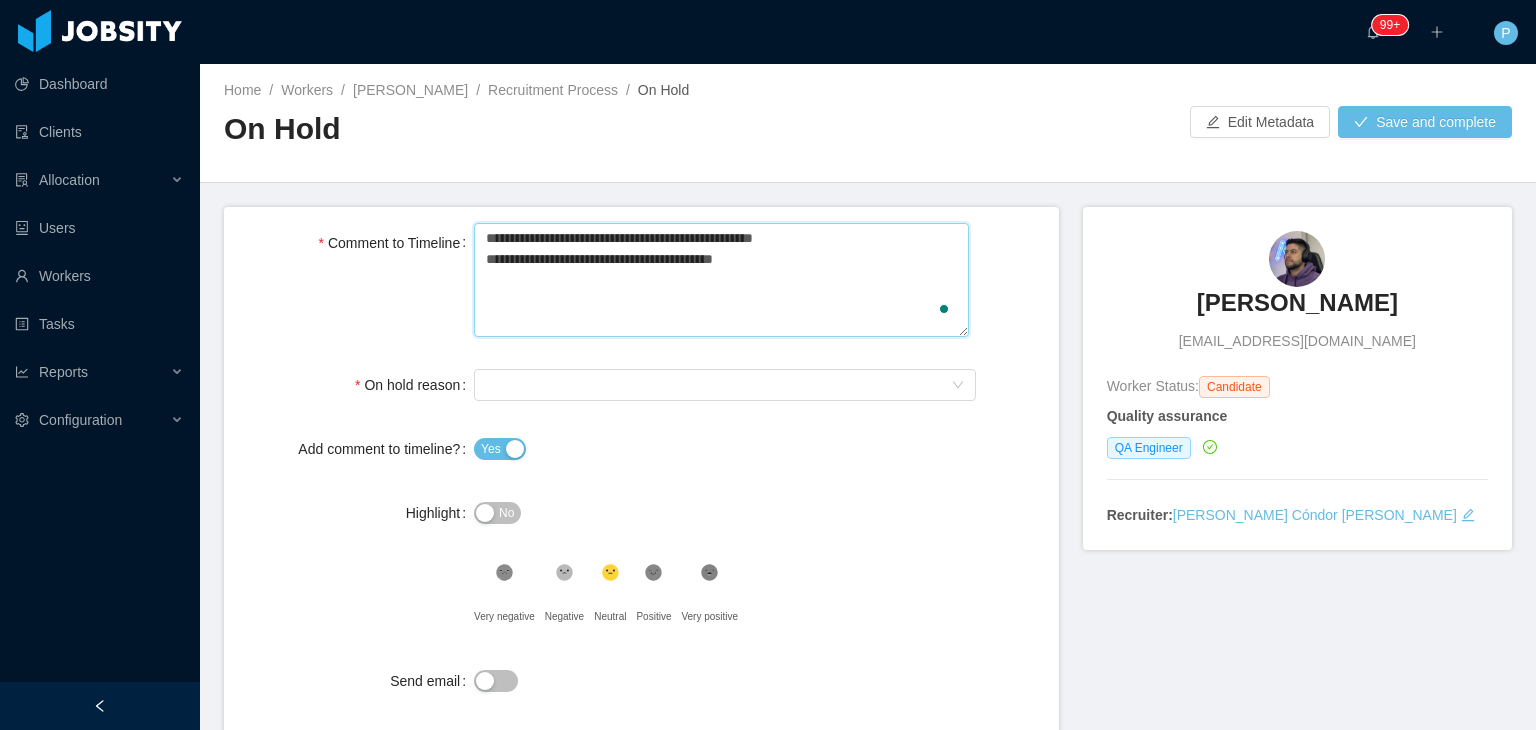 type 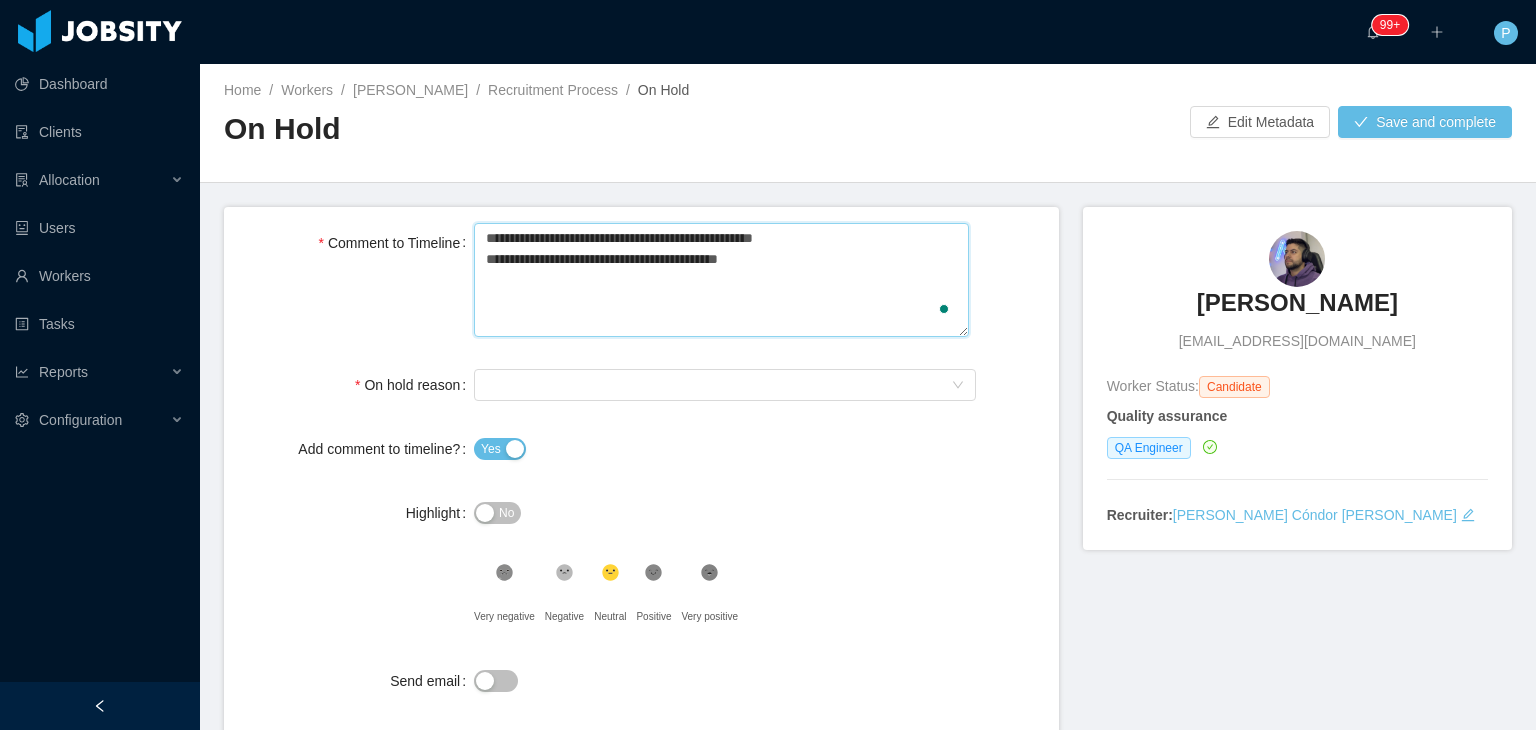 type 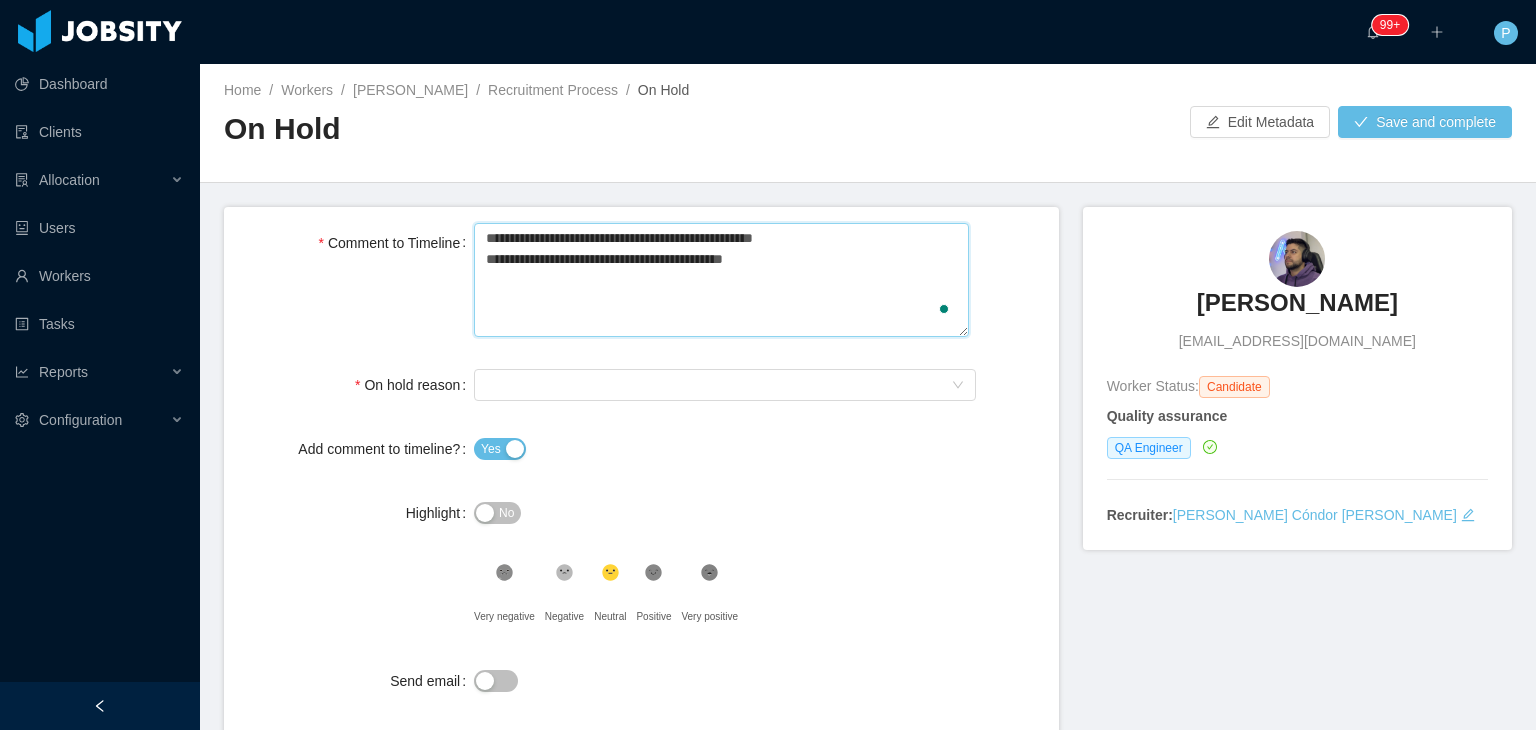 type 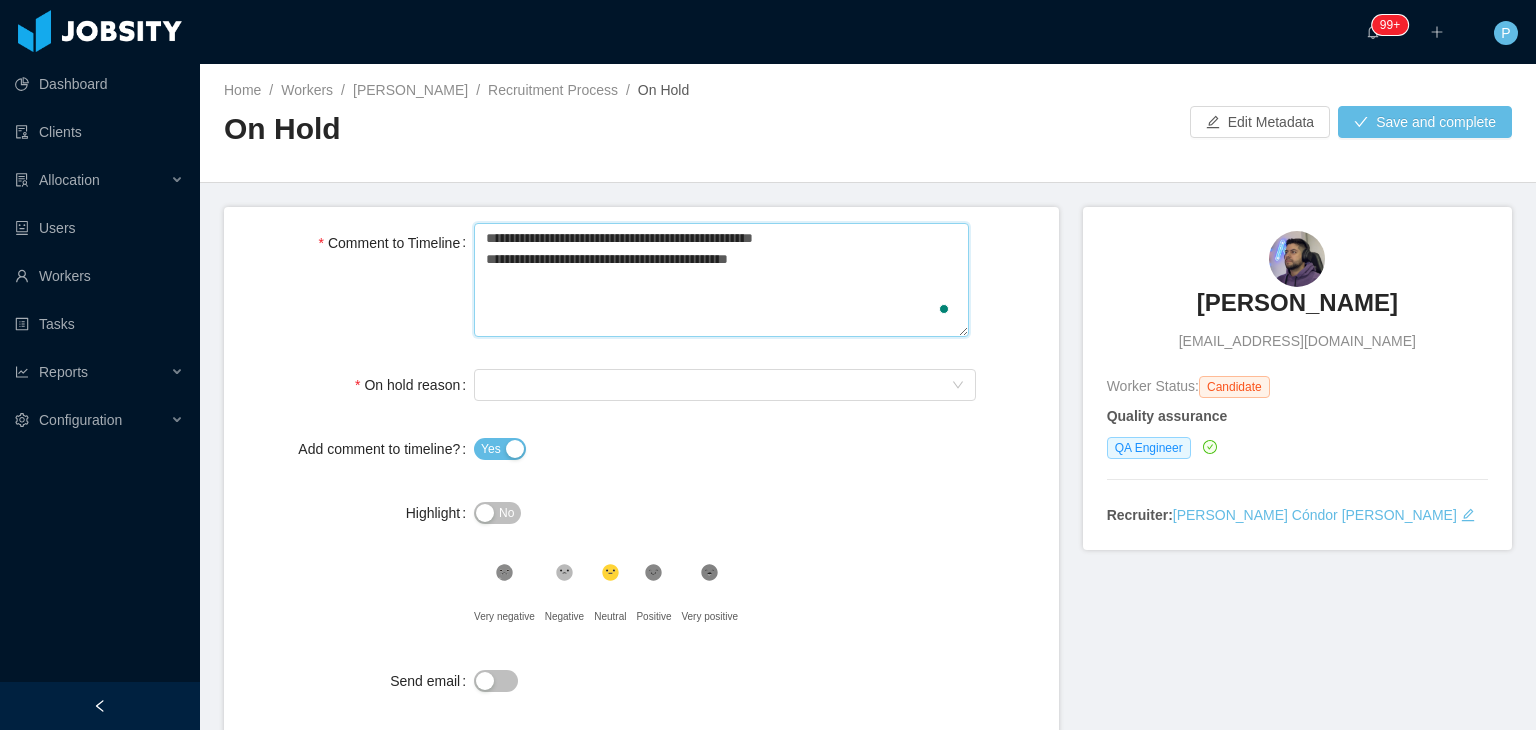 type 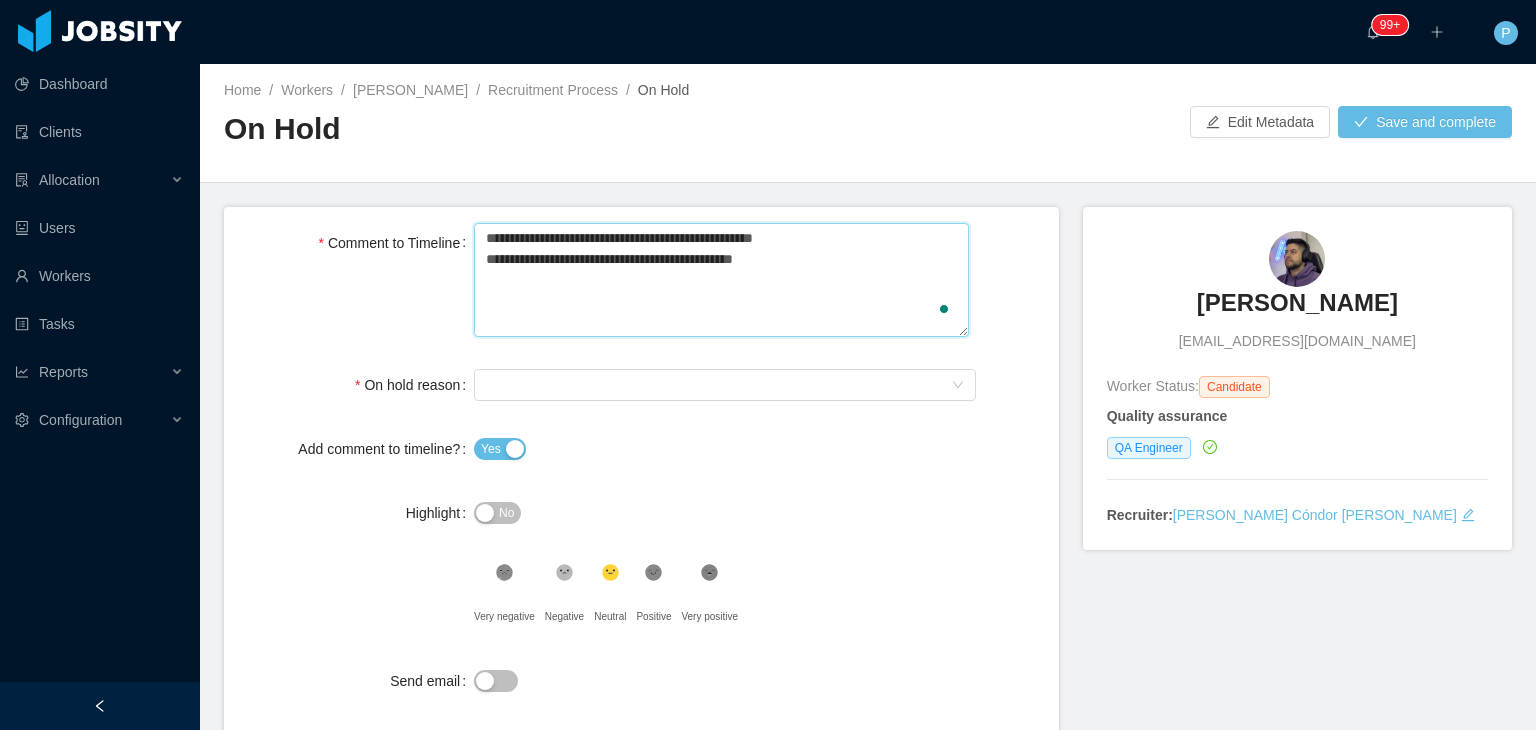 type 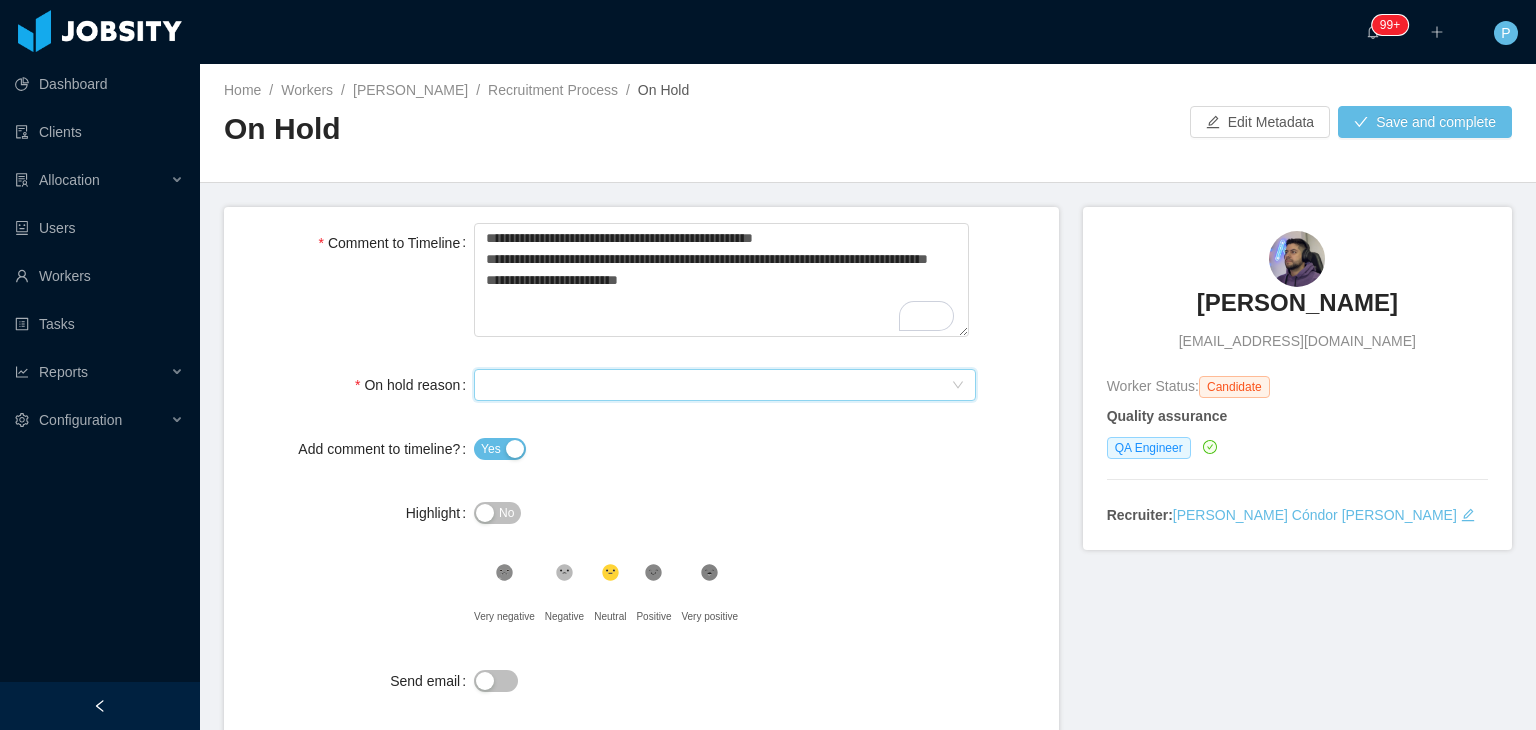 click on "Select On Hold reason" at bounding box center (718, 385) 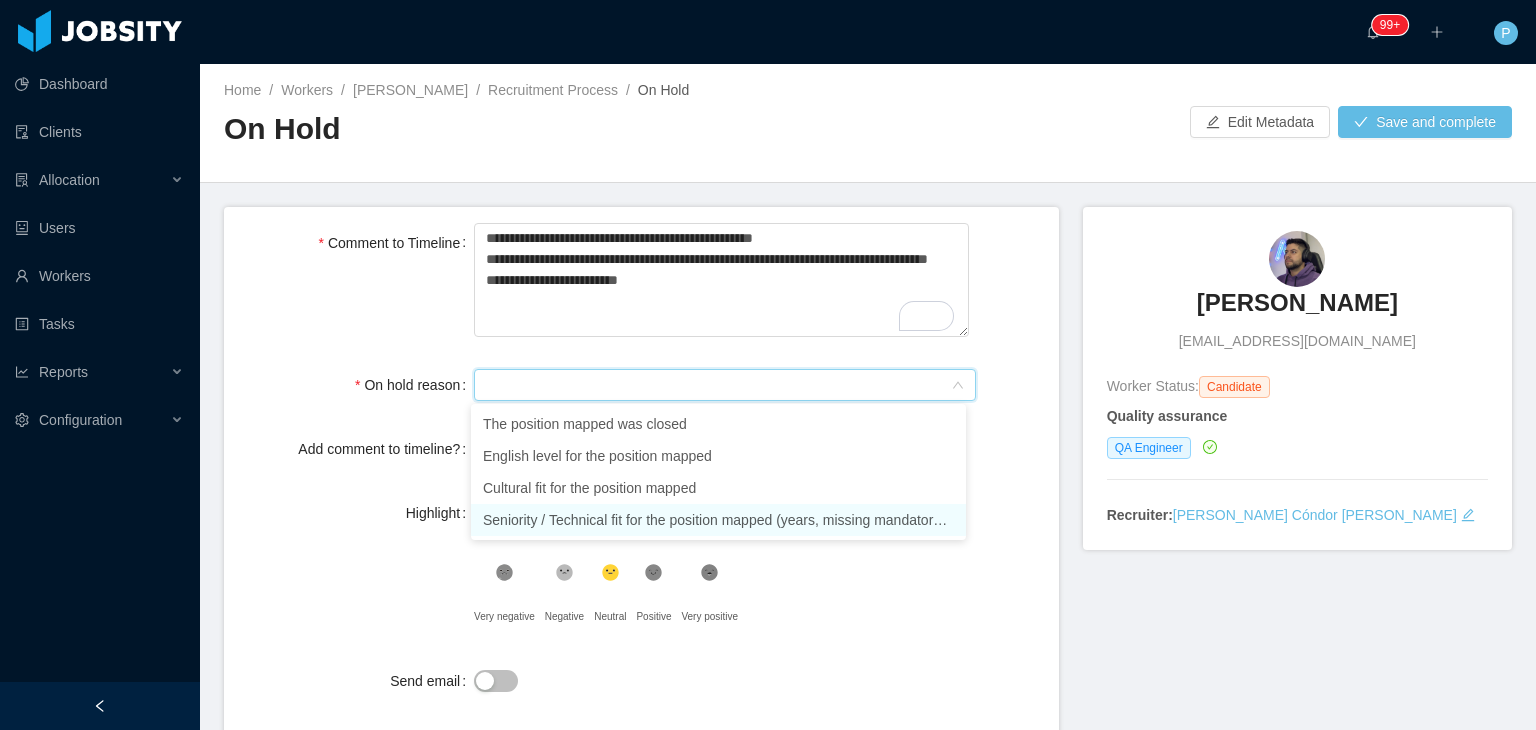 click on "Seniority / Technical fit for the position mapped (years, missing mandatory skills)" at bounding box center [718, 520] 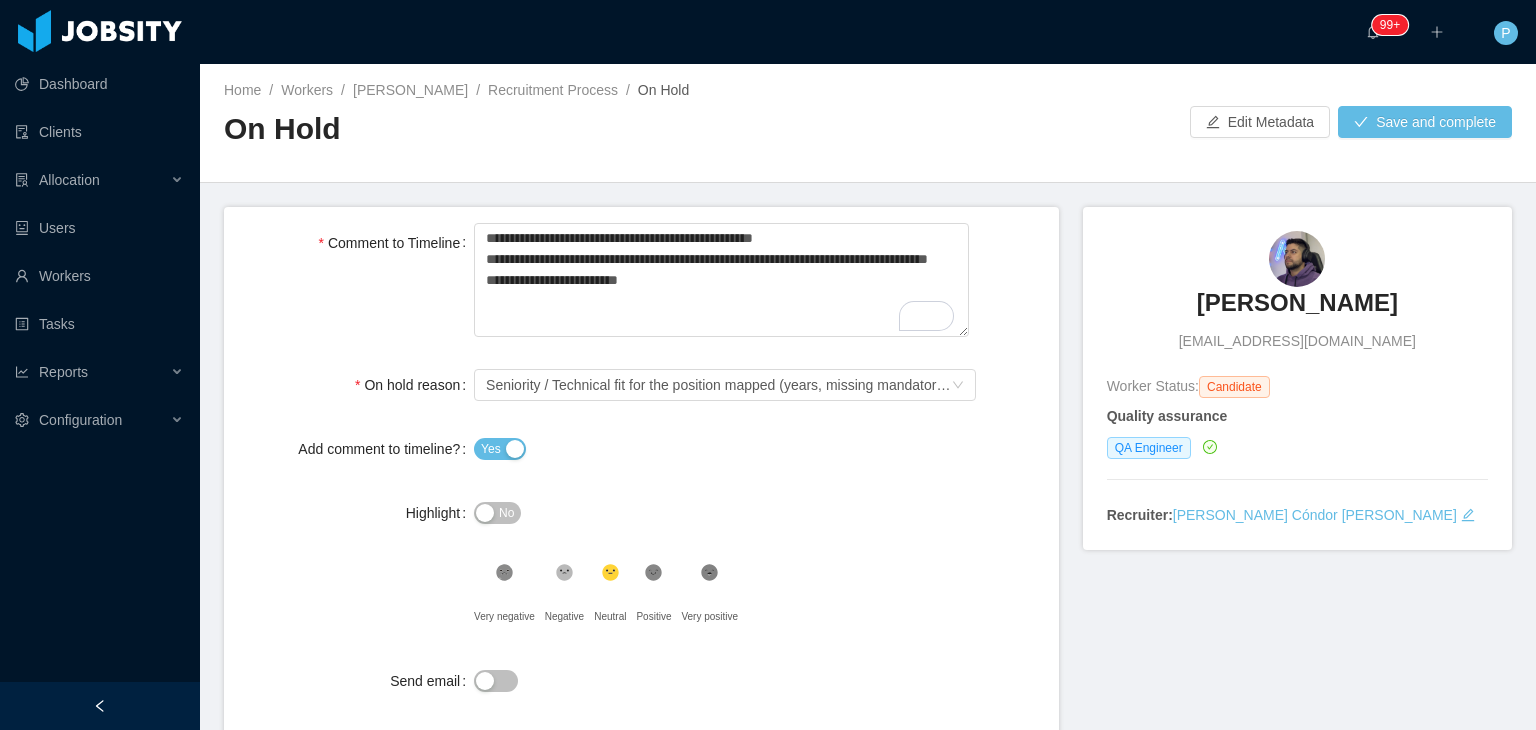 click on "No" at bounding box center [497, 513] 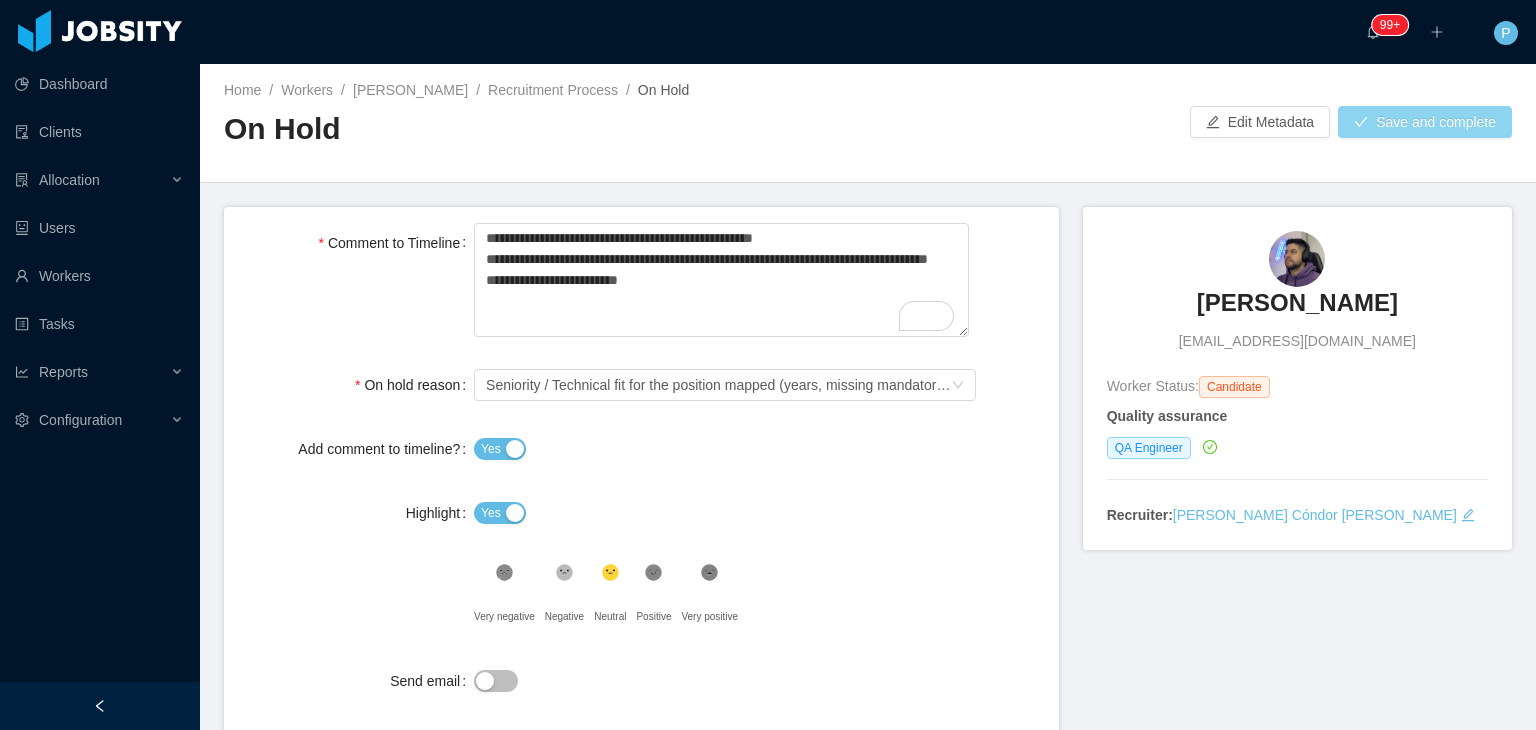click on "Save and complete" at bounding box center (1425, 122) 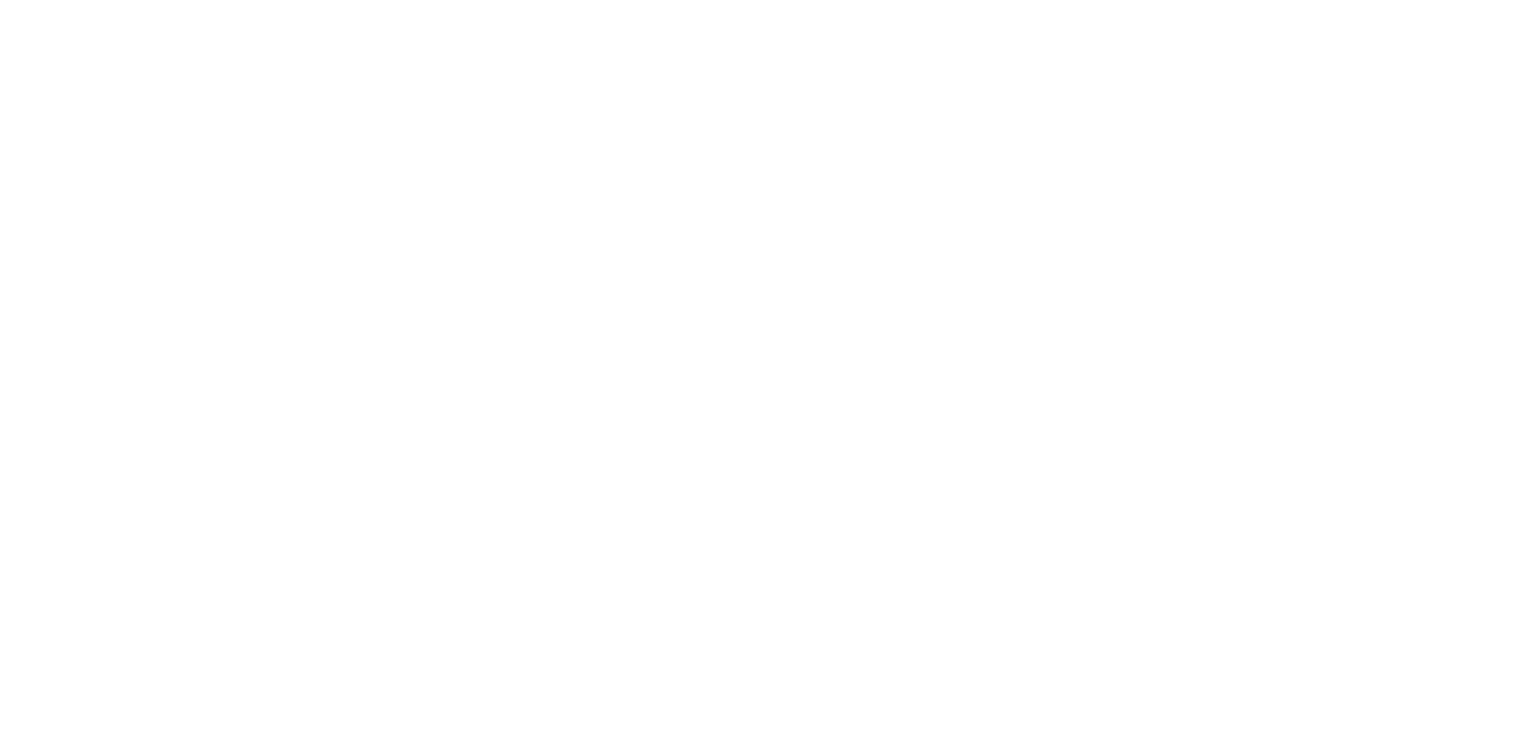 scroll, scrollTop: 0, scrollLeft: 0, axis: both 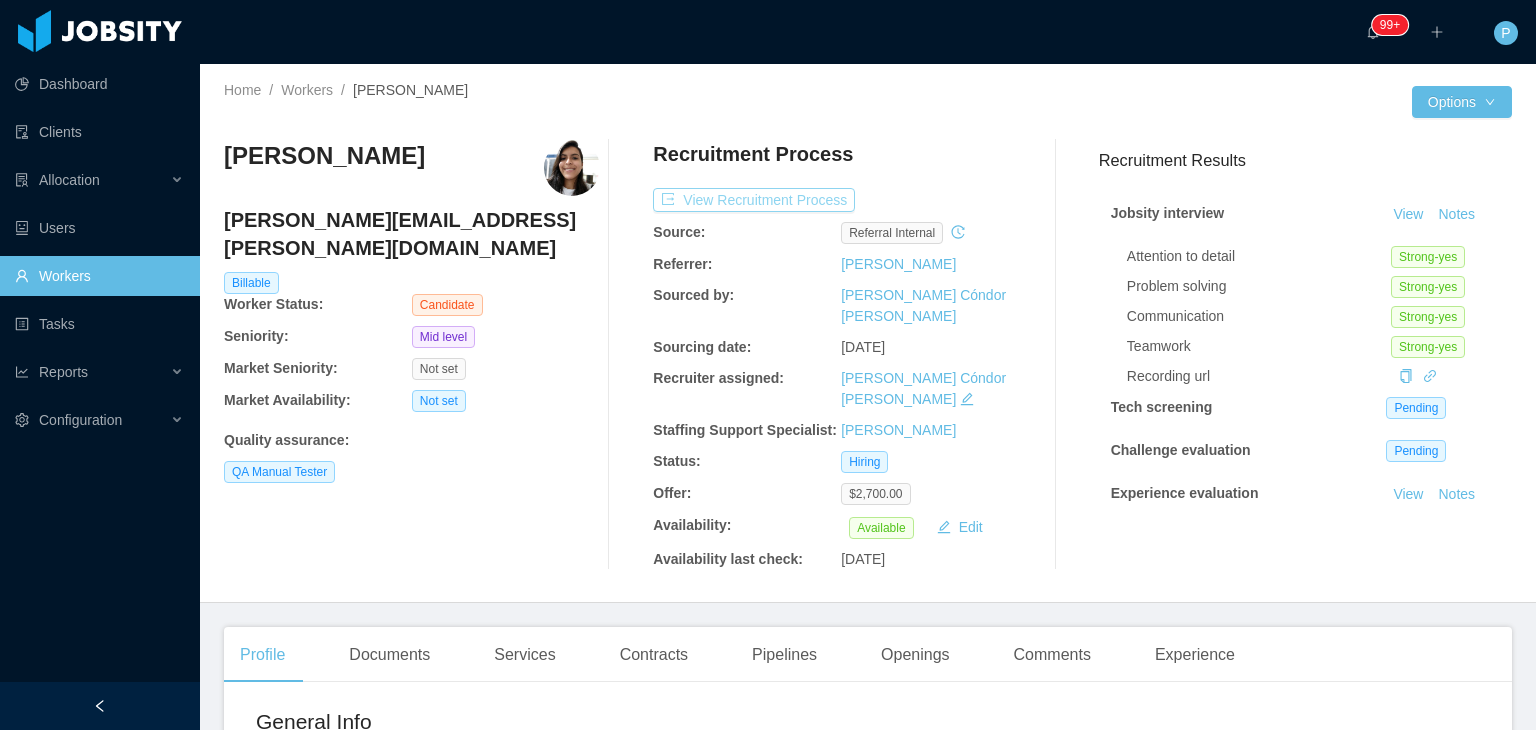 click on "View Recruitment Process" at bounding box center [754, 200] 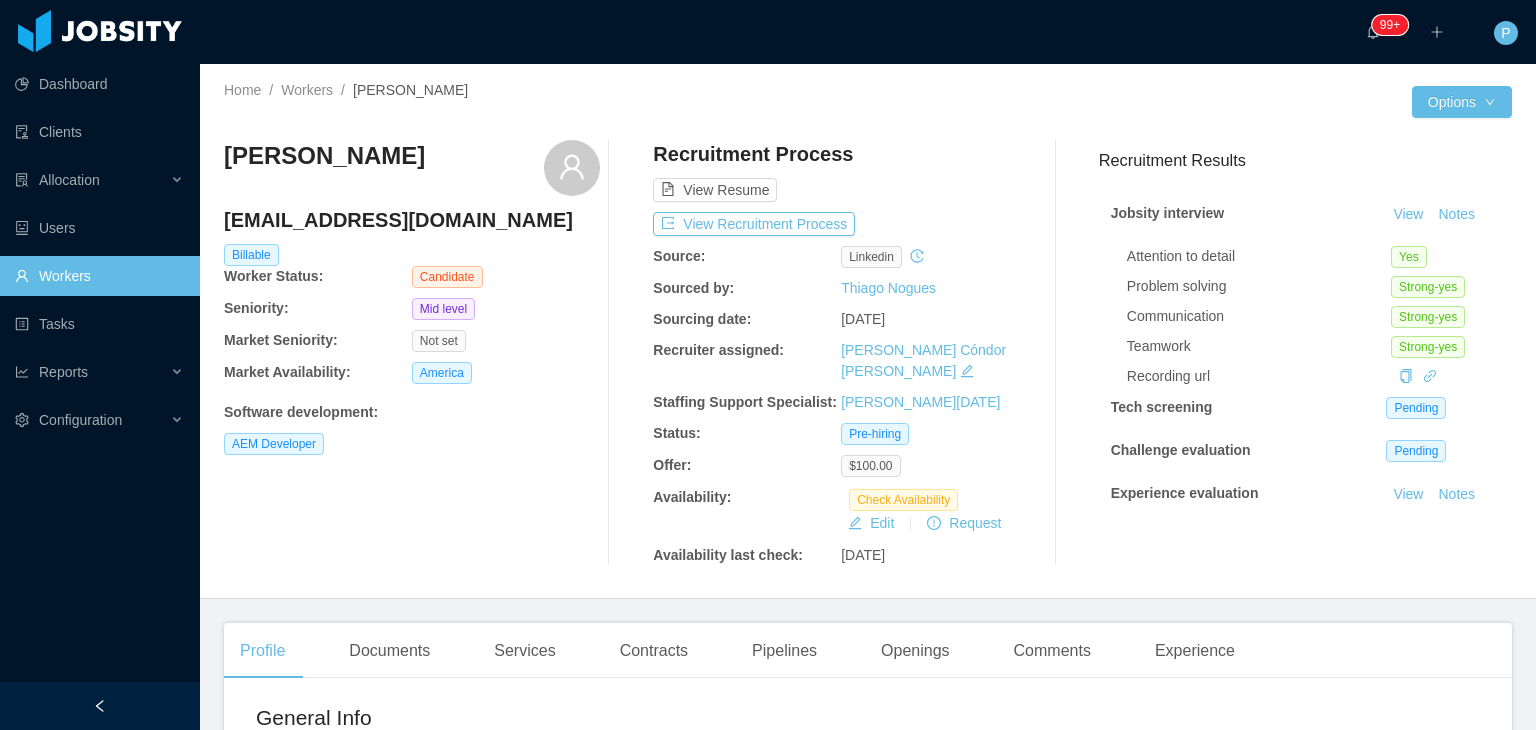 scroll, scrollTop: 0, scrollLeft: 0, axis: both 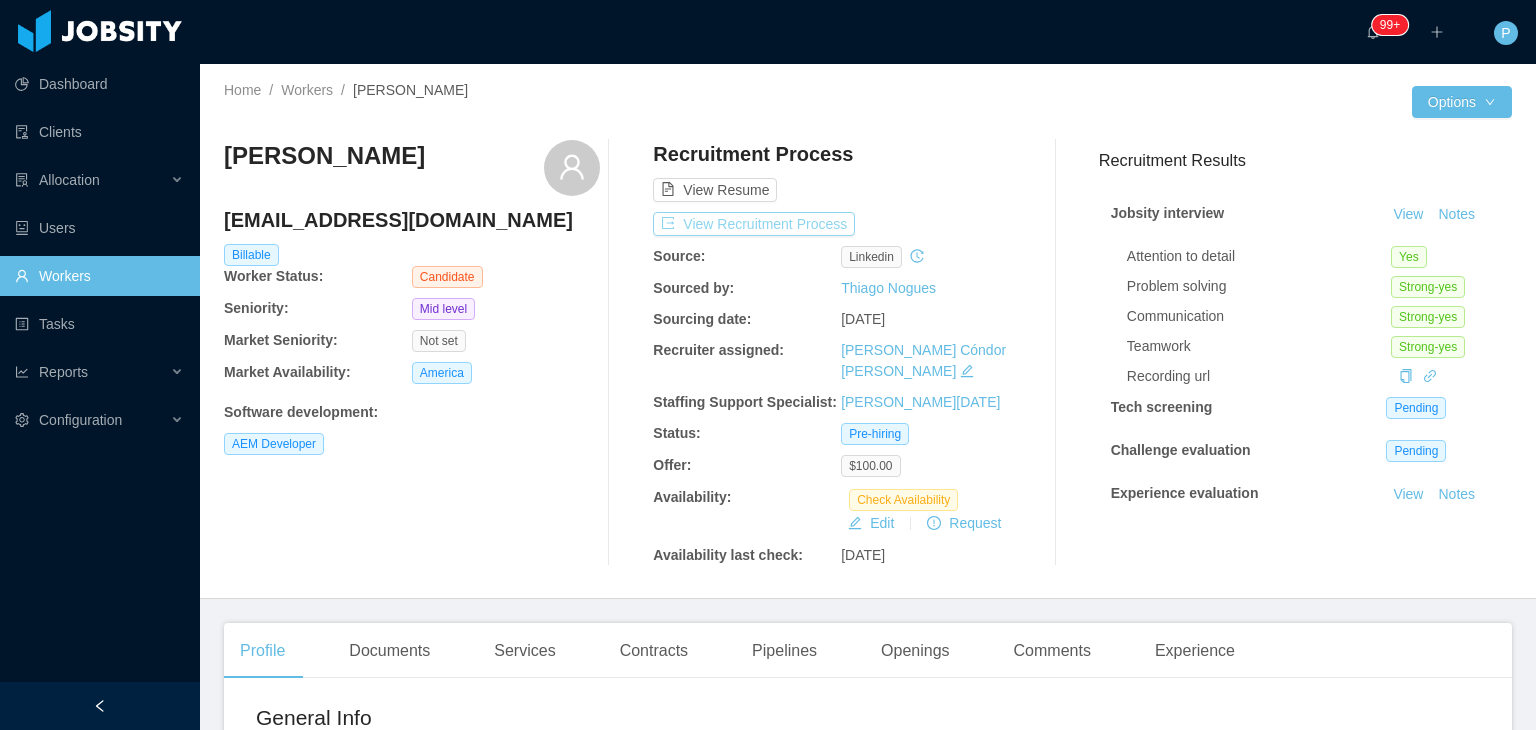 click on "View Recruitment Process" at bounding box center (754, 224) 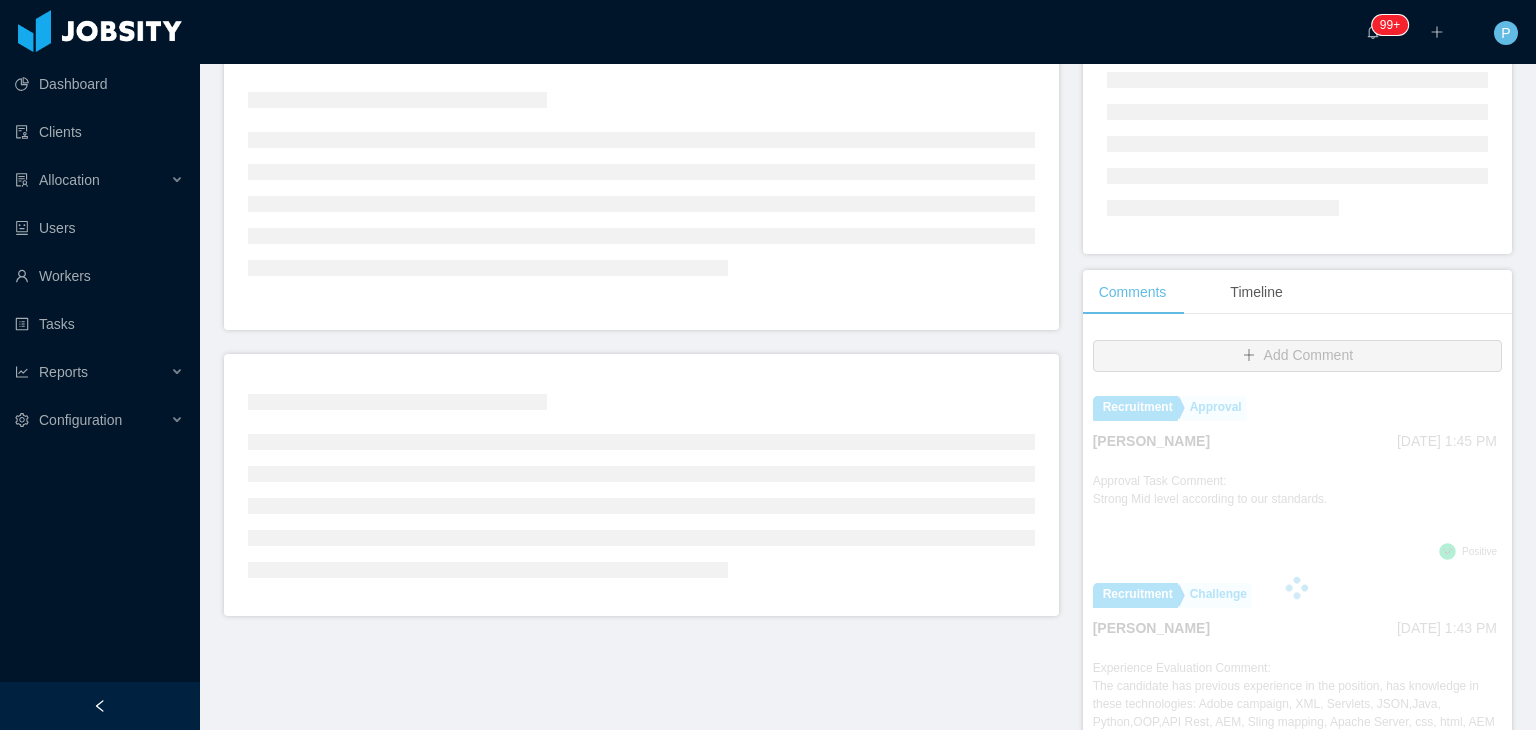 scroll, scrollTop: 216, scrollLeft: 0, axis: vertical 